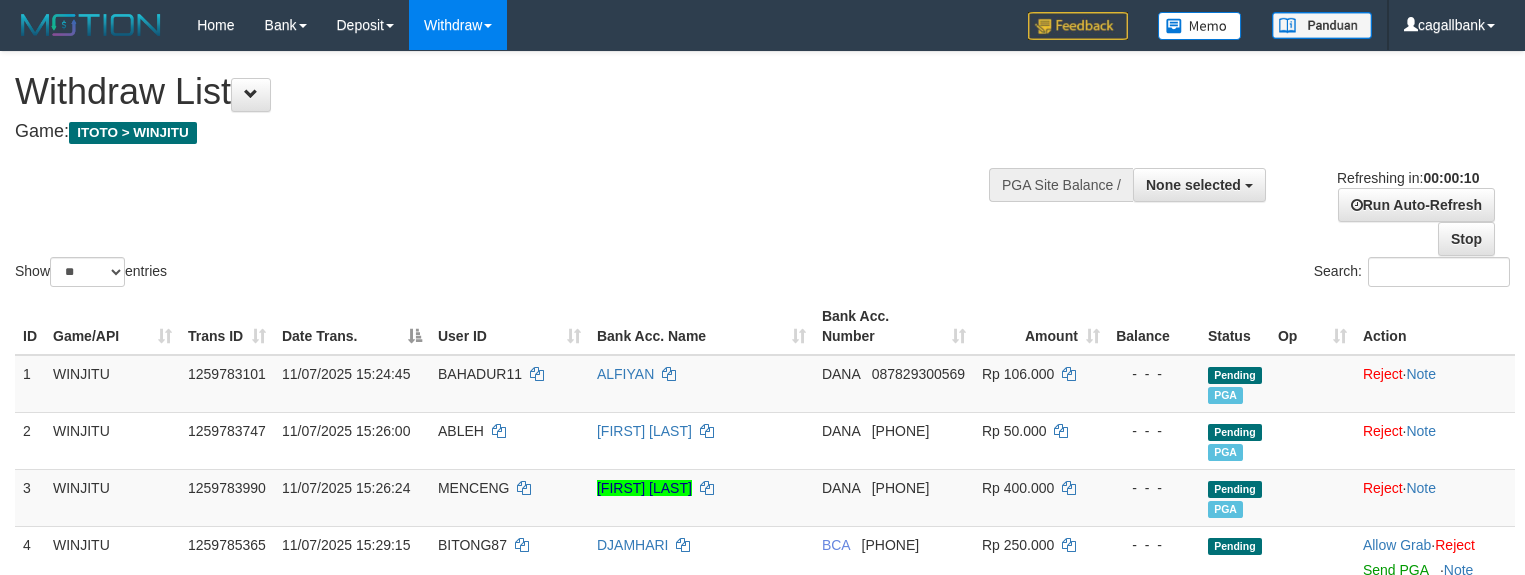 select 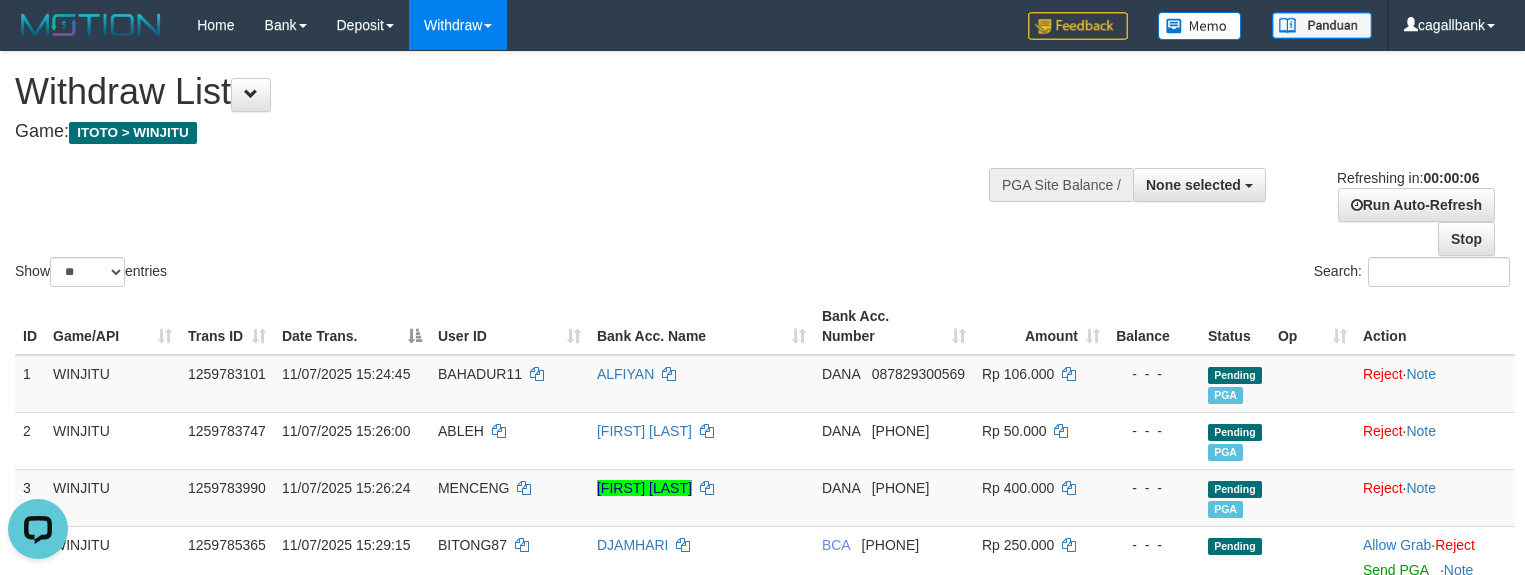 scroll, scrollTop: 0, scrollLeft: 0, axis: both 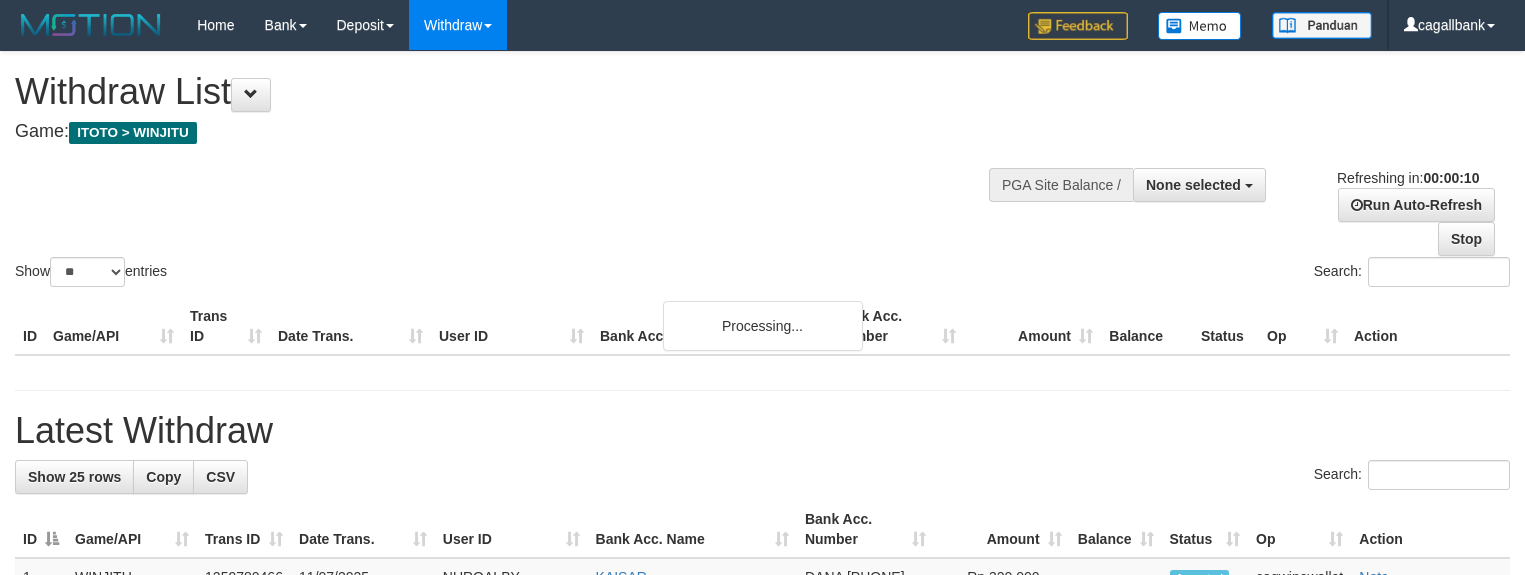 select 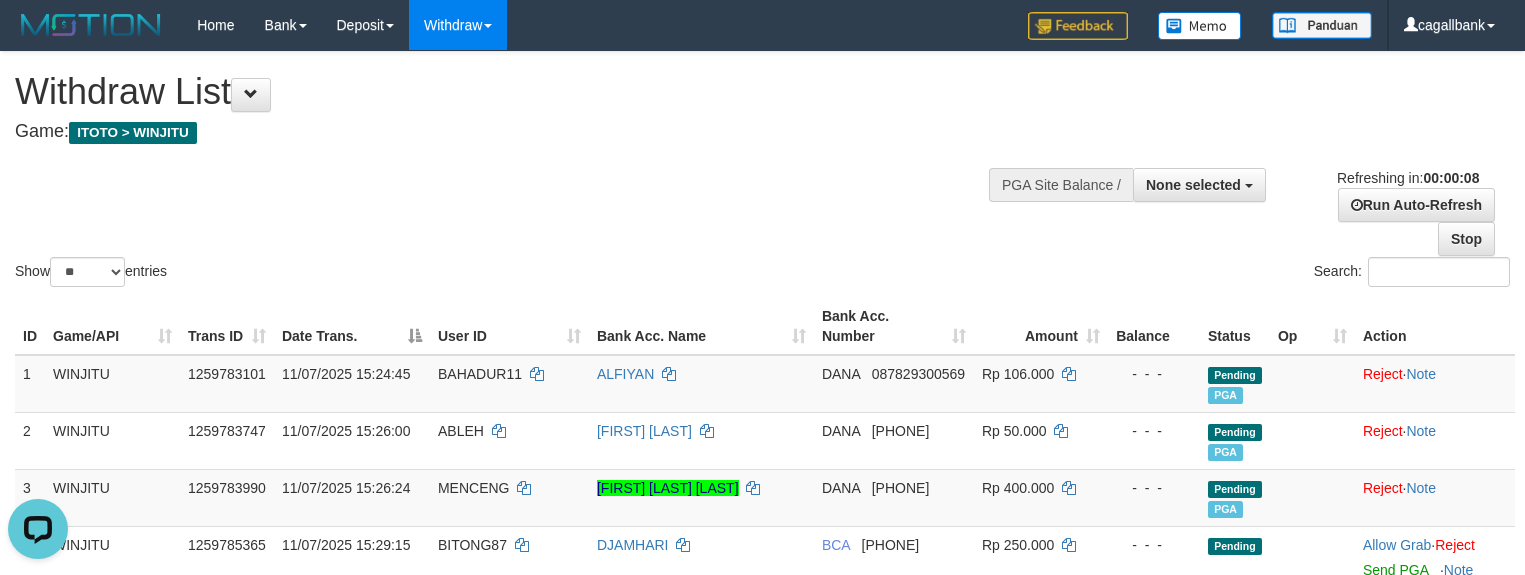 scroll, scrollTop: 0, scrollLeft: 0, axis: both 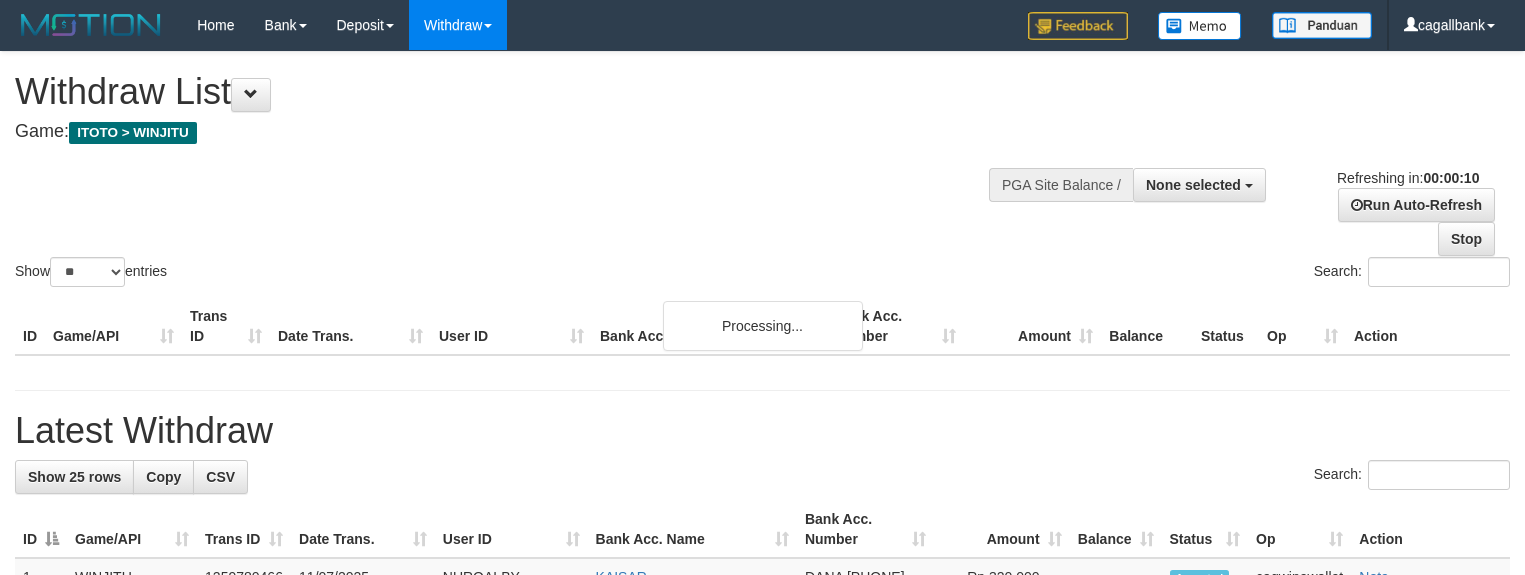 select 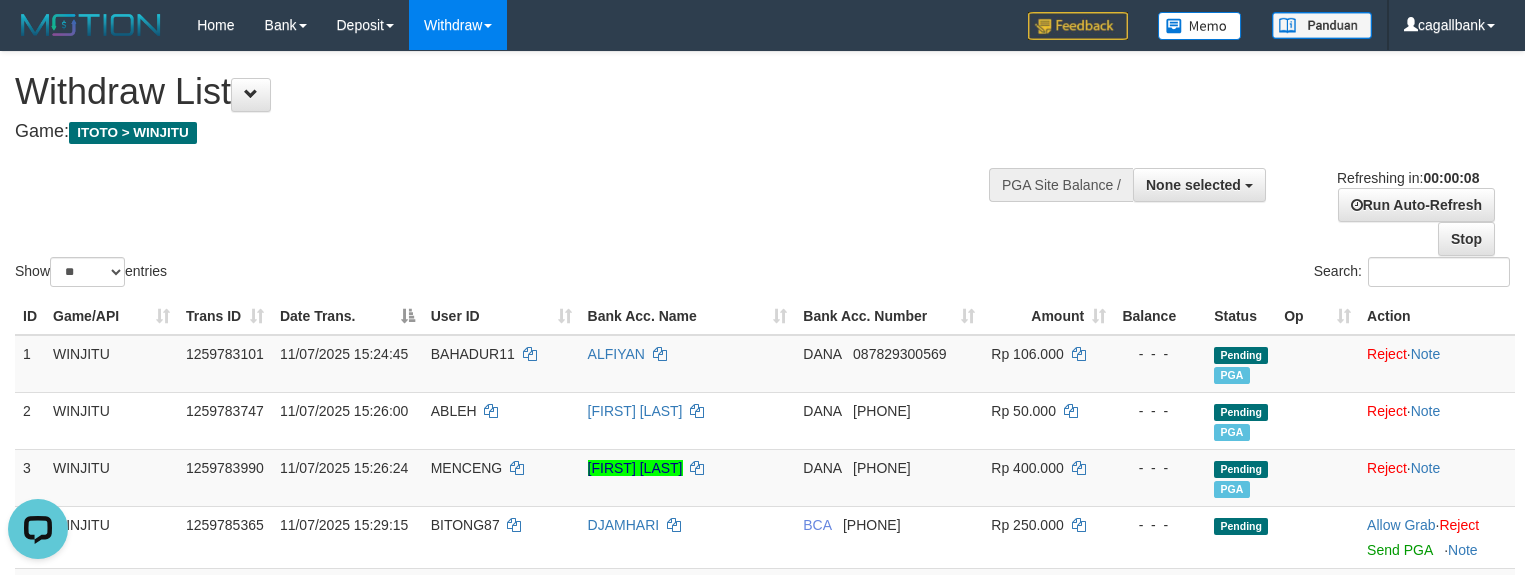 scroll, scrollTop: 0, scrollLeft: 0, axis: both 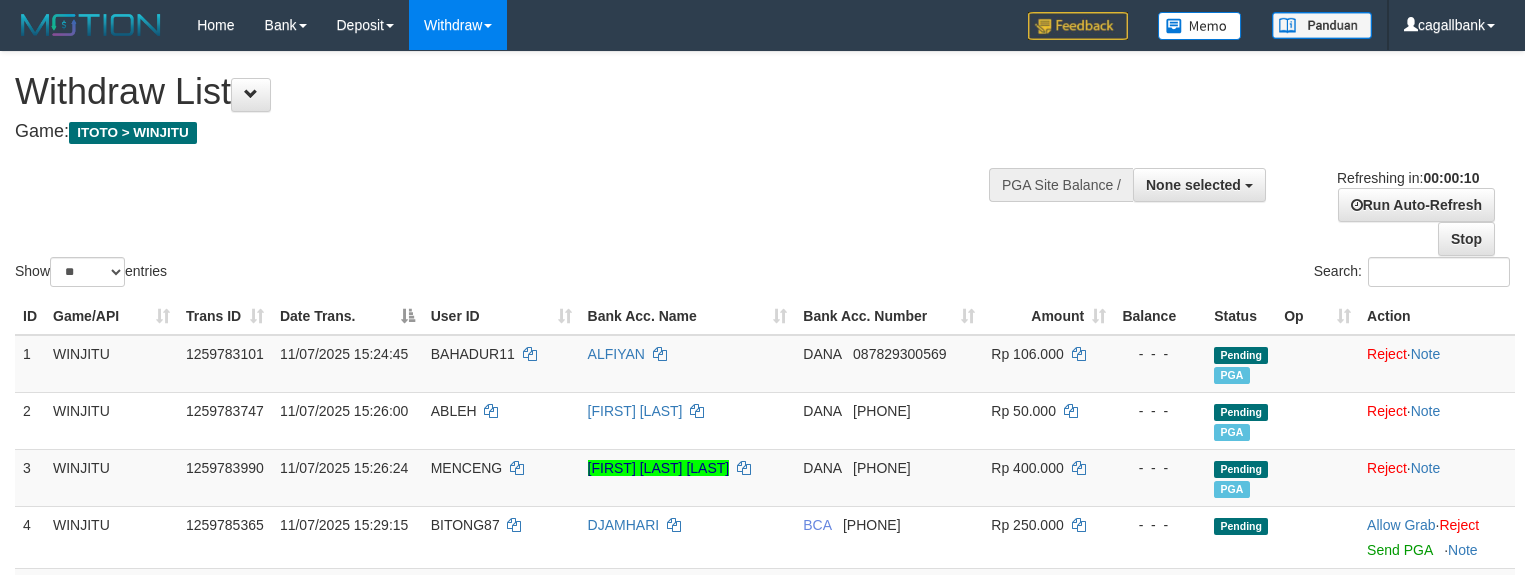 select 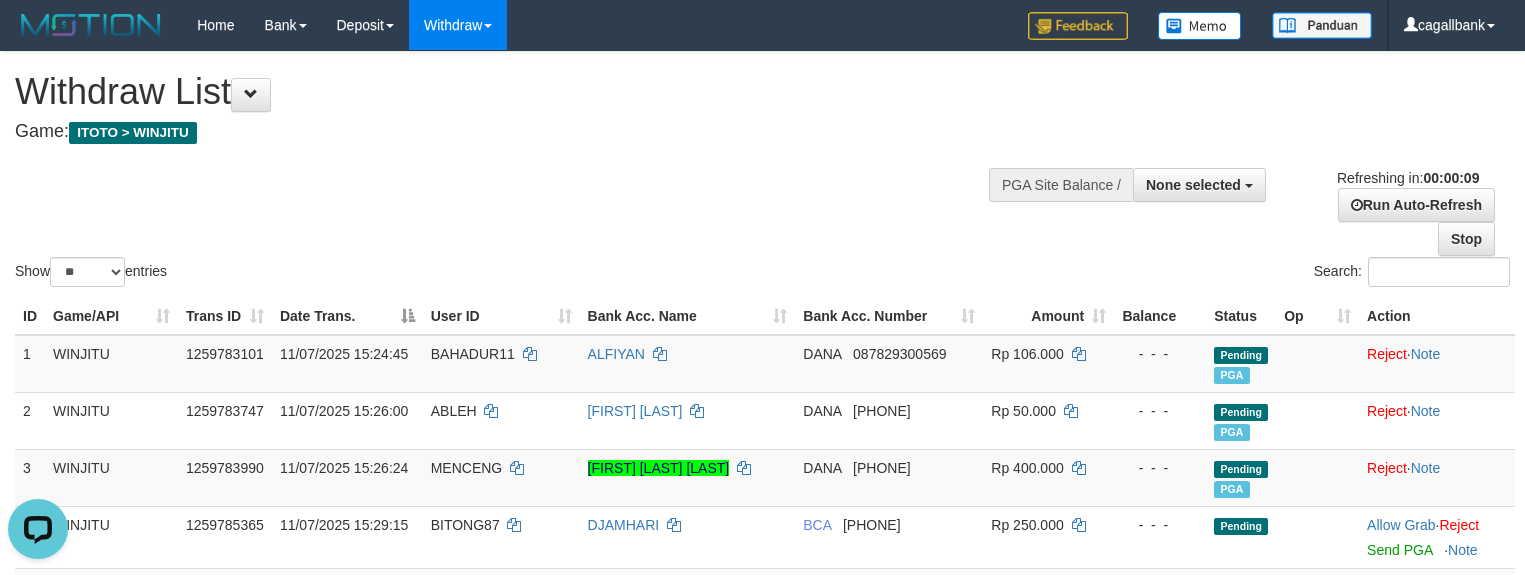 scroll, scrollTop: 0, scrollLeft: 0, axis: both 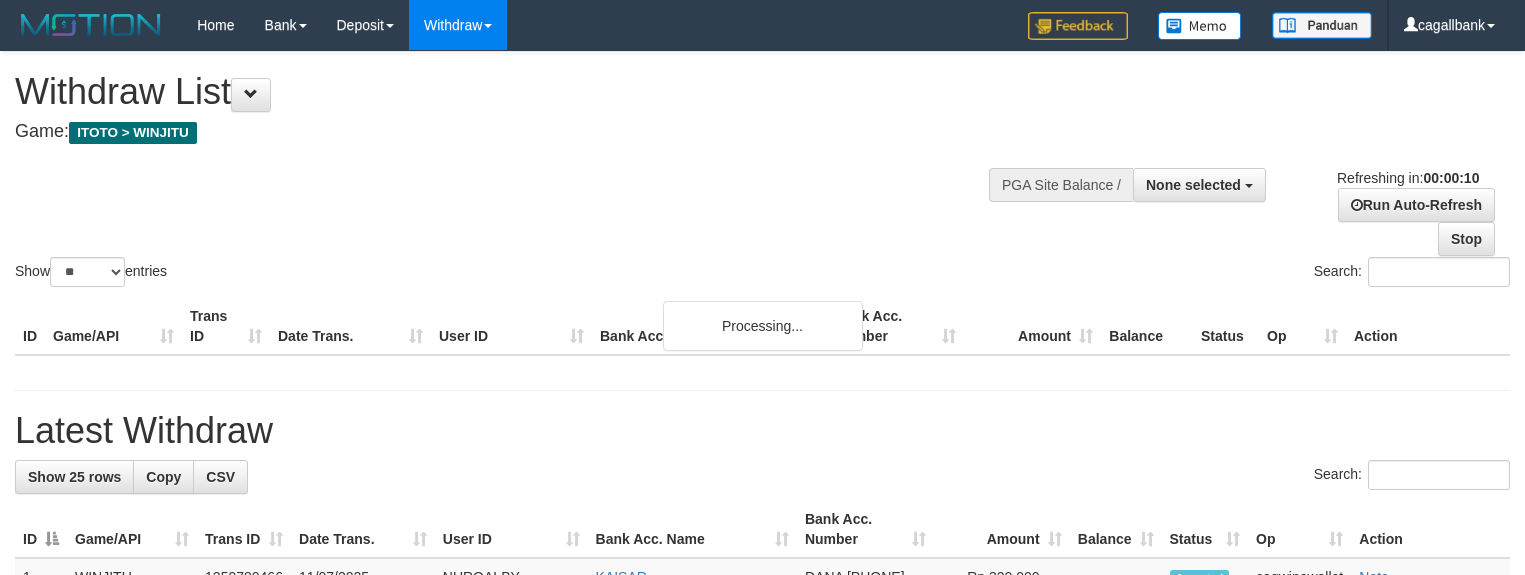 select 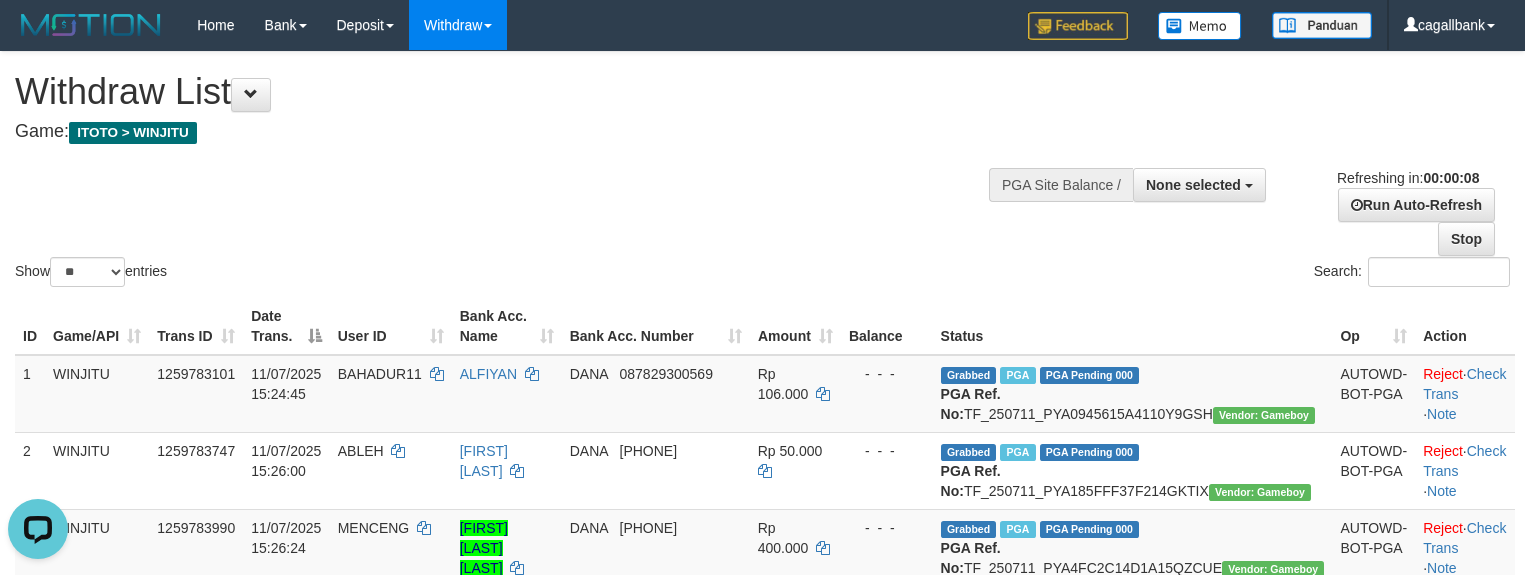 scroll, scrollTop: 0, scrollLeft: 0, axis: both 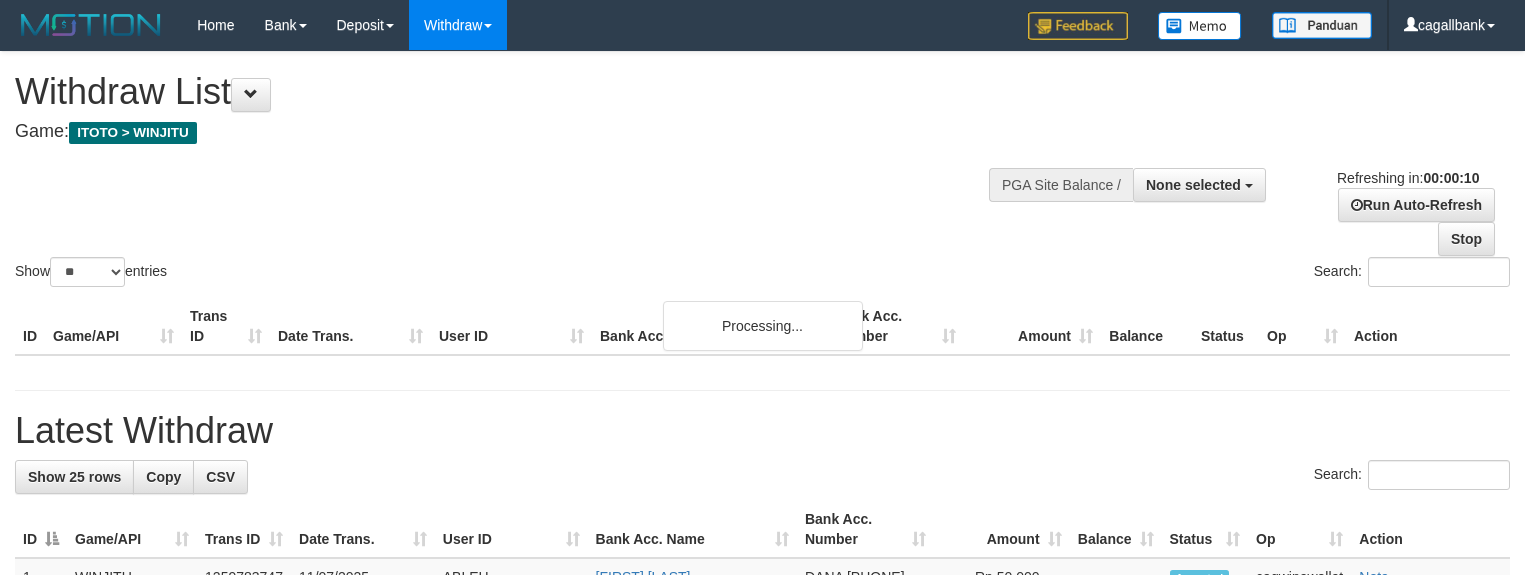 select 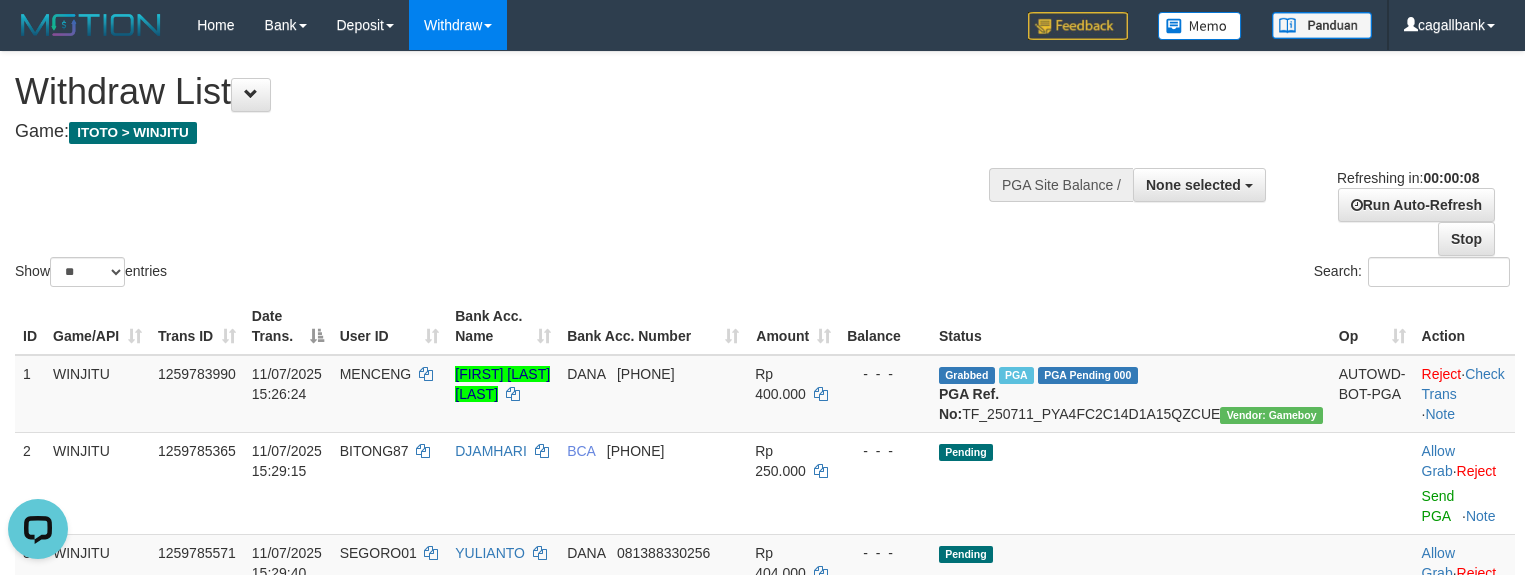 scroll, scrollTop: 0, scrollLeft: 0, axis: both 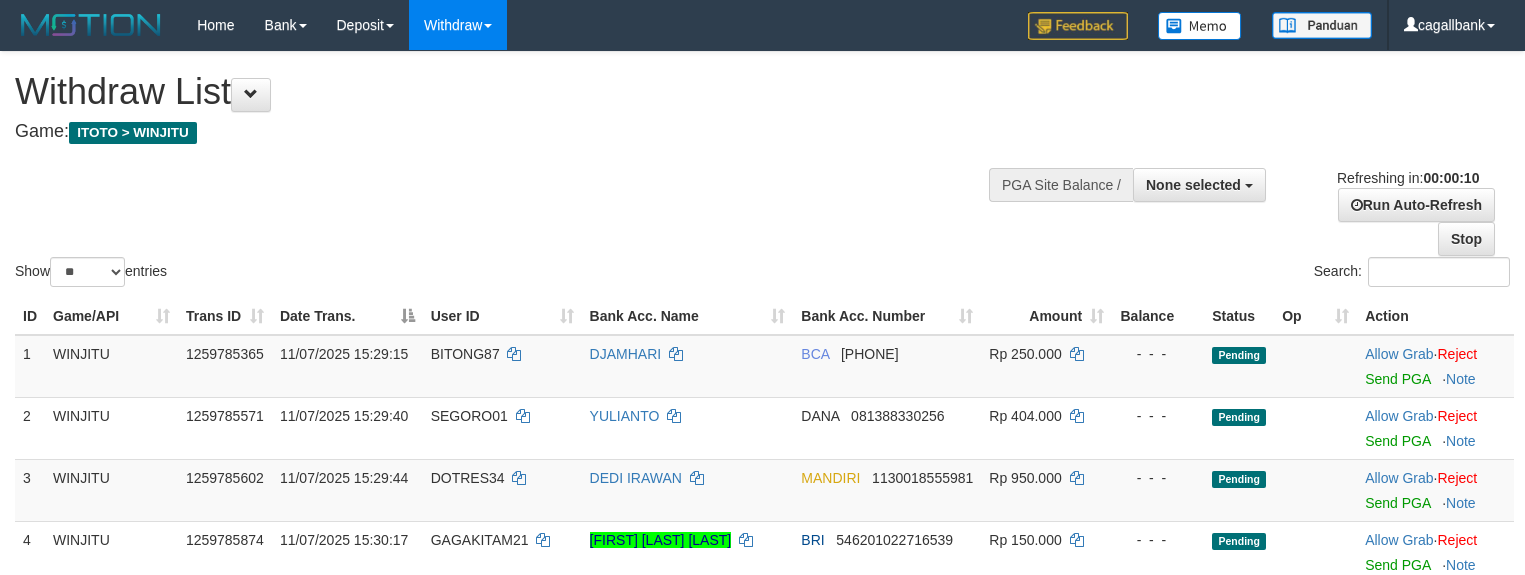 select 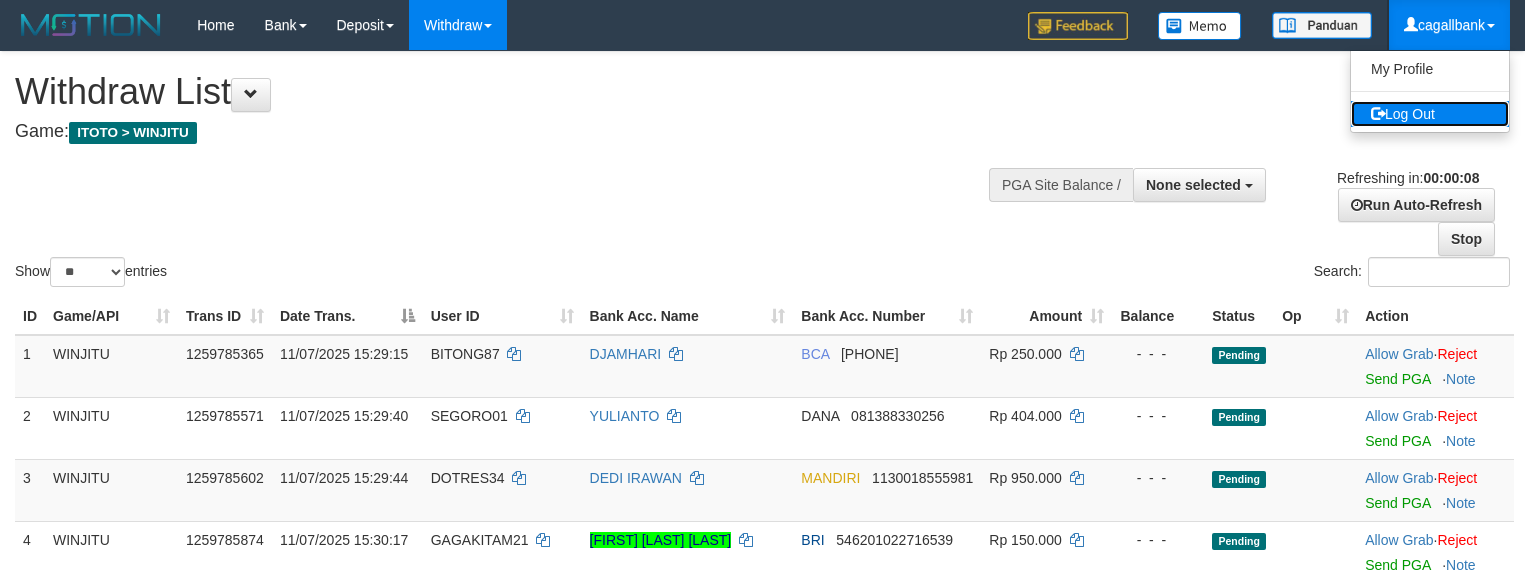 click on "Log Out" at bounding box center (1430, 114) 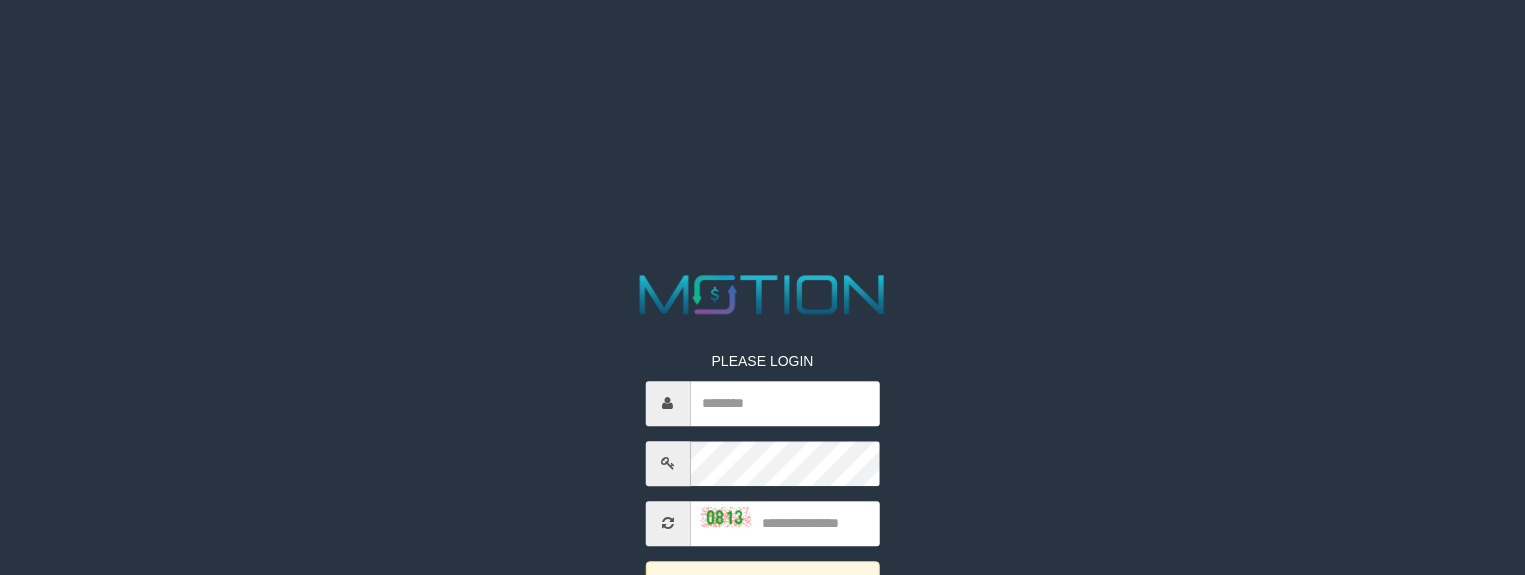 scroll, scrollTop: 0, scrollLeft: 0, axis: both 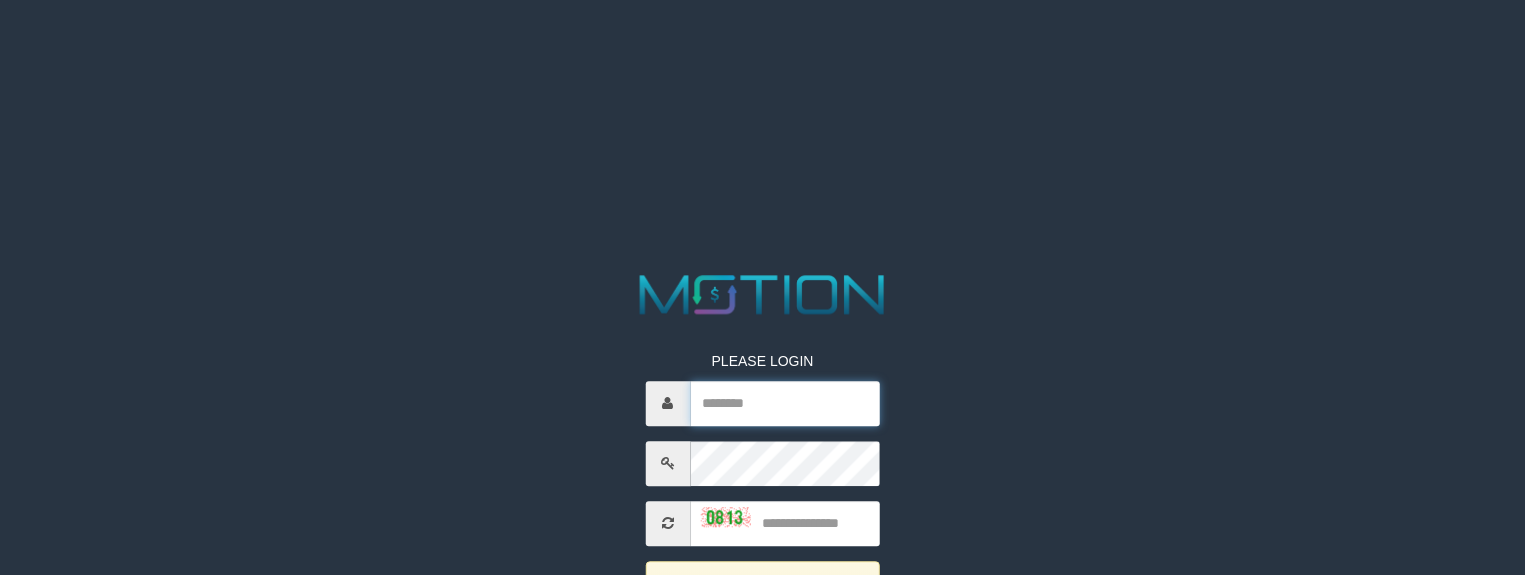 type on "**********" 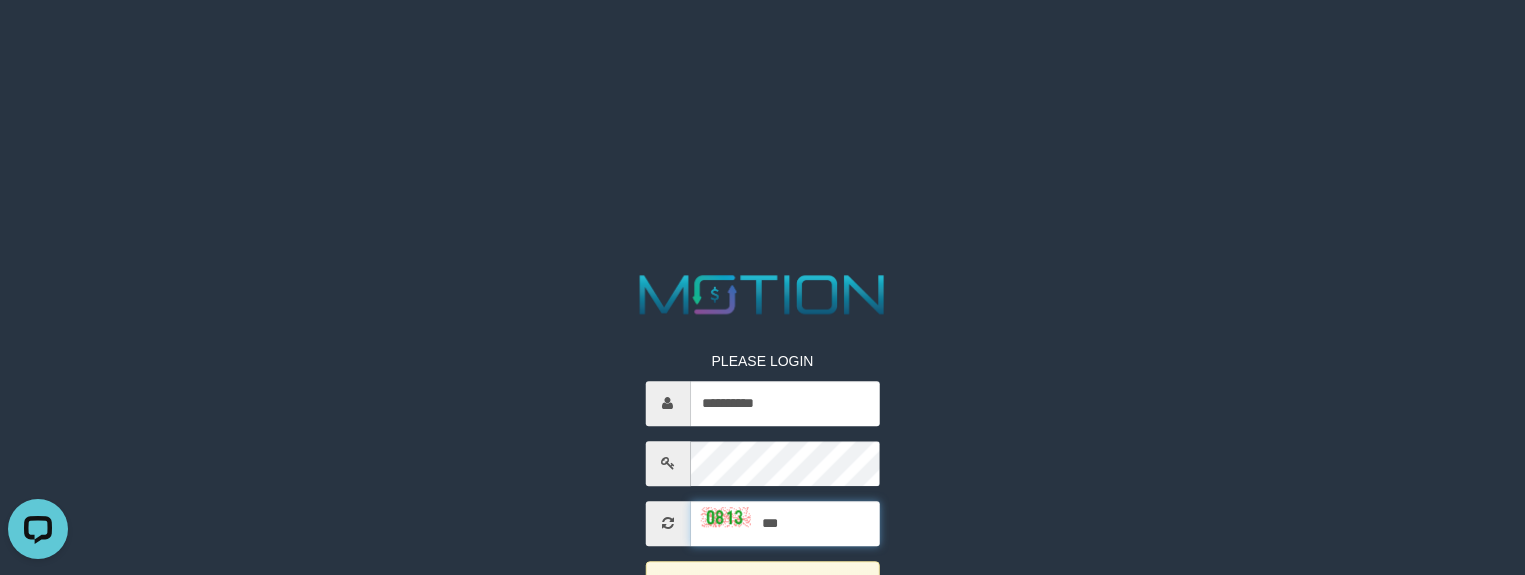 scroll, scrollTop: 0, scrollLeft: 0, axis: both 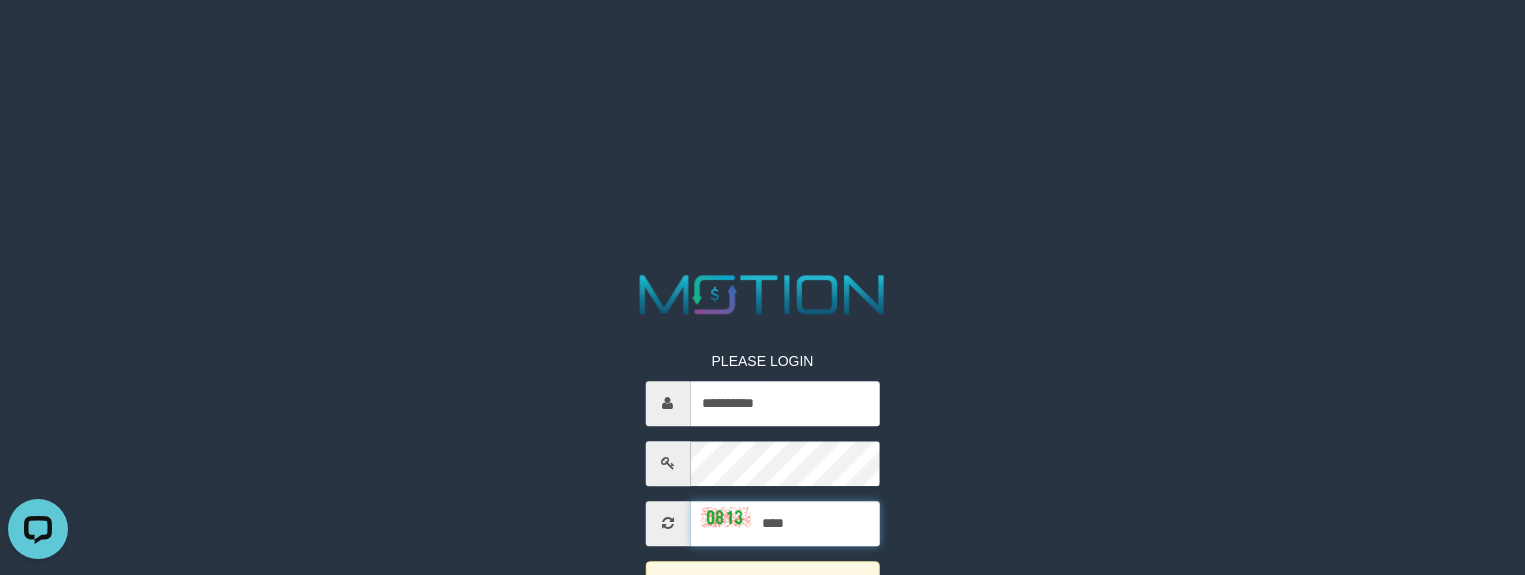 type on "****" 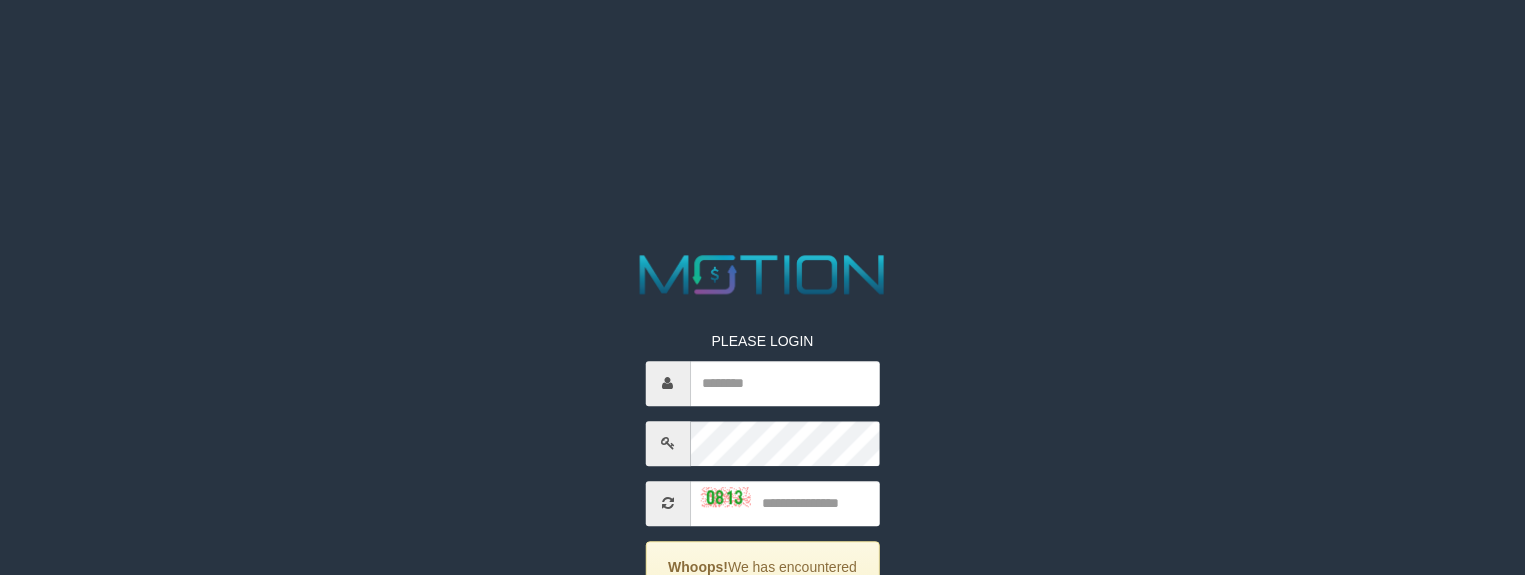 scroll, scrollTop: 0, scrollLeft: 0, axis: both 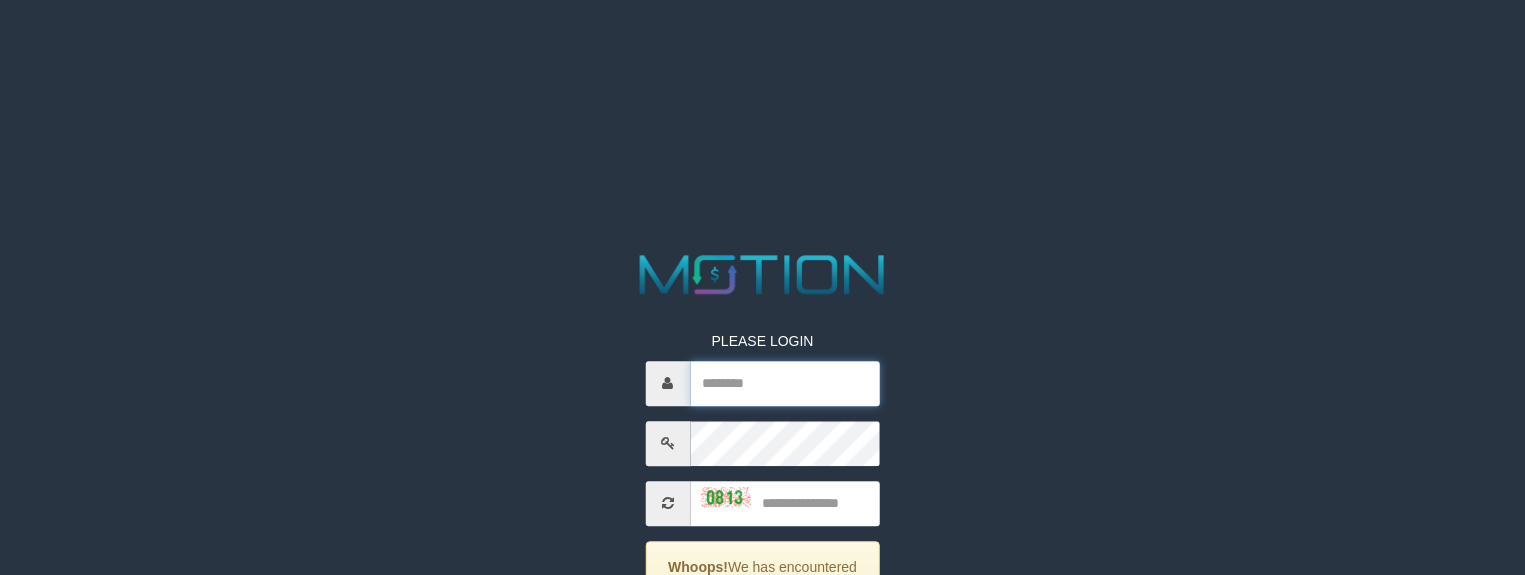 type on "**********" 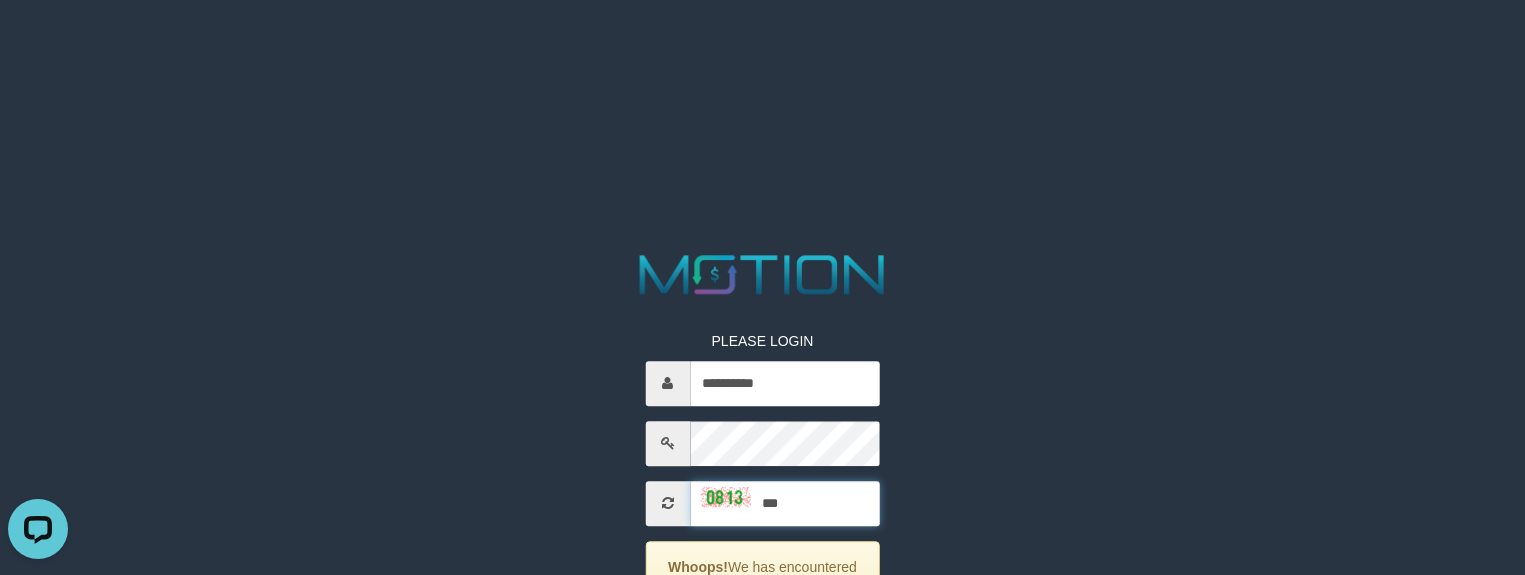 scroll, scrollTop: 0, scrollLeft: 0, axis: both 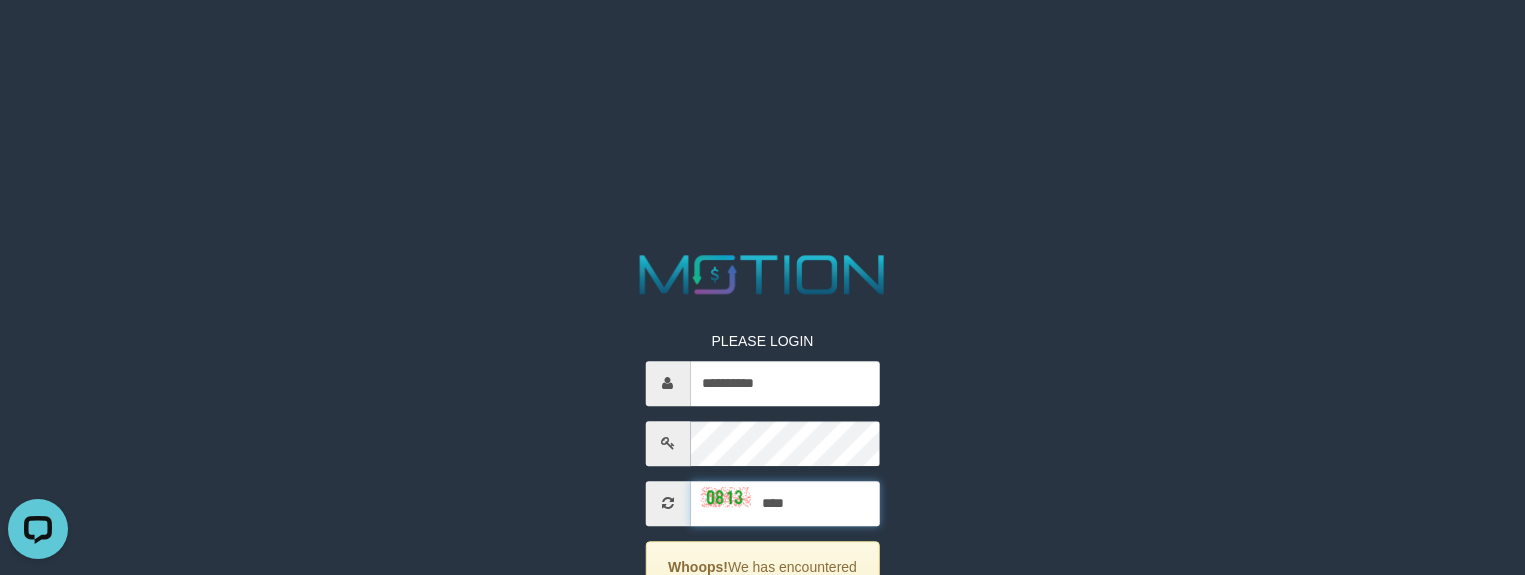 type on "****" 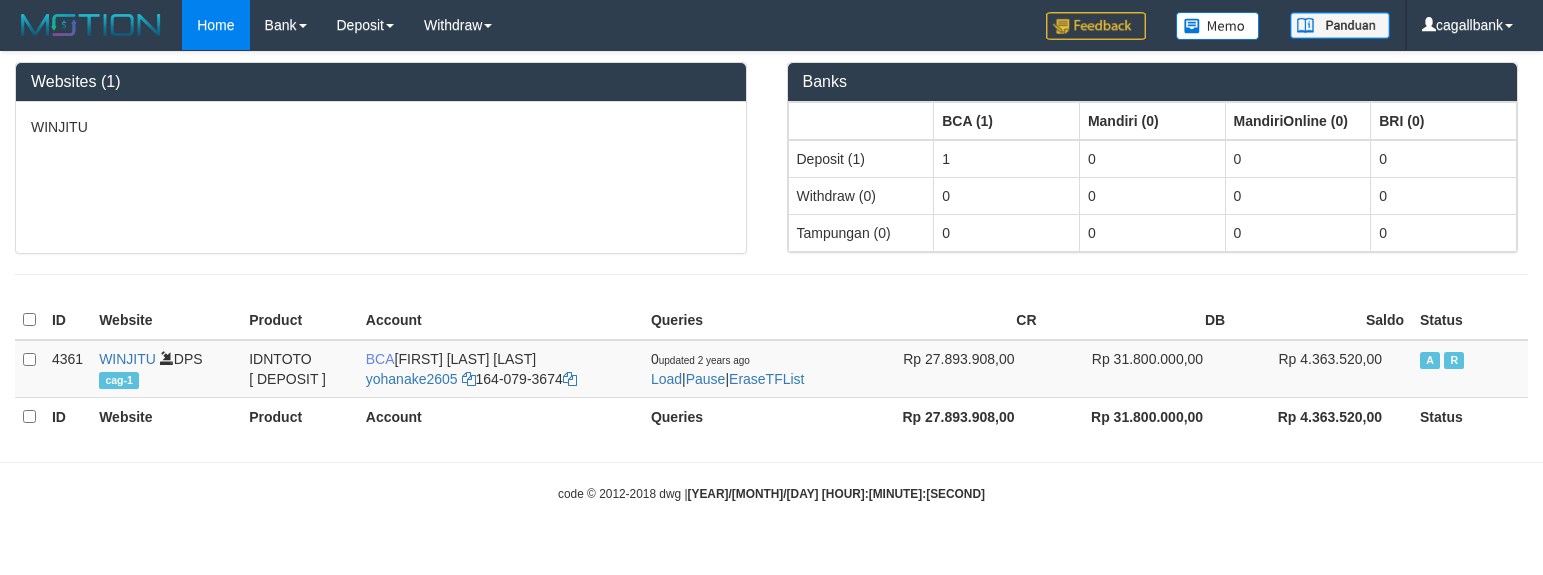 scroll, scrollTop: 0, scrollLeft: 0, axis: both 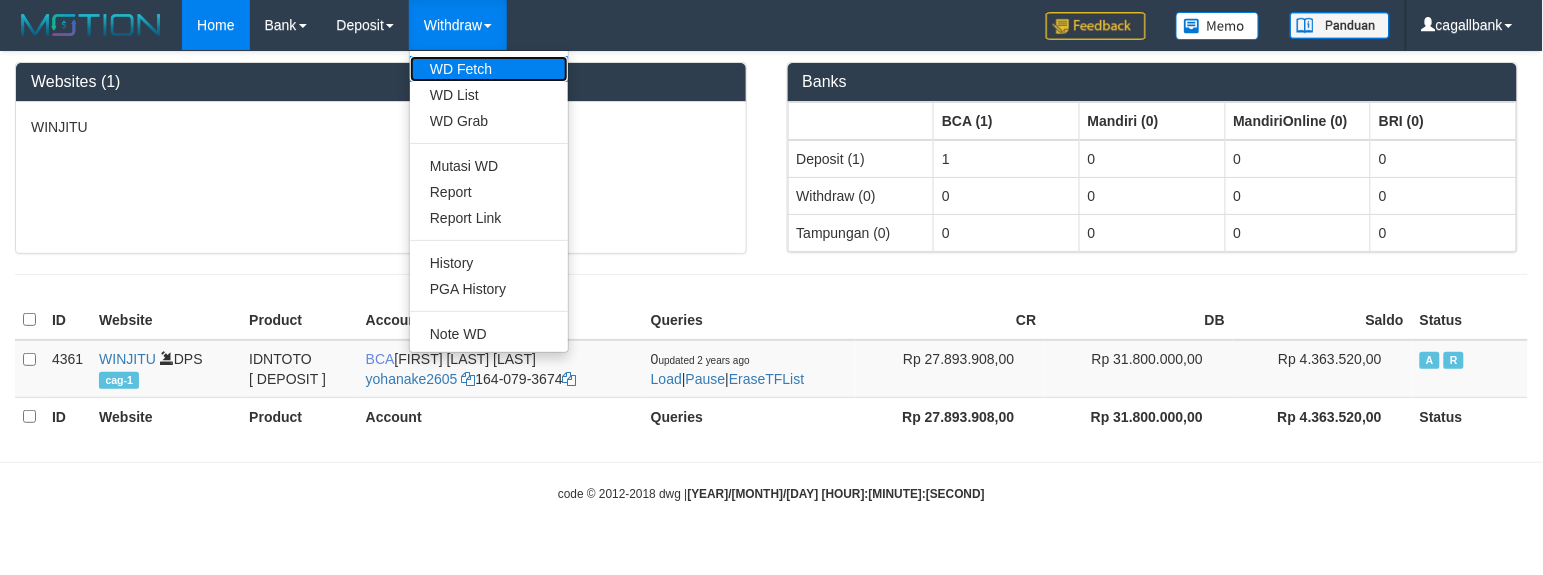 click on "WD Fetch" at bounding box center [489, 69] 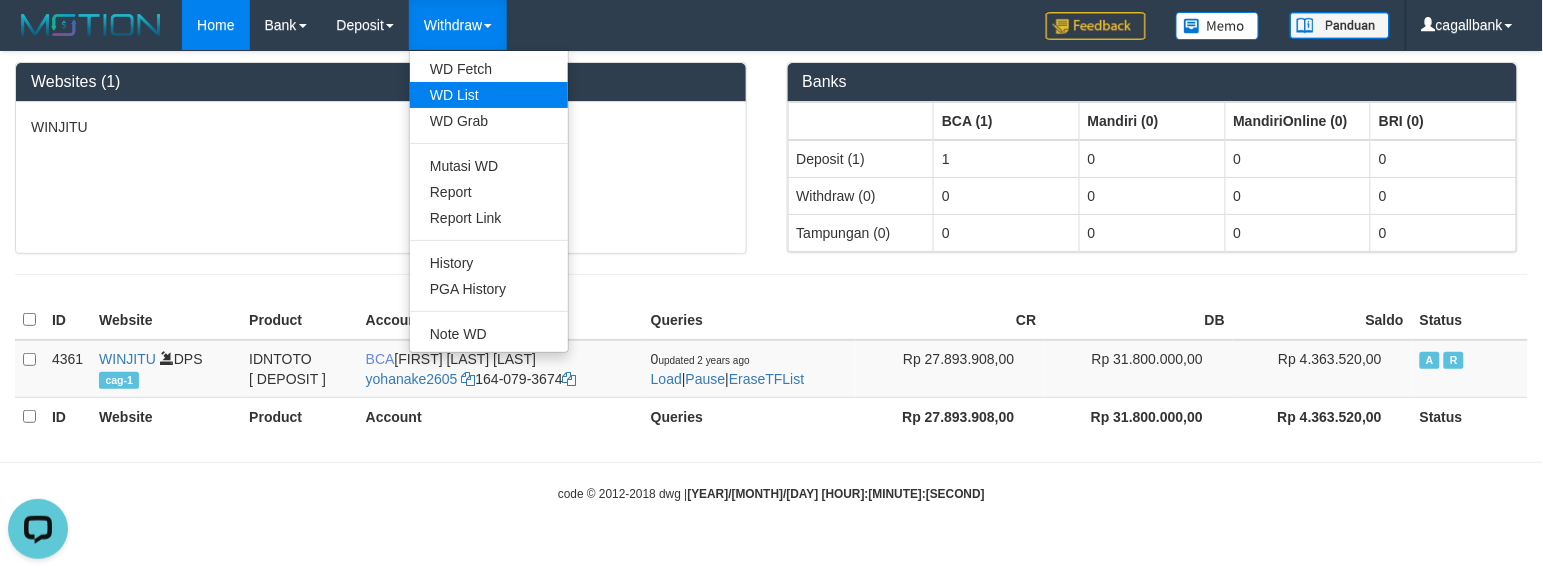 scroll, scrollTop: 0, scrollLeft: 0, axis: both 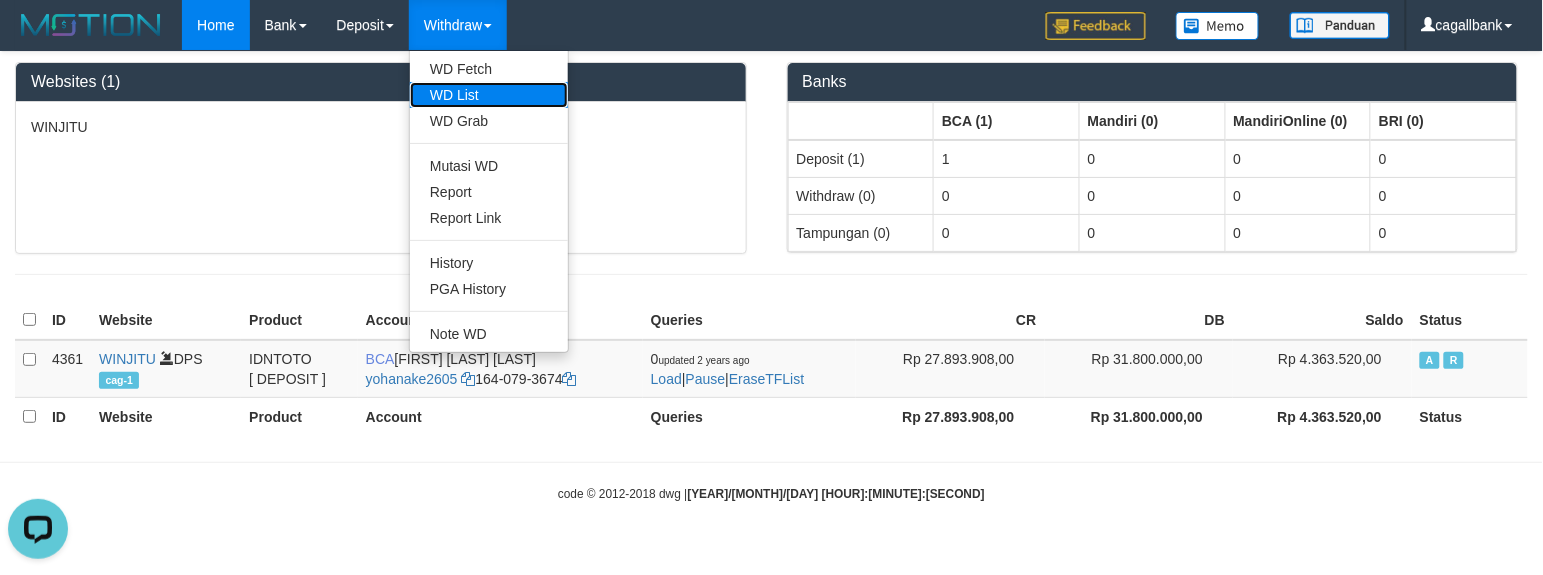 click on "WD List" at bounding box center [489, 95] 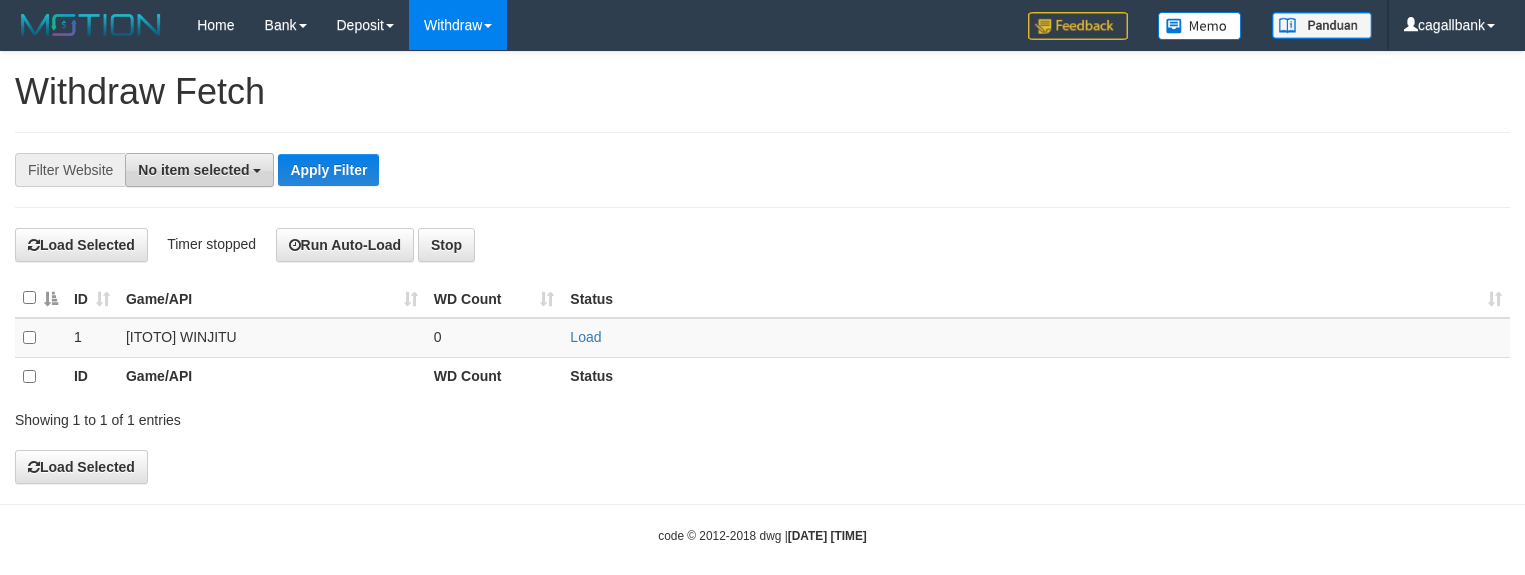 scroll, scrollTop: 0, scrollLeft: 0, axis: both 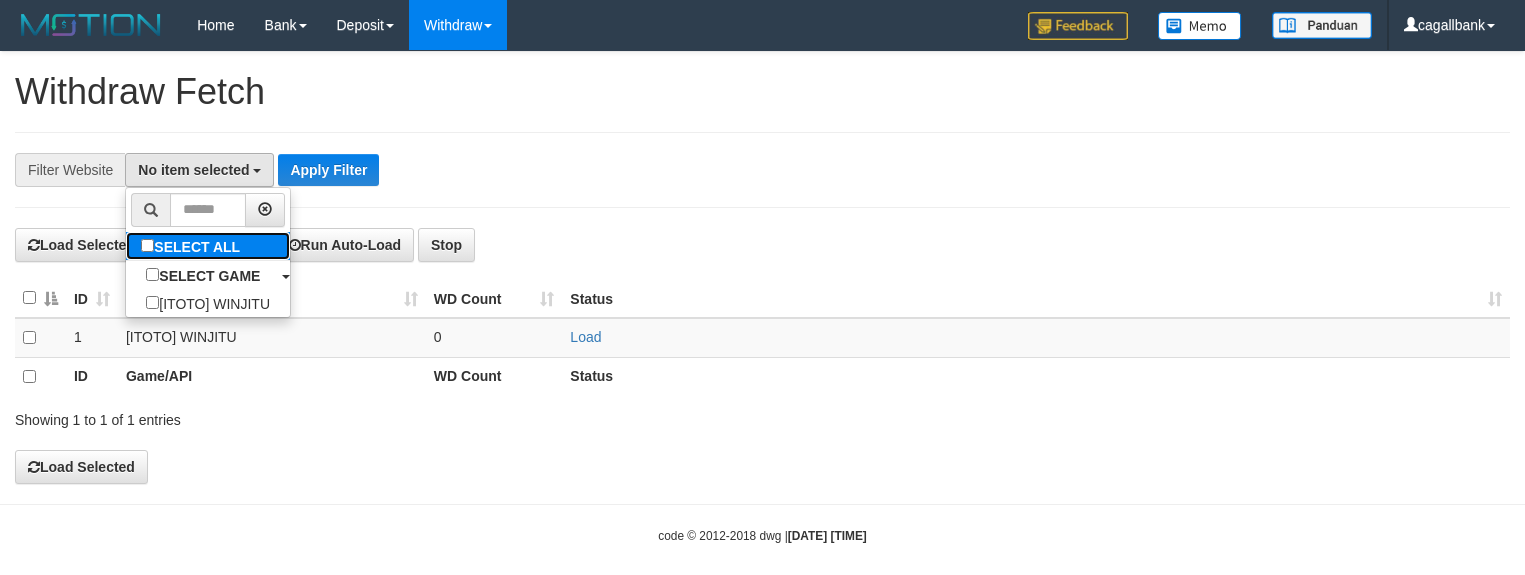click on "SELECT ALL" at bounding box center [193, 246] 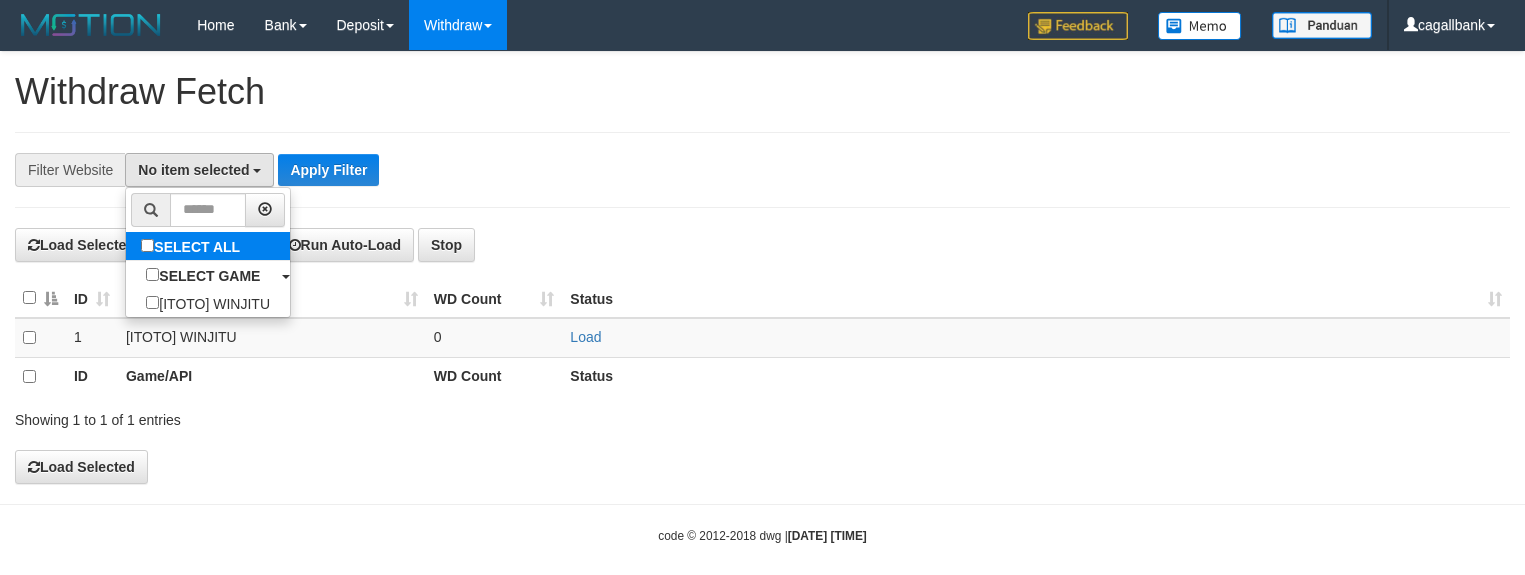 select on "****" 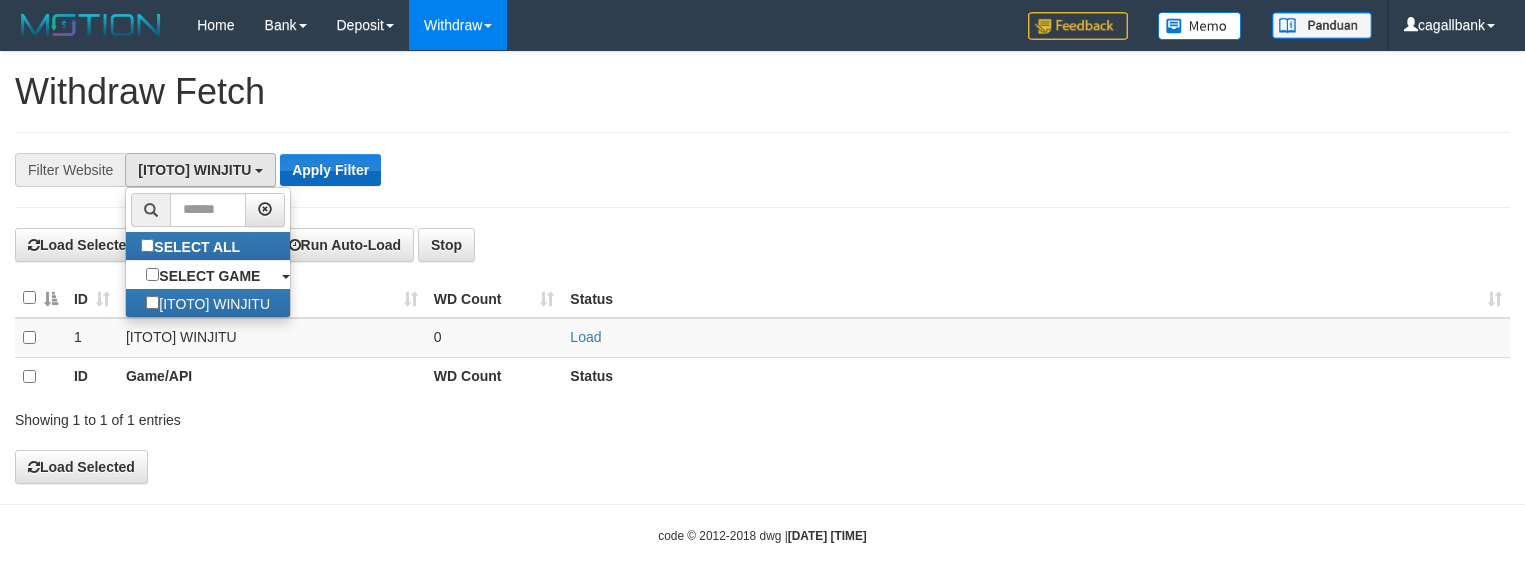 scroll, scrollTop: 17, scrollLeft: 0, axis: vertical 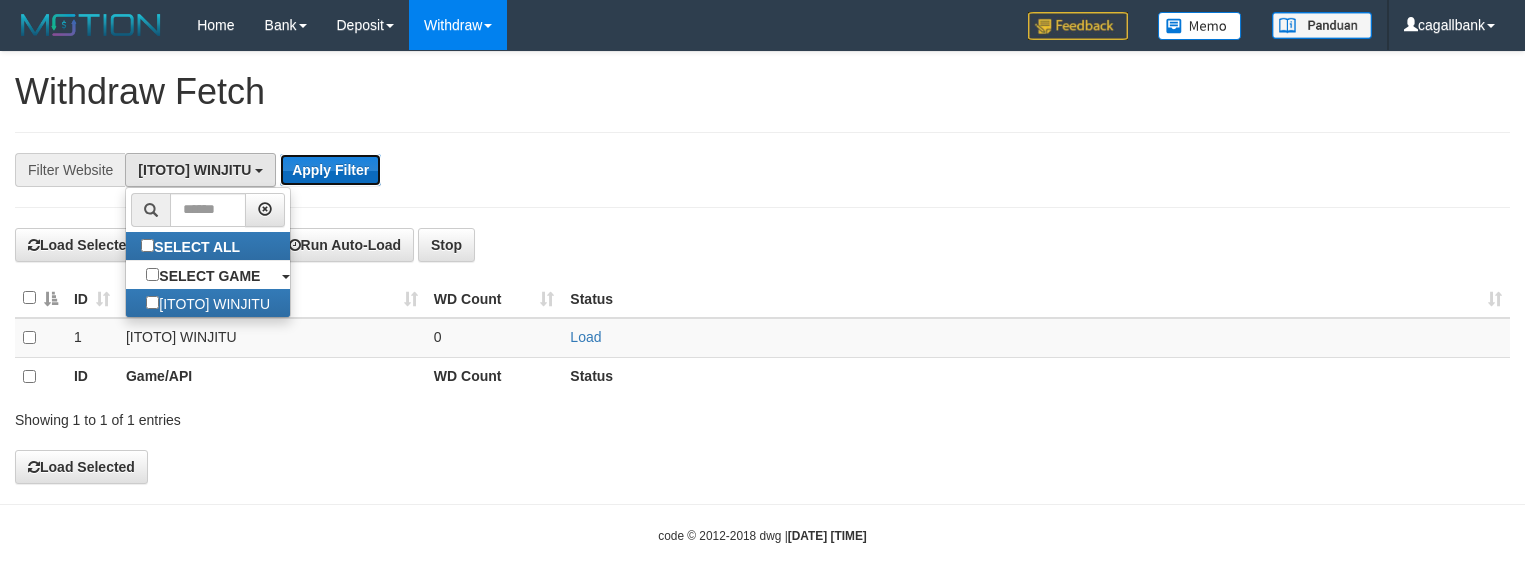 type 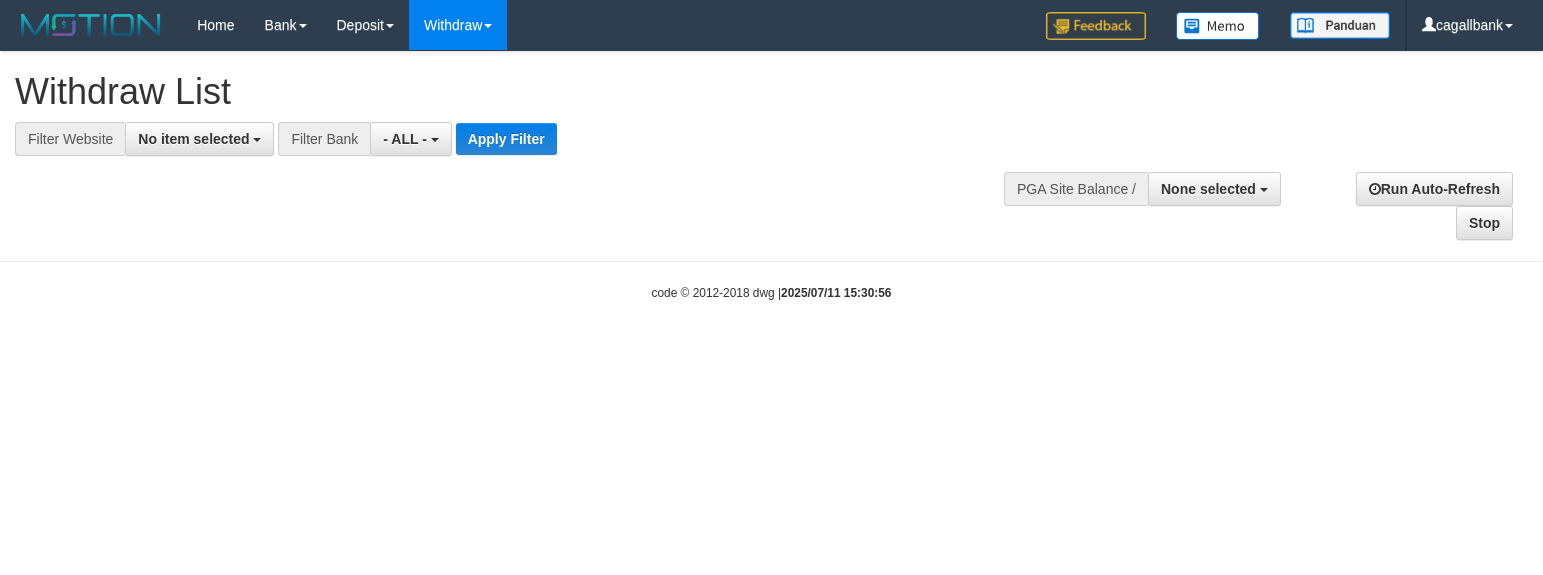 select 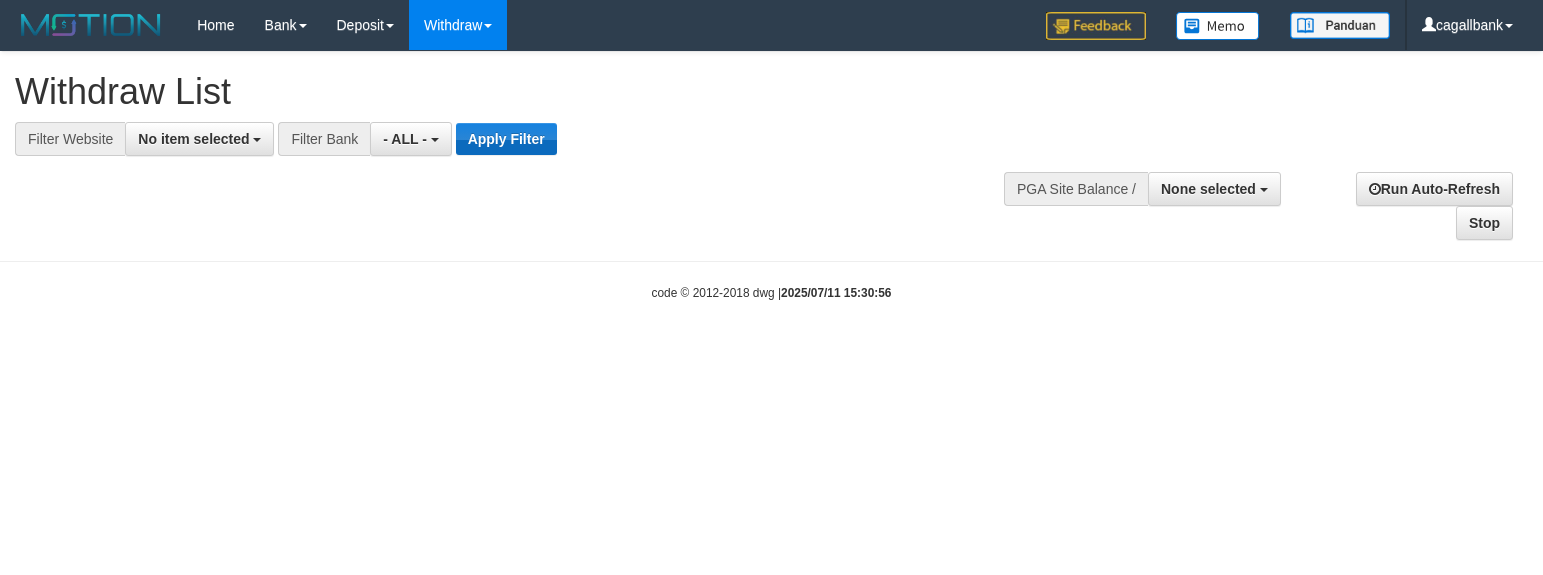 scroll, scrollTop: 0, scrollLeft: 0, axis: both 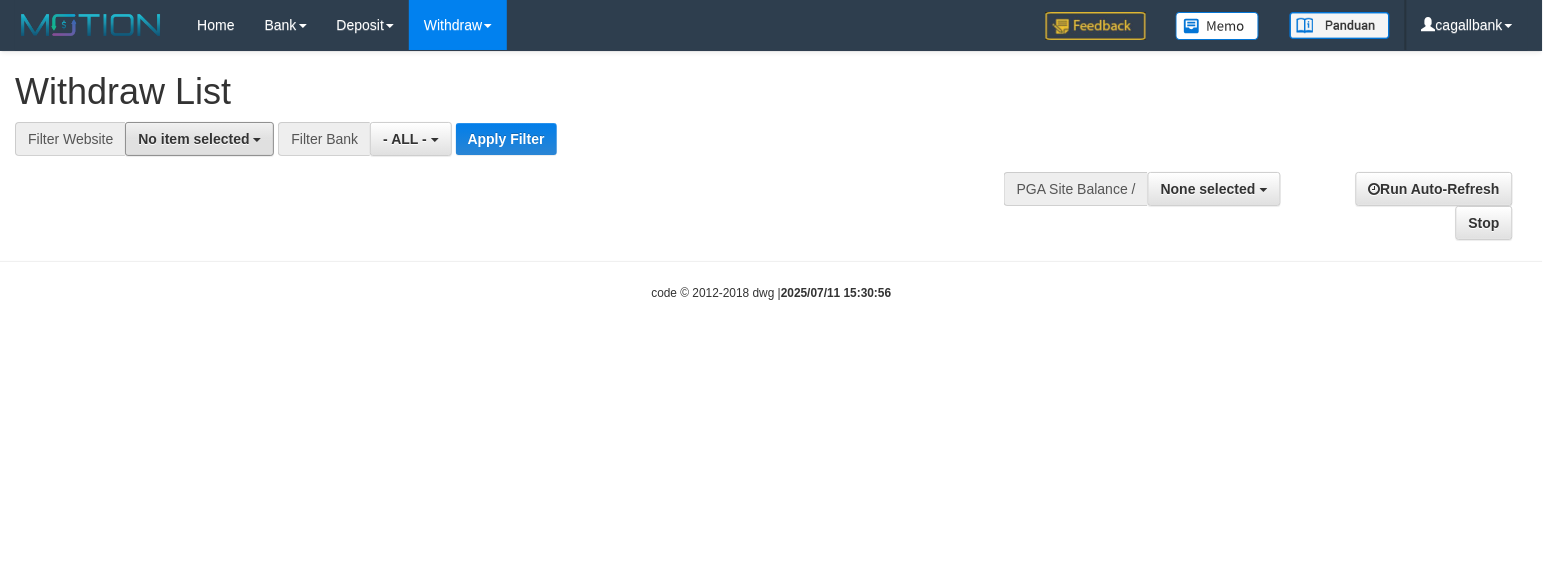 click on "No item selected" at bounding box center (193, 139) 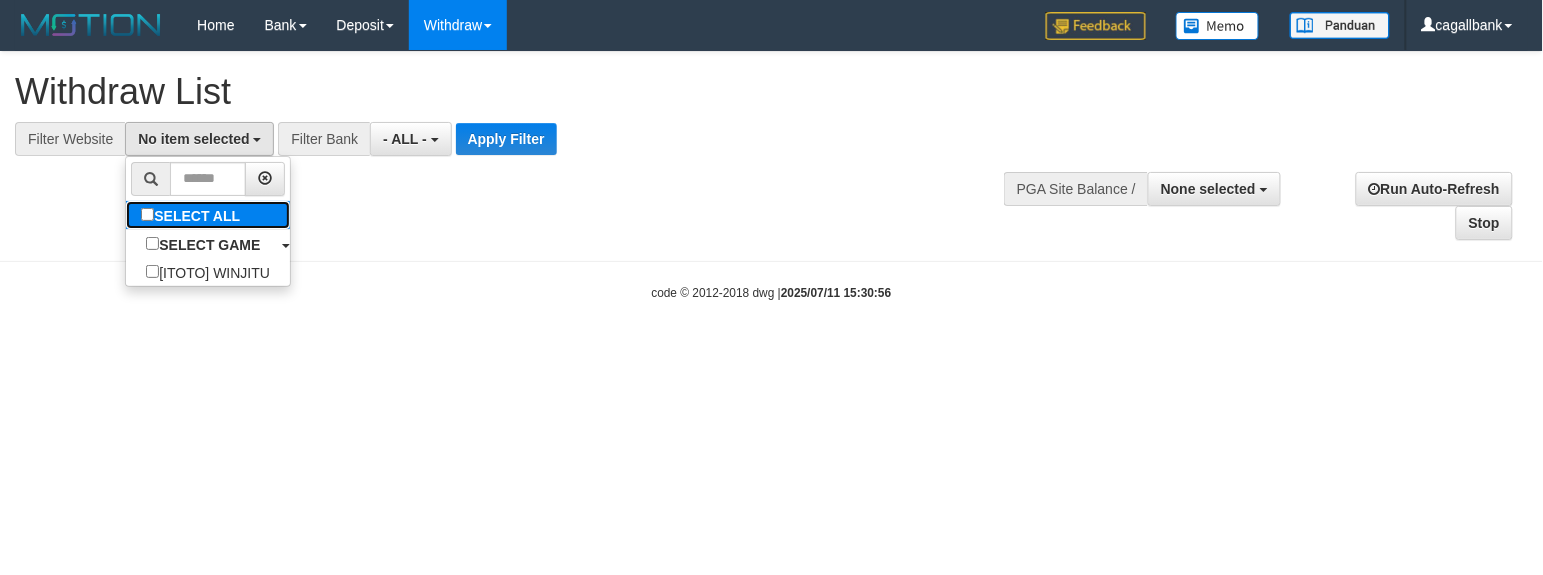 click on "SELECT ALL" at bounding box center [193, 215] 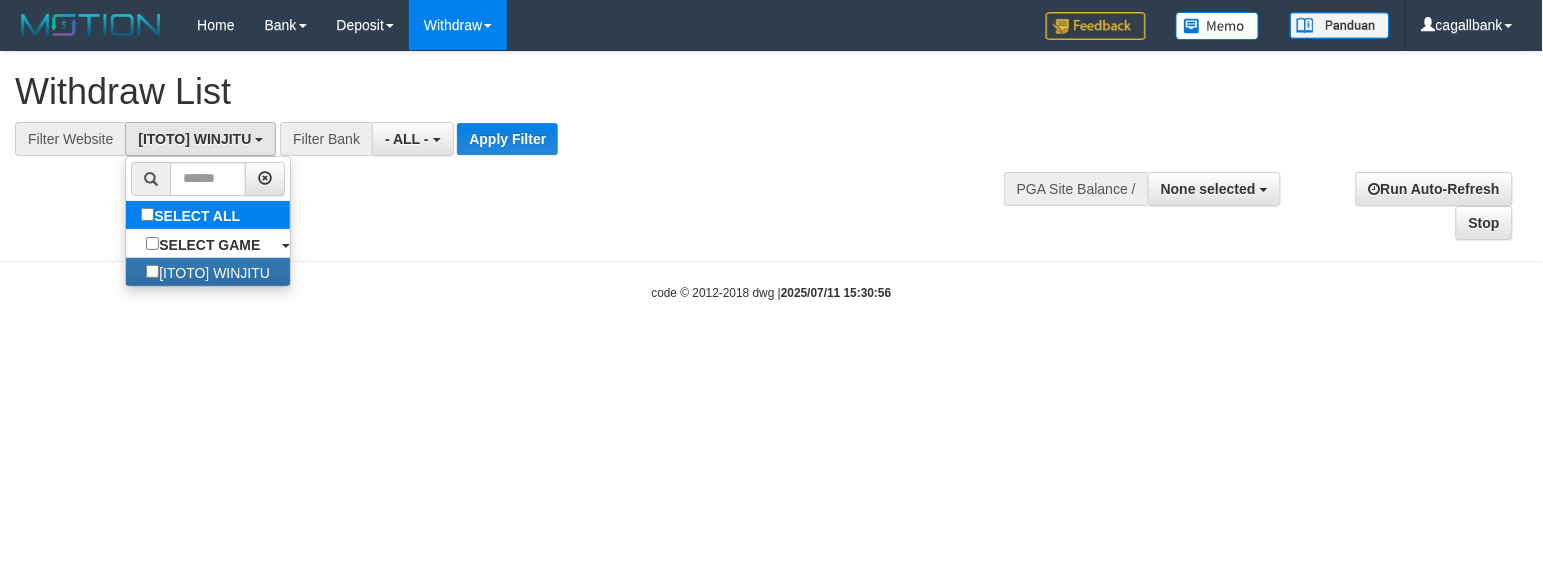 select on "****" 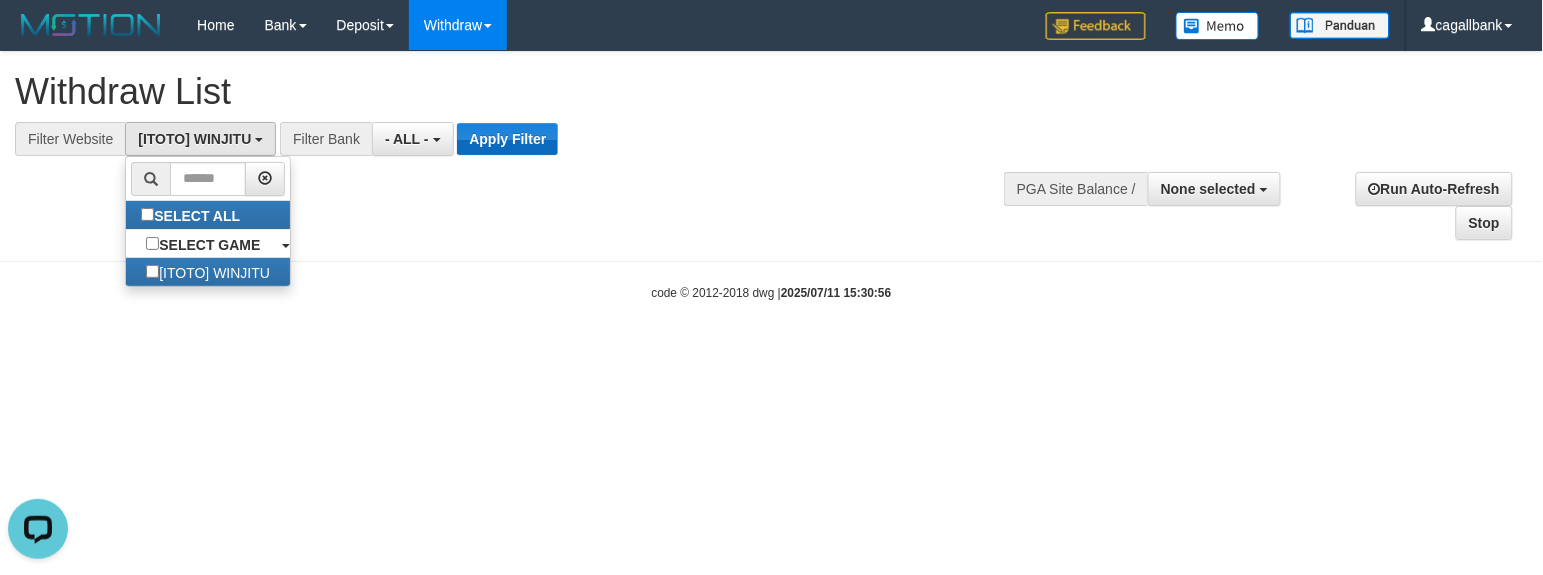 scroll, scrollTop: 17, scrollLeft: 0, axis: vertical 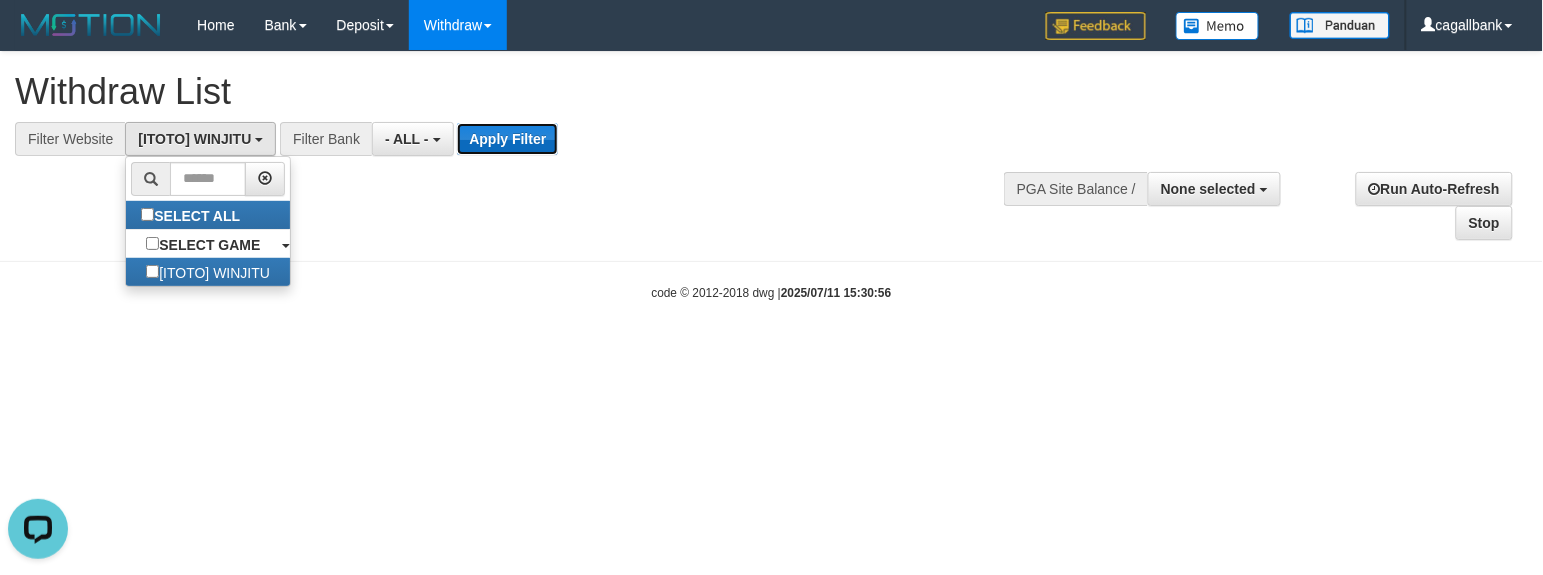 click on "Apply Filter" at bounding box center [507, 139] 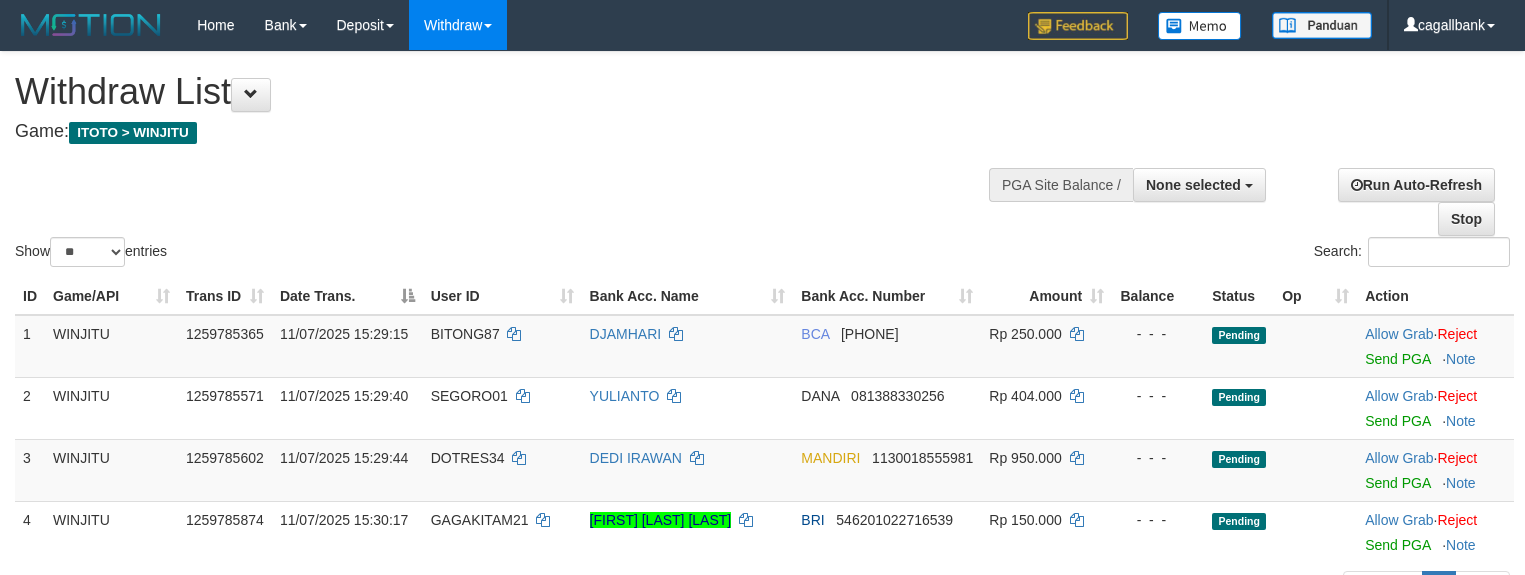 select 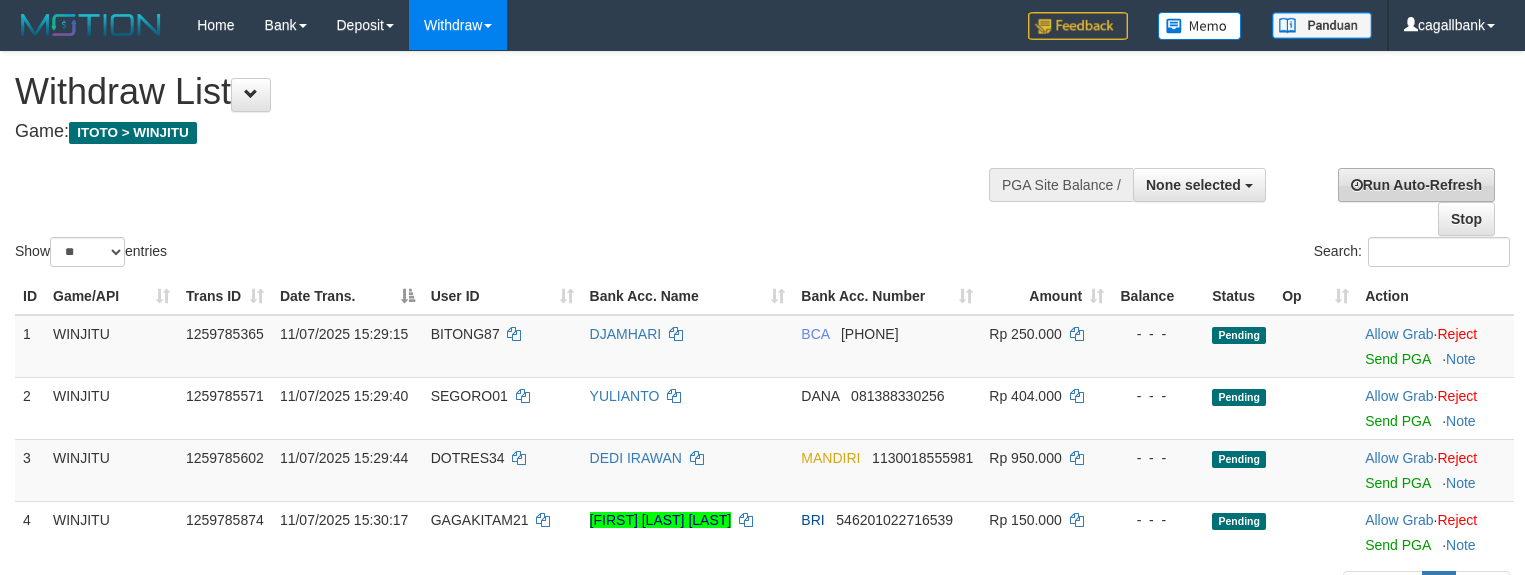 scroll, scrollTop: 0, scrollLeft: 0, axis: both 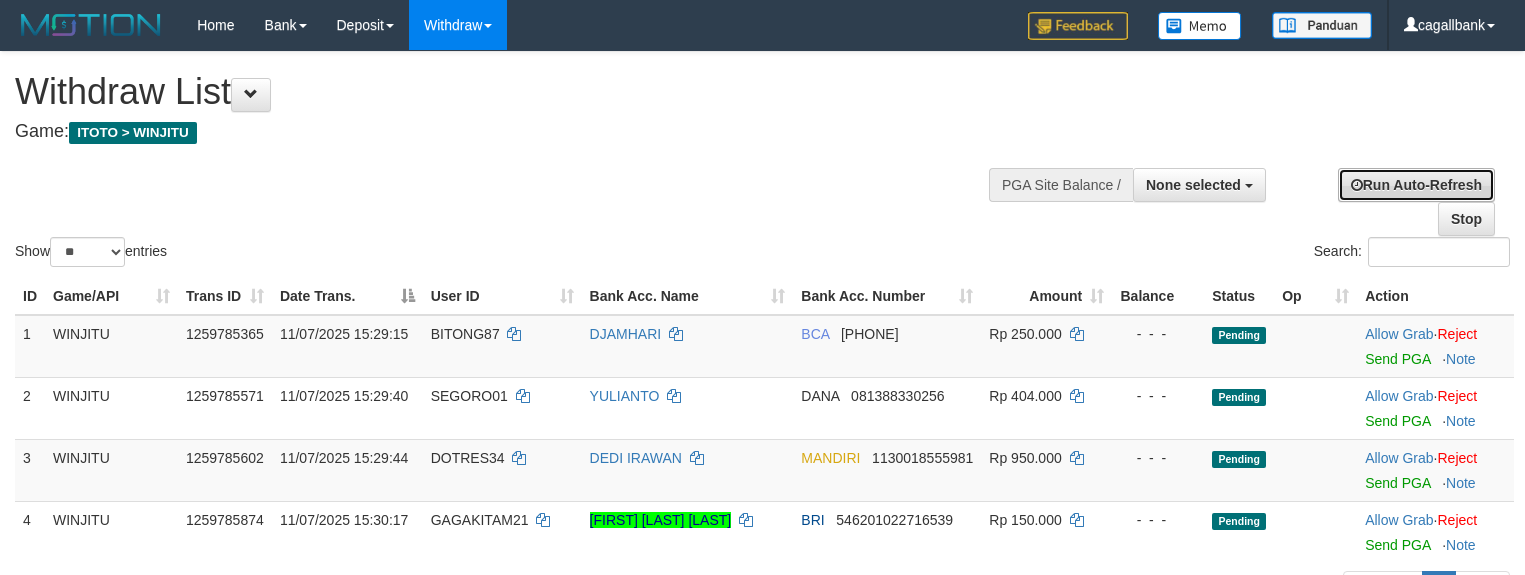 click on "Run Auto-Refresh" at bounding box center (1416, 185) 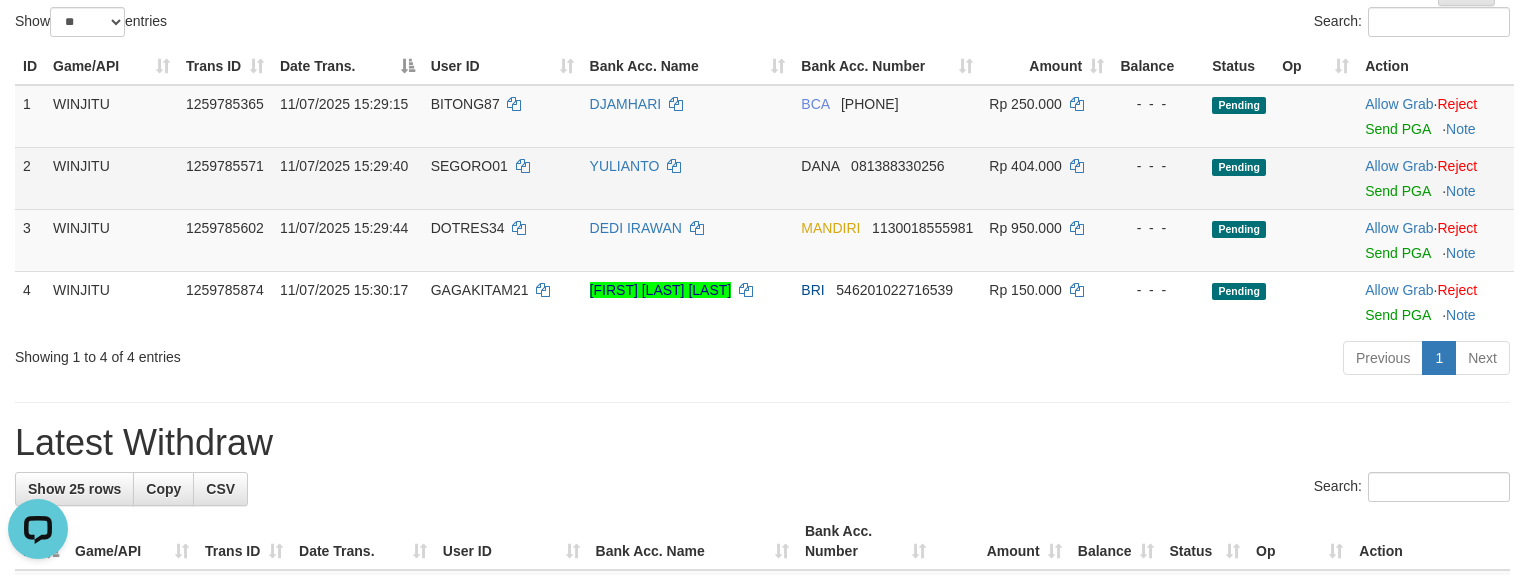 scroll, scrollTop: 0, scrollLeft: 0, axis: both 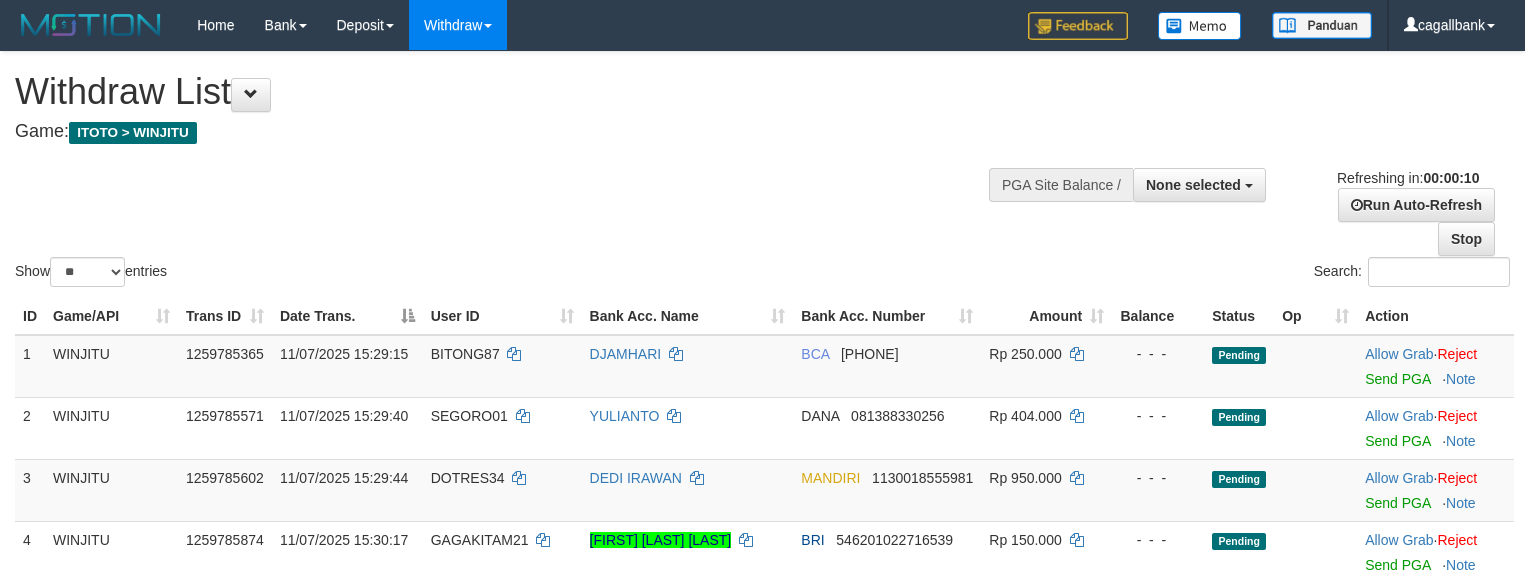 select 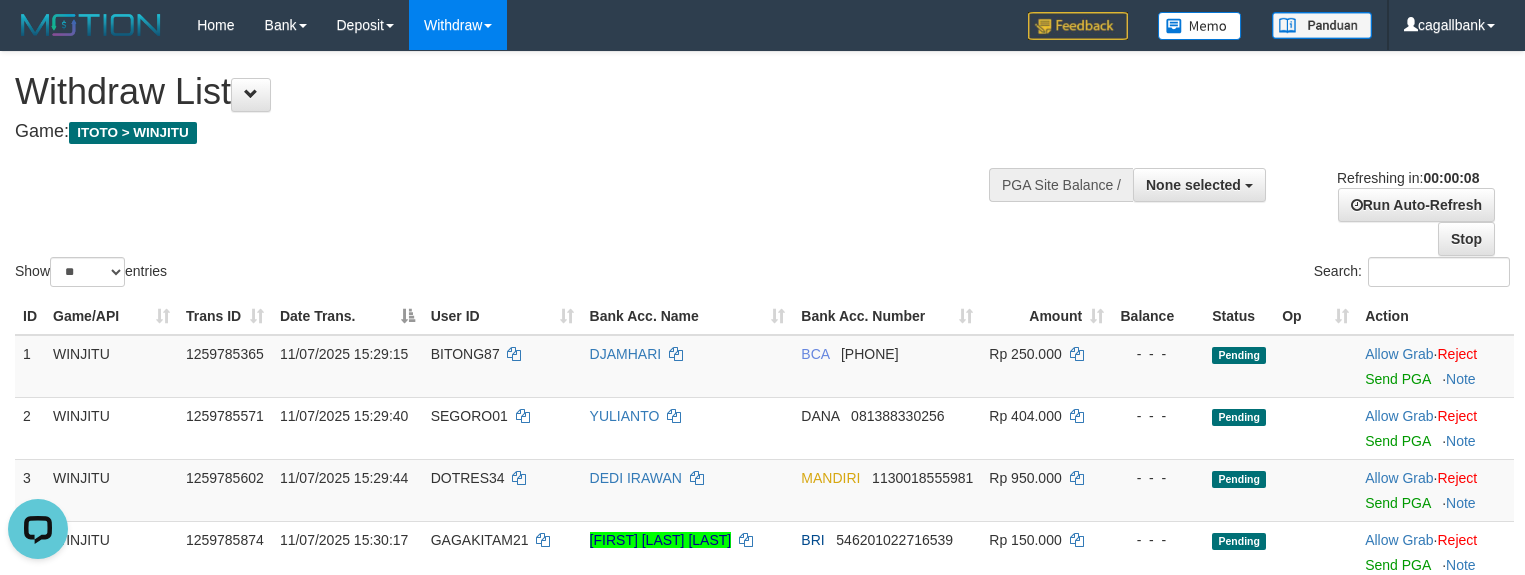 scroll, scrollTop: 0, scrollLeft: 0, axis: both 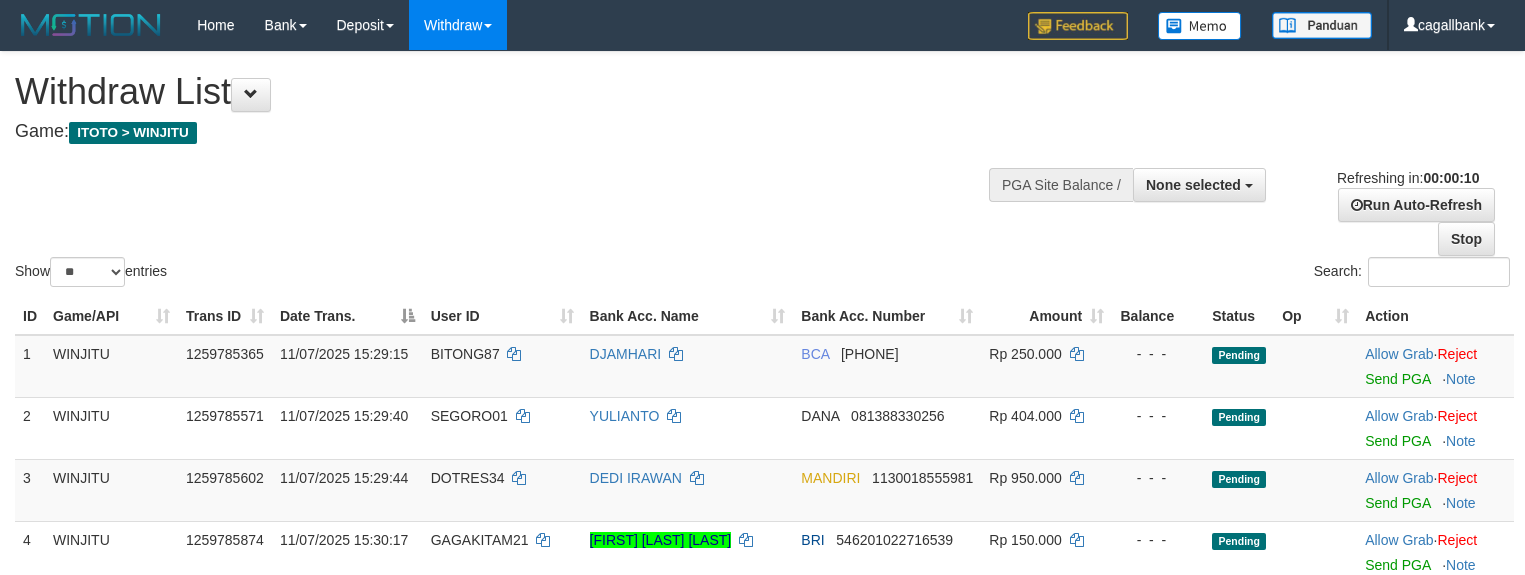 select 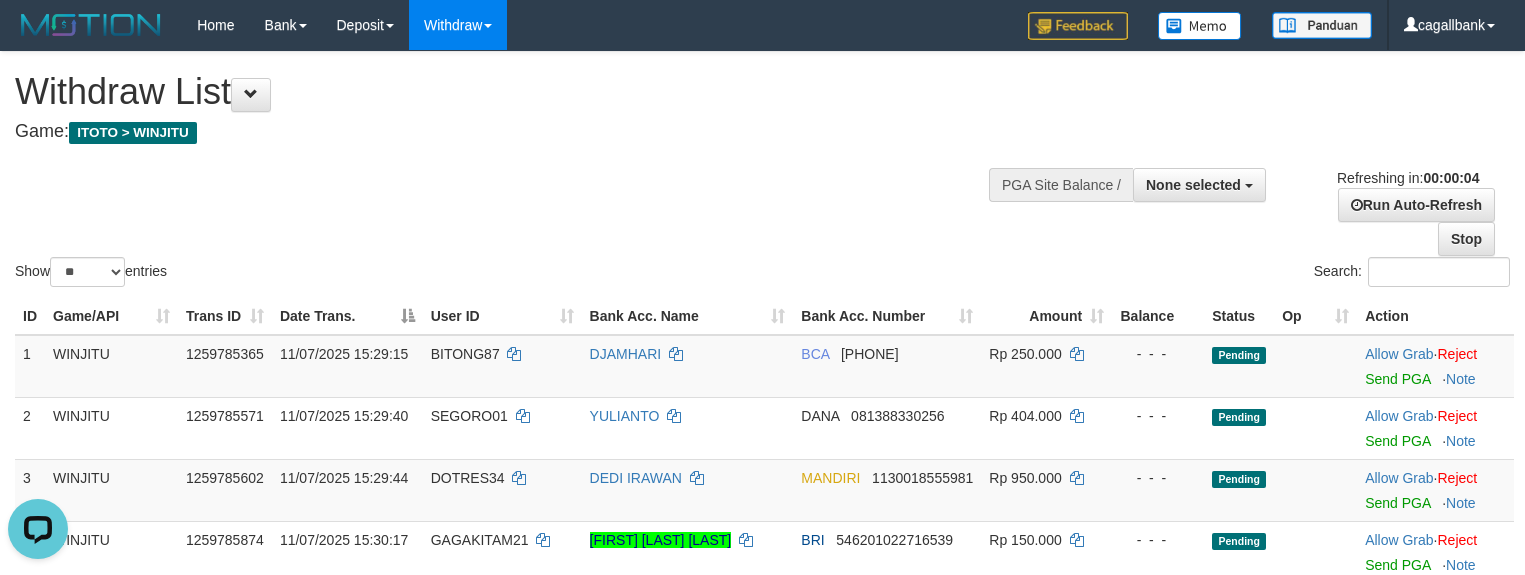 scroll, scrollTop: 0, scrollLeft: 0, axis: both 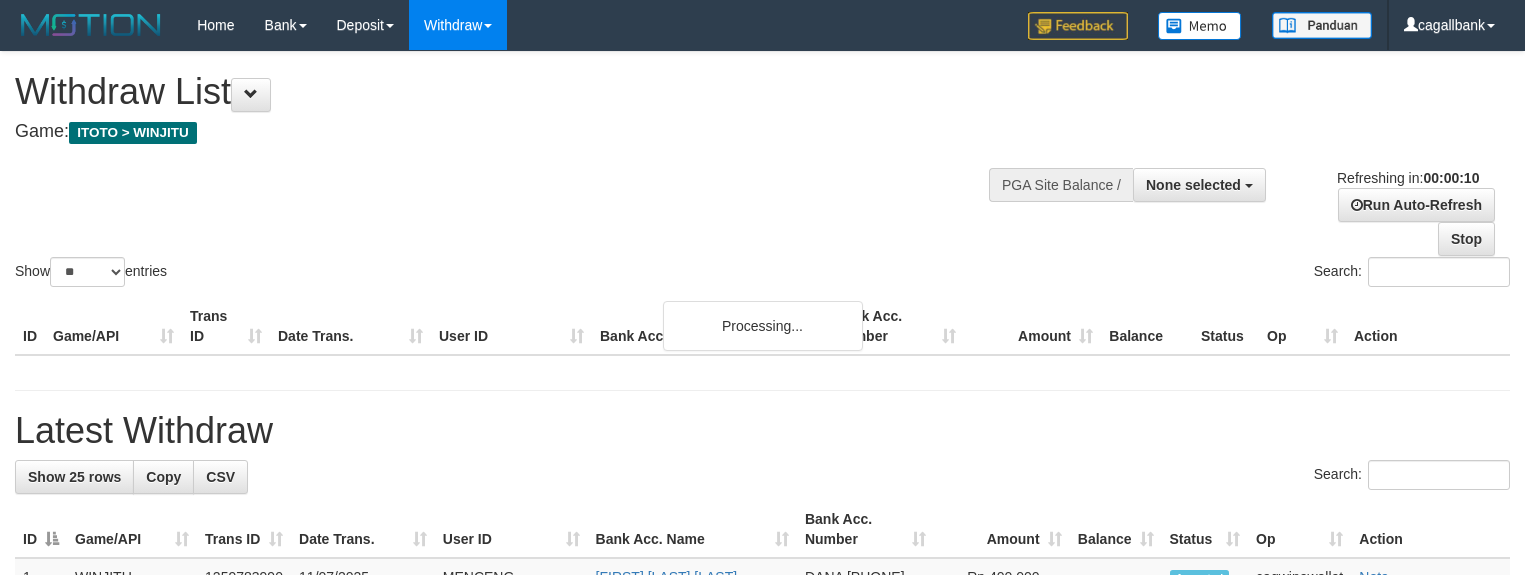 select 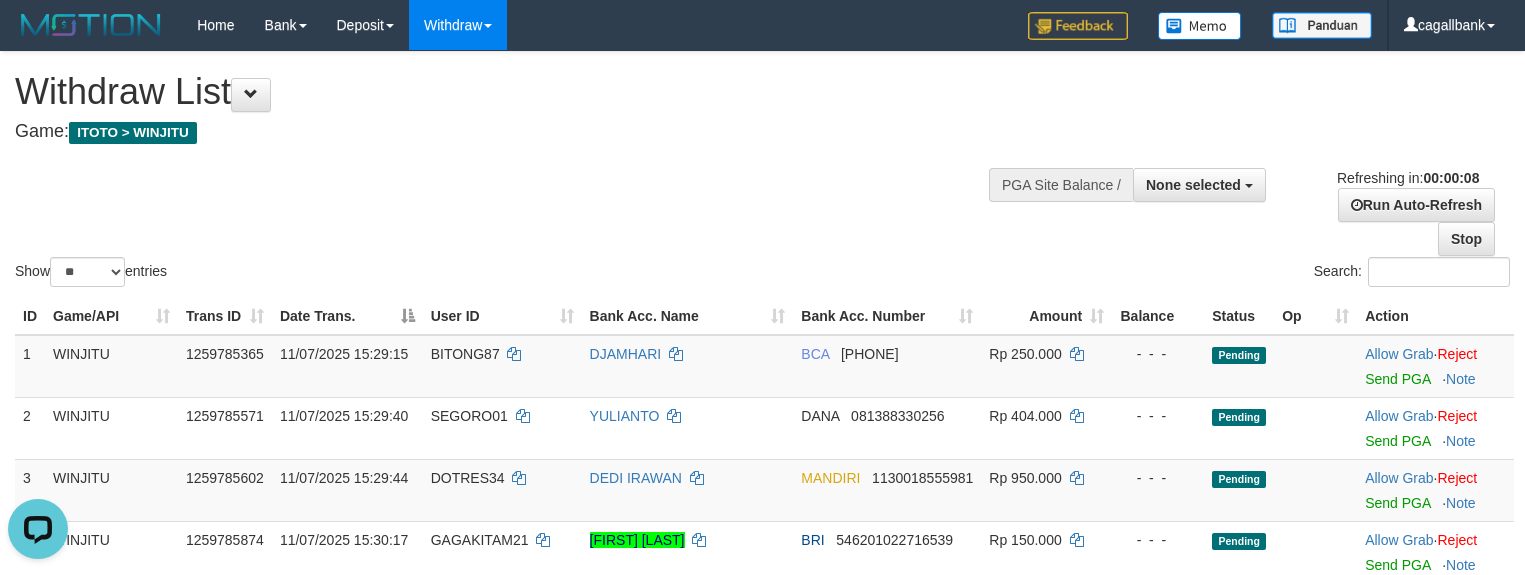 scroll, scrollTop: 0, scrollLeft: 0, axis: both 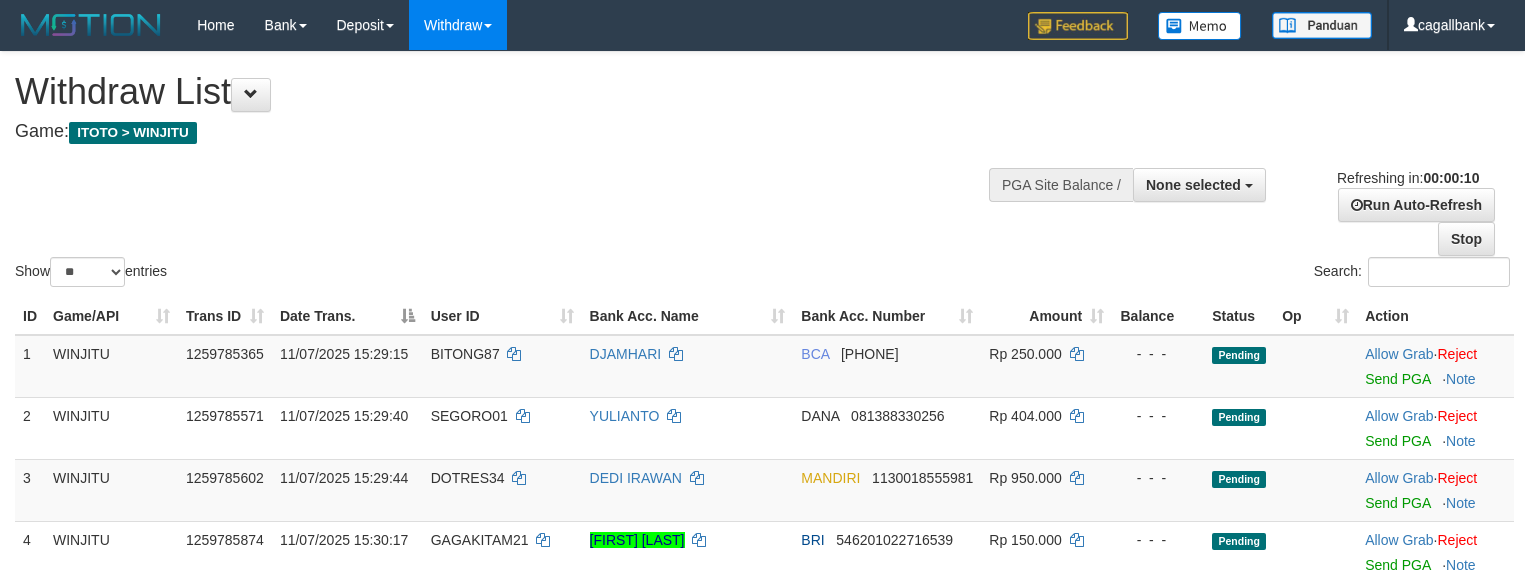 select 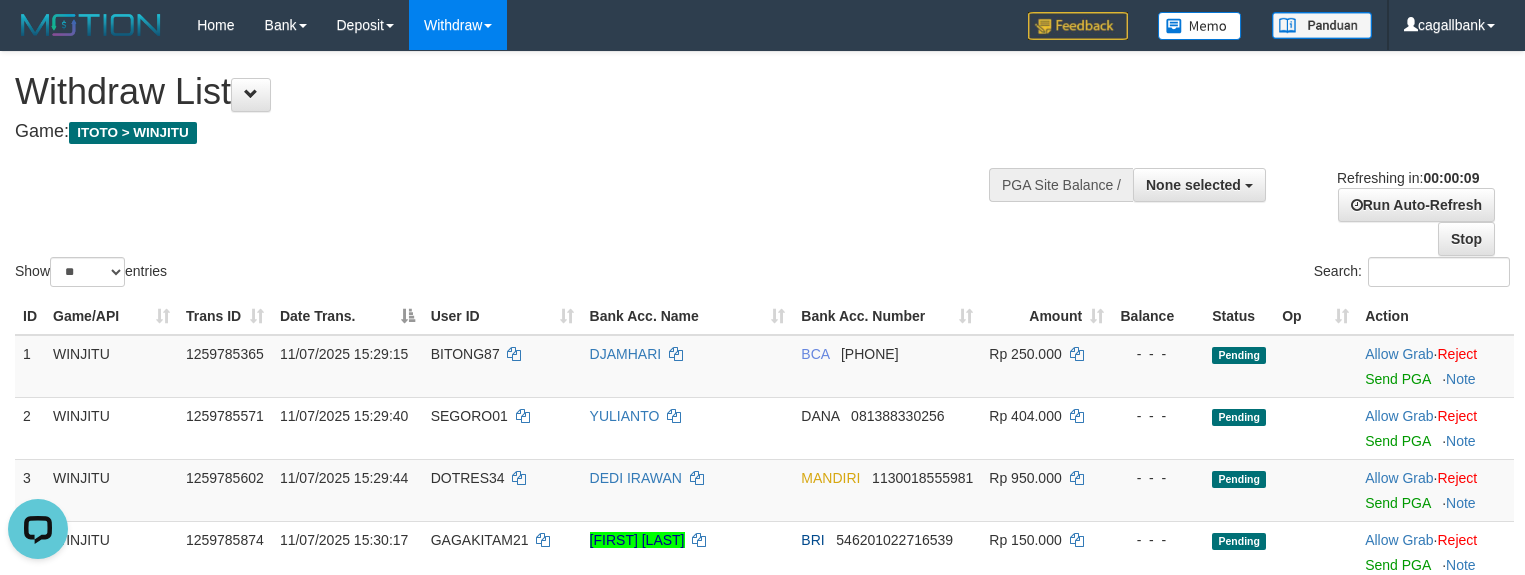 scroll, scrollTop: 0, scrollLeft: 0, axis: both 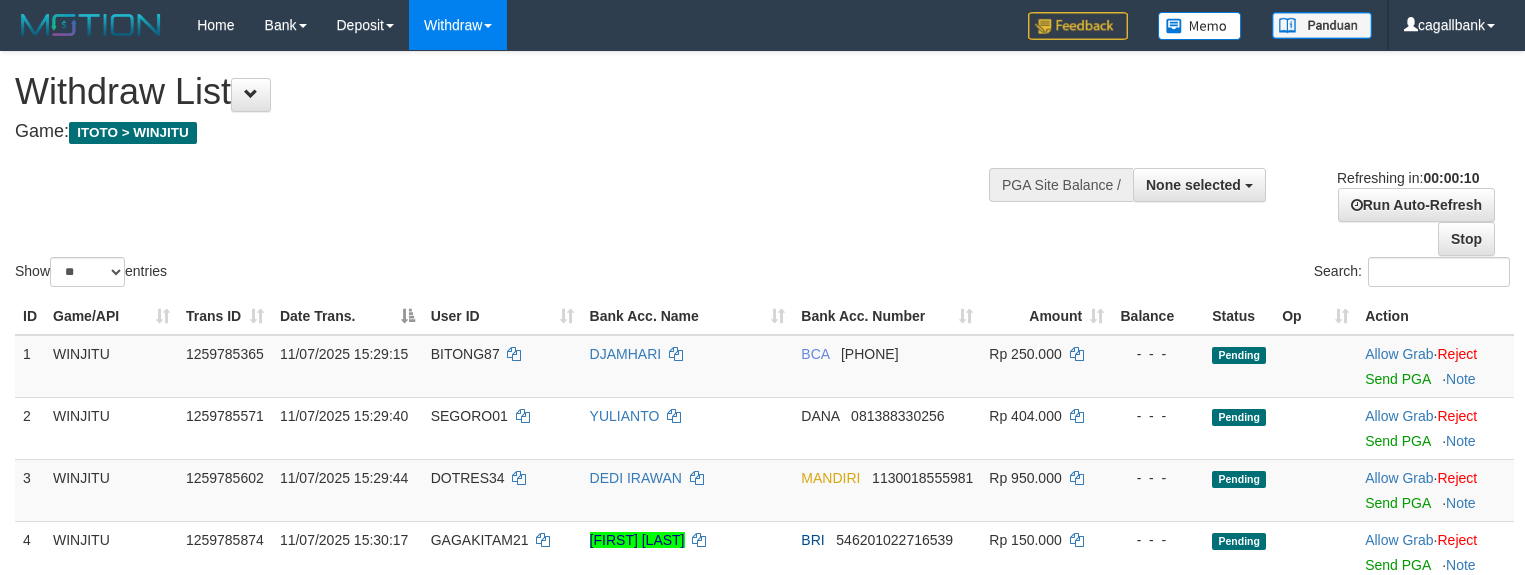 select 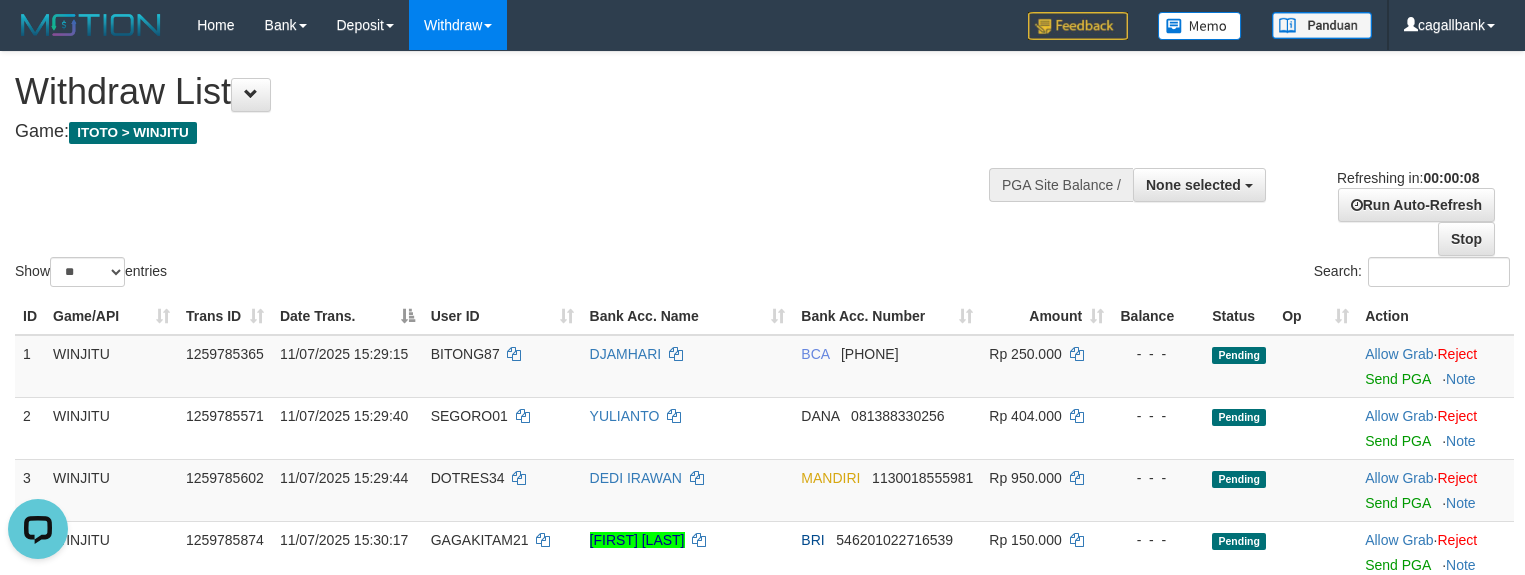 scroll, scrollTop: 0, scrollLeft: 0, axis: both 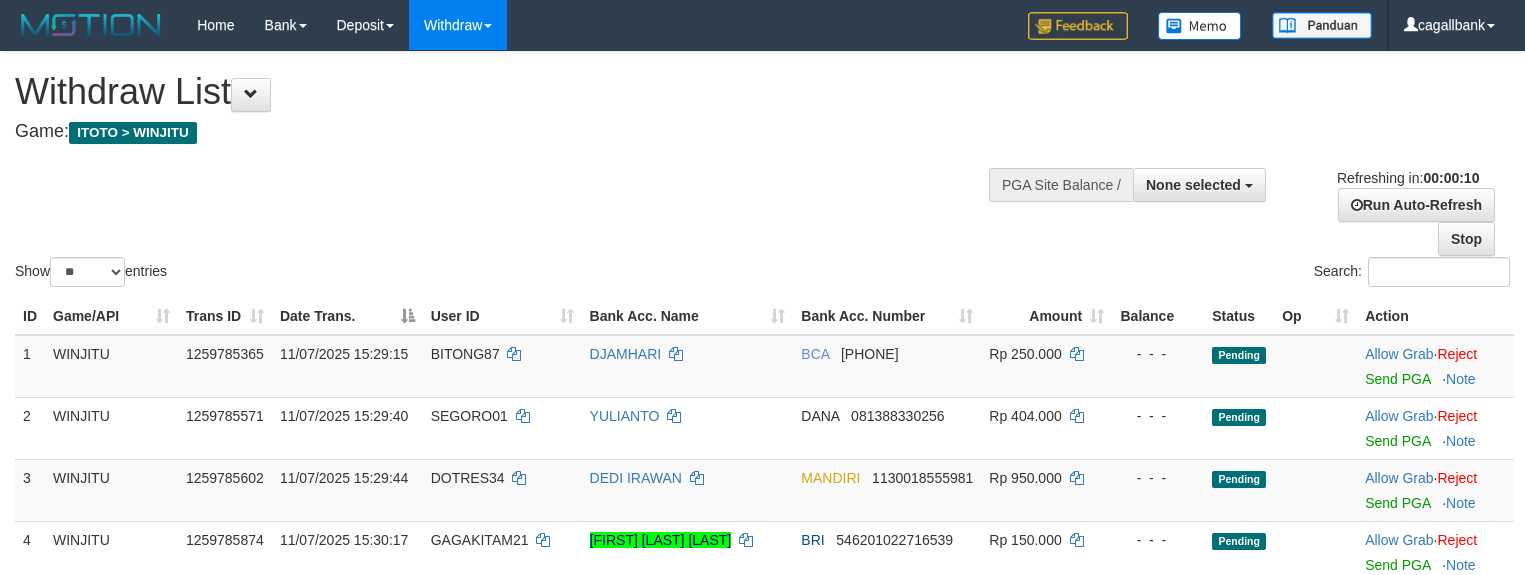 select 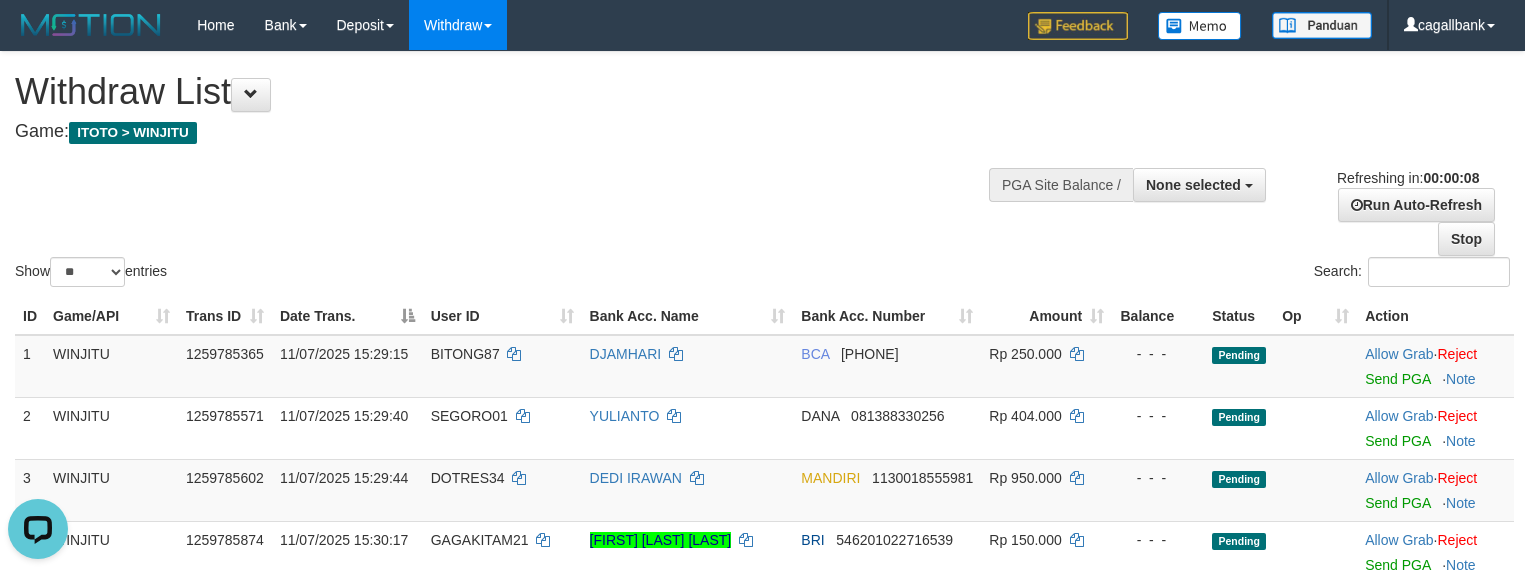 scroll, scrollTop: 0, scrollLeft: 0, axis: both 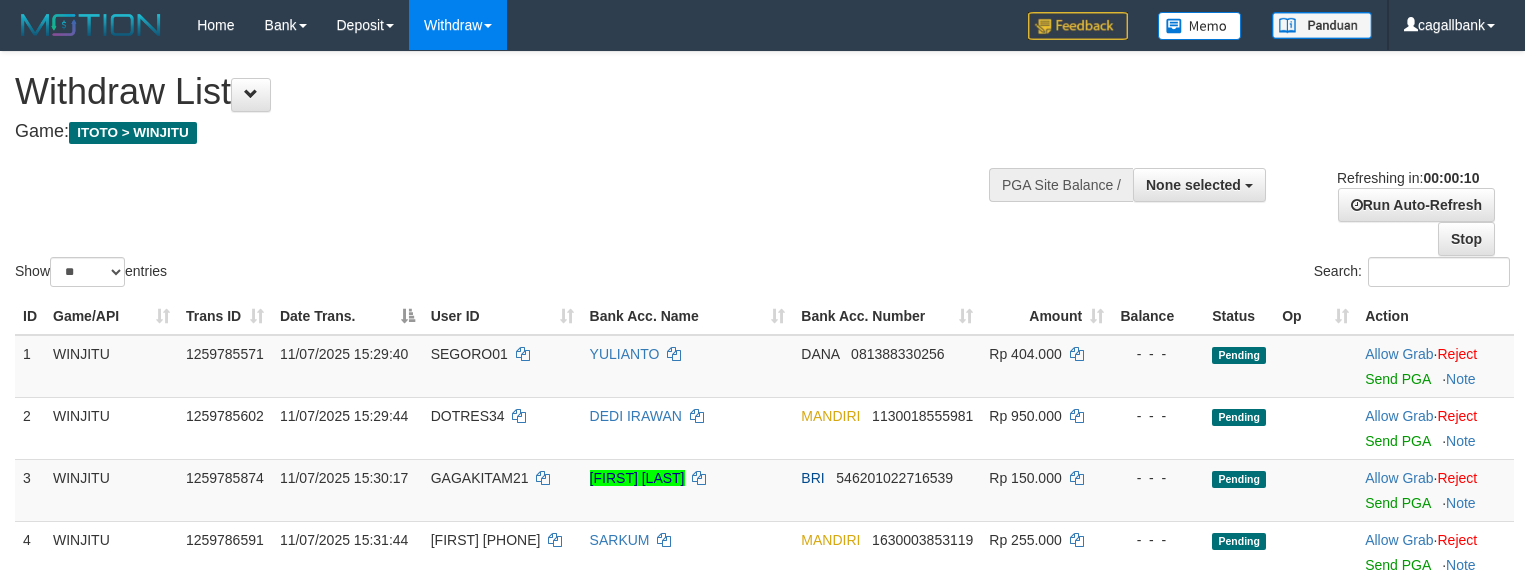 select 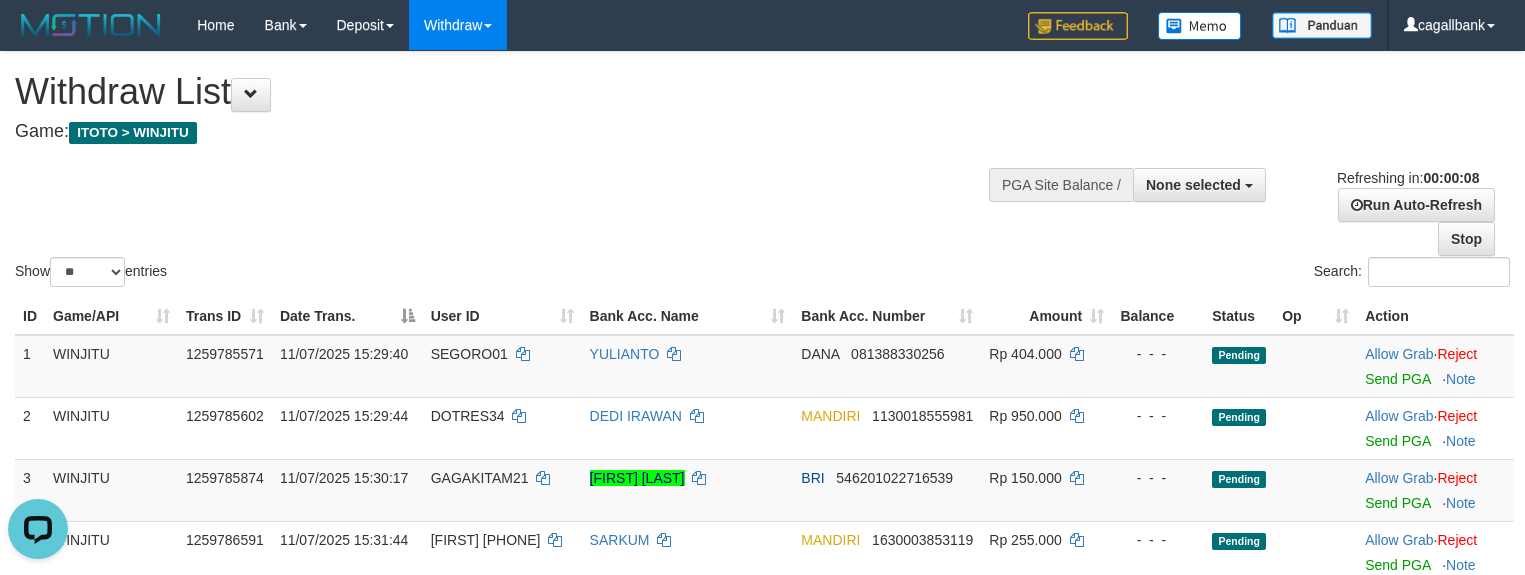 scroll, scrollTop: 0, scrollLeft: 0, axis: both 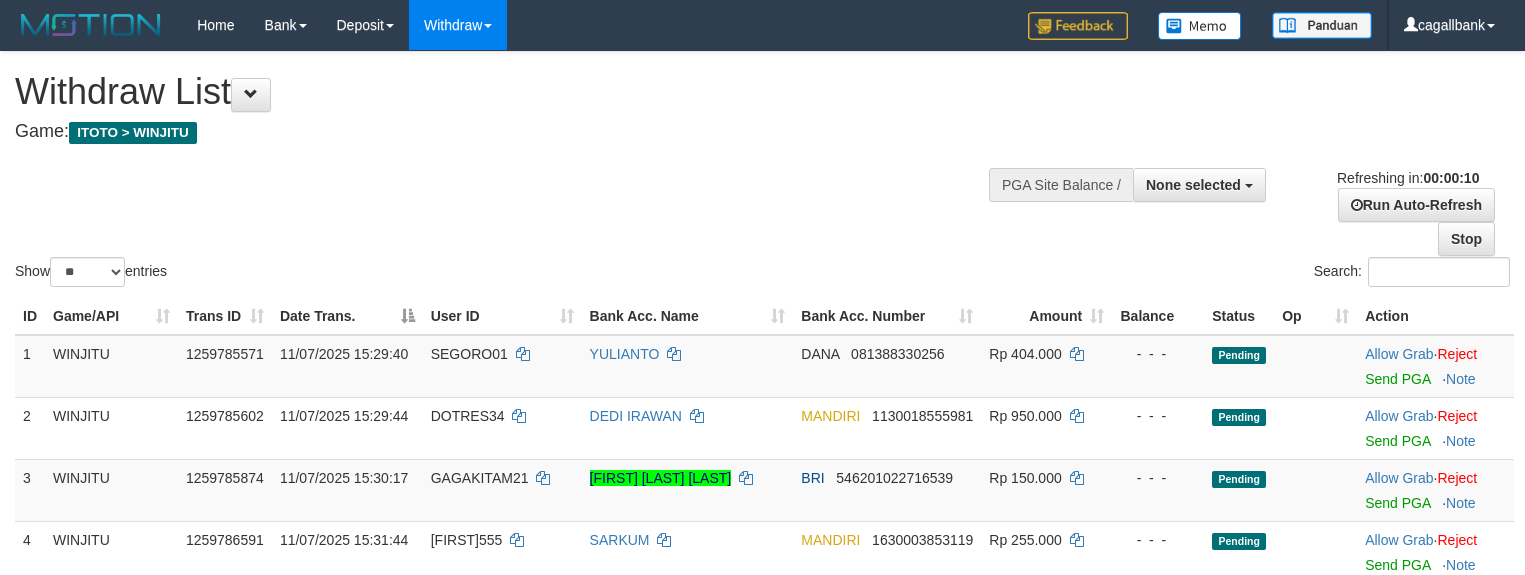 select 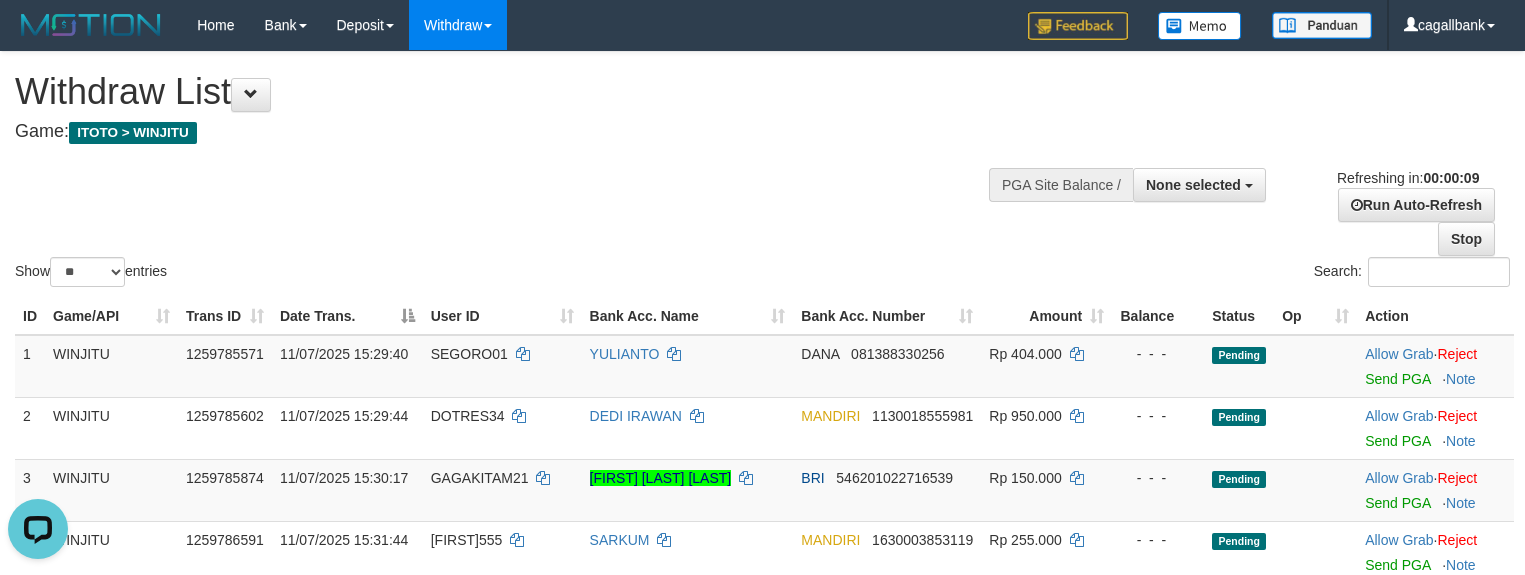 scroll, scrollTop: 0, scrollLeft: 0, axis: both 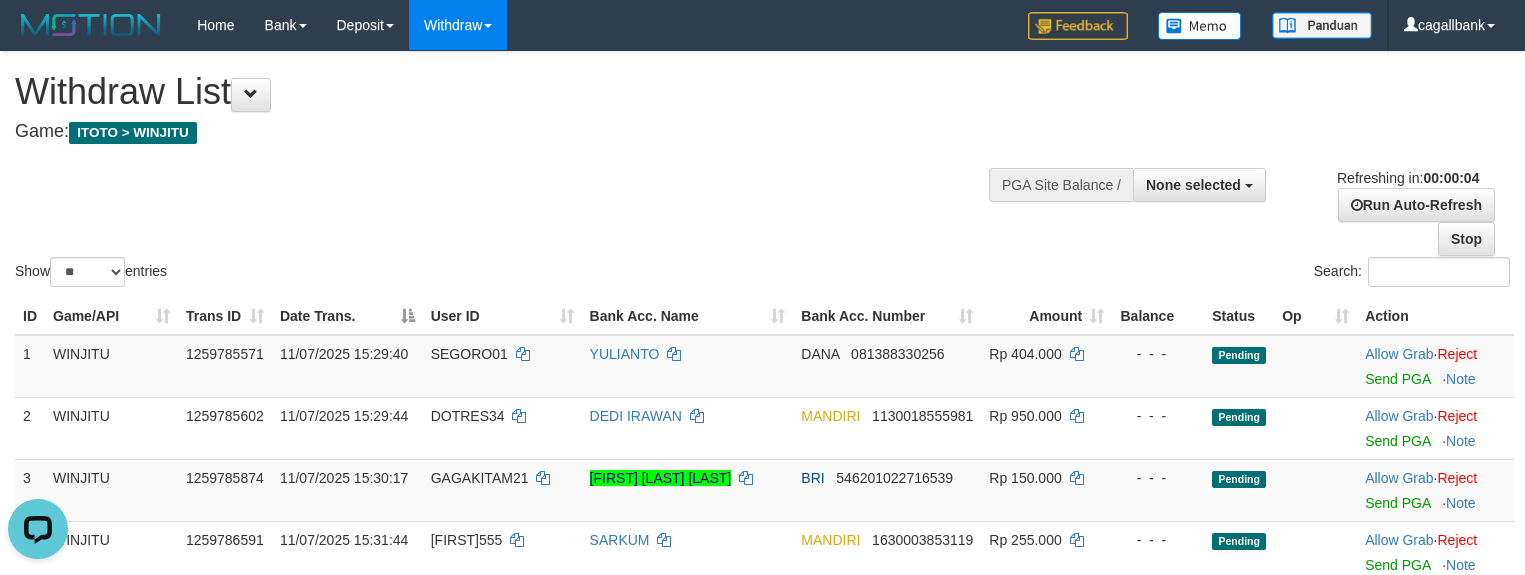 click on "Show  ** ** ** ***  entries Search:" at bounding box center [762, 171] 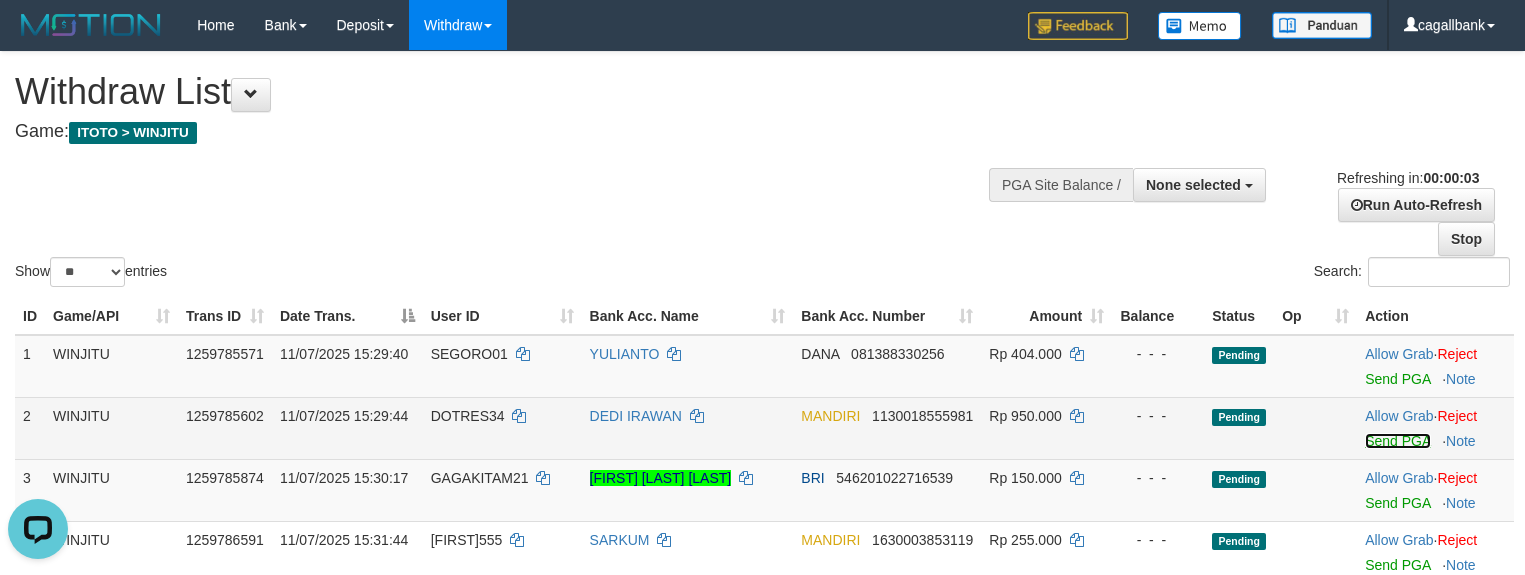 click on "Send PGA" at bounding box center [1397, 441] 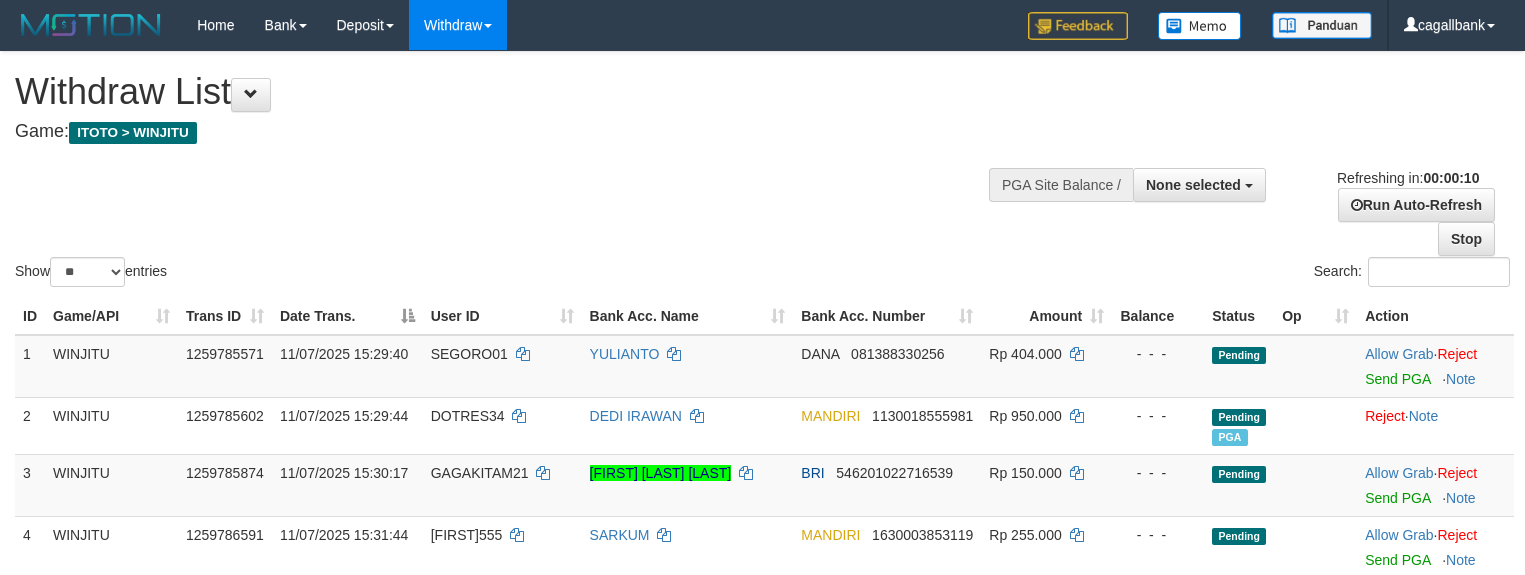 select 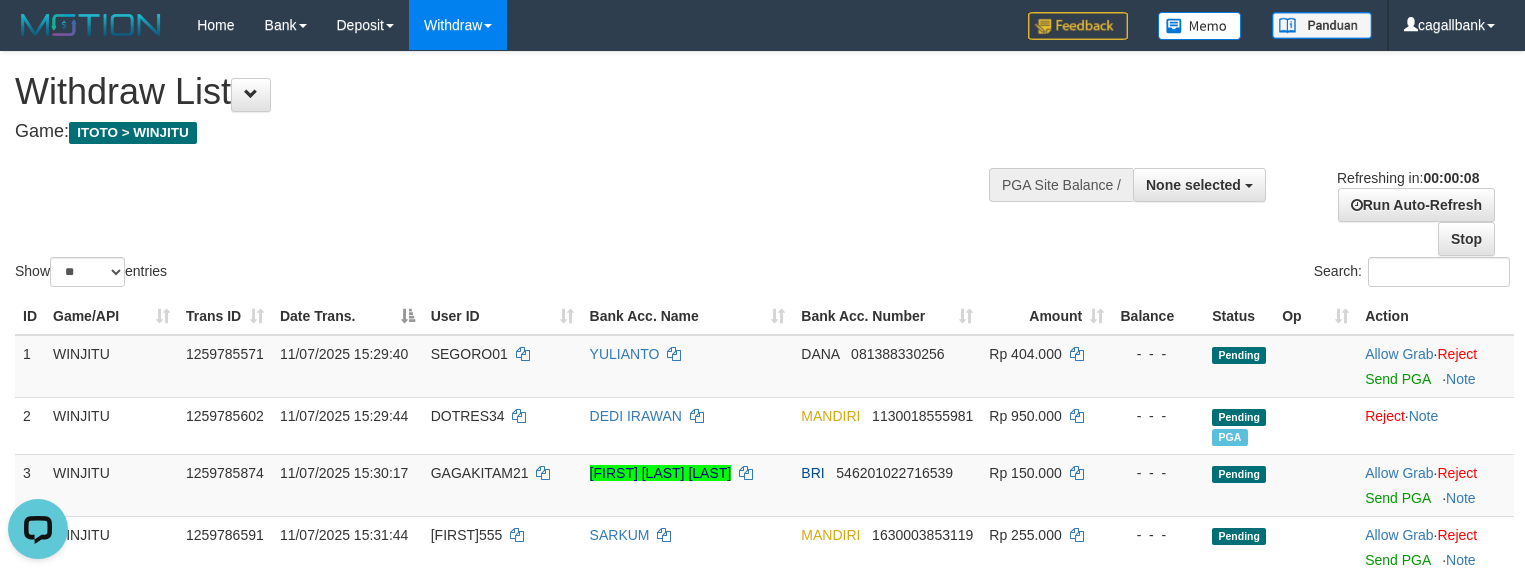scroll, scrollTop: 0, scrollLeft: 0, axis: both 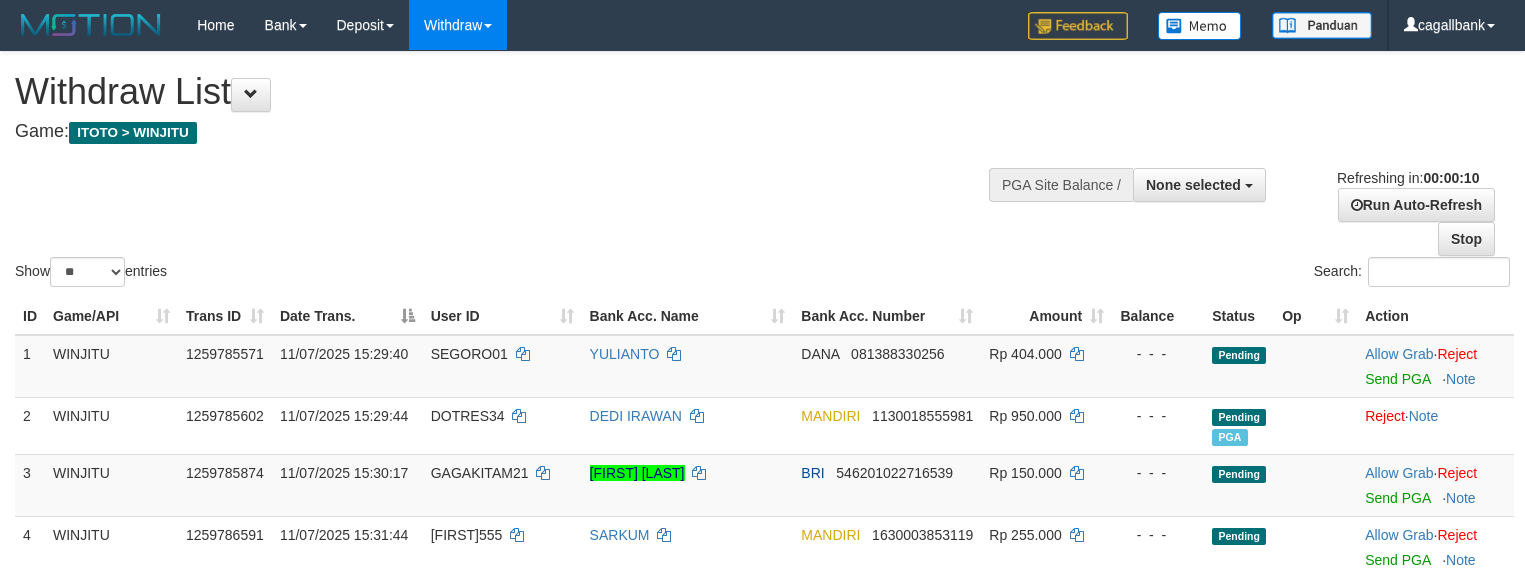 select 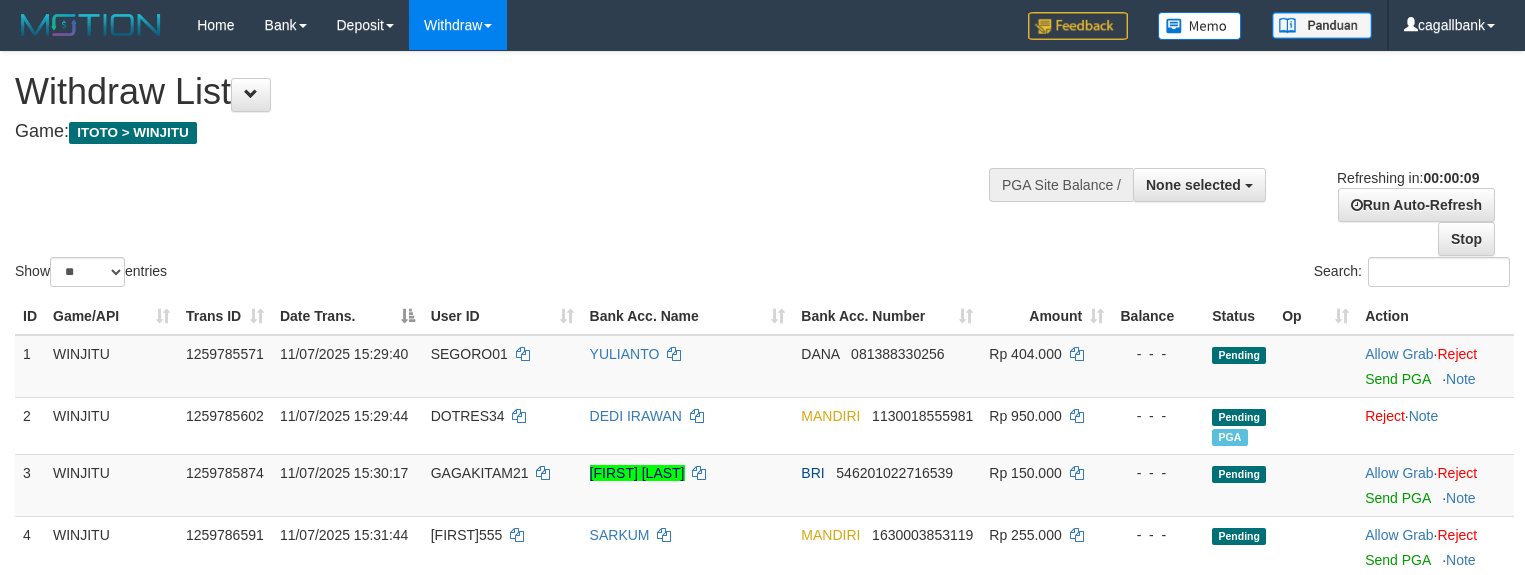 click on "Show  ** ** ** ***  entries Search:" at bounding box center [762, 171] 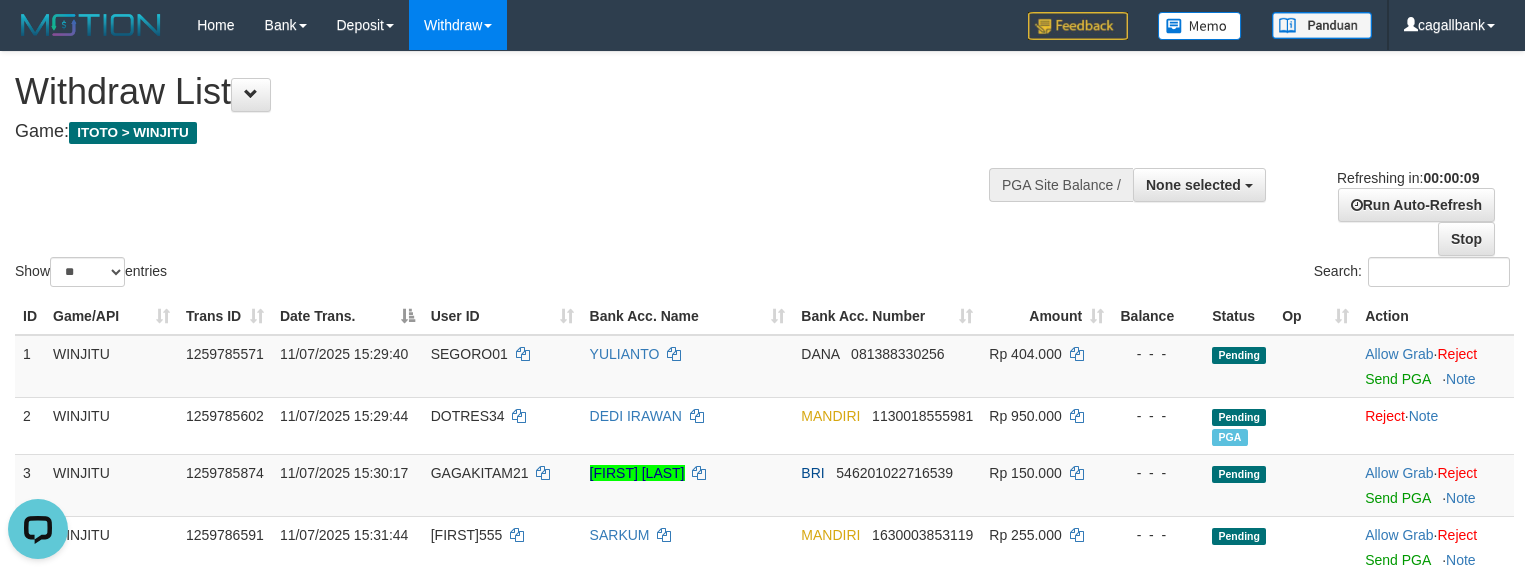 scroll, scrollTop: 0, scrollLeft: 0, axis: both 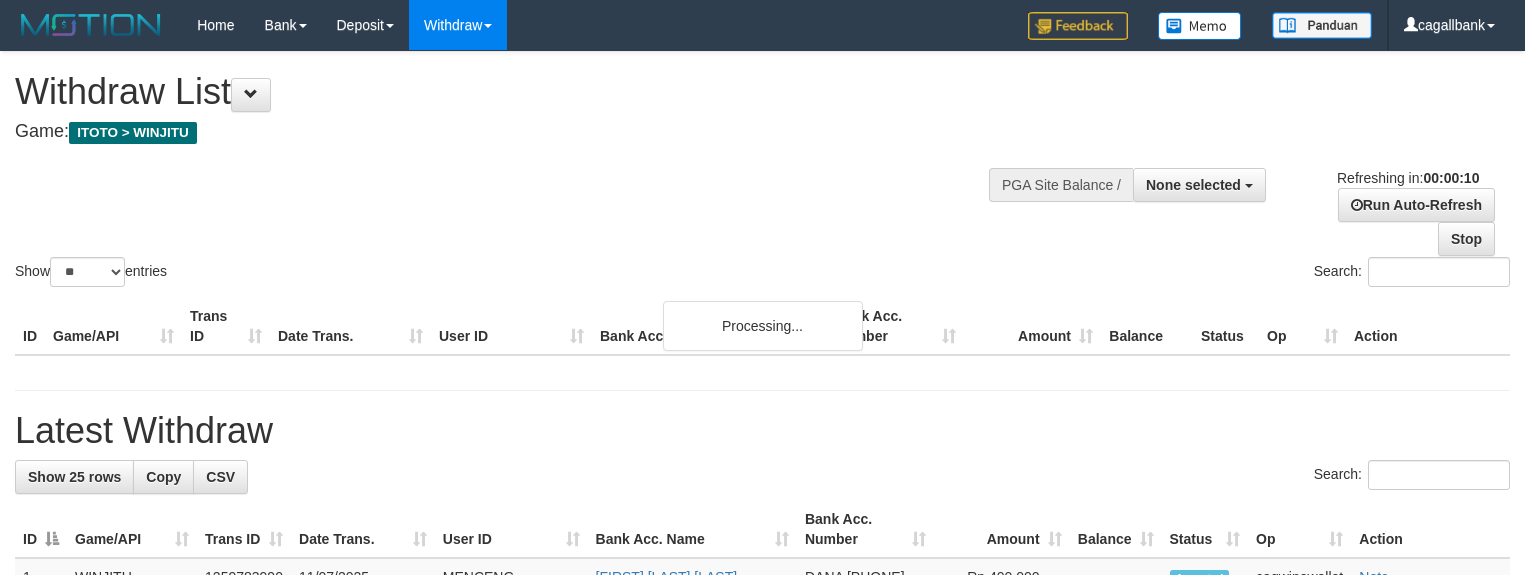 select 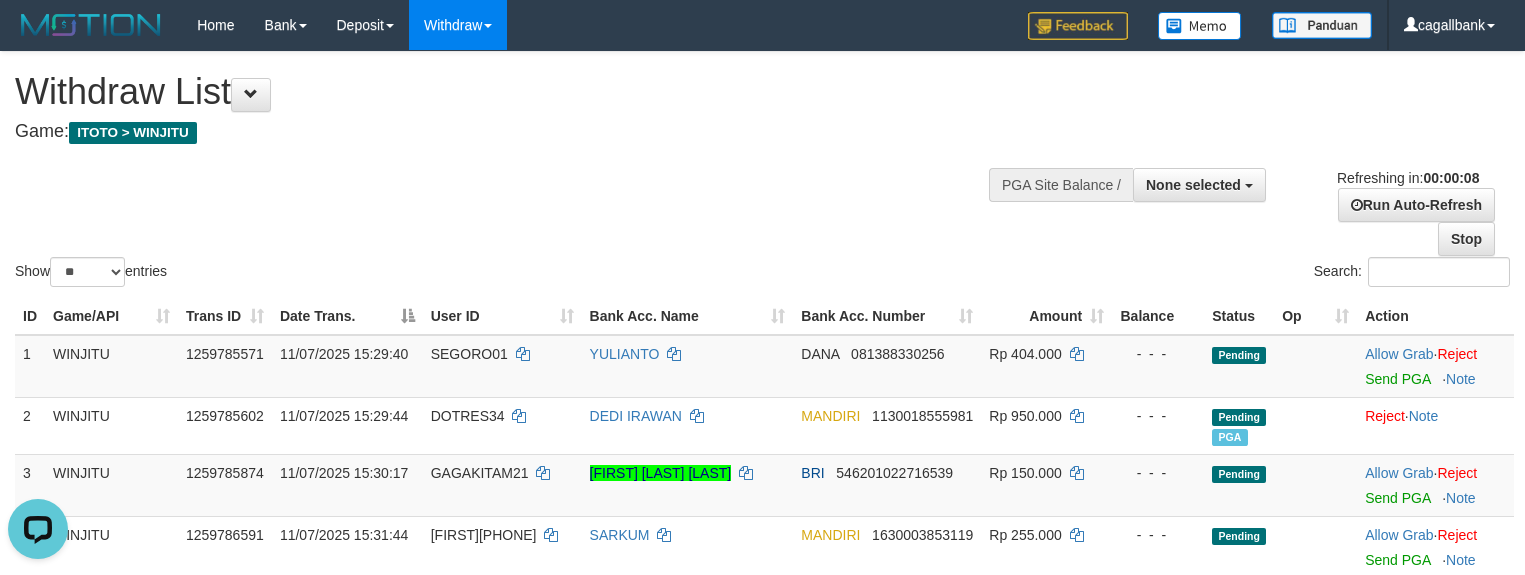 scroll, scrollTop: 0, scrollLeft: 0, axis: both 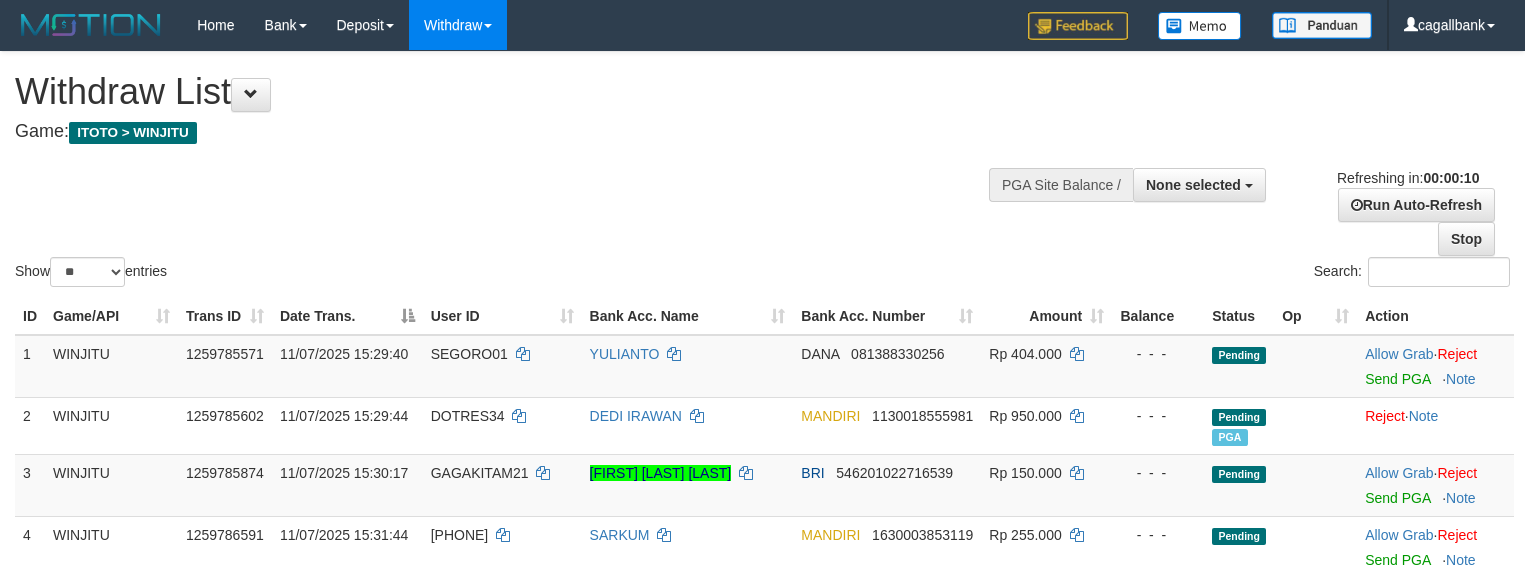 select 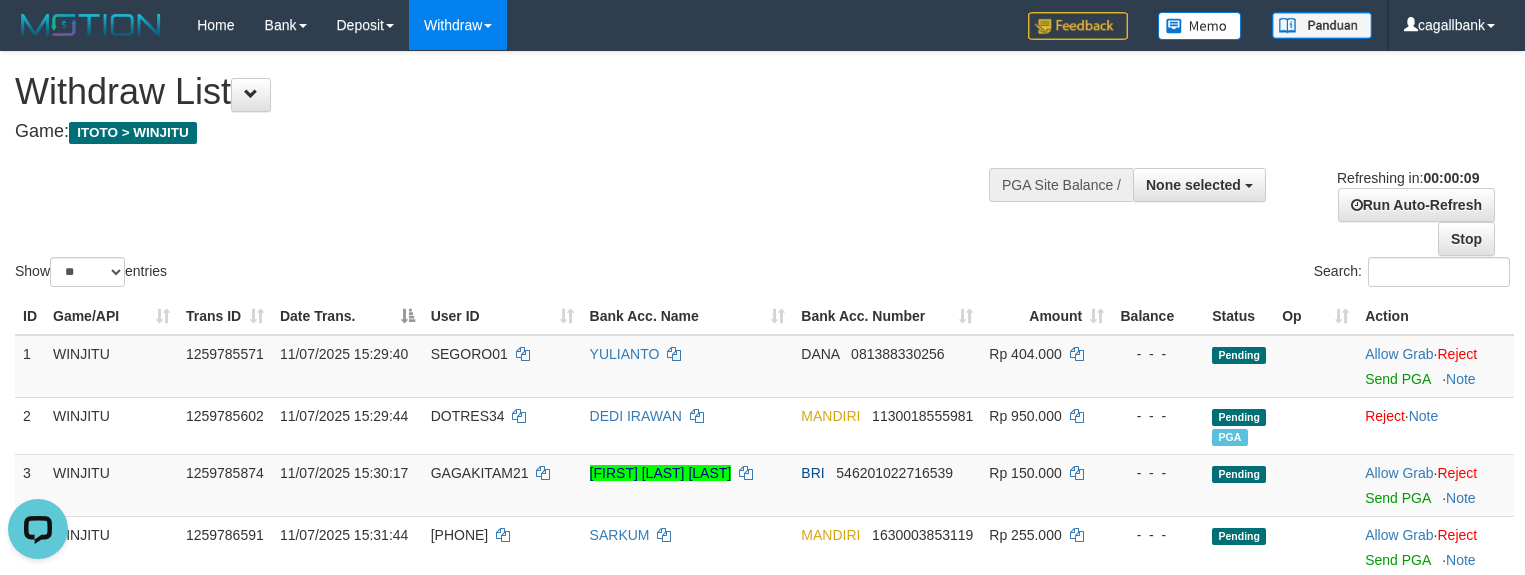 scroll, scrollTop: 0, scrollLeft: 0, axis: both 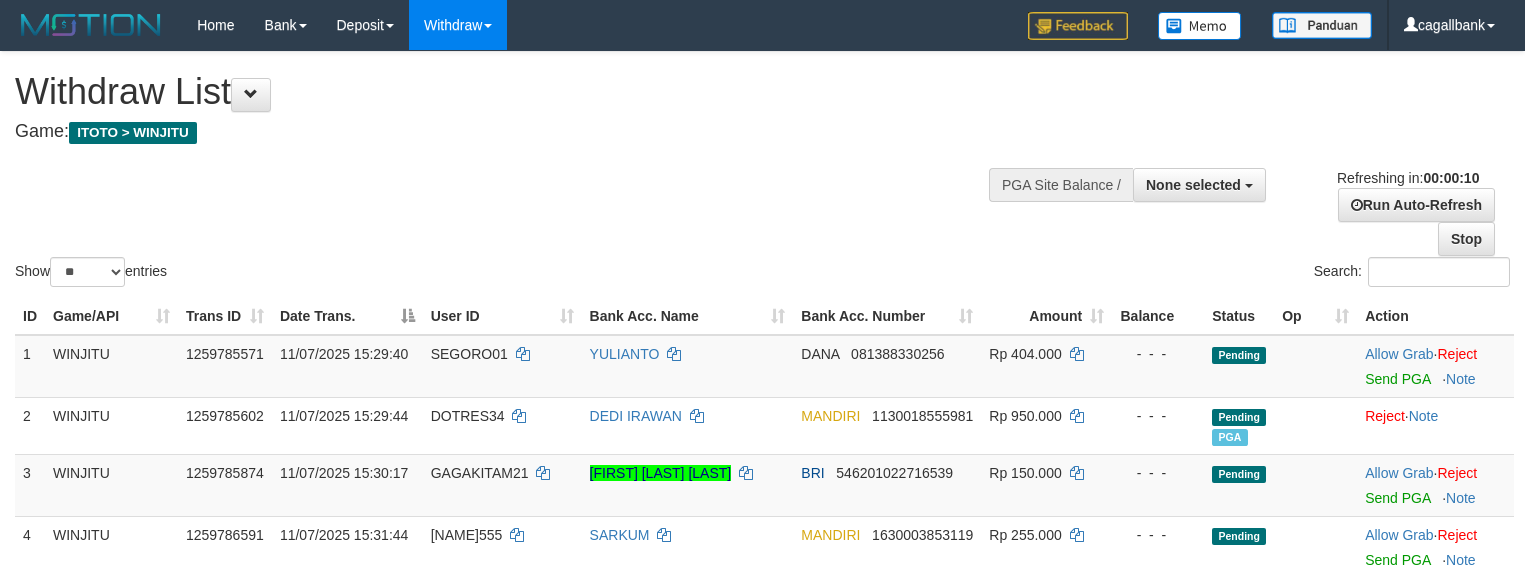 select 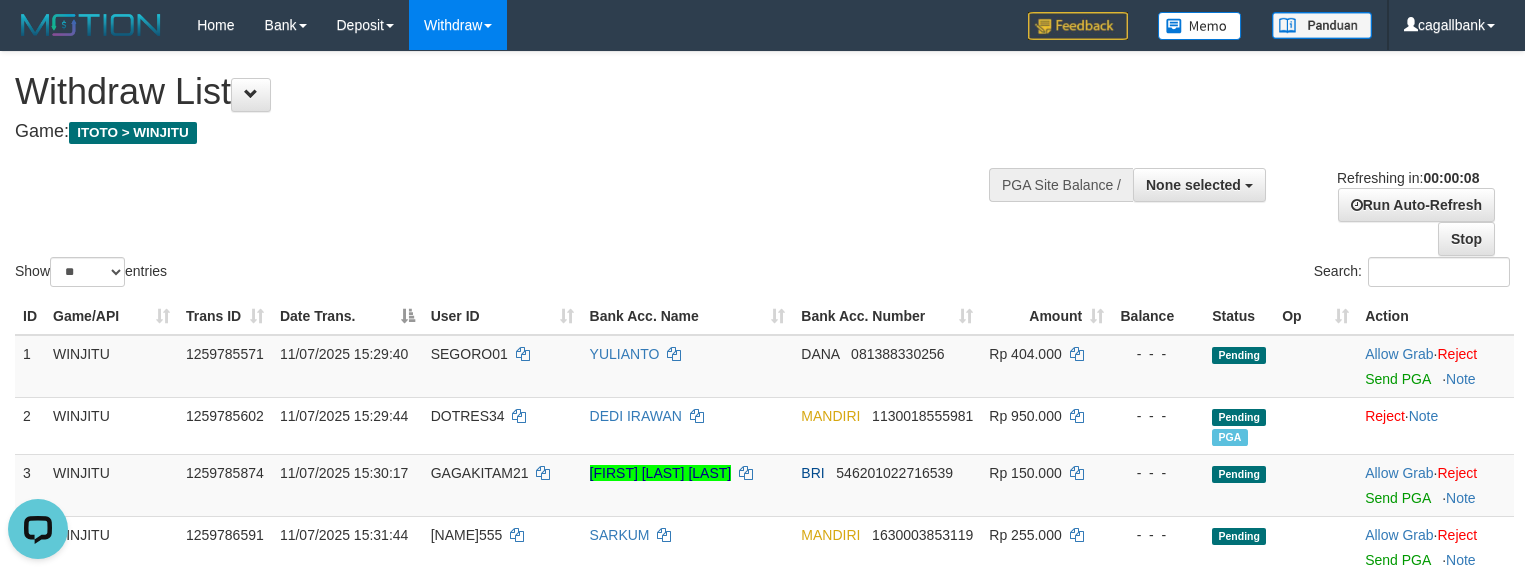 scroll, scrollTop: 0, scrollLeft: 0, axis: both 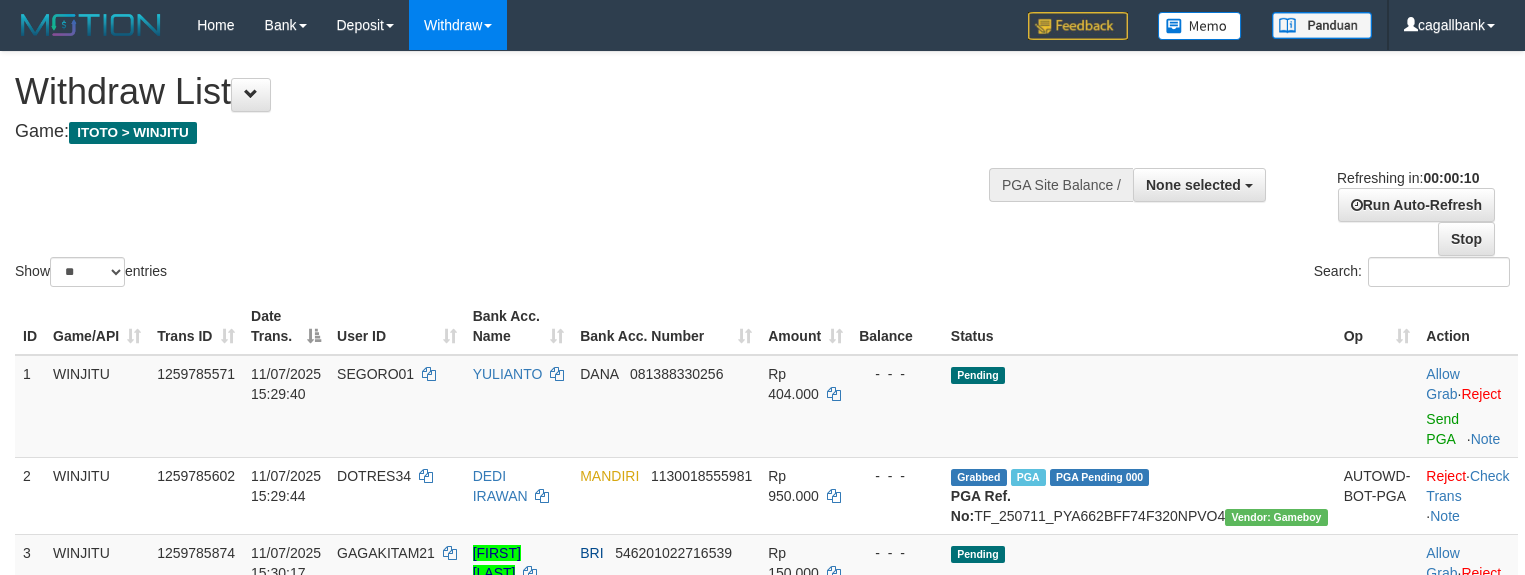 select 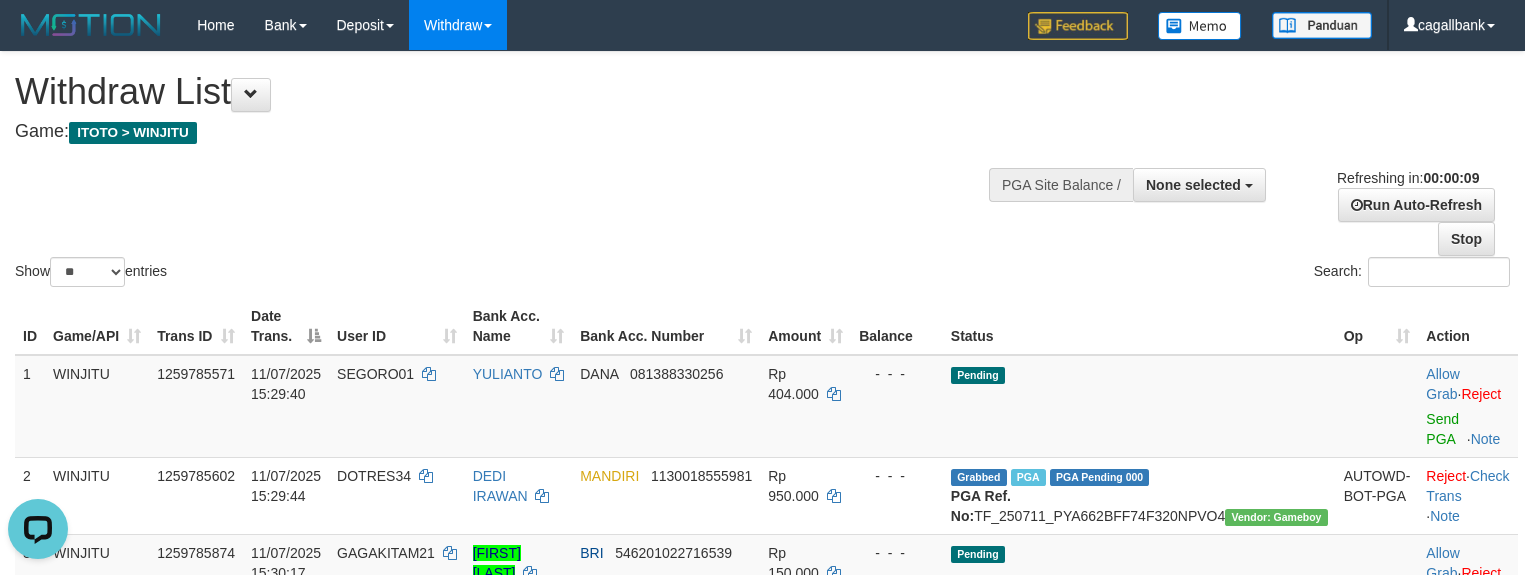 scroll, scrollTop: 0, scrollLeft: 0, axis: both 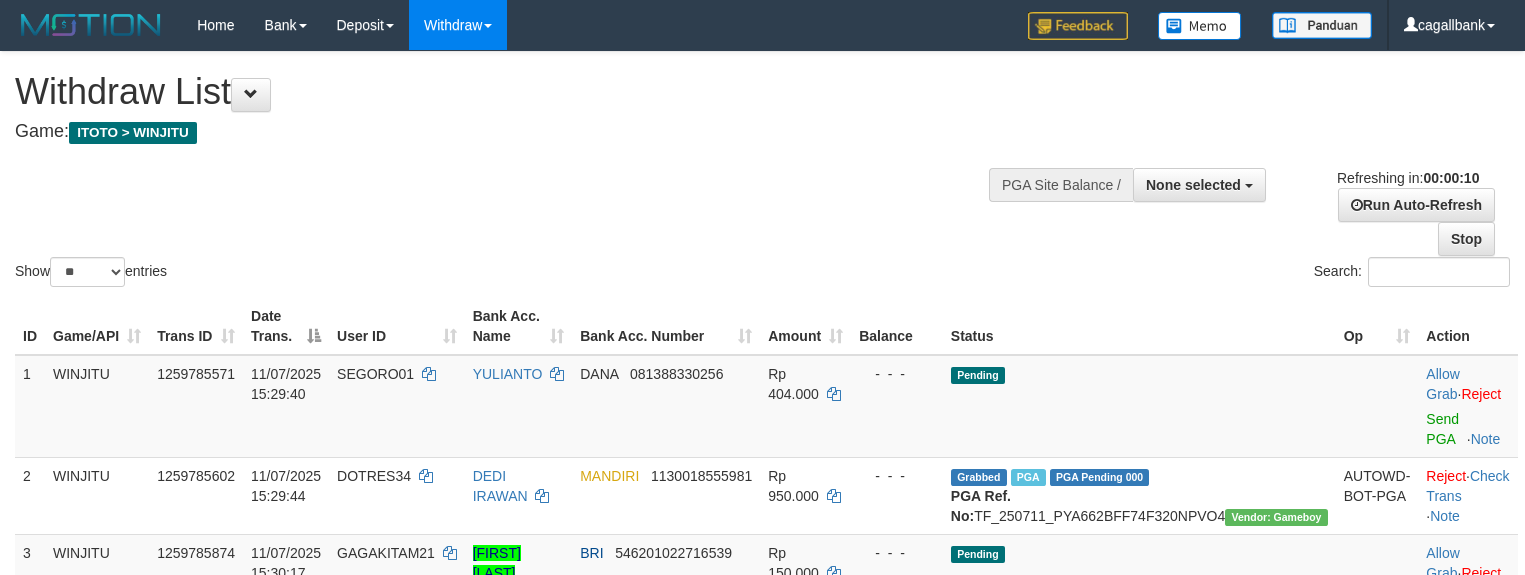 select 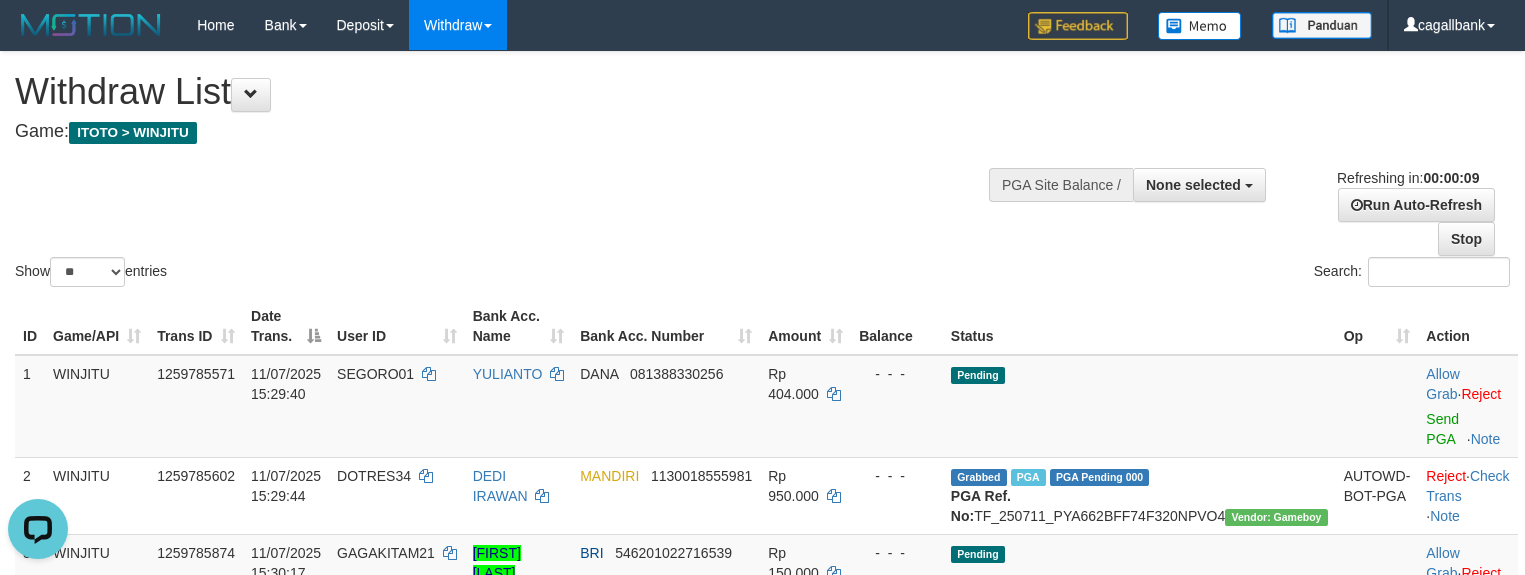 scroll, scrollTop: 0, scrollLeft: 0, axis: both 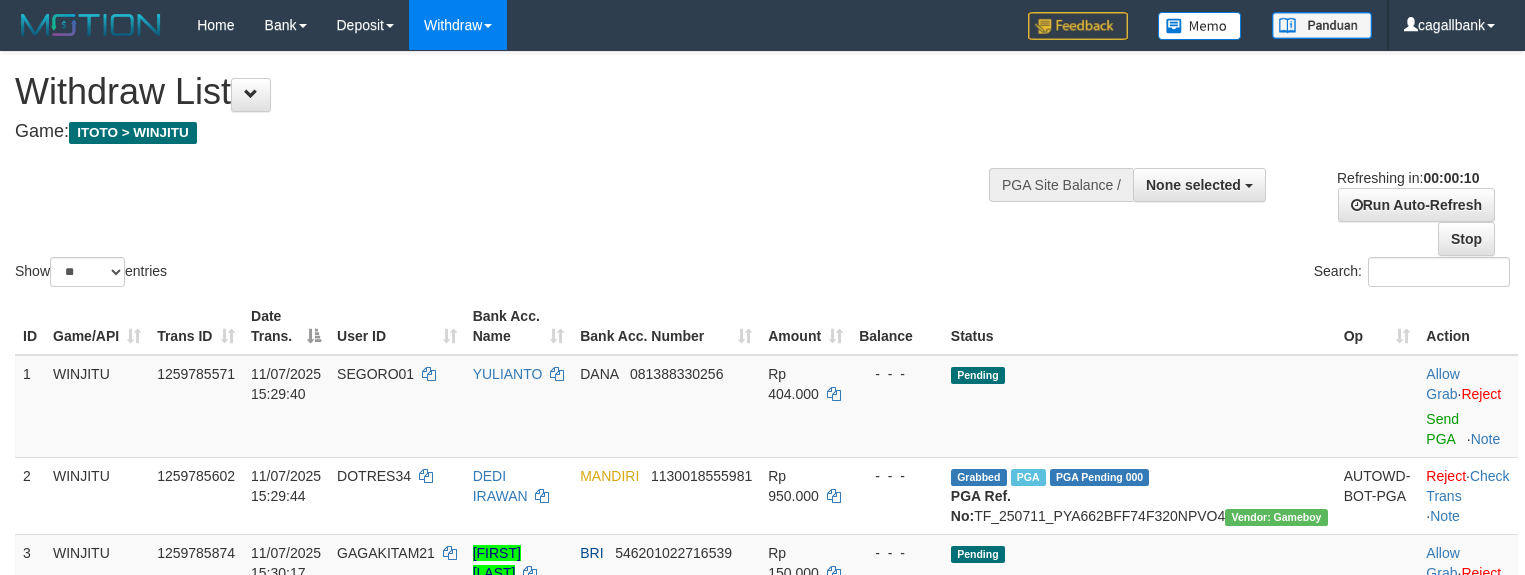 select 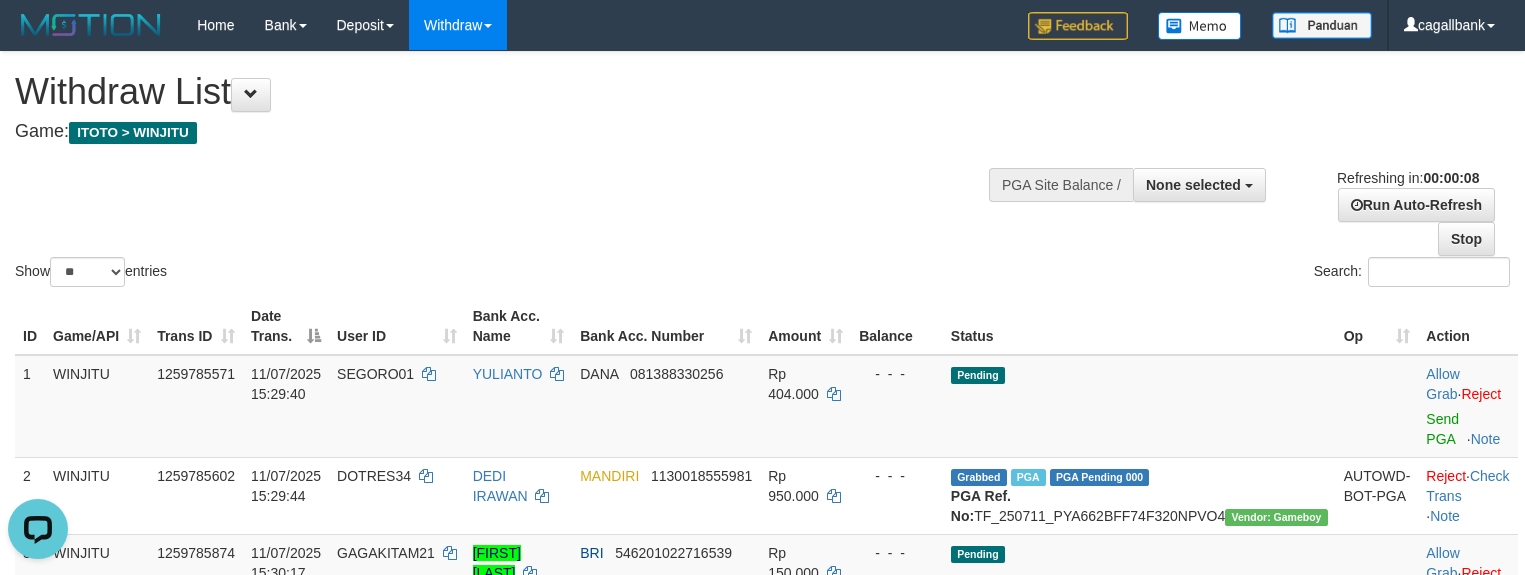scroll, scrollTop: 0, scrollLeft: 0, axis: both 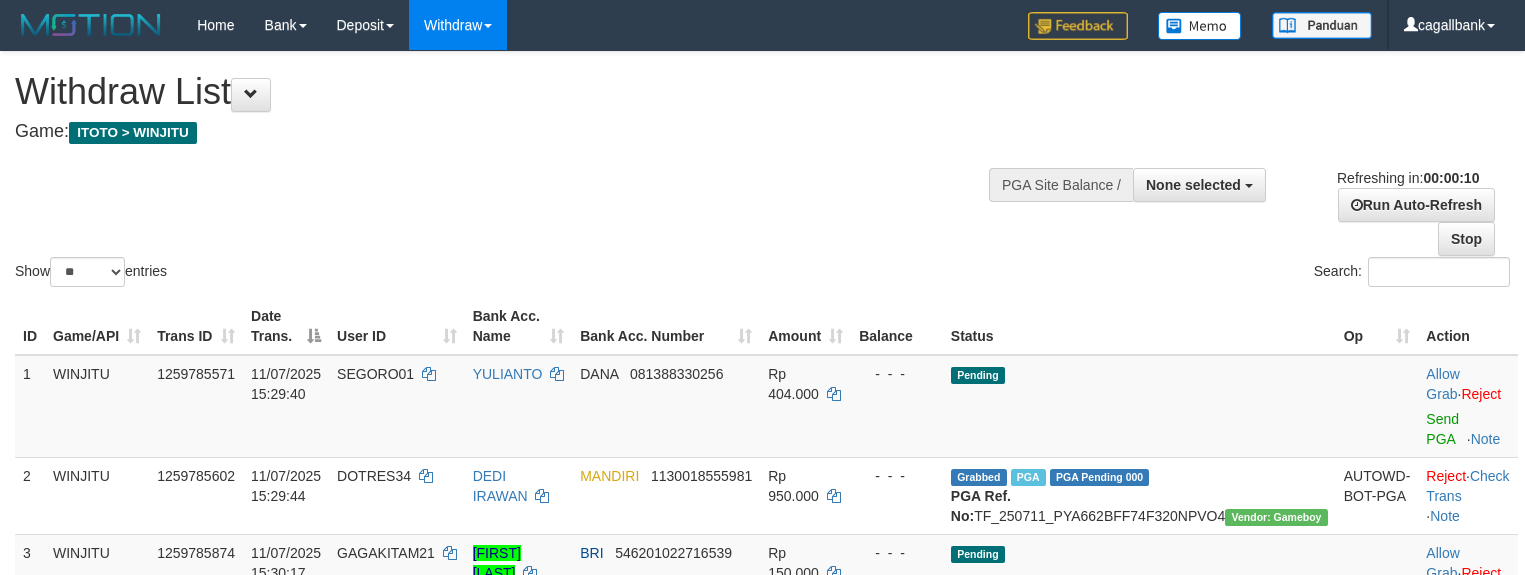 select 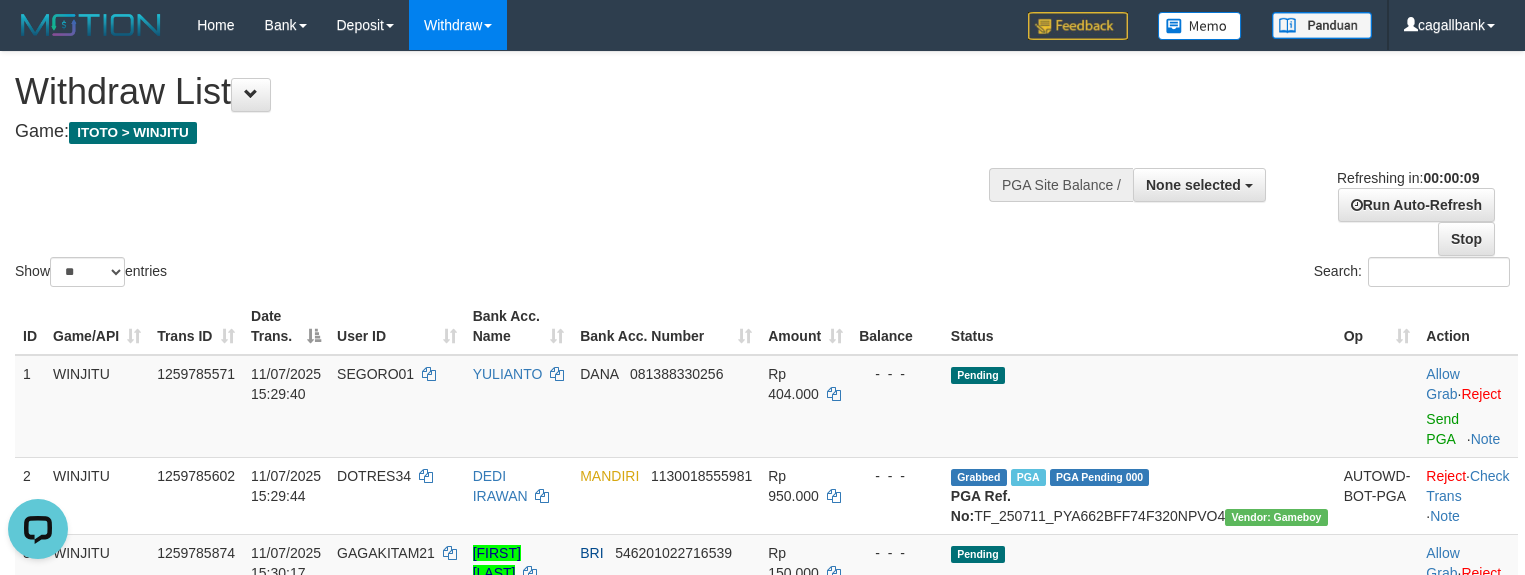 scroll, scrollTop: 0, scrollLeft: 0, axis: both 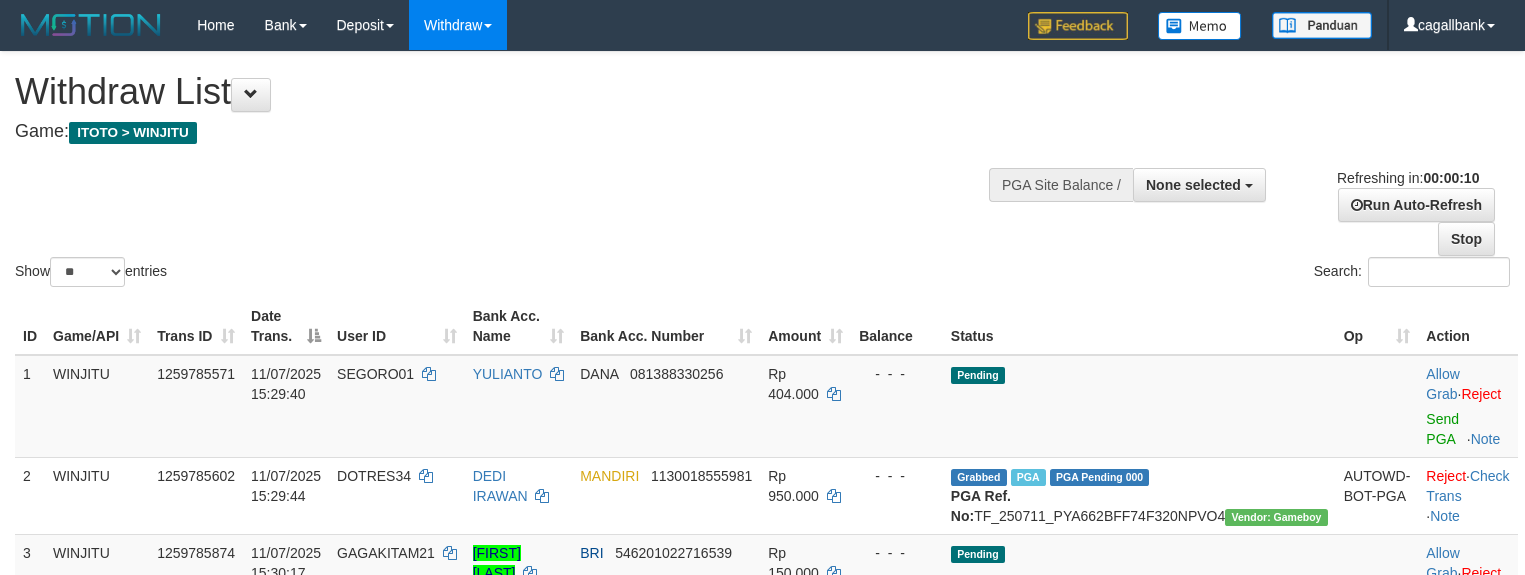 select 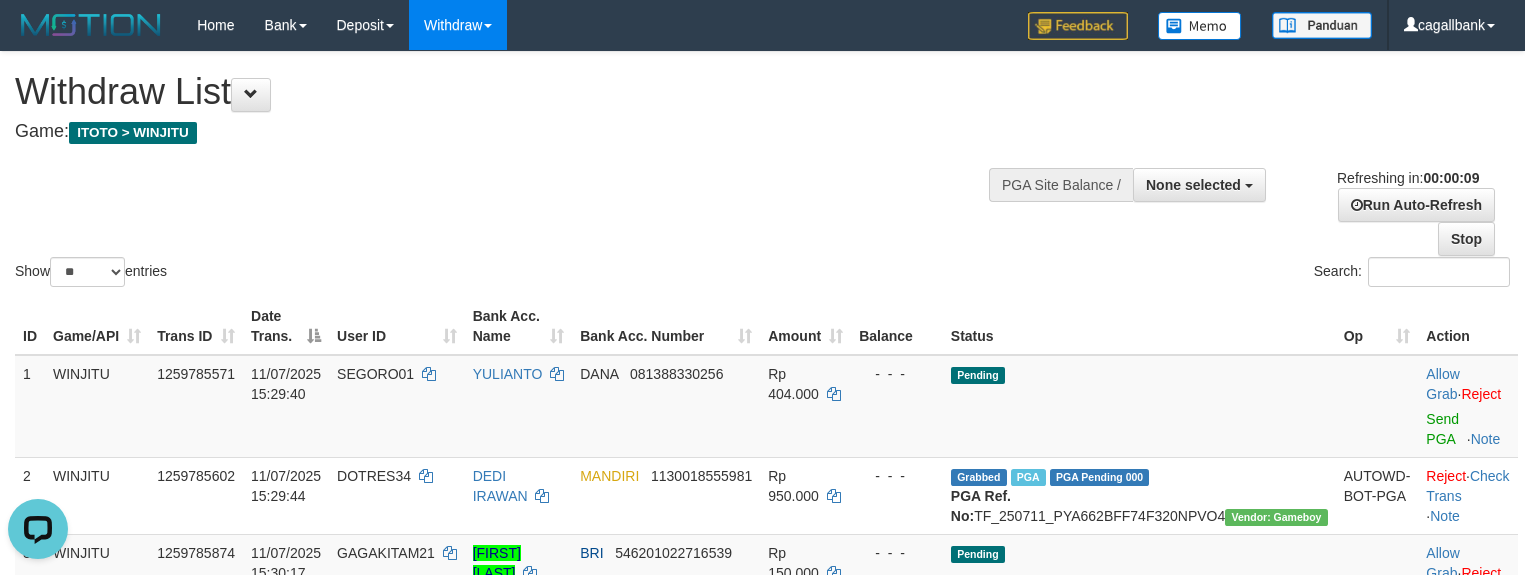 scroll, scrollTop: 0, scrollLeft: 0, axis: both 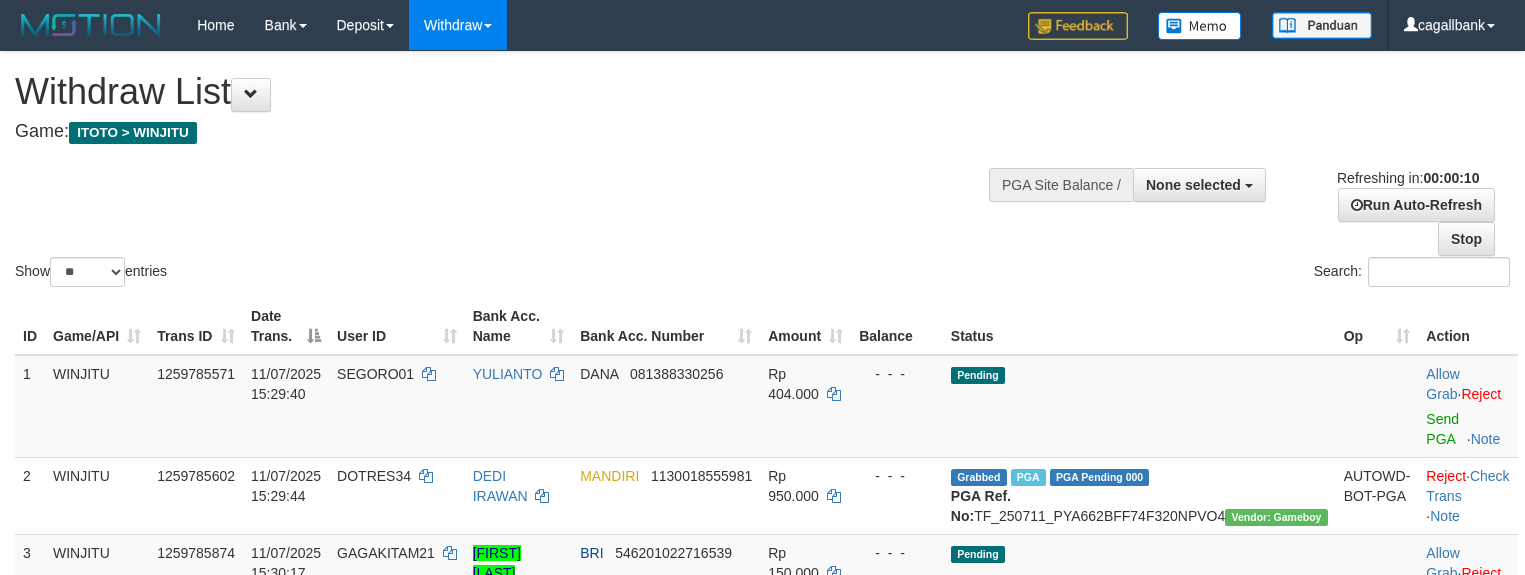 select 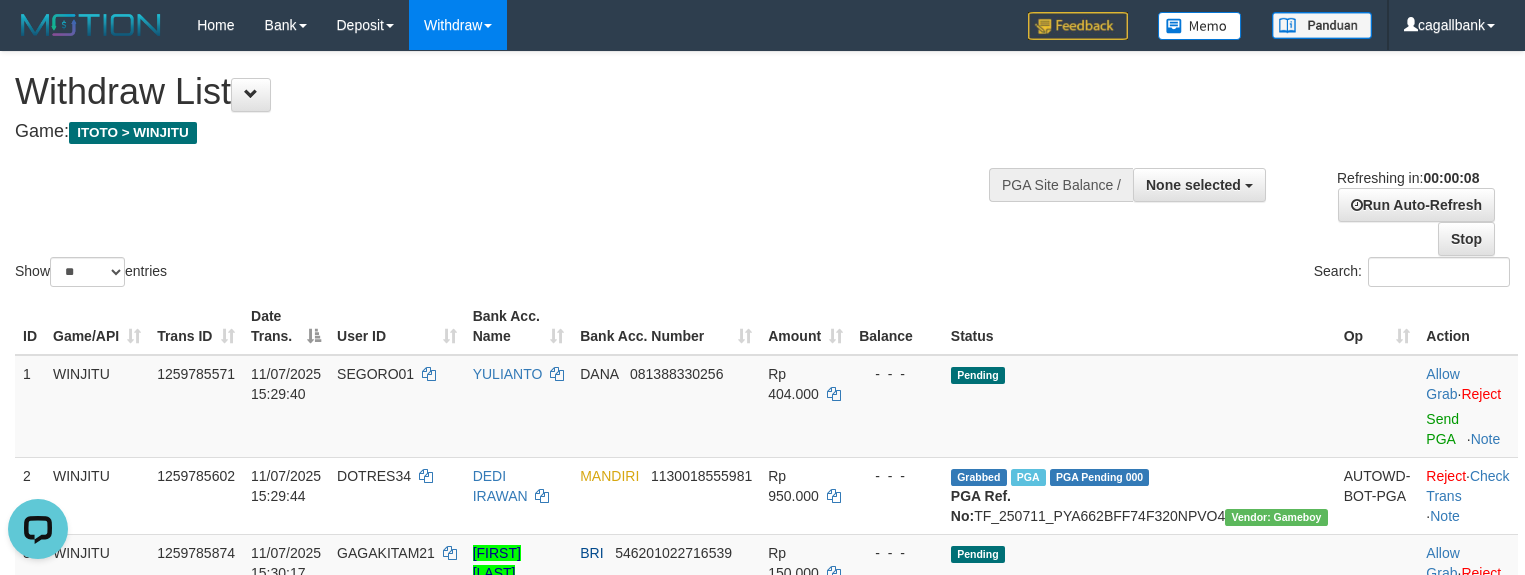 scroll, scrollTop: 0, scrollLeft: 0, axis: both 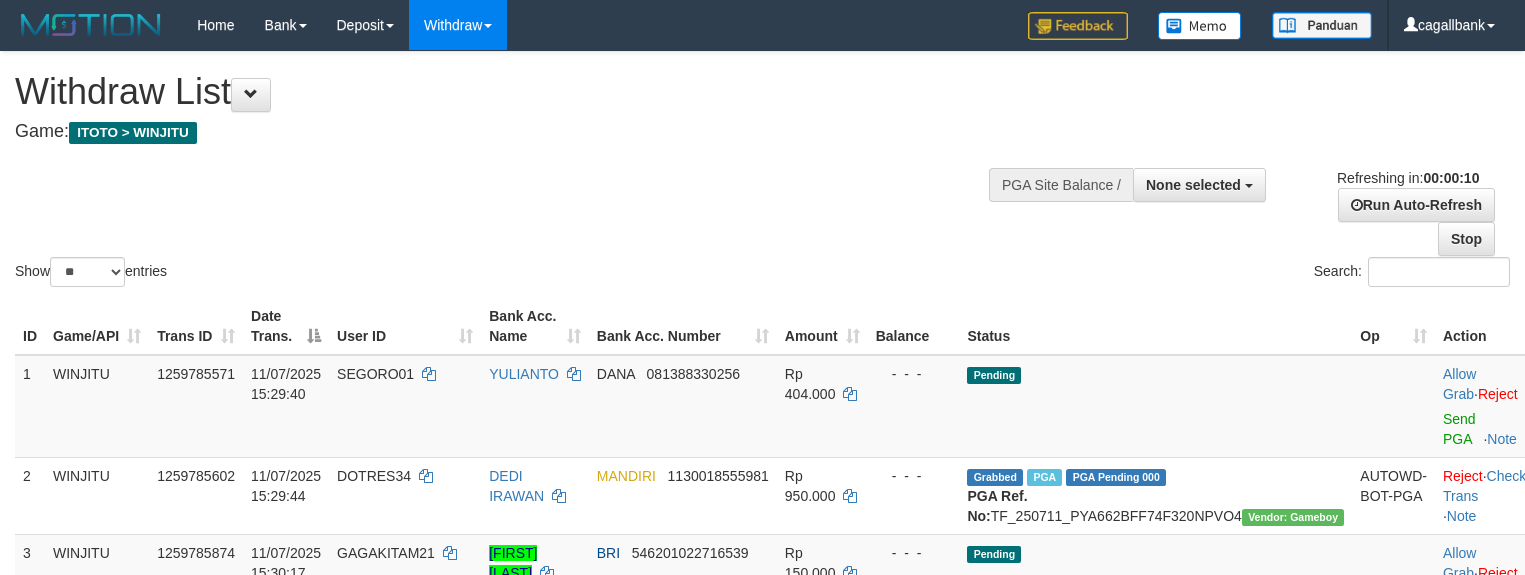 select 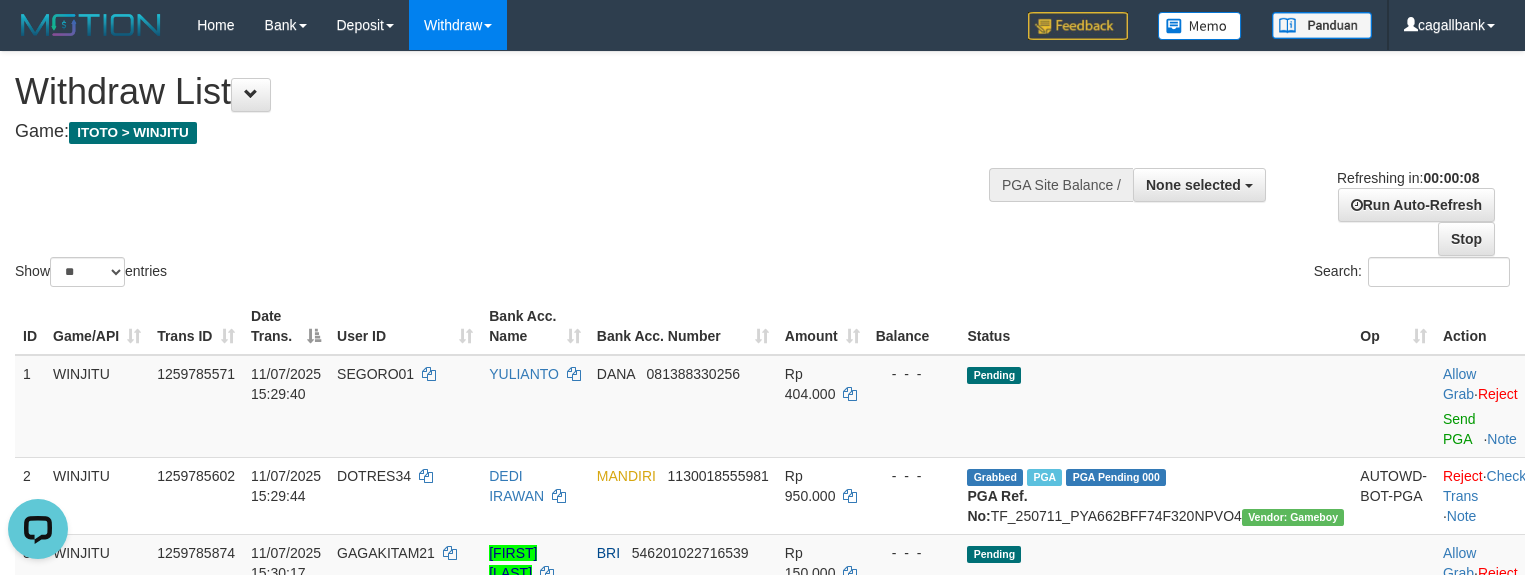 scroll, scrollTop: 0, scrollLeft: 0, axis: both 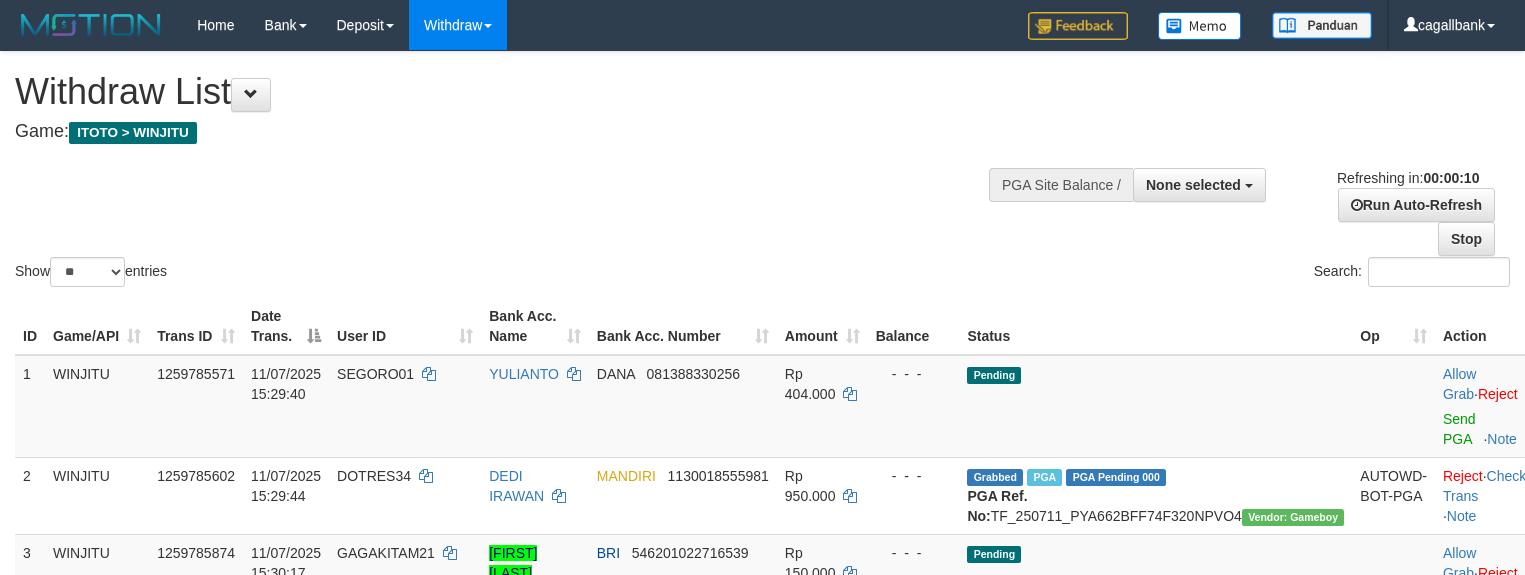 select 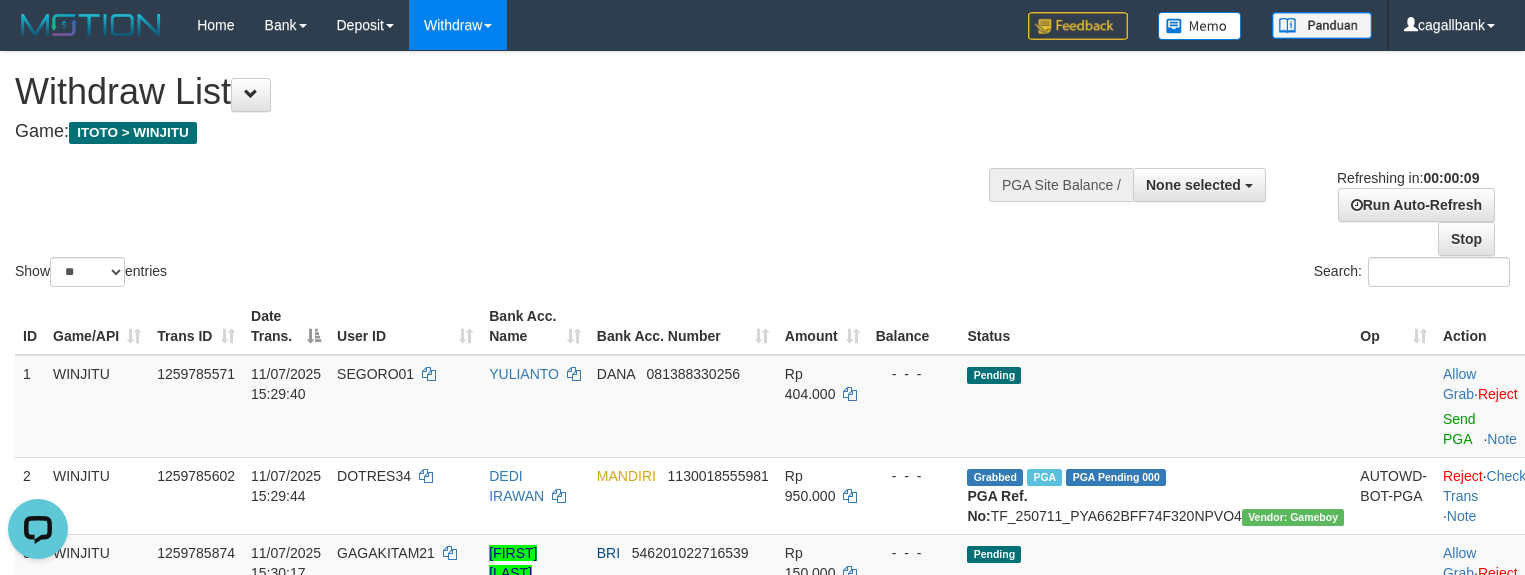 scroll, scrollTop: 0, scrollLeft: 0, axis: both 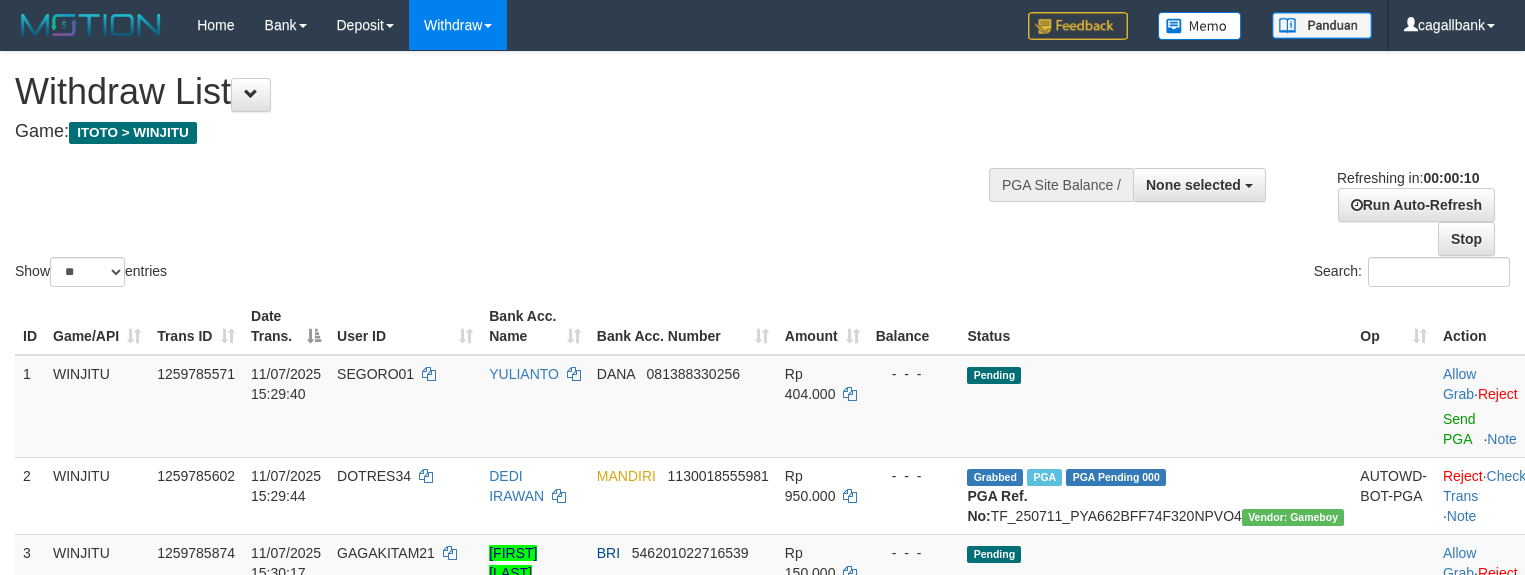 select 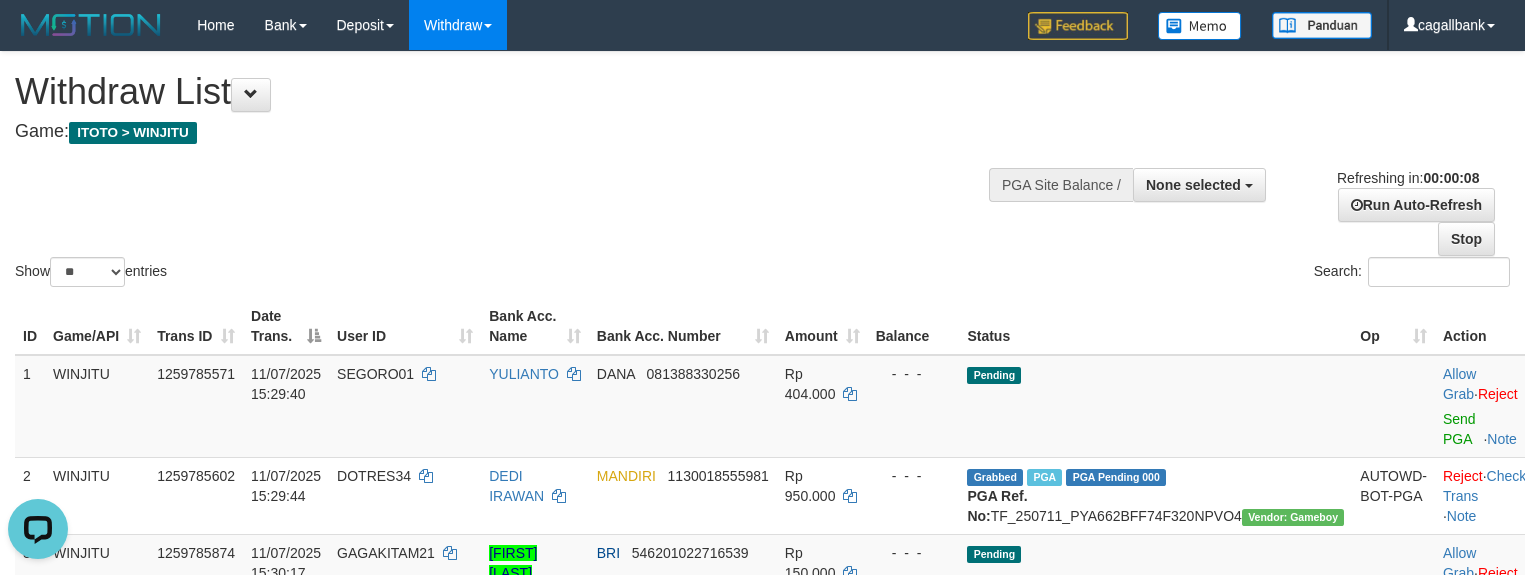 scroll, scrollTop: 0, scrollLeft: 0, axis: both 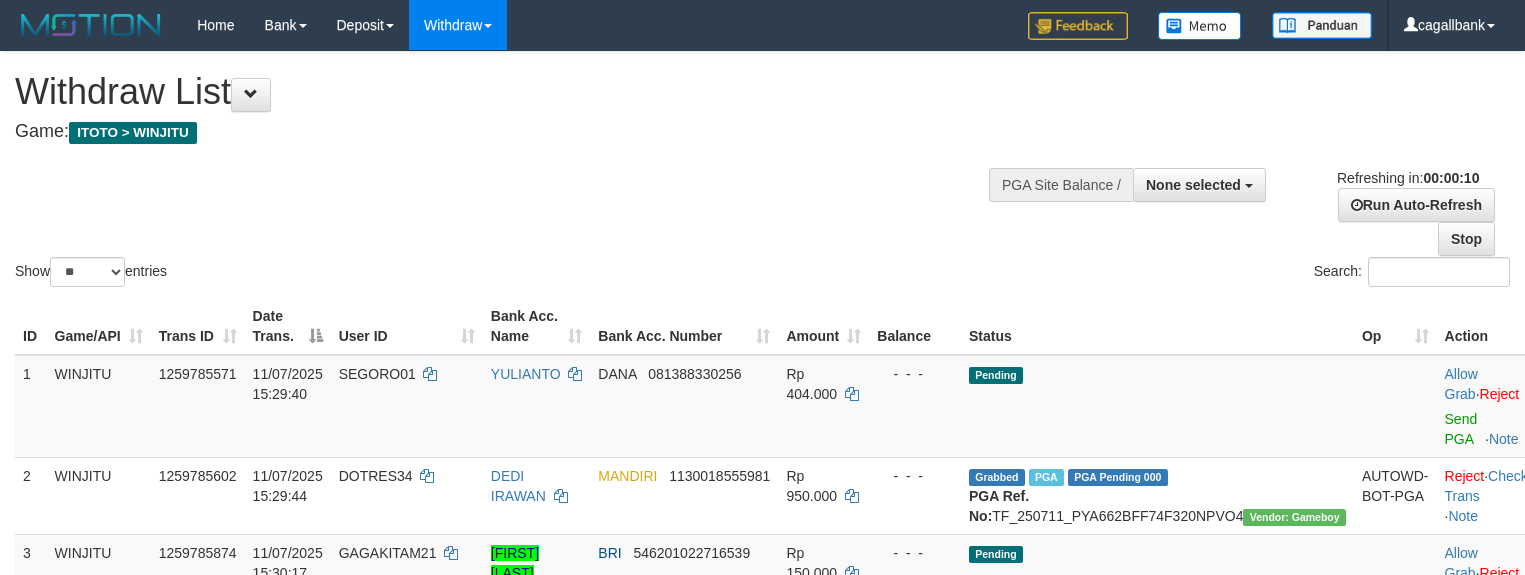 select 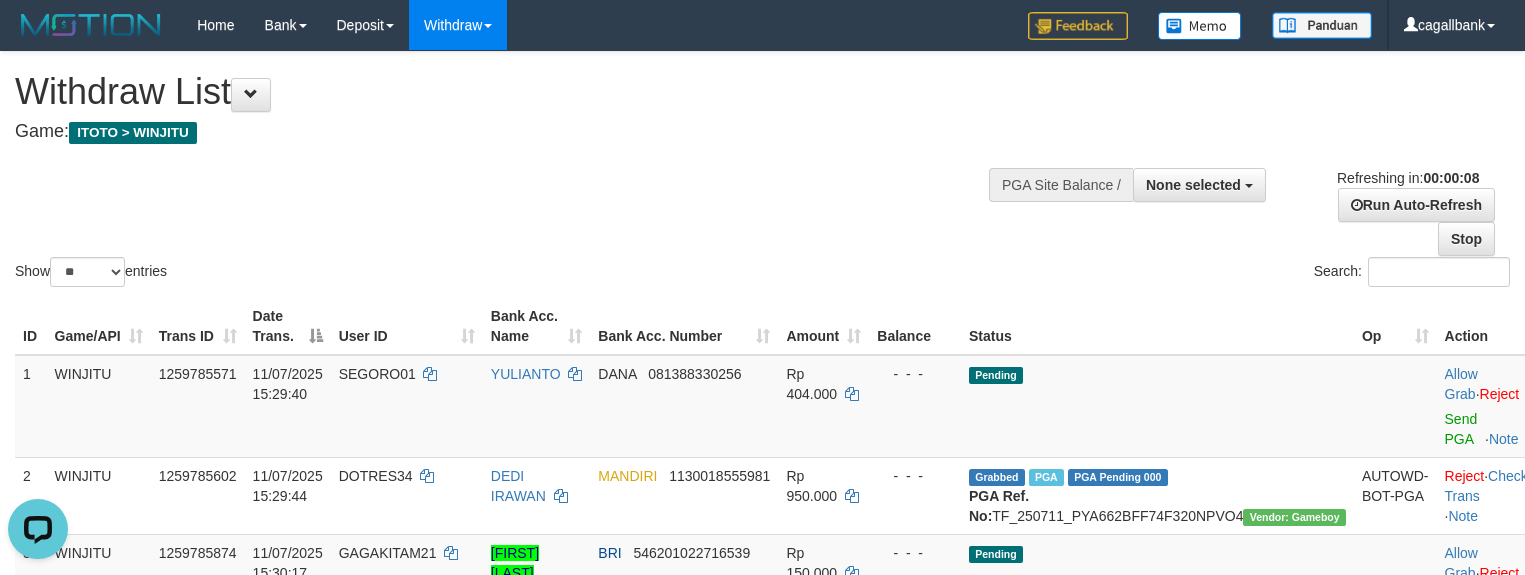 scroll, scrollTop: 0, scrollLeft: 0, axis: both 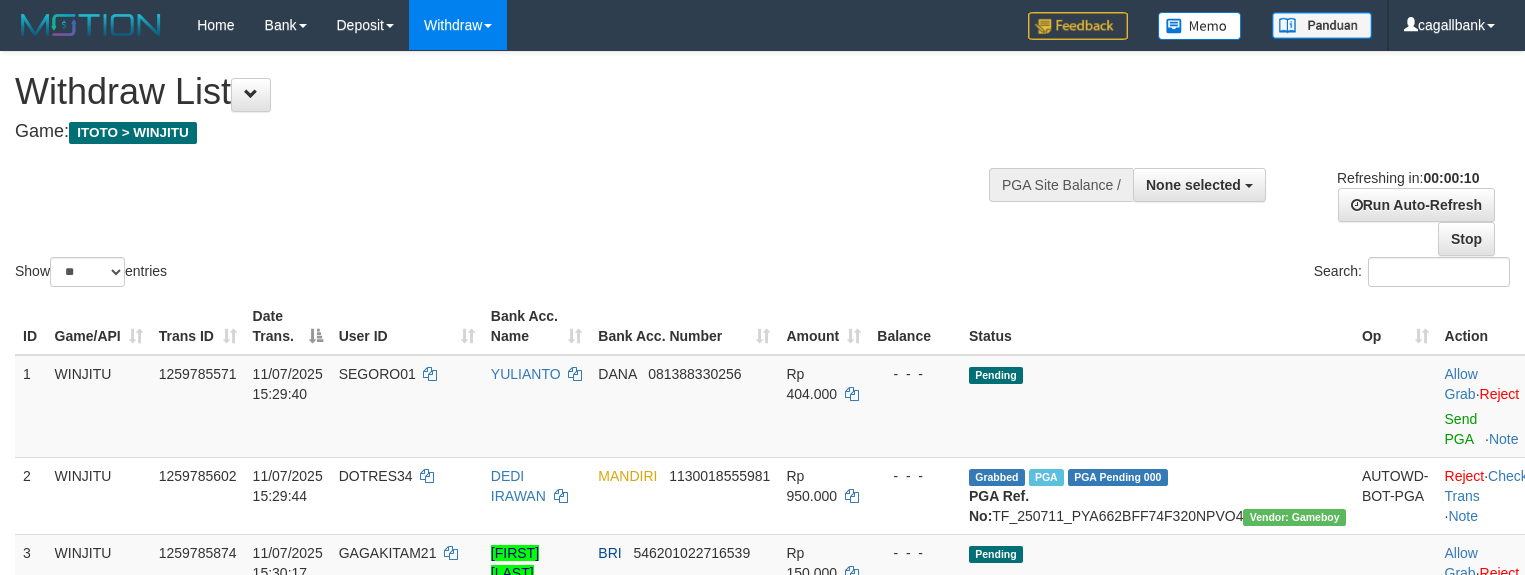 select 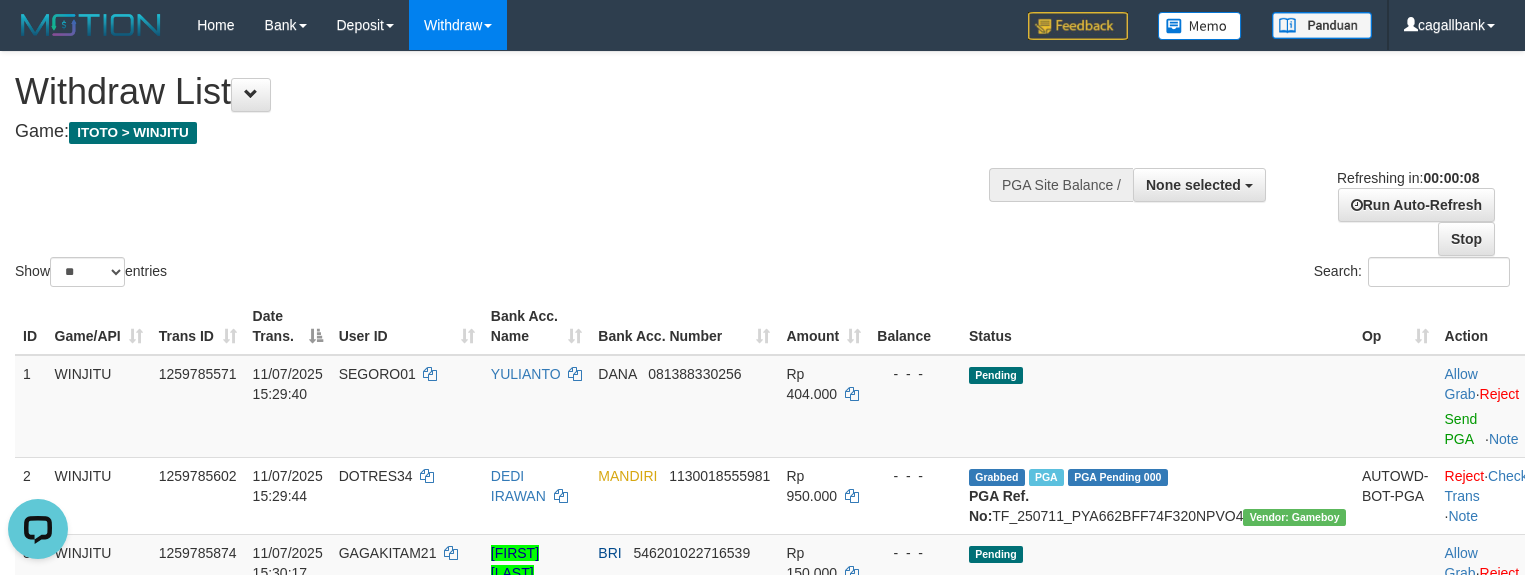 scroll, scrollTop: 0, scrollLeft: 0, axis: both 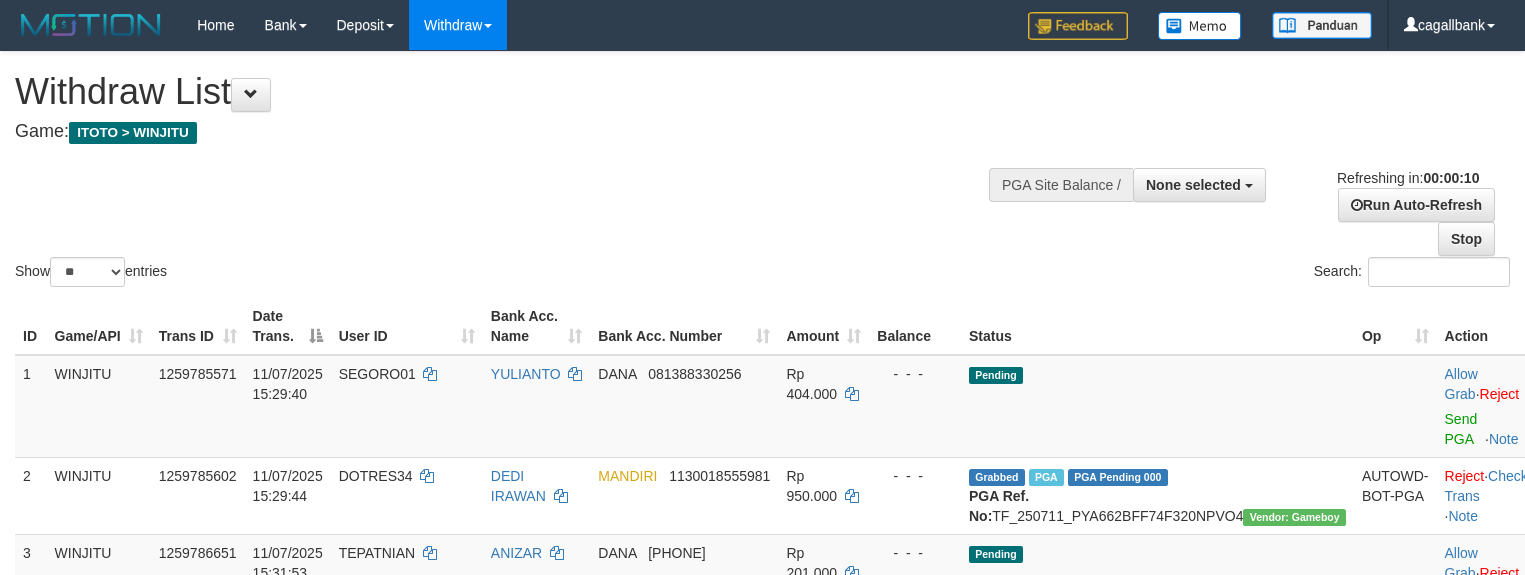 select 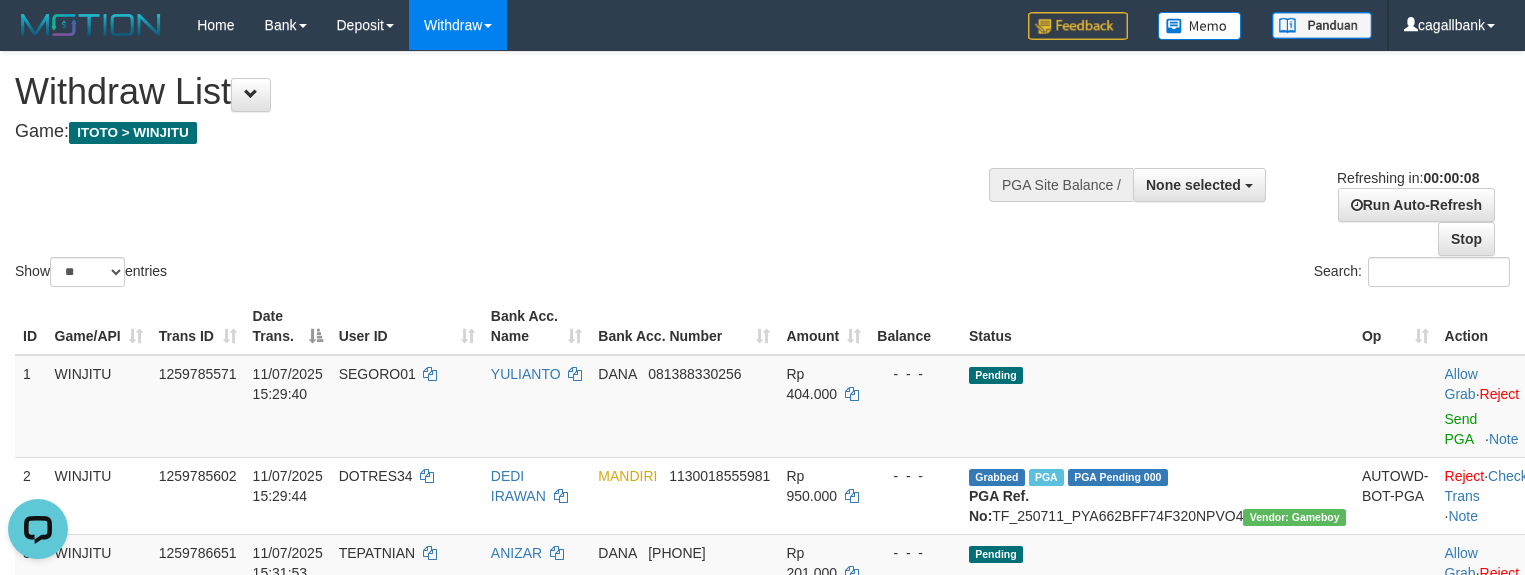 scroll, scrollTop: 0, scrollLeft: 0, axis: both 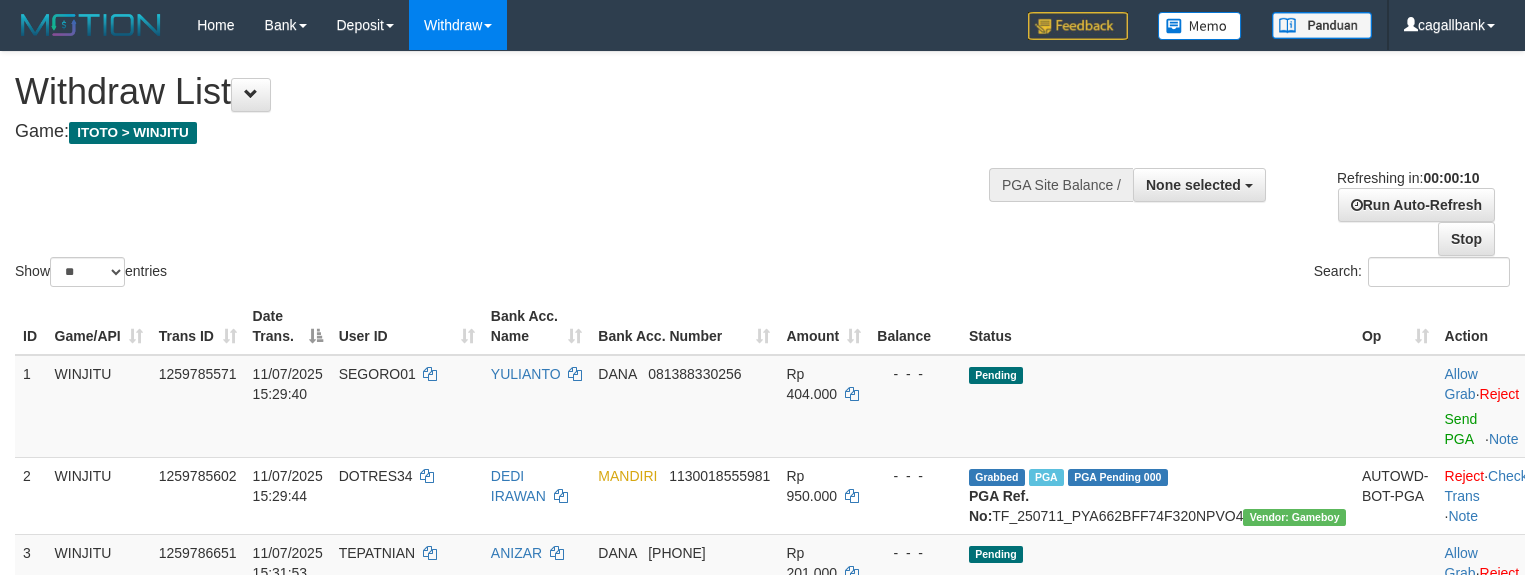 select 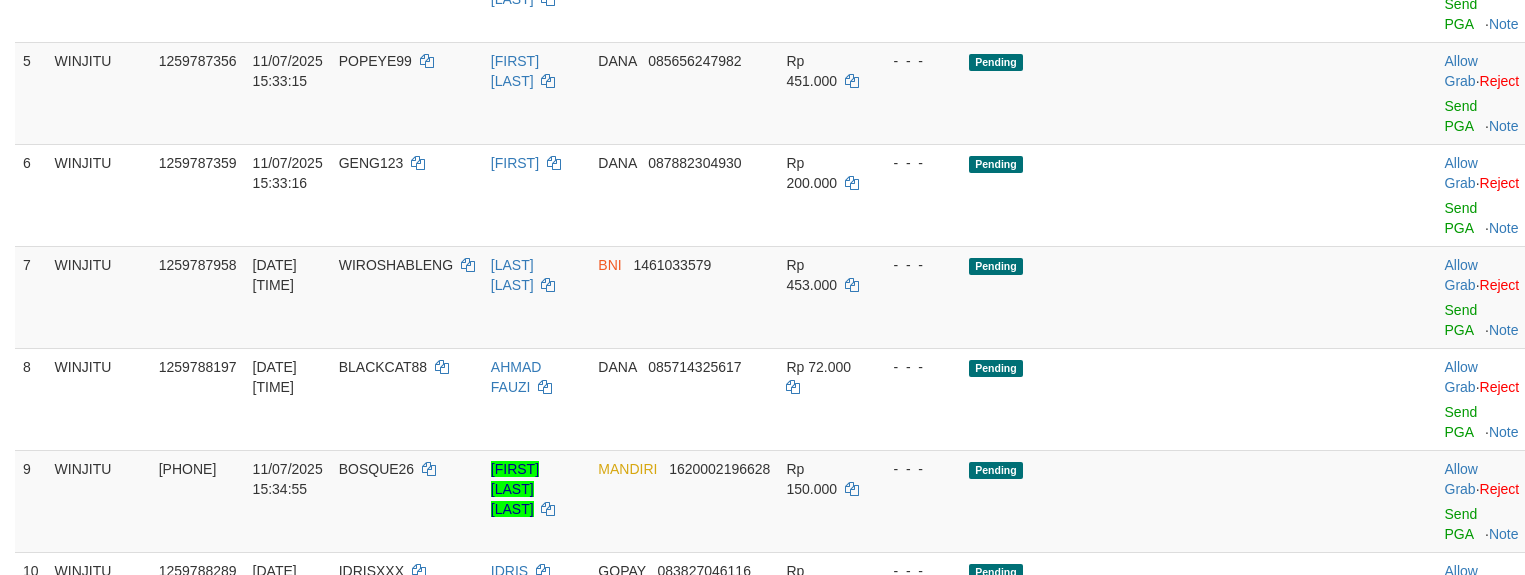 scroll, scrollTop: 696, scrollLeft: 0, axis: vertical 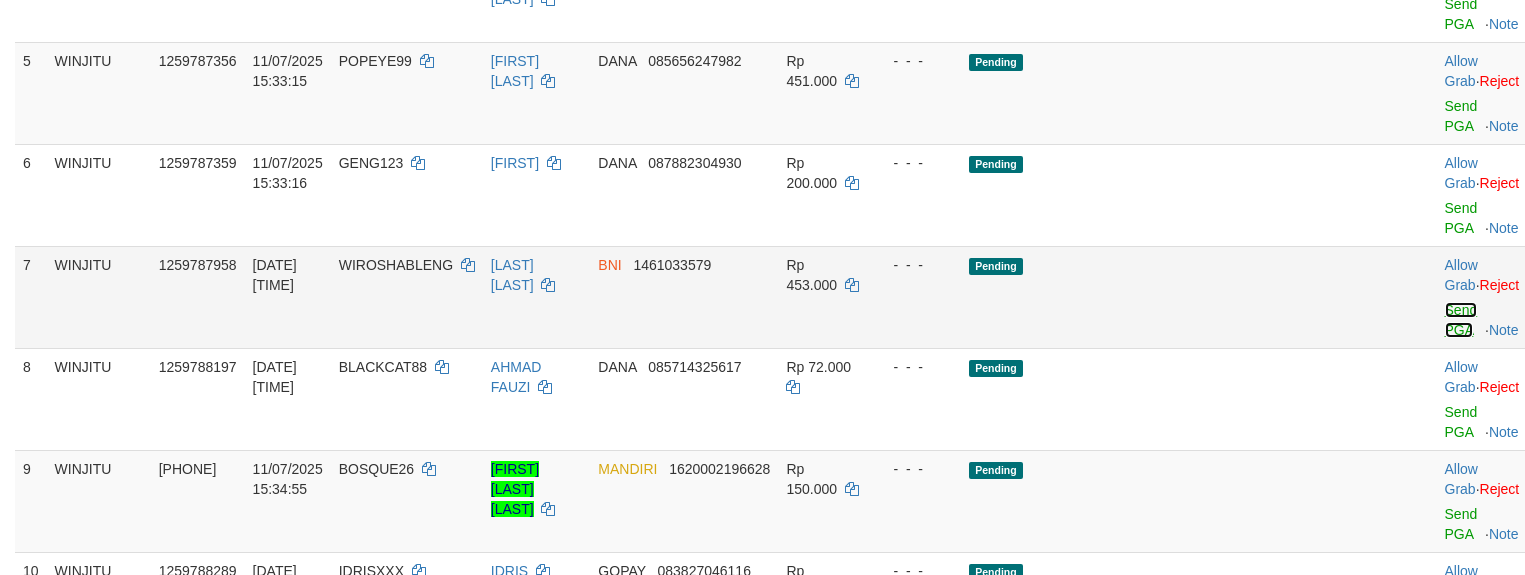 click on "Send PGA" at bounding box center (1461, 320) 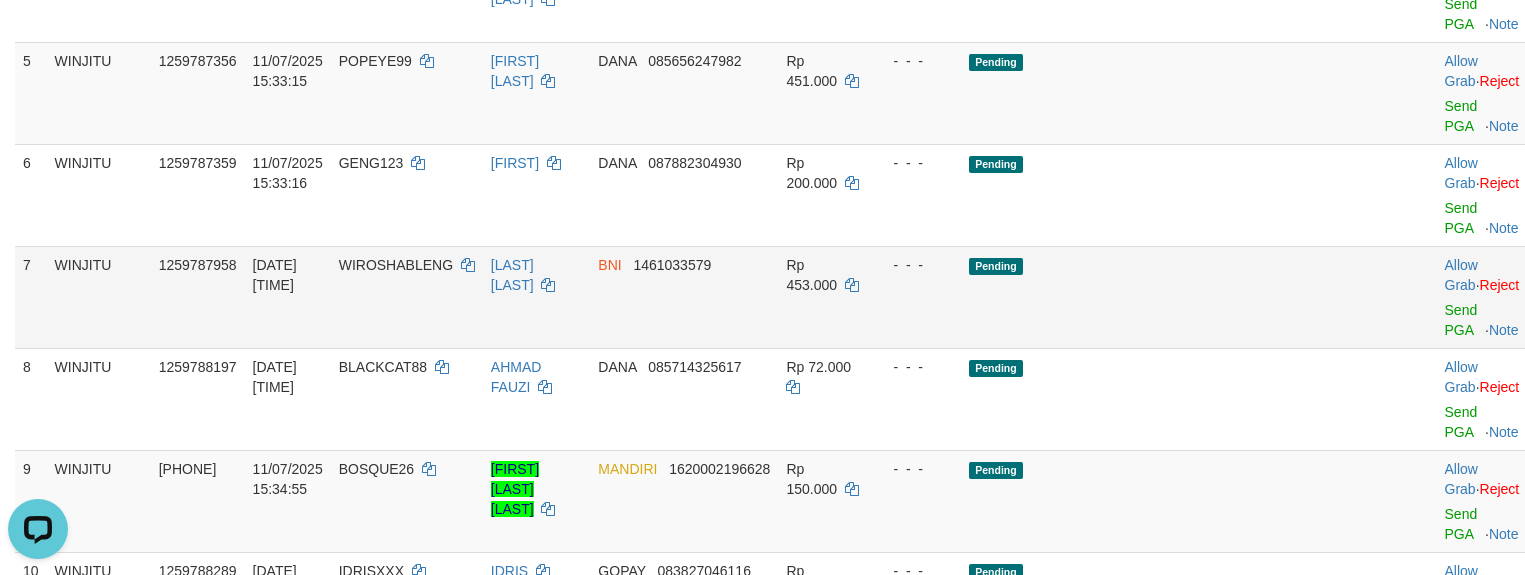 scroll, scrollTop: 0, scrollLeft: 0, axis: both 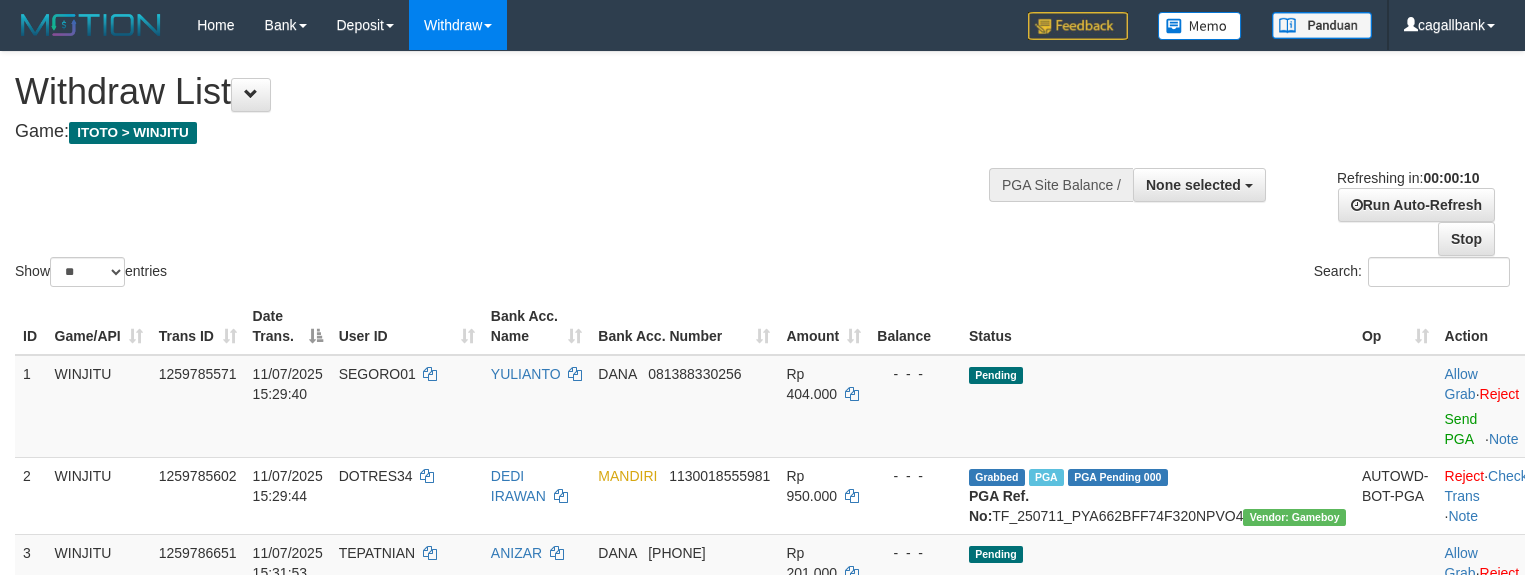 select 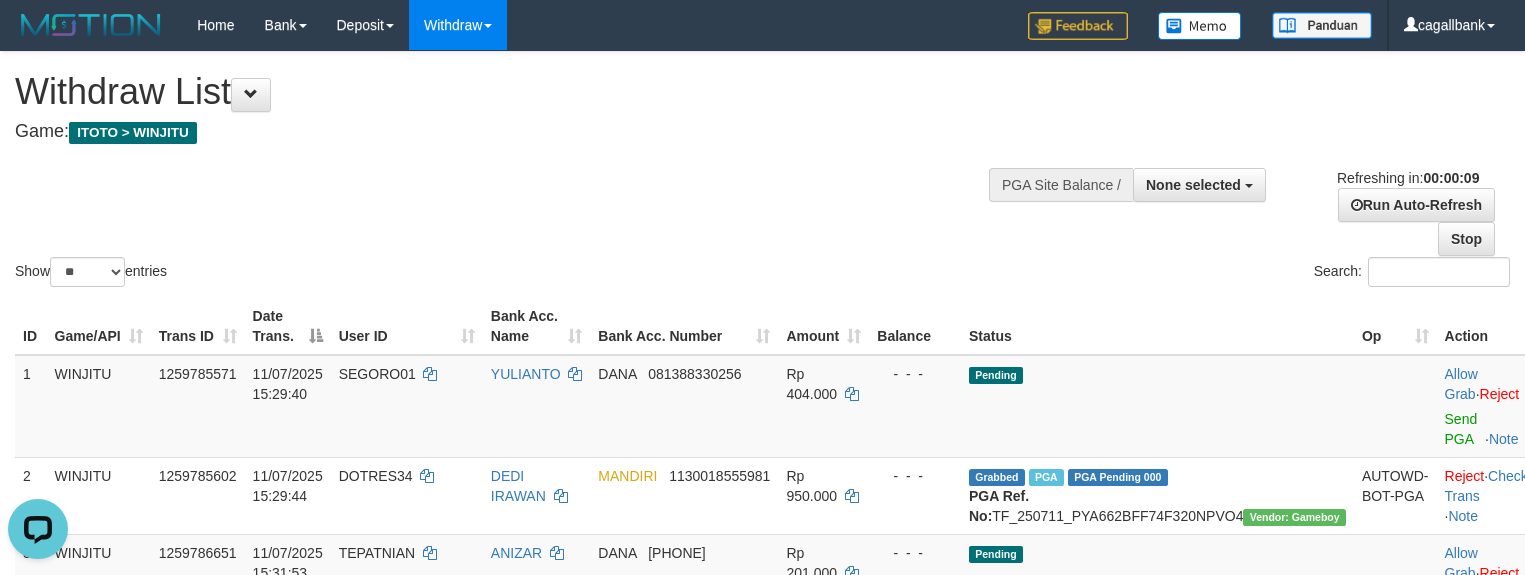 scroll, scrollTop: 0, scrollLeft: 0, axis: both 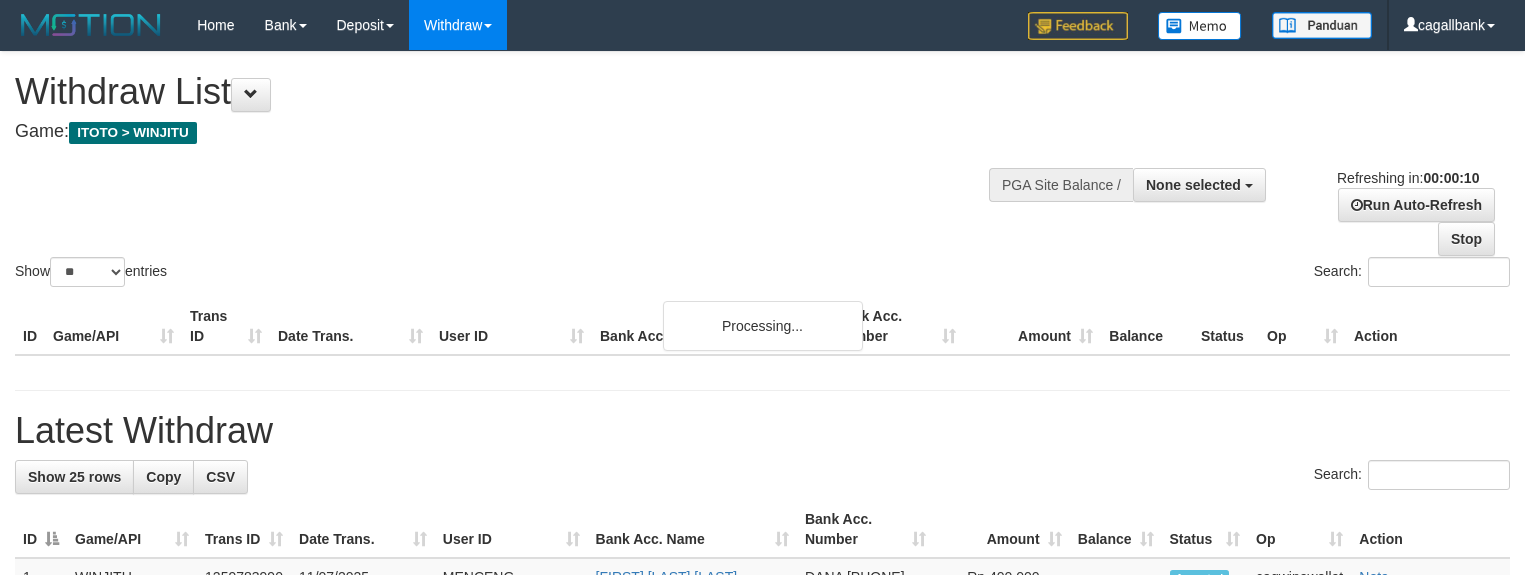 select 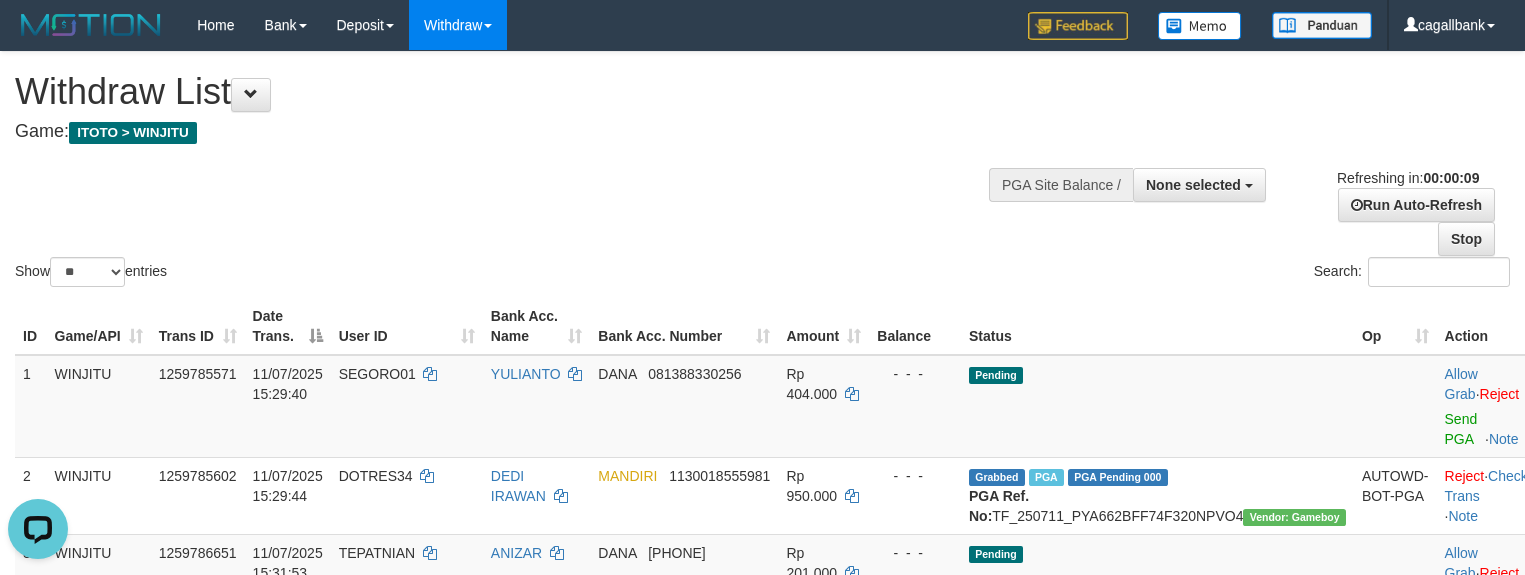 scroll, scrollTop: 0, scrollLeft: 0, axis: both 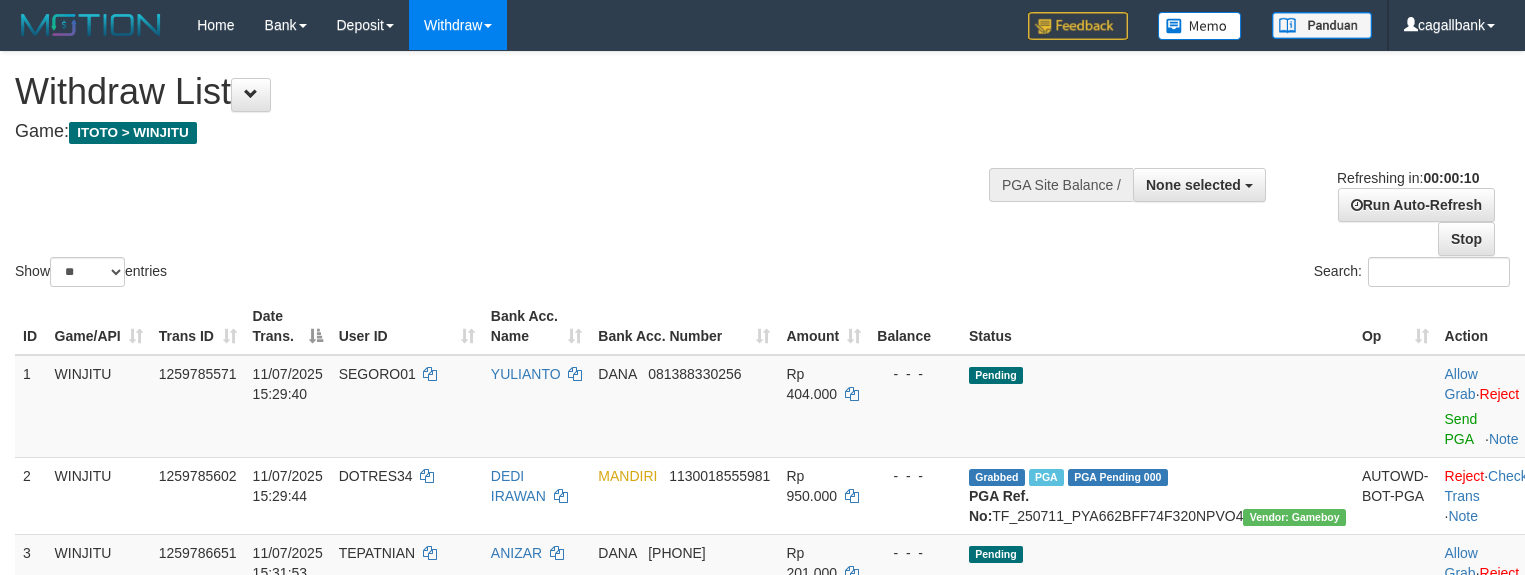 select 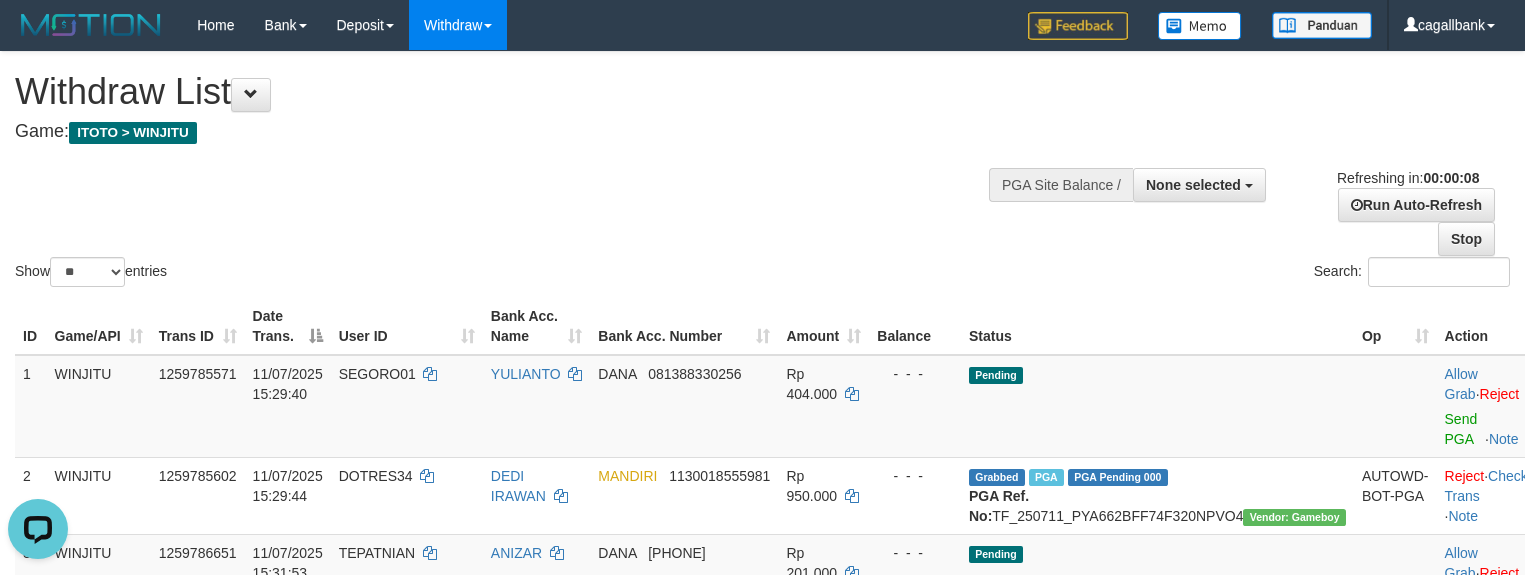 scroll, scrollTop: 0, scrollLeft: 0, axis: both 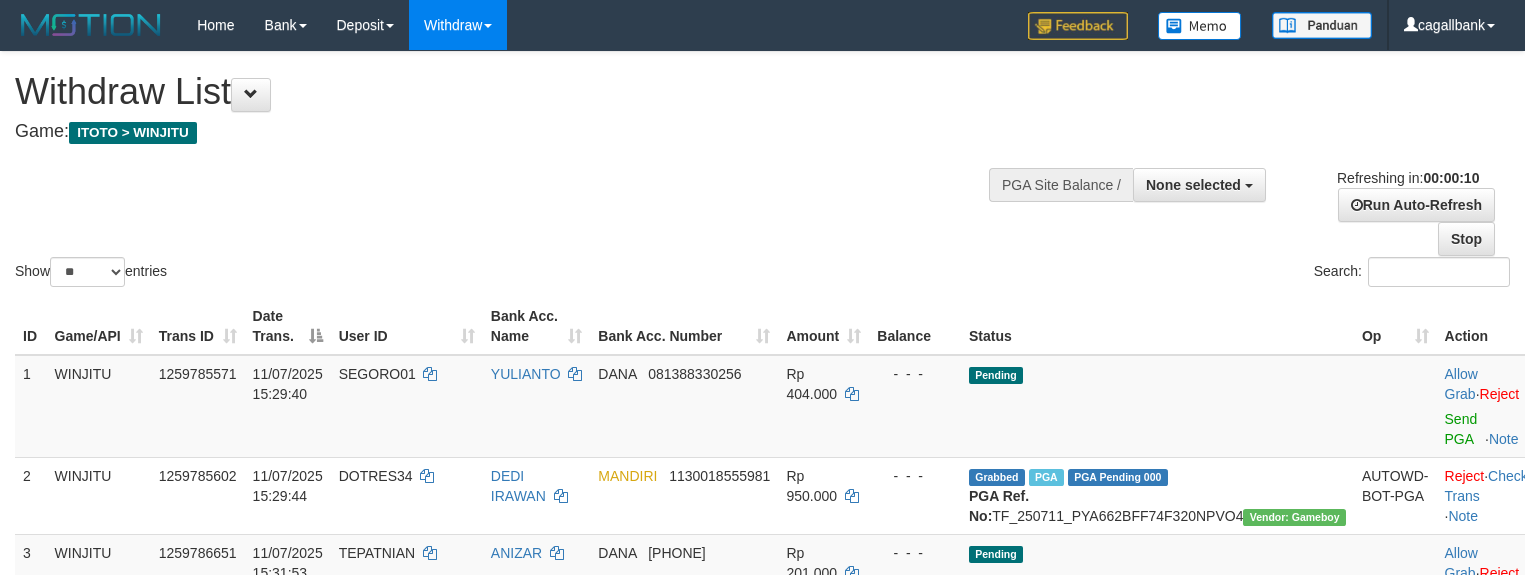 select 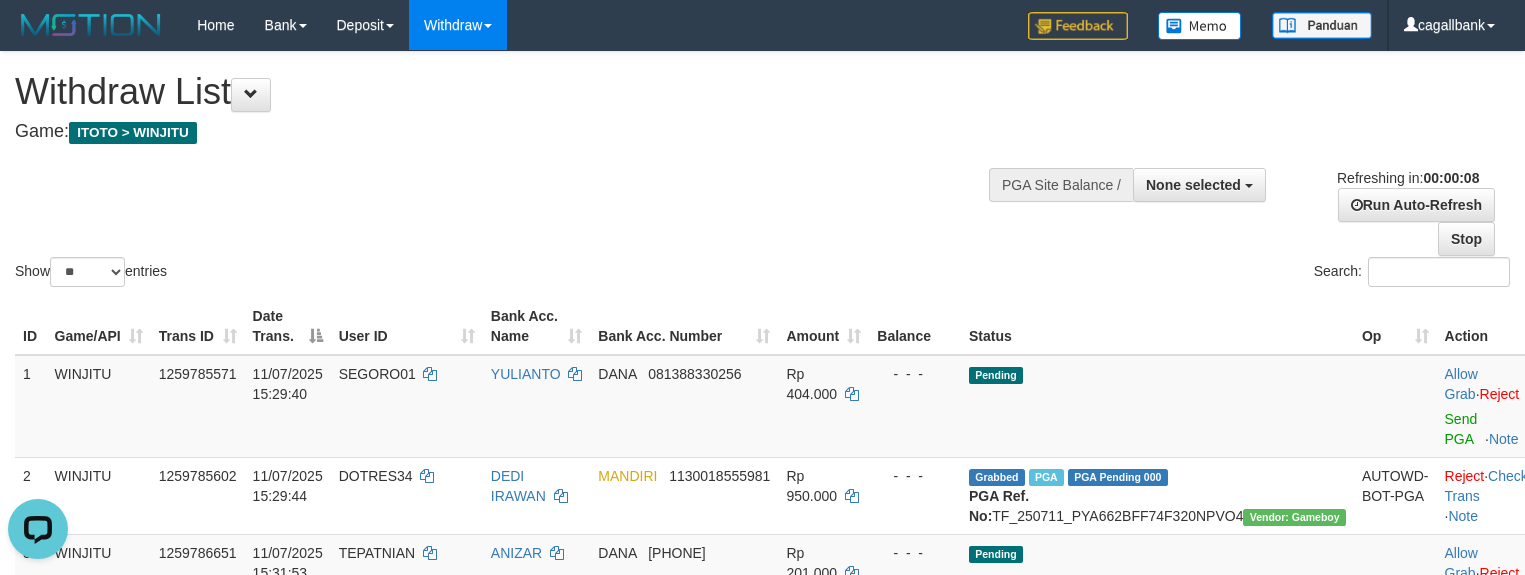 scroll, scrollTop: 0, scrollLeft: 0, axis: both 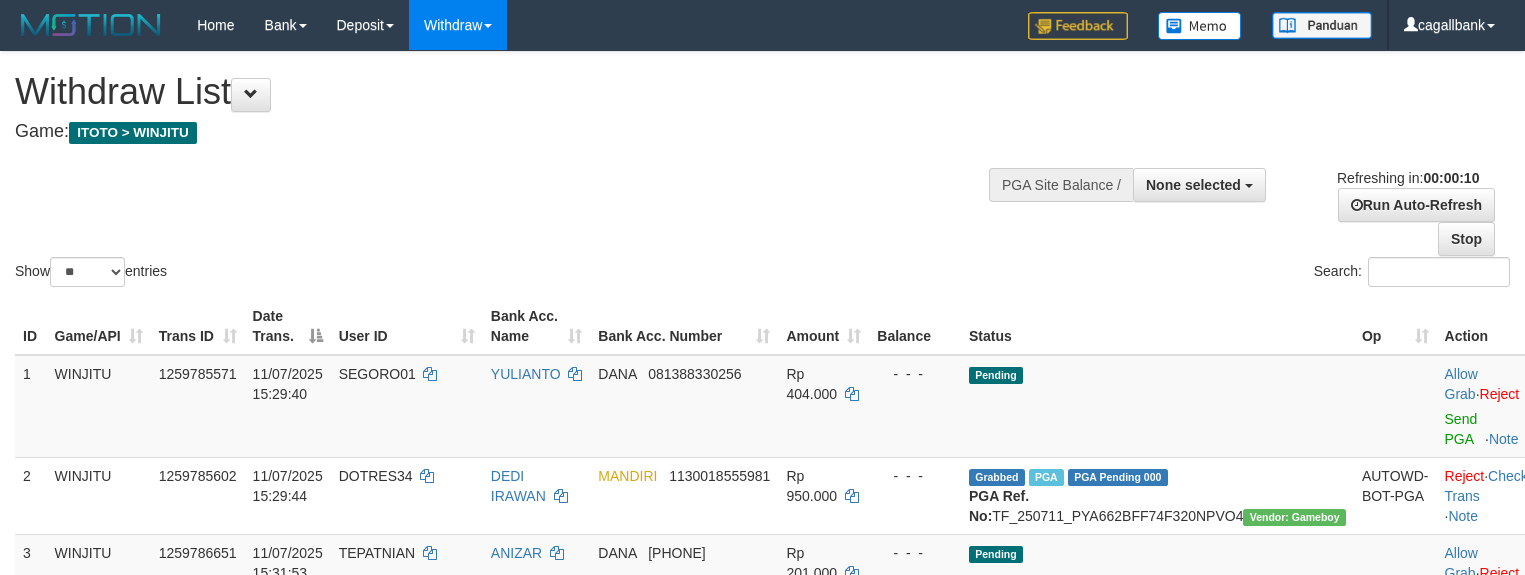 select 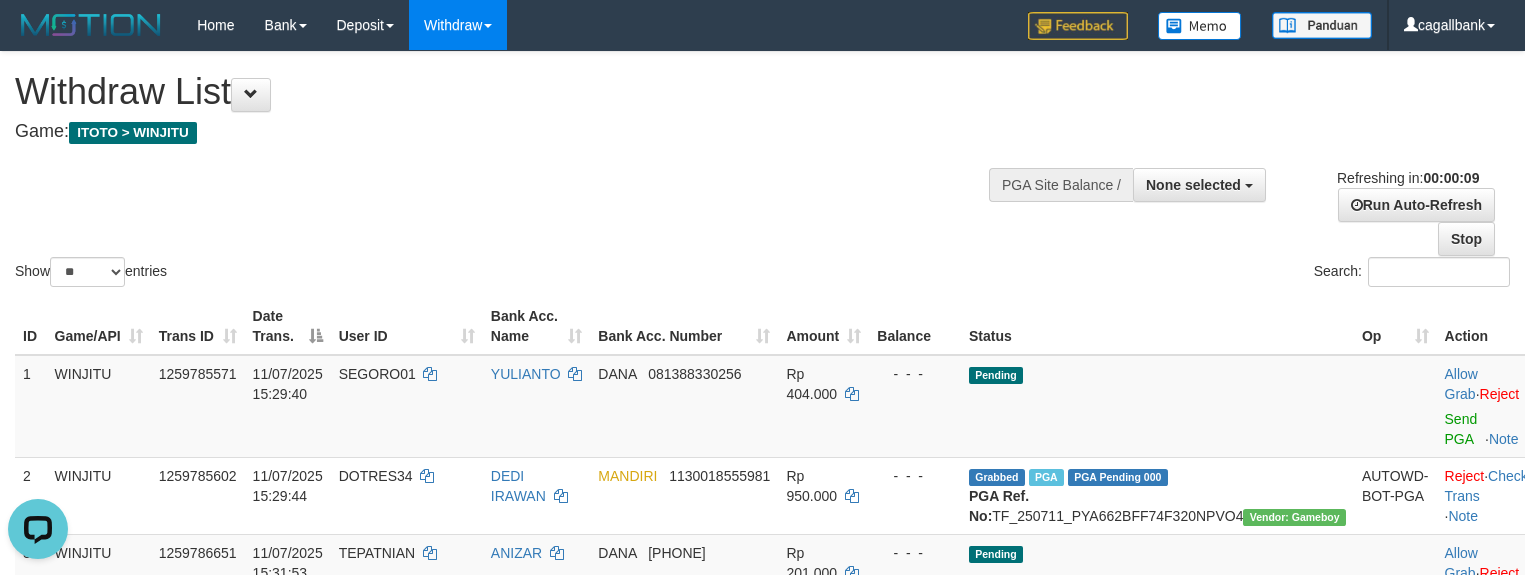 scroll, scrollTop: 0, scrollLeft: 0, axis: both 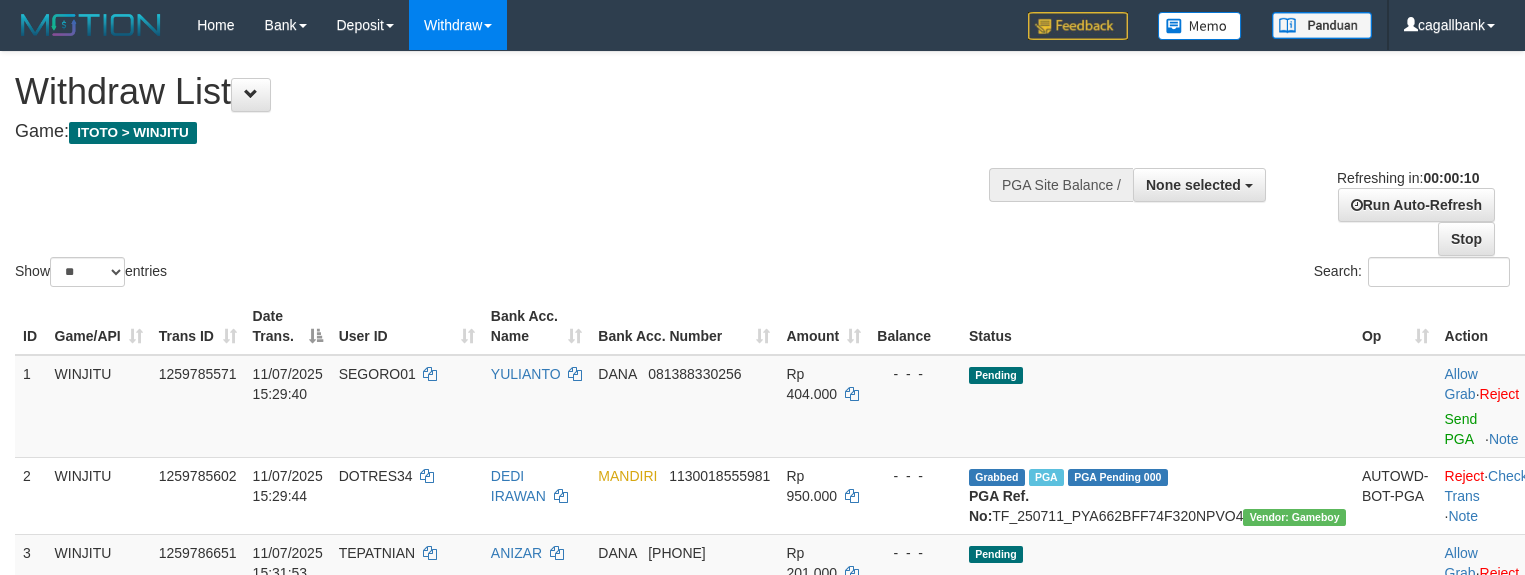 select 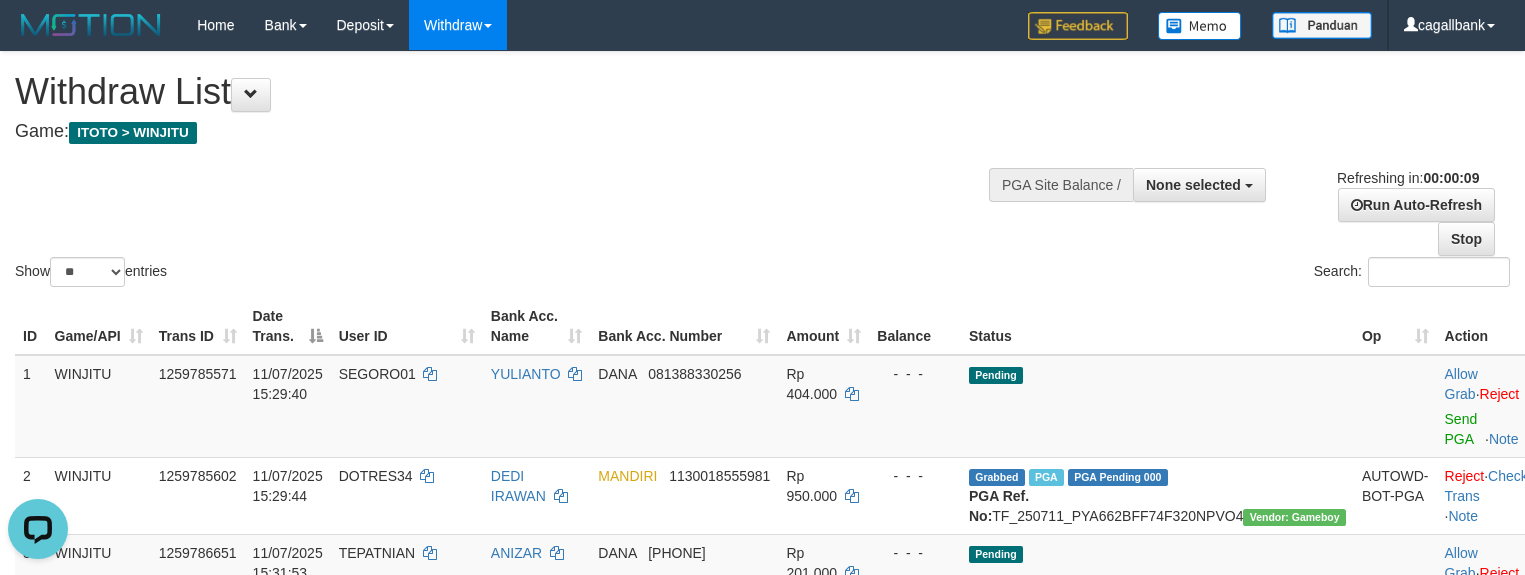 scroll, scrollTop: 0, scrollLeft: 0, axis: both 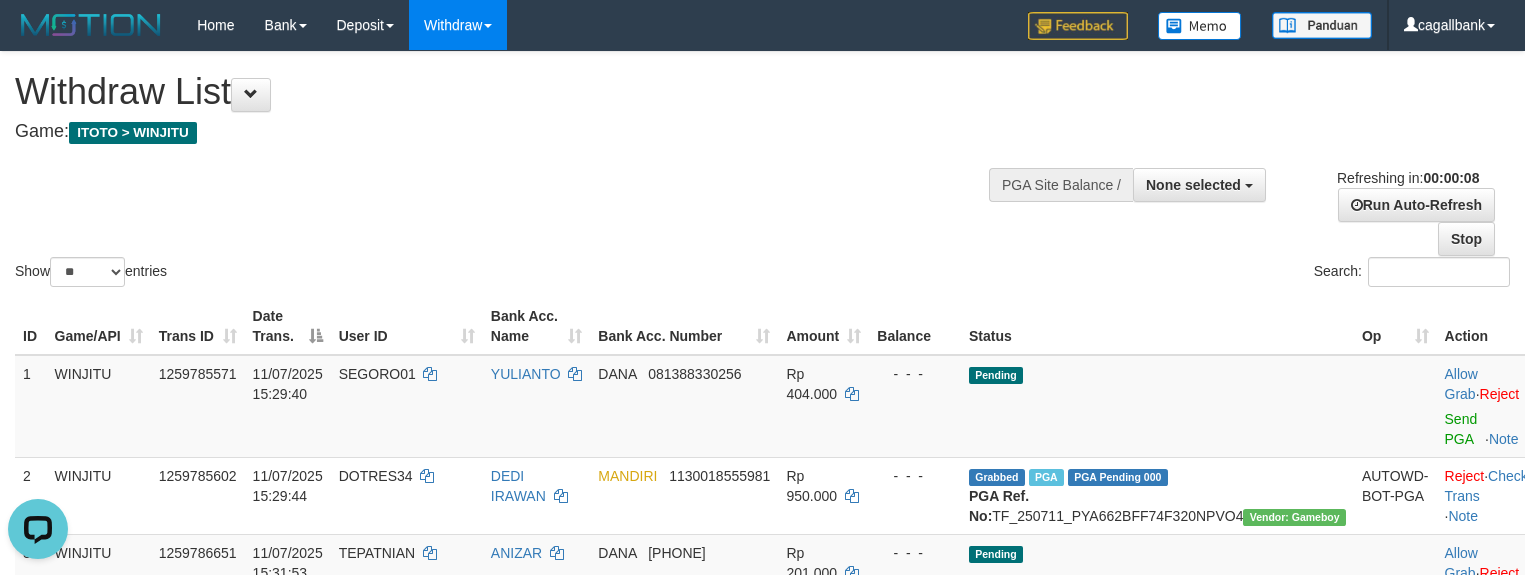 drag, startPoint x: 716, startPoint y: 190, endPoint x: 716, endPoint y: 176, distance: 14 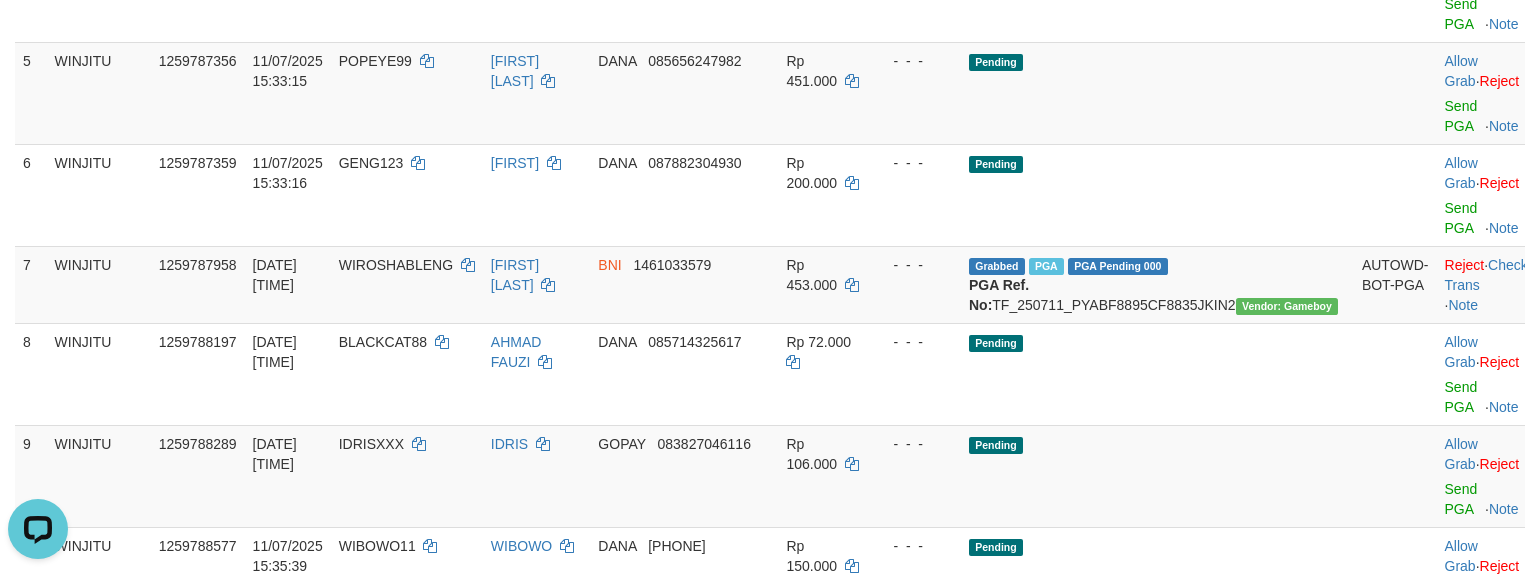 scroll, scrollTop: 190, scrollLeft: 0, axis: vertical 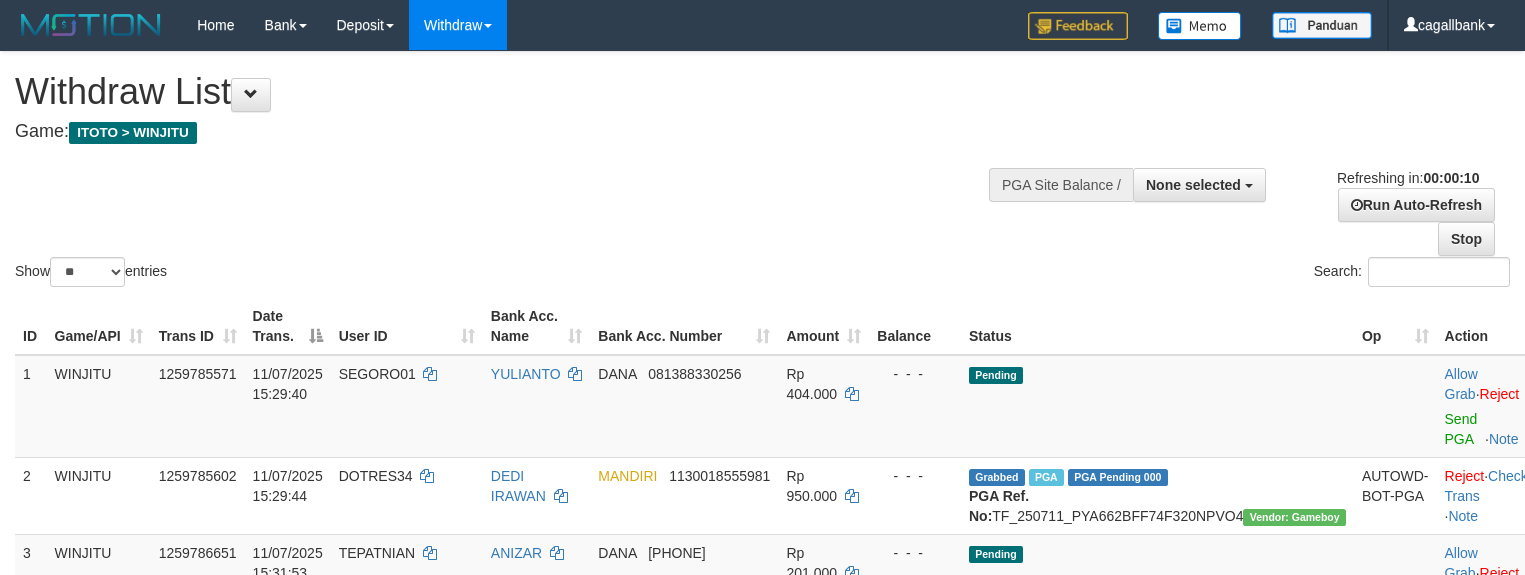select 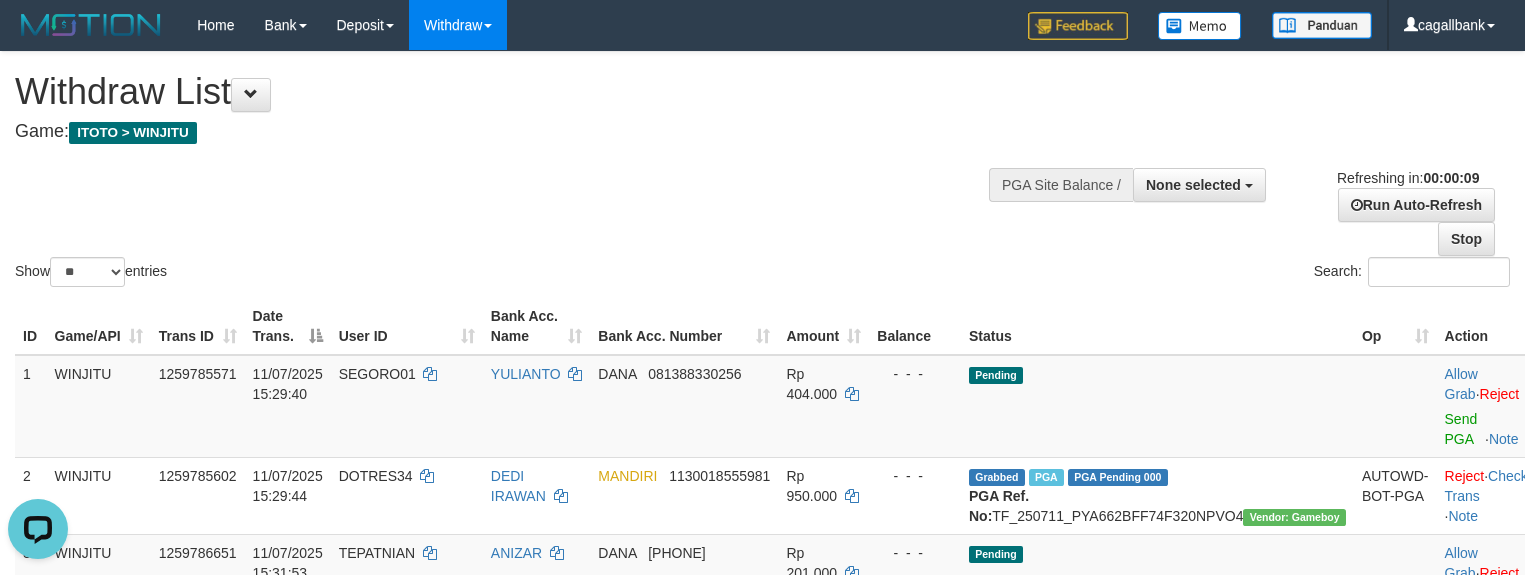 scroll, scrollTop: 0, scrollLeft: 0, axis: both 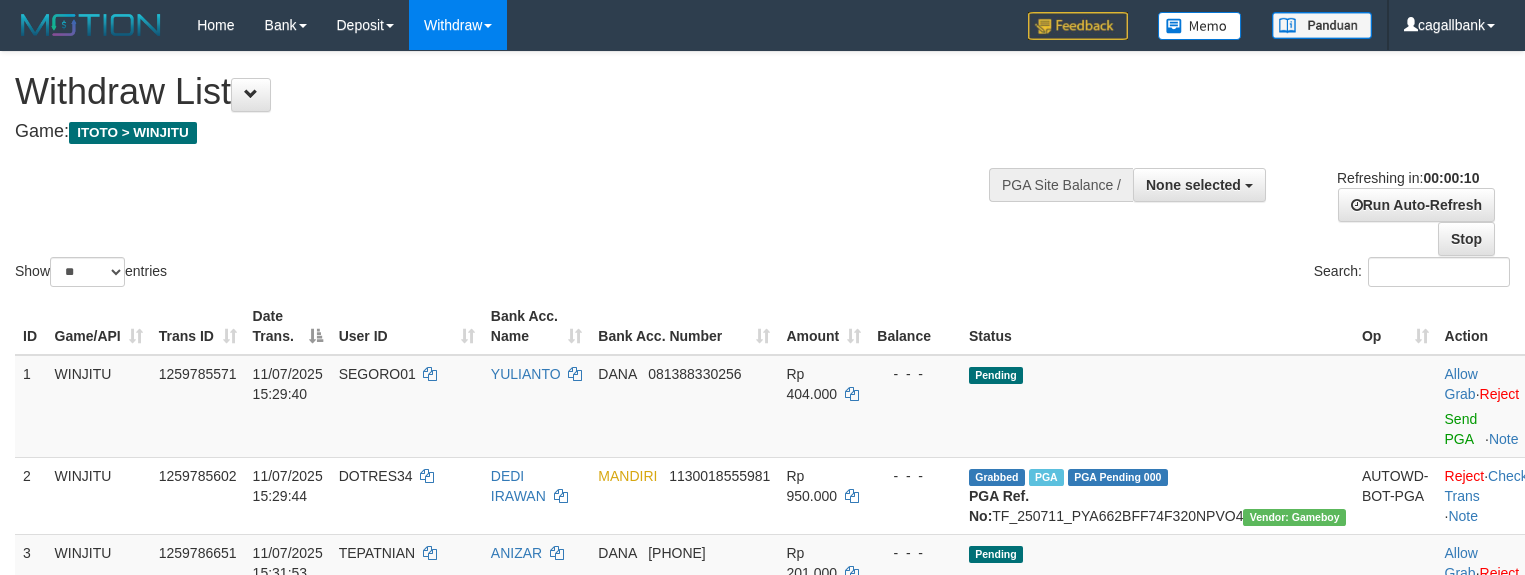select 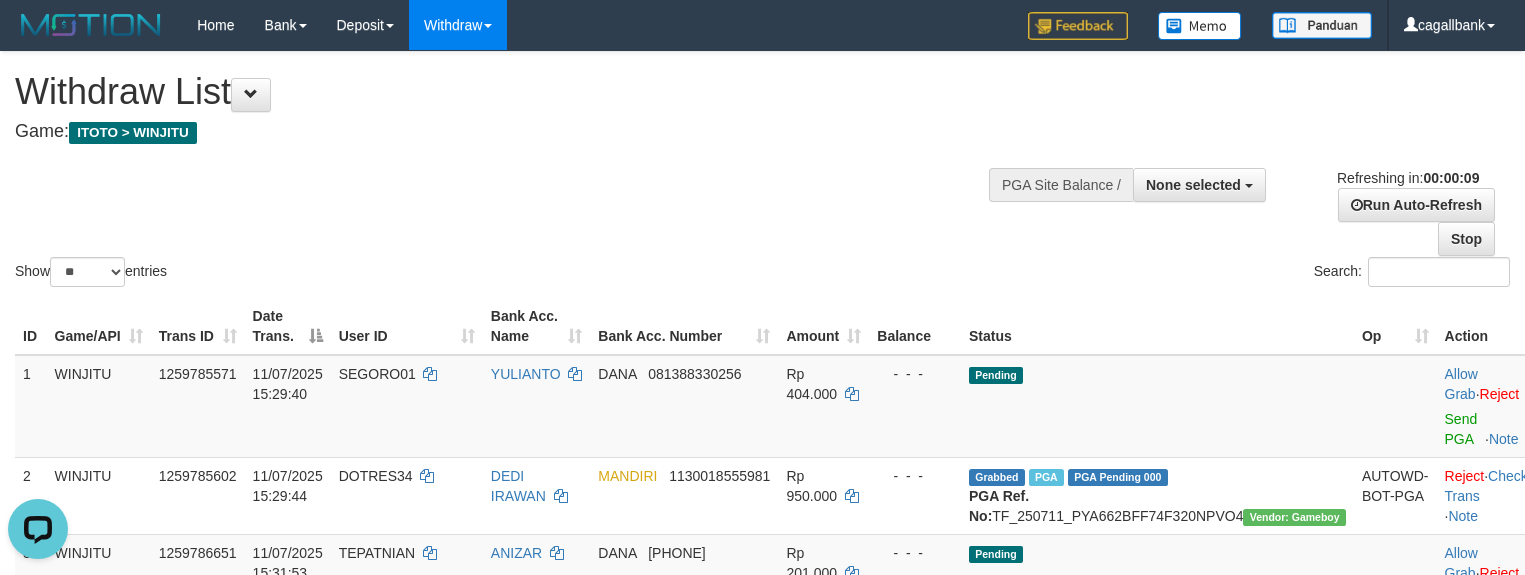 scroll, scrollTop: 0, scrollLeft: 0, axis: both 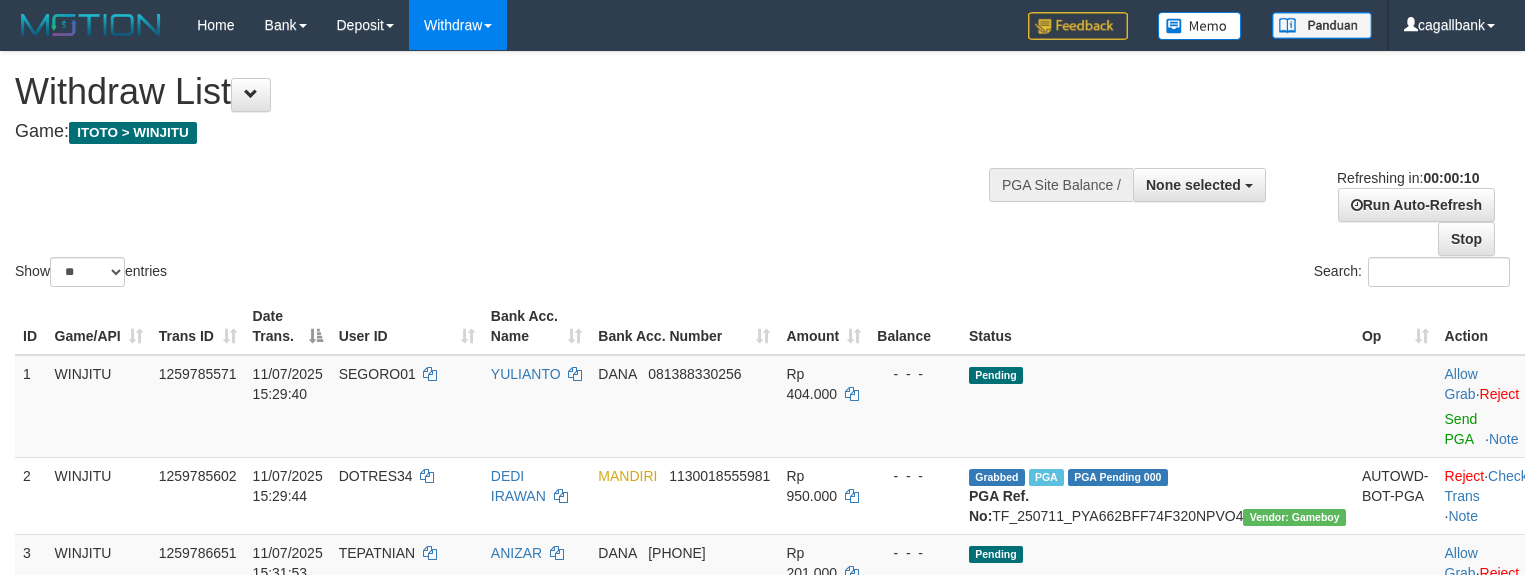 select 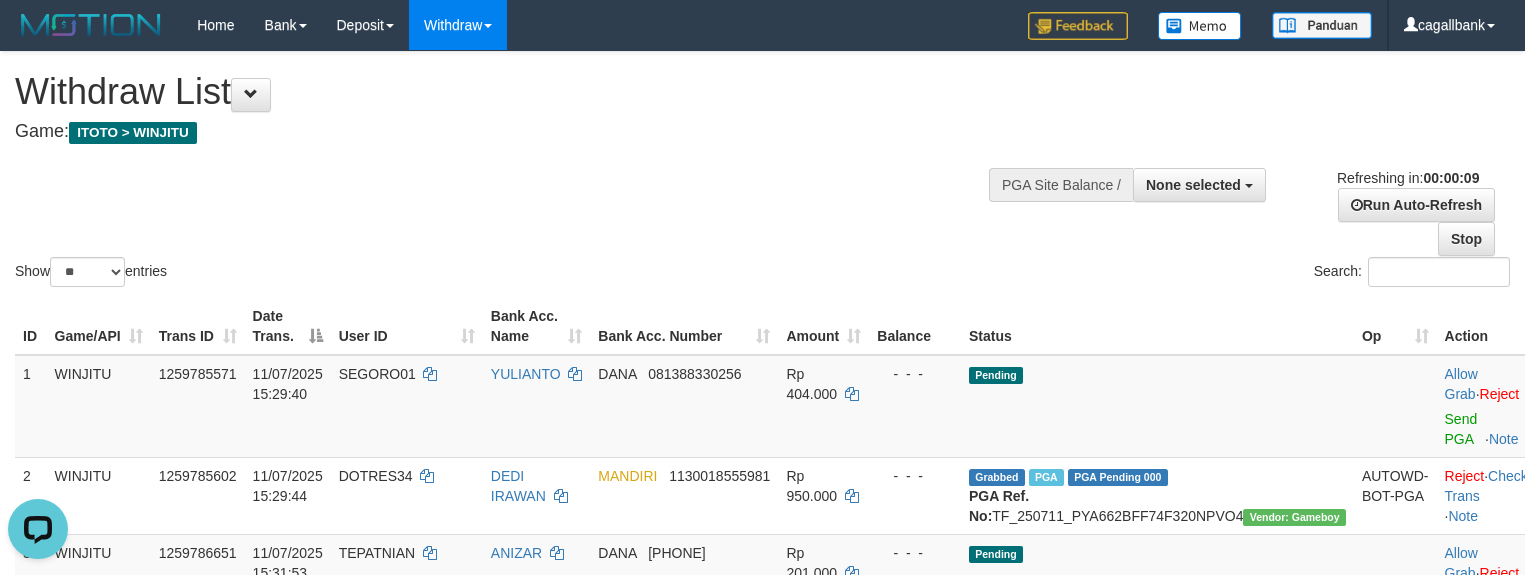 scroll, scrollTop: 0, scrollLeft: 0, axis: both 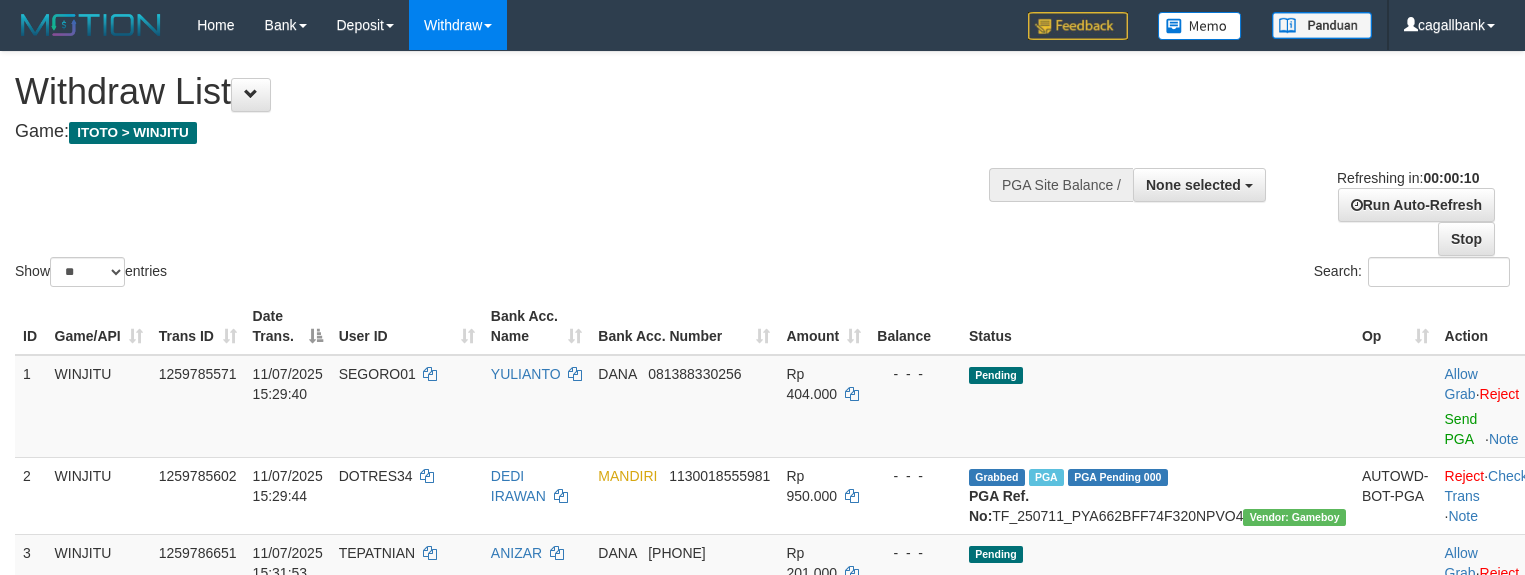 select 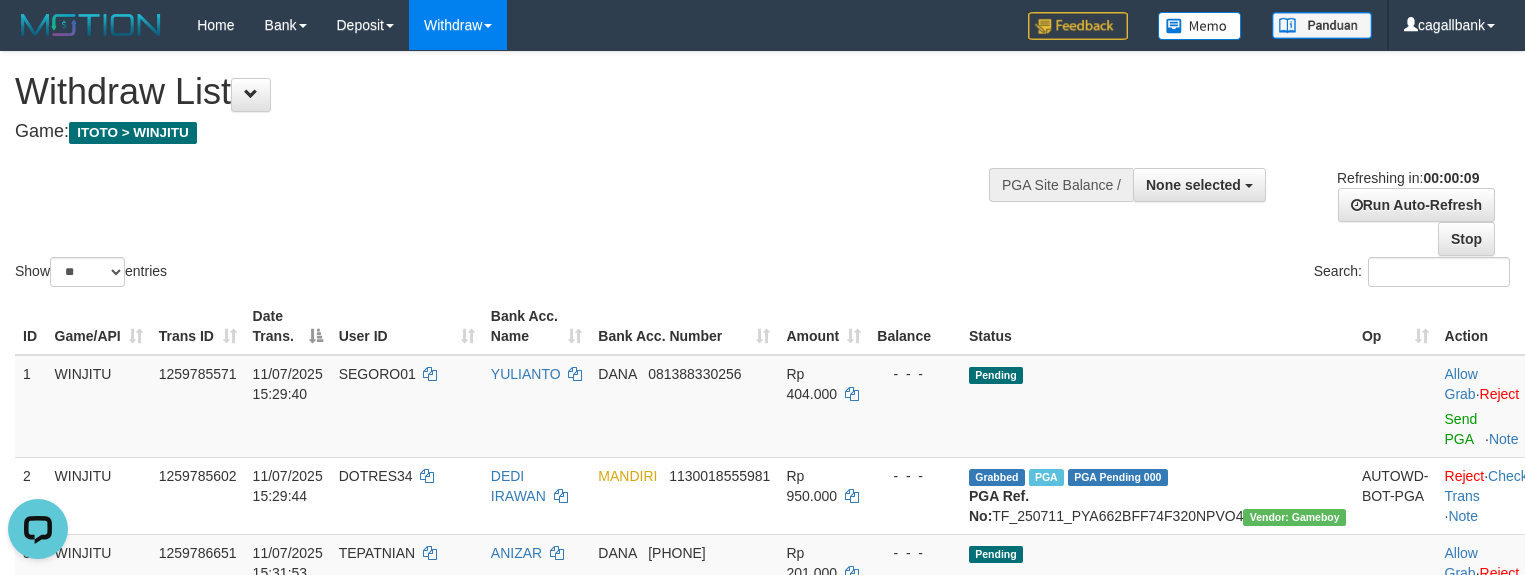 scroll, scrollTop: 0, scrollLeft: 0, axis: both 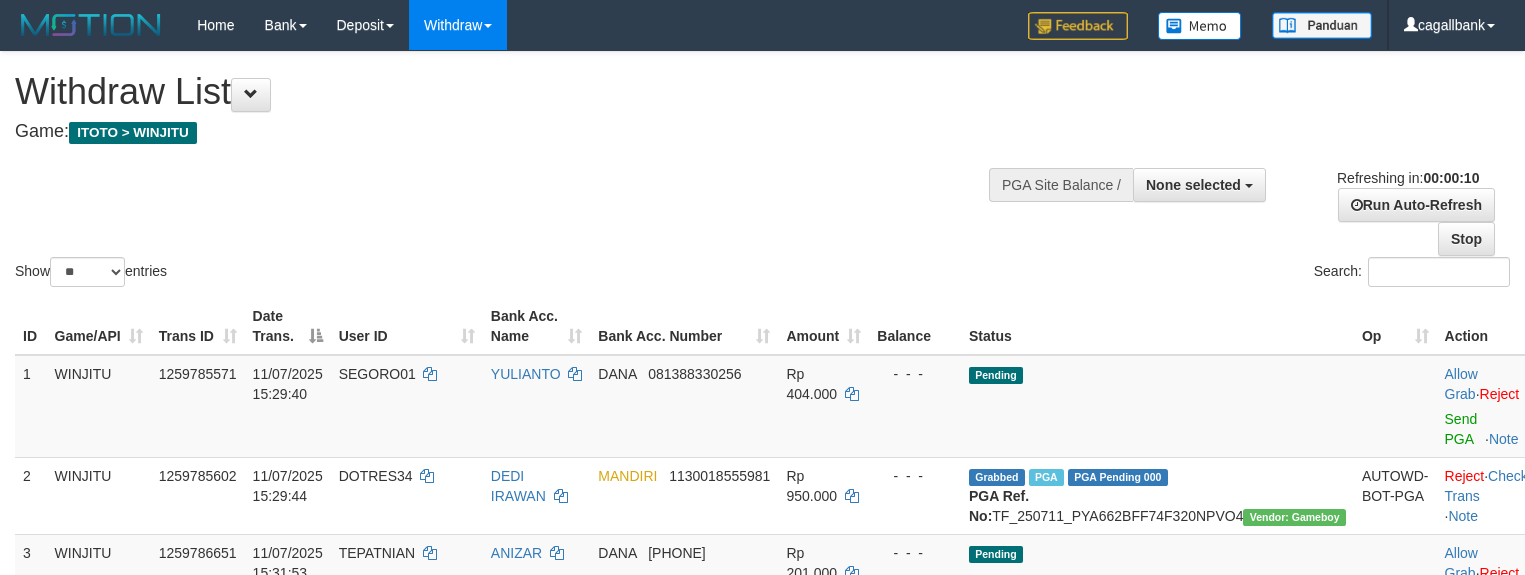 select 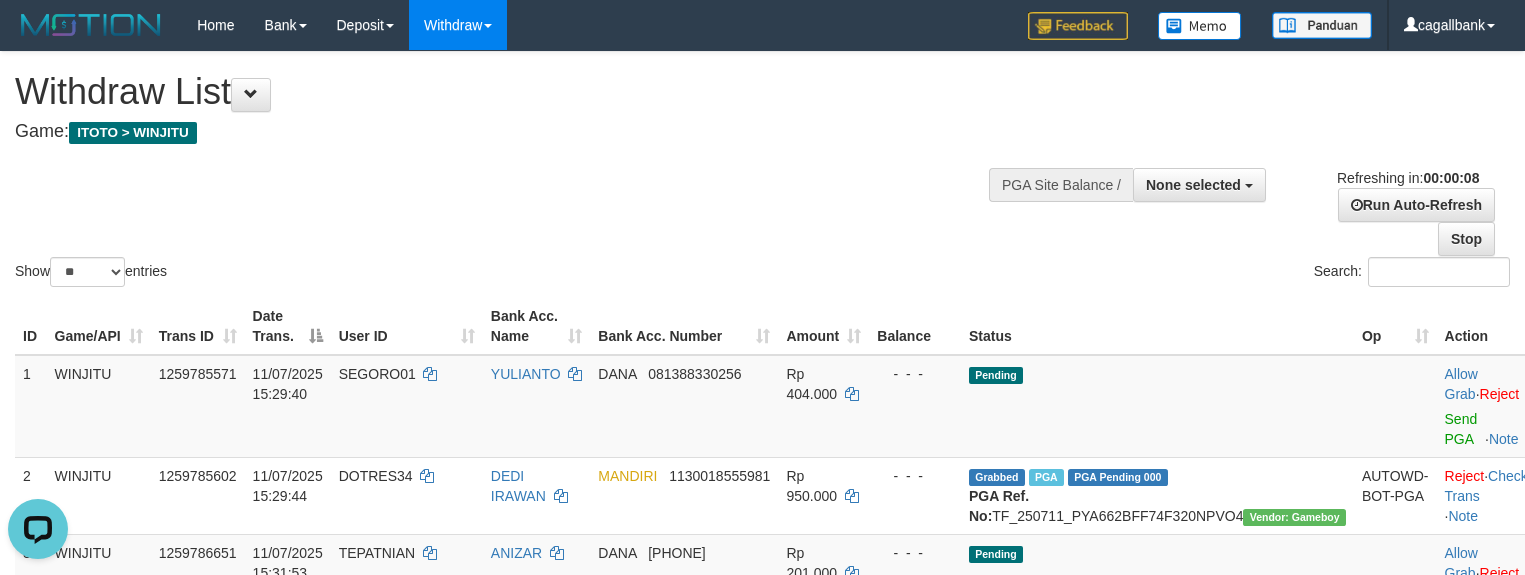 scroll, scrollTop: 0, scrollLeft: 0, axis: both 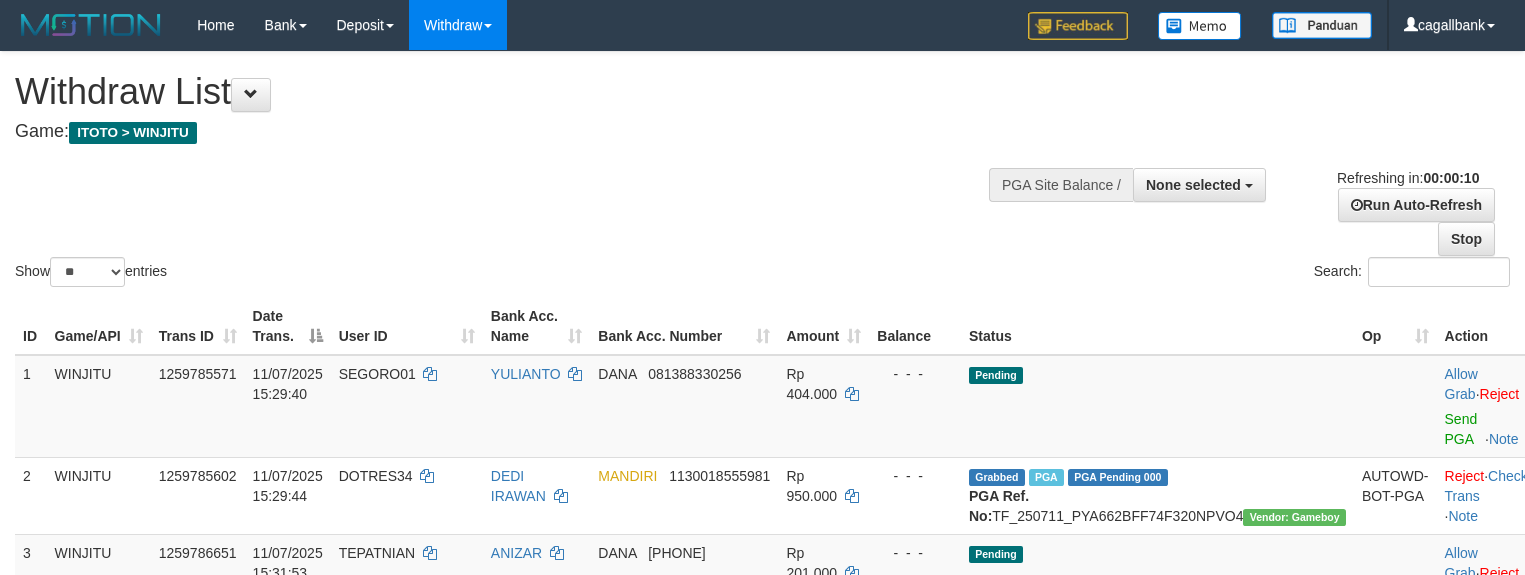 select 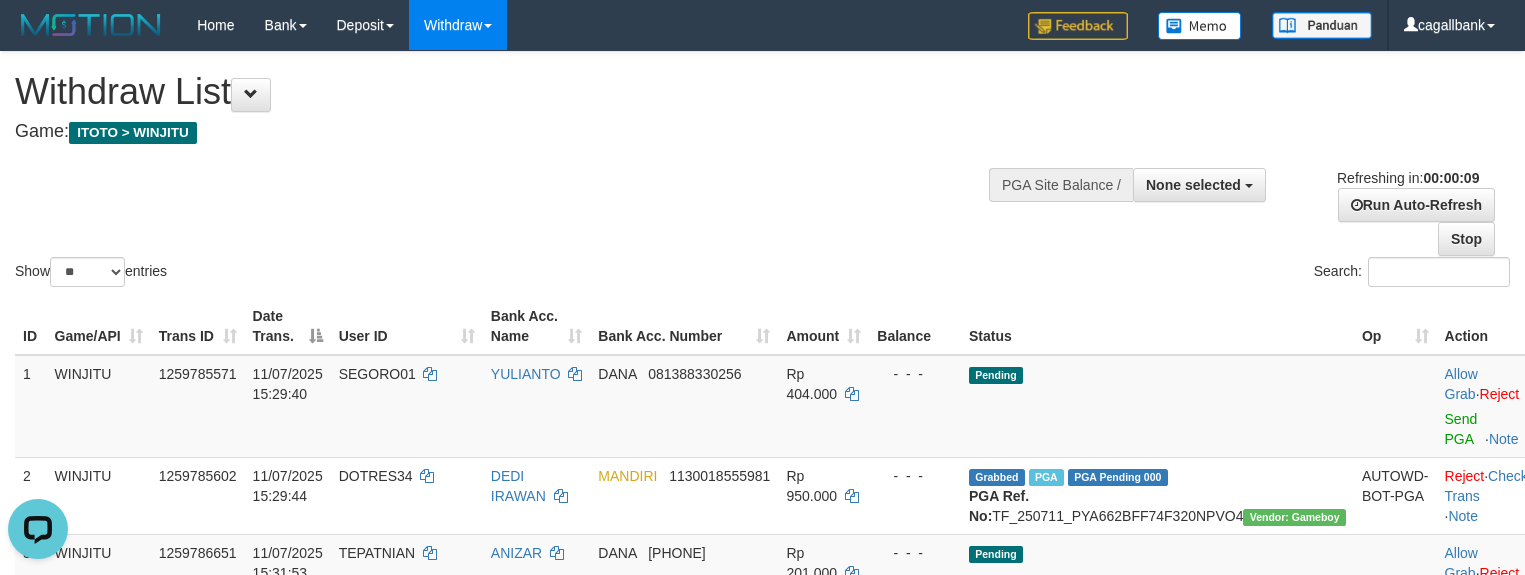 scroll, scrollTop: 0, scrollLeft: 0, axis: both 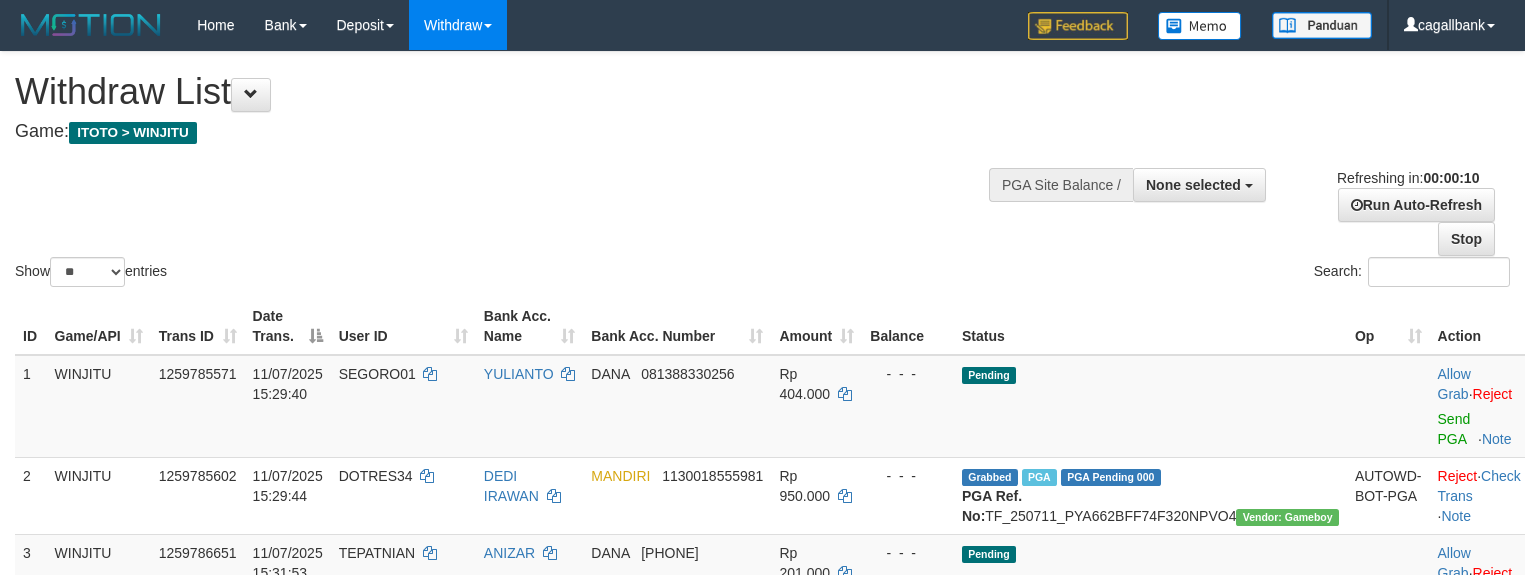 select 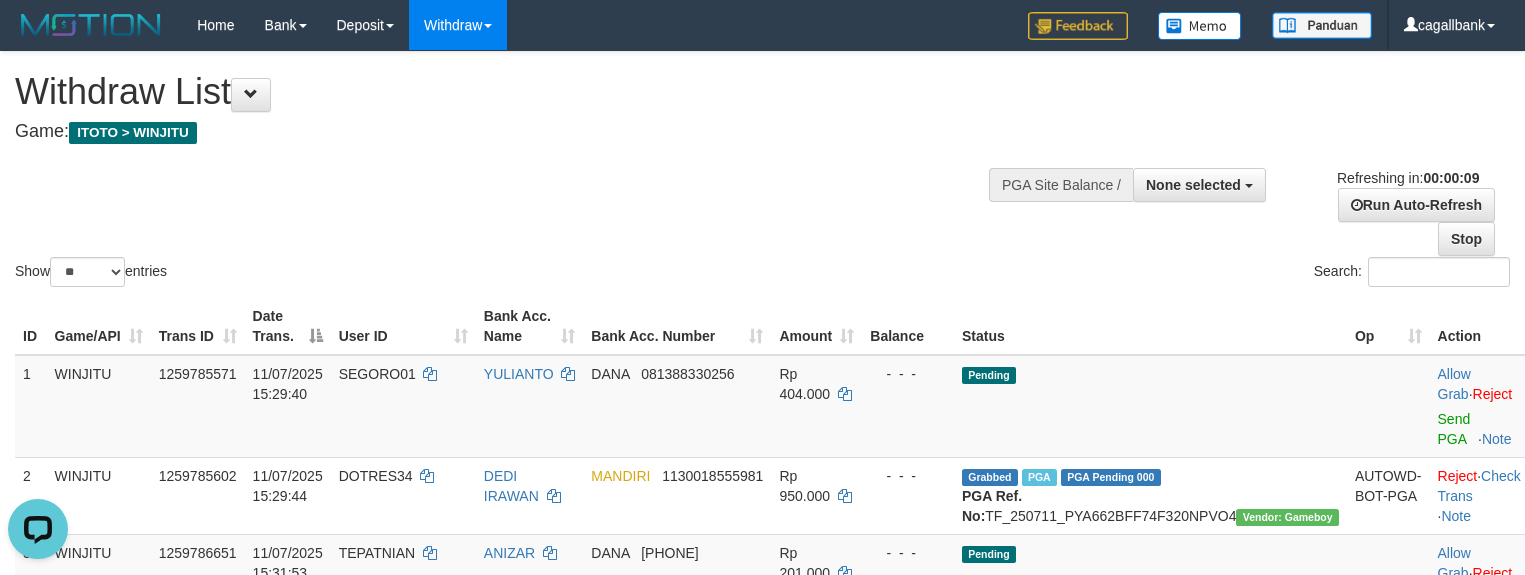 scroll, scrollTop: 0, scrollLeft: 0, axis: both 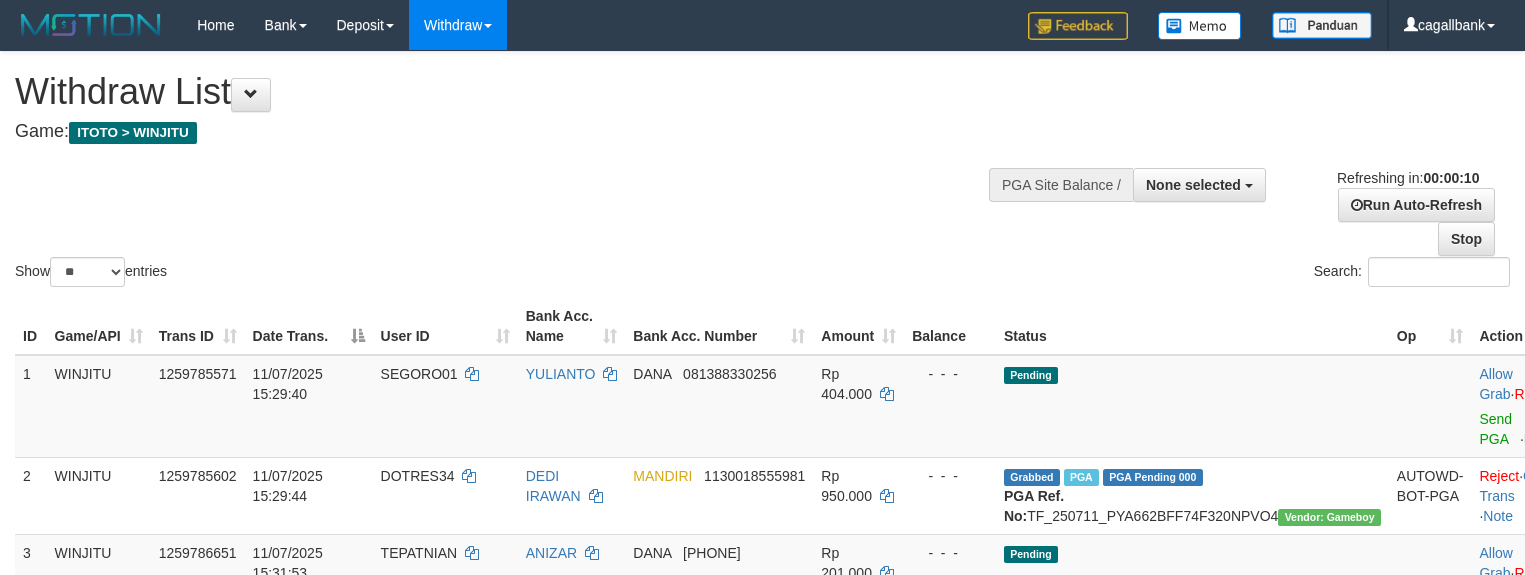 select 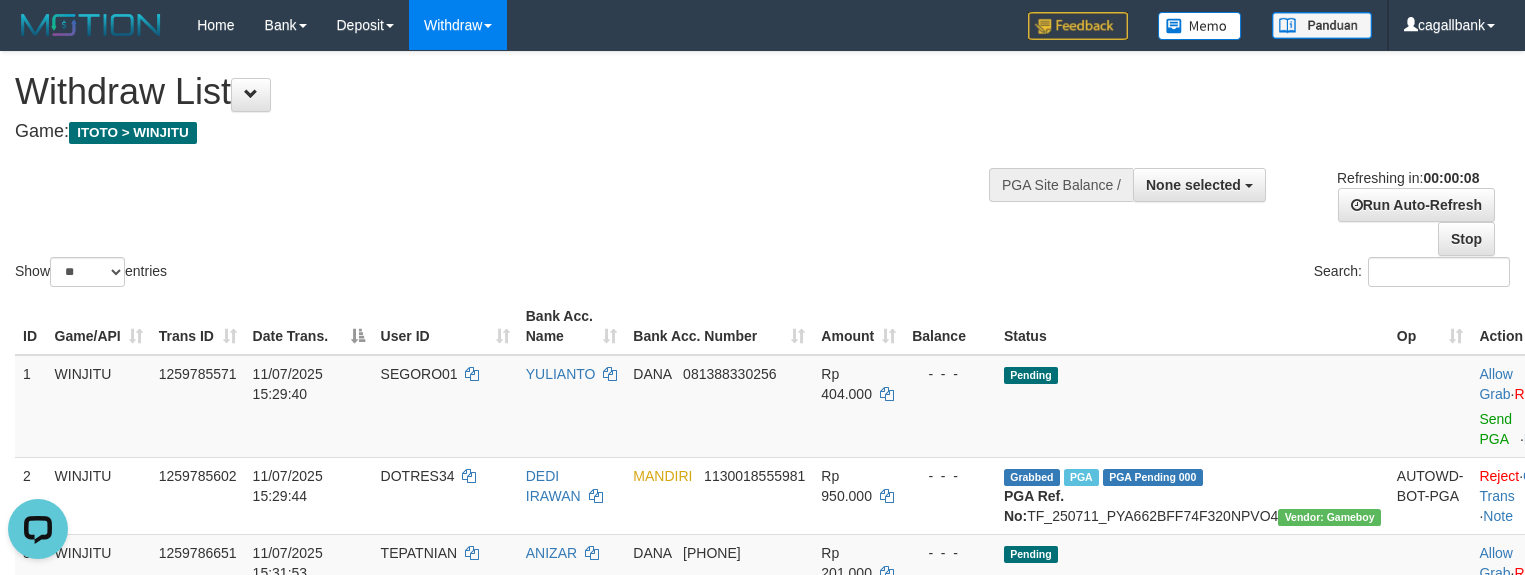 scroll, scrollTop: 0, scrollLeft: 0, axis: both 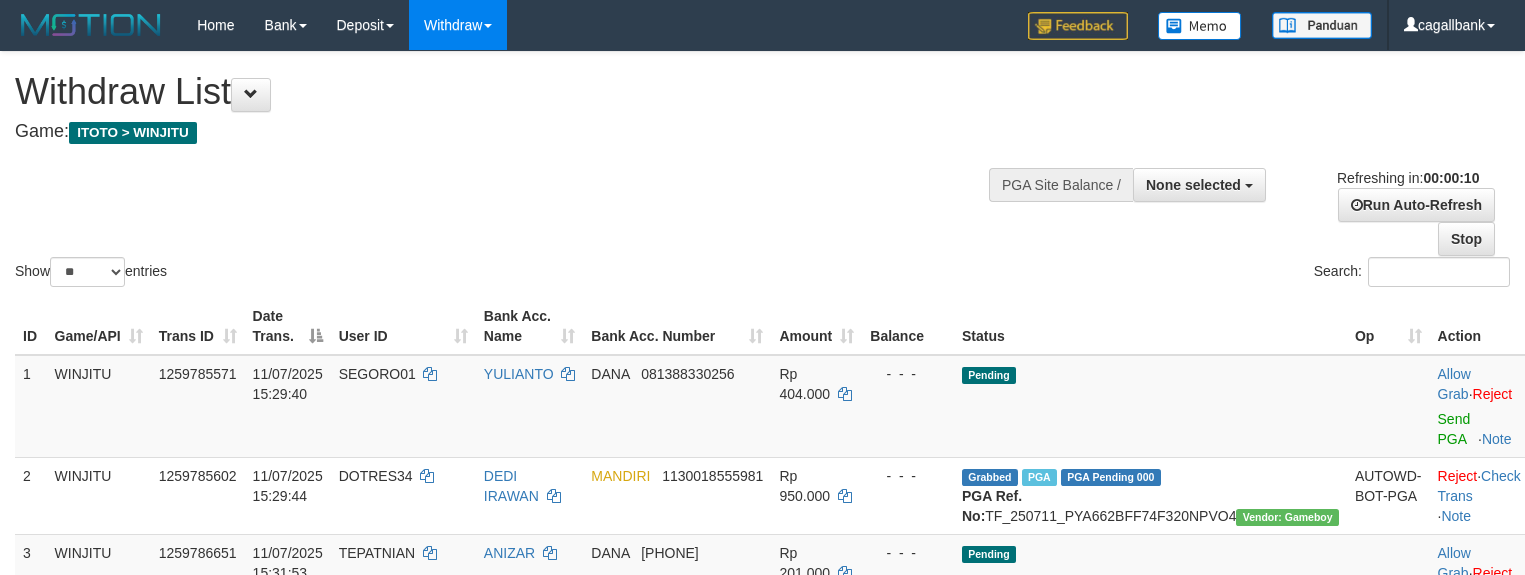 select 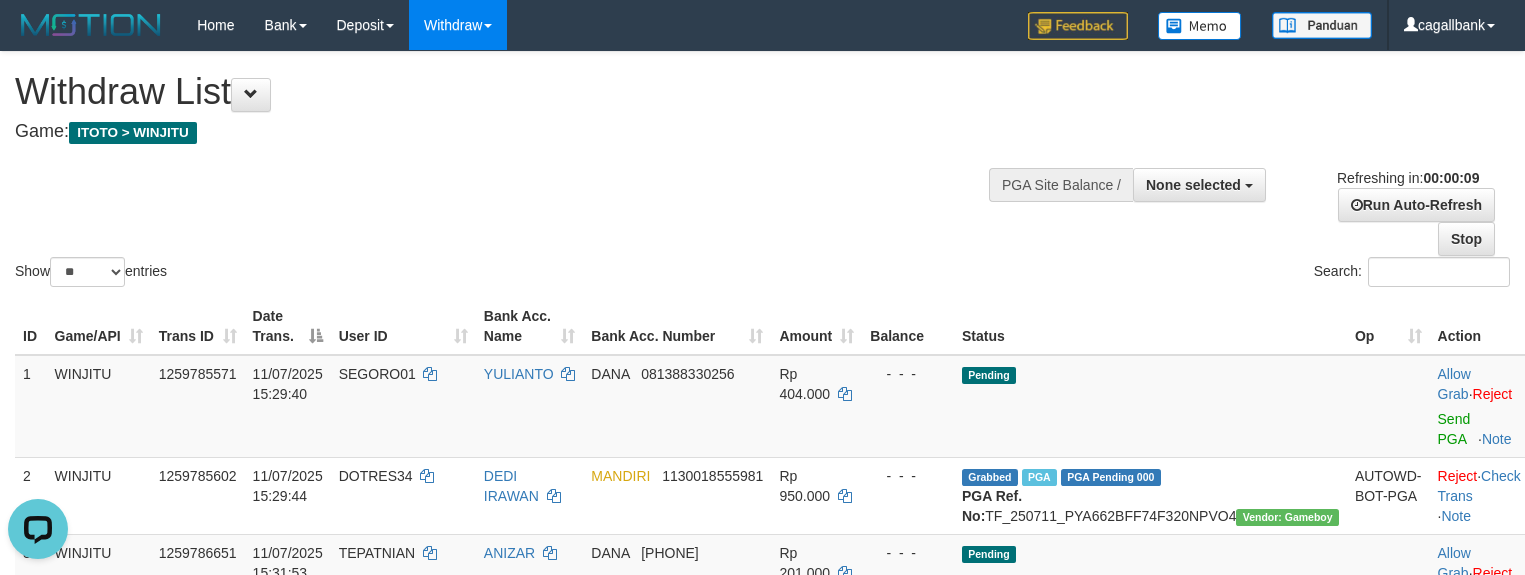 scroll, scrollTop: 0, scrollLeft: 0, axis: both 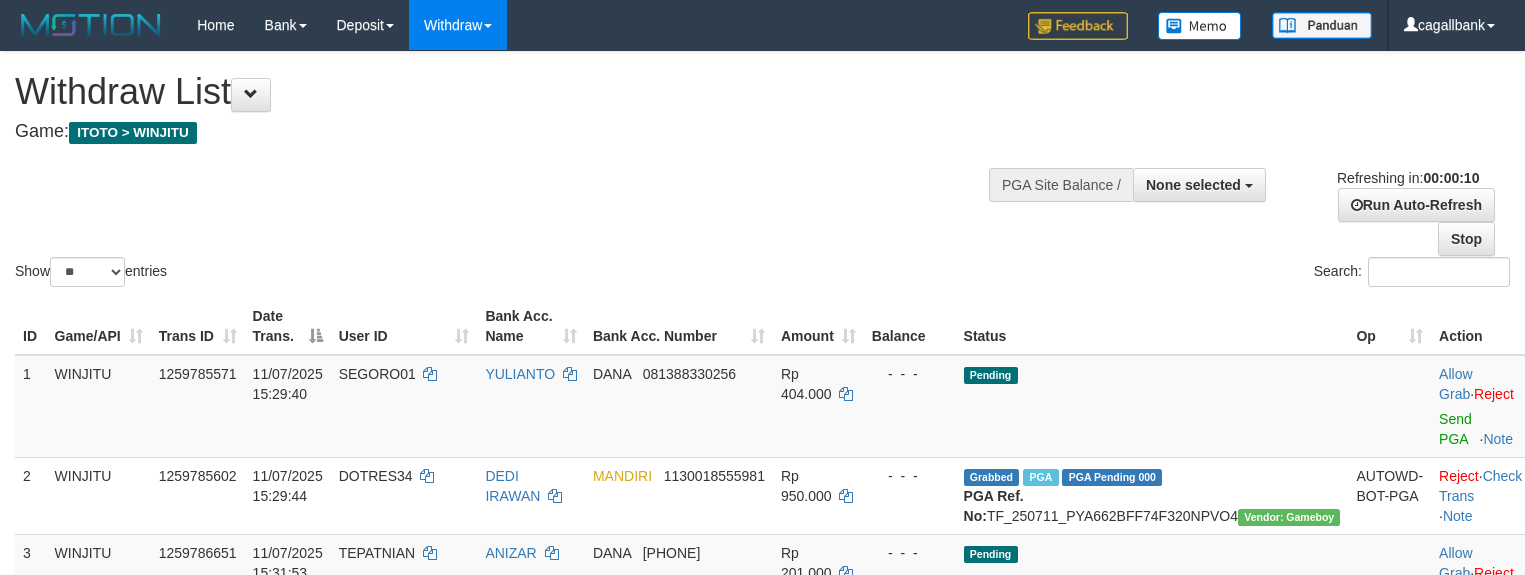 select 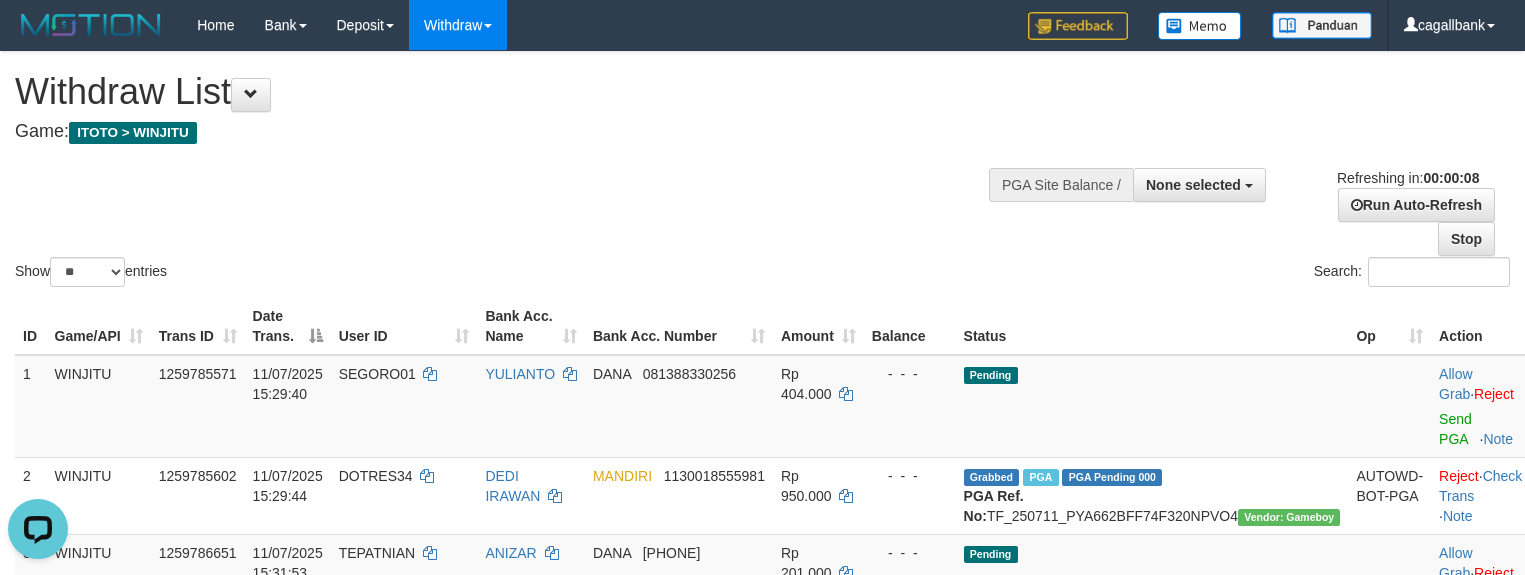 scroll, scrollTop: 0, scrollLeft: 0, axis: both 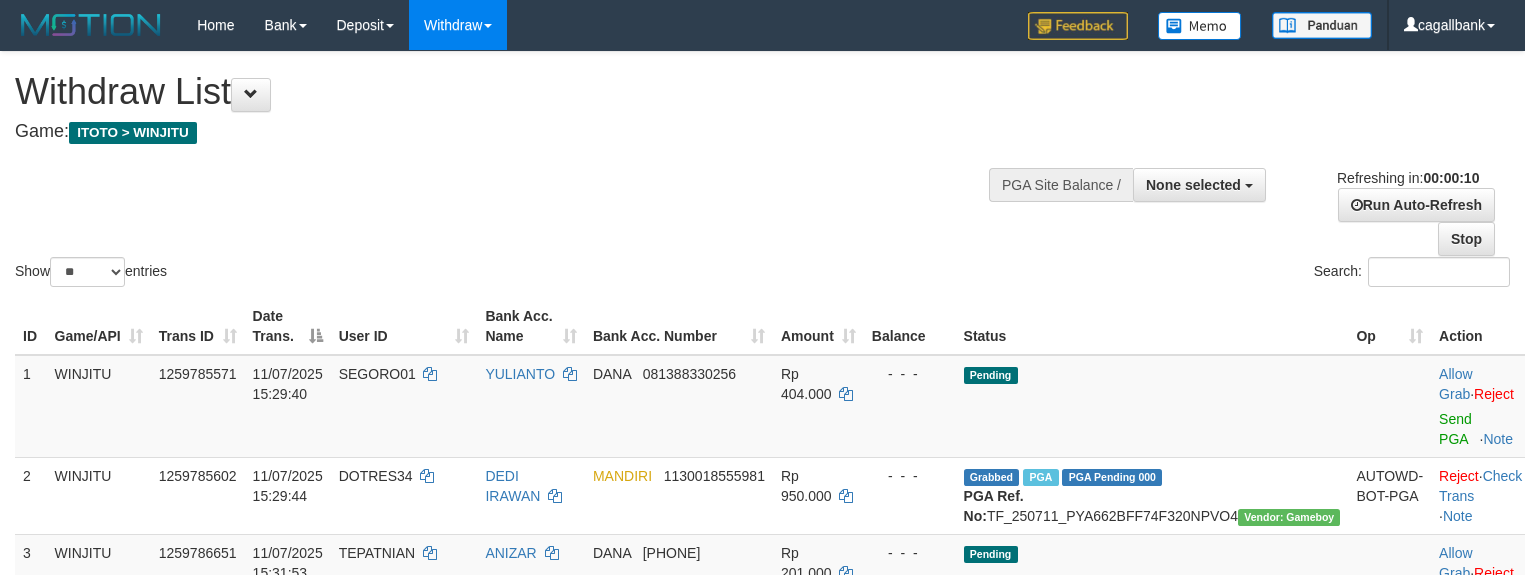 select 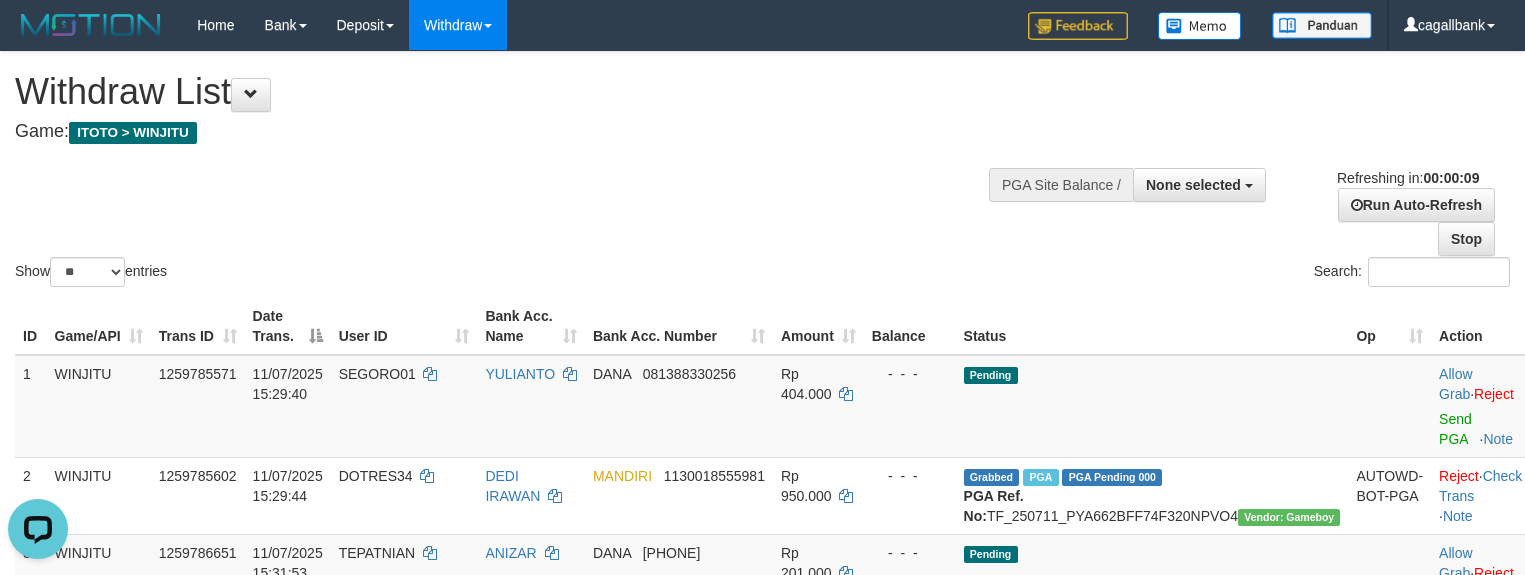scroll, scrollTop: 0, scrollLeft: 0, axis: both 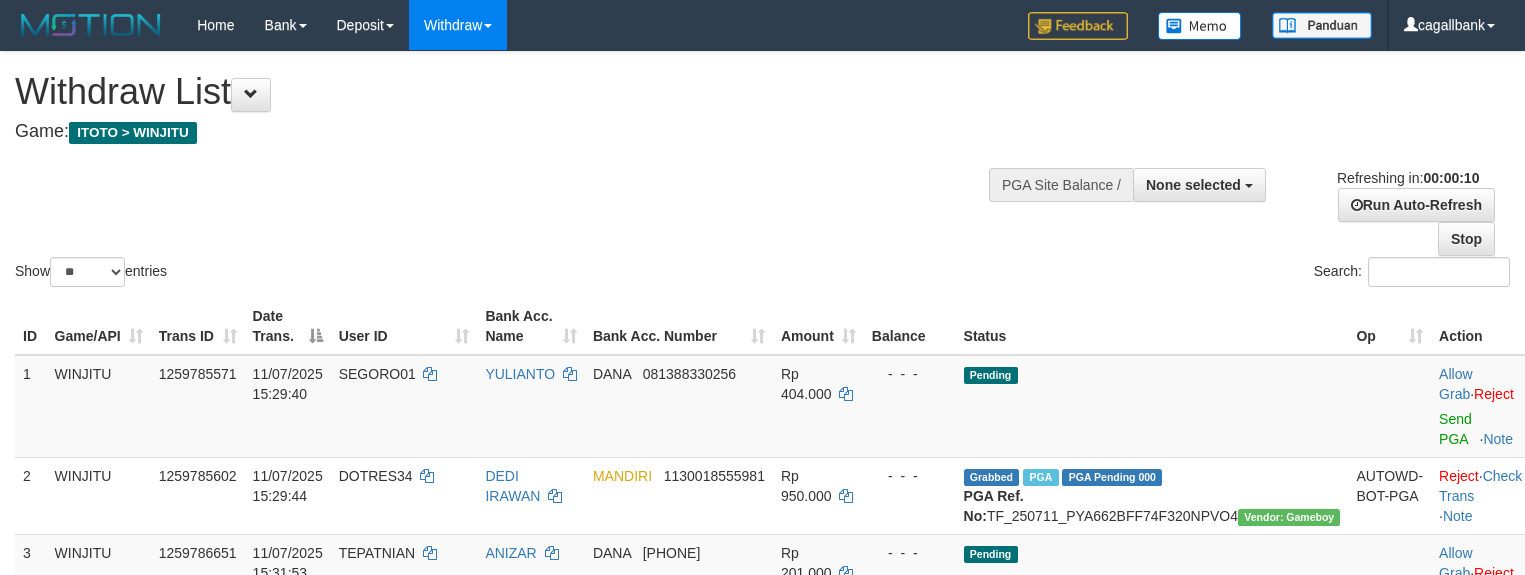 select 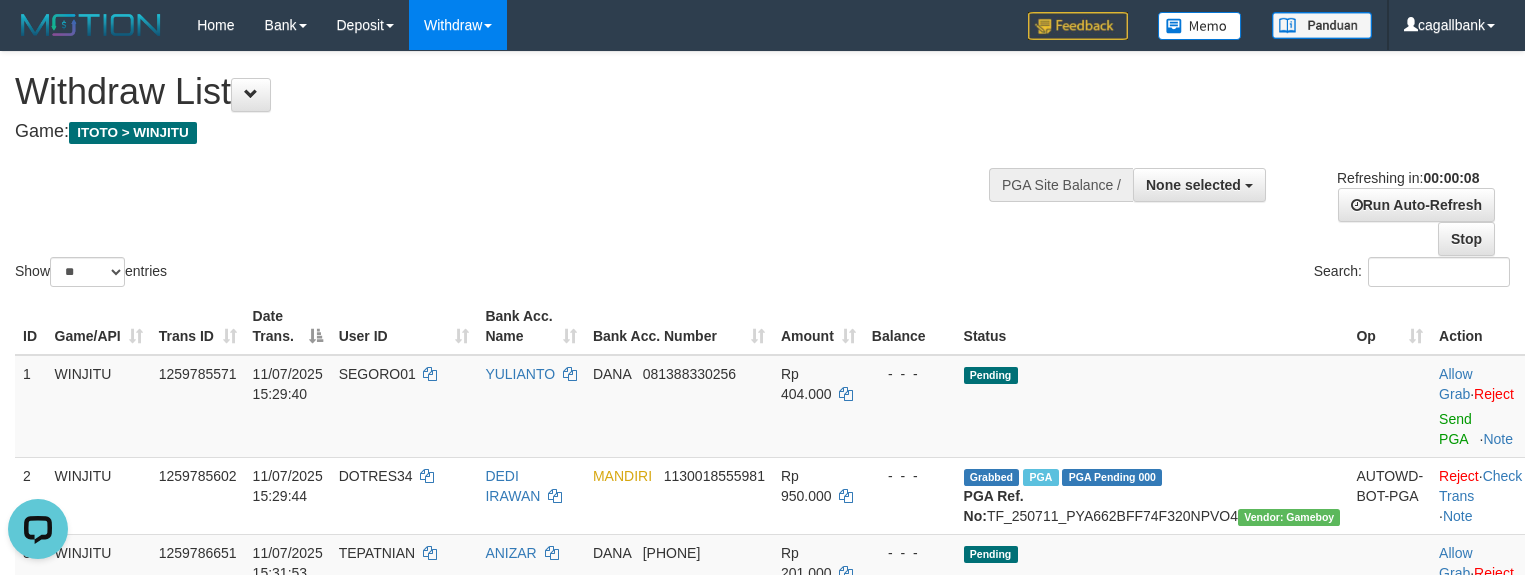 scroll, scrollTop: 0, scrollLeft: 0, axis: both 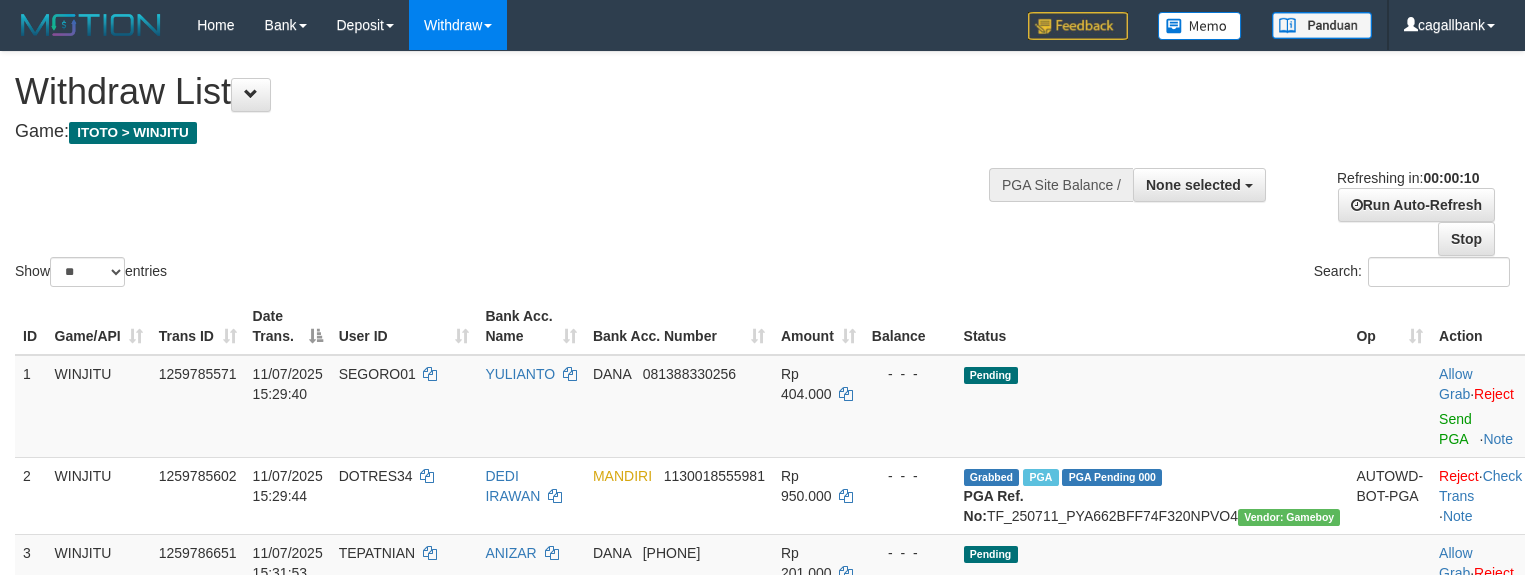 select 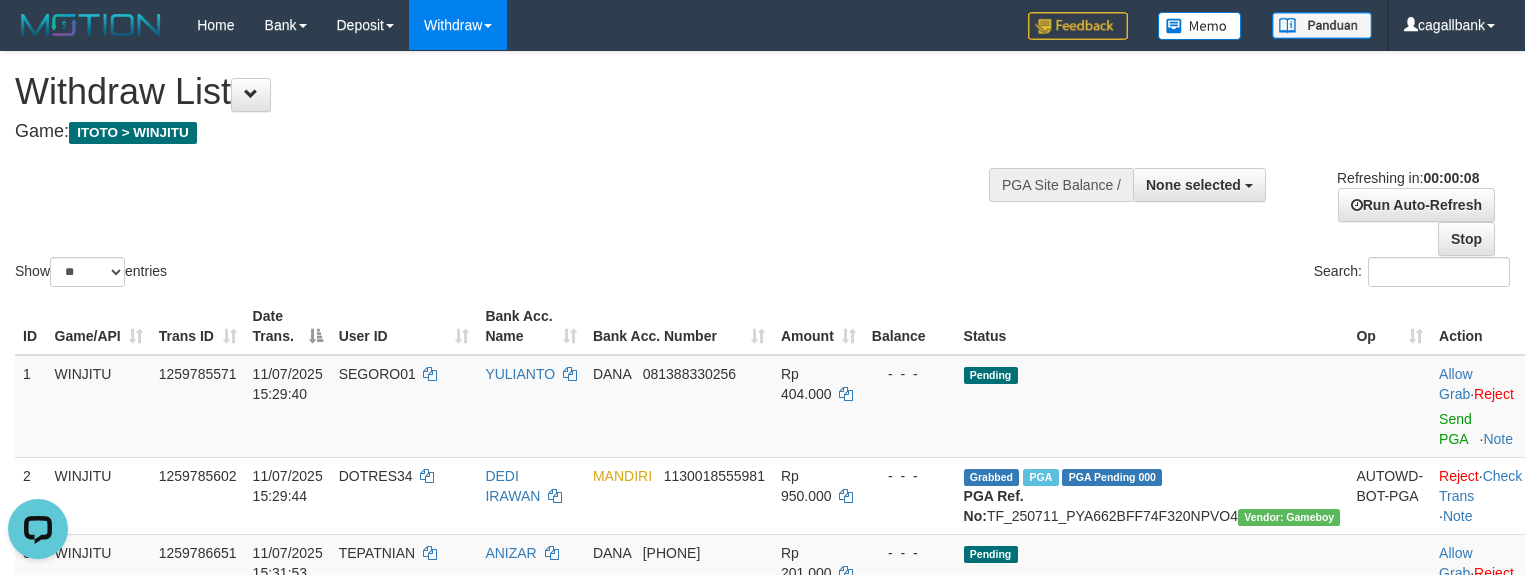 scroll, scrollTop: 0, scrollLeft: 0, axis: both 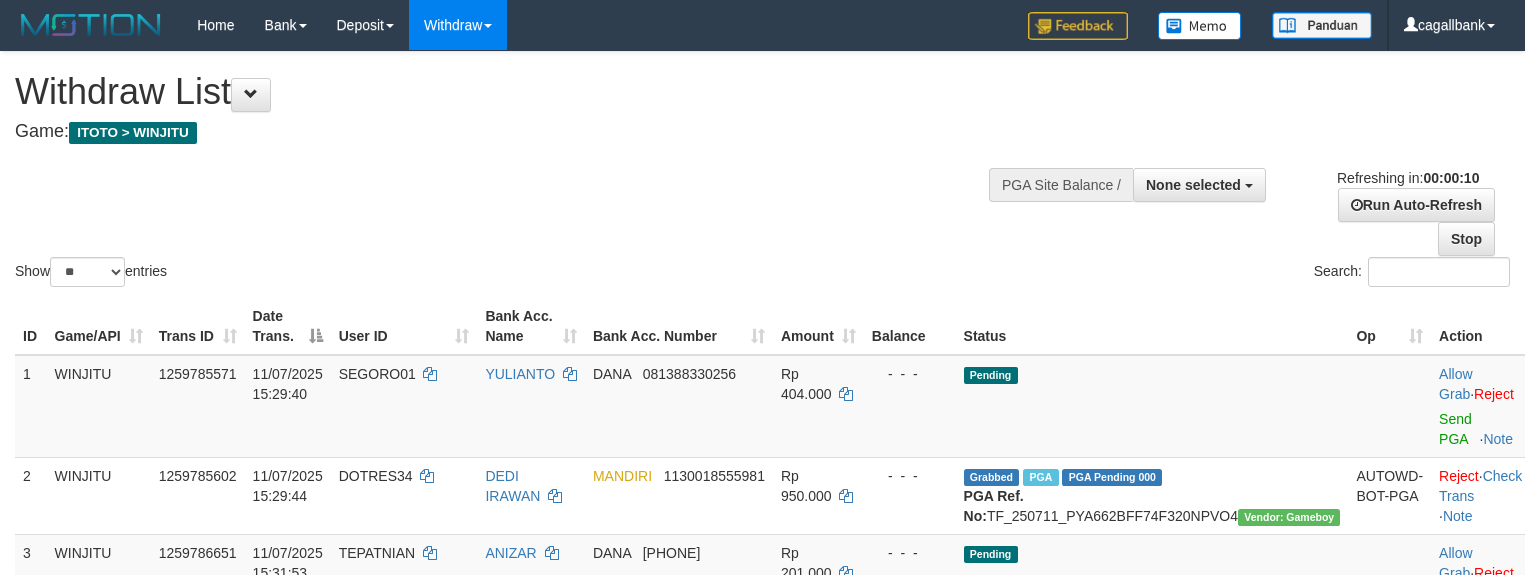 select 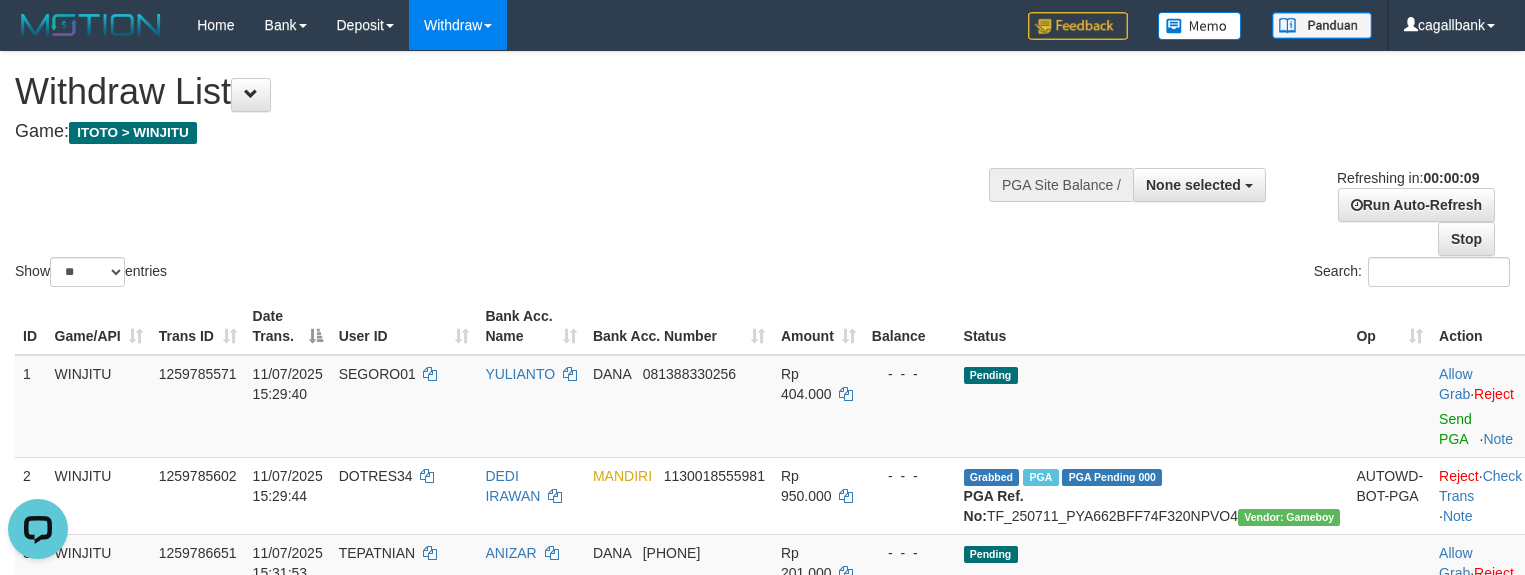 scroll, scrollTop: 0, scrollLeft: 0, axis: both 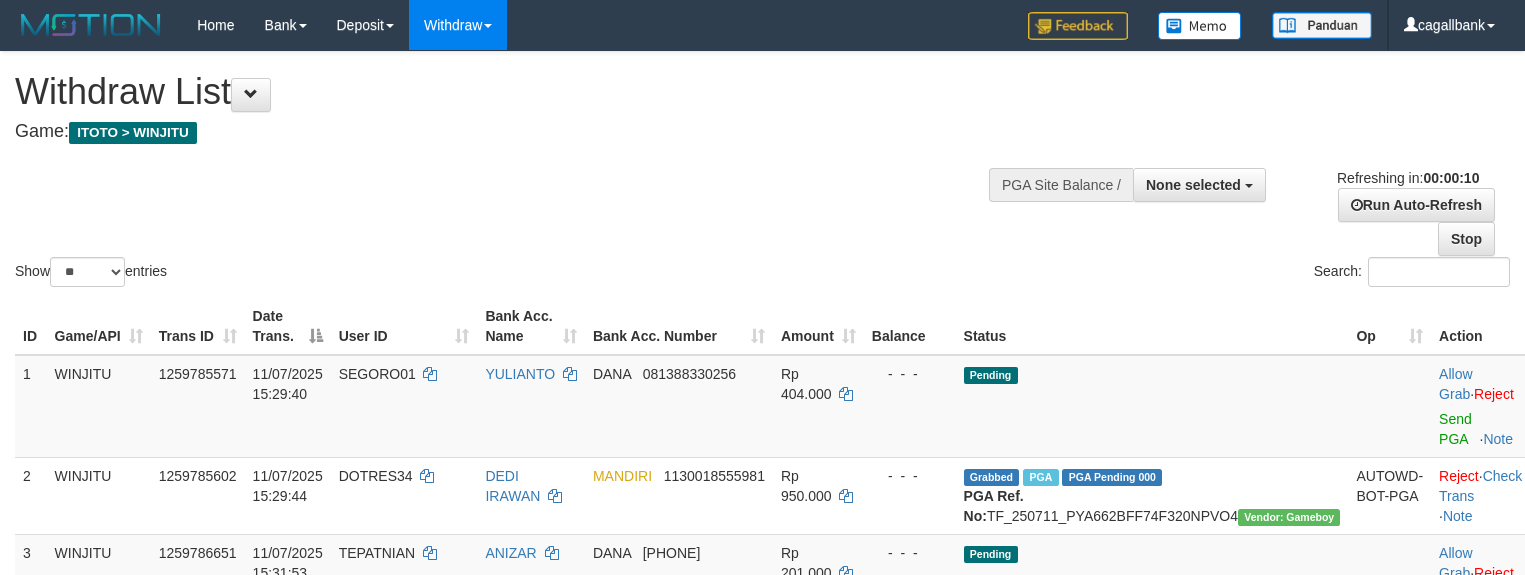 select 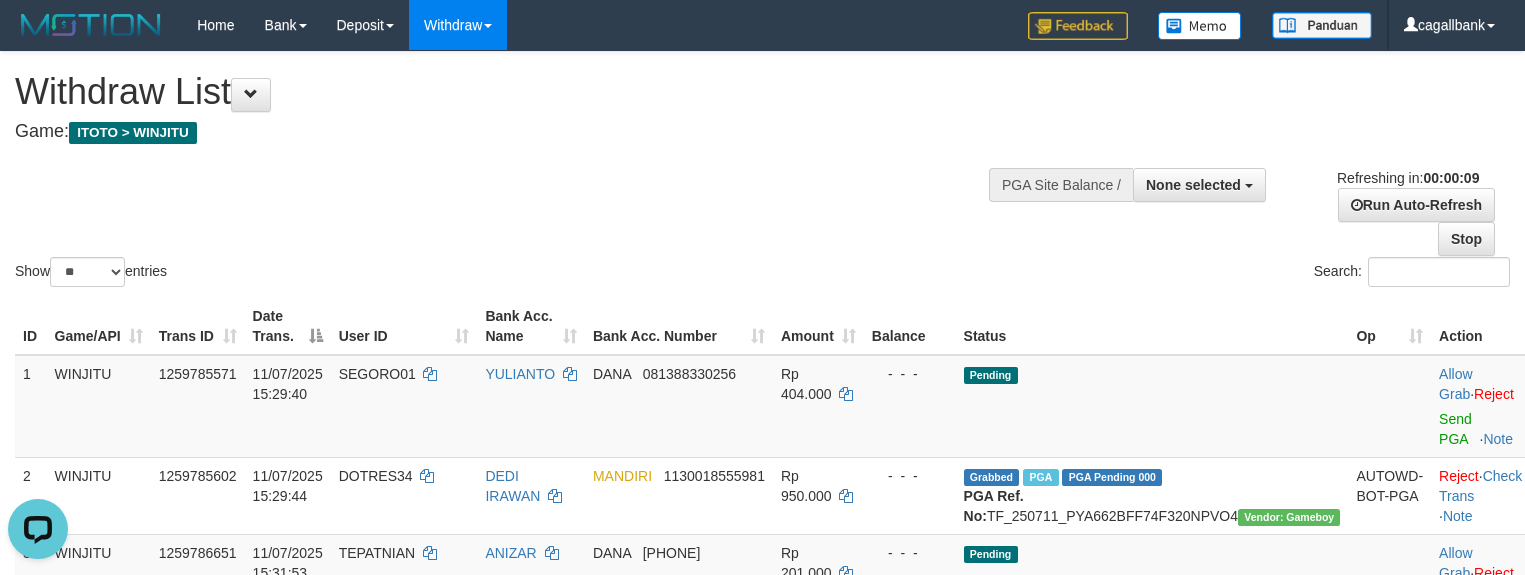 scroll, scrollTop: 0, scrollLeft: 0, axis: both 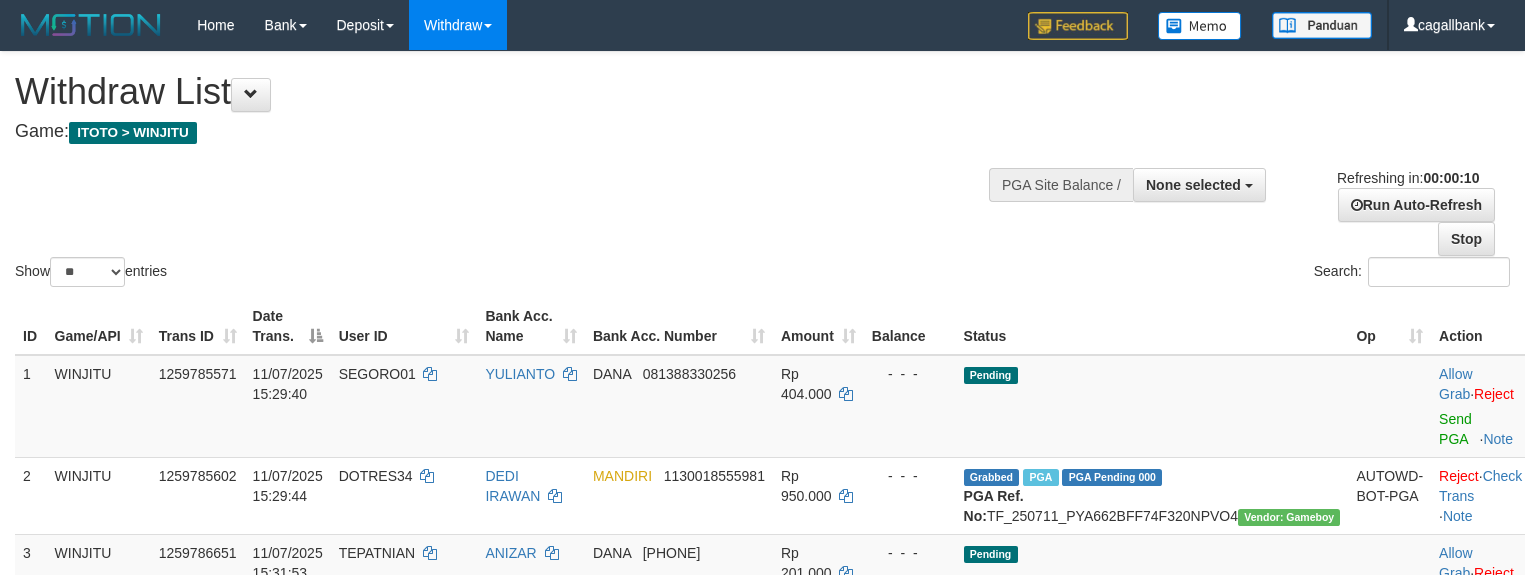 select 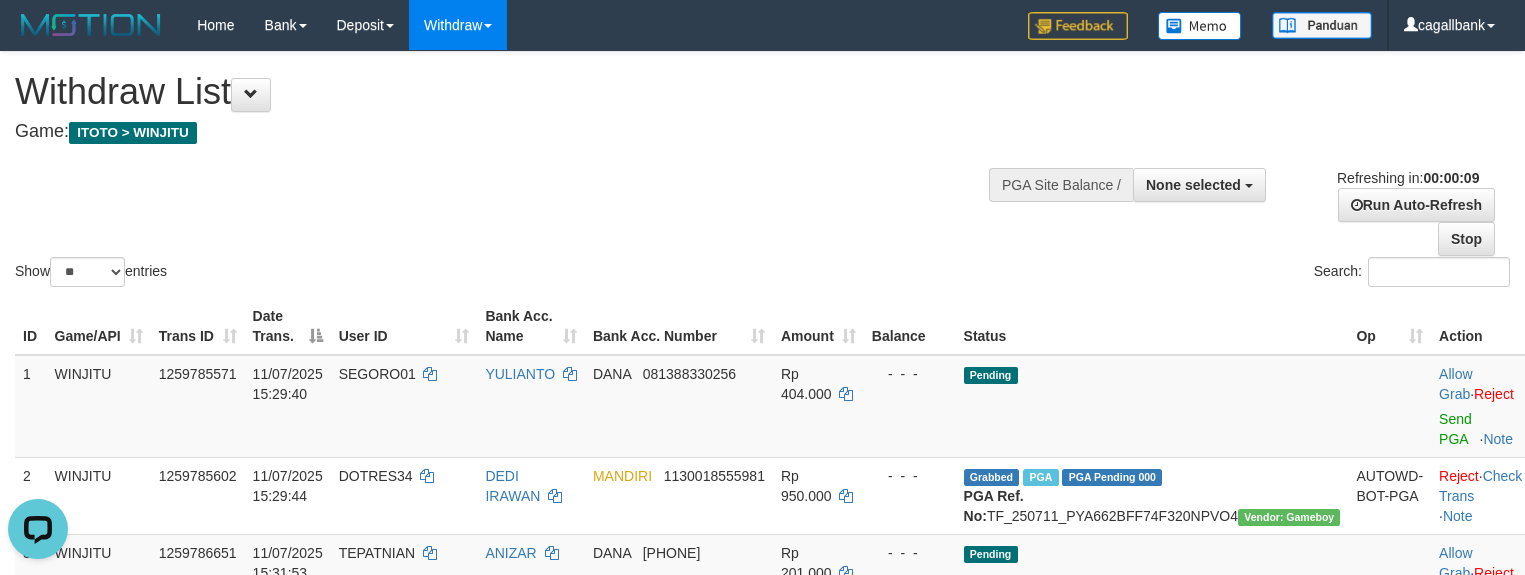 scroll, scrollTop: 0, scrollLeft: 0, axis: both 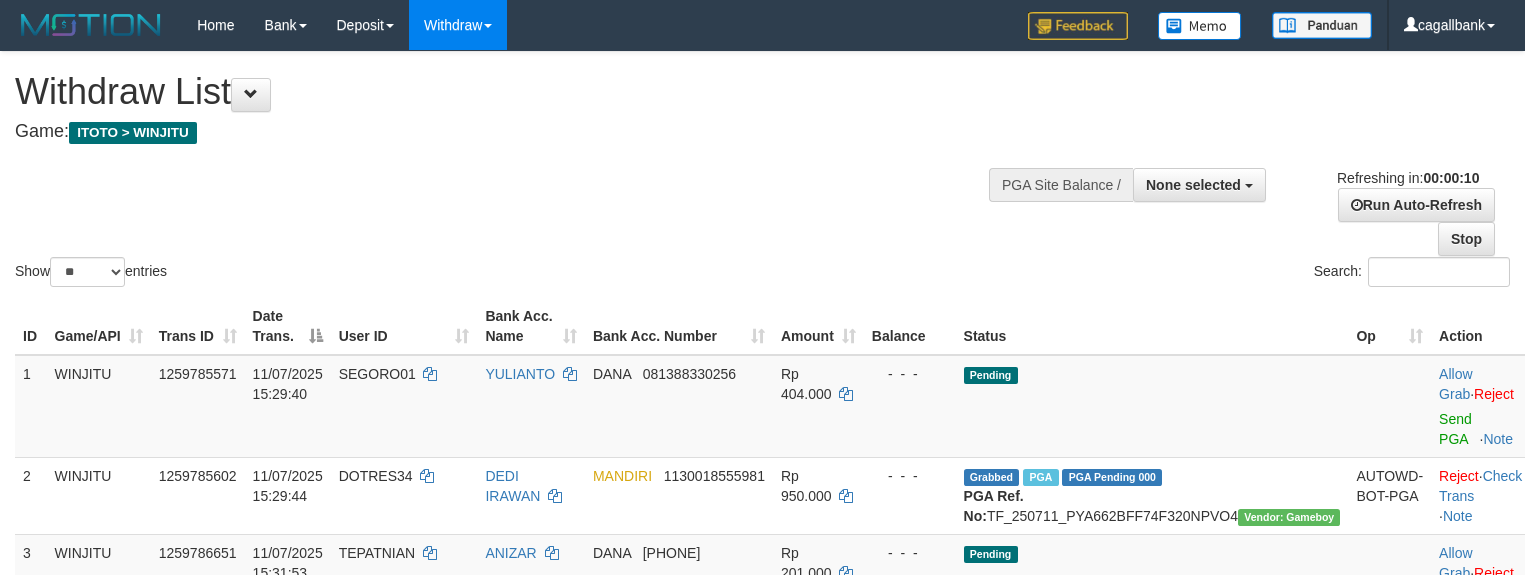 select 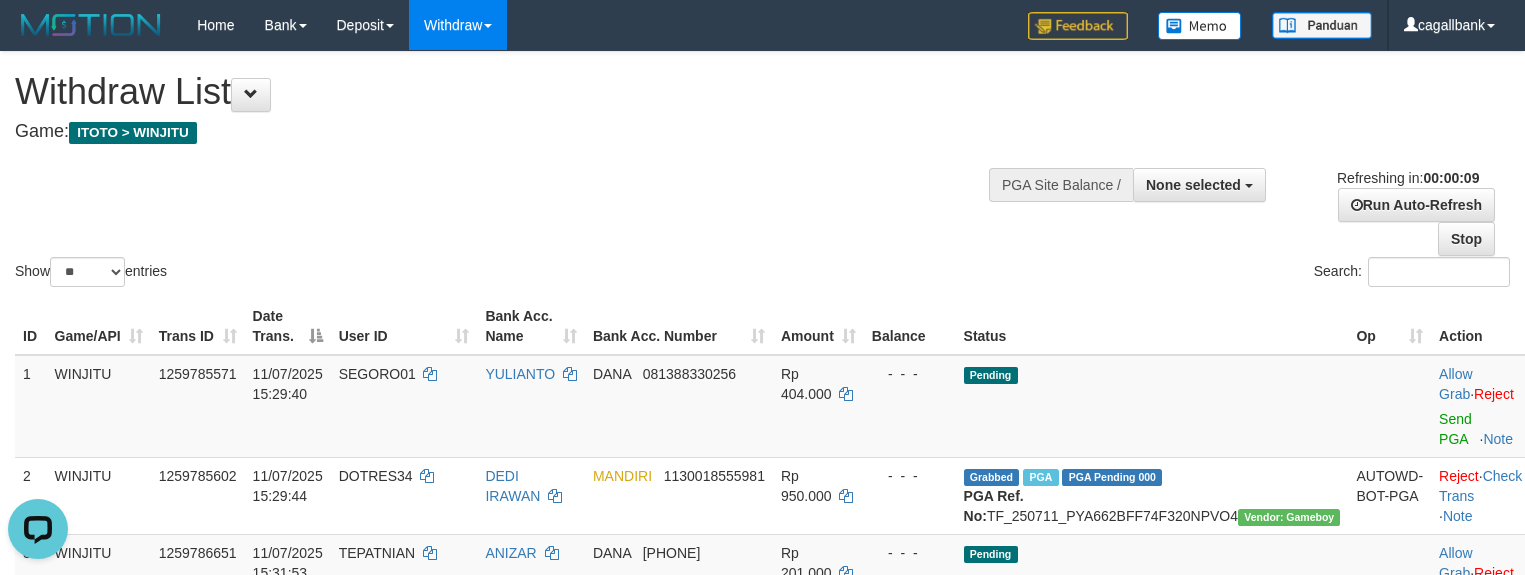 scroll, scrollTop: 0, scrollLeft: 0, axis: both 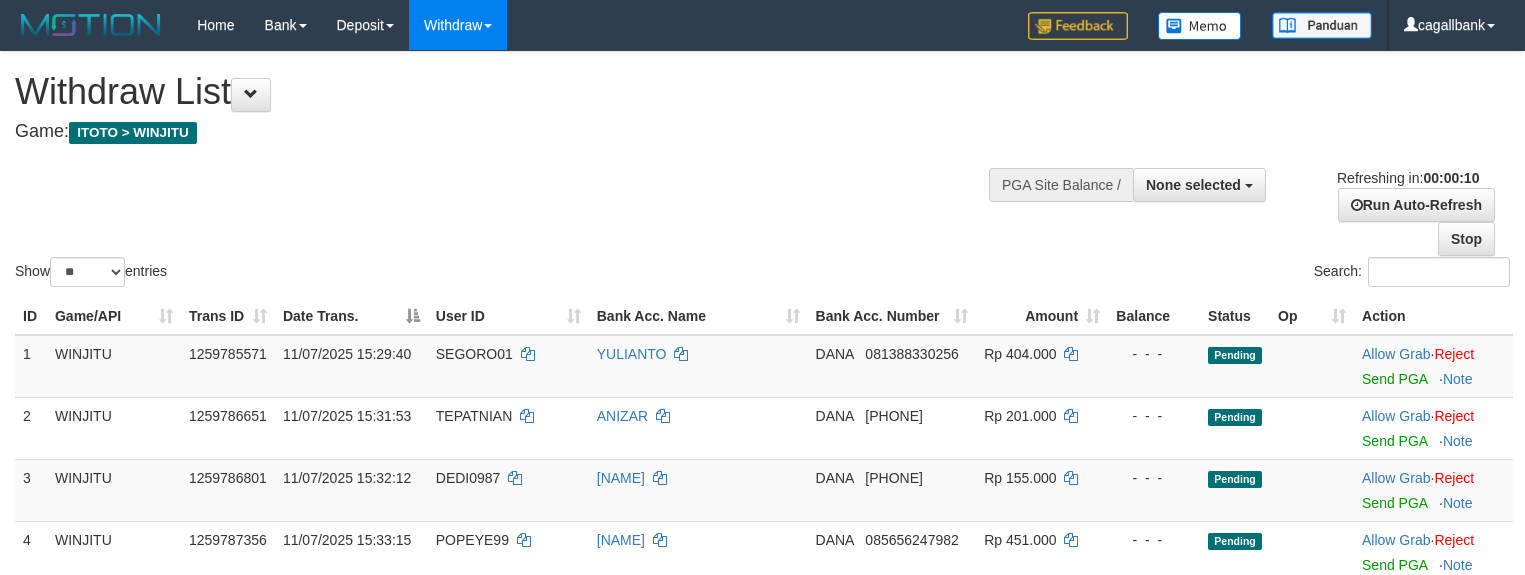 select 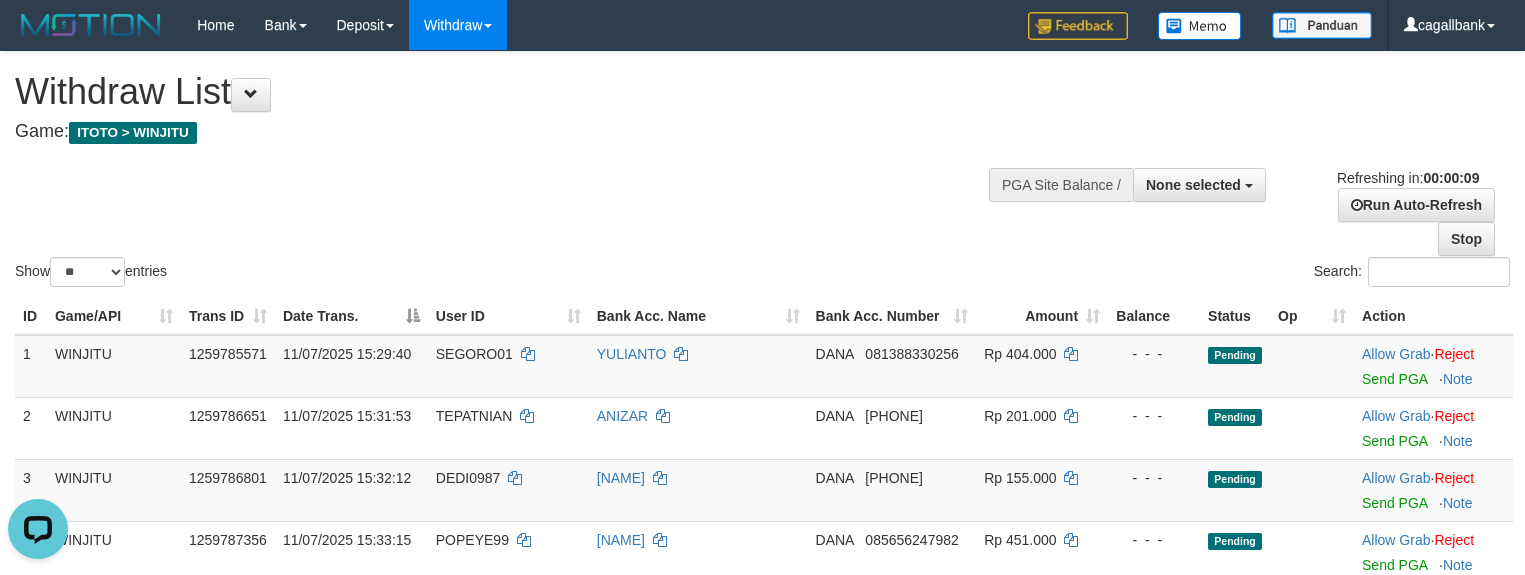 scroll, scrollTop: 0, scrollLeft: 0, axis: both 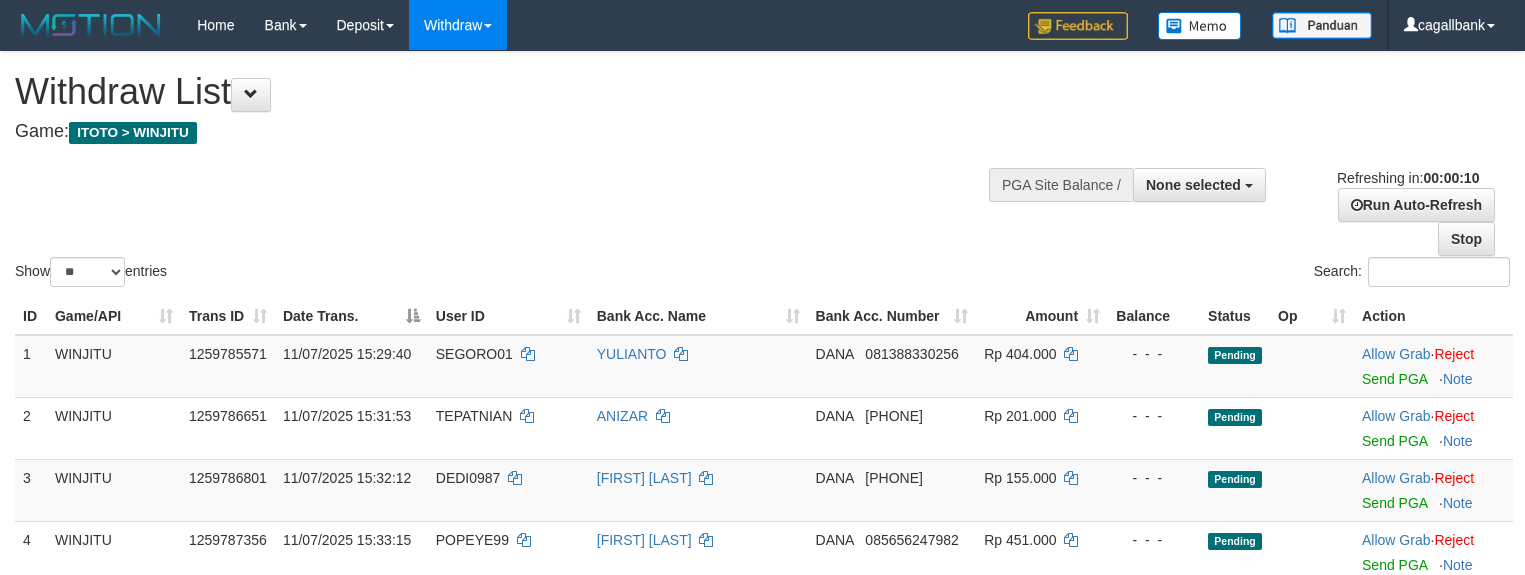 select 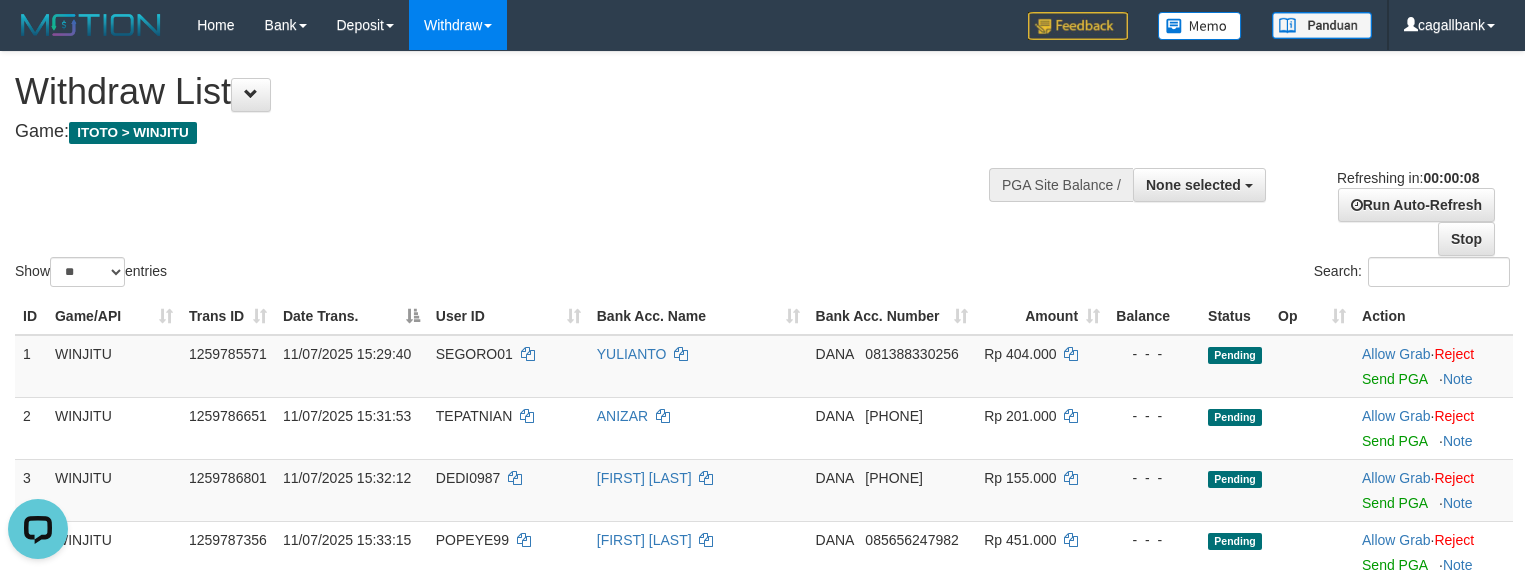 scroll, scrollTop: 0, scrollLeft: 0, axis: both 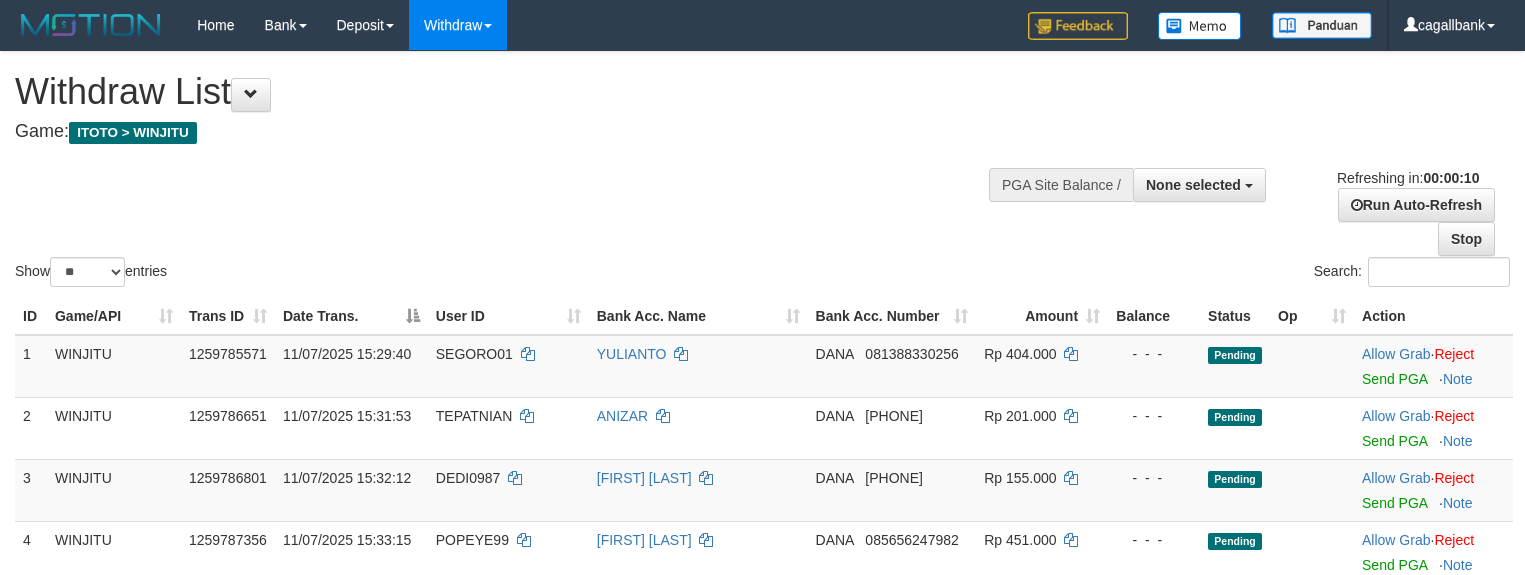select 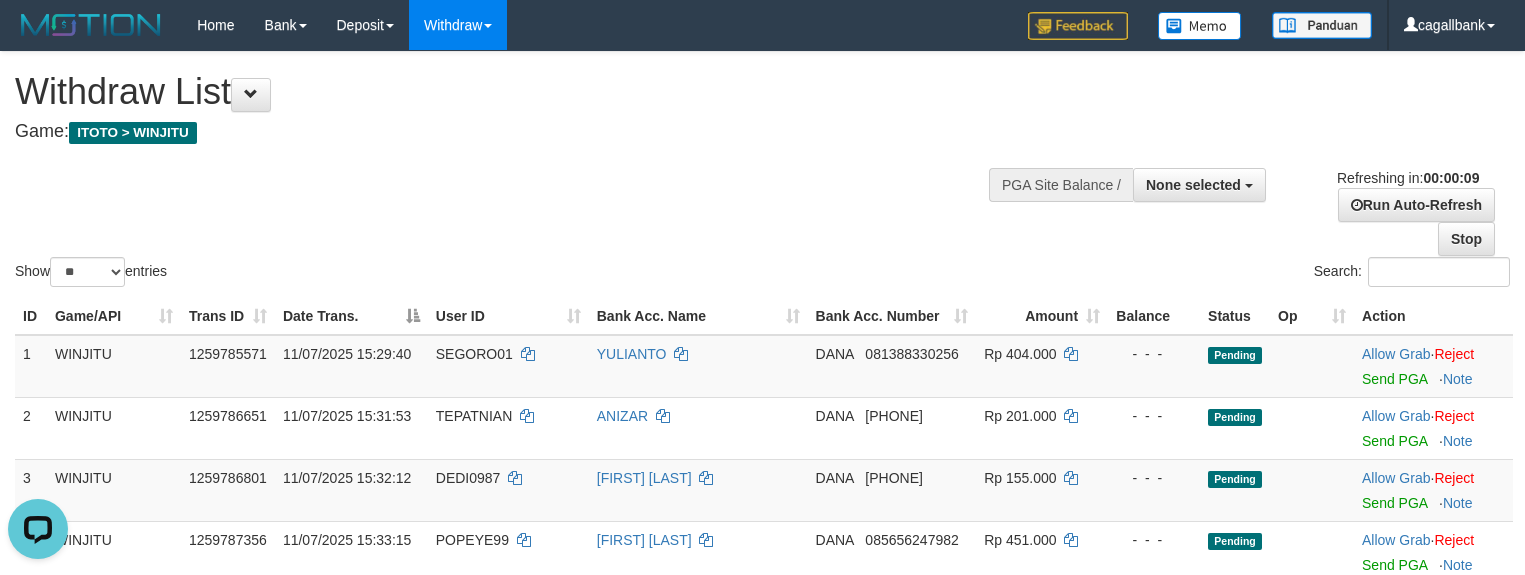 scroll, scrollTop: 0, scrollLeft: 0, axis: both 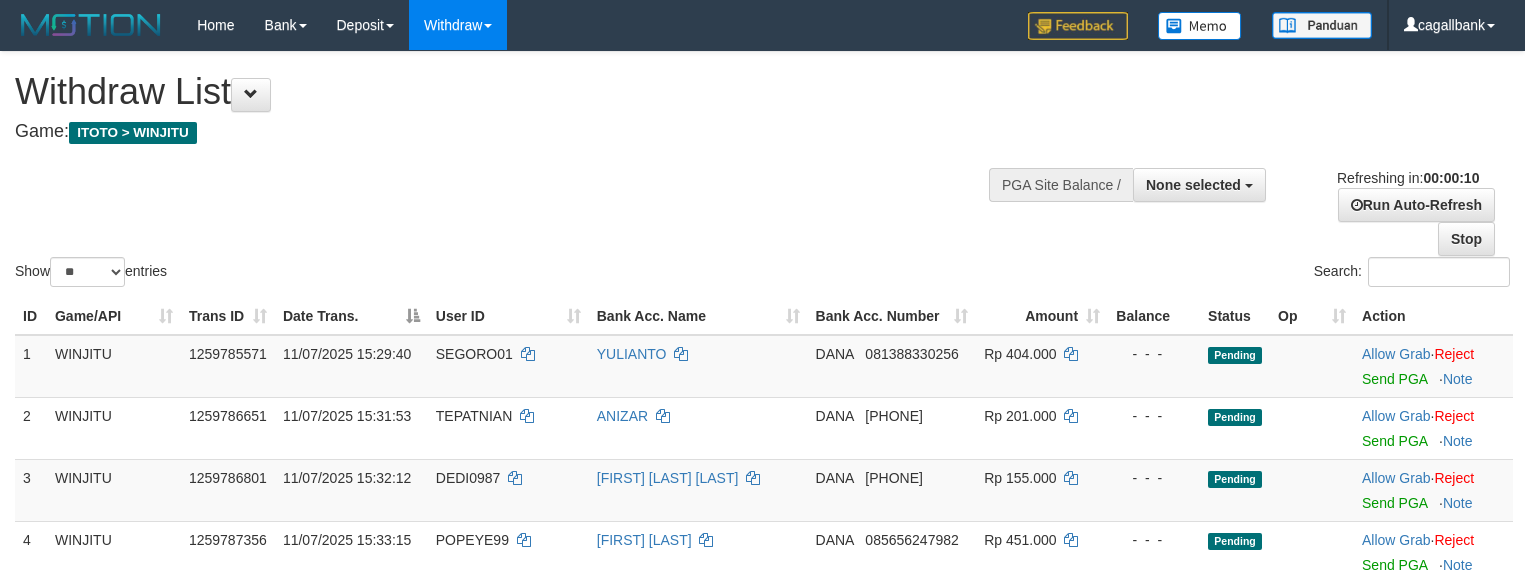 select 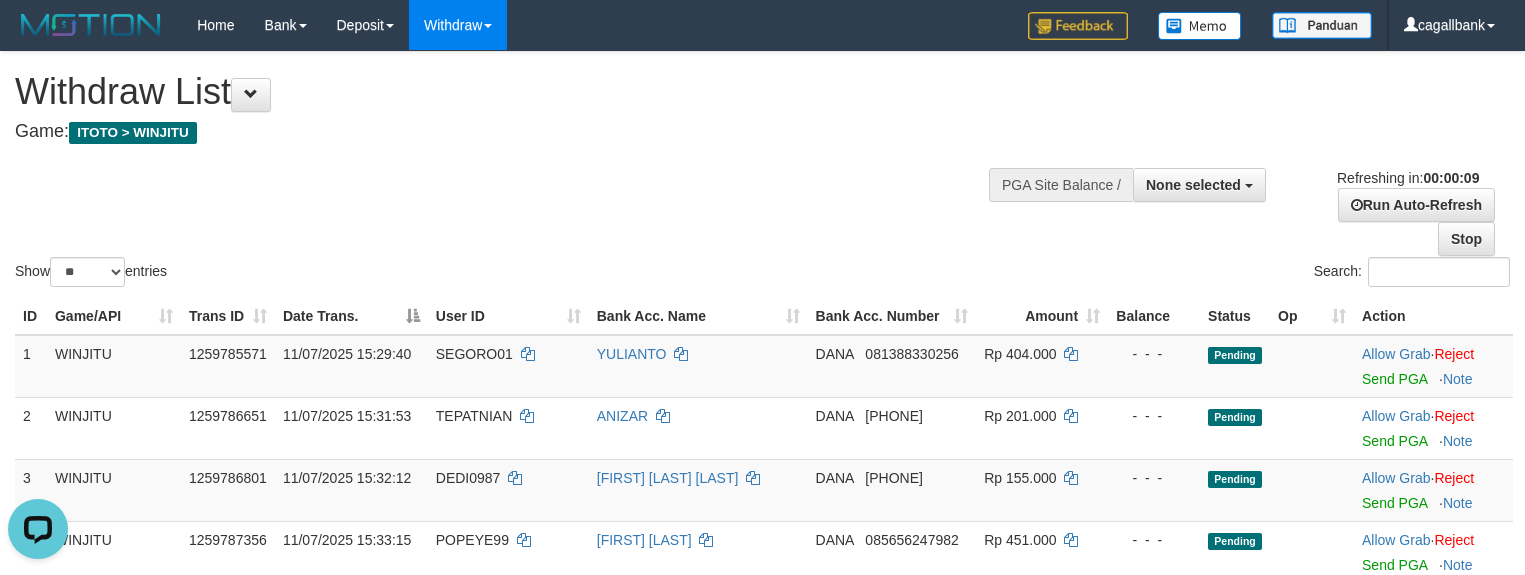scroll, scrollTop: 0, scrollLeft: 0, axis: both 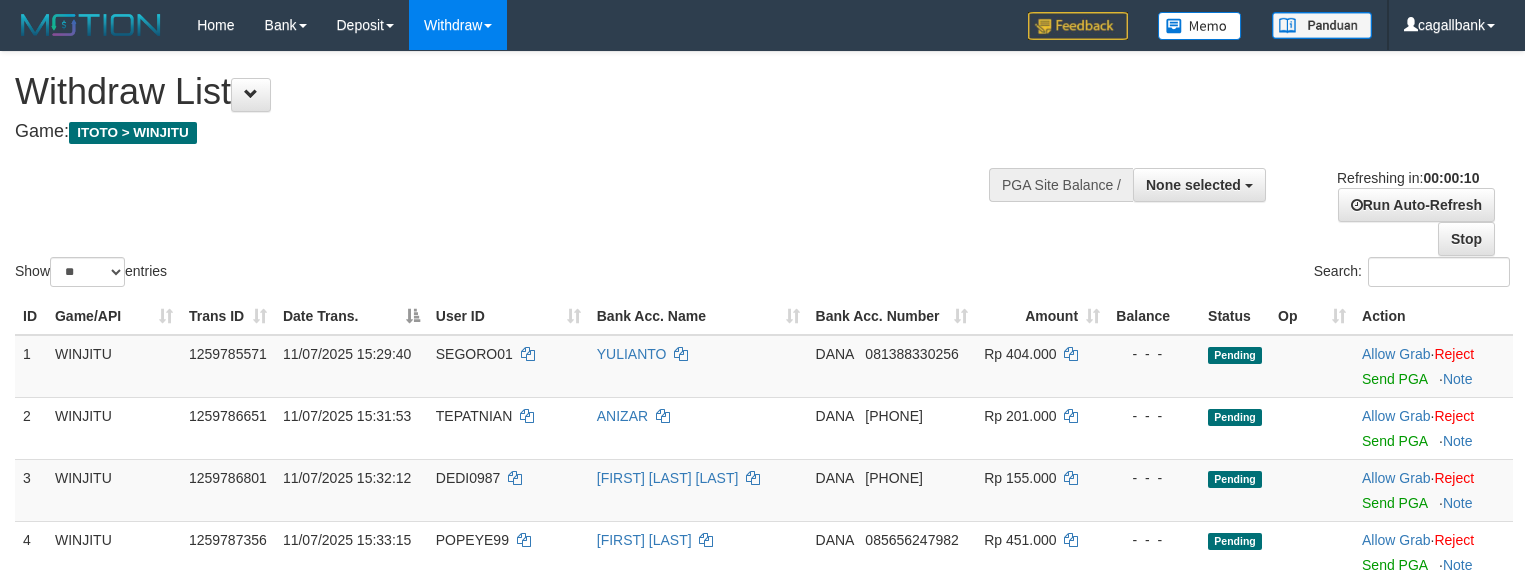 select 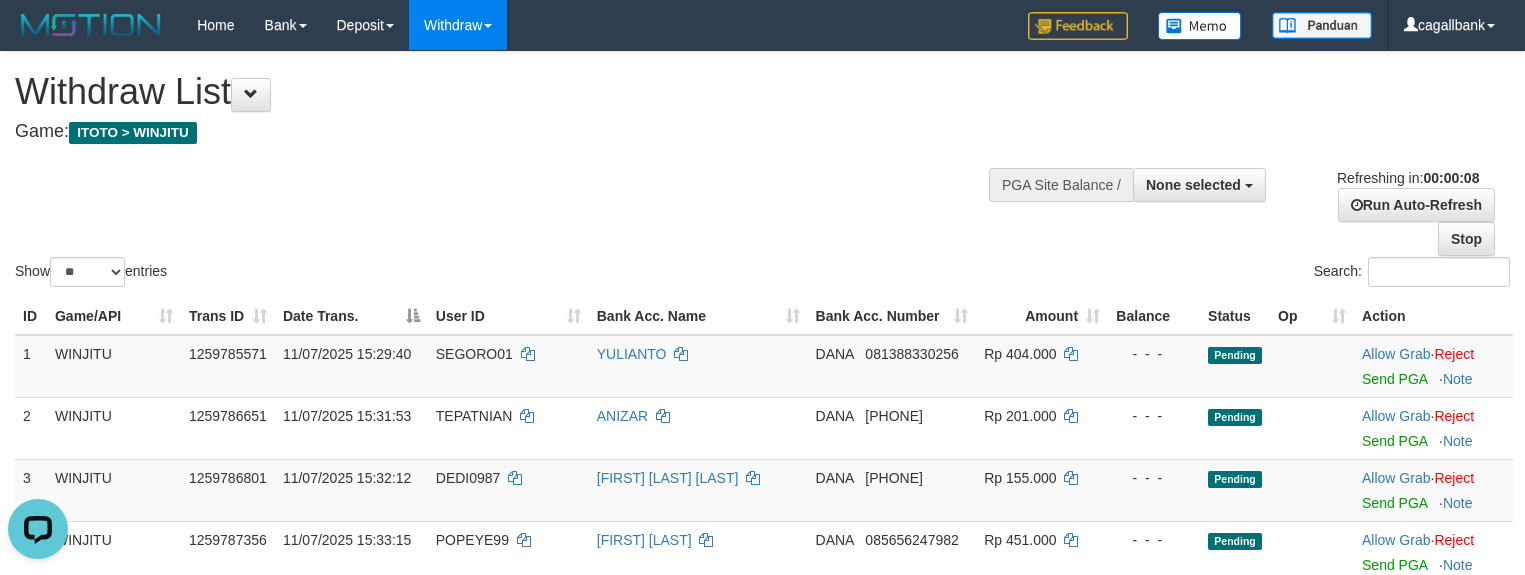 scroll, scrollTop: 0, scrollLeft: 0, axis: both 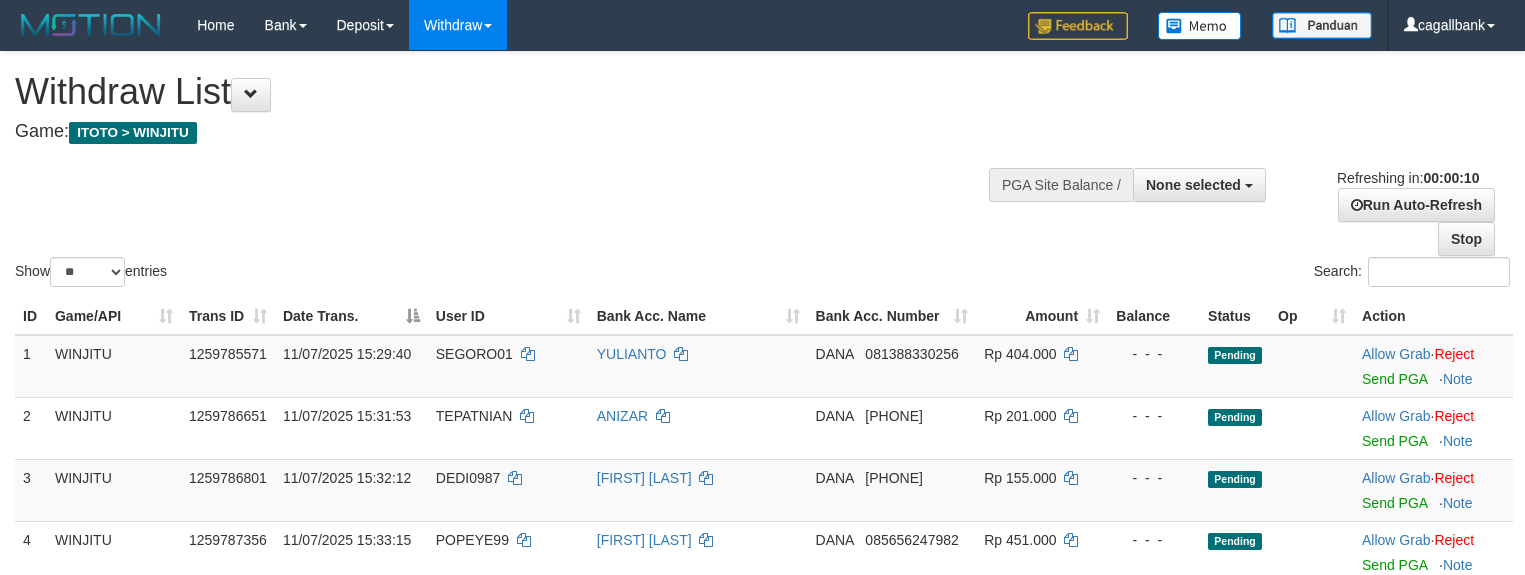 select 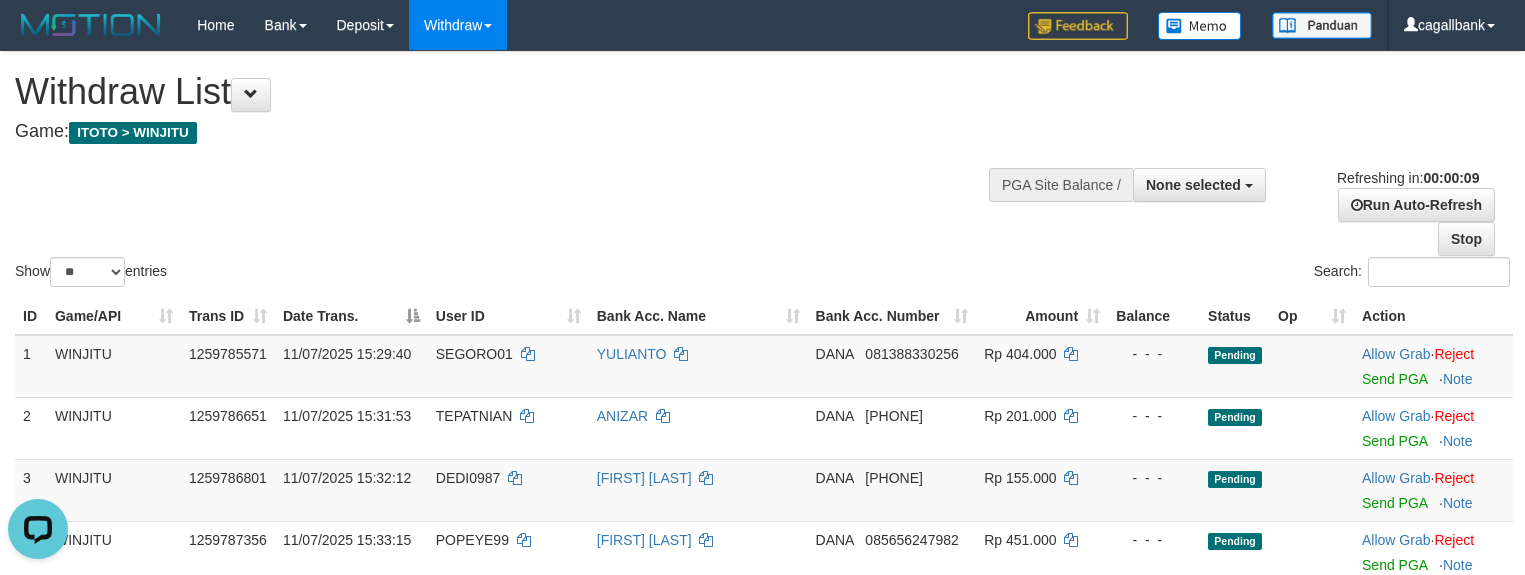 scroll, scrollTop: 0, scrollLeft: 0, axis: both 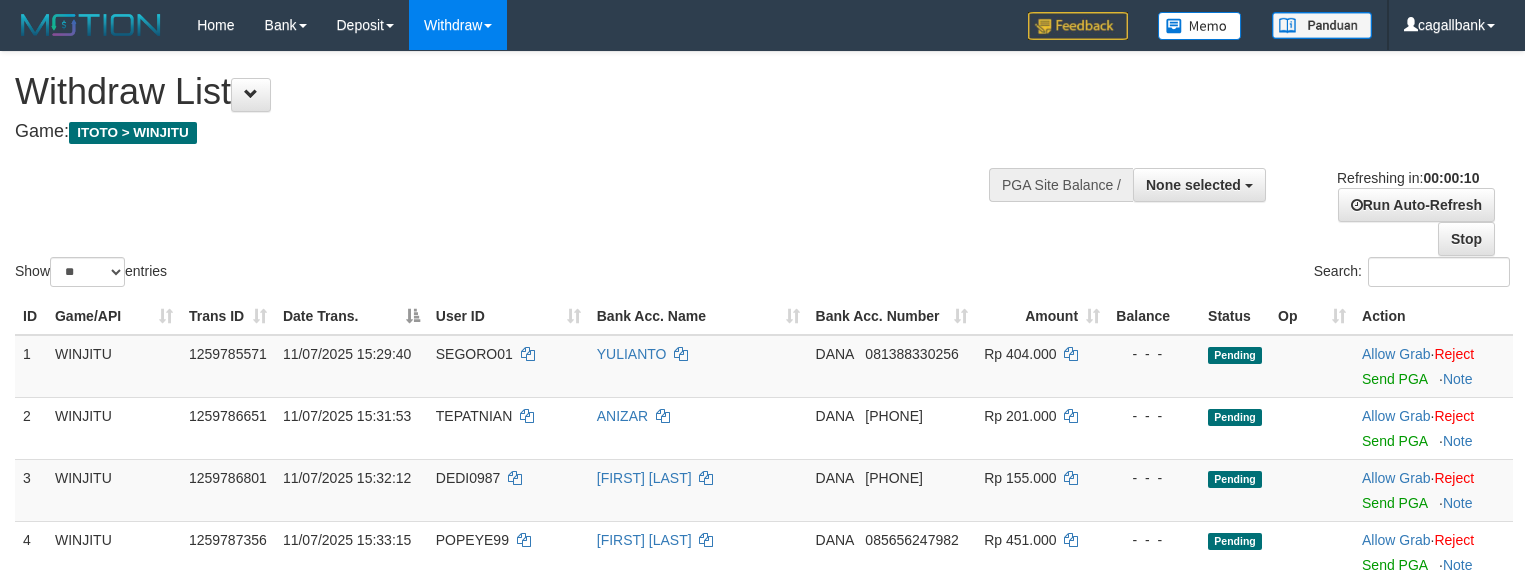 select 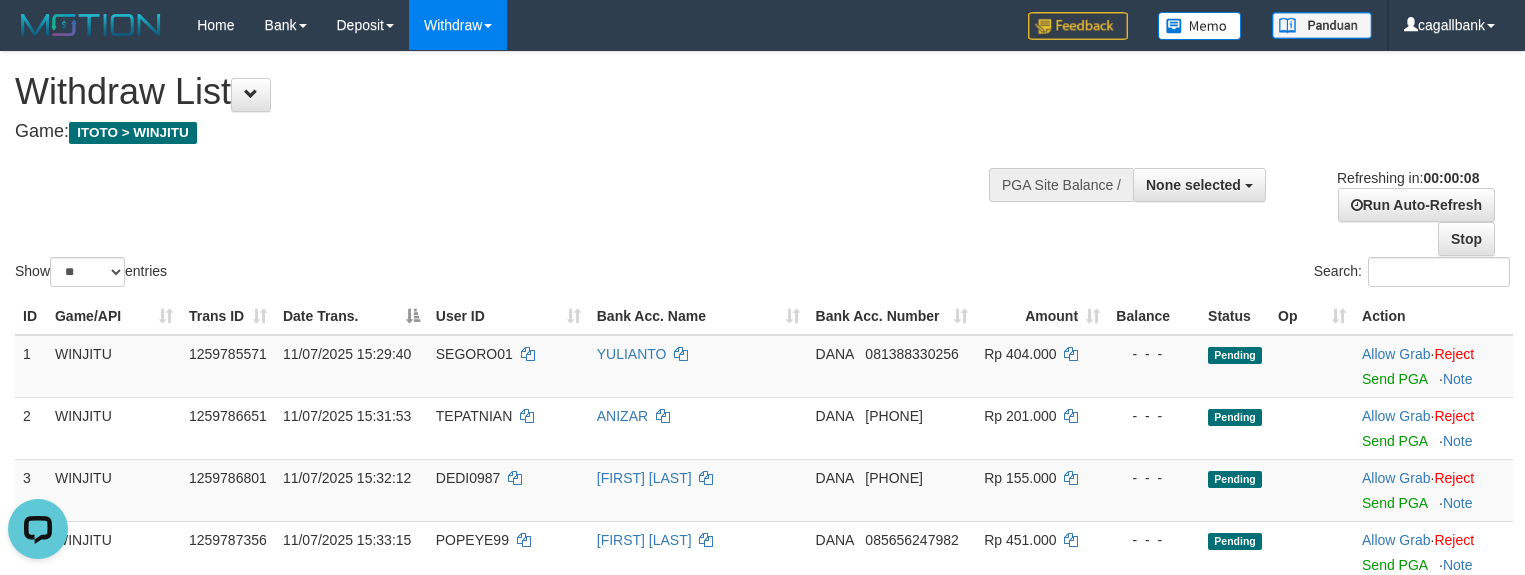 scroll, scrollTop: 0, scrollLeft: 0, axis: both 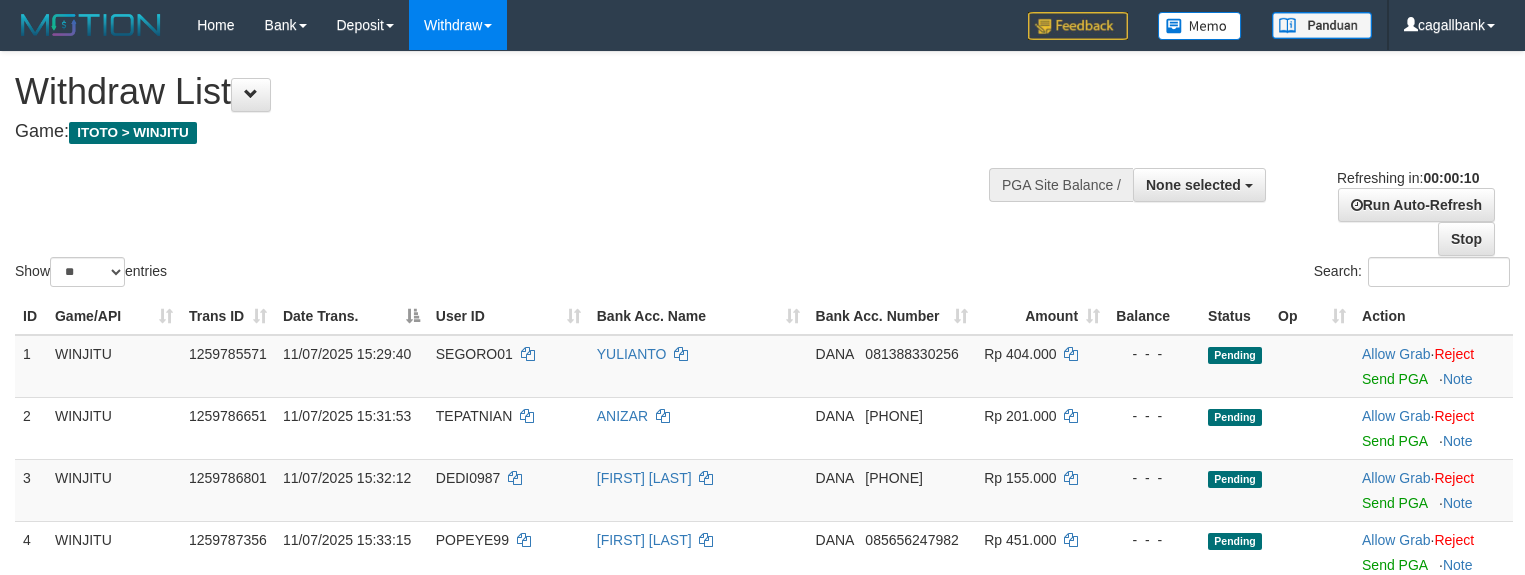 select 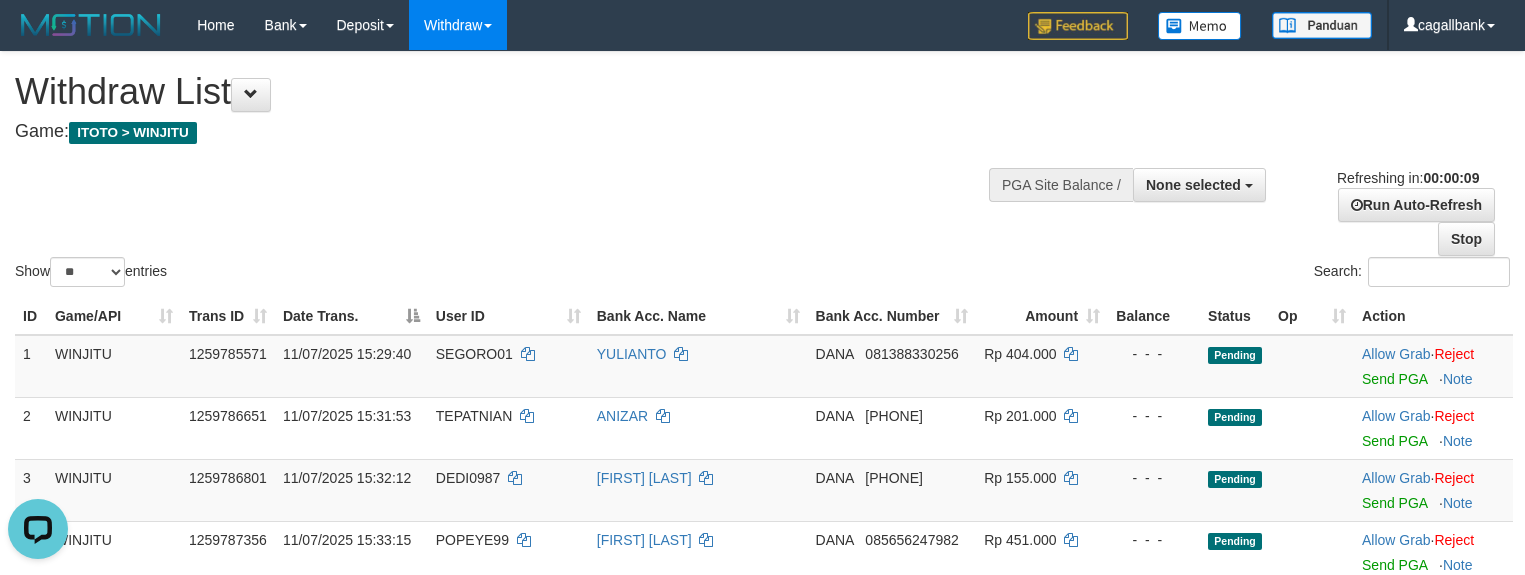 scroll, scrollTop: 0, scrollLeft: 0, axis: both 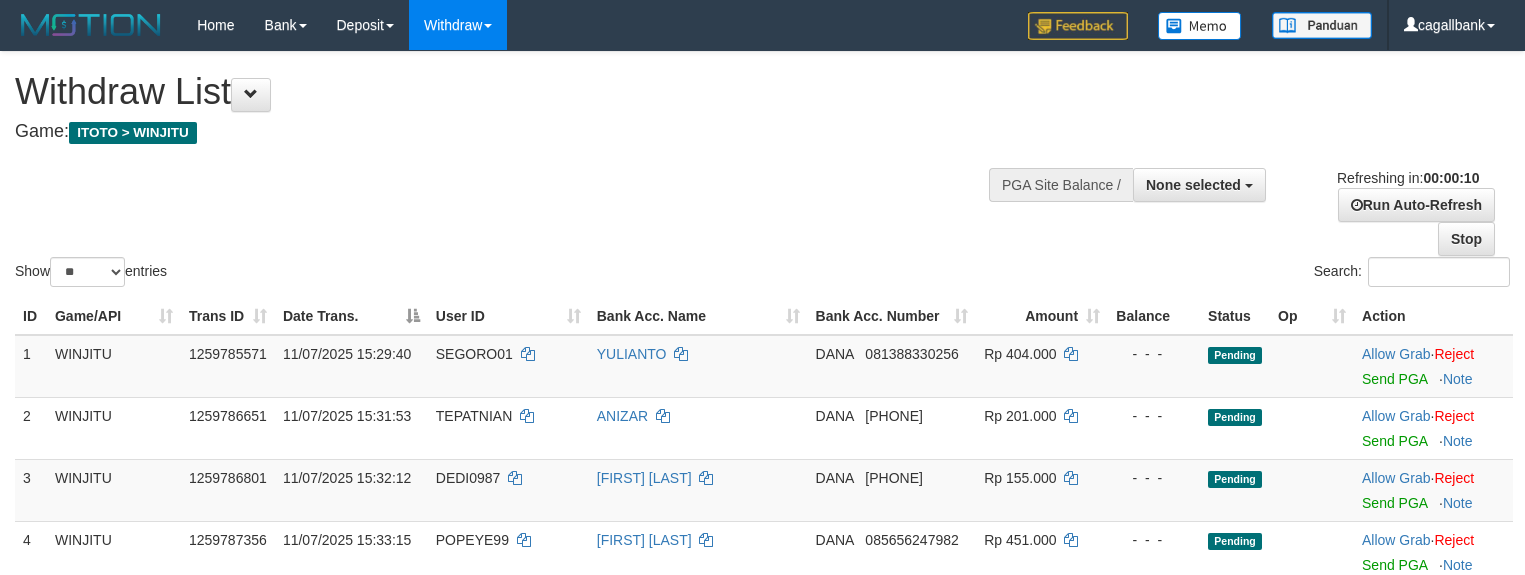 select 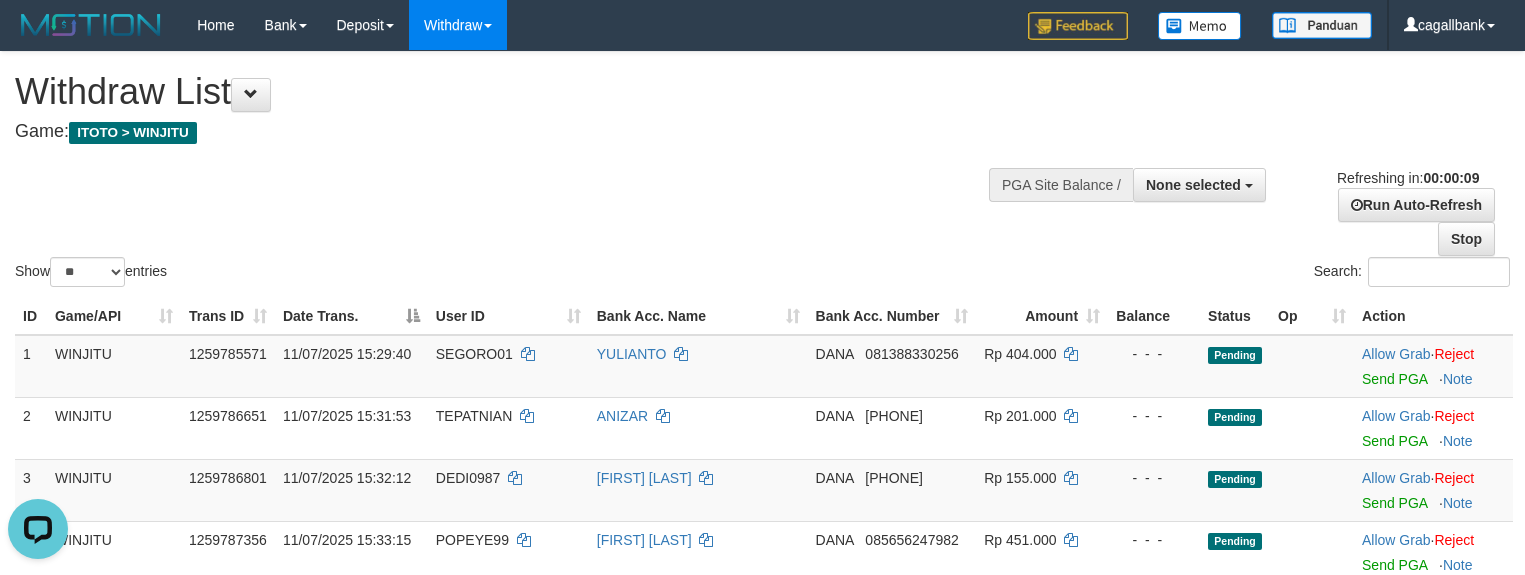 scroll, scrollTop: 0, scrollLeft: 0, axis: both 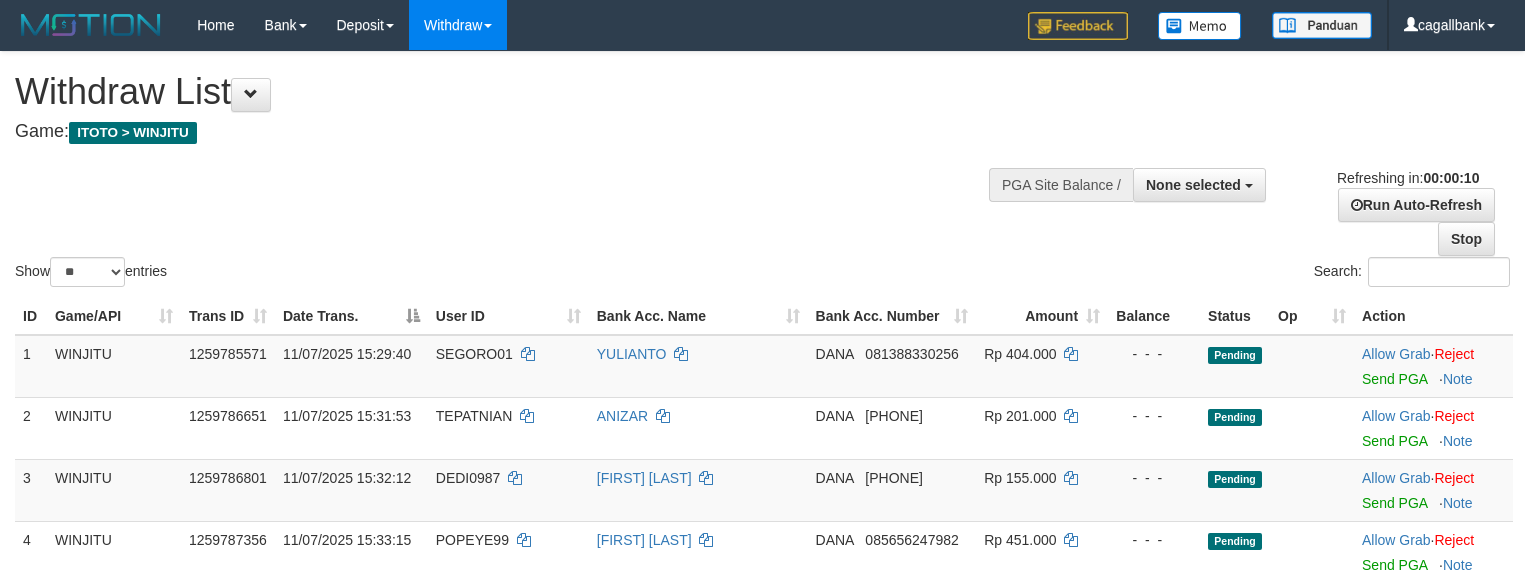 select 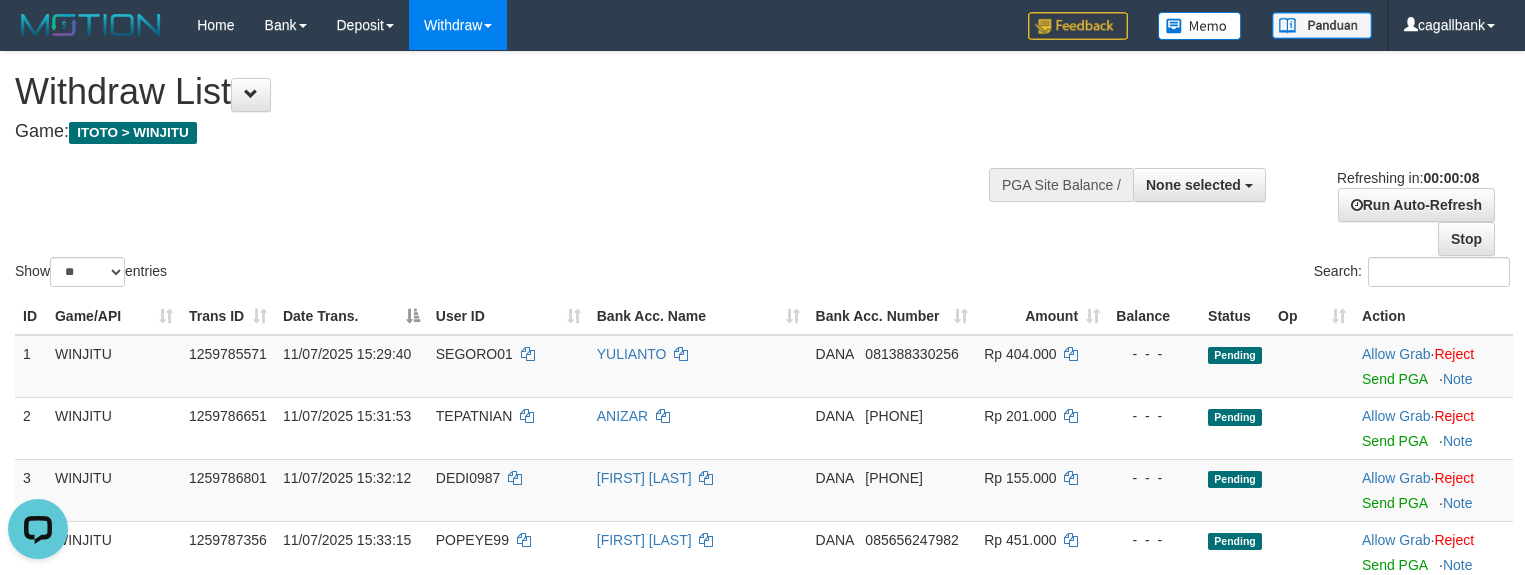 scroll, scrollTop: 0, scrollLeft: 0, axis: both 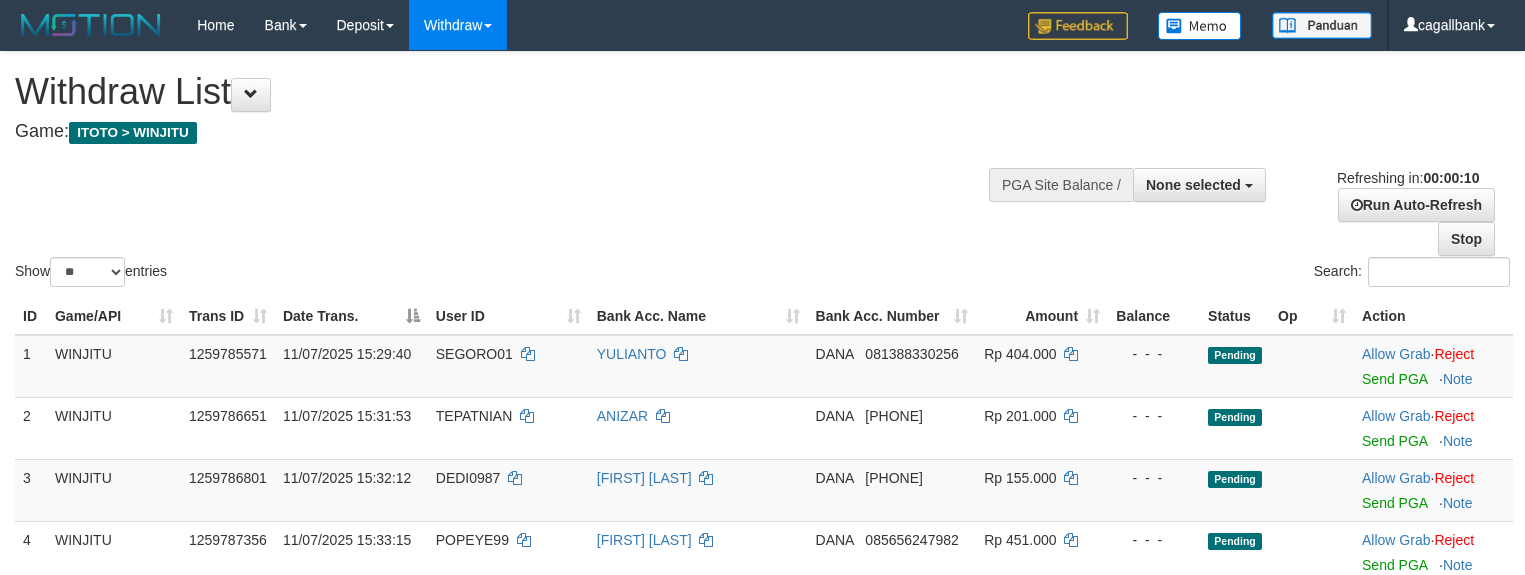 select 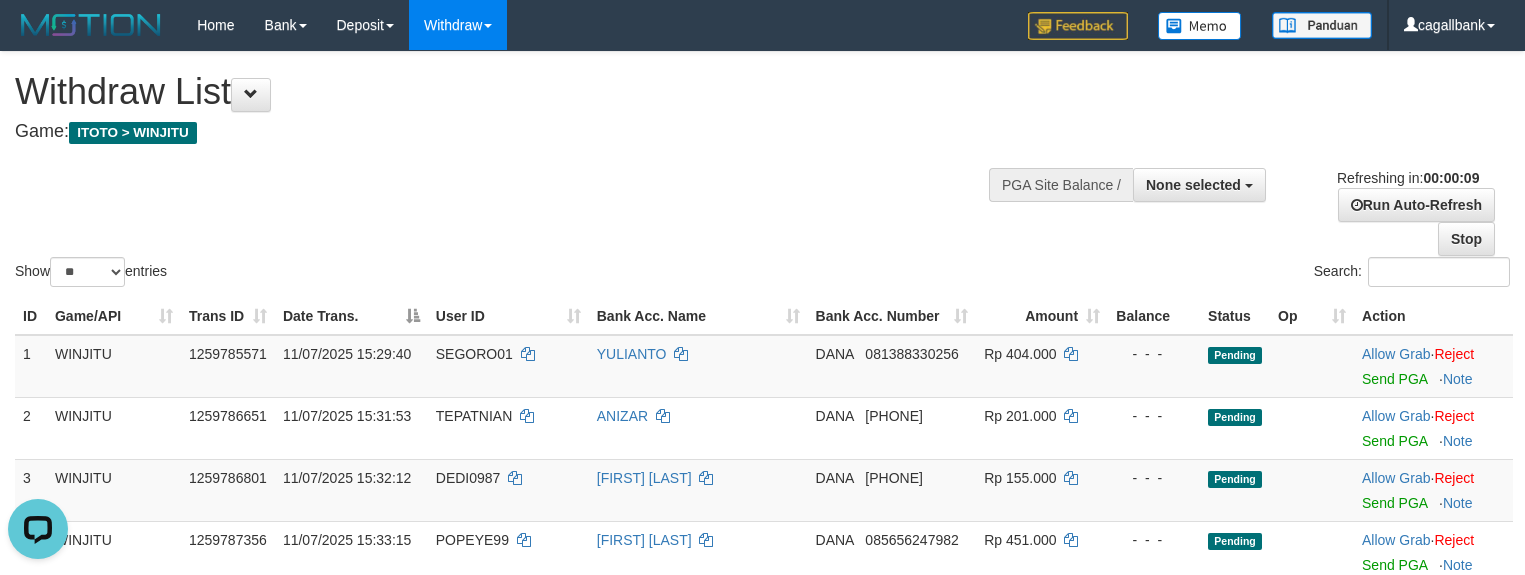 scroll, scrollTop: 0, scrollLeft: 0, axis: both 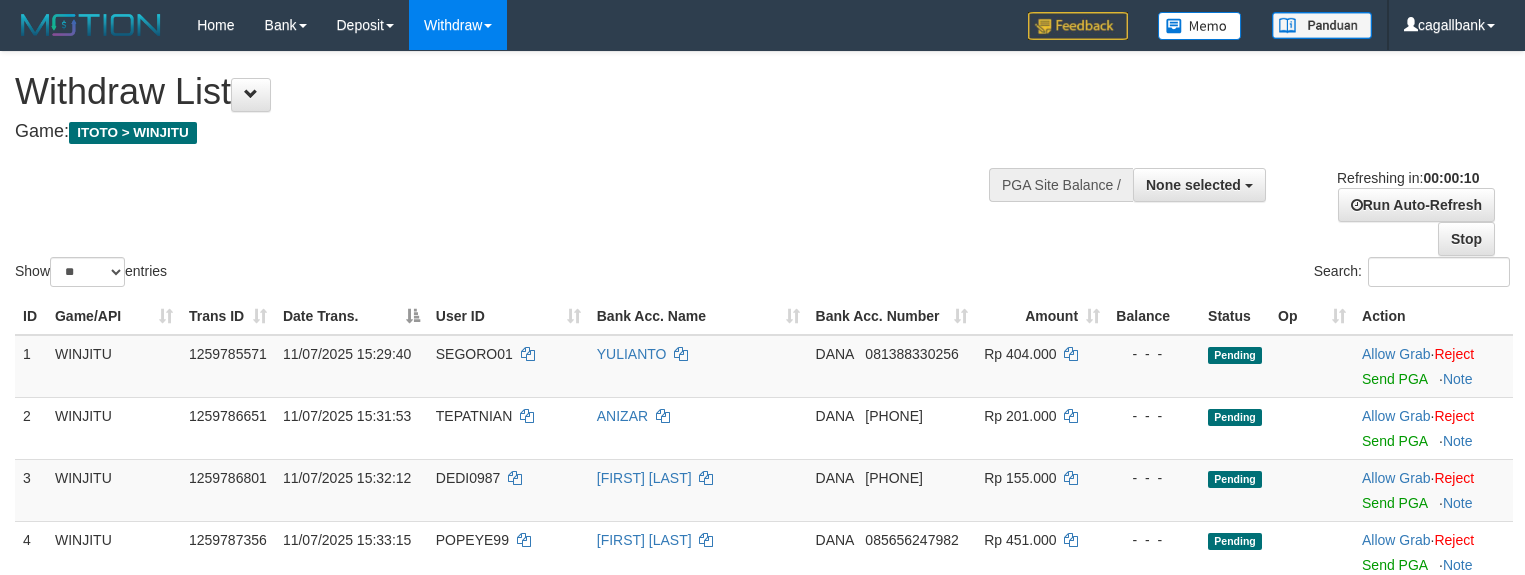 select 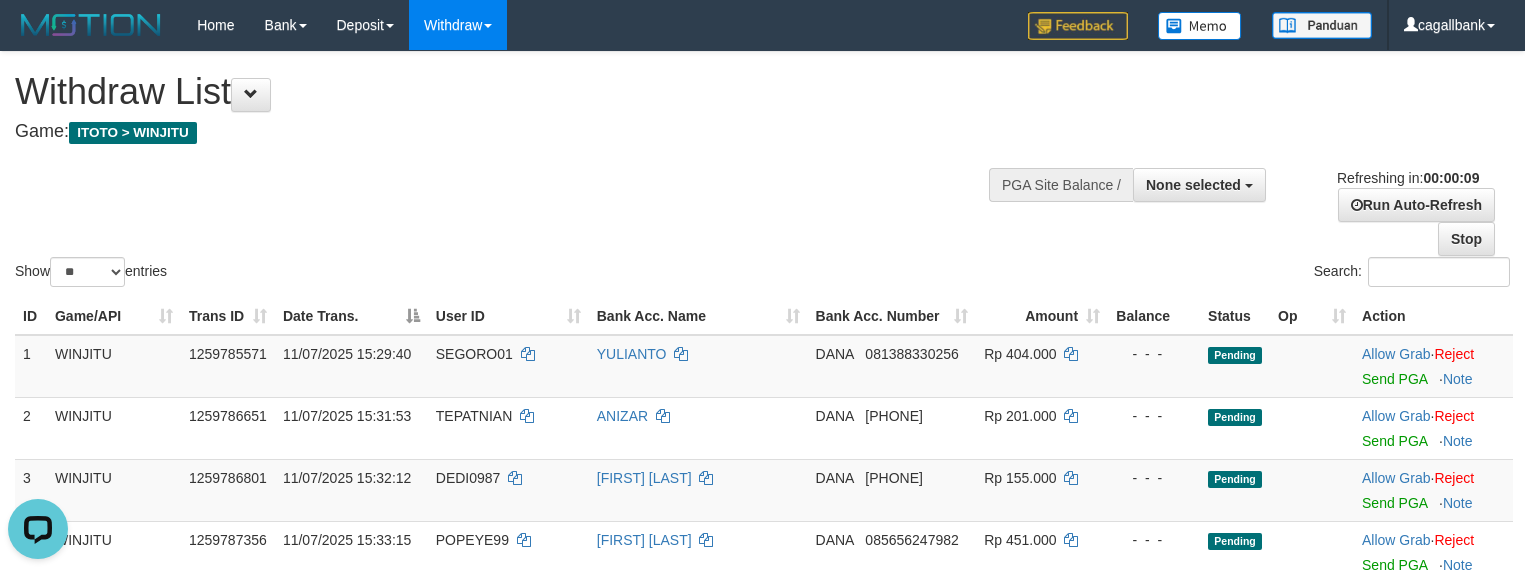 scroll, scrollTop: 0, scrollLeft: 0, axis: both 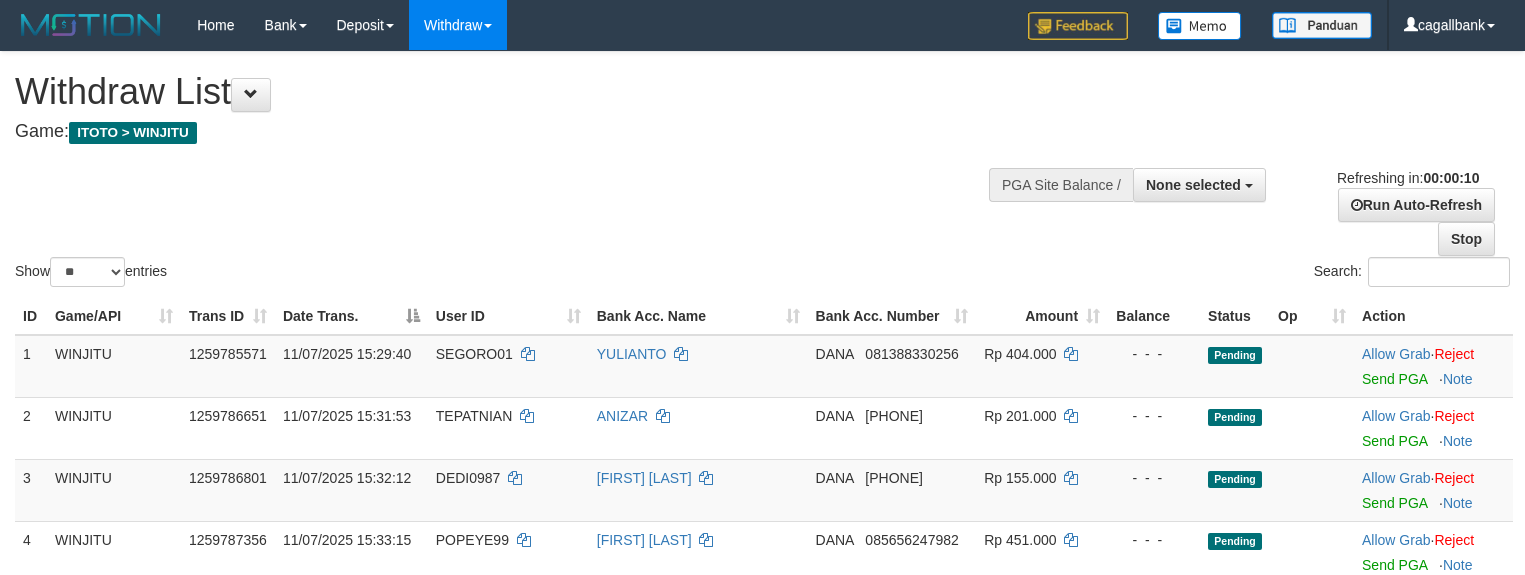select 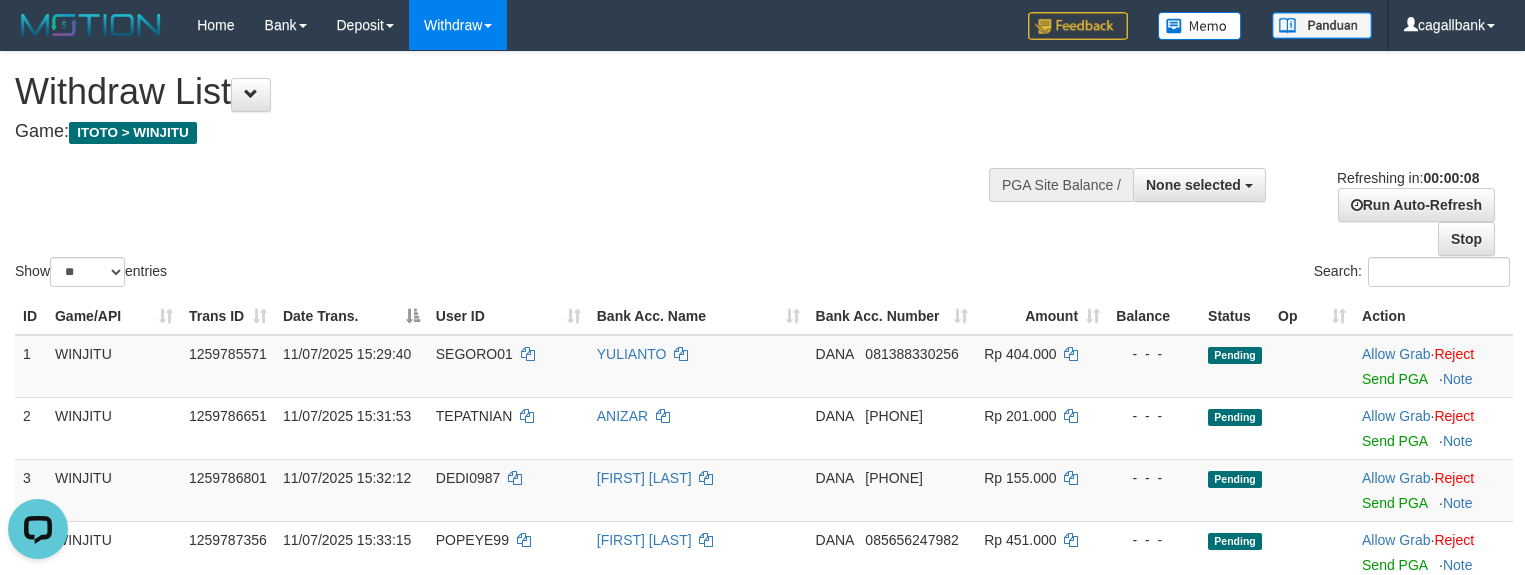 scroll, scrollTop: 0, scrollLeft: 0, axis: both 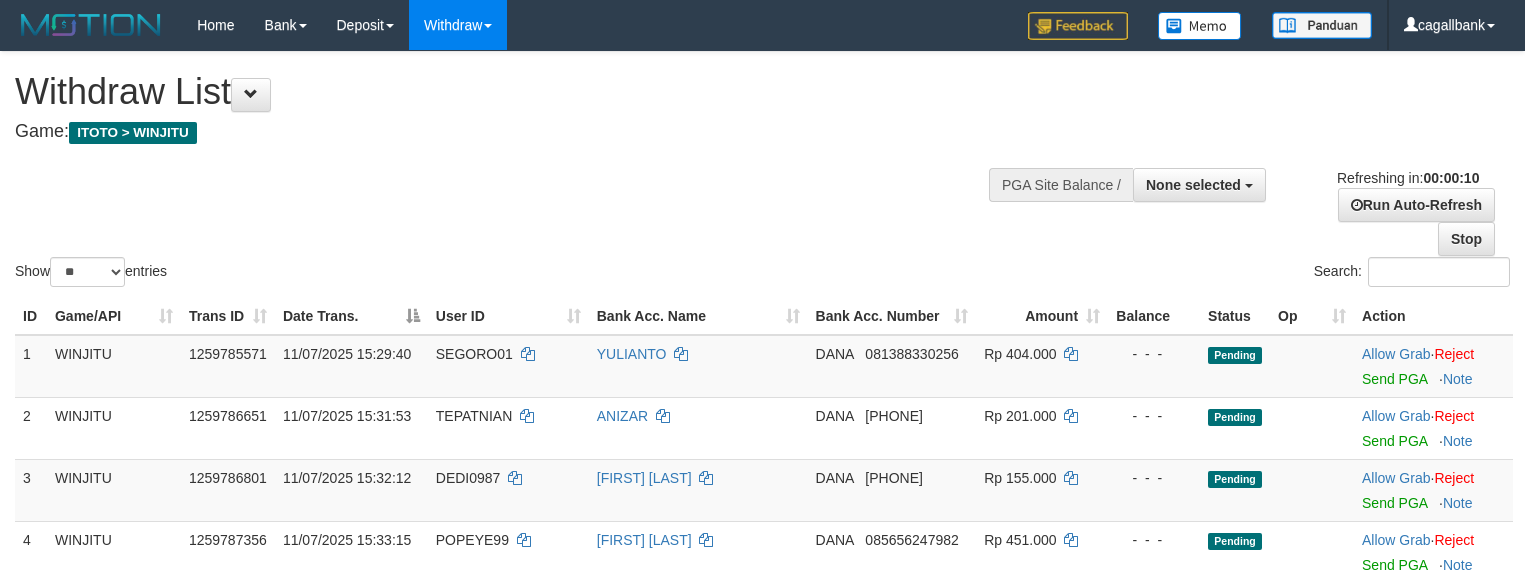 select 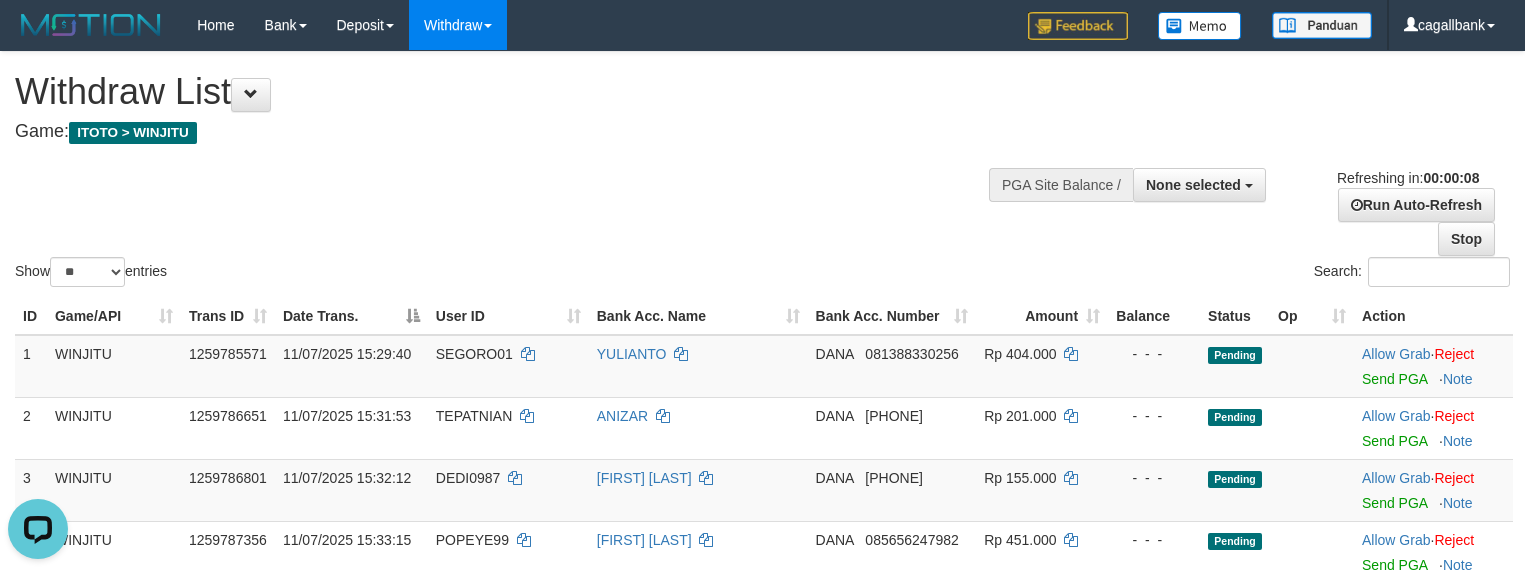scroll, scrollTop: 0, scrollLeft: 0, axis: both 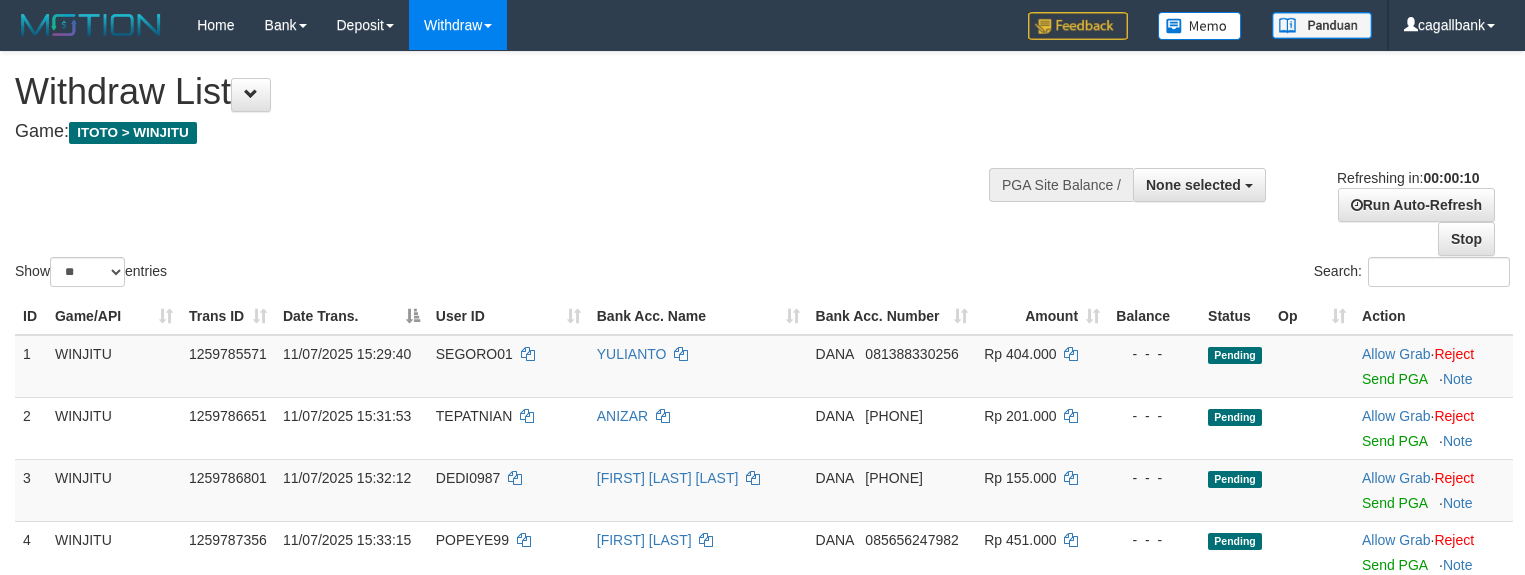 select 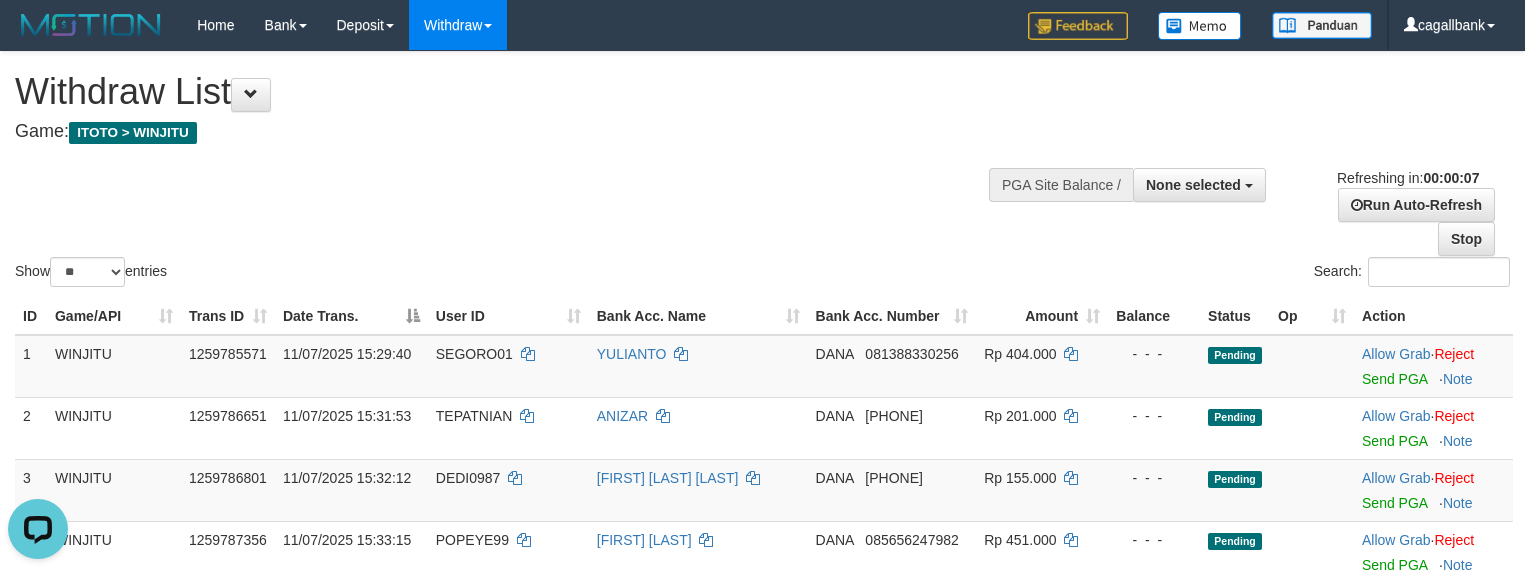 scroll, scrollTop: 0, scrollLeft: 0, axis: both 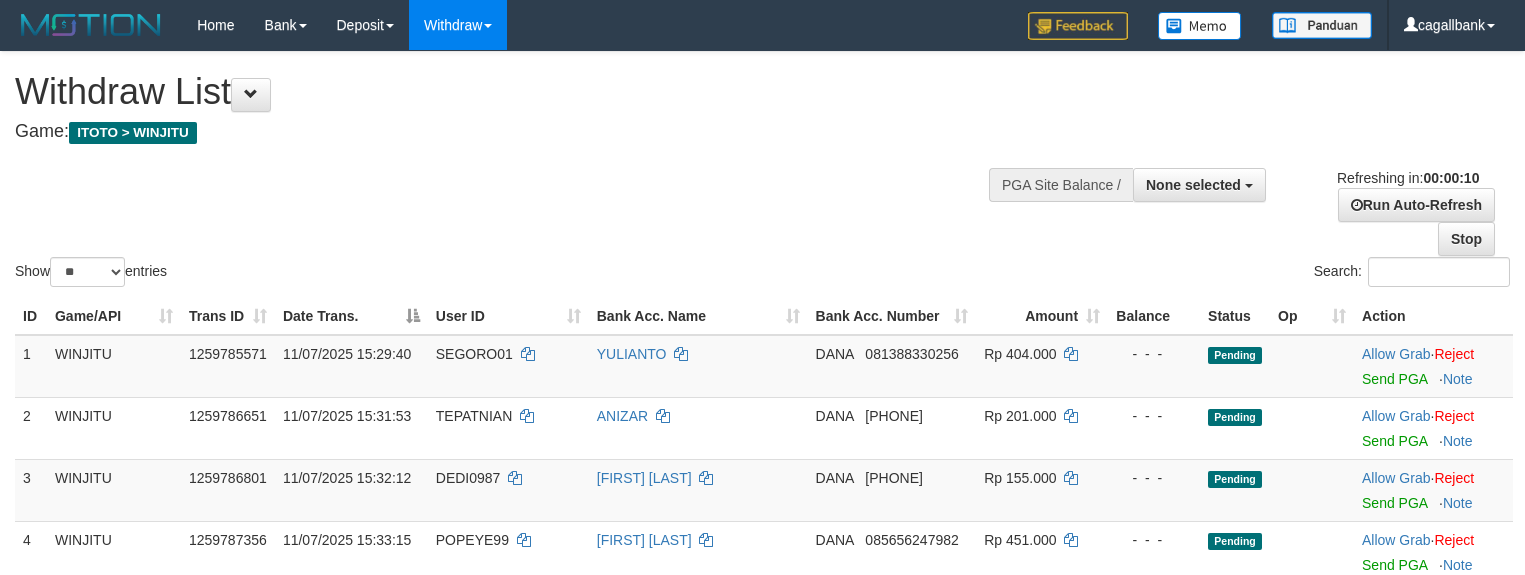 select 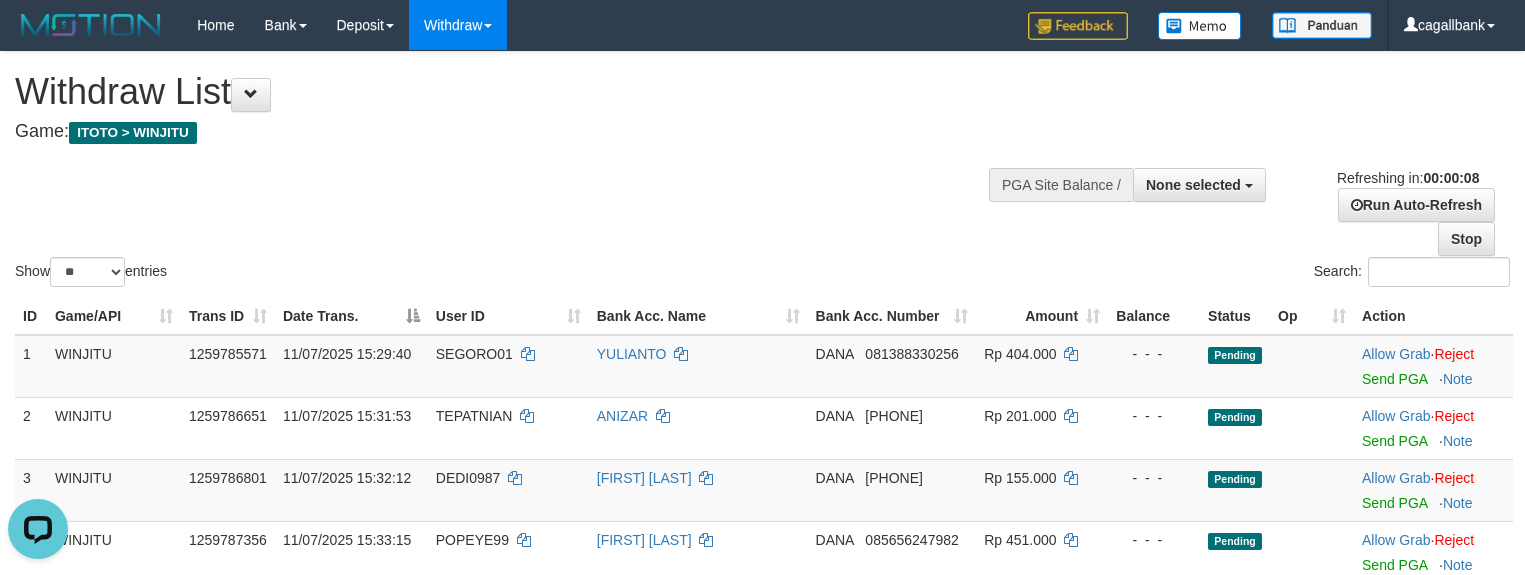 scroll, scrollTop: 0, scrollLeft: 0, axis: both 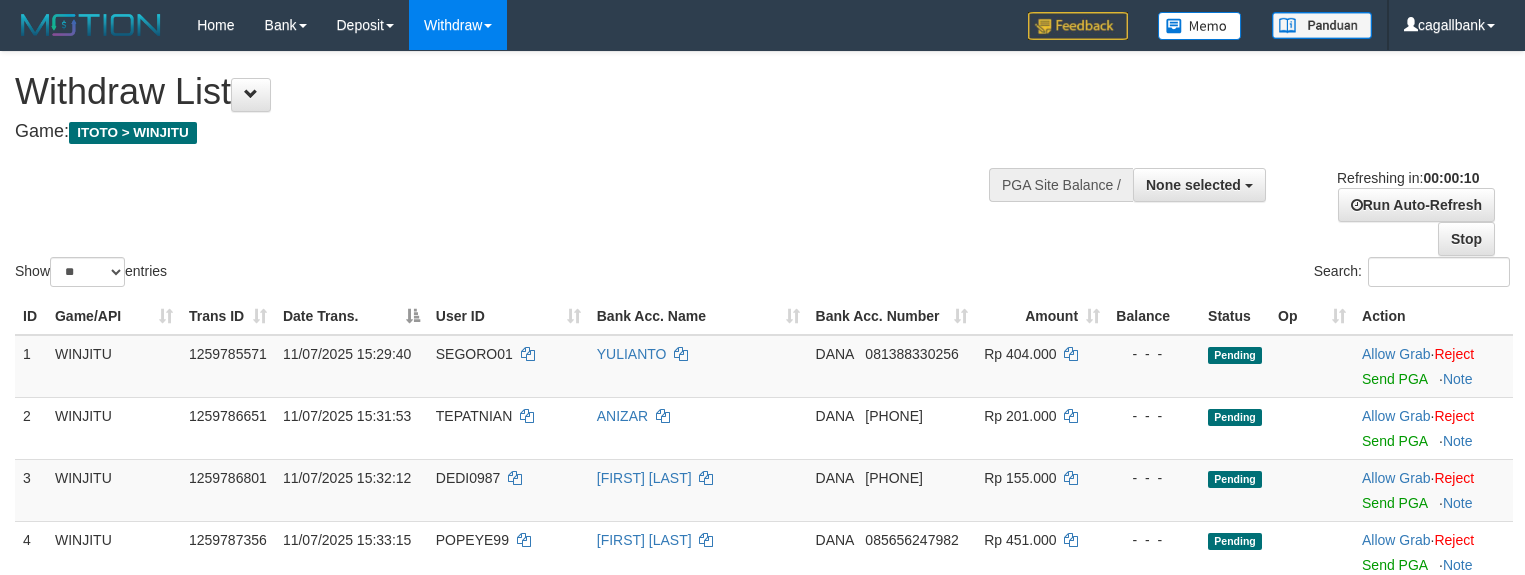 select 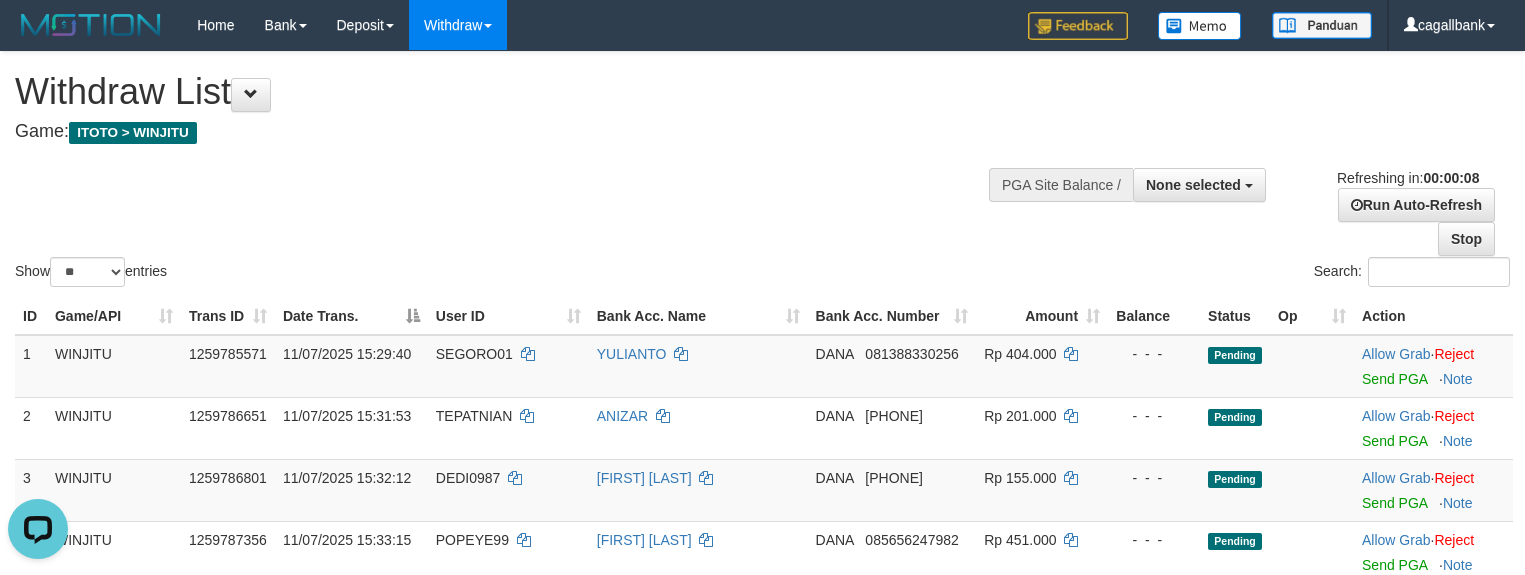 scroll, scrollTop: 0, scrollLeft: 0, axis: both 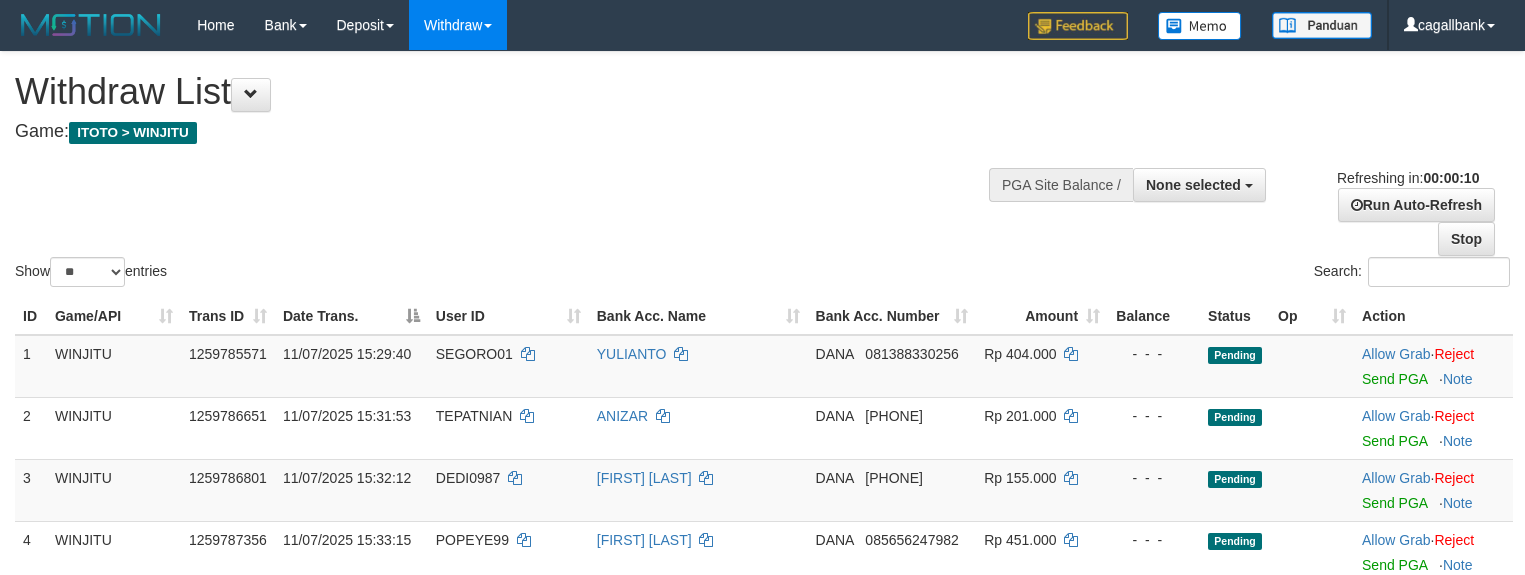 select 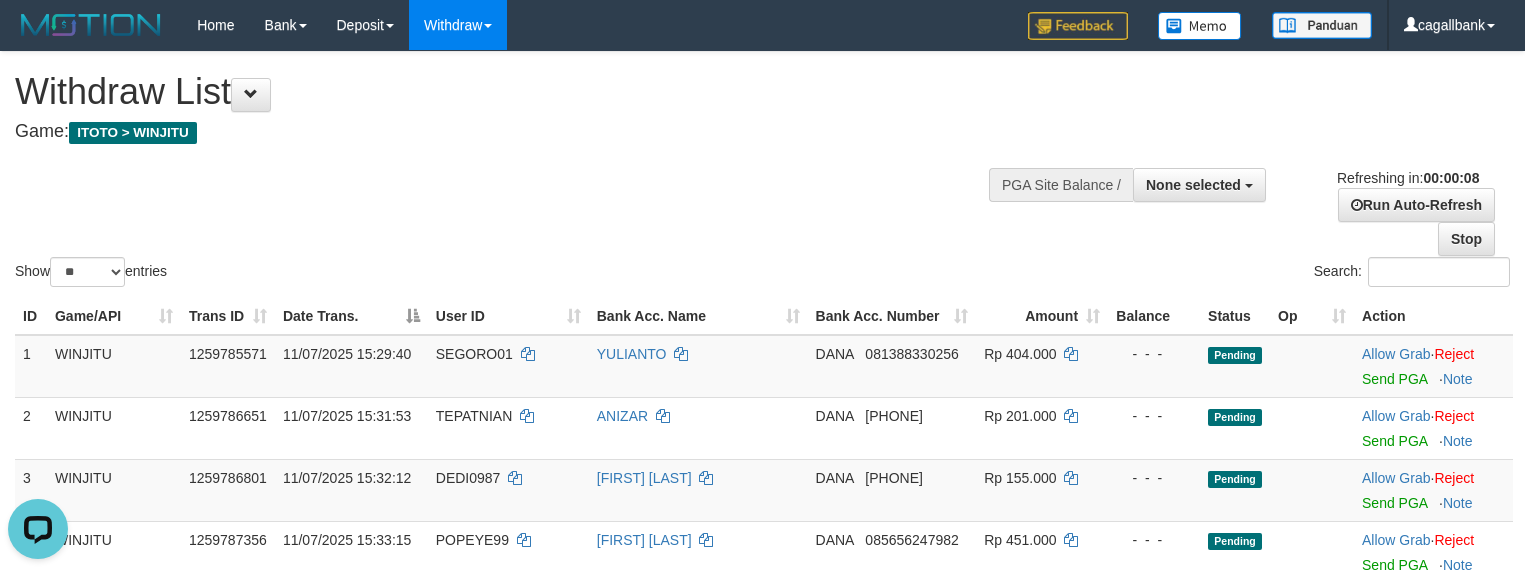 scroll, scrollTop: 0, scrollLeft: 0, axis: both 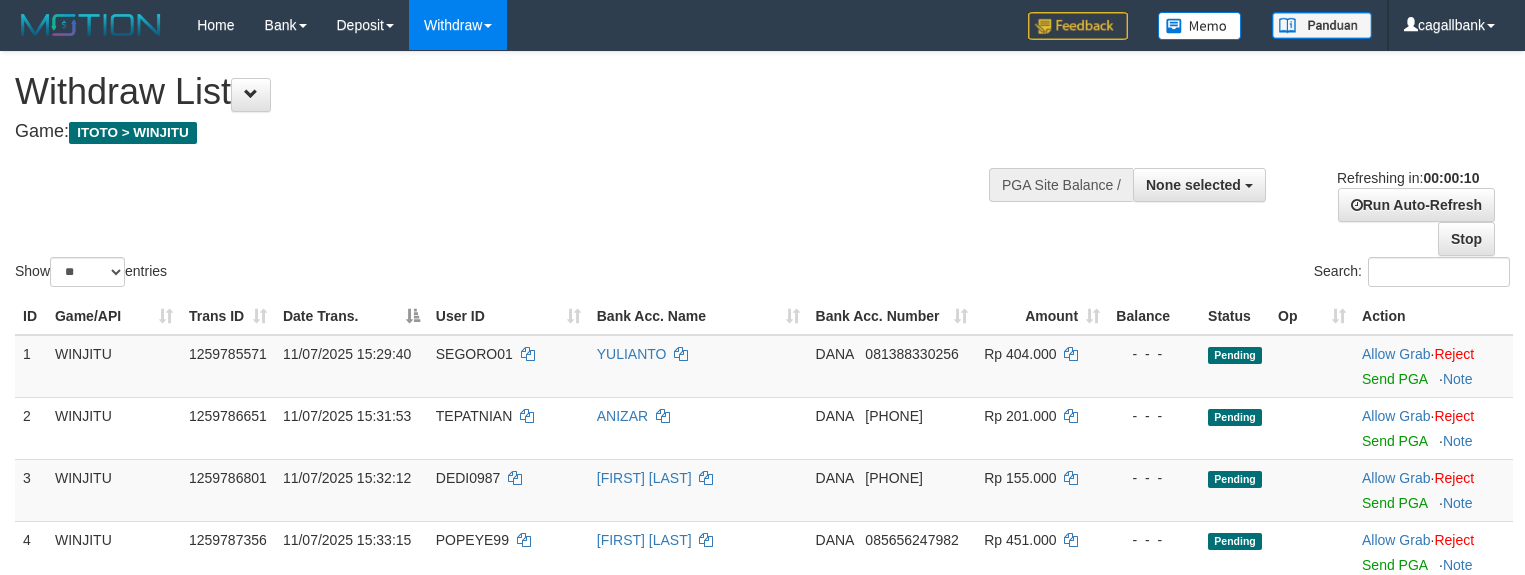 select 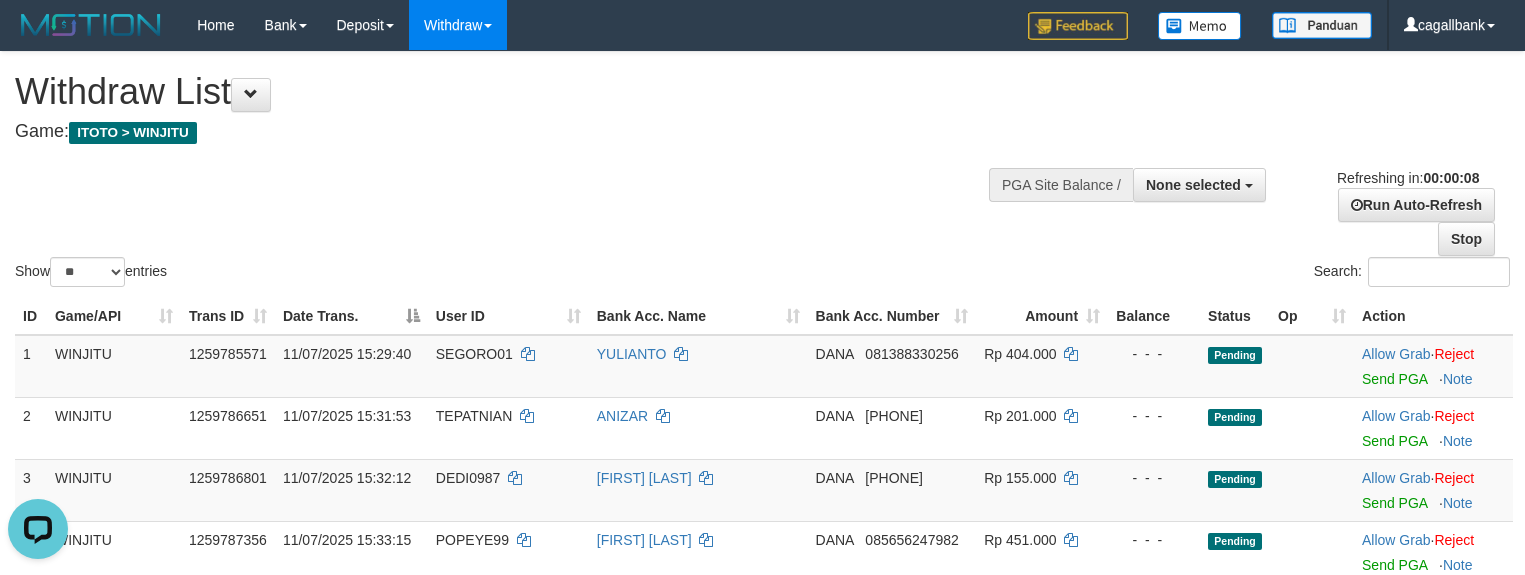 scroll, scrollTop: 0, scrollLeft: 0, axis: both 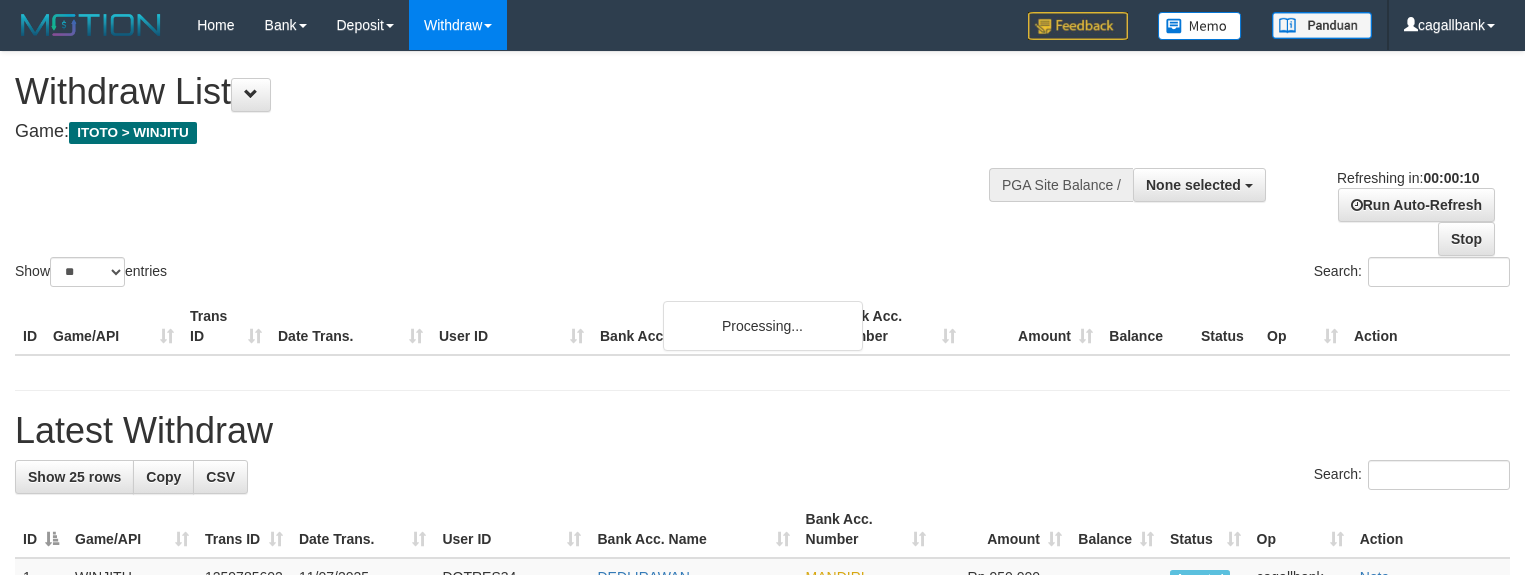select 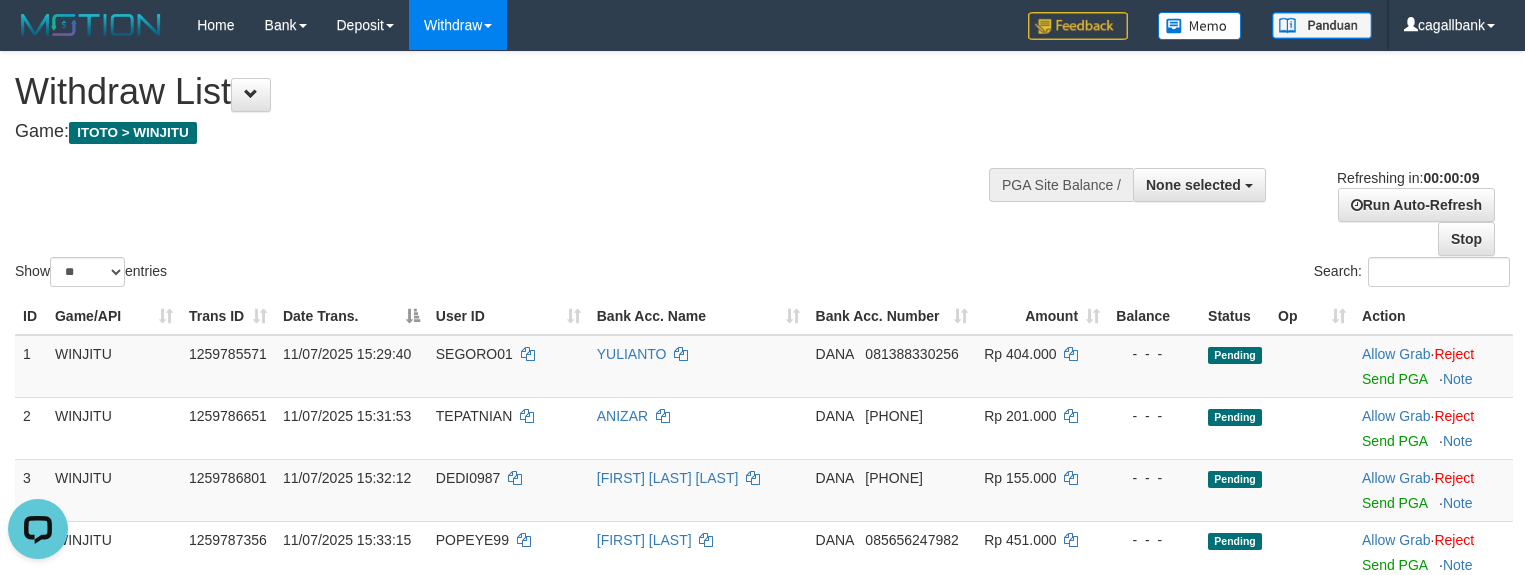 scroll, scrollTop: 0, scrollLeft: 0, axis: both 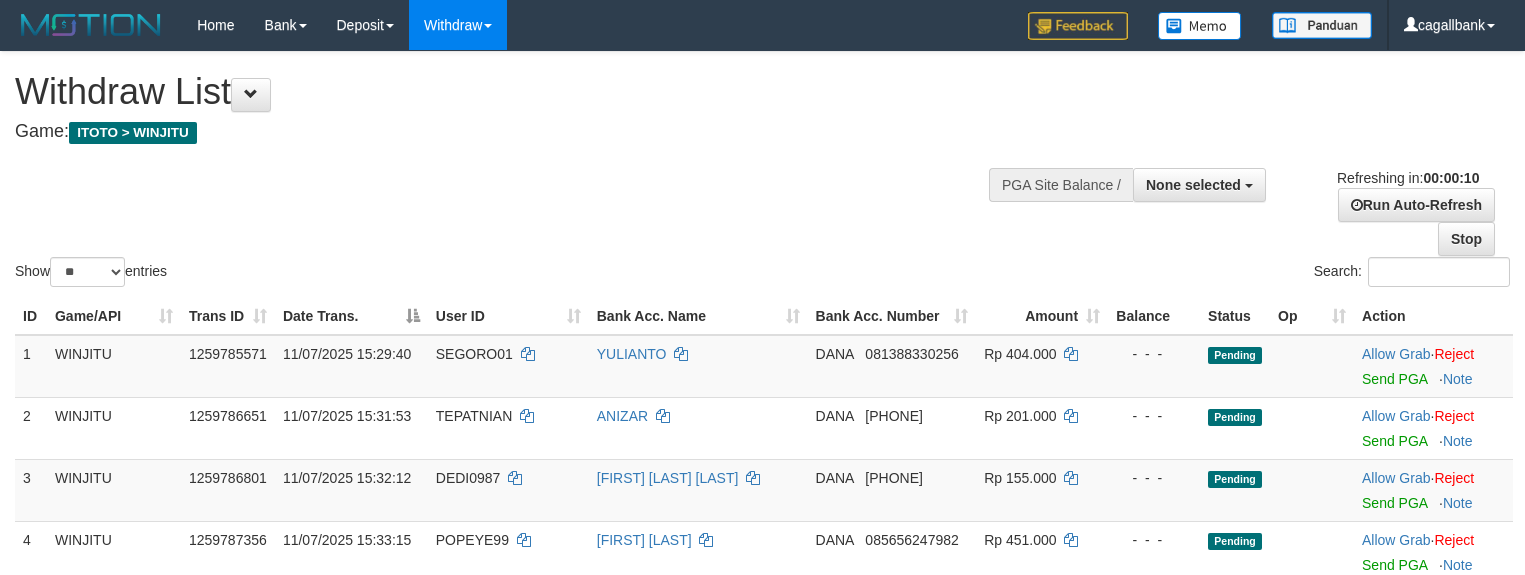 select 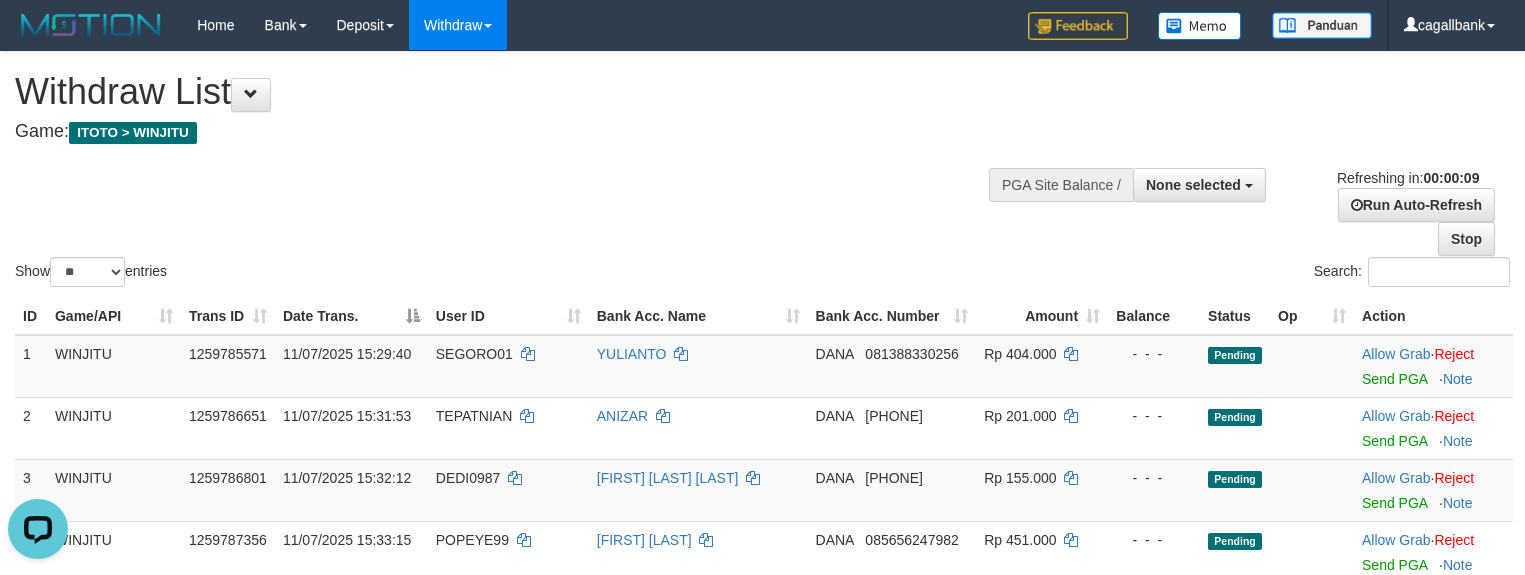 scroll, scrollTop: 0, scrollLeft: 0, axis: both 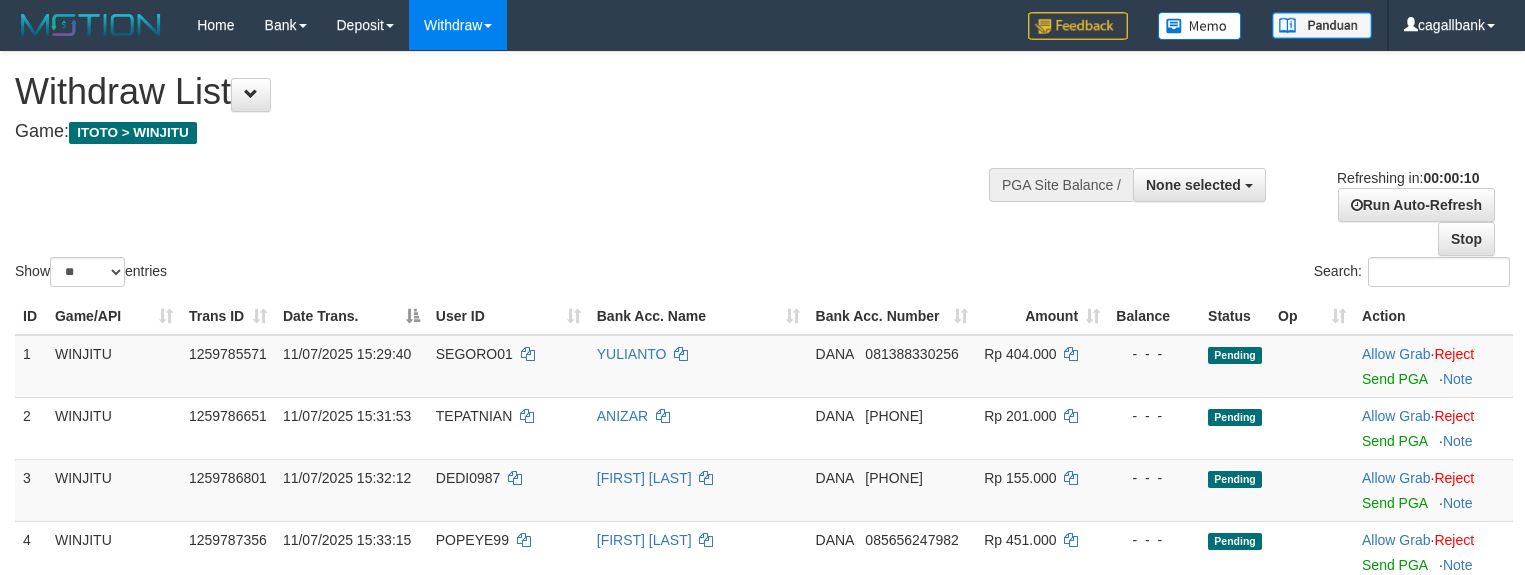 select 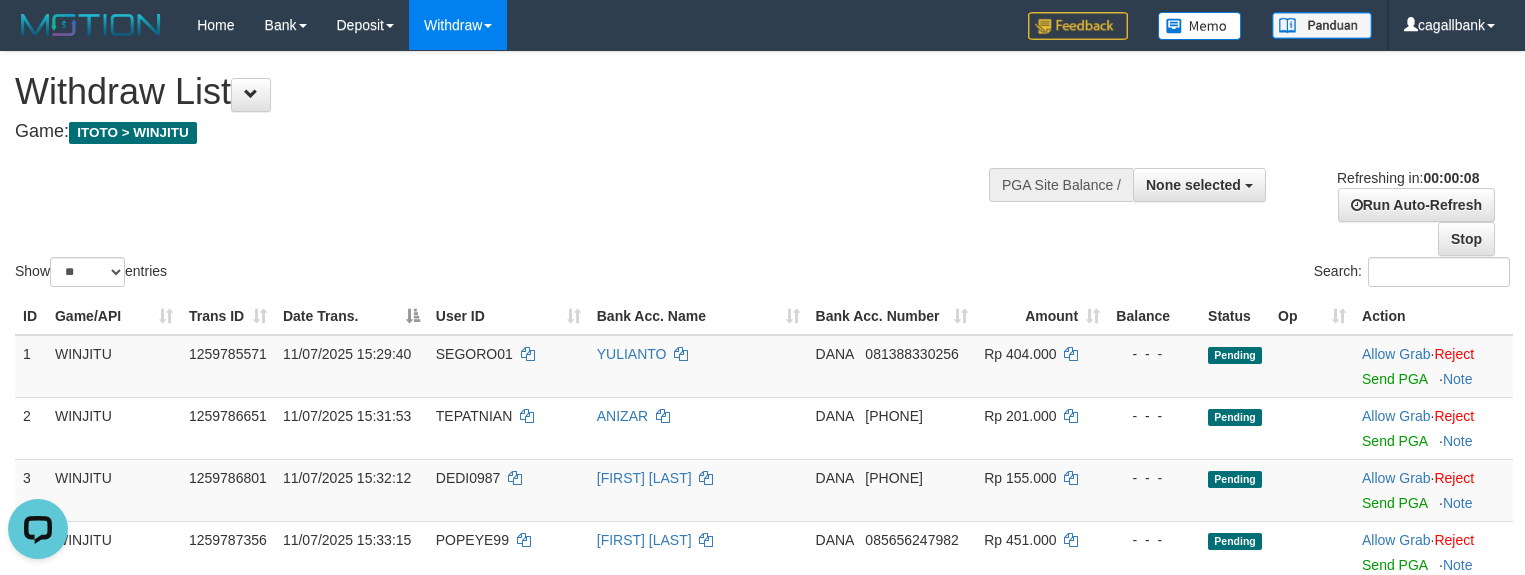 scroll, scrollTop: 0, scrollLeft: 0, axis: both 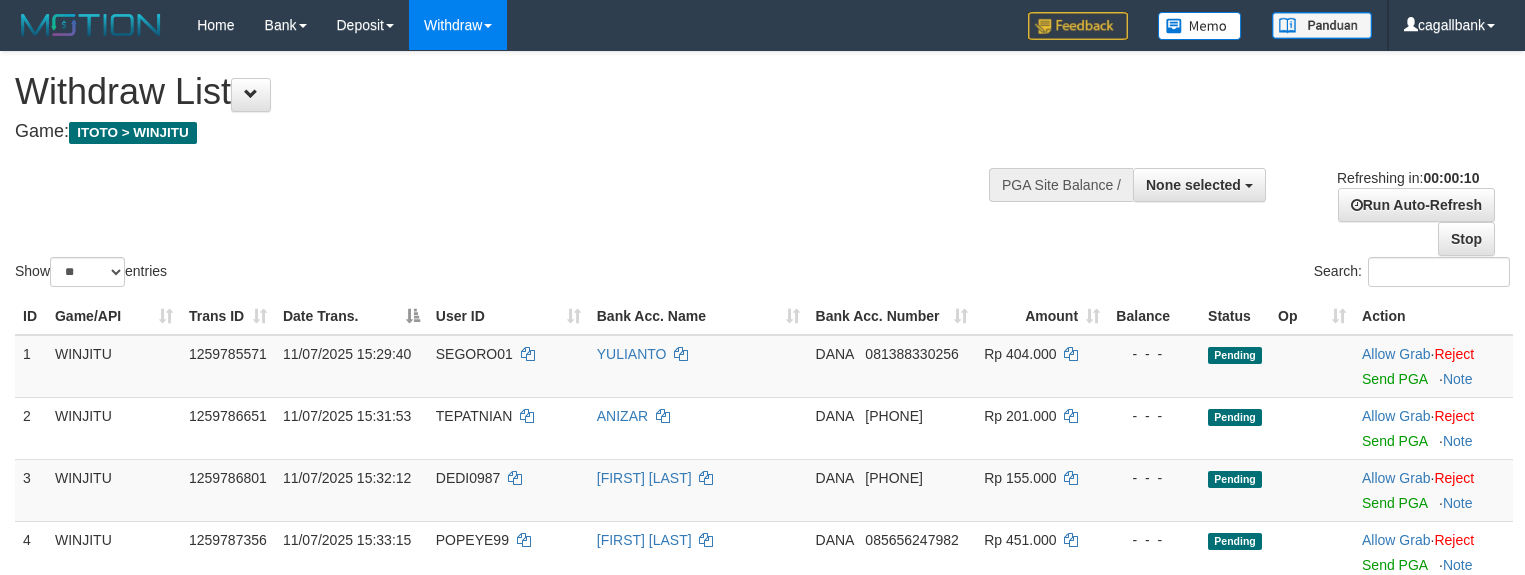 select 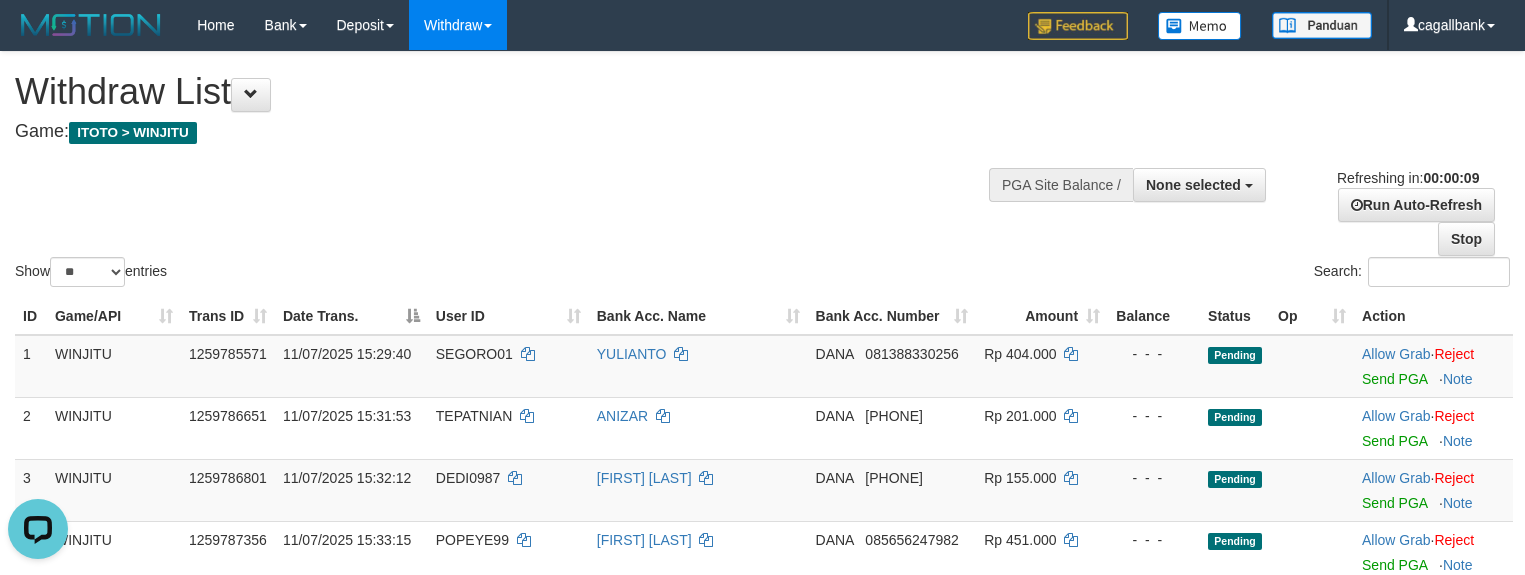 scroll, scrollTop: 0, scrollLeft: 0, axis: both 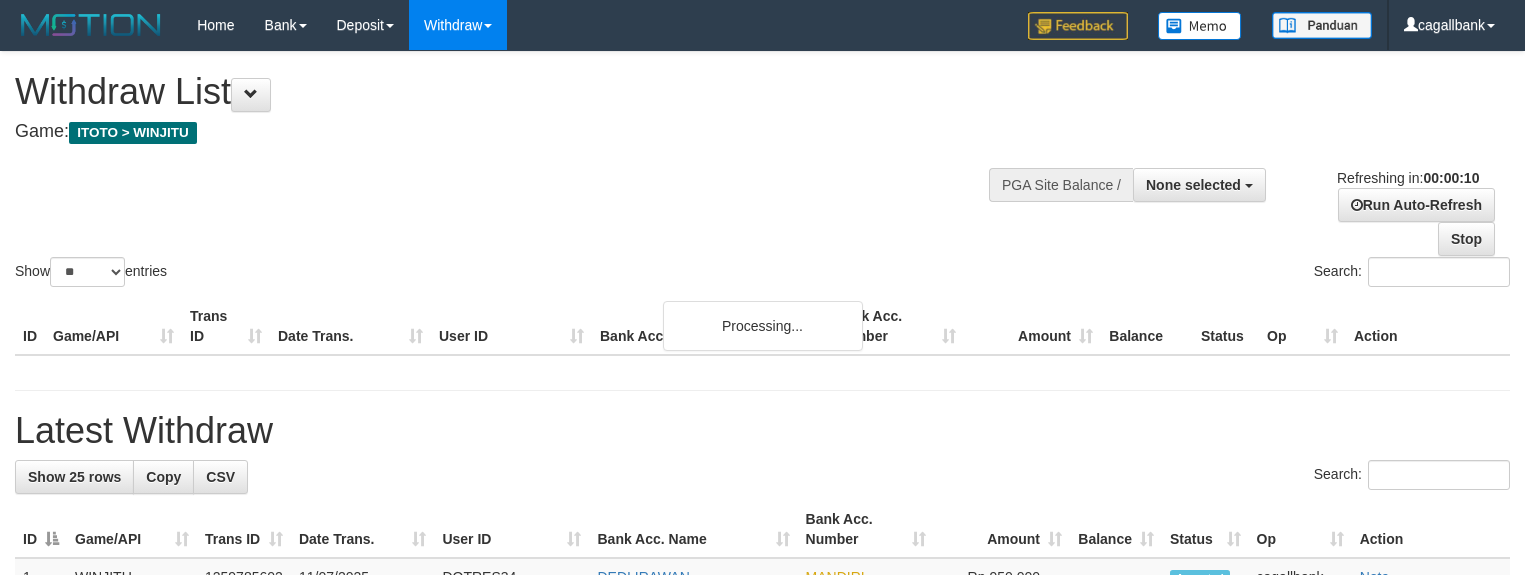 select 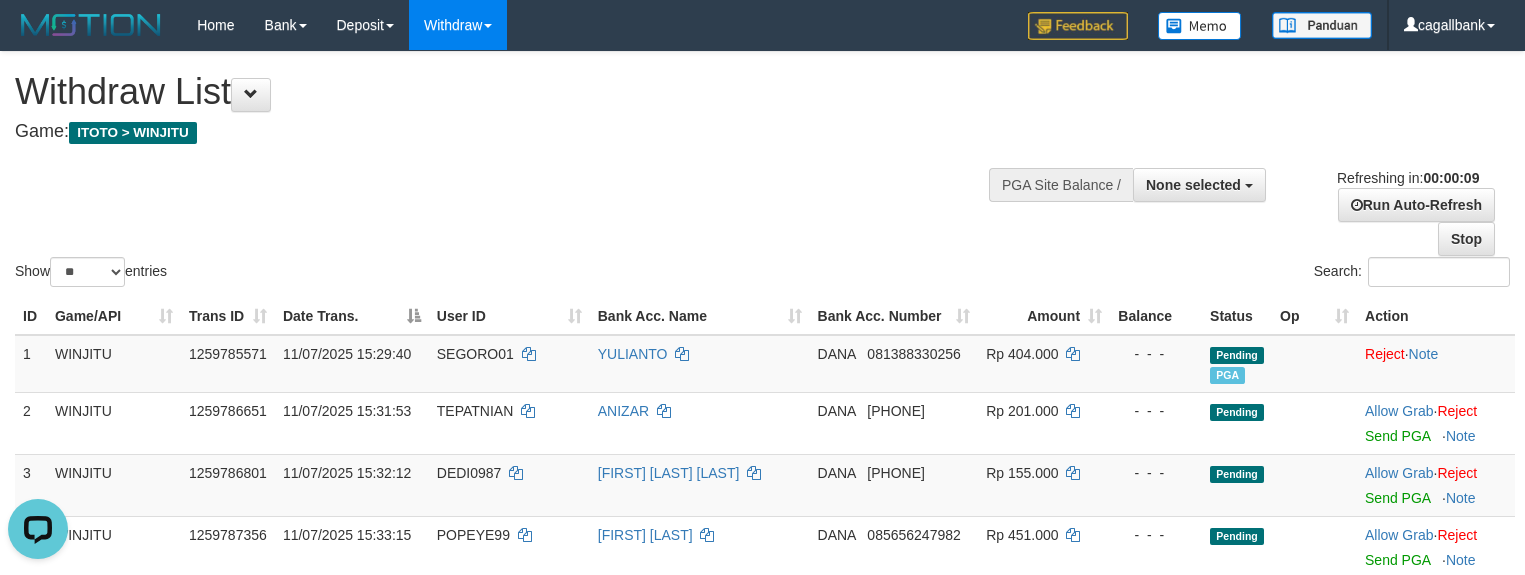 scroll, scrollTop: 0, scrollLeft: 0, axis: both 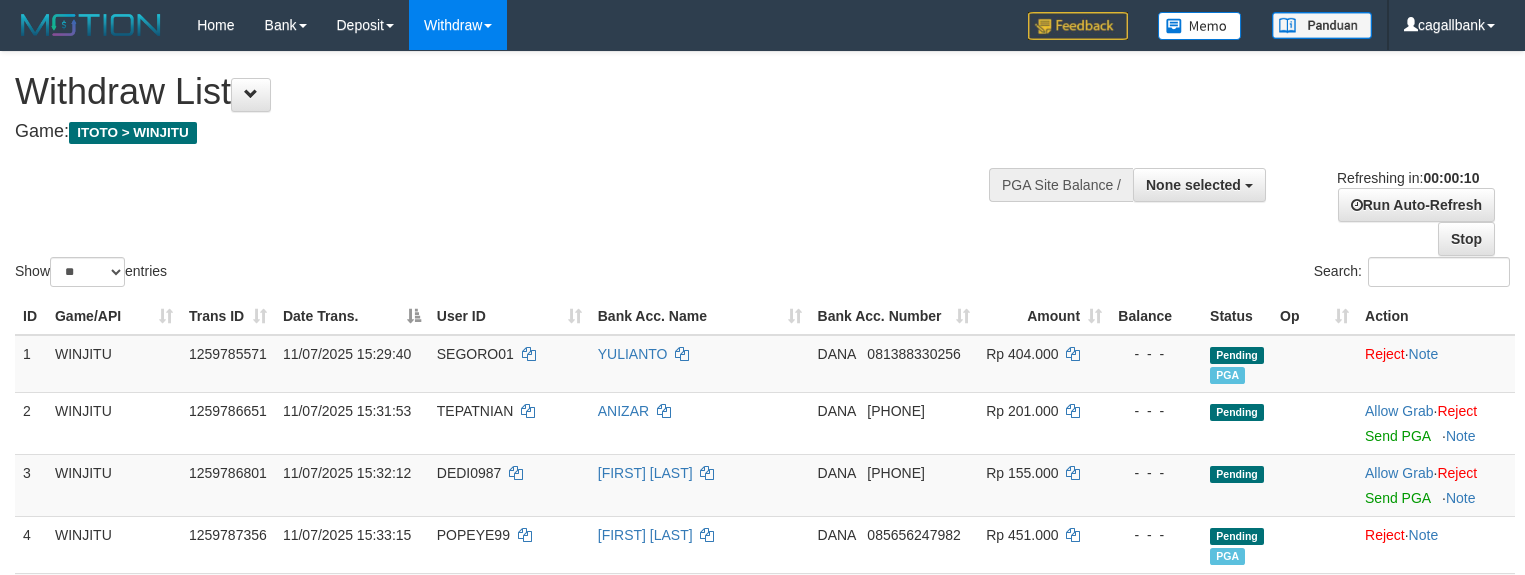 select 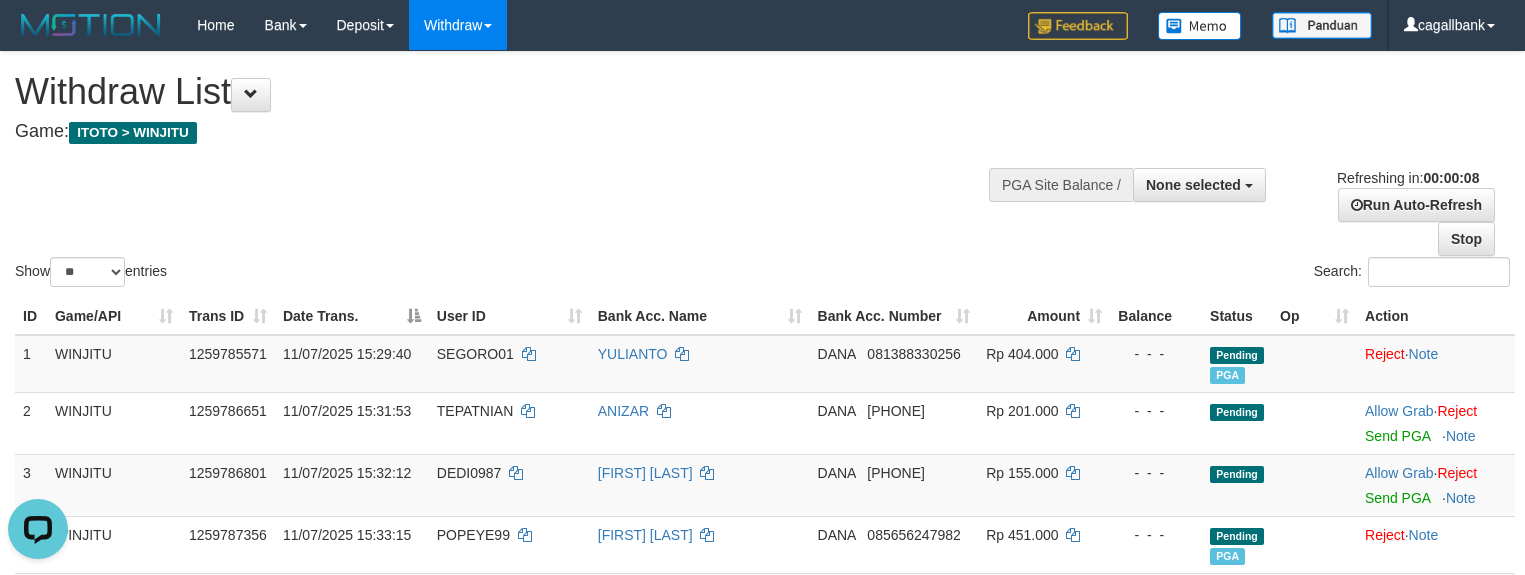 scroll, scrollTop: 0, scrollLeft: 0, axis: both 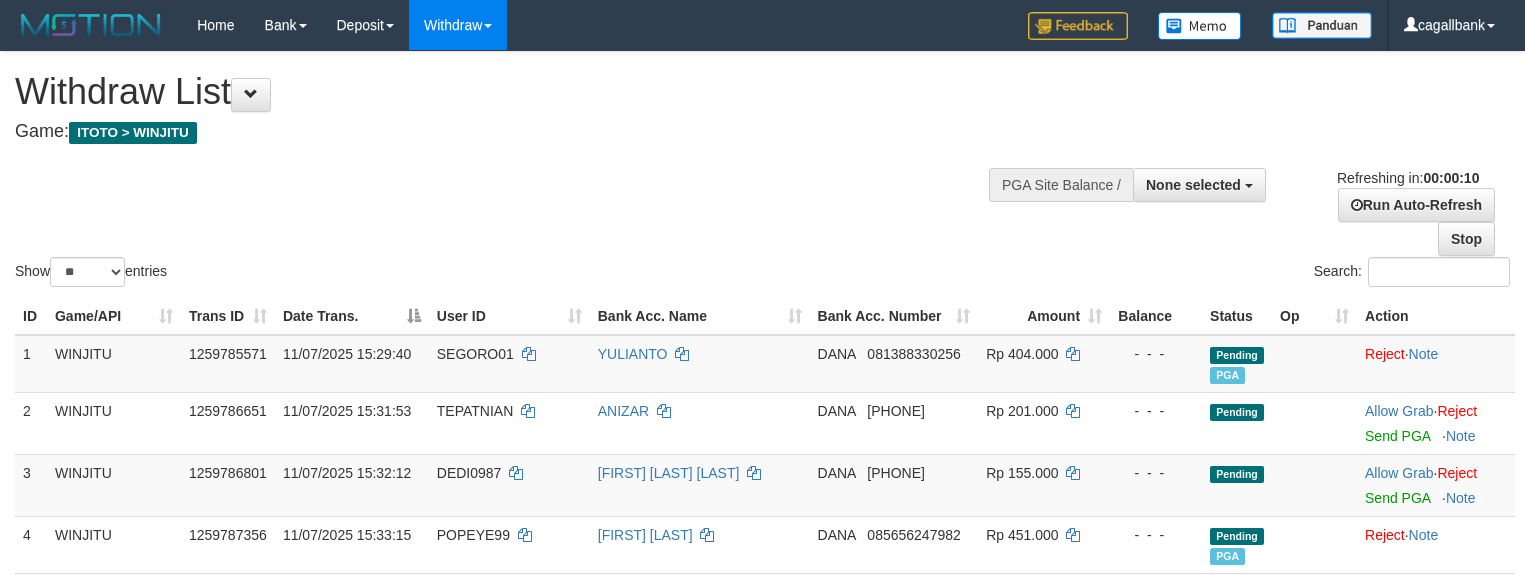 select 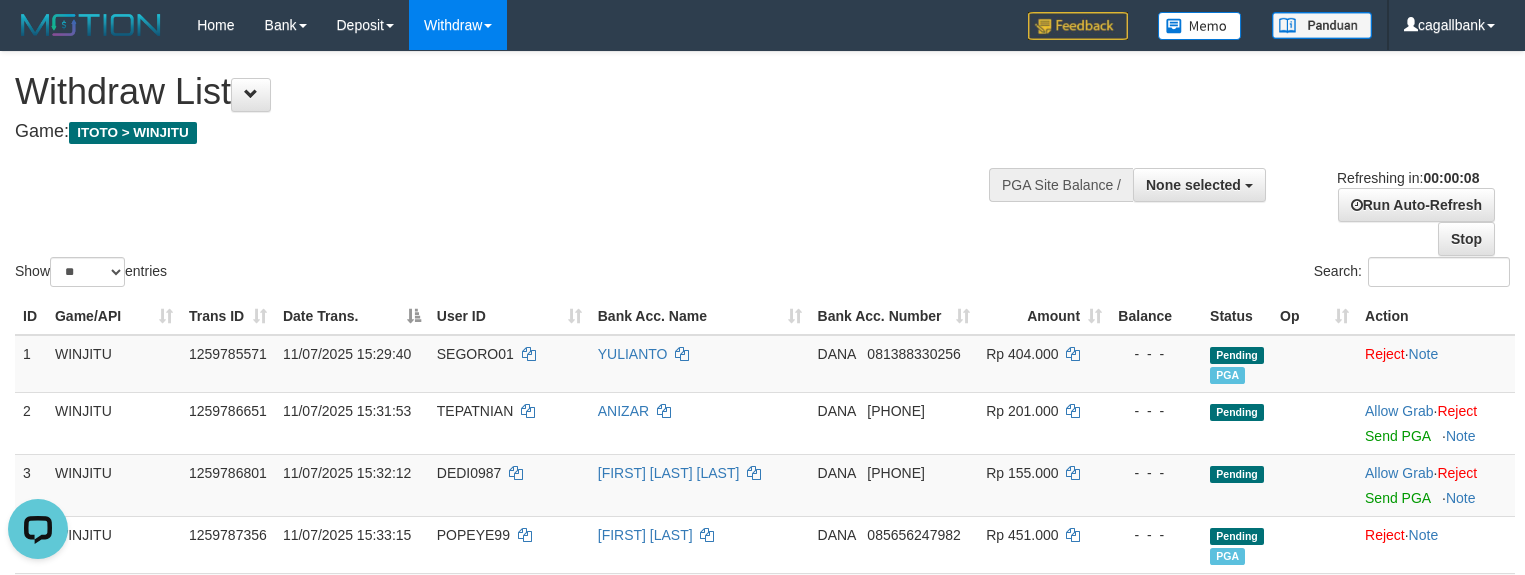 scroll, scrollTop: 0, scrollLeft: 0, axis: both 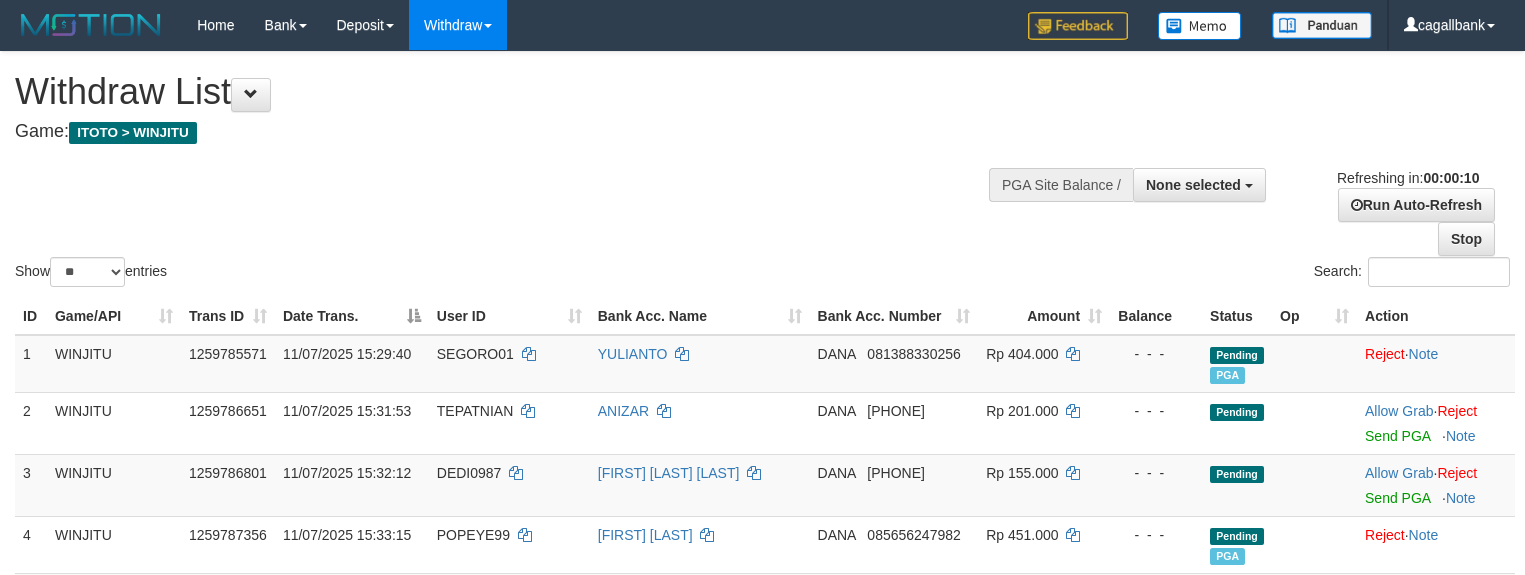select 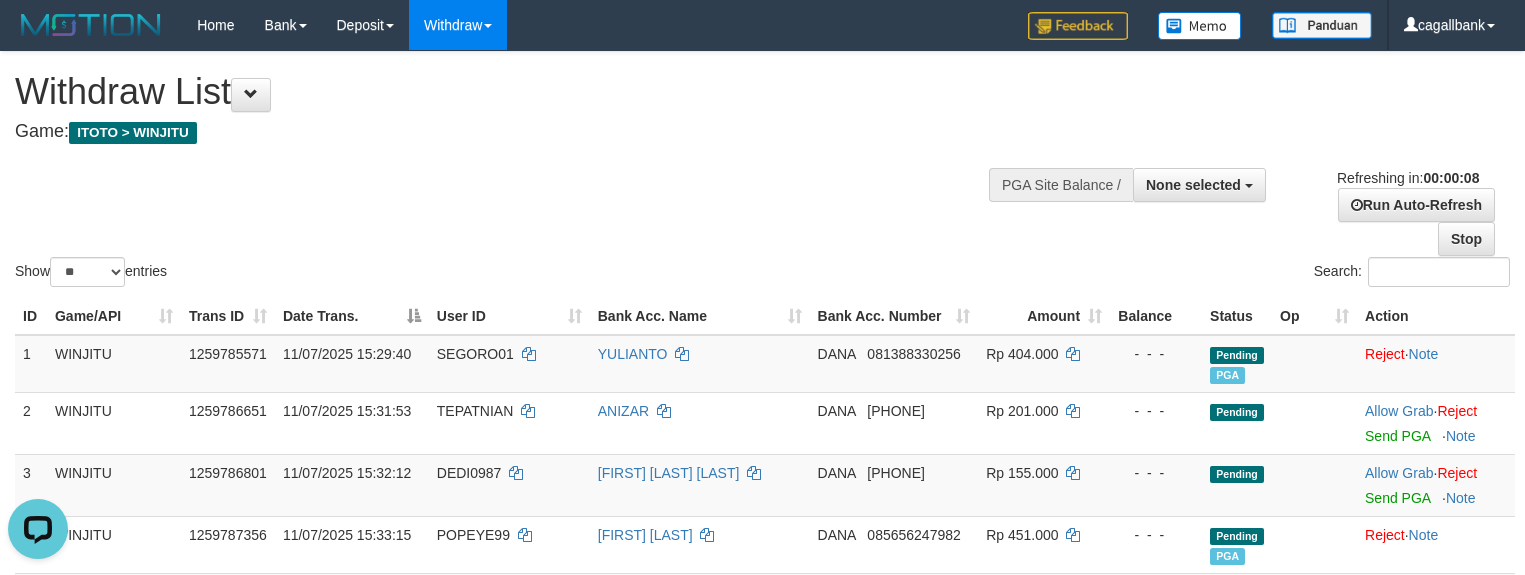 scroll, scrollTop: 0, scrollLeft: 0, axis: both 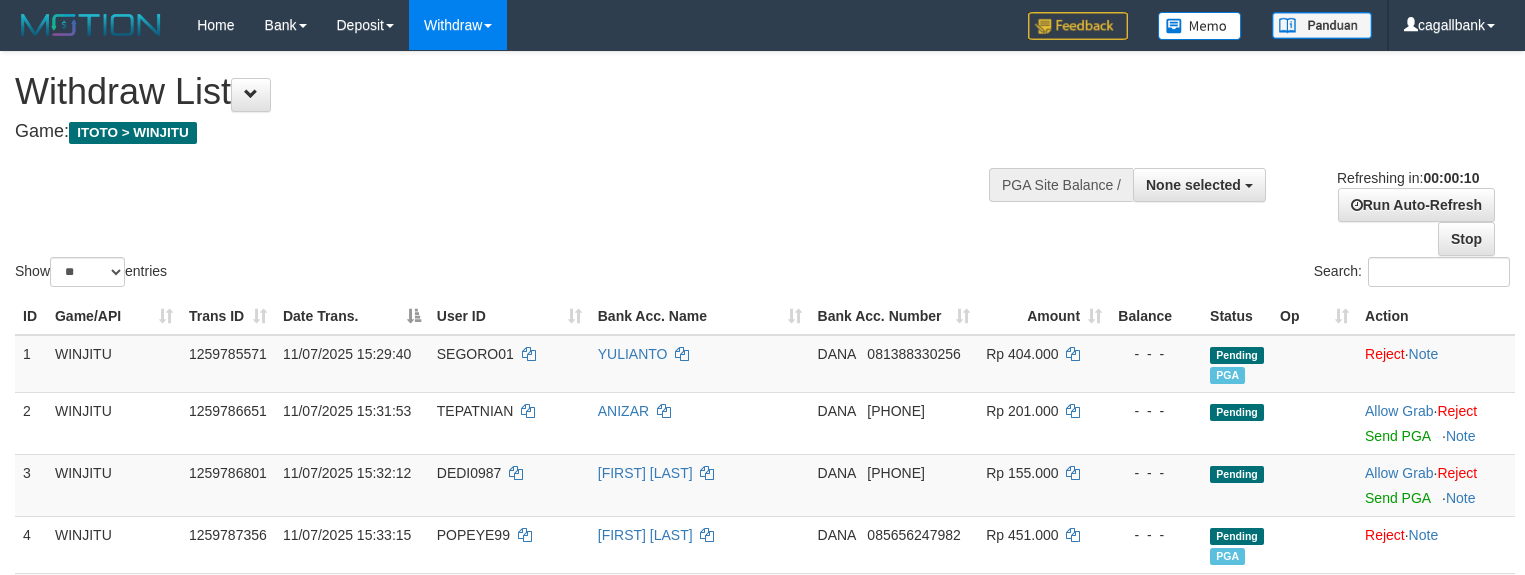 select 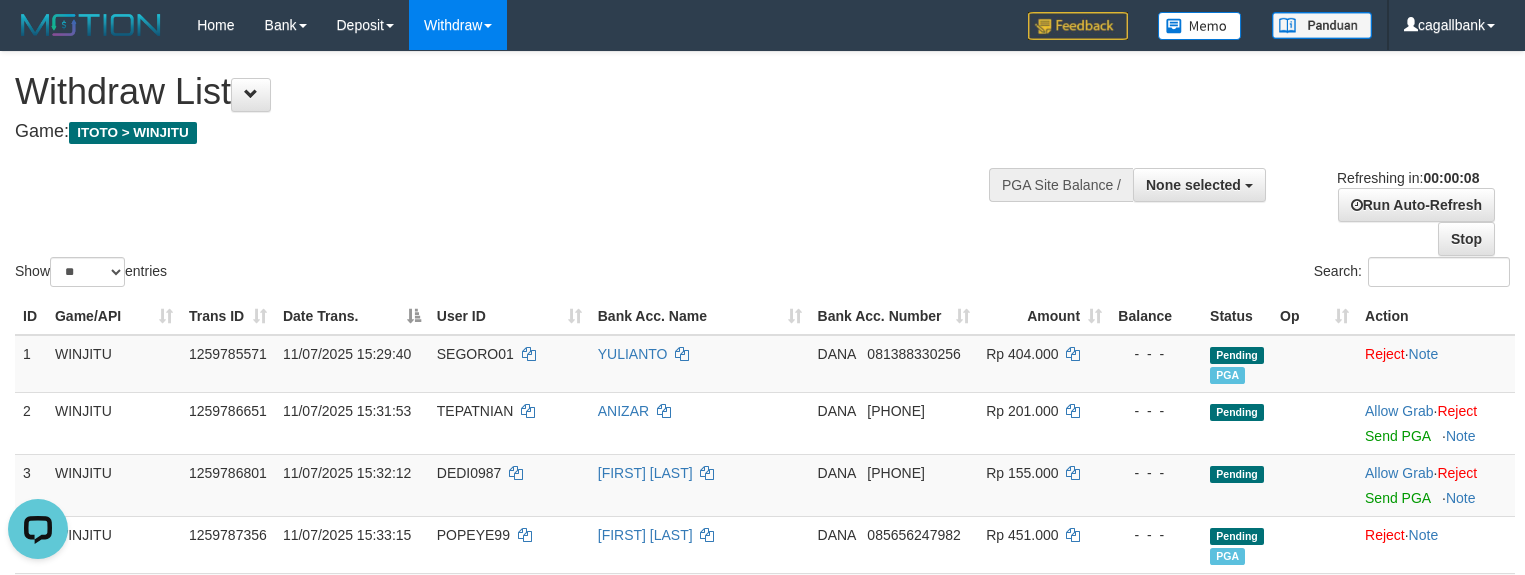 scroll, scrollTop: 0, scrollLeft: 0, axis: both 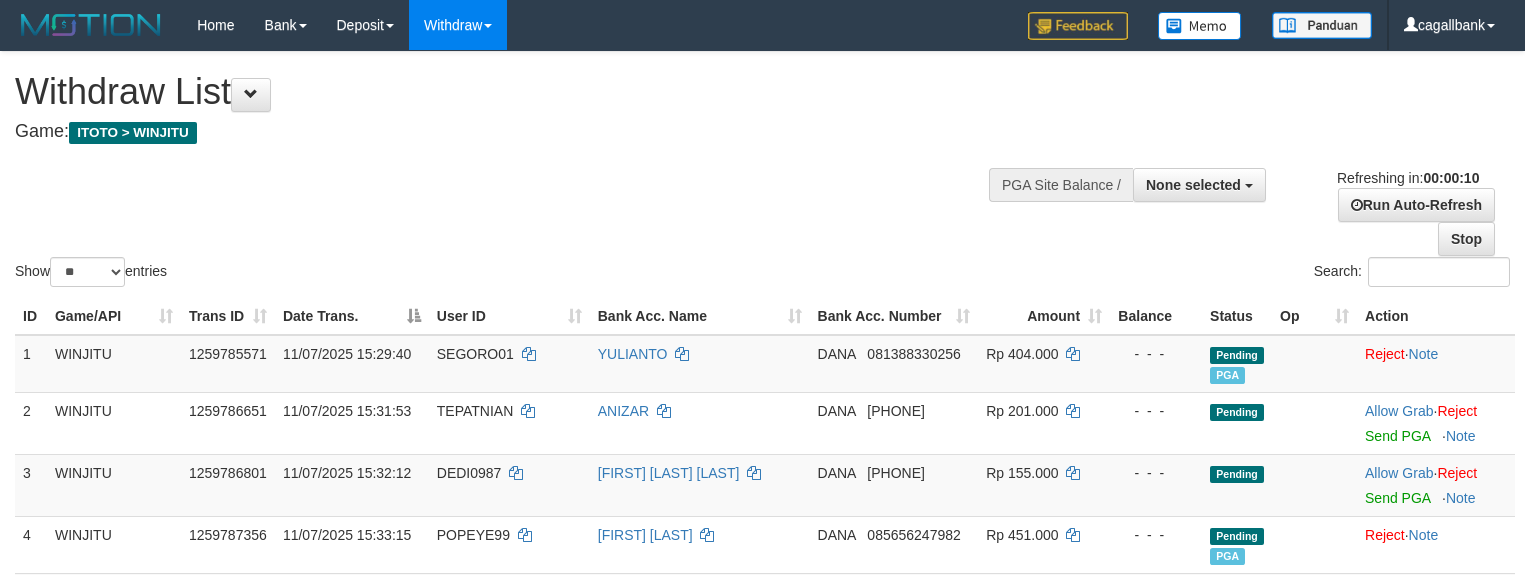 select 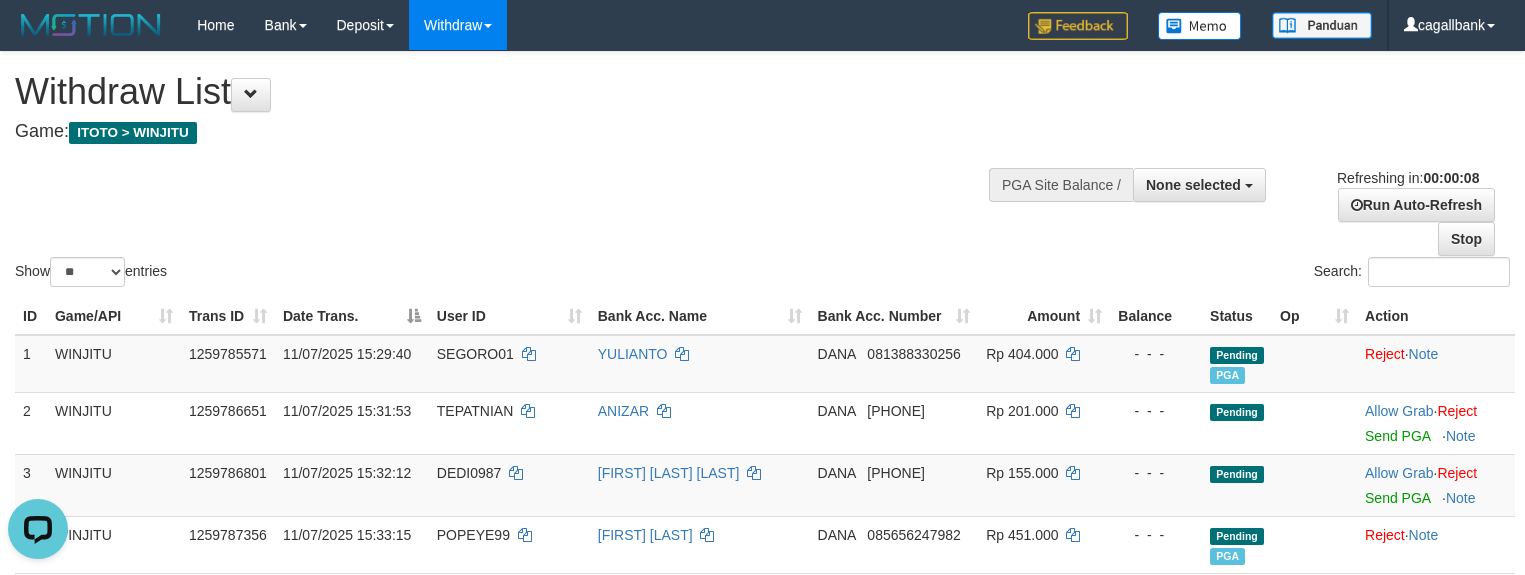 scroll, scrollTop: 0, scrollLeft: 0, axis: both 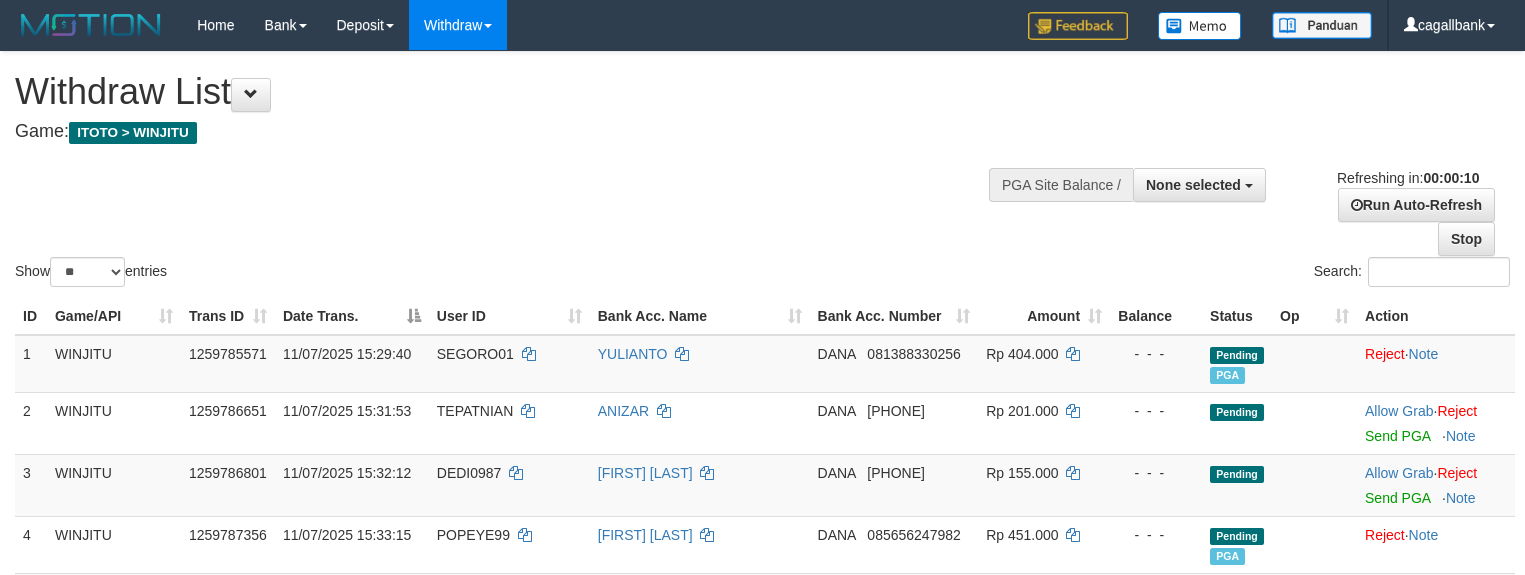 select 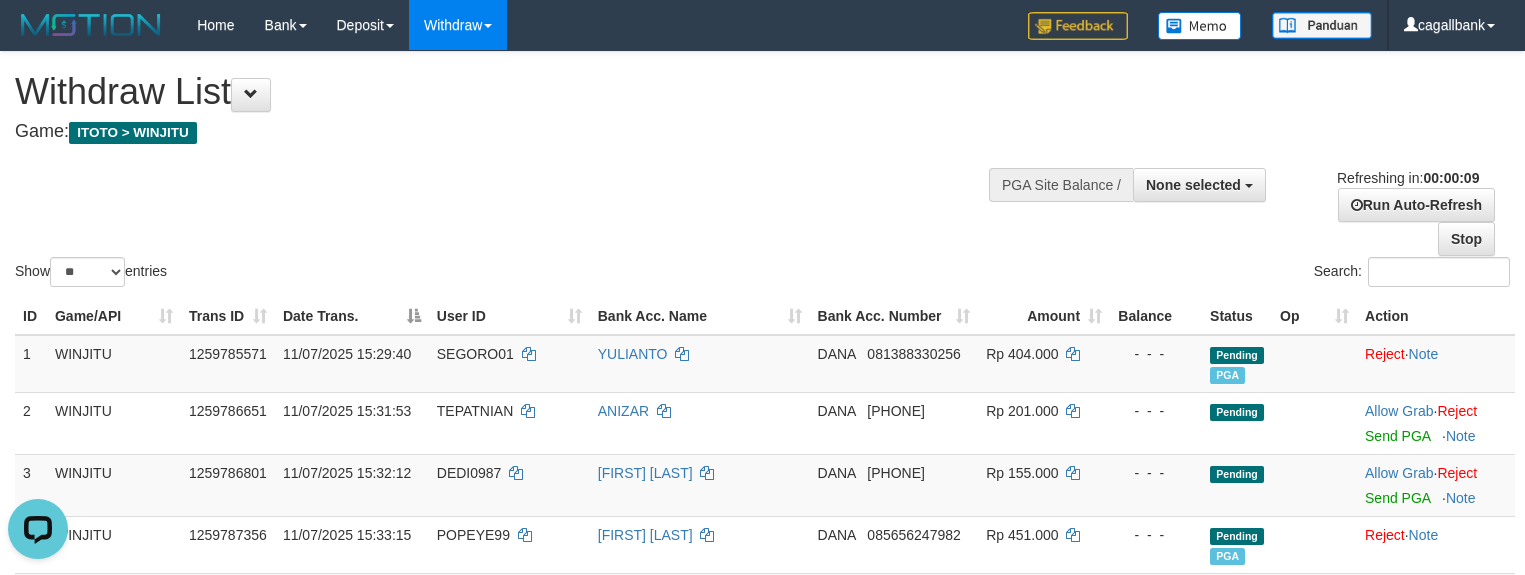 scroll, scrollTop: 0, scrollLeft: 0, axis: both 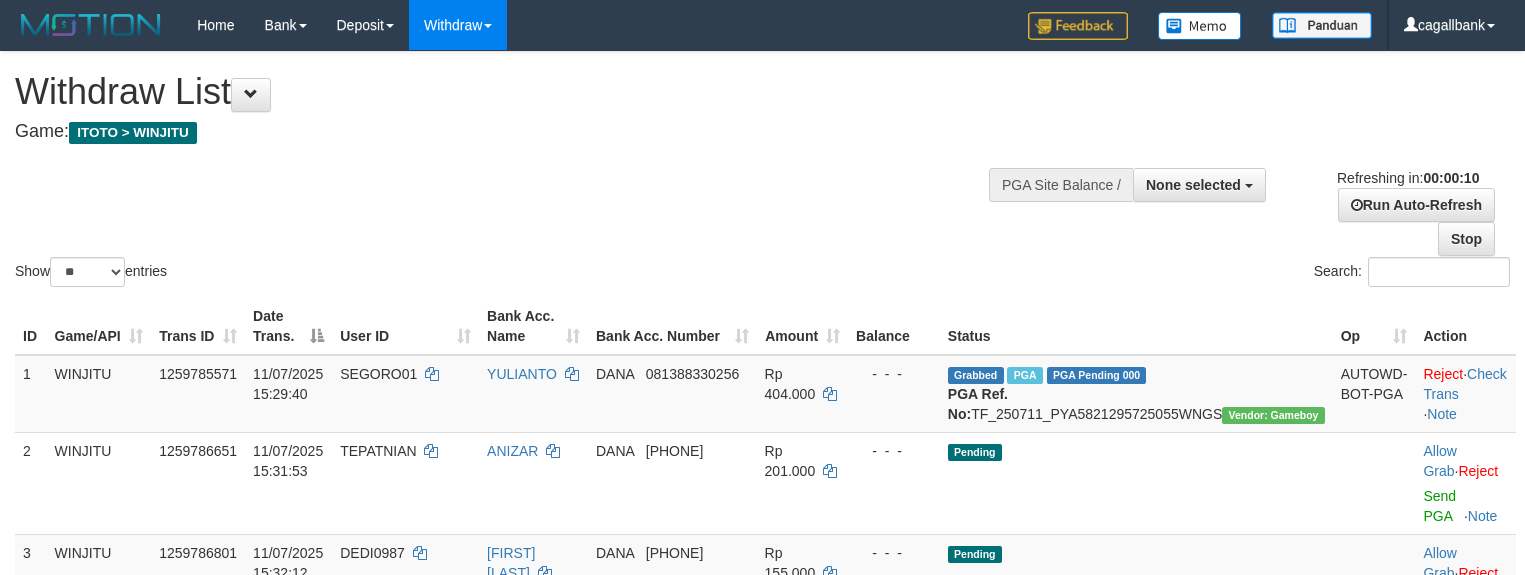 select 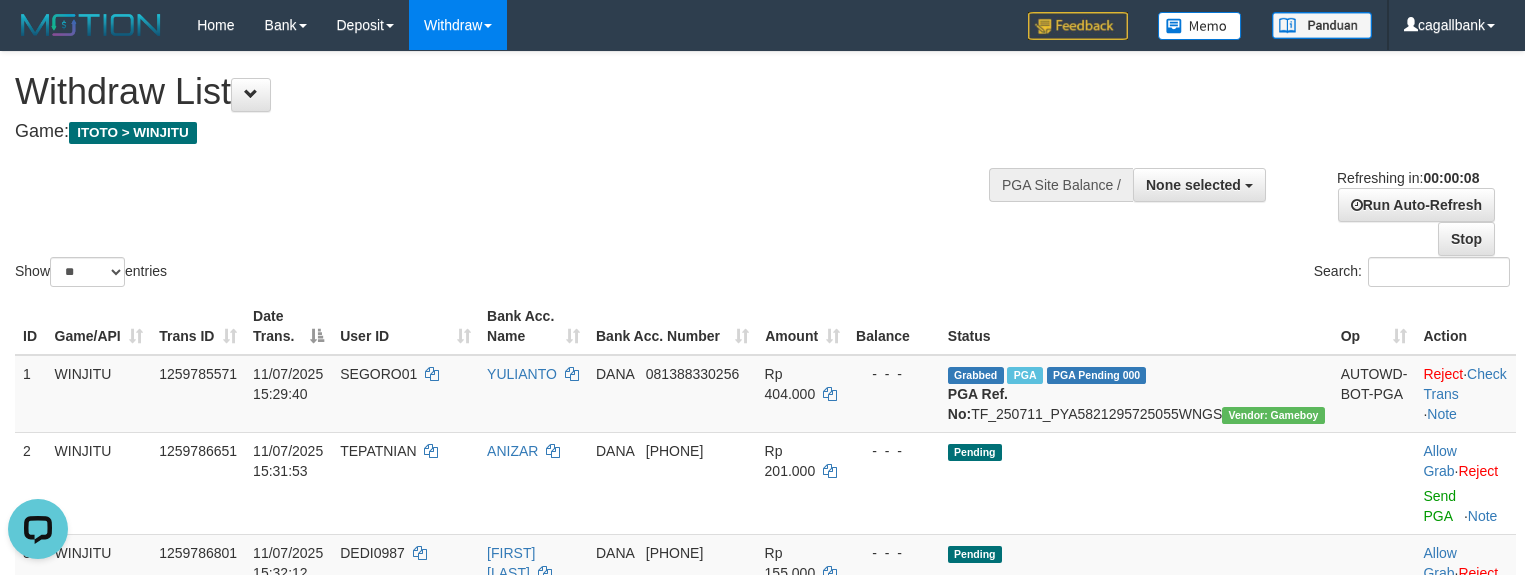 scroll, scrollTop: 0, scrollLeft: 0, axis: both 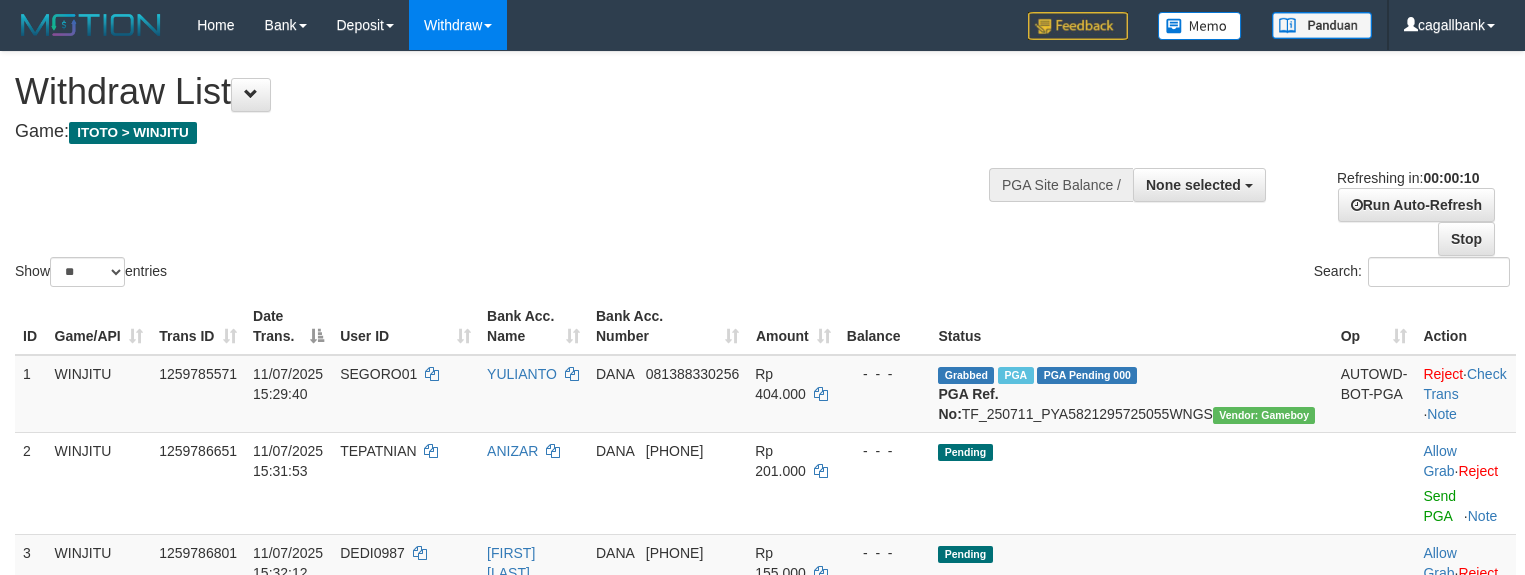 select 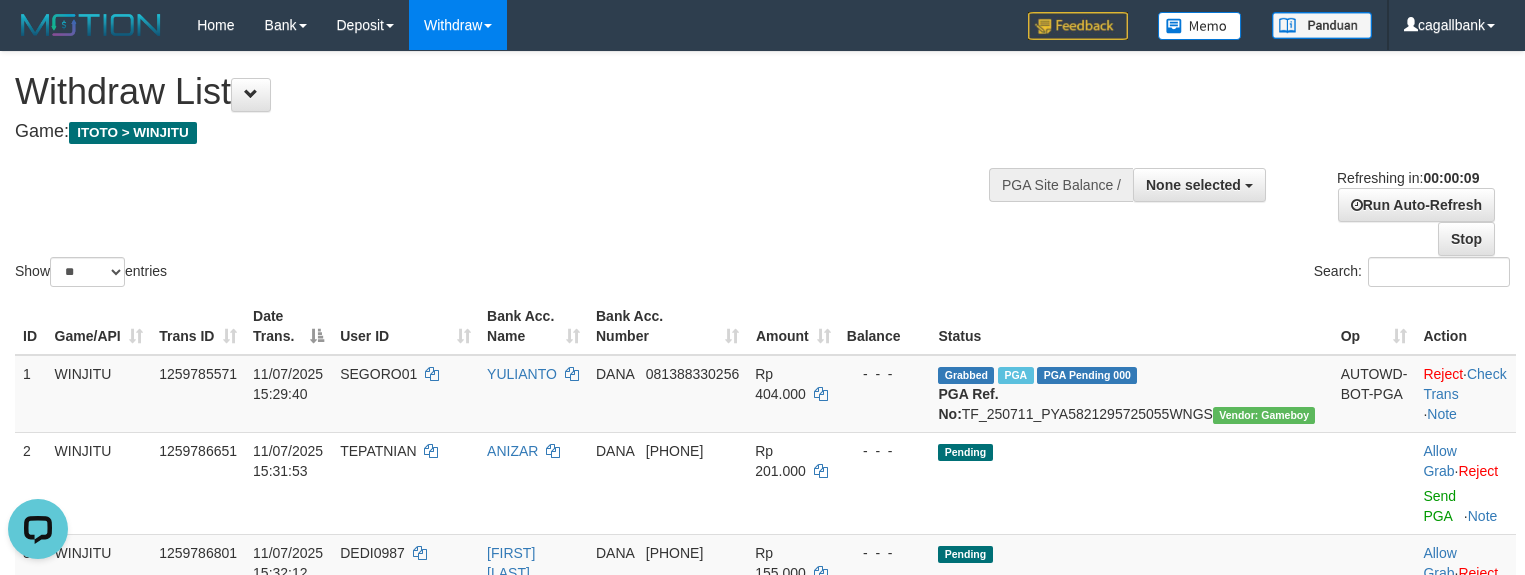 scroll, scrollTop: 0, scrollLeft: 0, axis: both 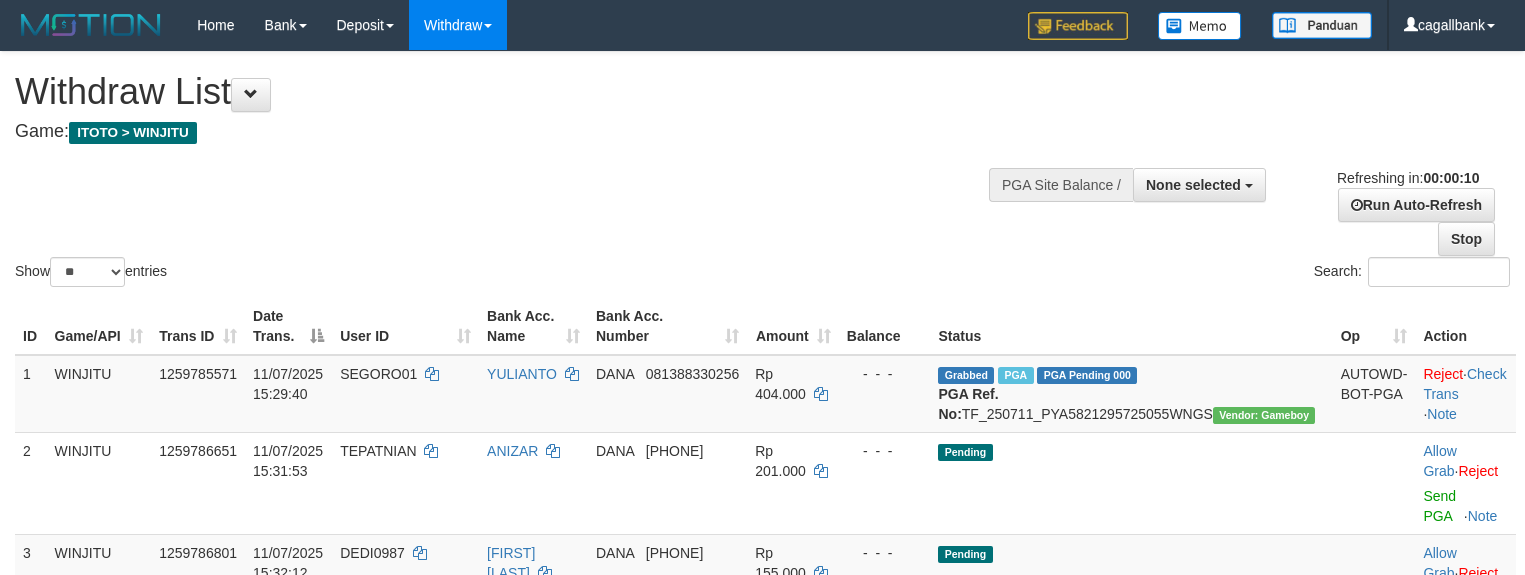 select 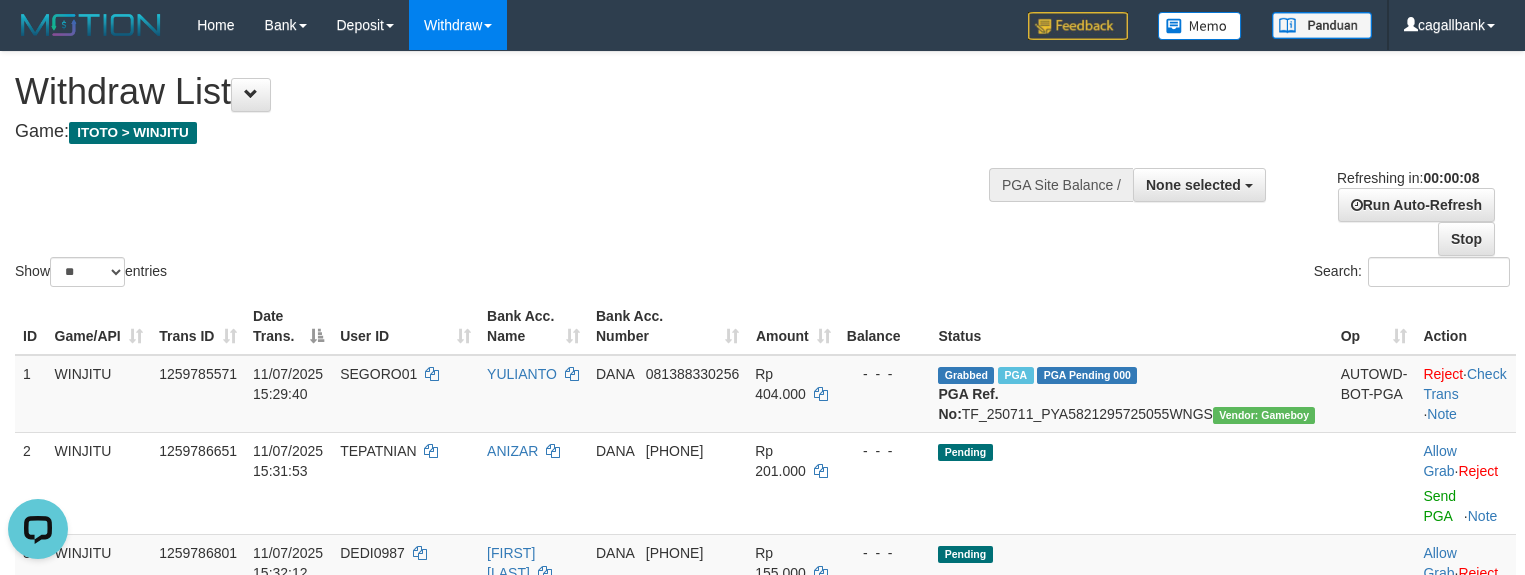 scroll, scrollTop: 0, scrollLeft: 0, axis: both 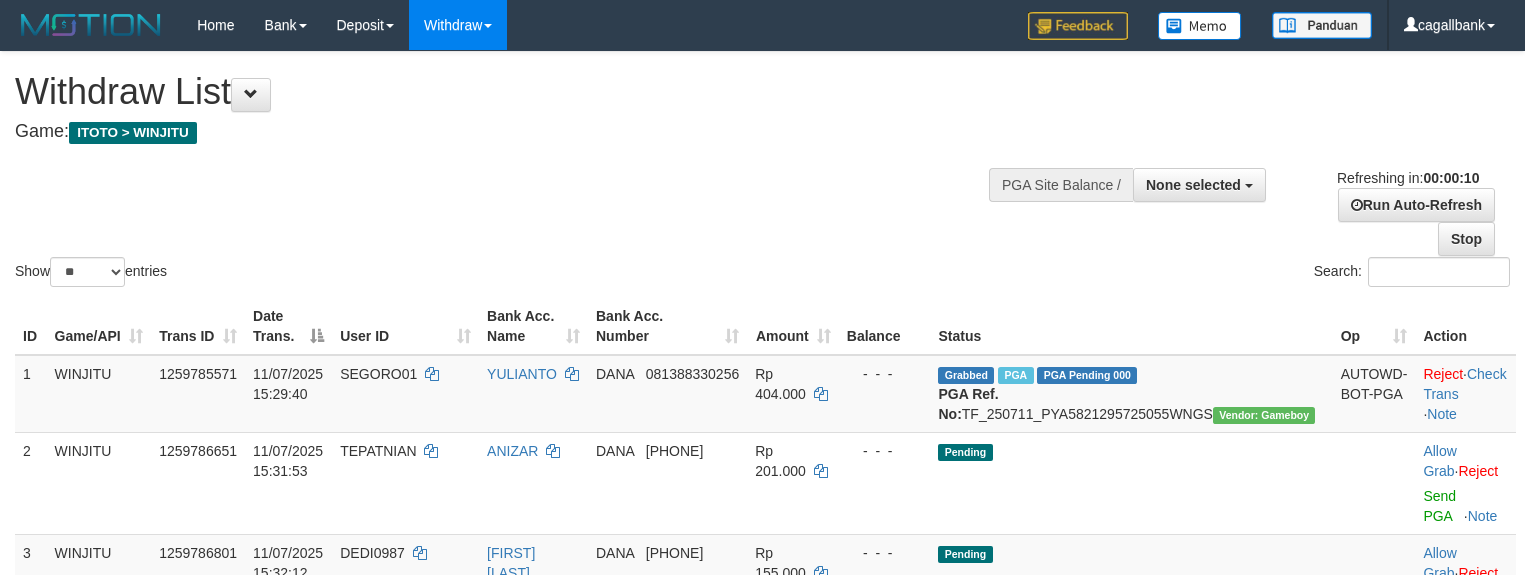 select 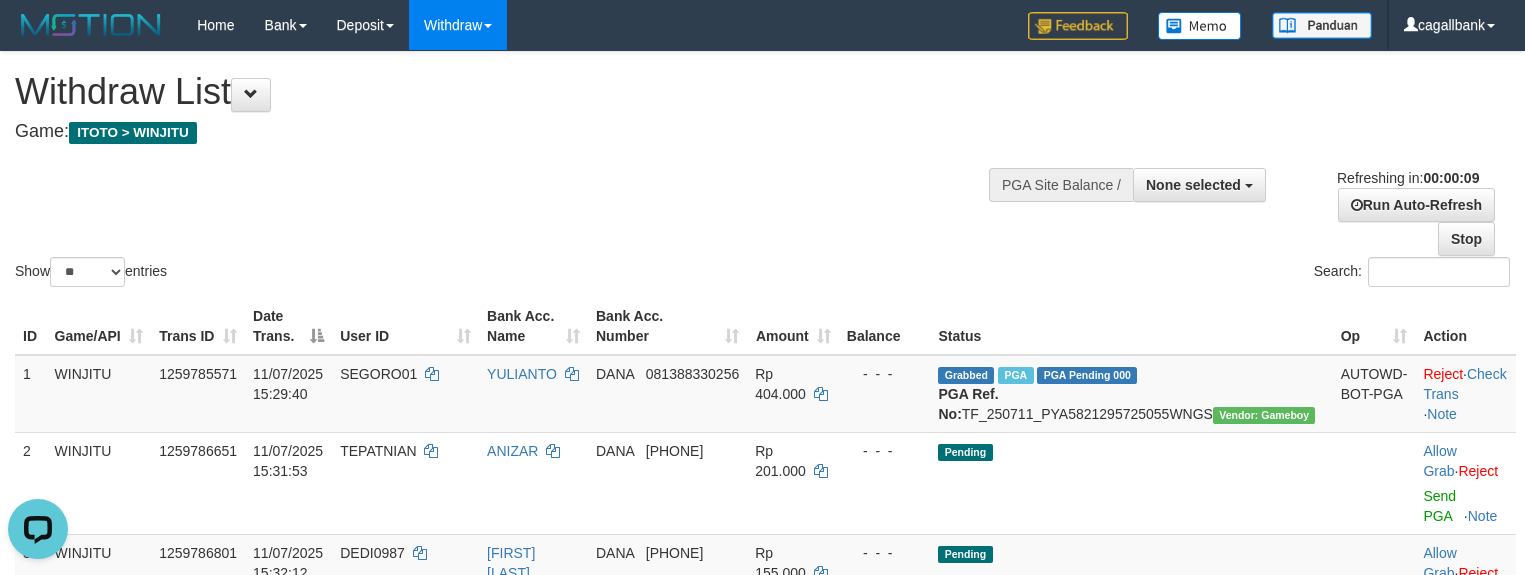 scroll, scrollTop: 0, scrollLeft: 0, axis: both 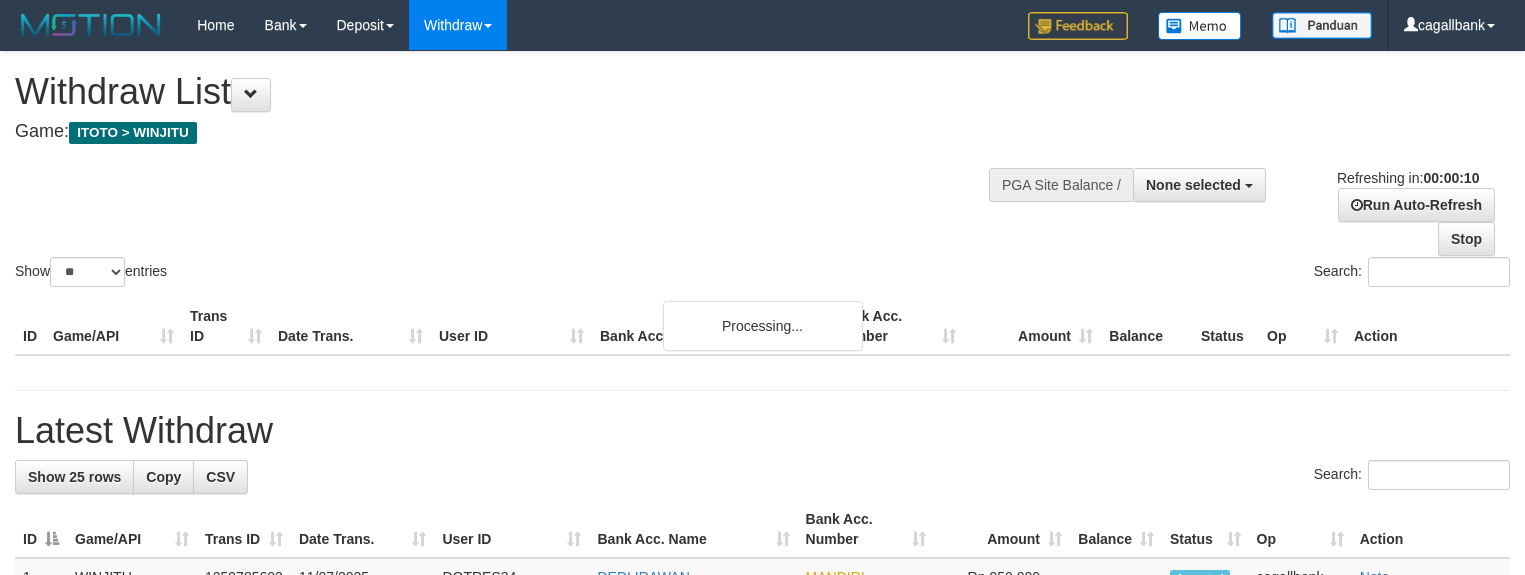 select 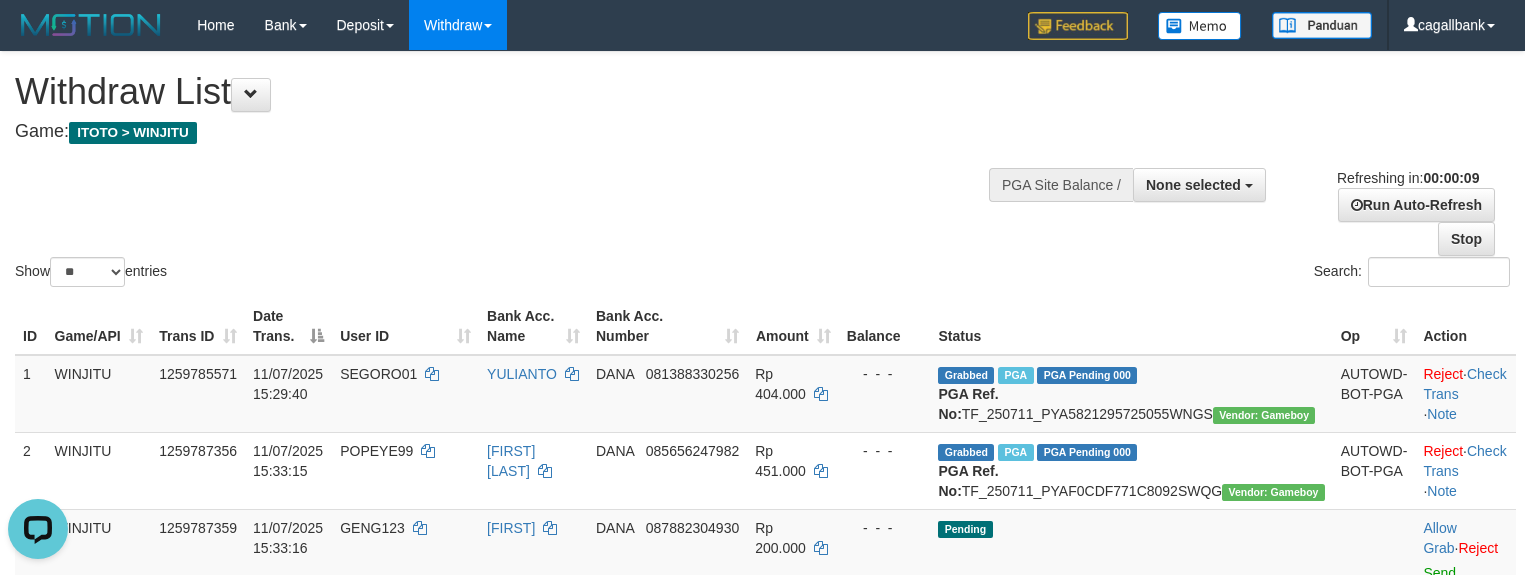 scroll, scrollTop: 0, scrollLeft: 0, axis: both 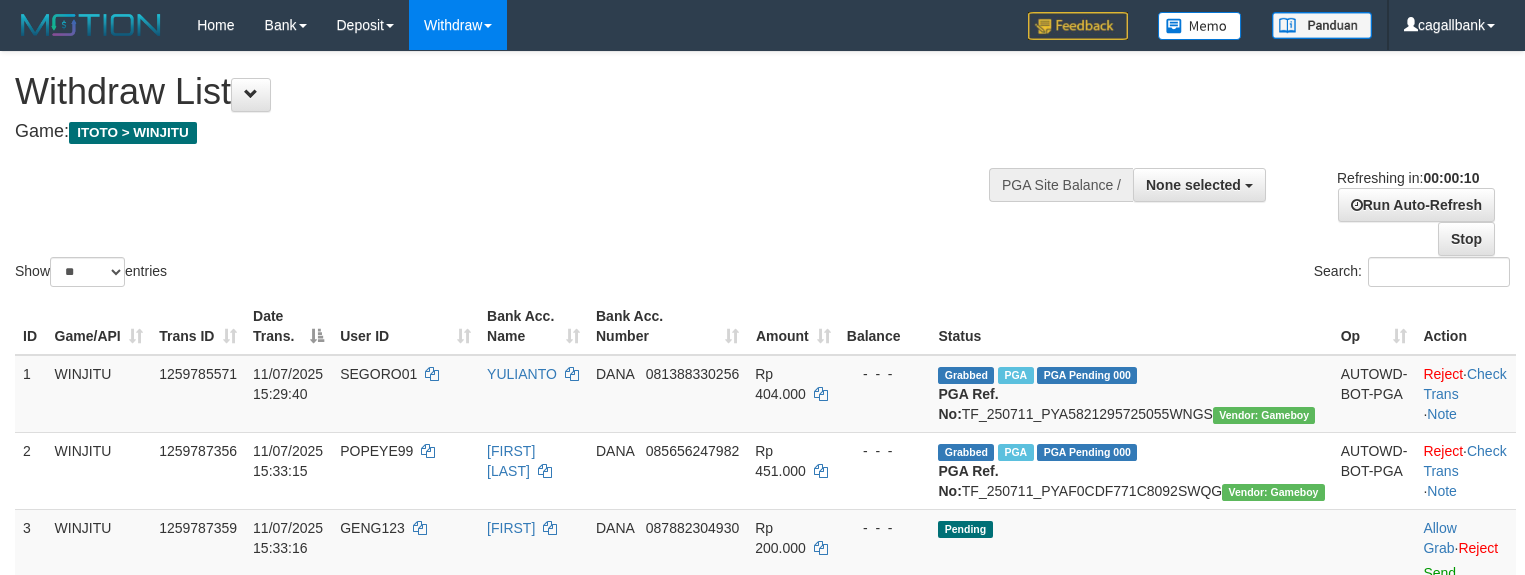 select 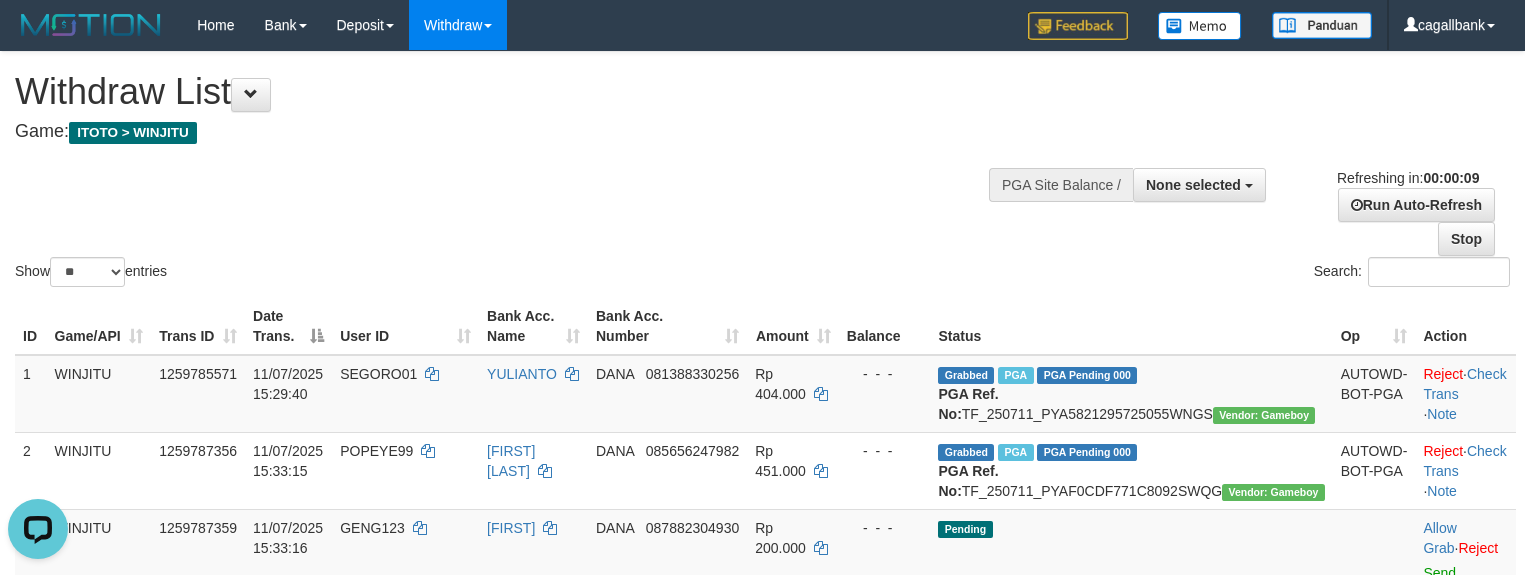 scroll, scrollTop: 0, scrollLeft: 0, axis: both 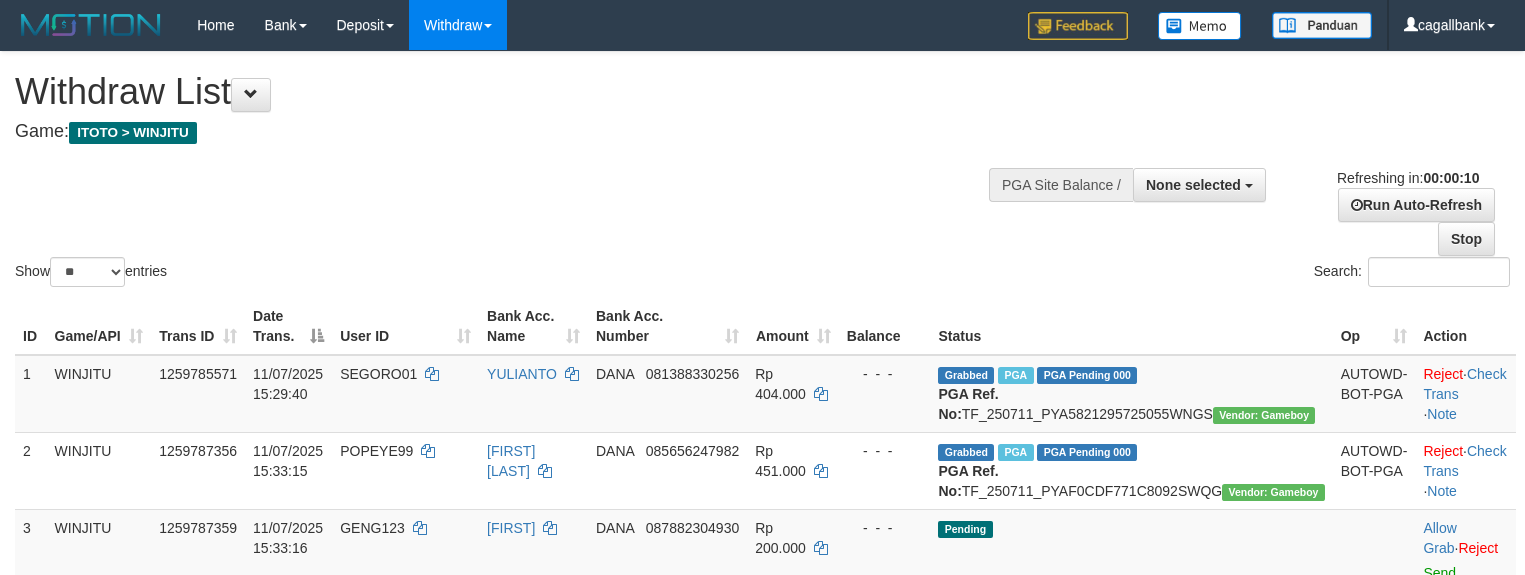 select 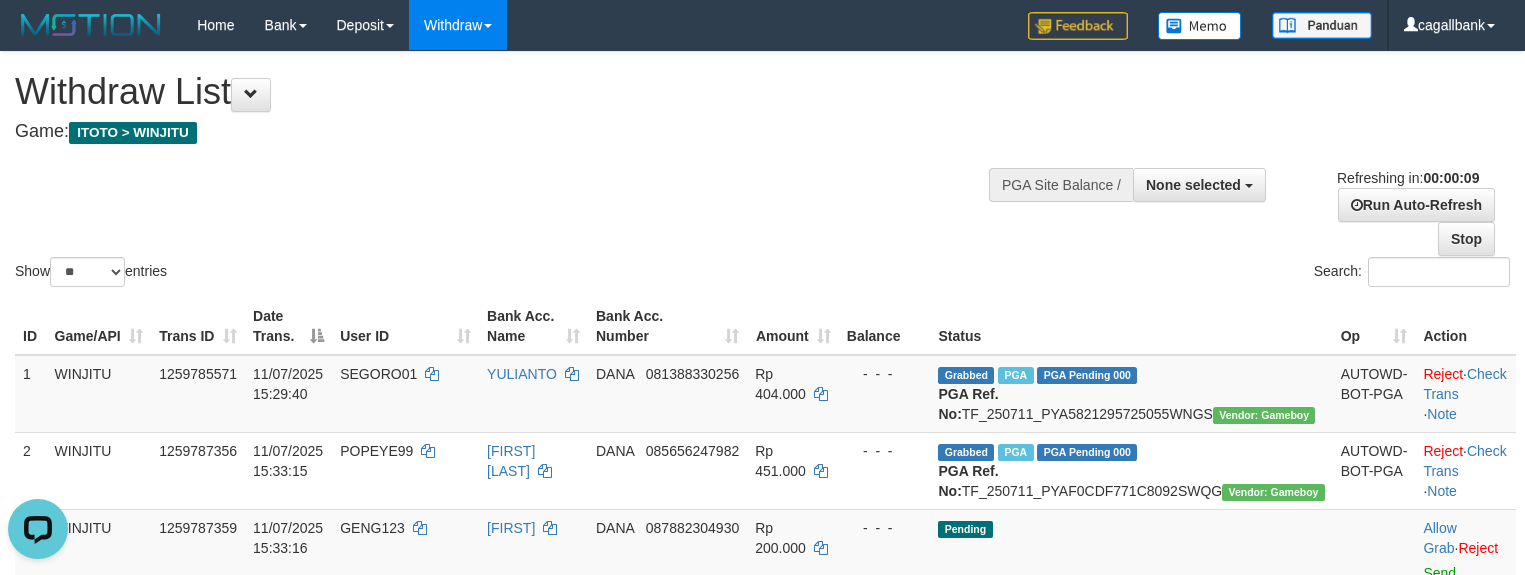 scroll, scrollTop: 0, scrollLeft: 0, axis: both 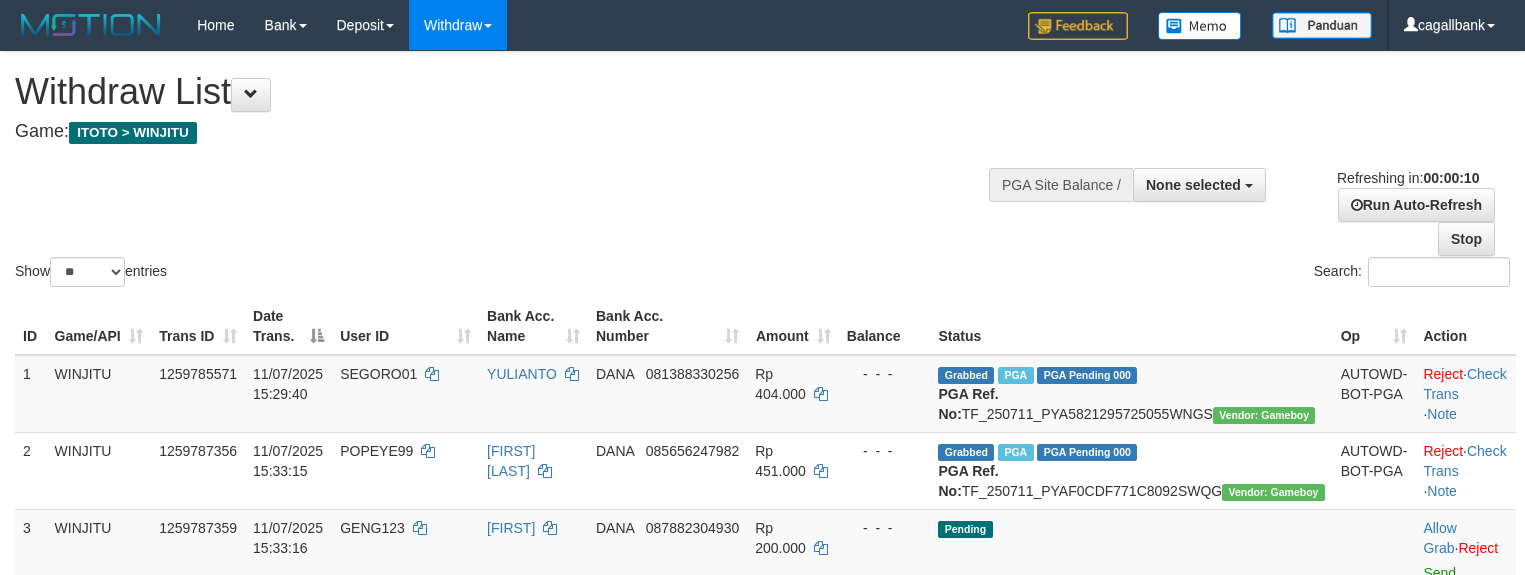 select 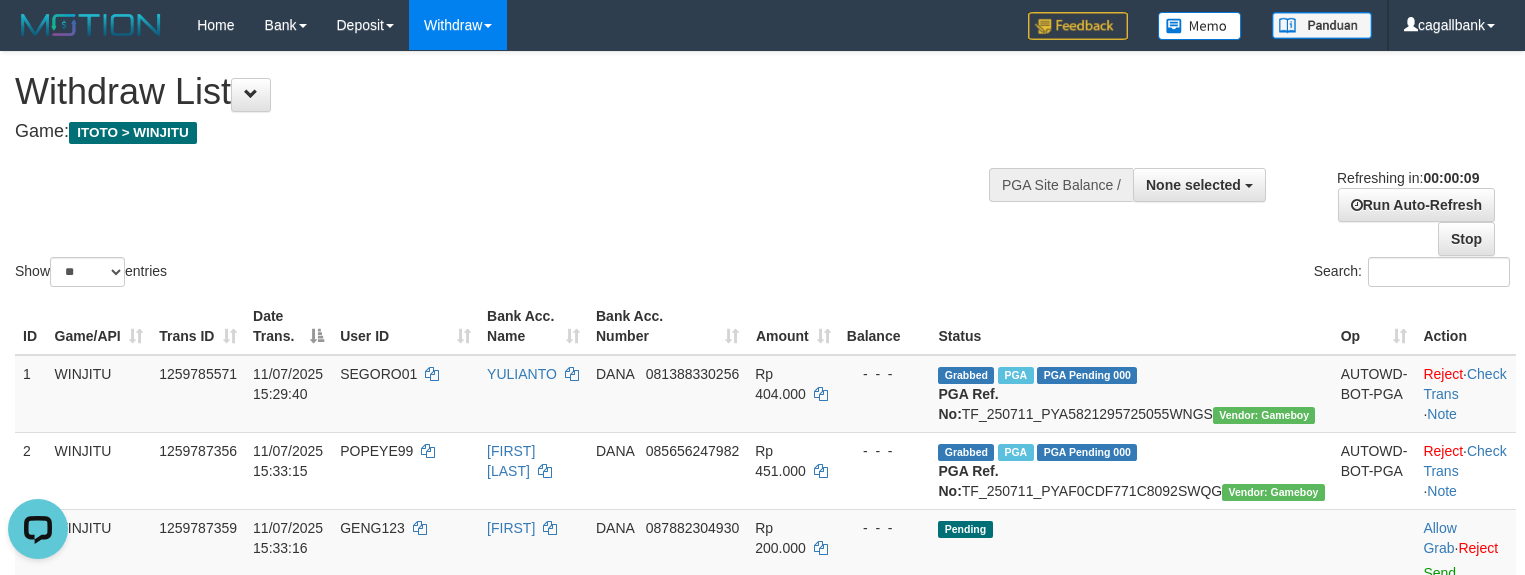 scroll, scrollTop: 0, scrollLeft: 0, axis: both 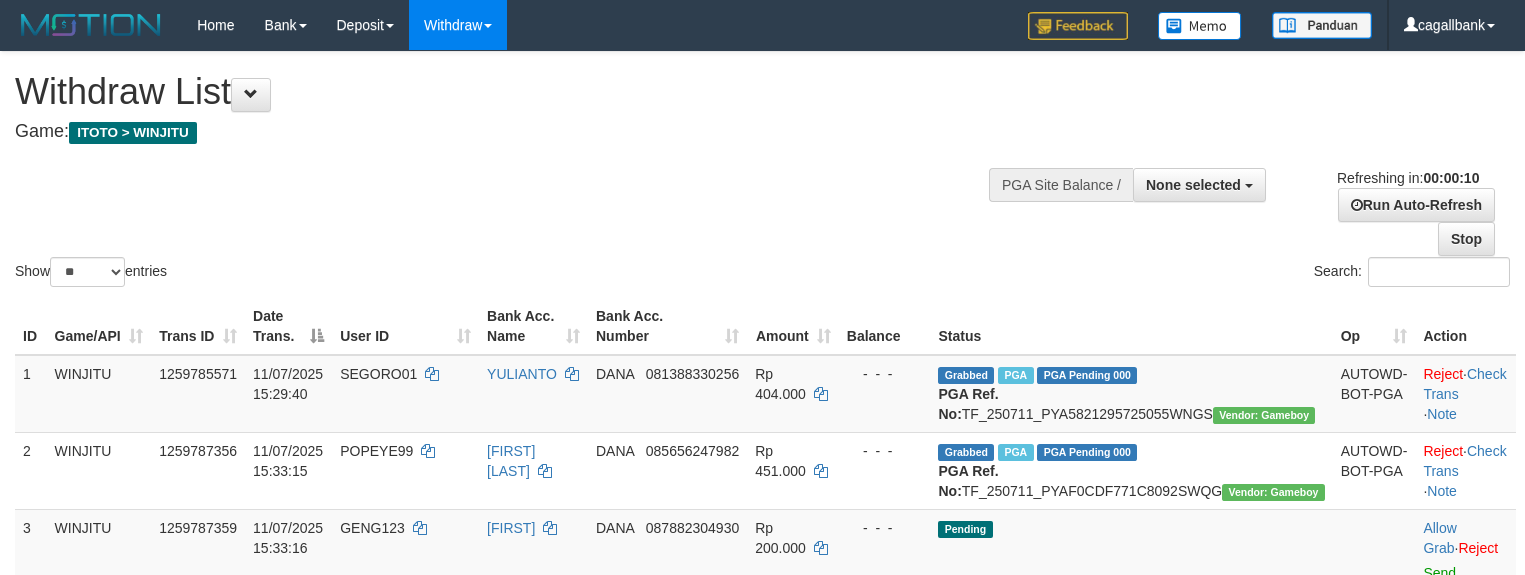 select 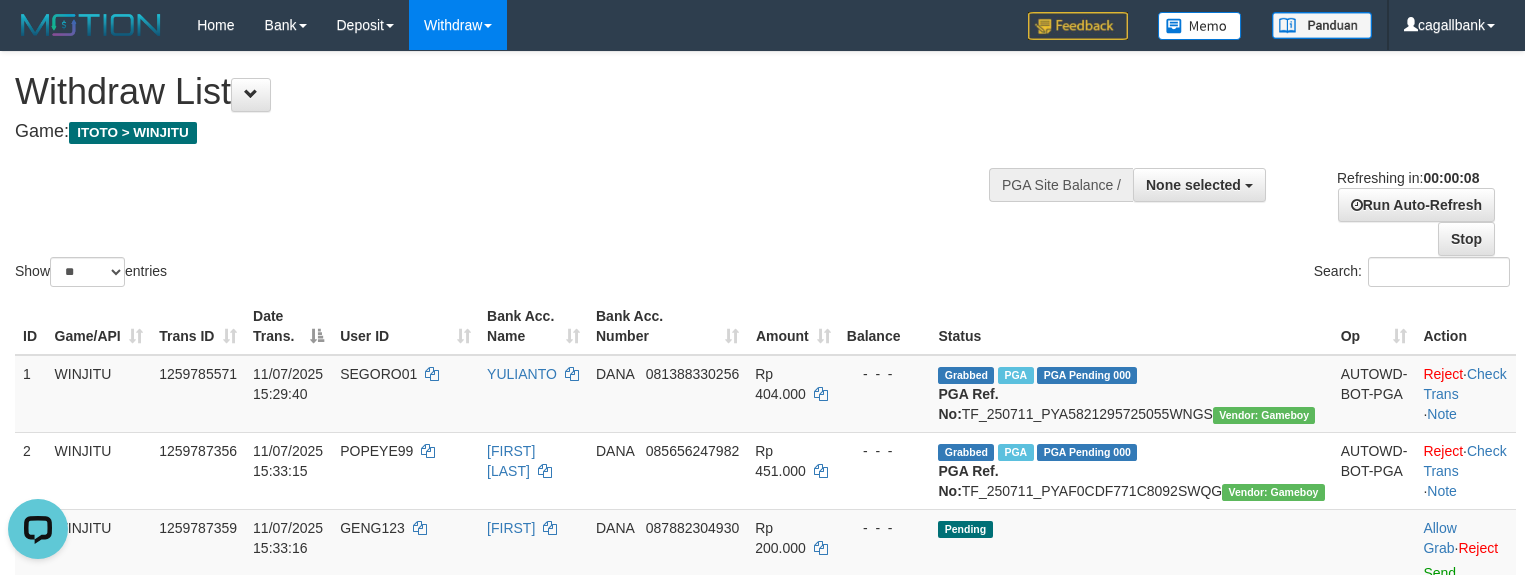 scroll, scrollTop: 0, scrollLeft: 0, axis: both 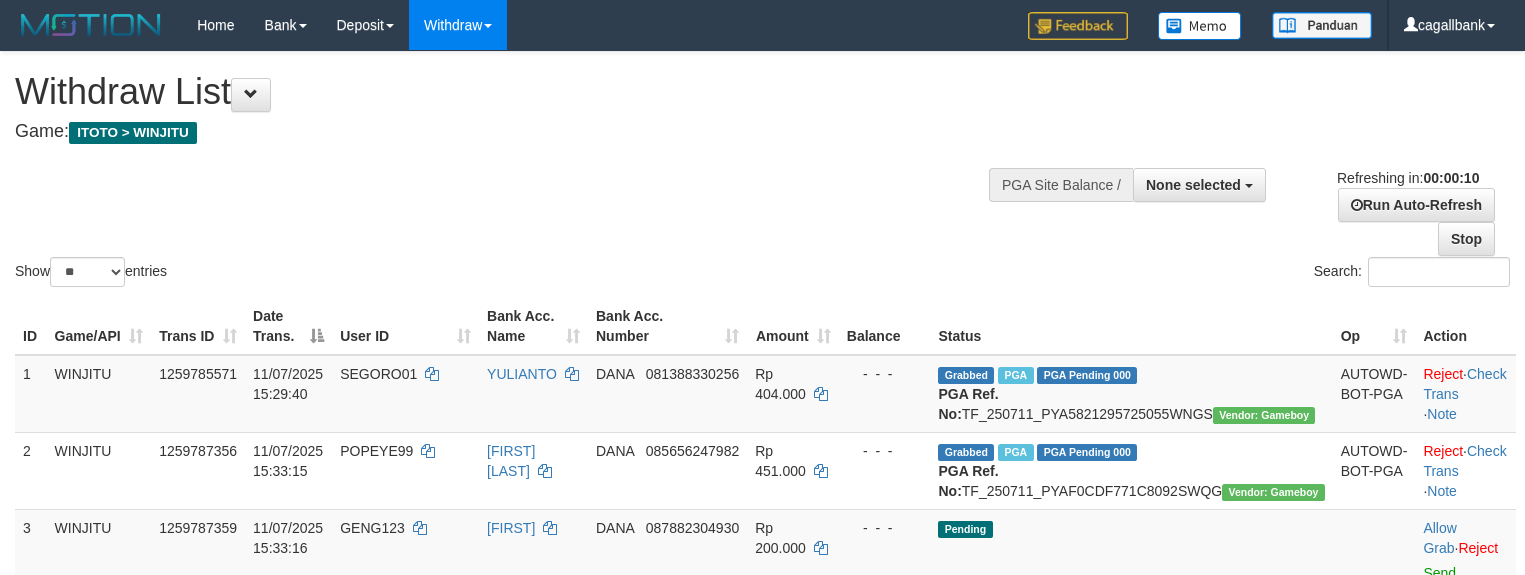 select 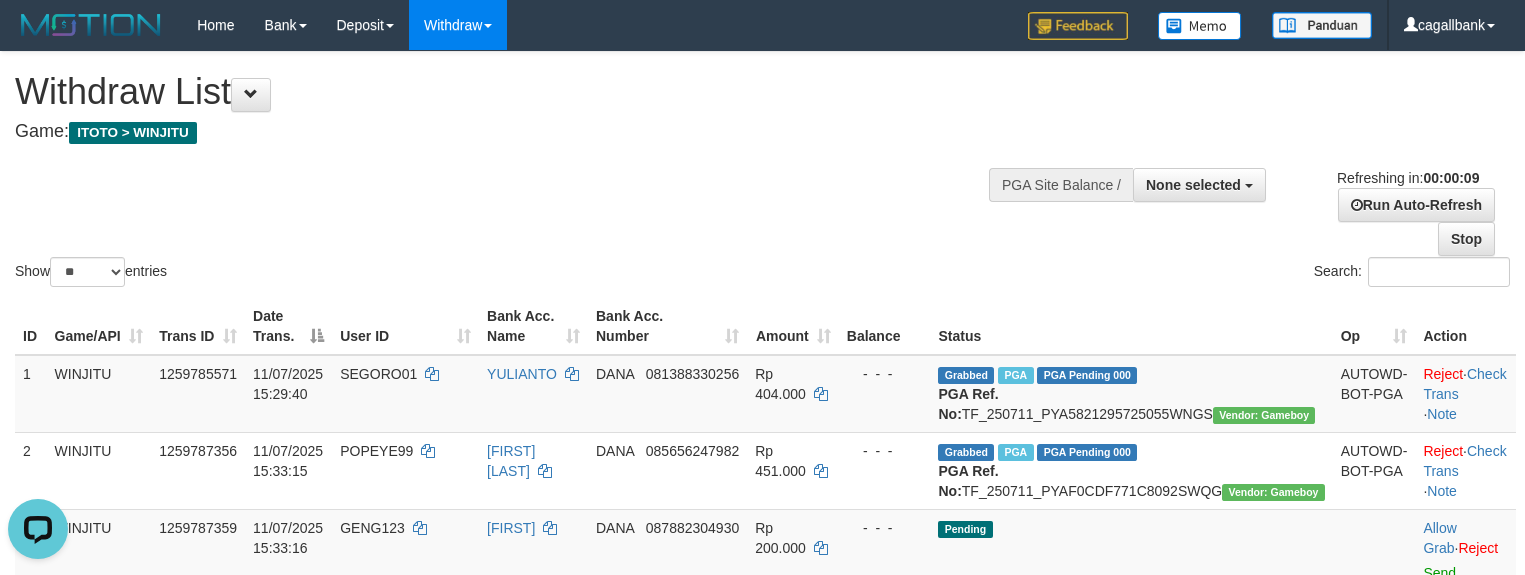scroll, scrollTop: 0, scrollLeft: 0, axis: both 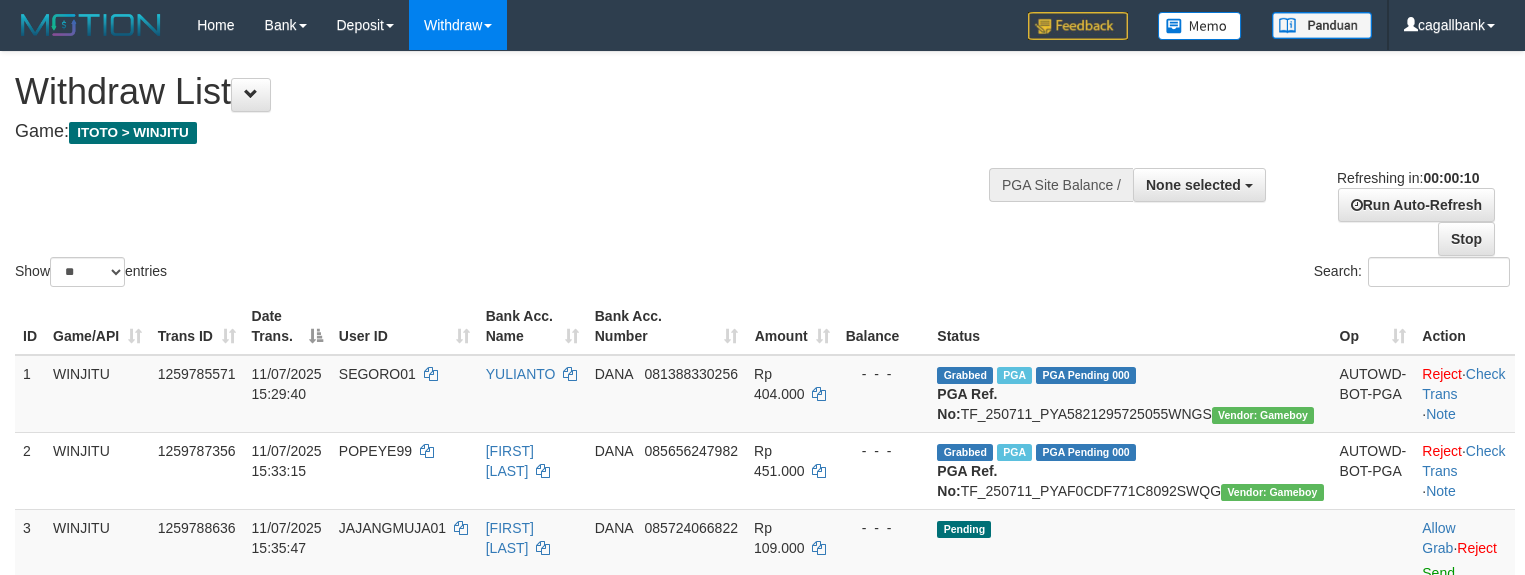 select 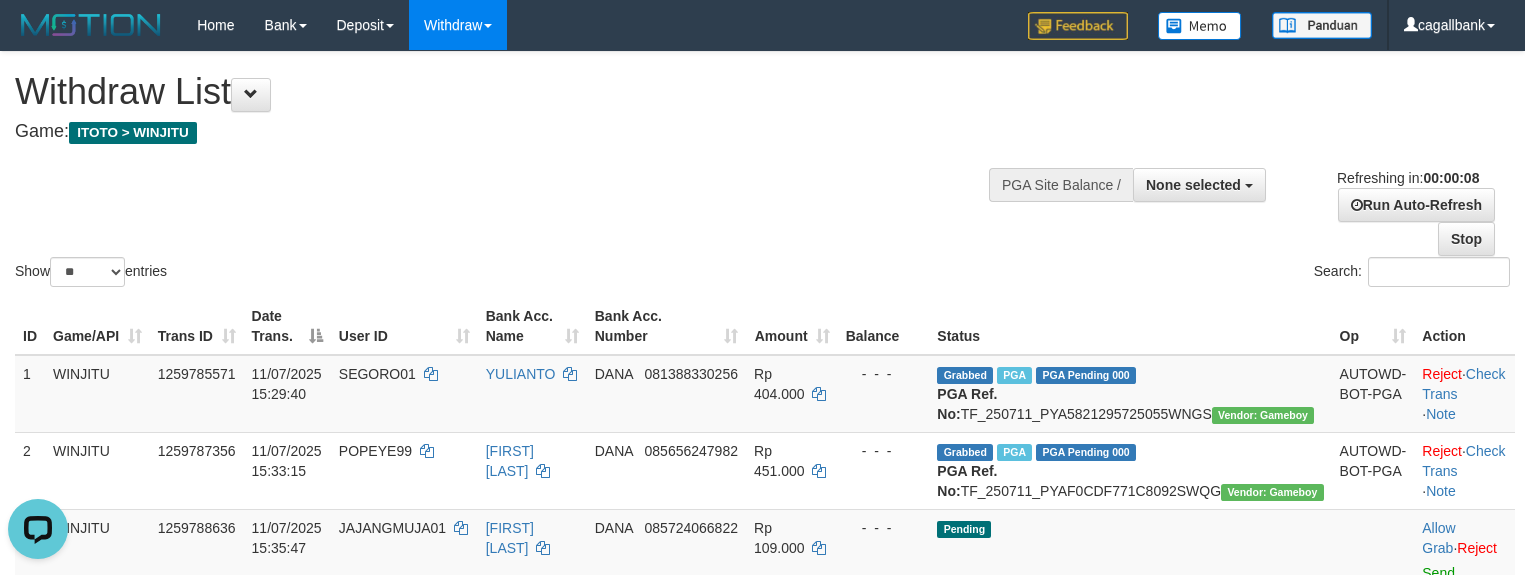 scroll, scrollTop: 0, scrollLeft: 0, axis: both 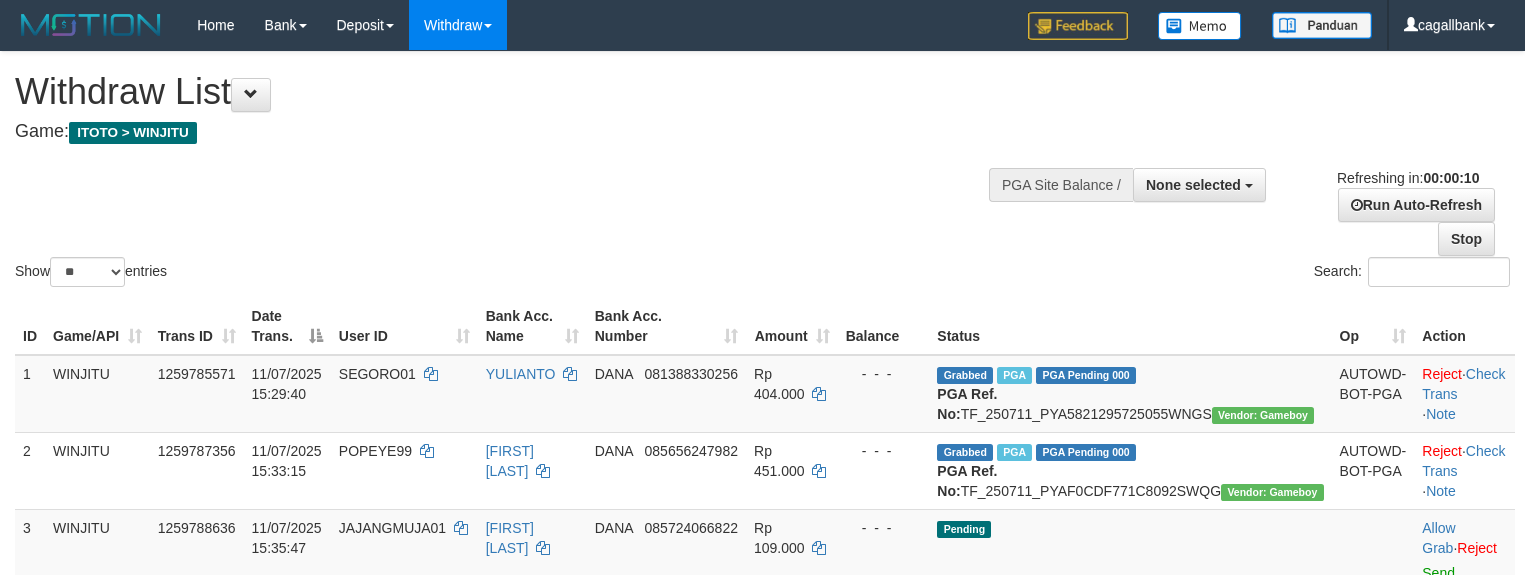 select 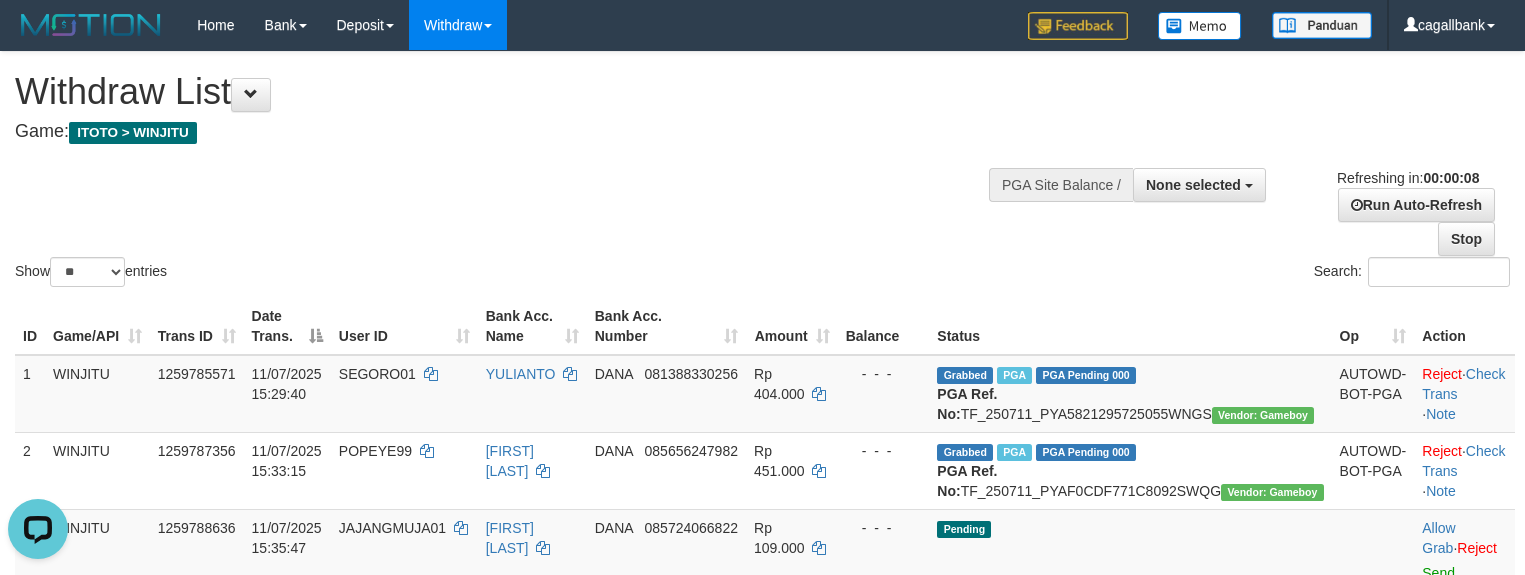 scroll, scrollTop: 0, scrollLeft: 0, axis: both 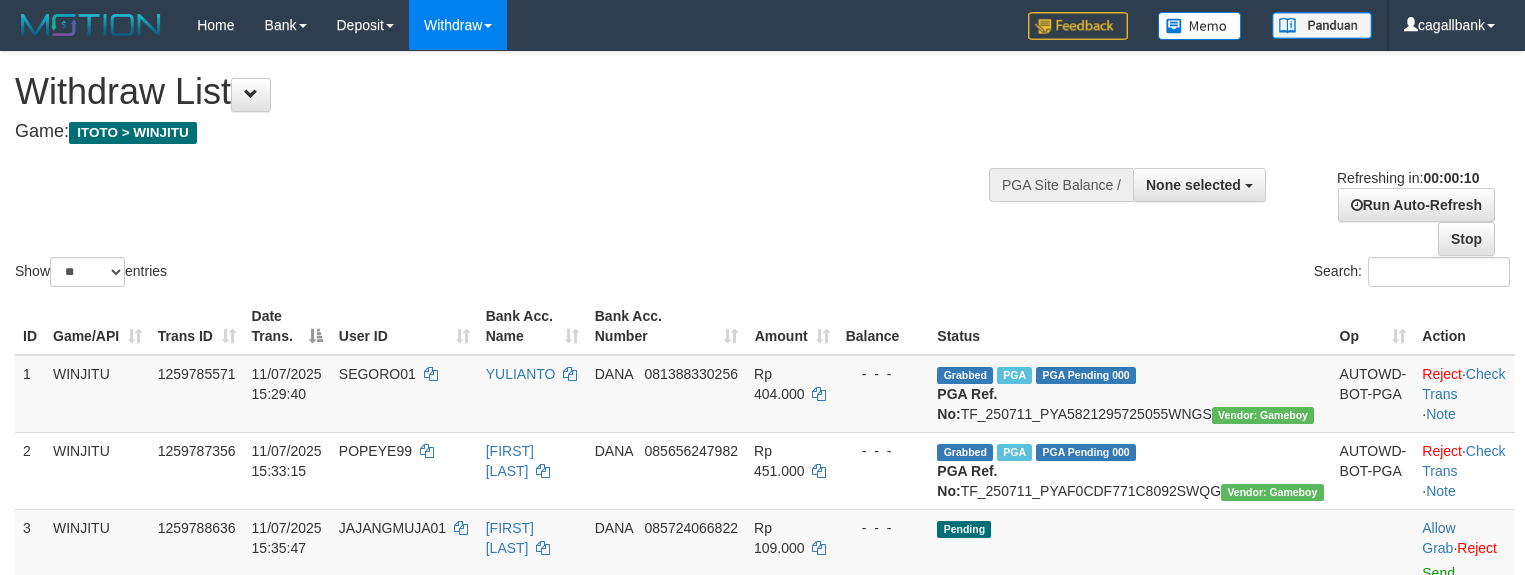 select 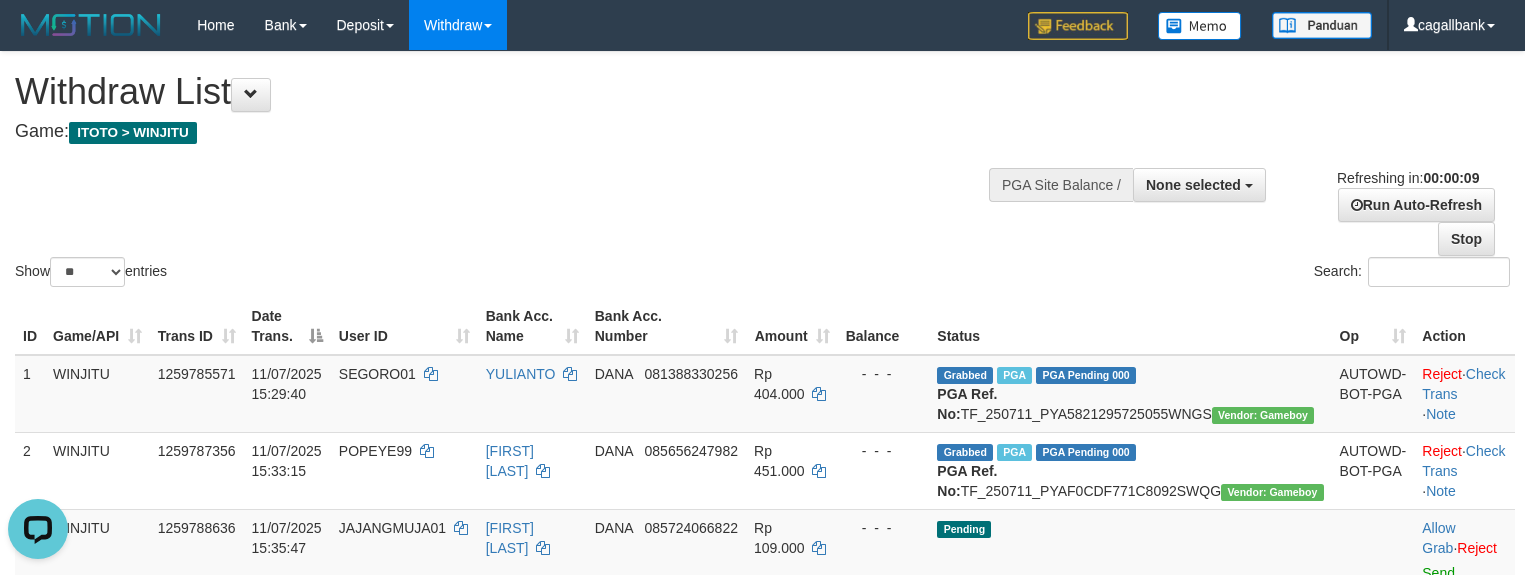 scroll, scrollTop: 0, scrollLeft: 0, axis: both 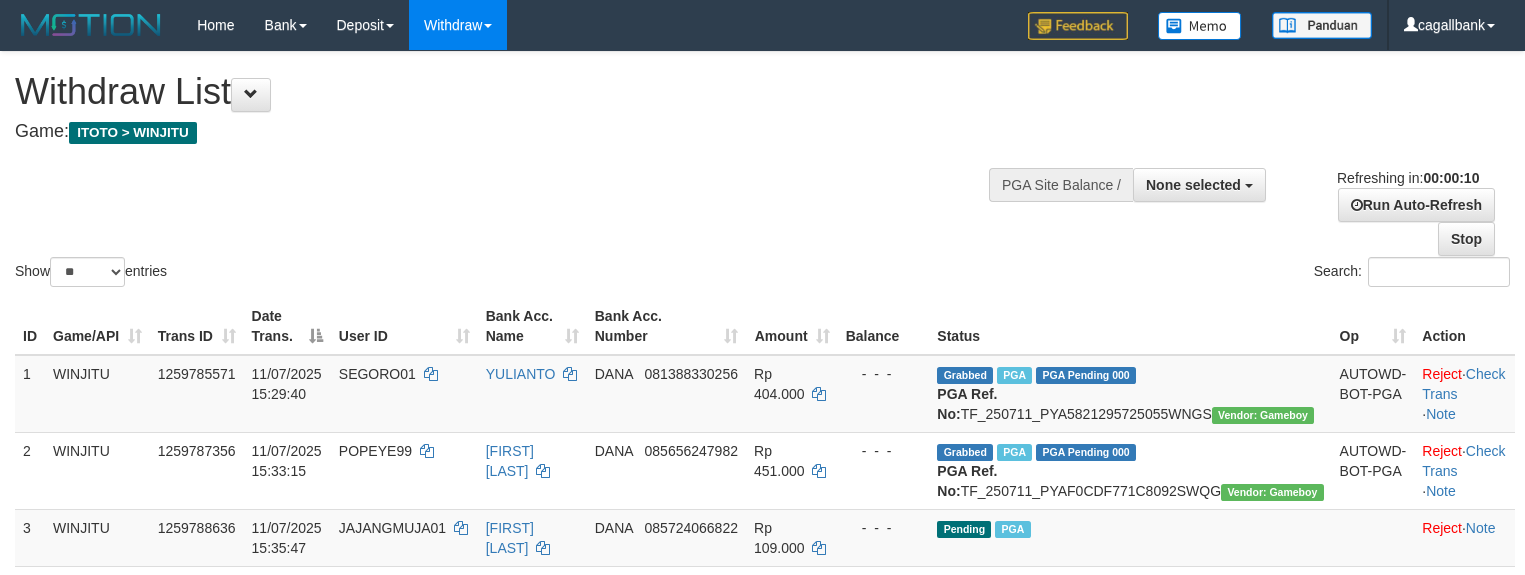 select 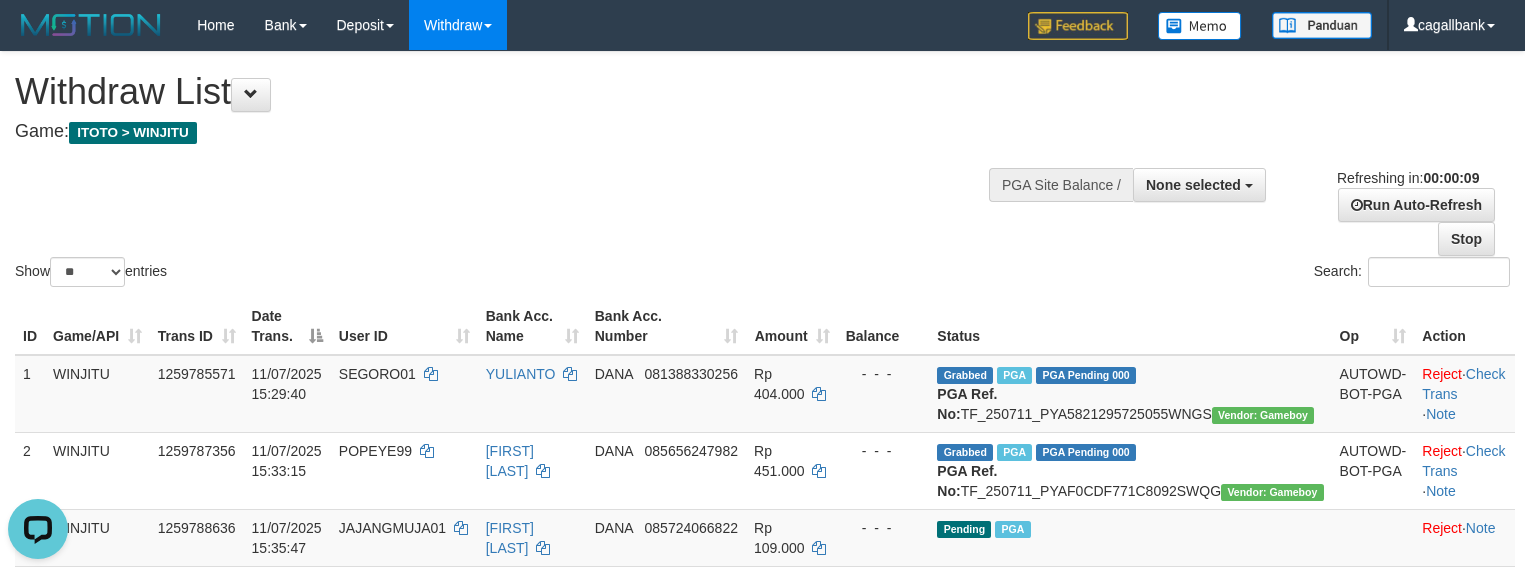 scroll, scrollTop: 0, scrollLeft: 0, axis: both 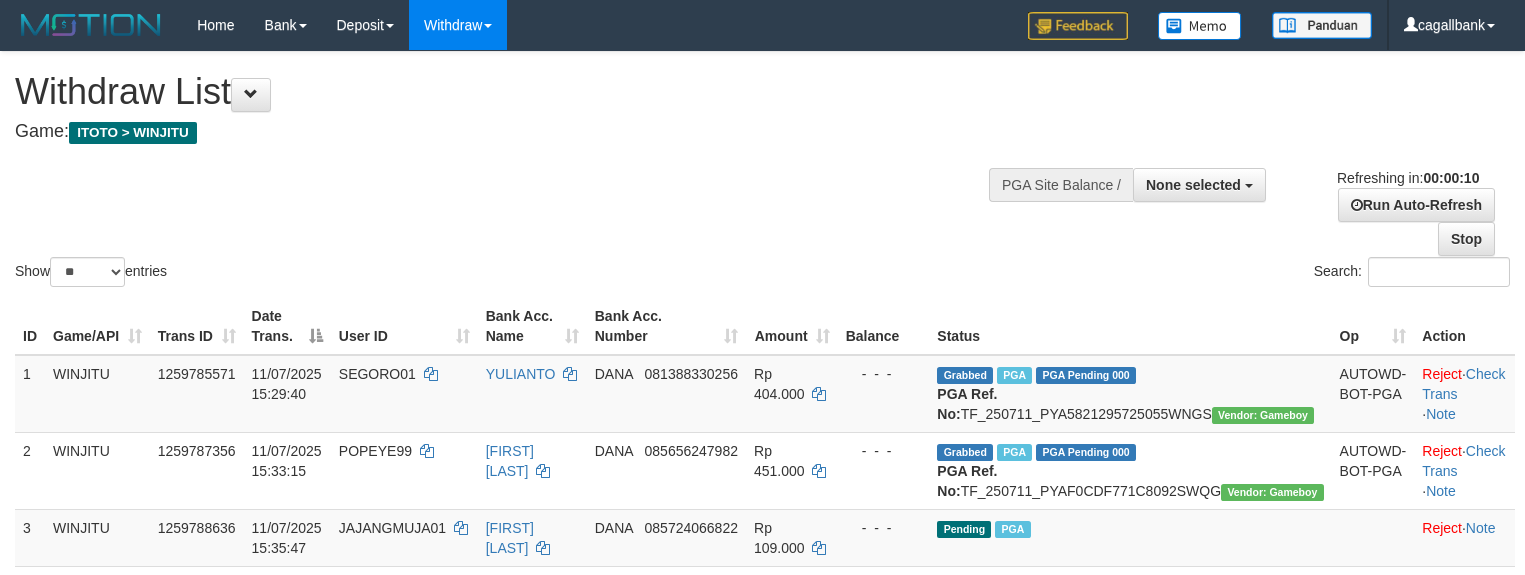 select 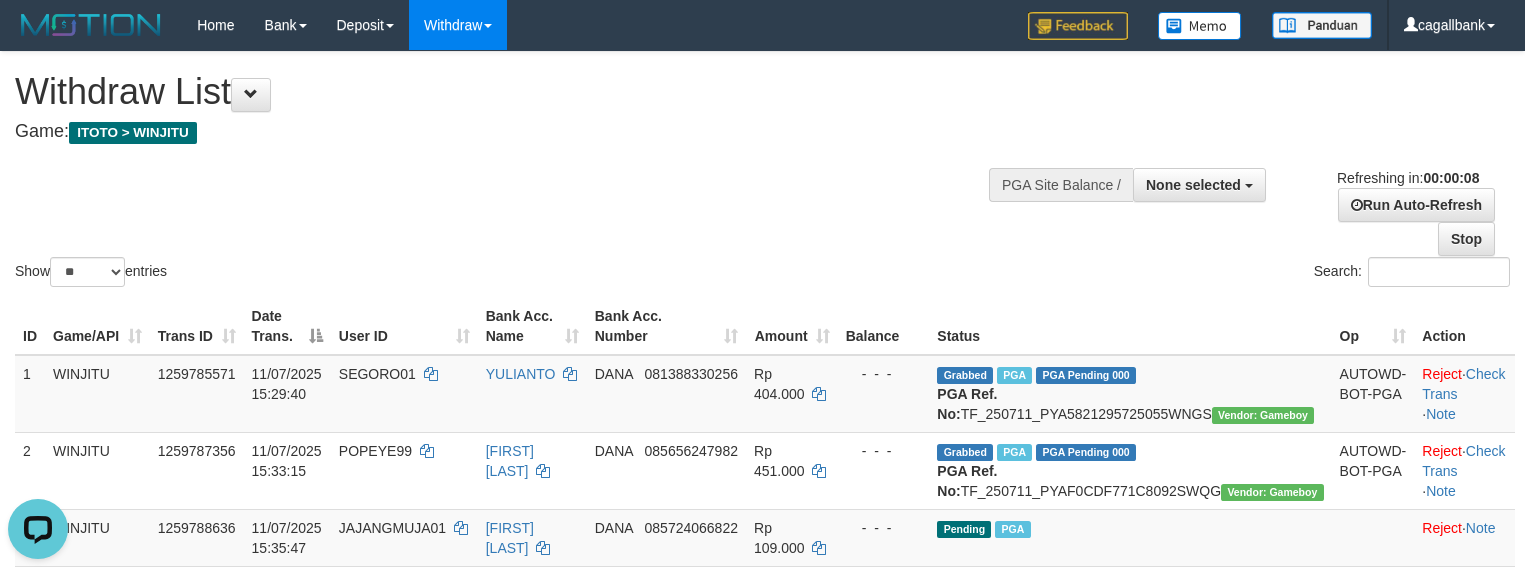 scroll, scrollTop: 0, scrollLeft: 0, axis: both 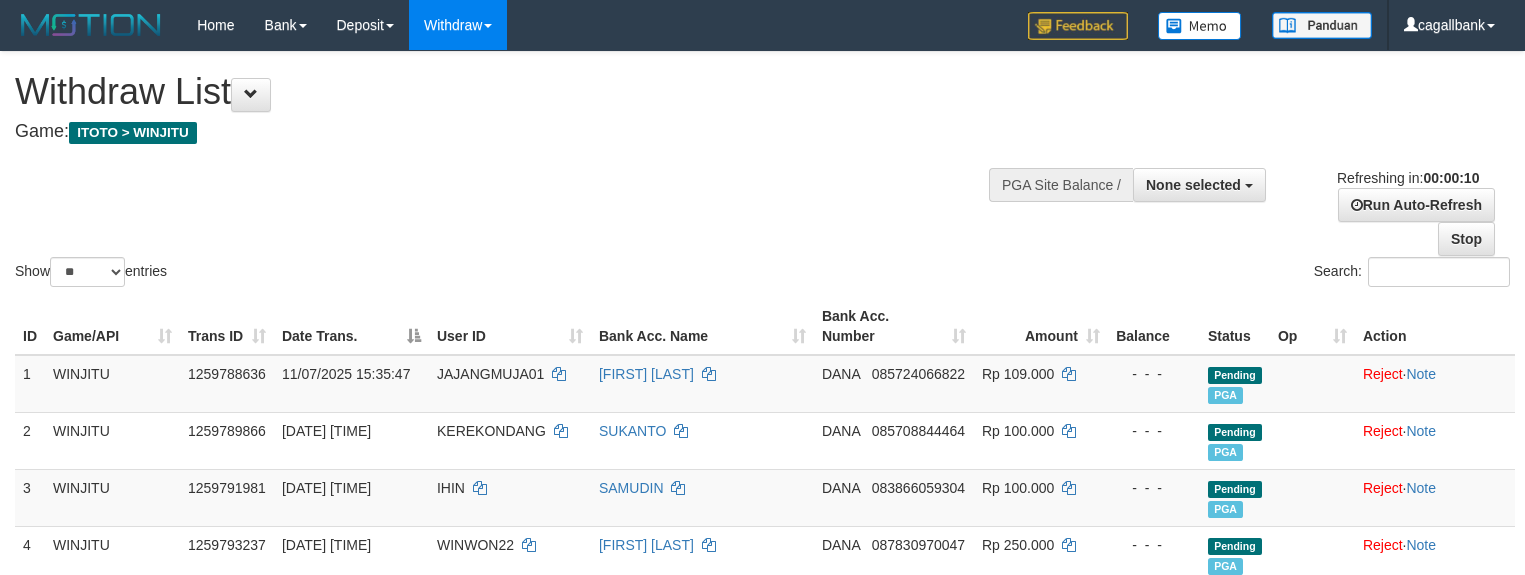select 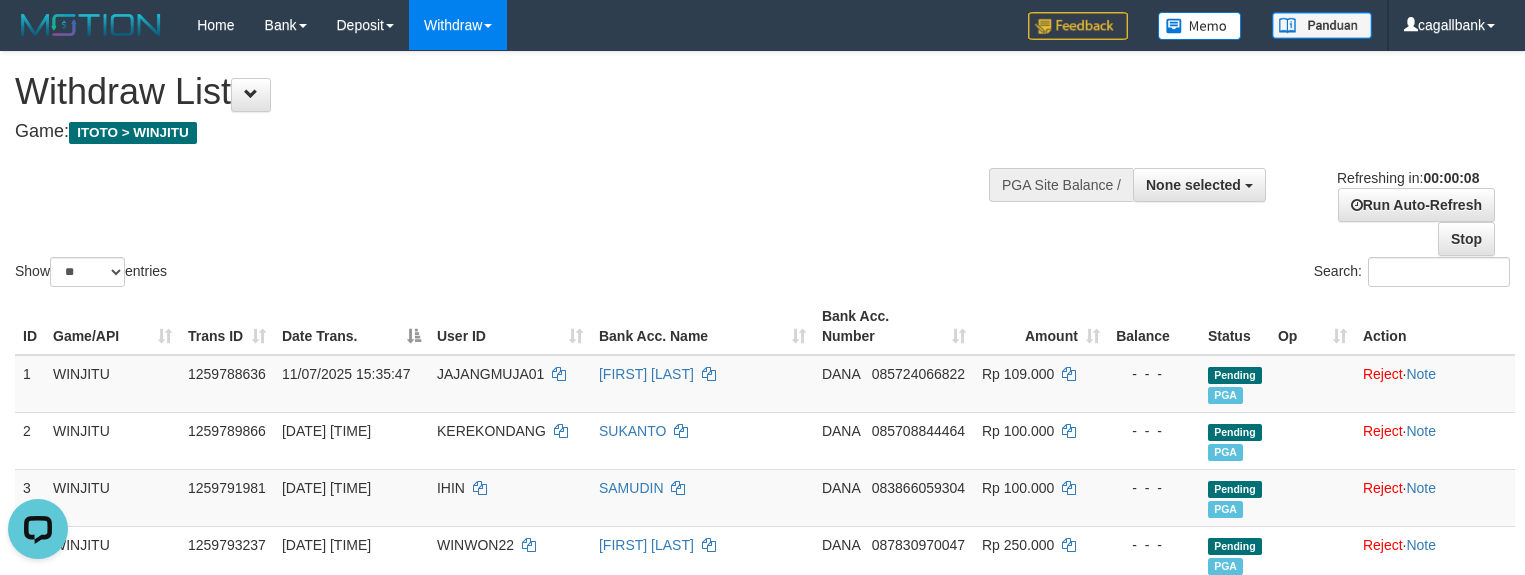 scroll, scrollTop: 0, scrollLeft: 0, axis: both 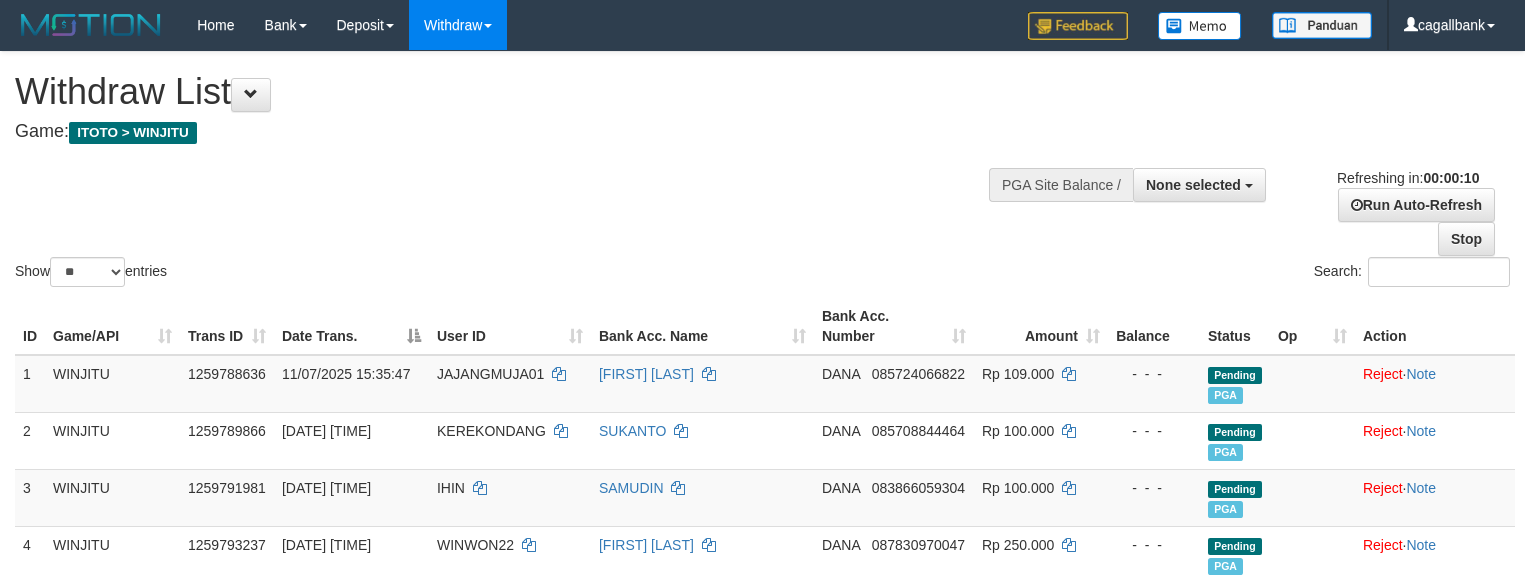 select 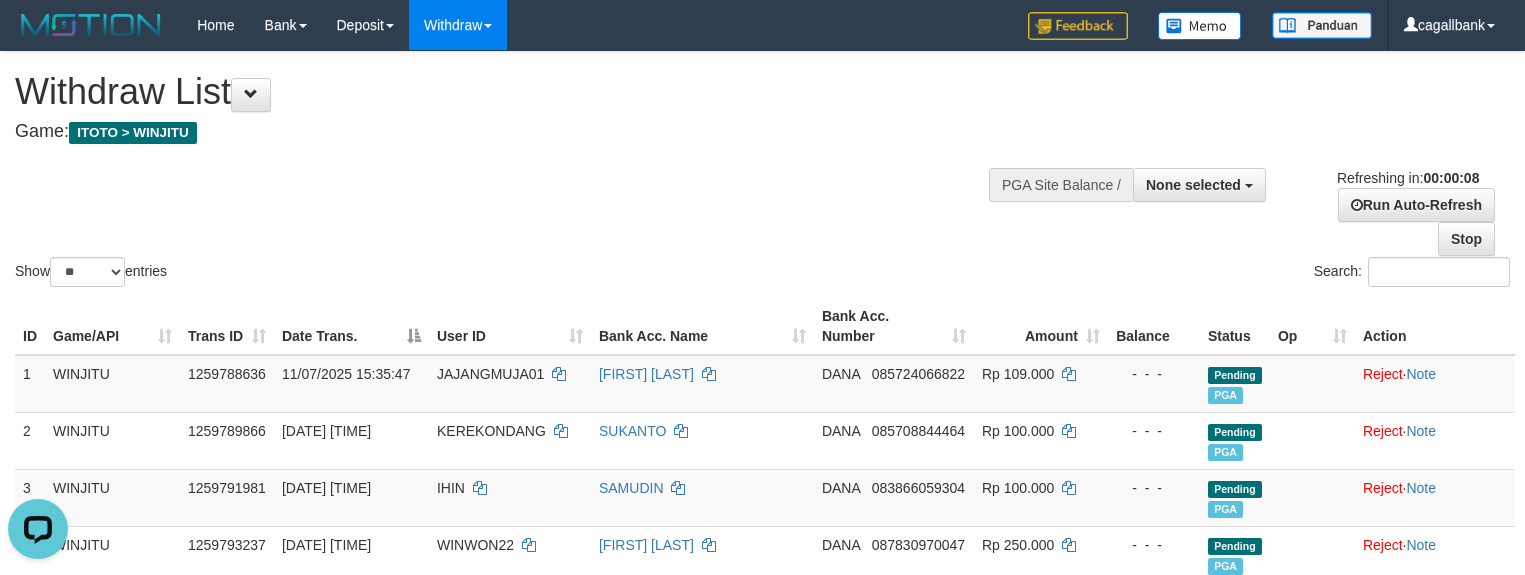 scroll, scrollTop: 0, scrollLeft: 0, axis: both 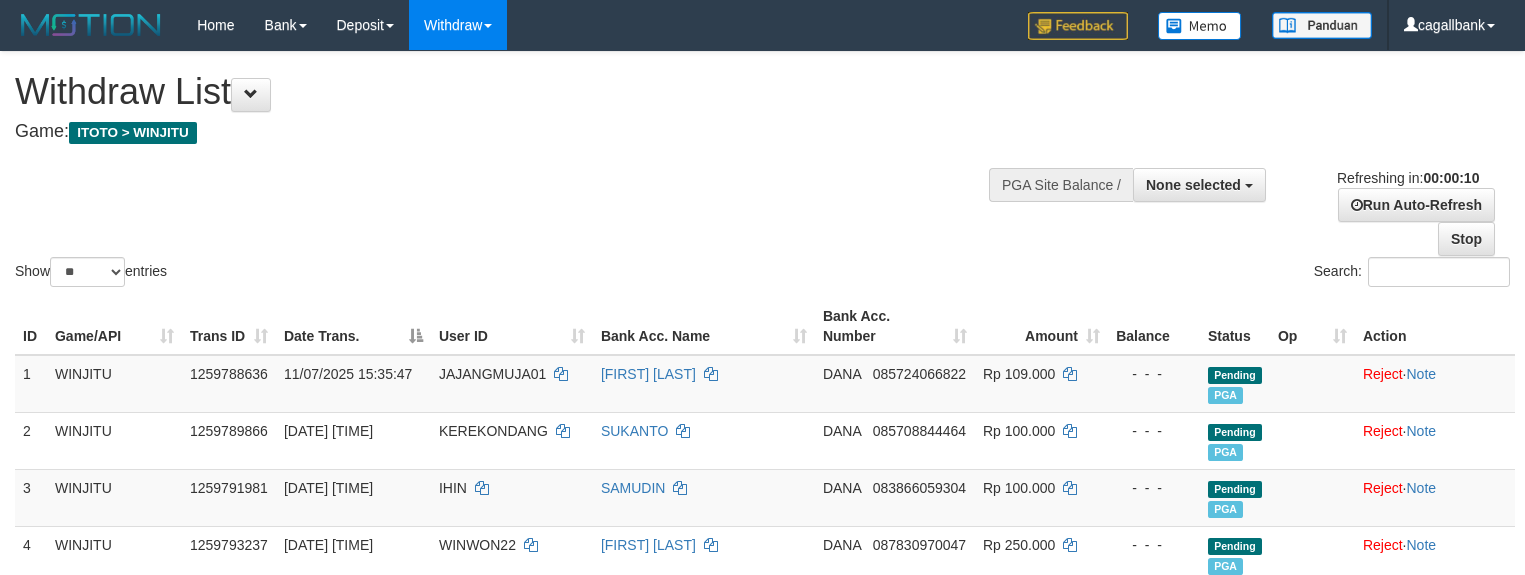 select 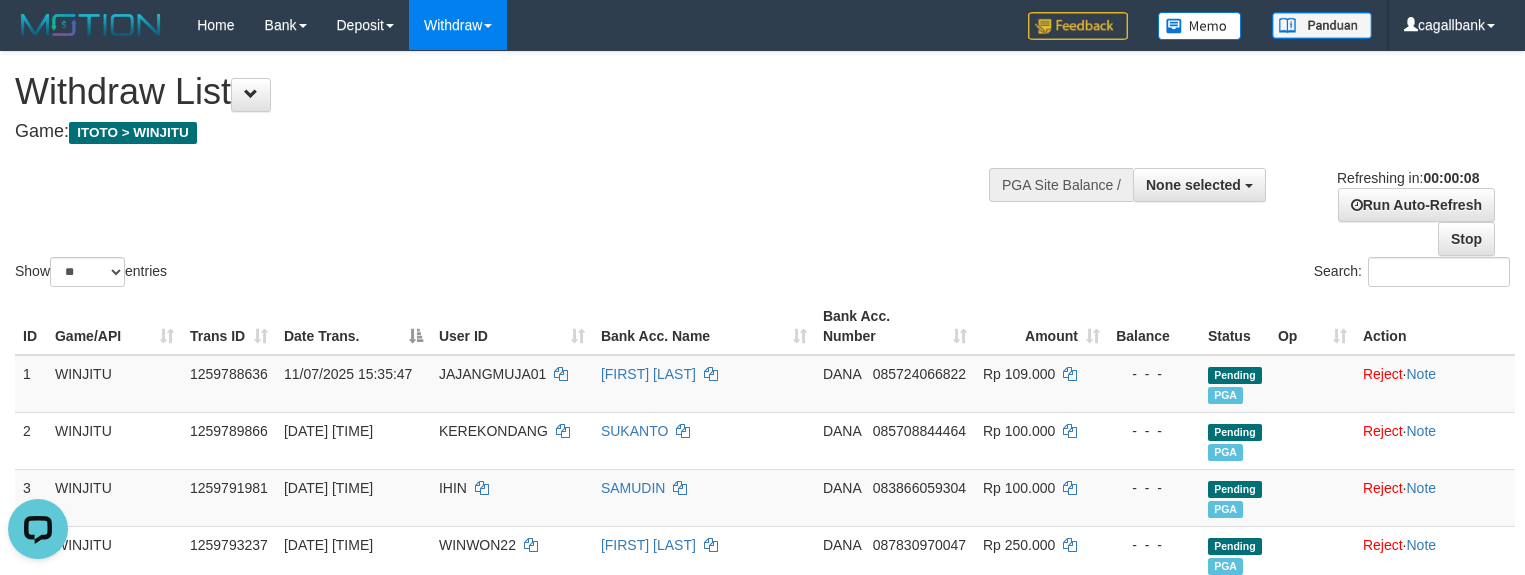 scroll, scrollTop: 0, scrollLeft: 0, axis: both 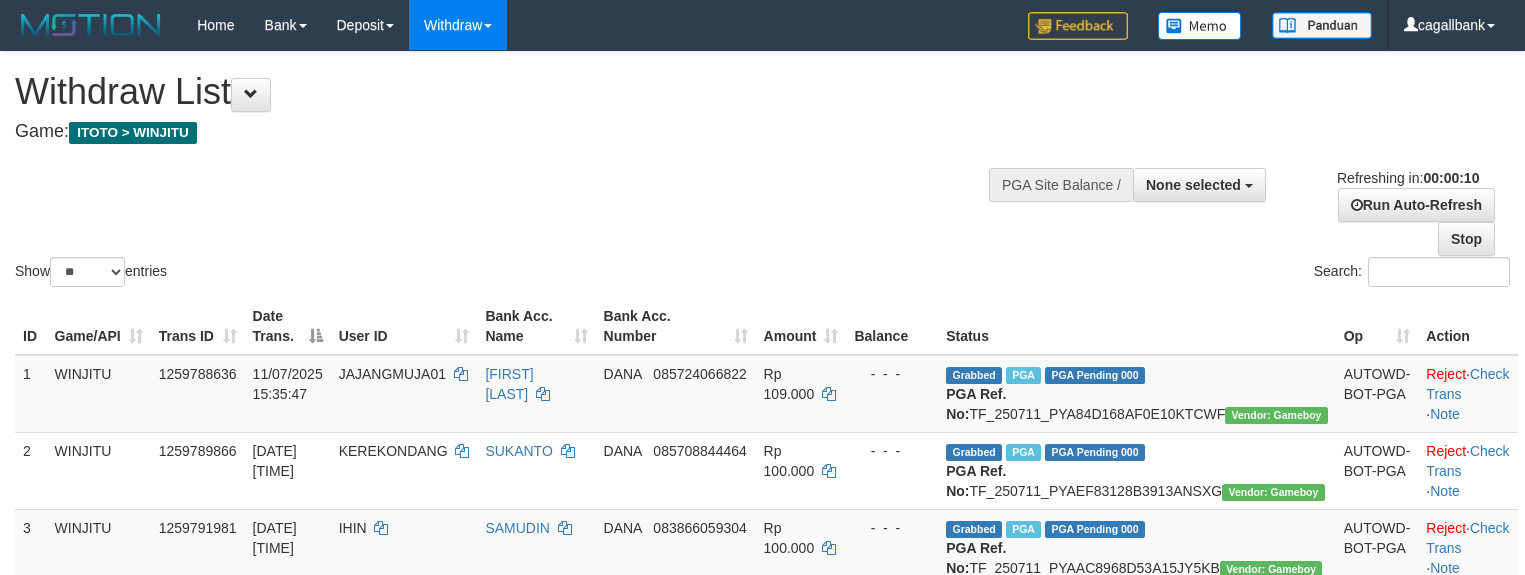 select 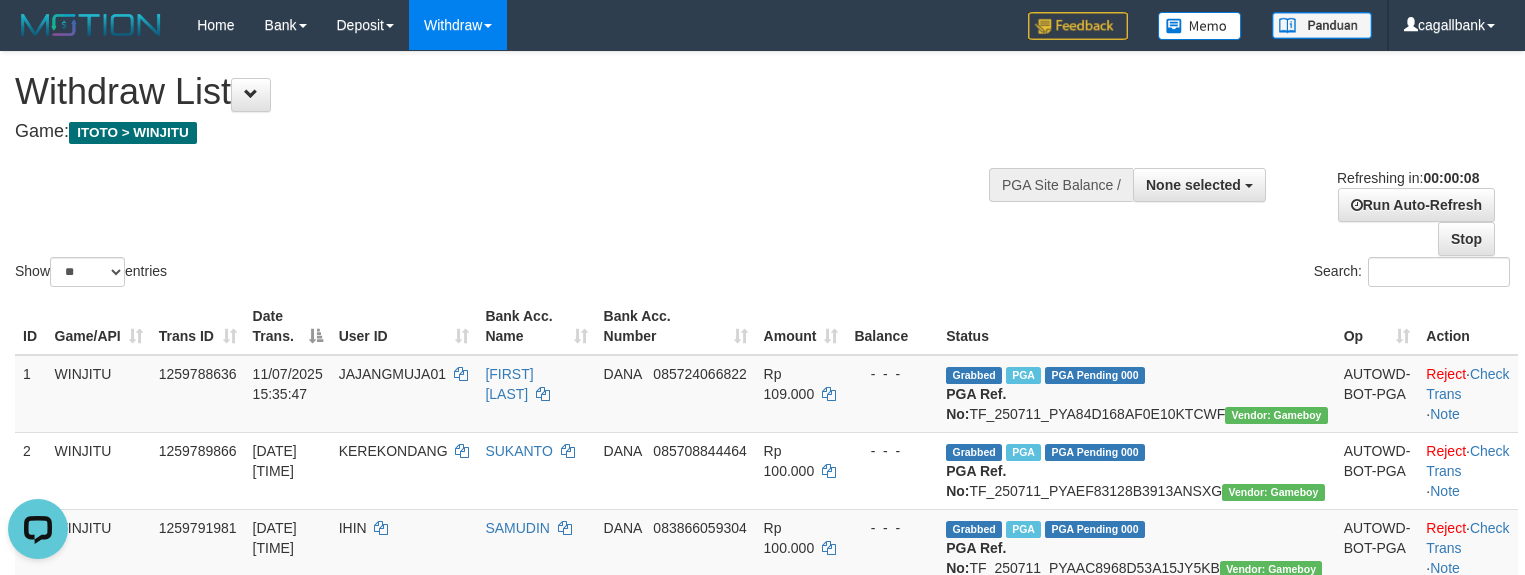 scroll, scrollTop: 0, scrollLeft: 0, axis: both 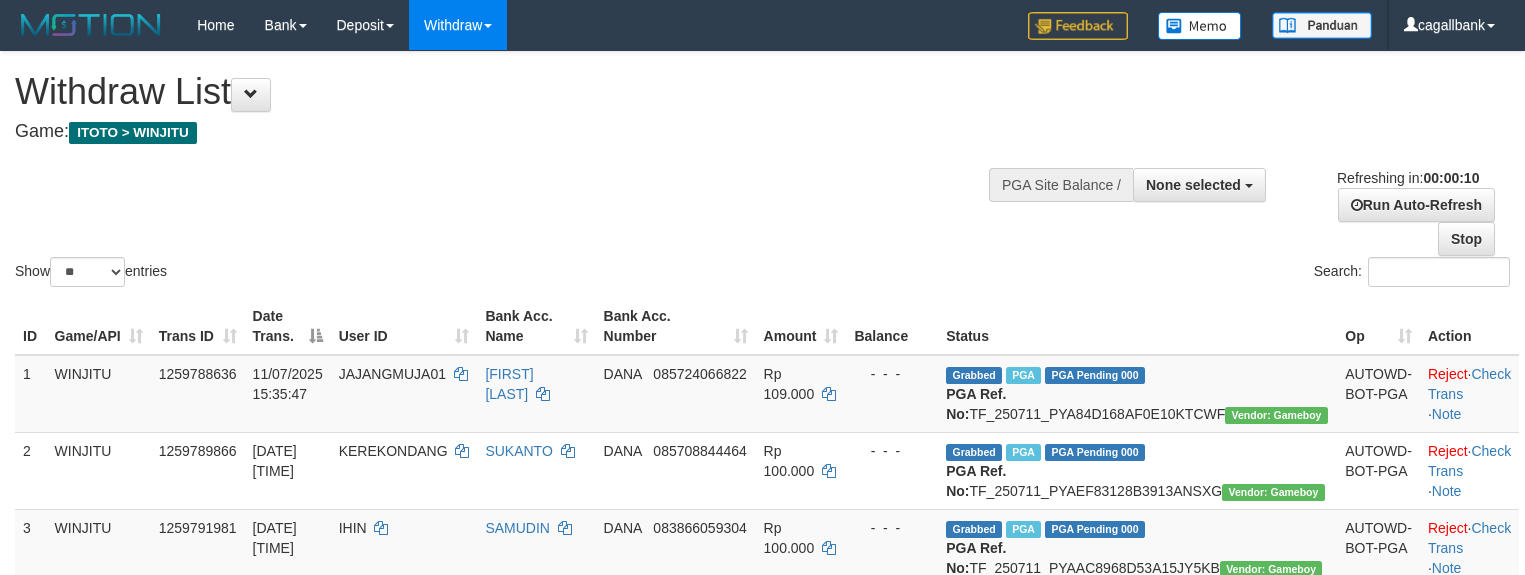 select 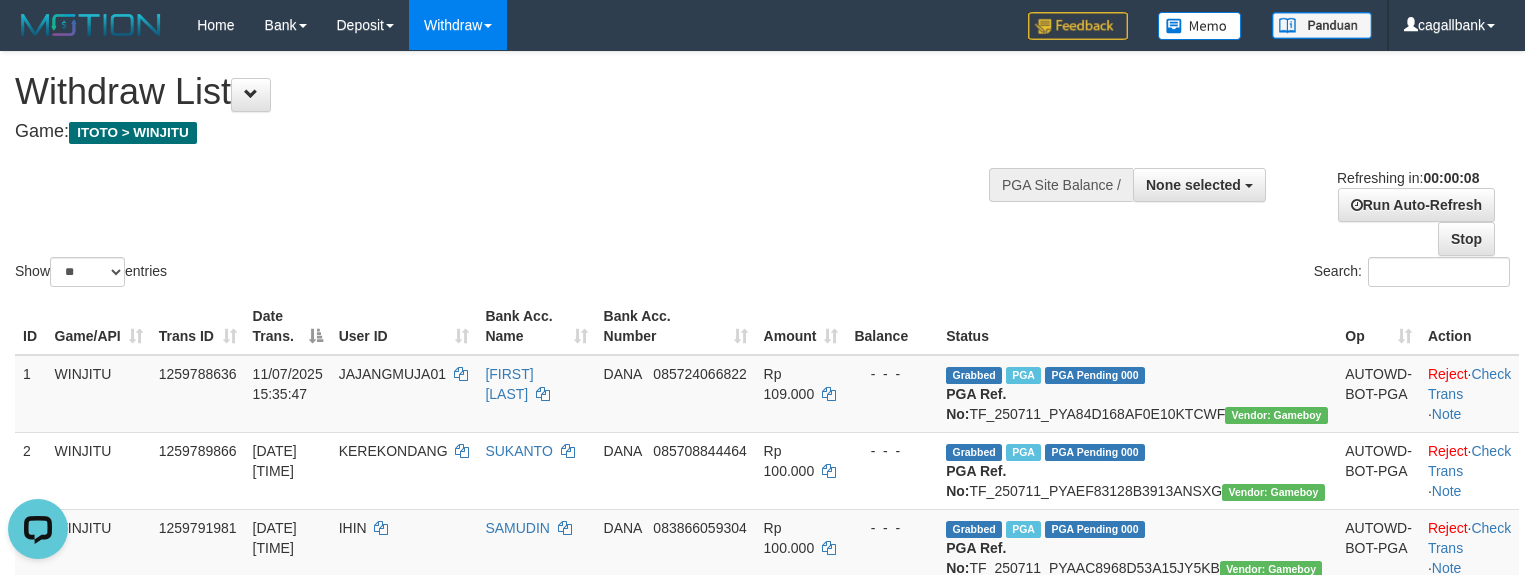 scroll, scrollTop: 0, scrollLeft: 0, axis: both 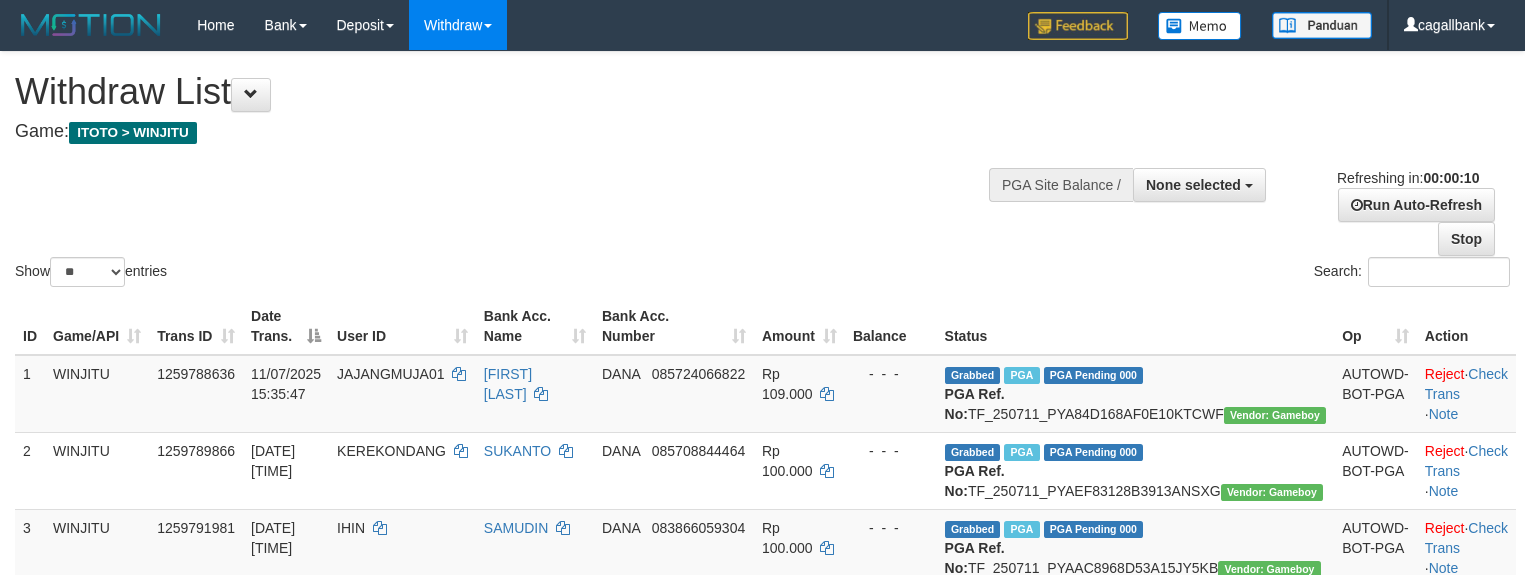 select 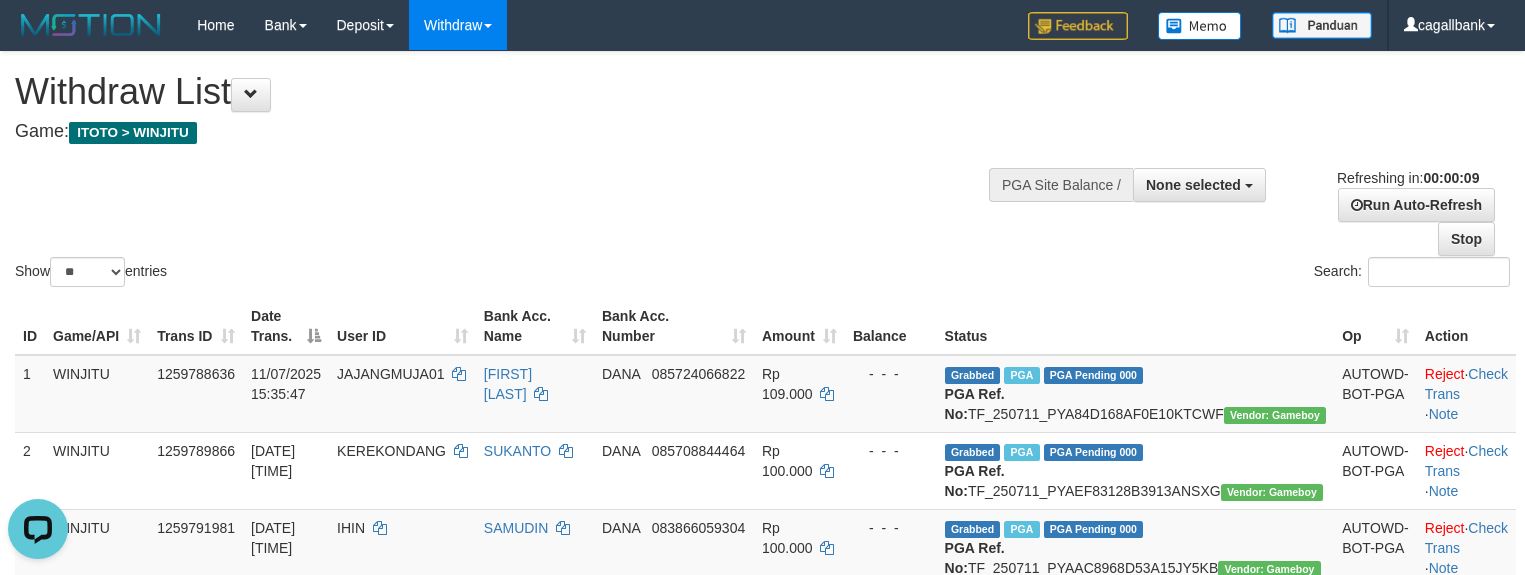 scroll, scrollTop: 0, scrollLeft: 0, axis: both 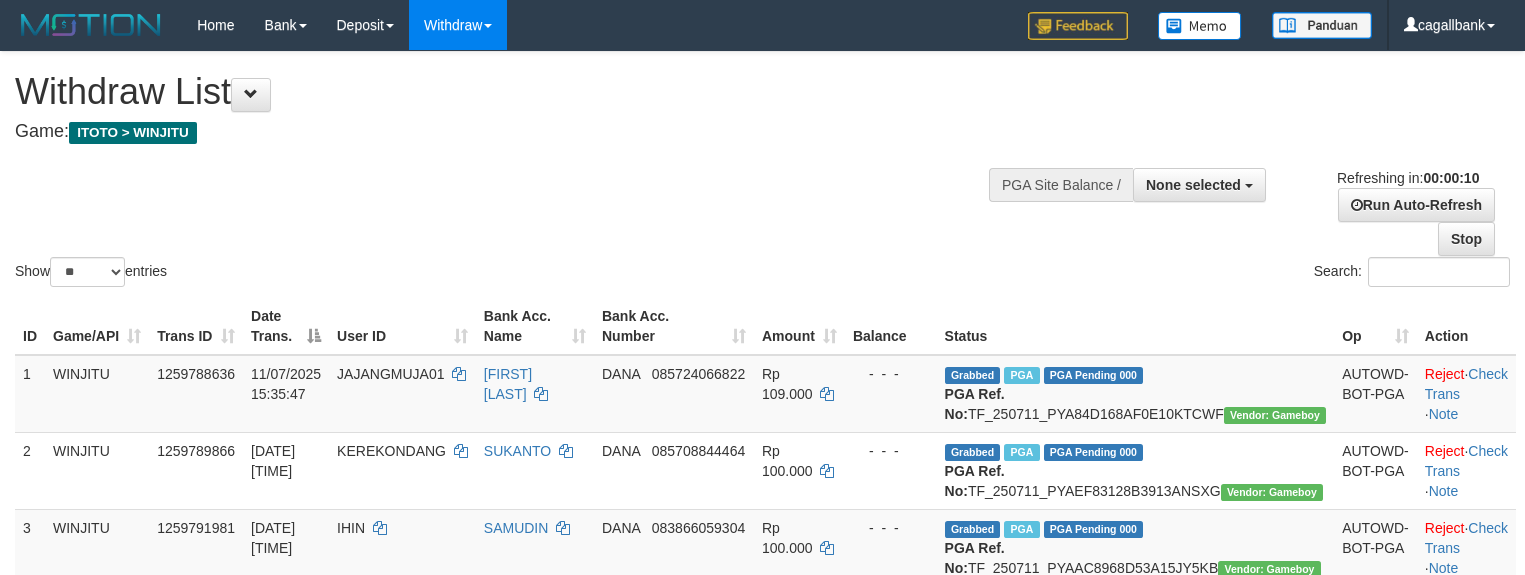 select 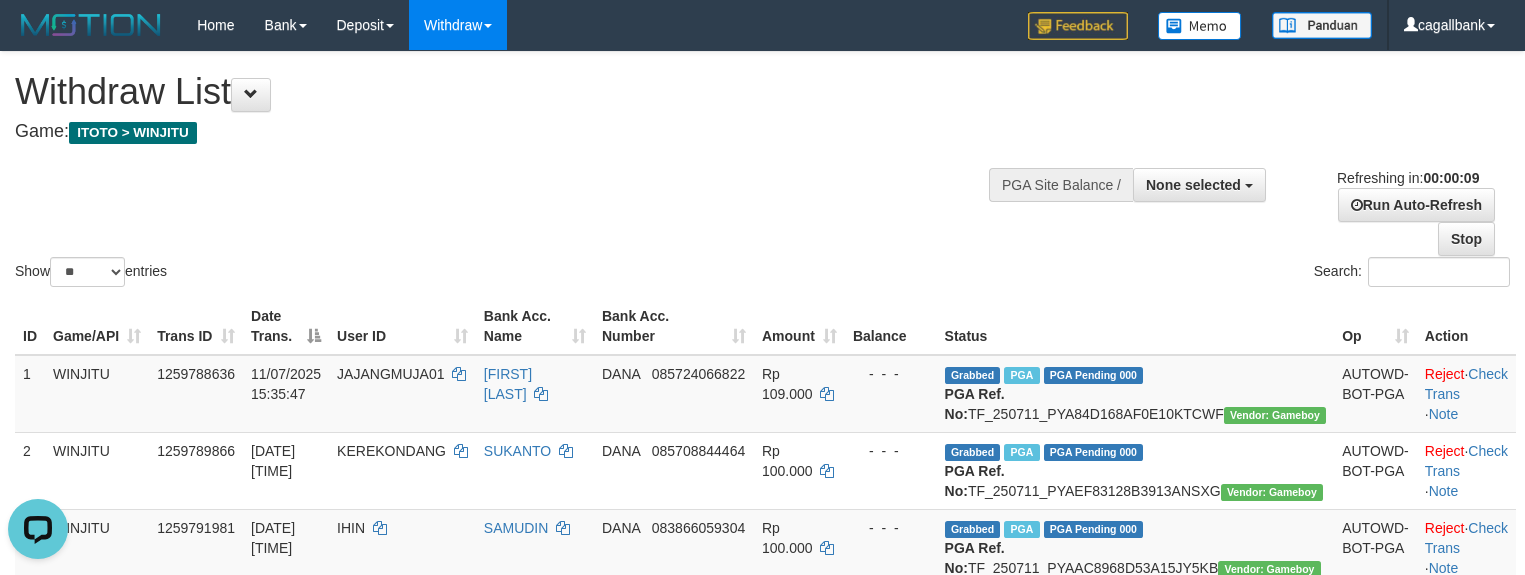 scroll, scrollTop: 0, scrollLeft: 0, axis: both 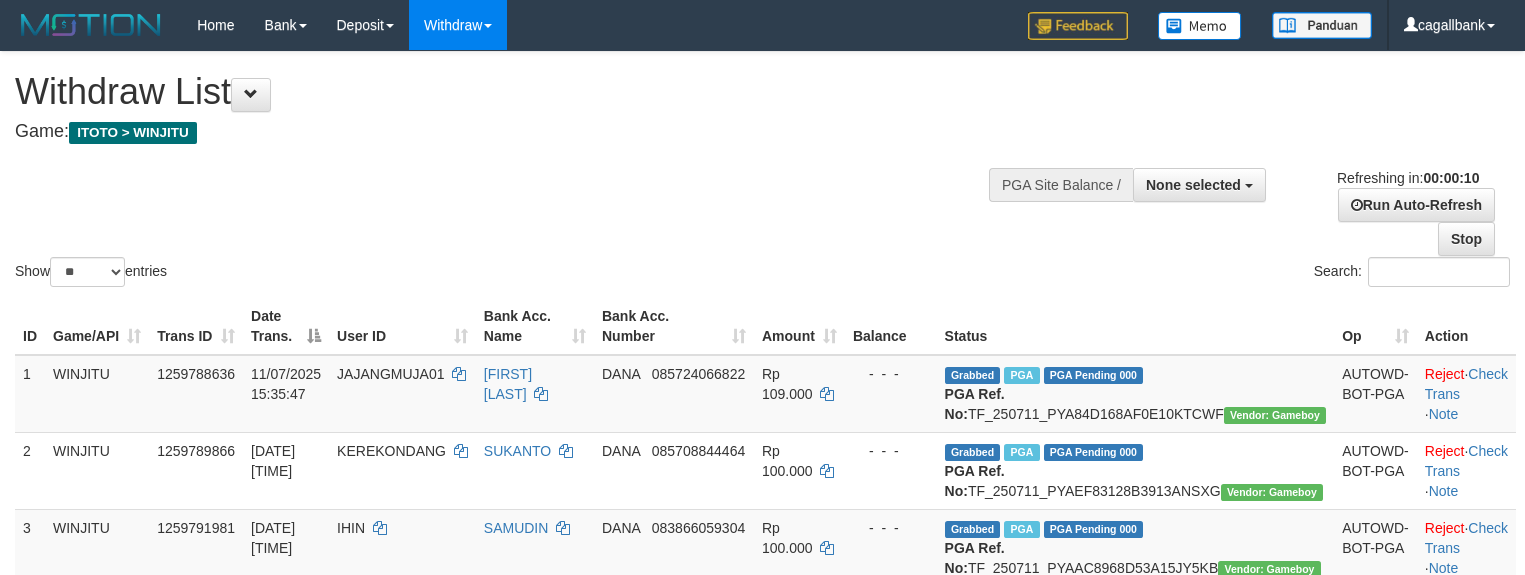select 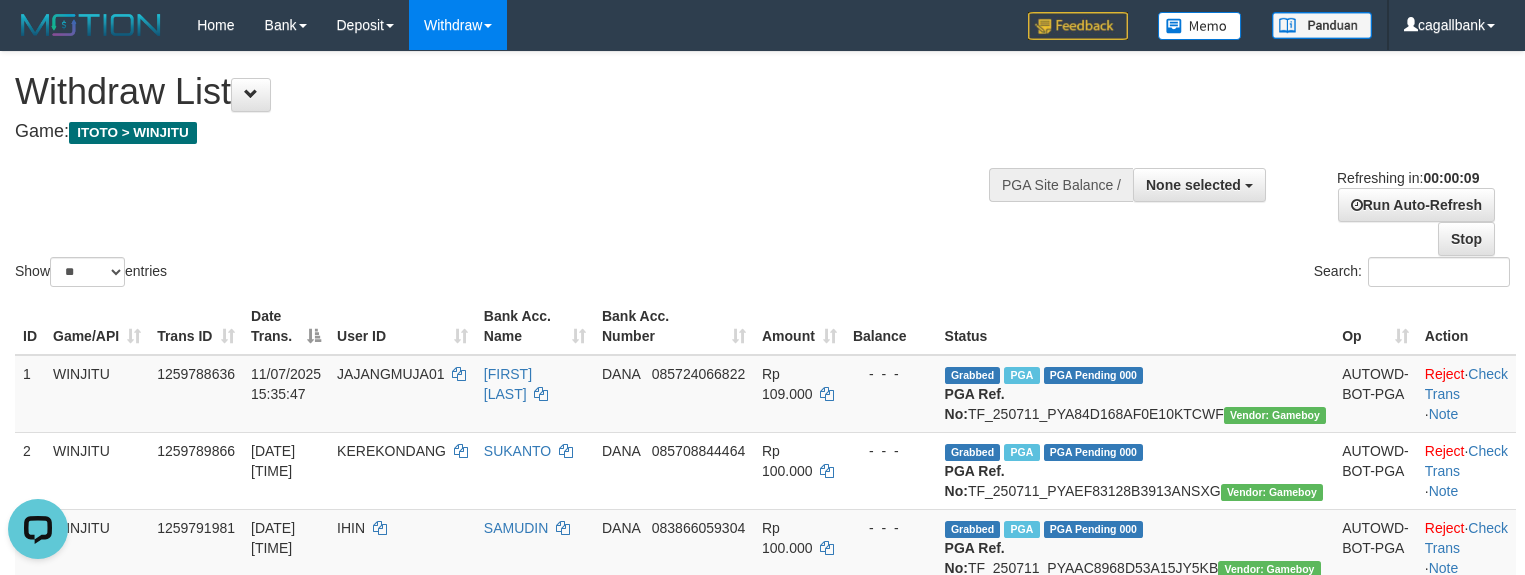 scroll, scrollTop: 0, scrollLeft: 0, axis: both 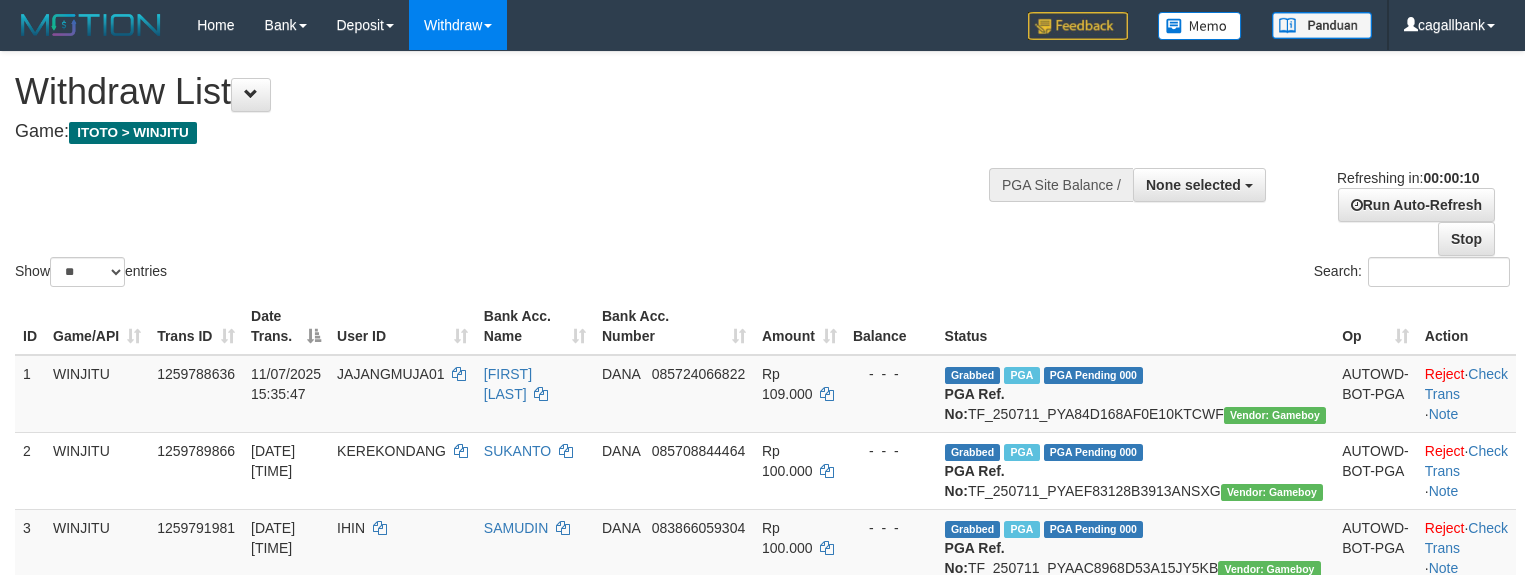 select 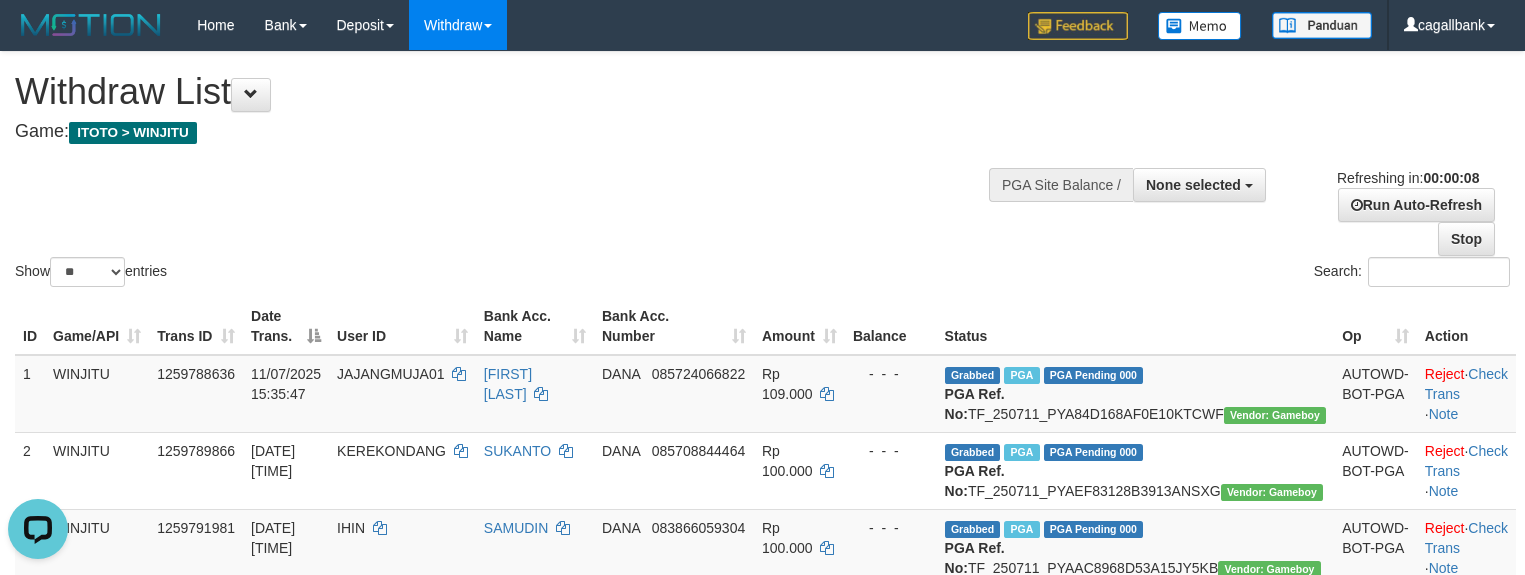 scroll, scrollTop: 0, scrollLeft: 0, axis: both 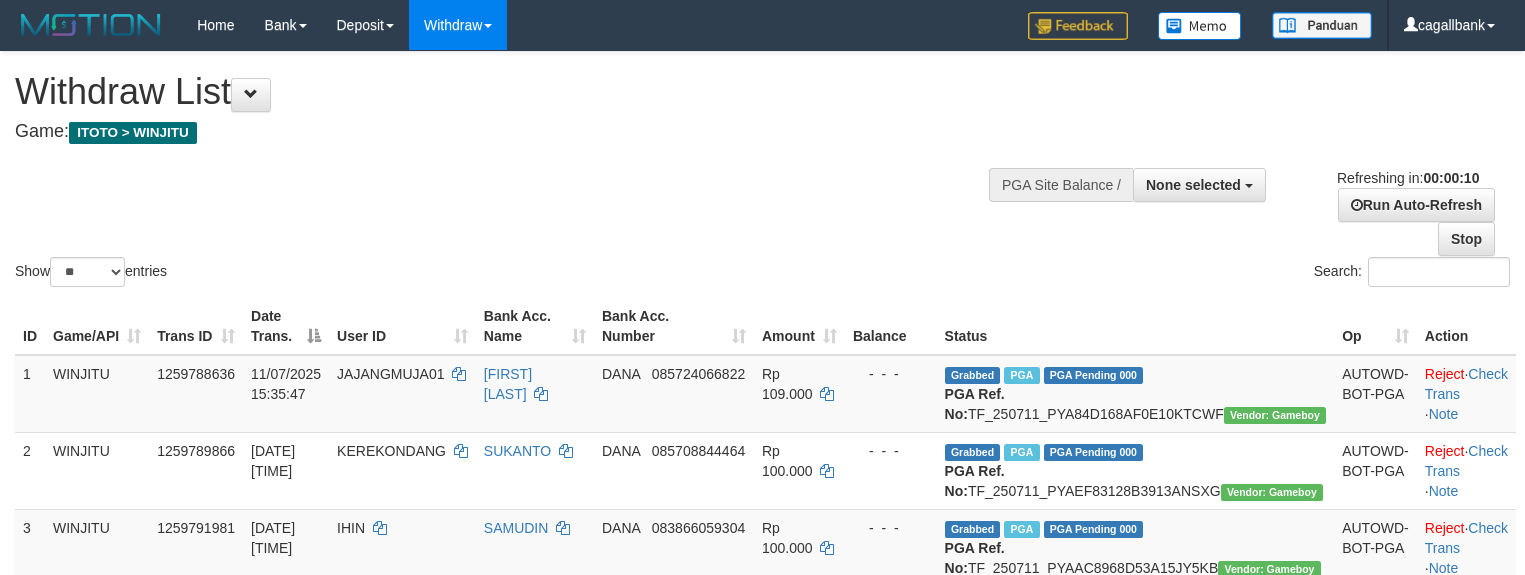 select 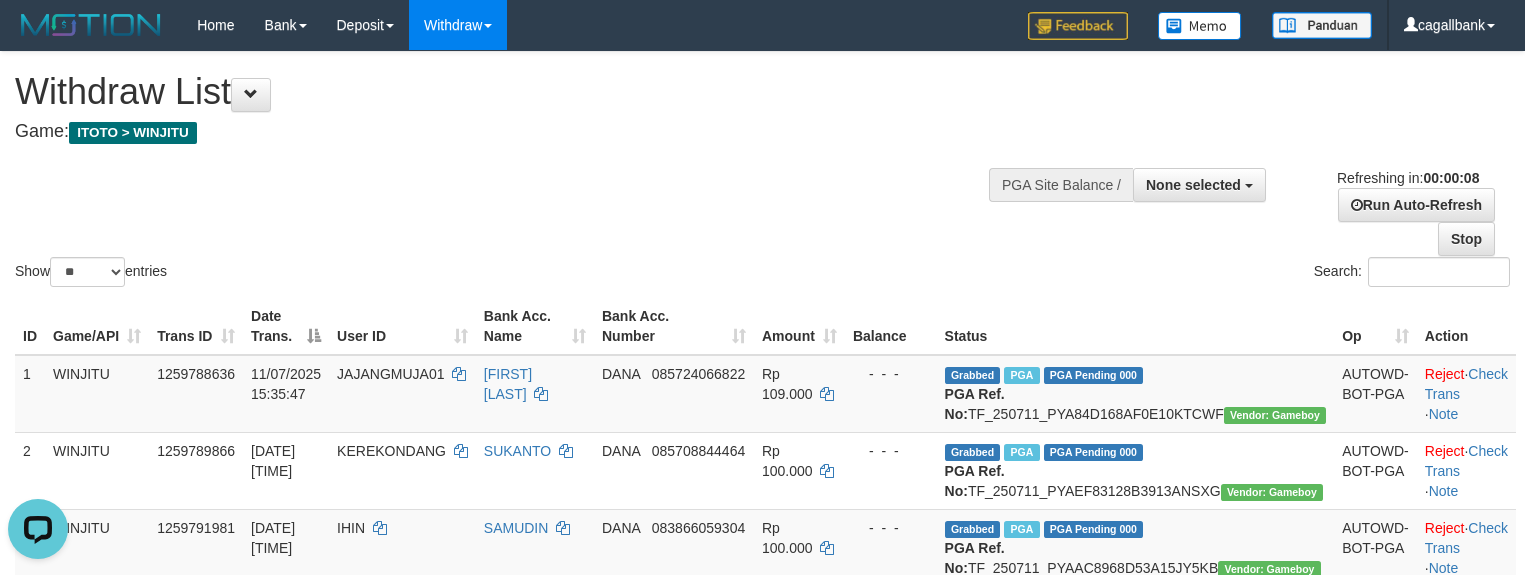 scroll, scrollTop: 0, scrollLeft: 0, axis: both 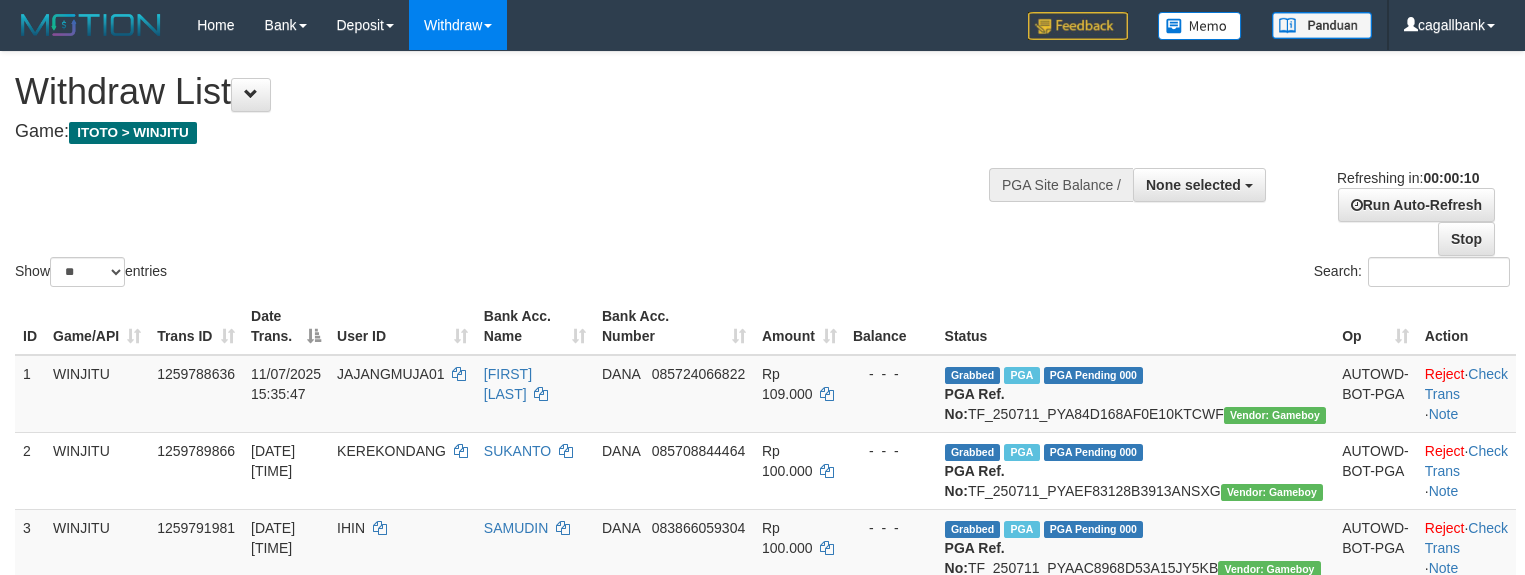 select 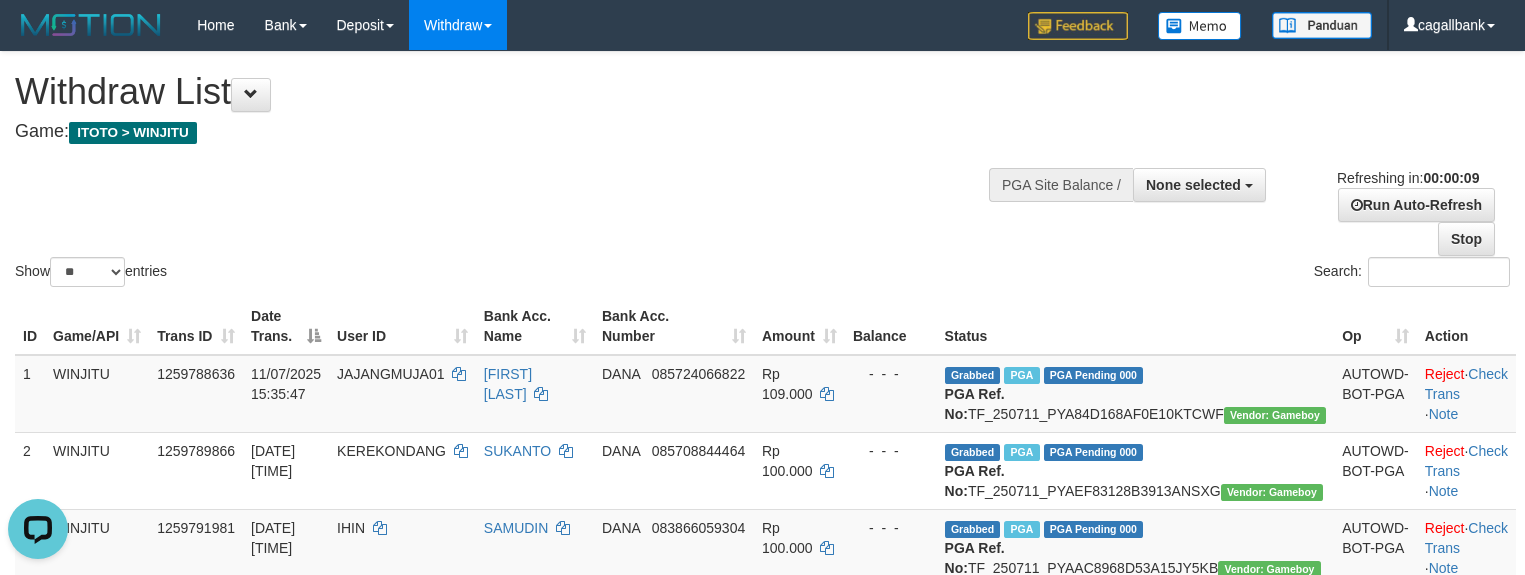 scroll, scrollTop: 0, scrollLeft: 0, axis: both 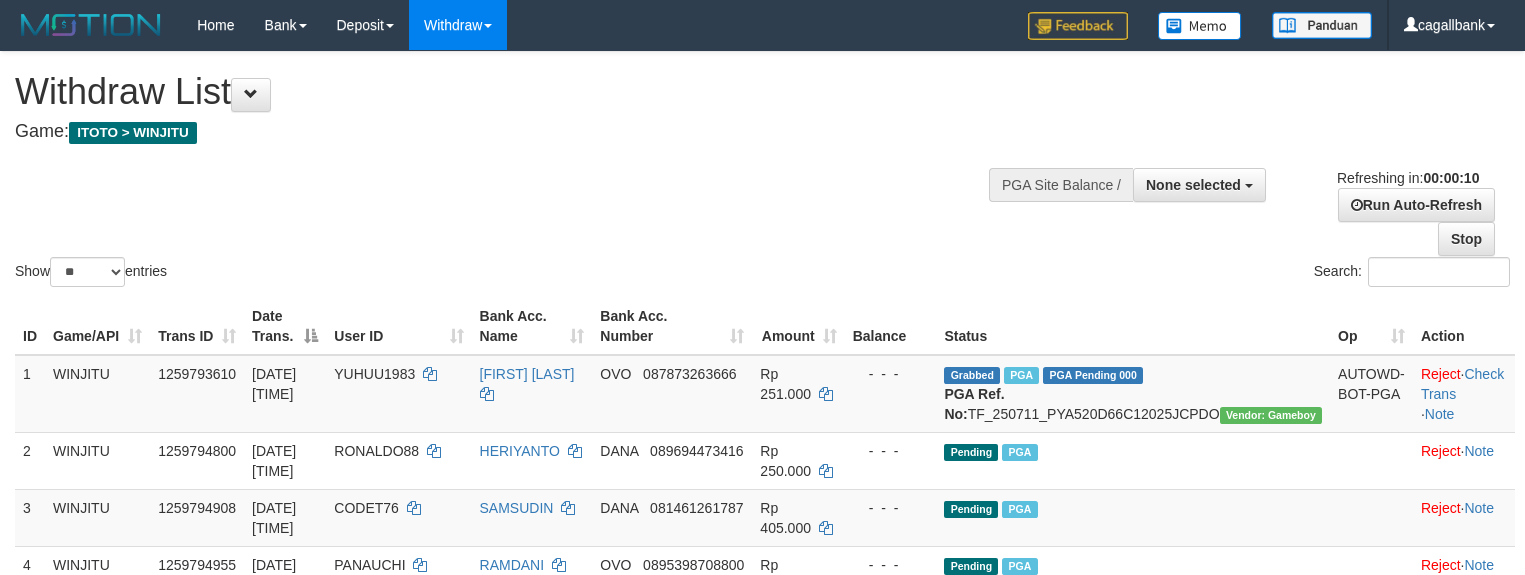 select 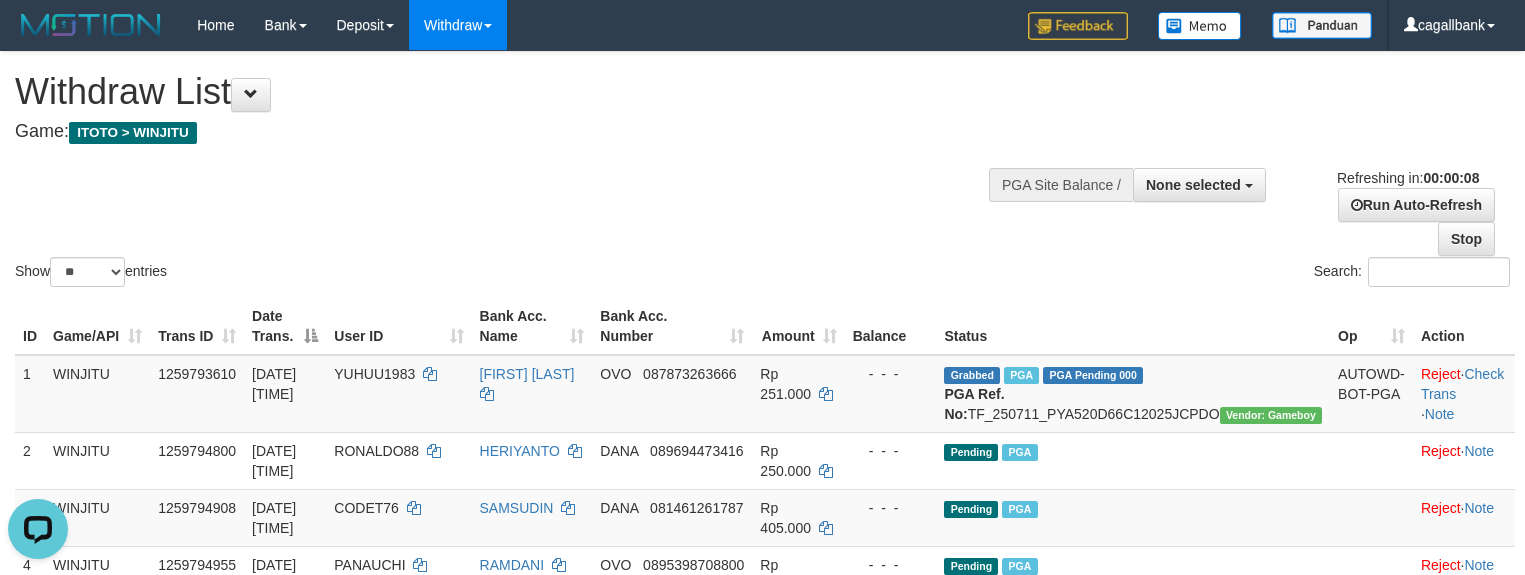 scroll, scrollTop: 0, scrollLeft: 0, axis: both 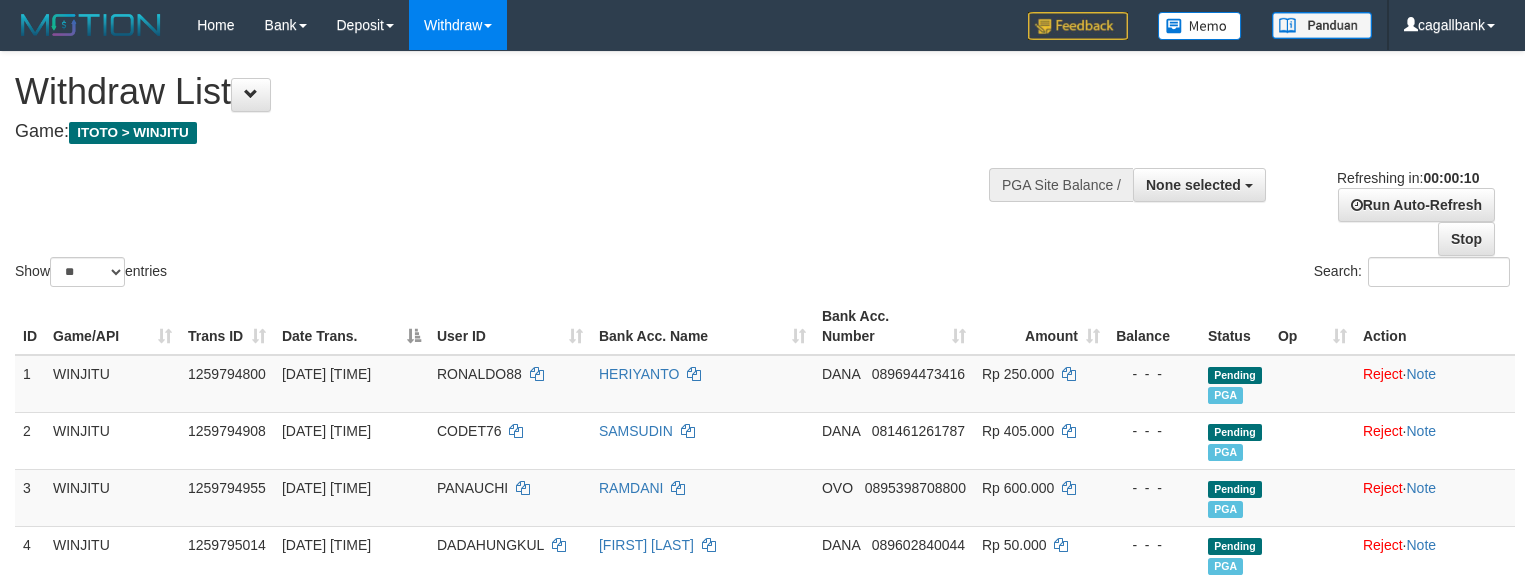 select 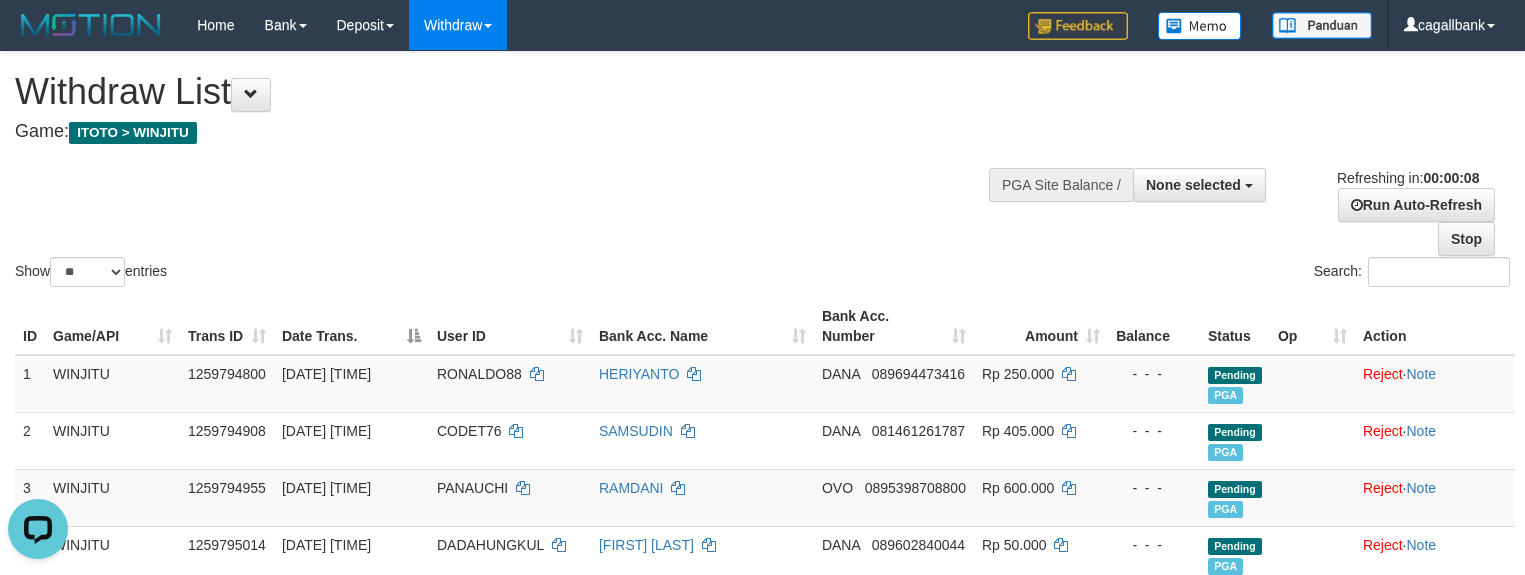 scroll, scrollTop: 0, scrollLeft: 0, axis: both 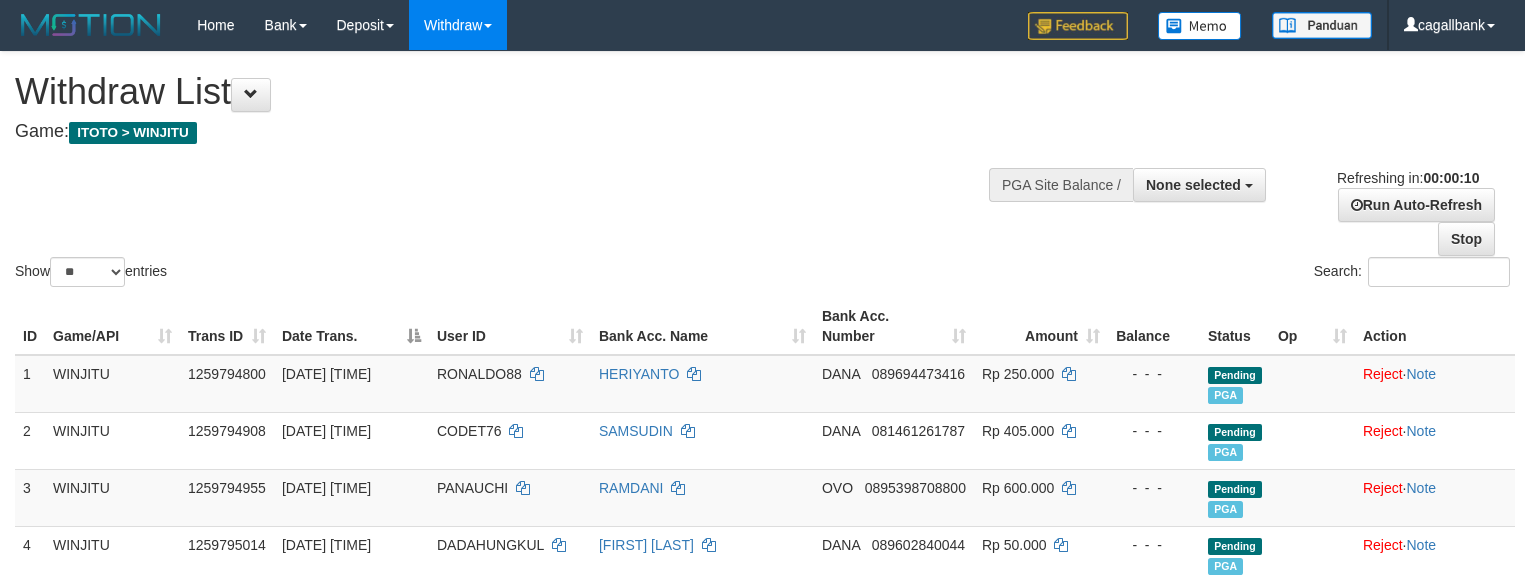 select 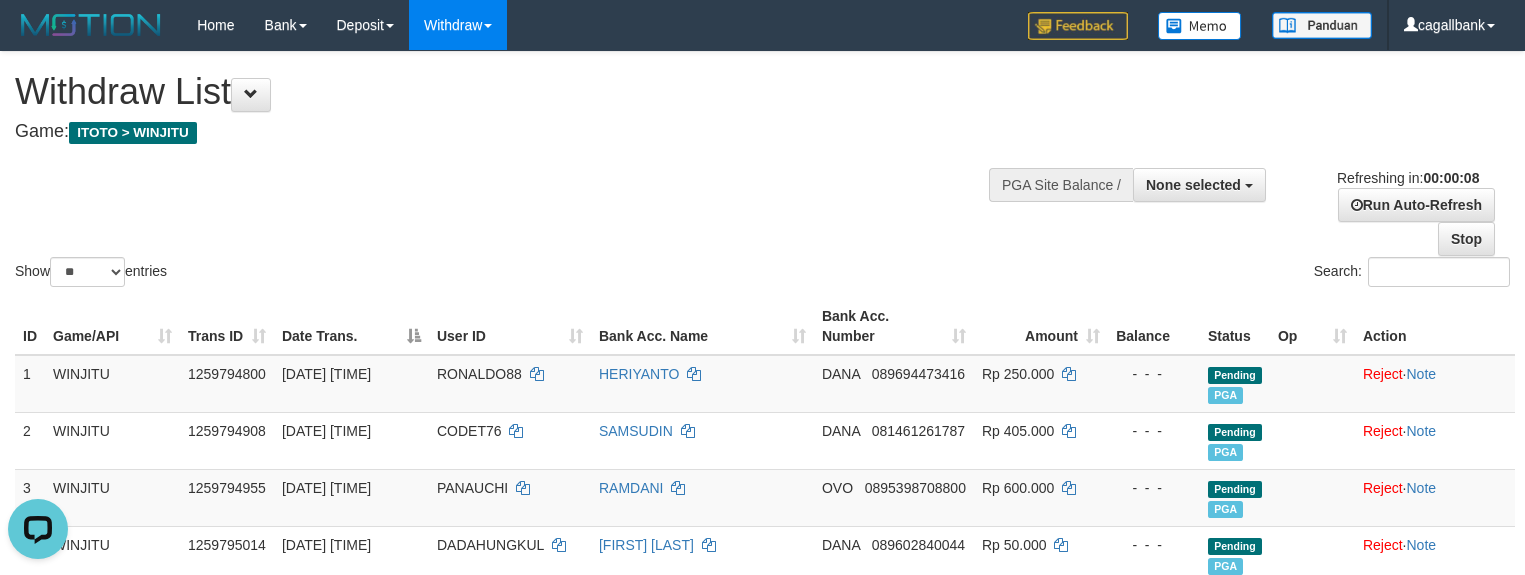 scroll, scrollTop: 0, scrollLeft: 0, axis: both 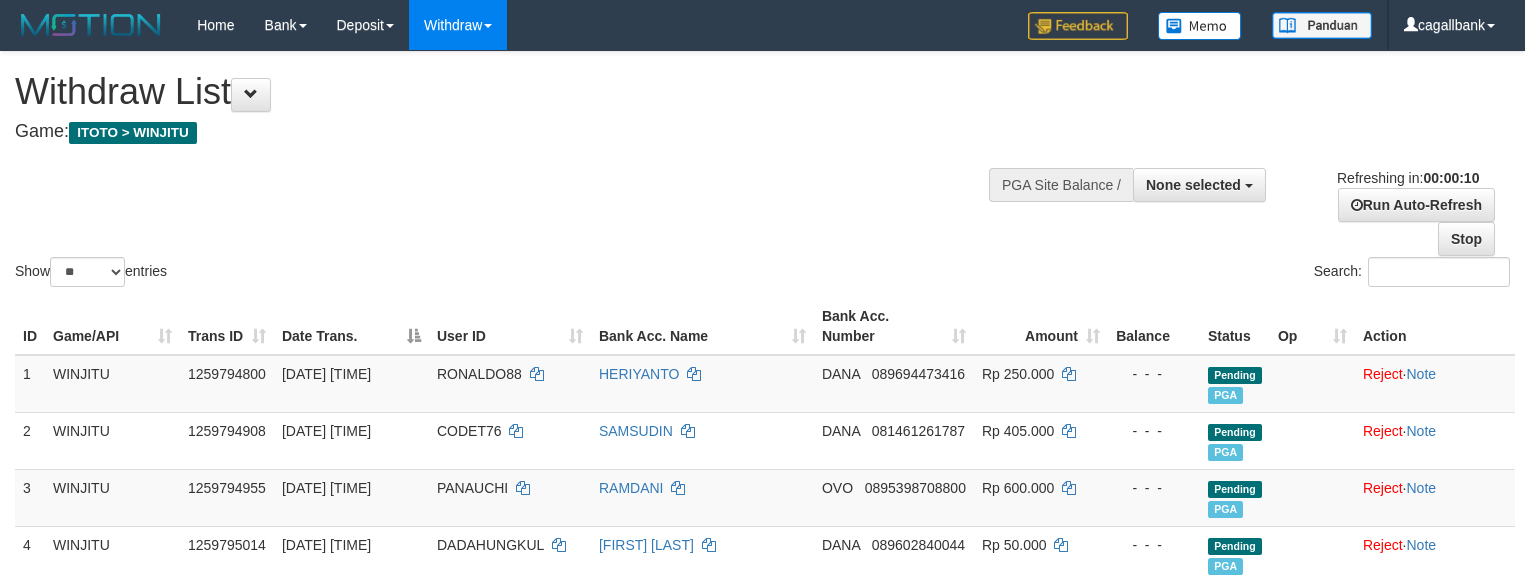 select 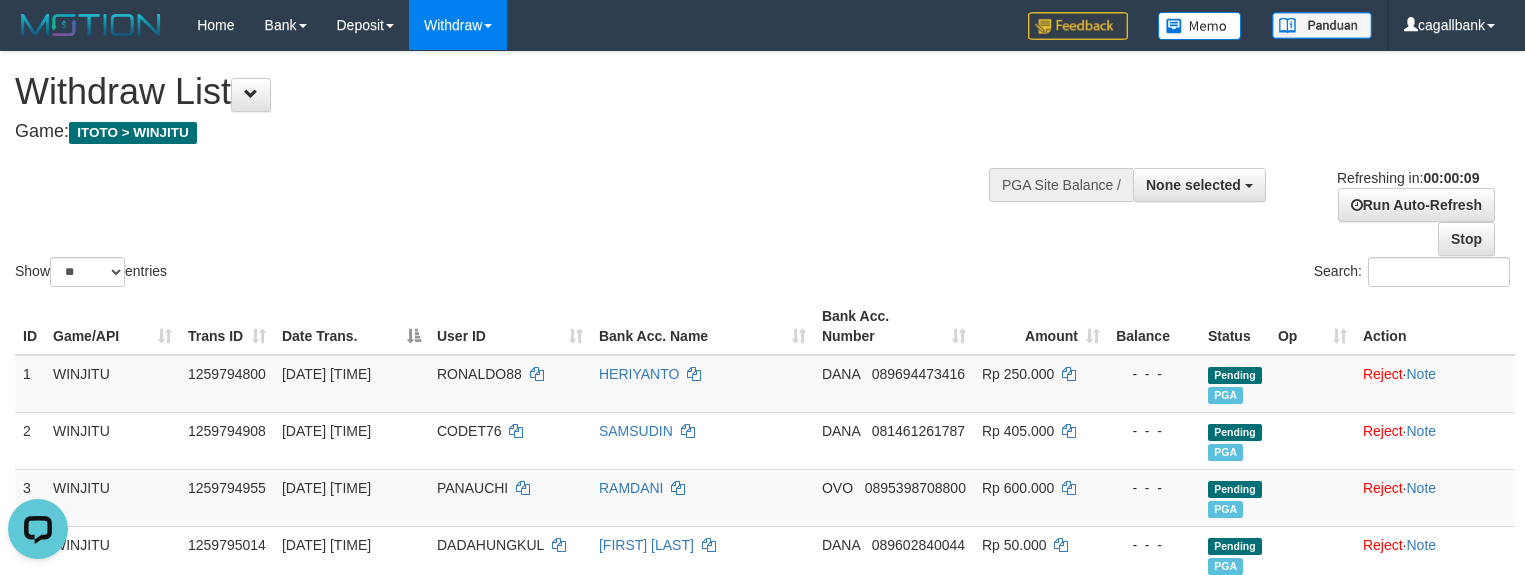 scroll, scrollTop: 0, scrollLeft: 0, axis: both 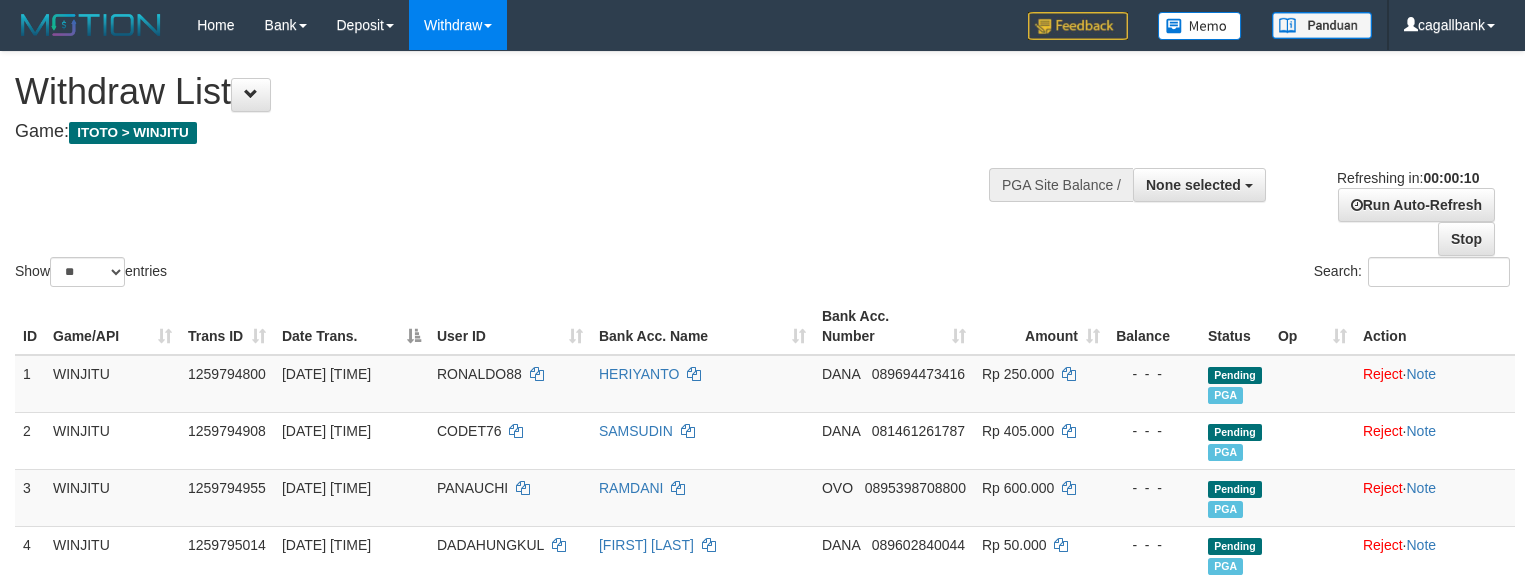 select 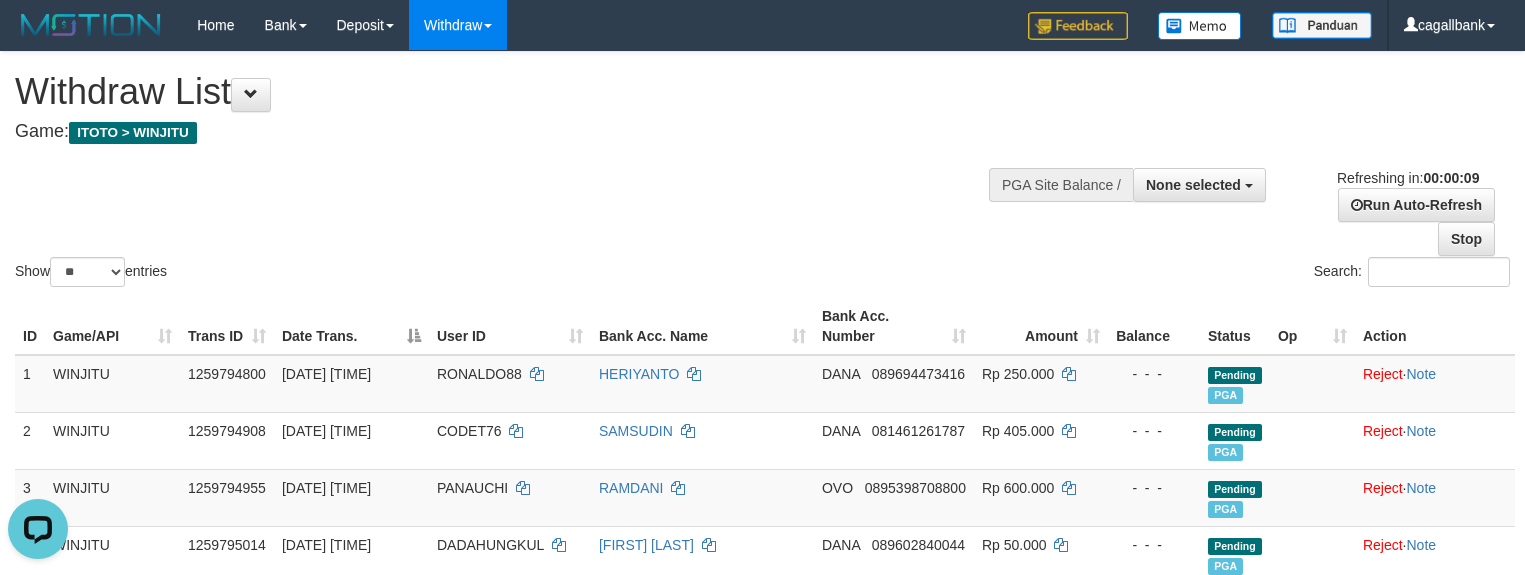 scroll, scrollTop: 0, scrollLeft: 0, axis: both 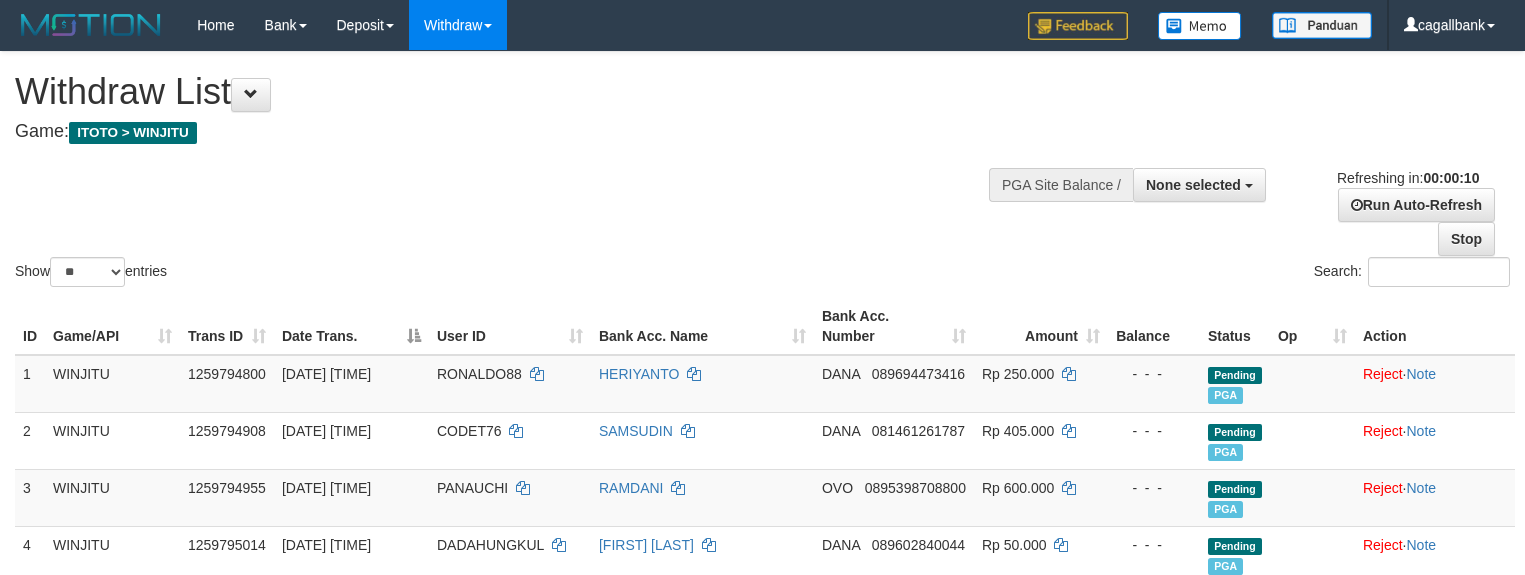 select 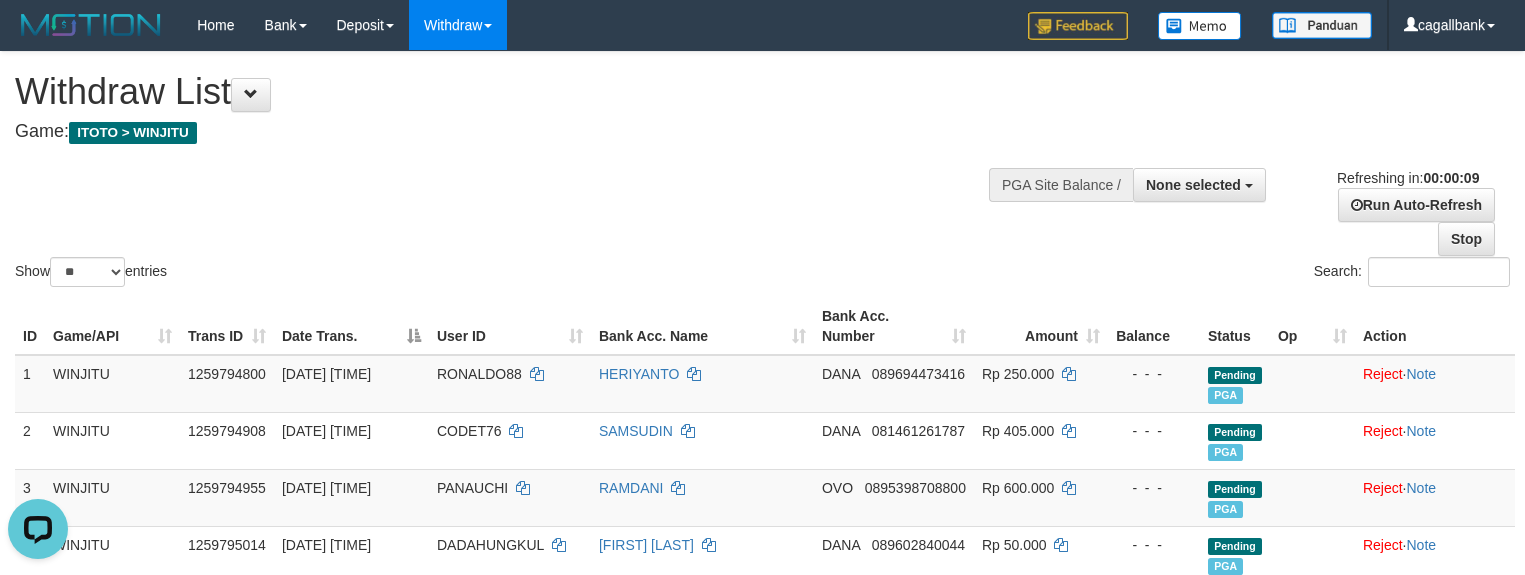 scroll, scrollTop: 0, scrollLeft: 0, axis: both 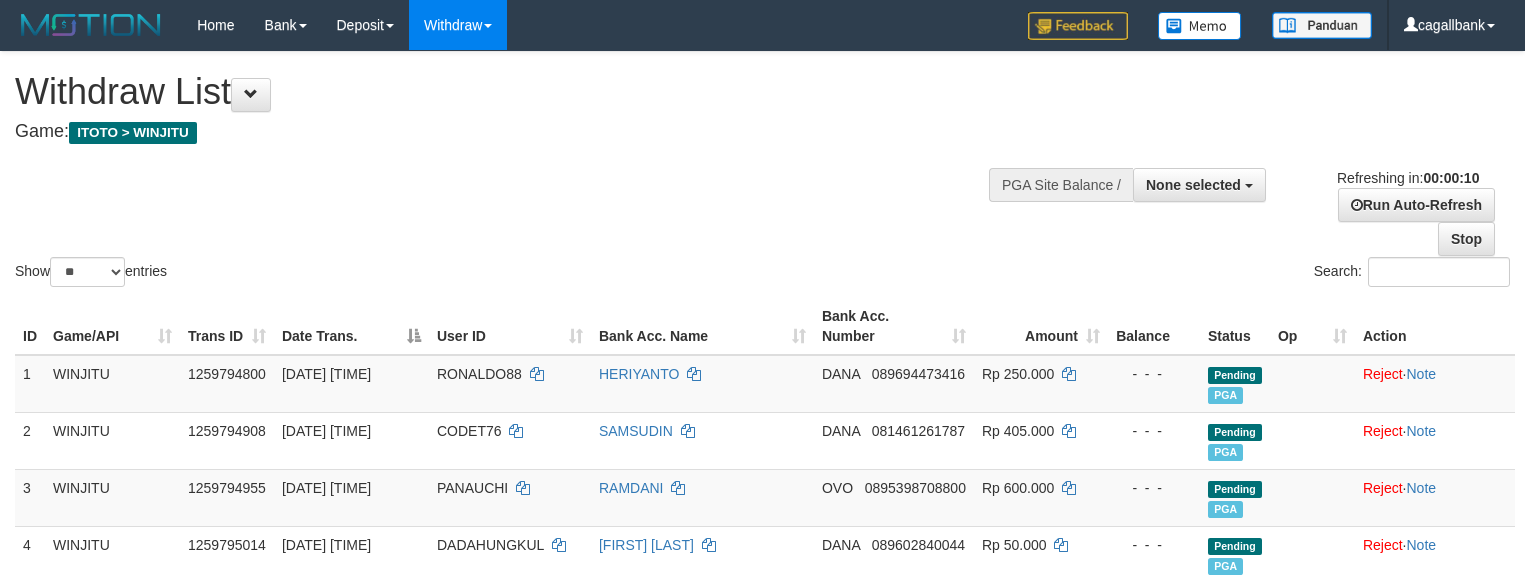 select 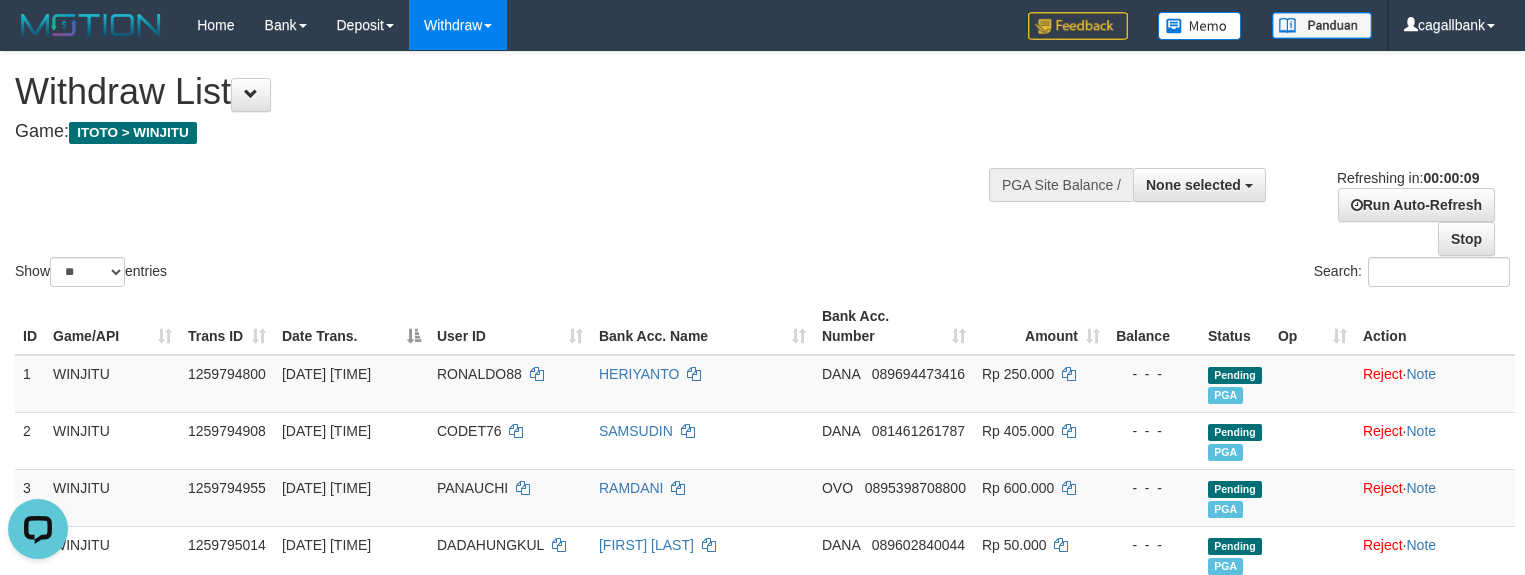 scroll, scrollTop: 0, scrollLeft: 0, axis: both 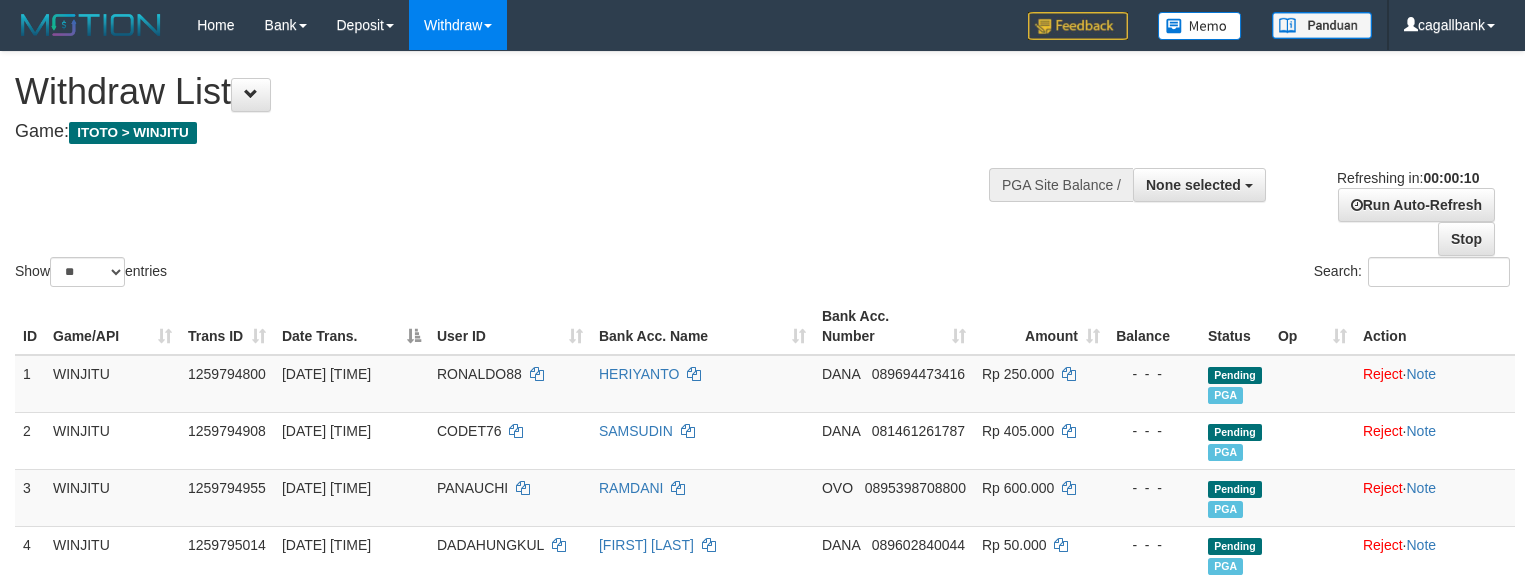 select 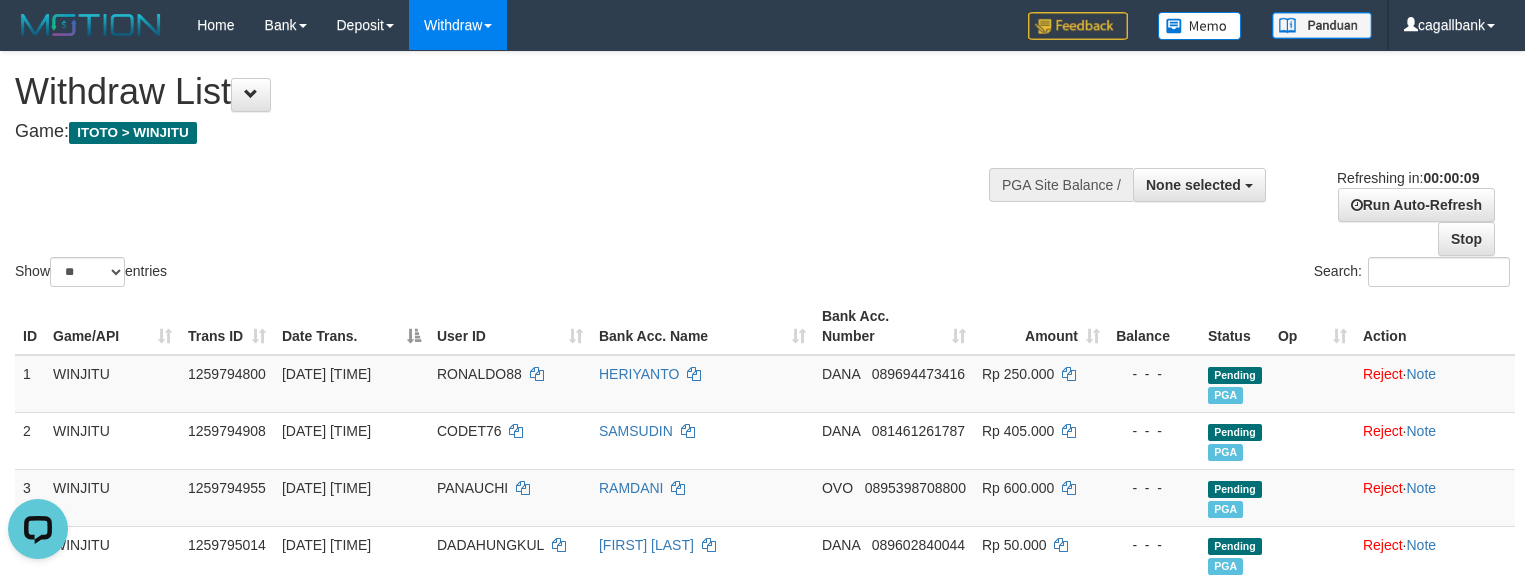 scroll, scrollTop: 0, scrollLeft: 0, axis: both 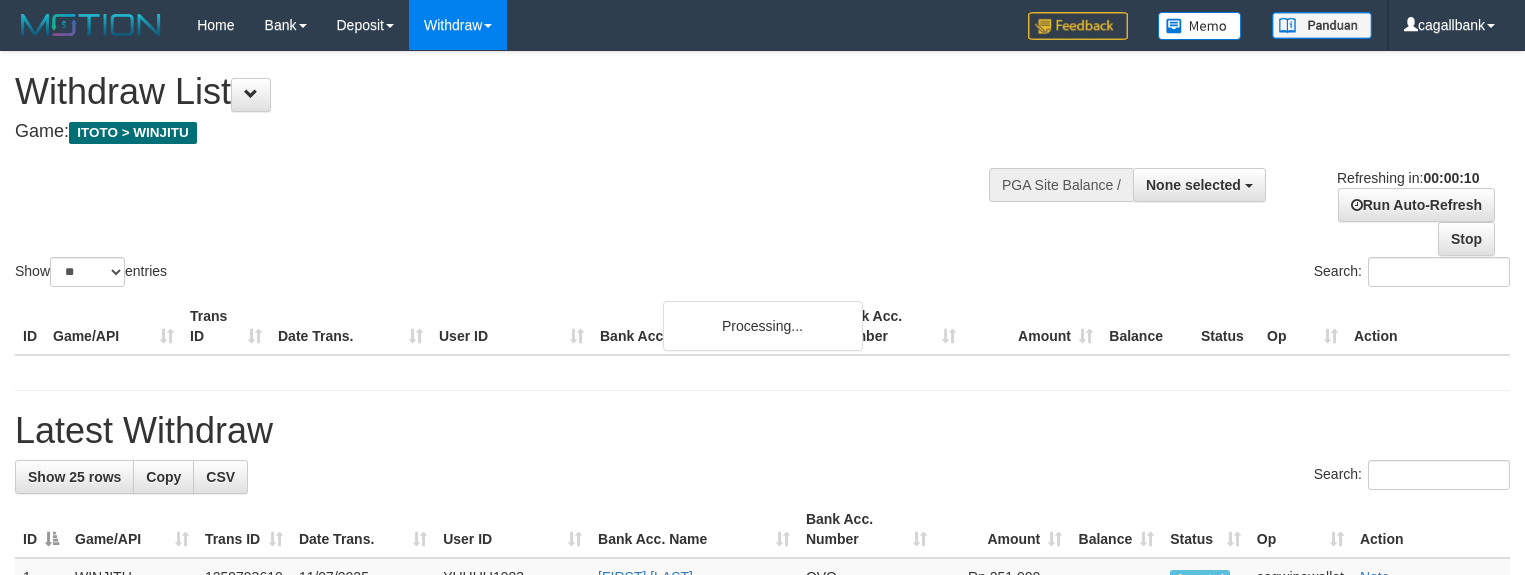 select 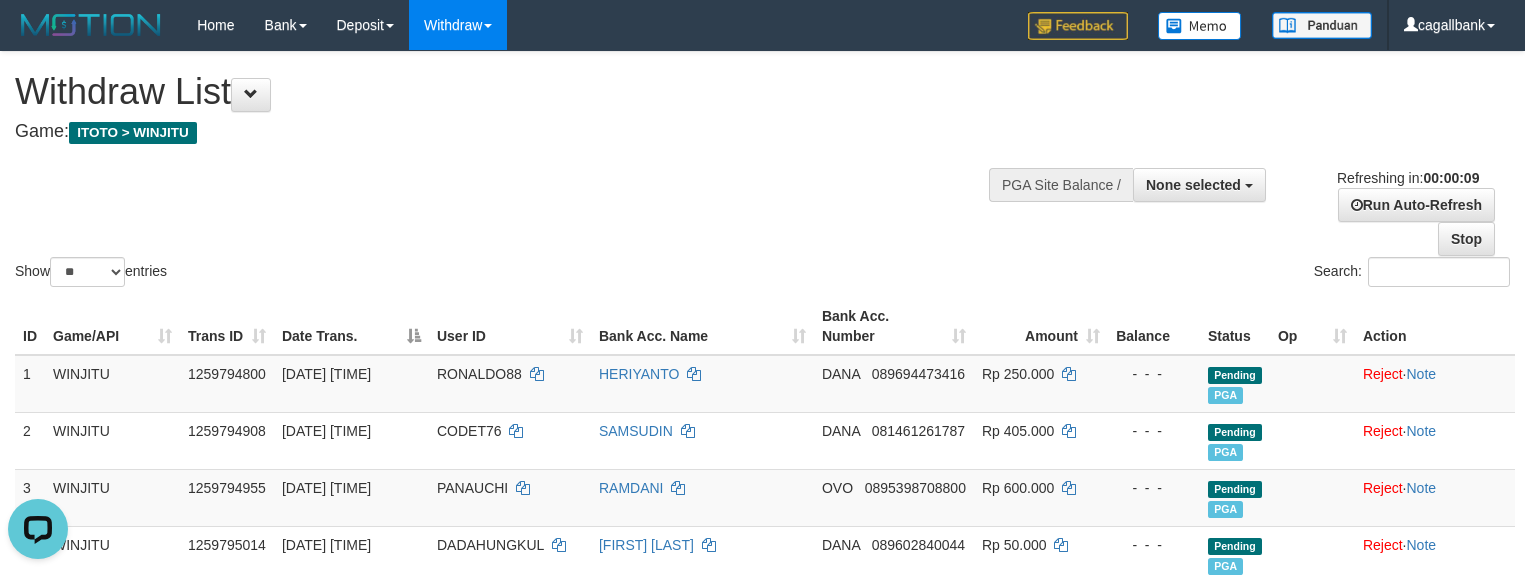 scroll, scrollTop: 0, scrollLeft: 0, axis: both 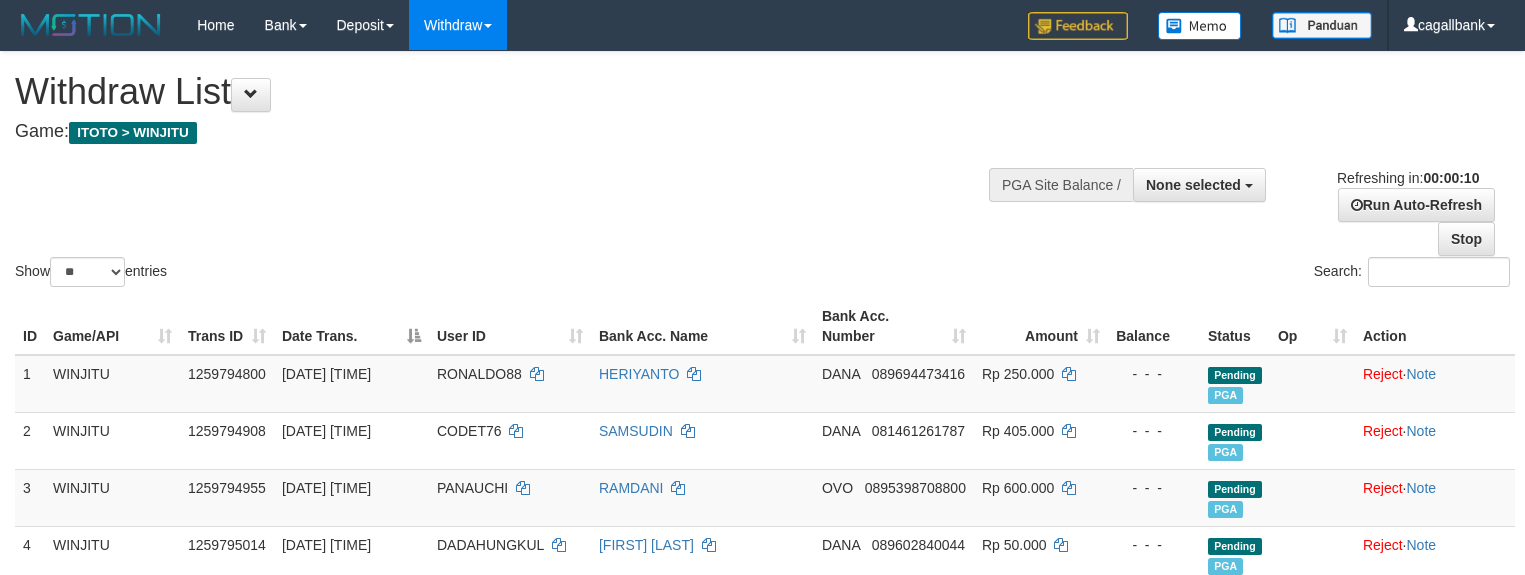 select 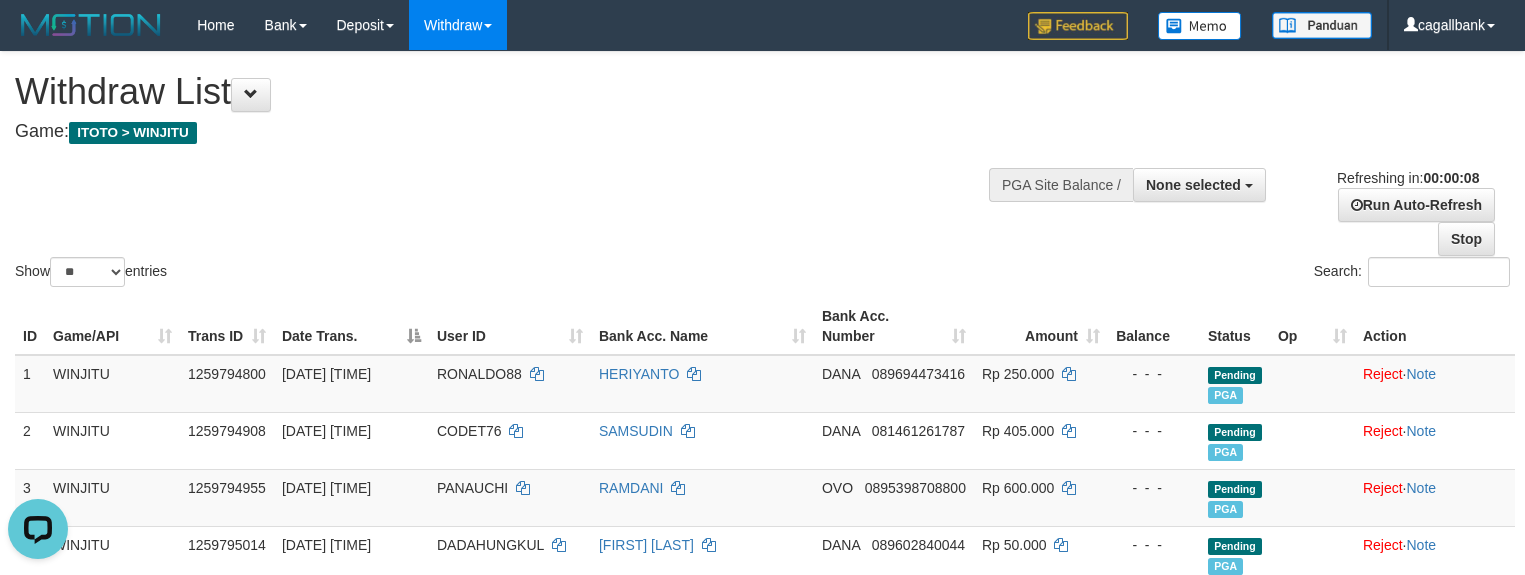 scroll, scrollTop: 0, scrollLeft: 0, axis: both 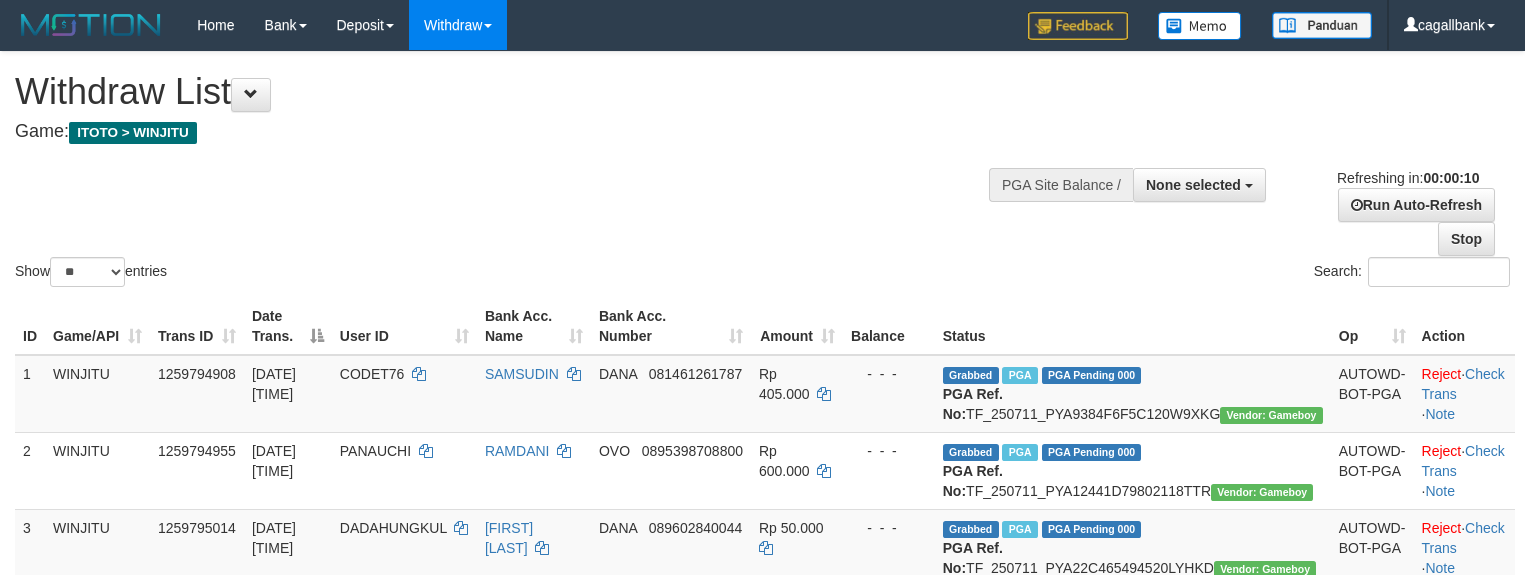 select 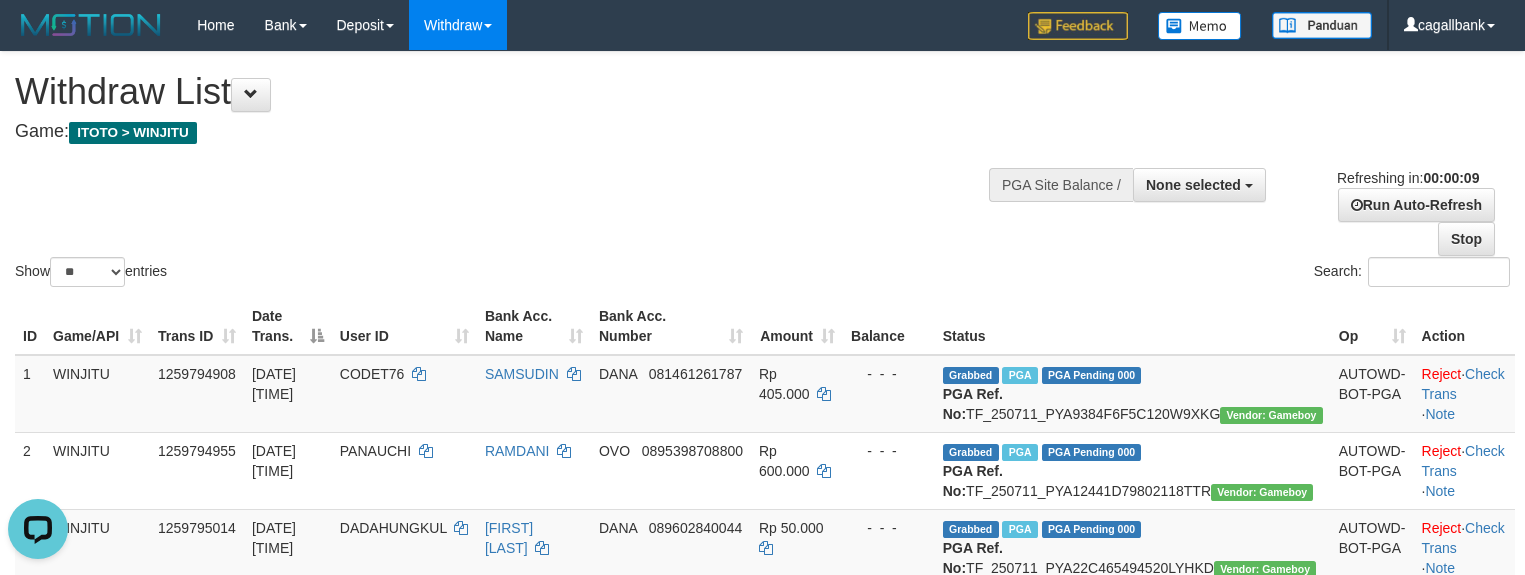 scroll, scrollTop: 0, scrollLeft: 0, axis: both 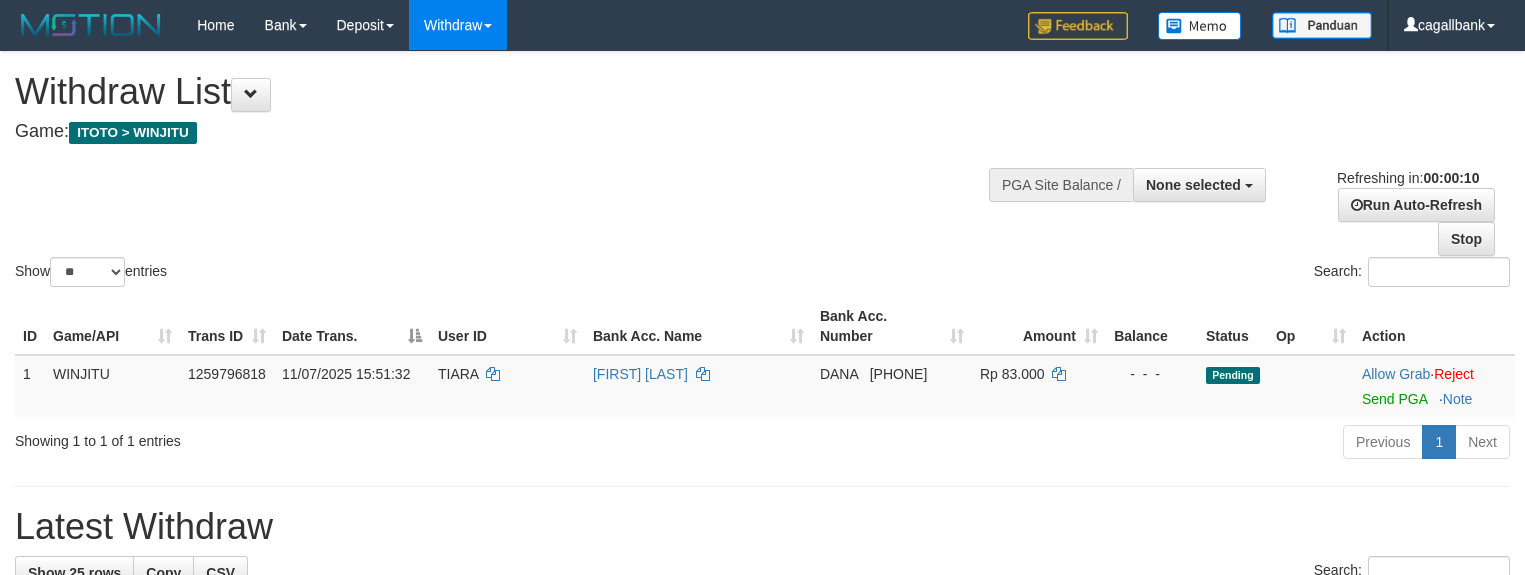 select 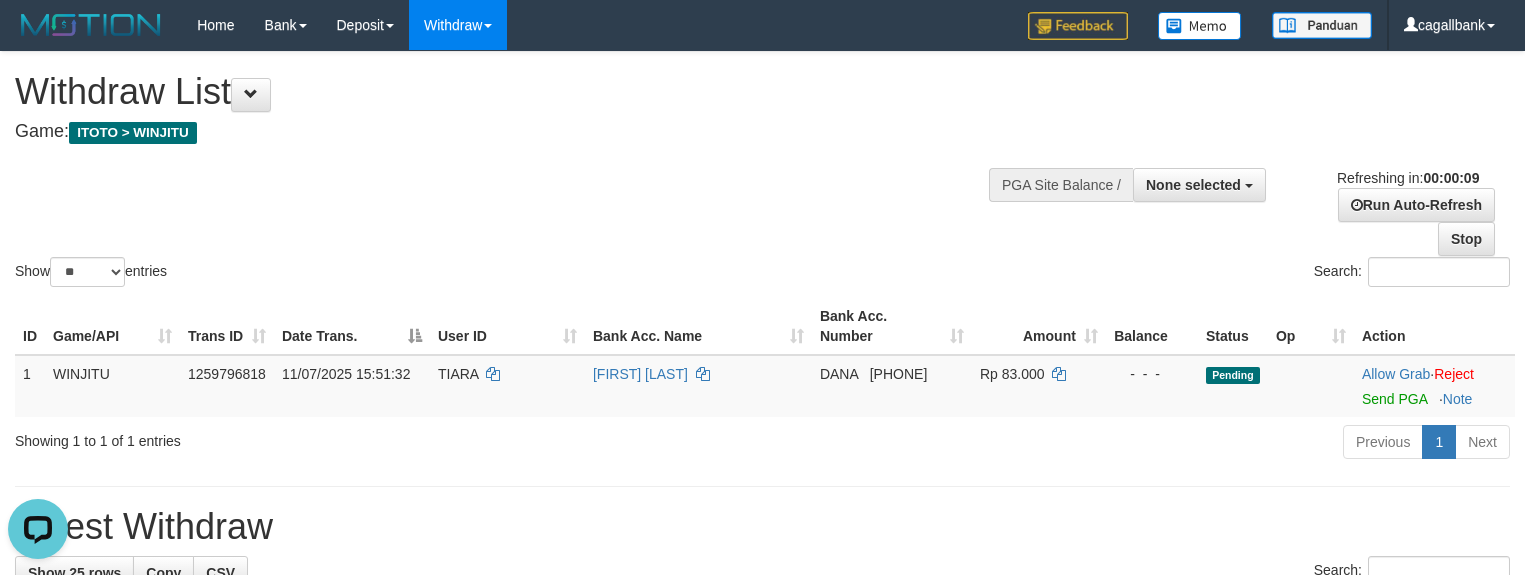 scroll, scrollTop: 0, scrollLeft: 0, axis: both 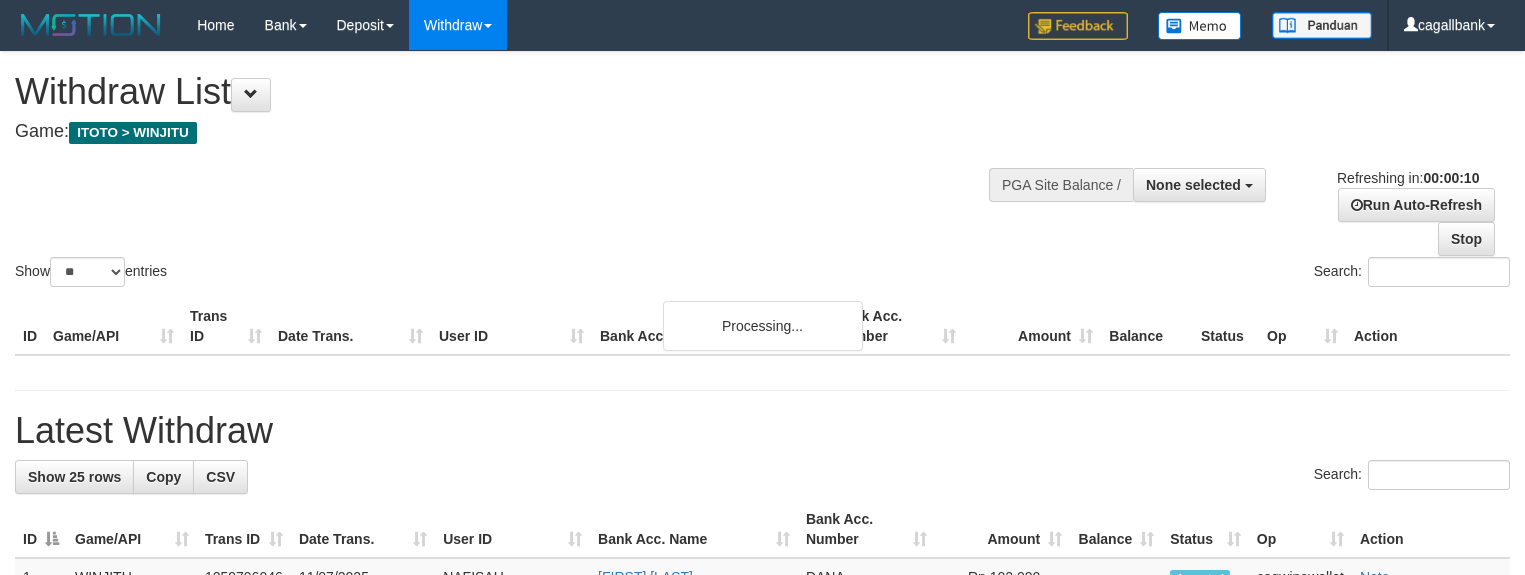 select 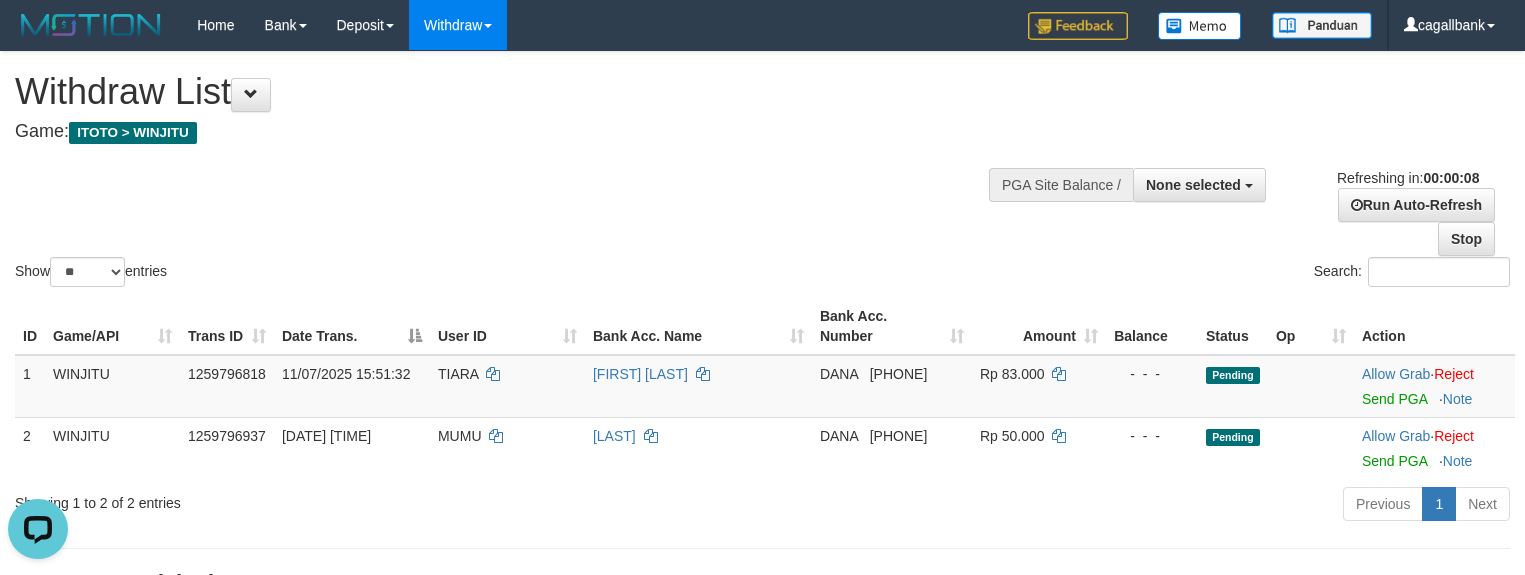 scroll, scrollTop: 0, scrollLeft: 0, axis: both 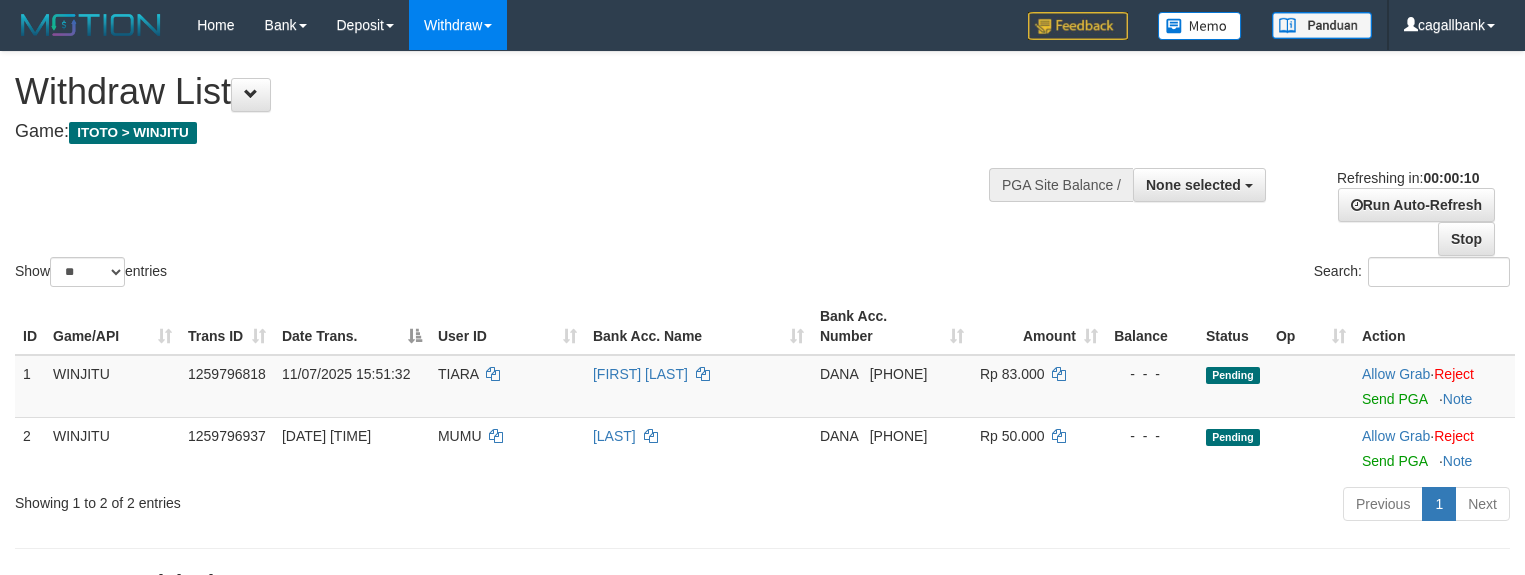 select 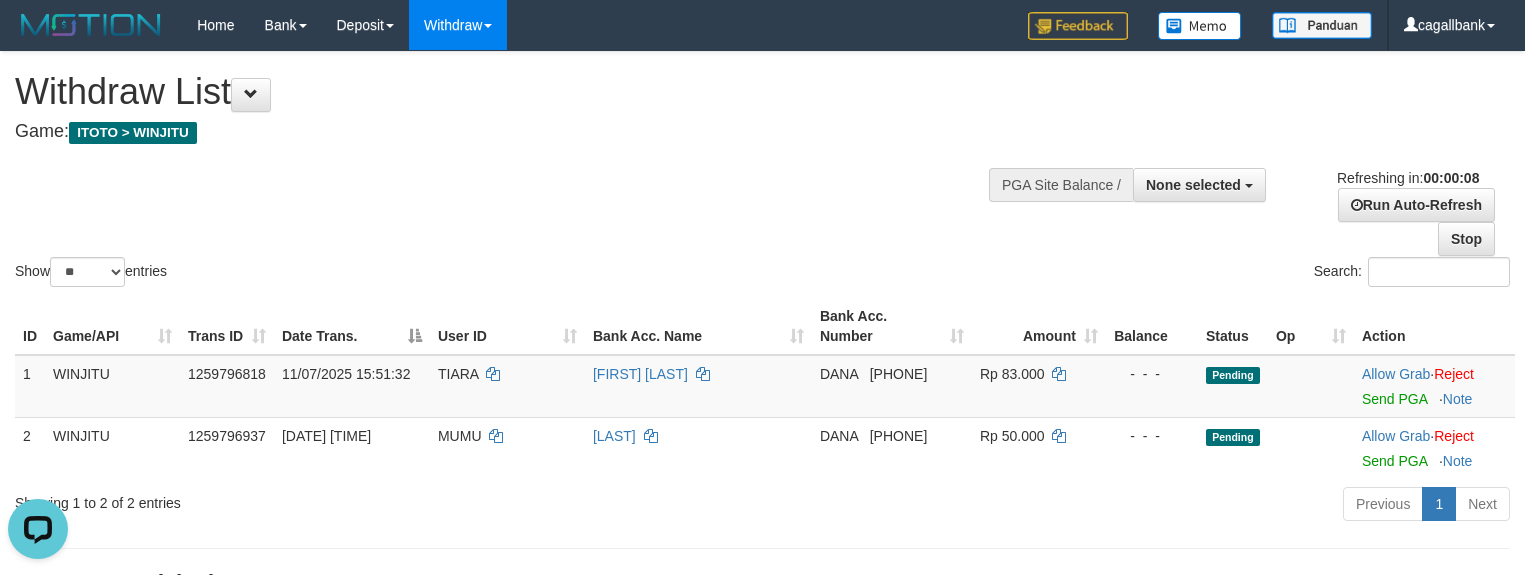 scroll, scrollTop: 0, scrollLeft: 0, axis: both 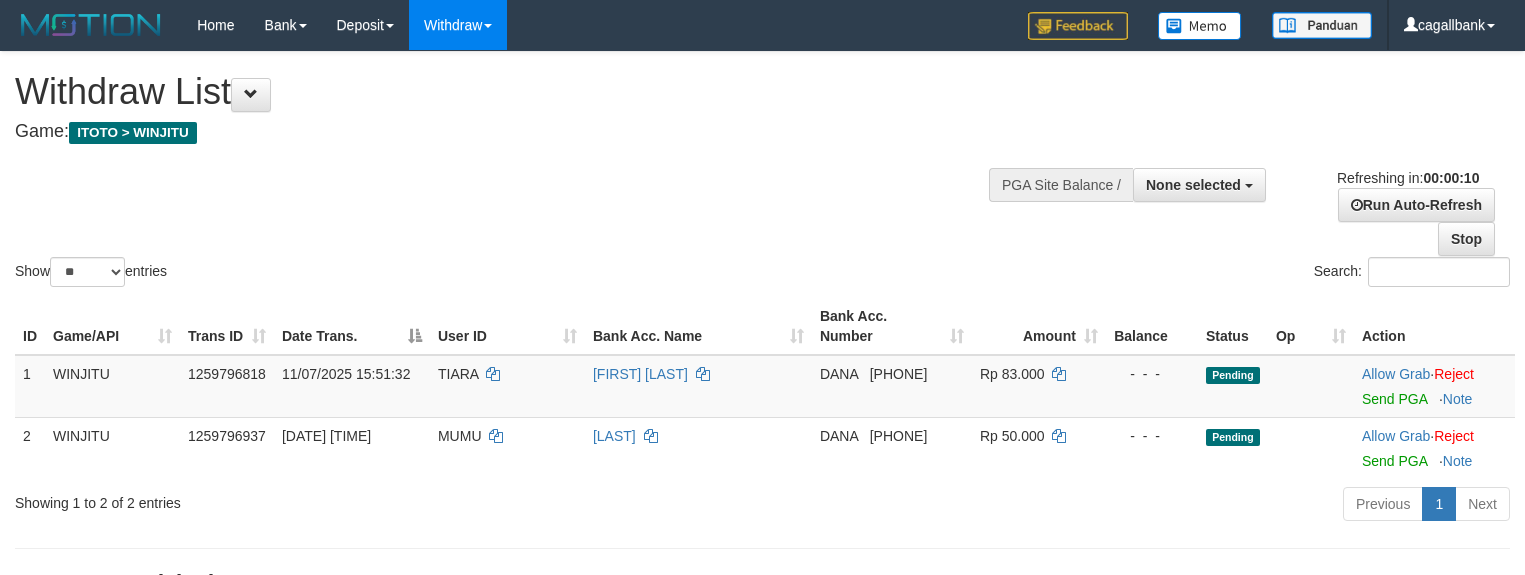 select 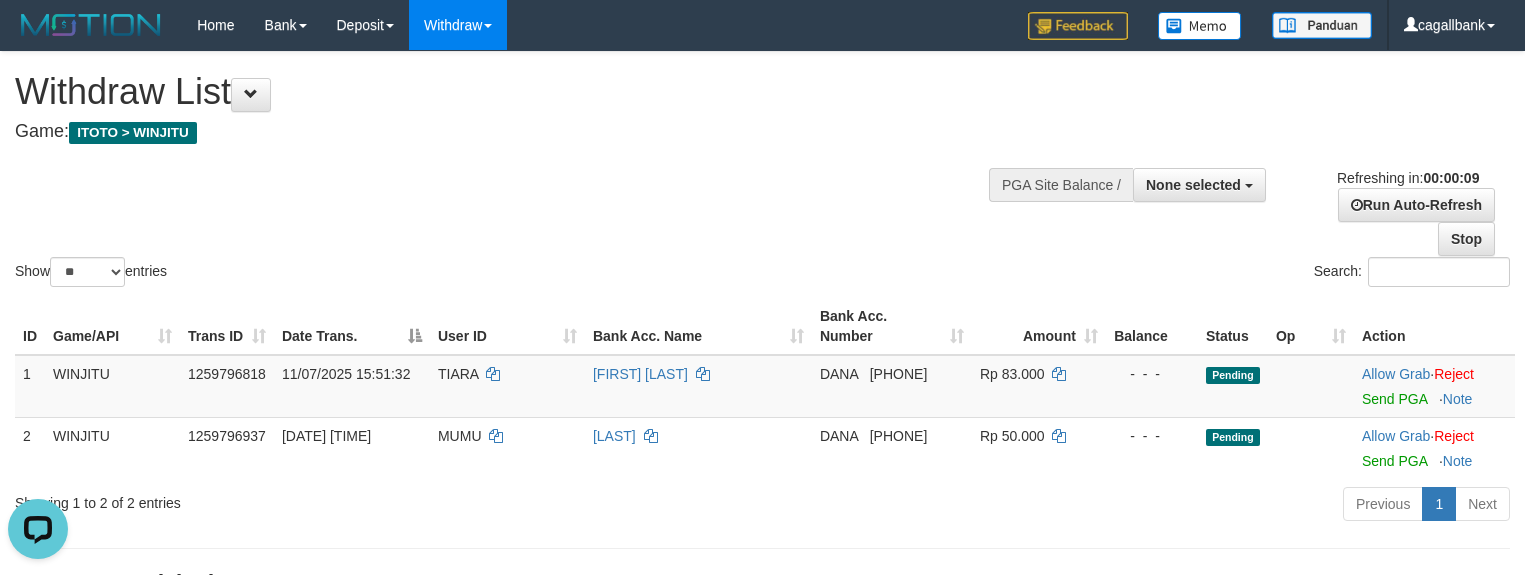 scroll, scrollTop: 0, scrollLeft: 0, axis: both 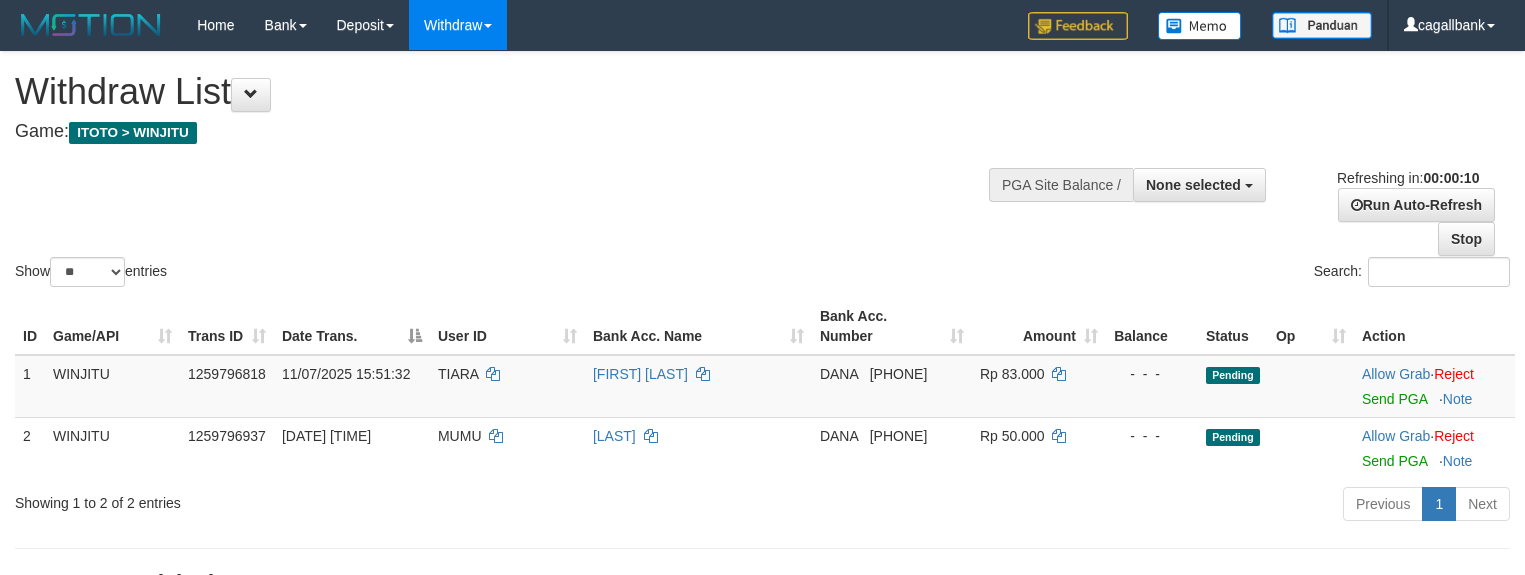 select 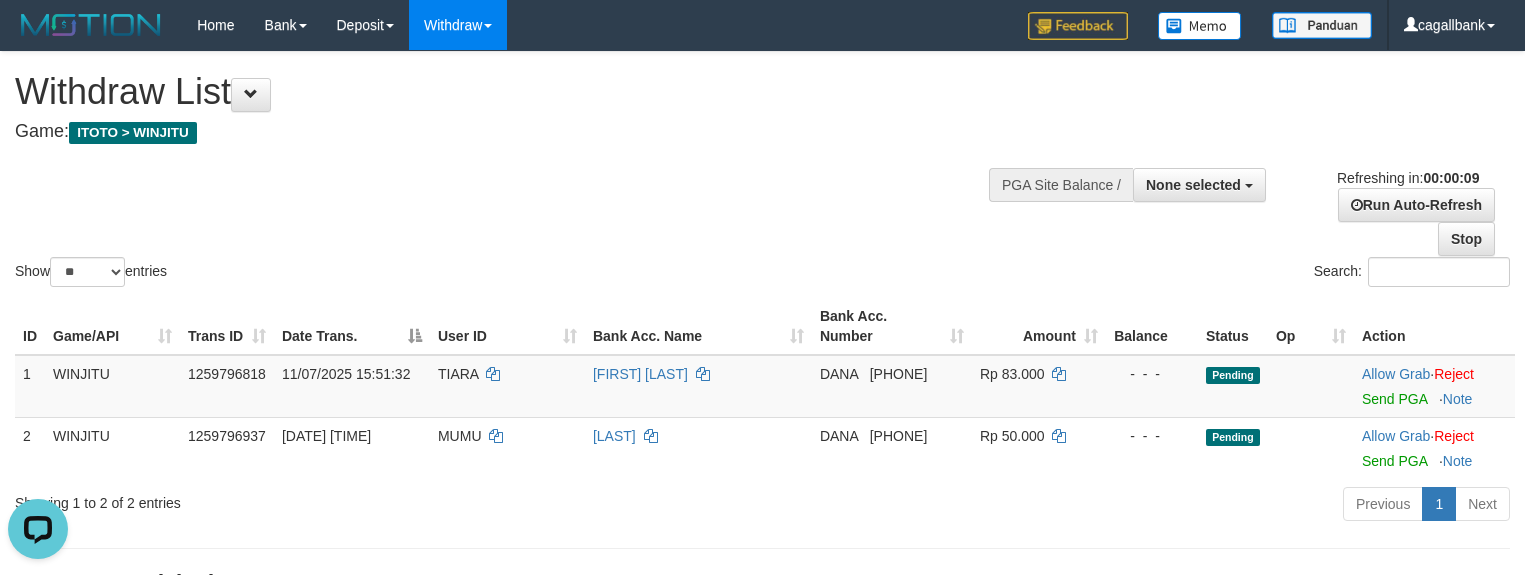 scroll, scrollTop: 0, scrollLeft: 0, axis: both 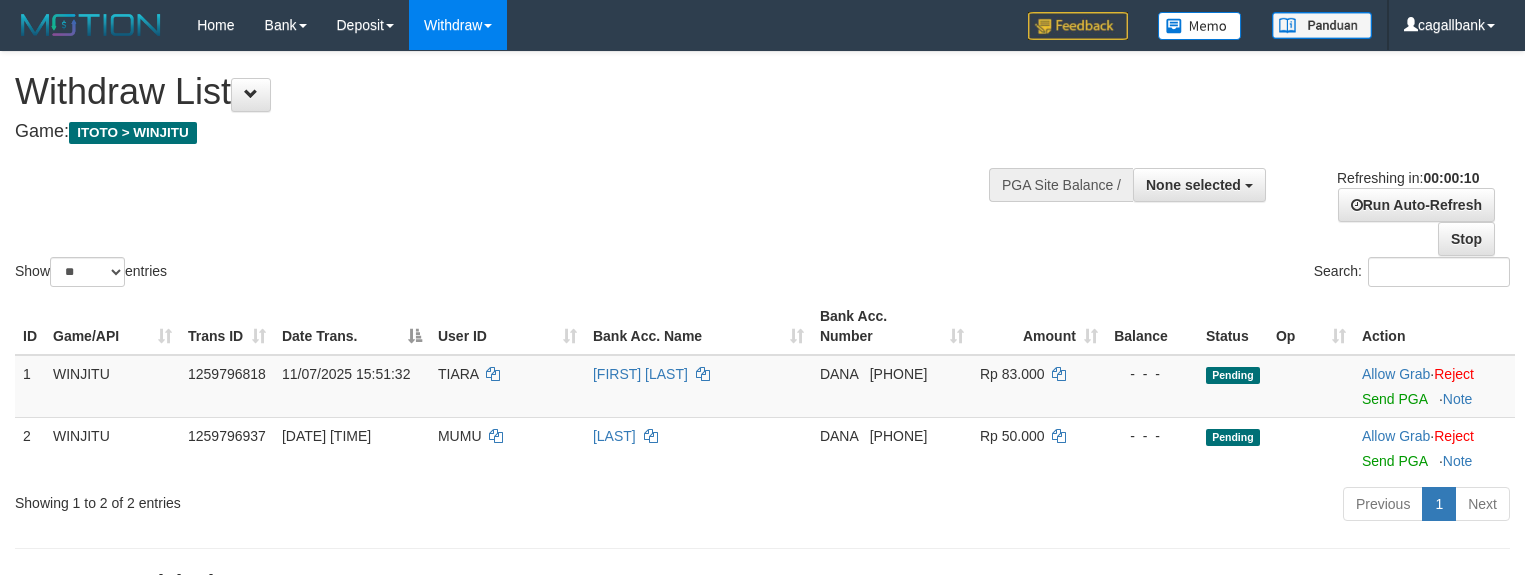 select 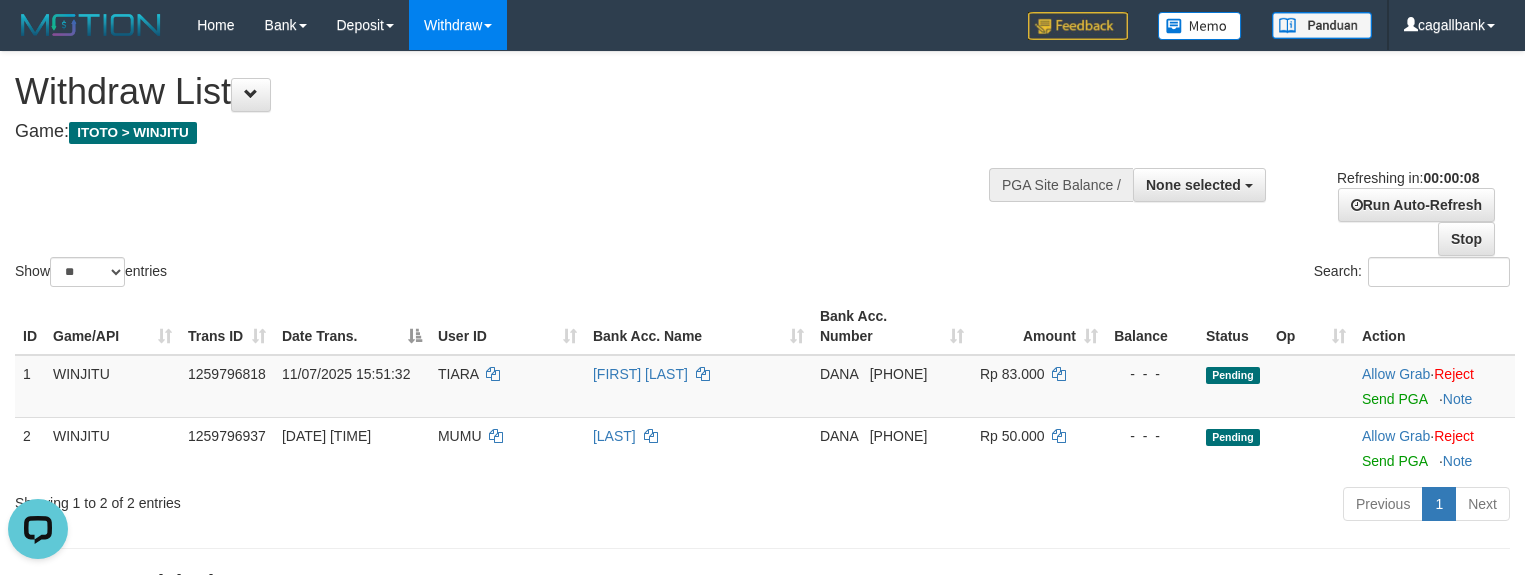 scroll, scrollTop: 0, scrollLeft: 0, axis: both 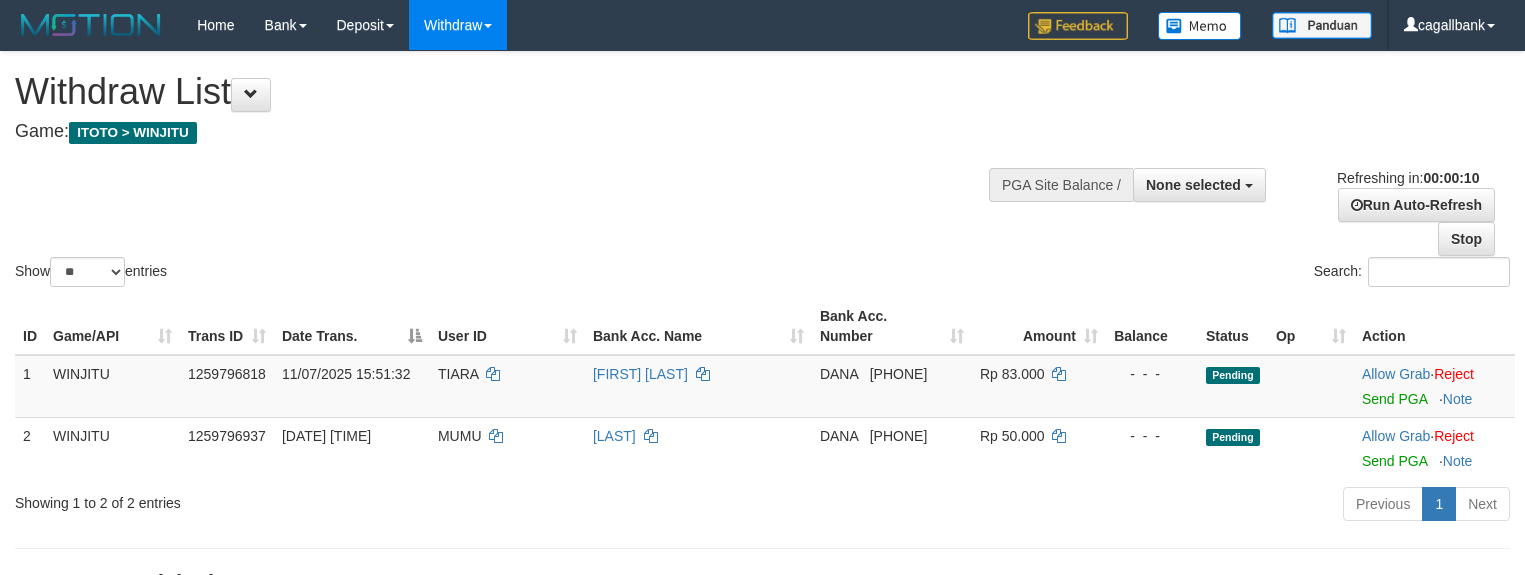 select 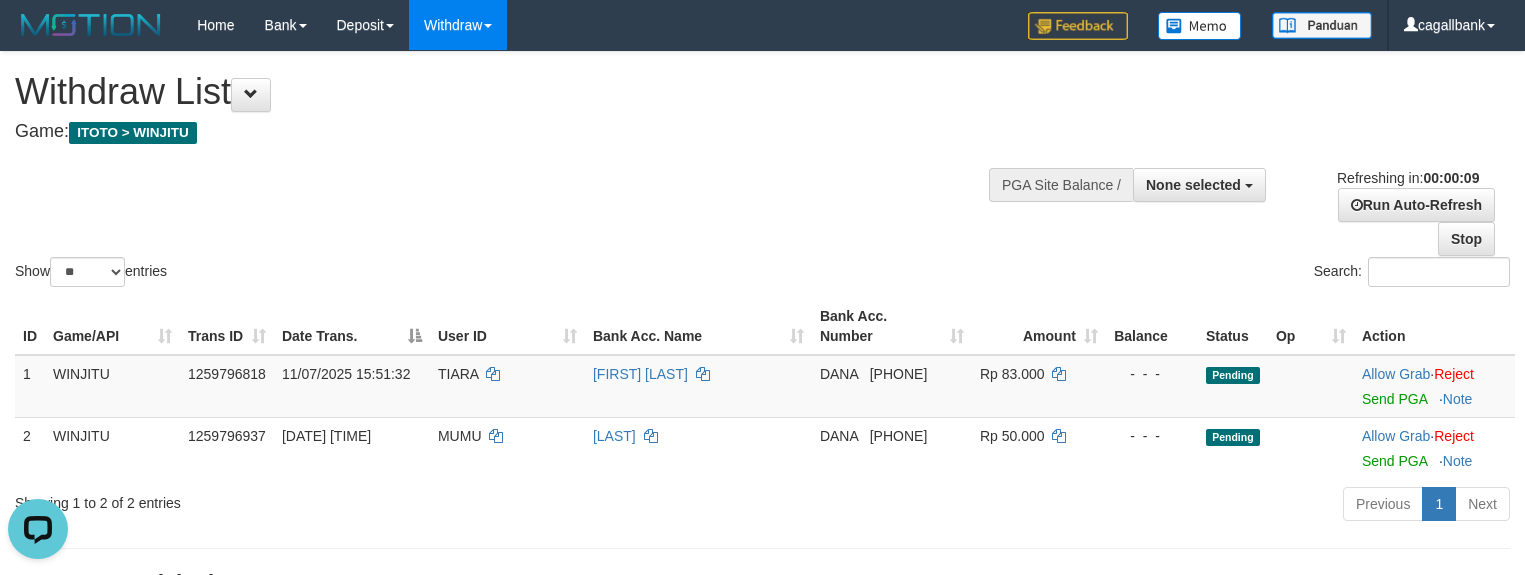 scroll, scrollTop: 0, scrollLeft: 0, axis: both 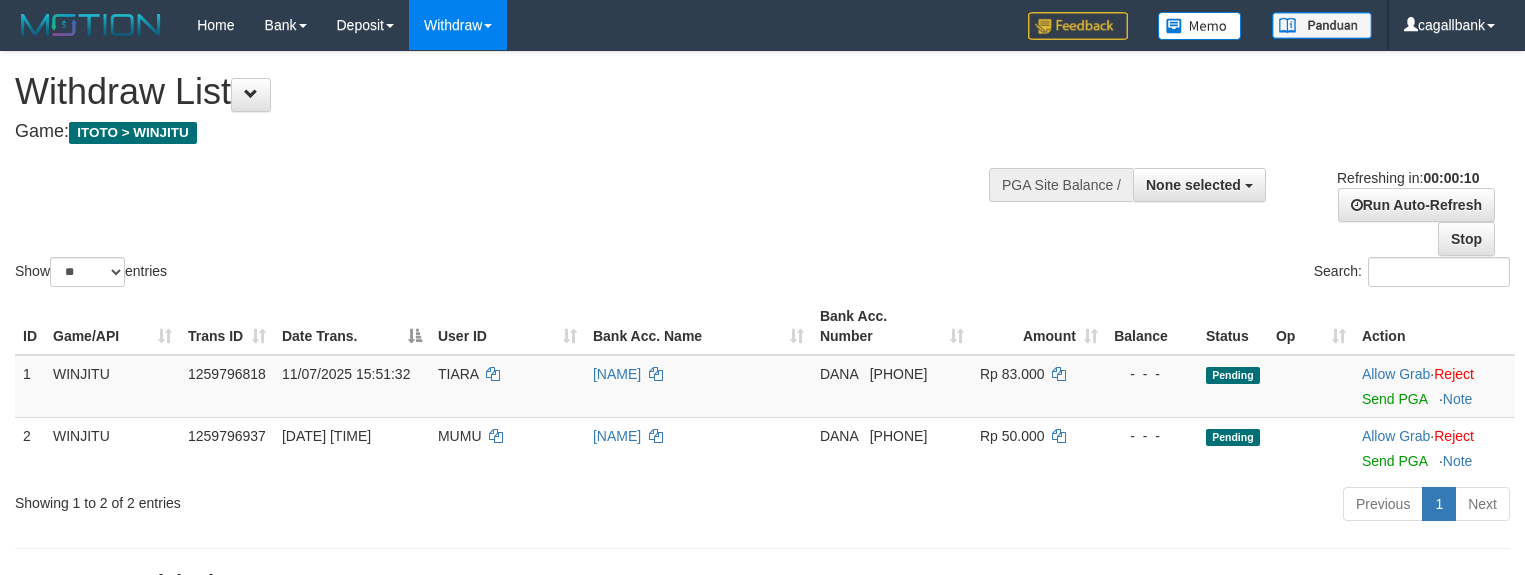 select 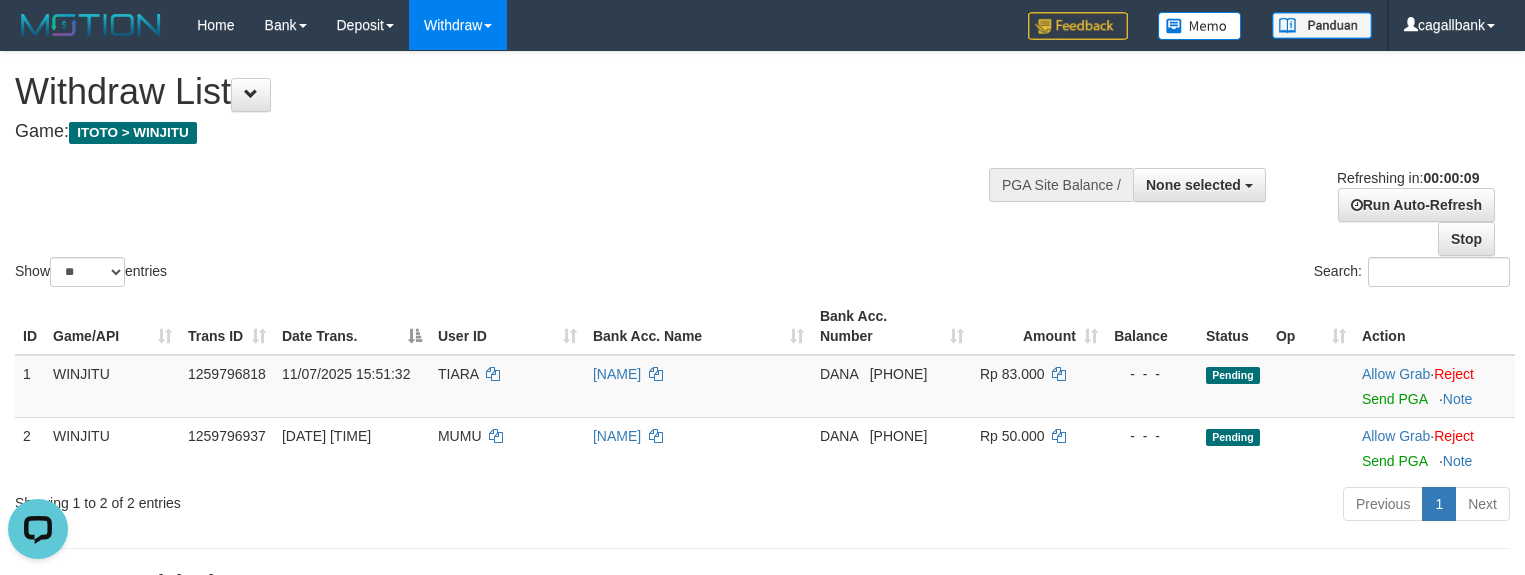 scroll, scrollTop: 0, scrollLeft: 0, axis: both 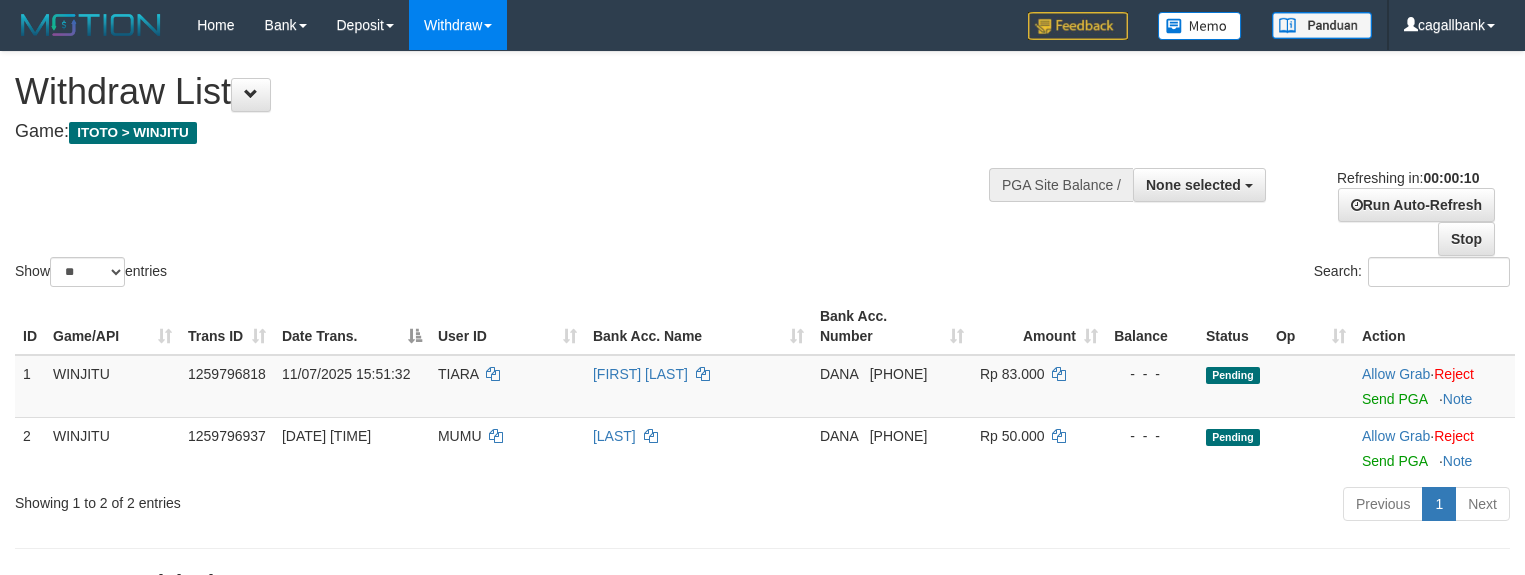select 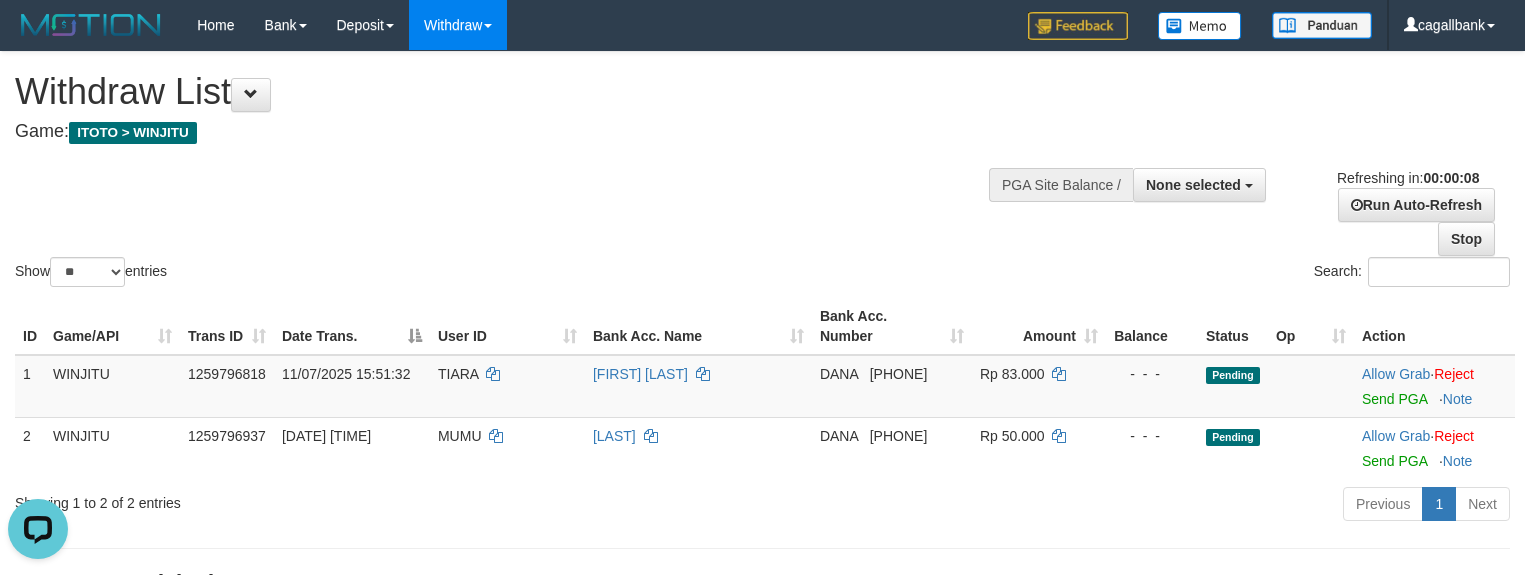 scroll, scrollTop: 0, scrollLeft: 0, axis: both 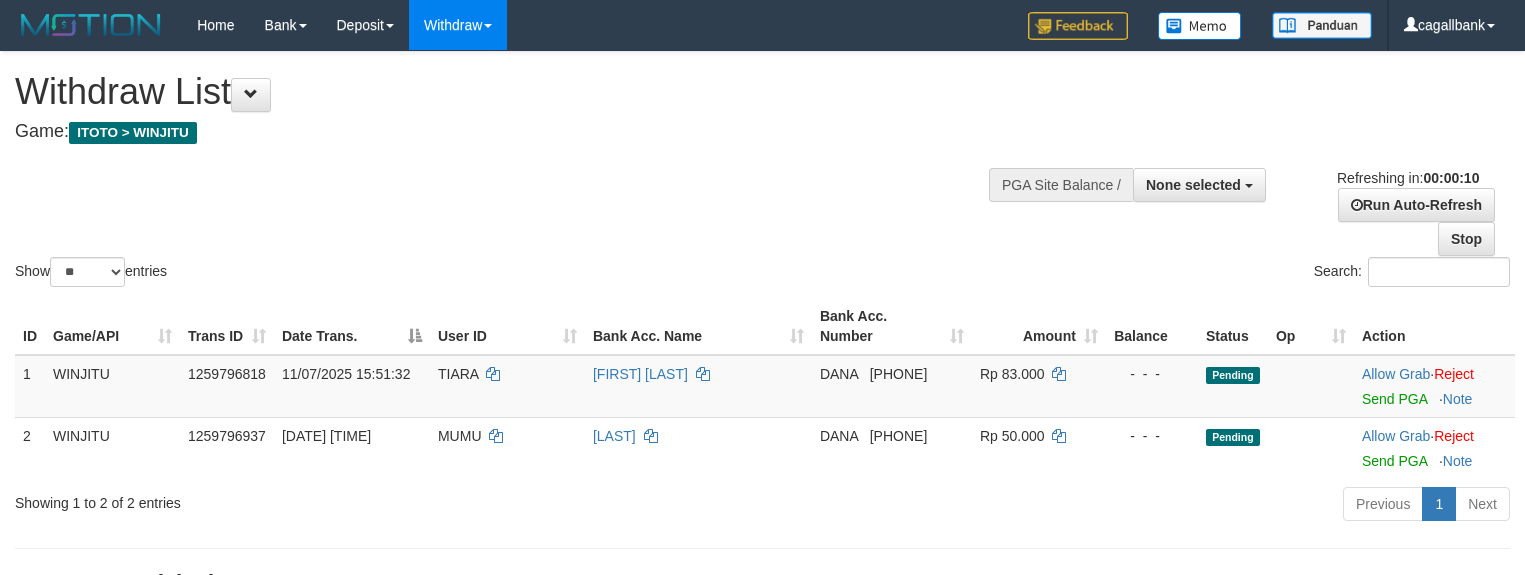 select 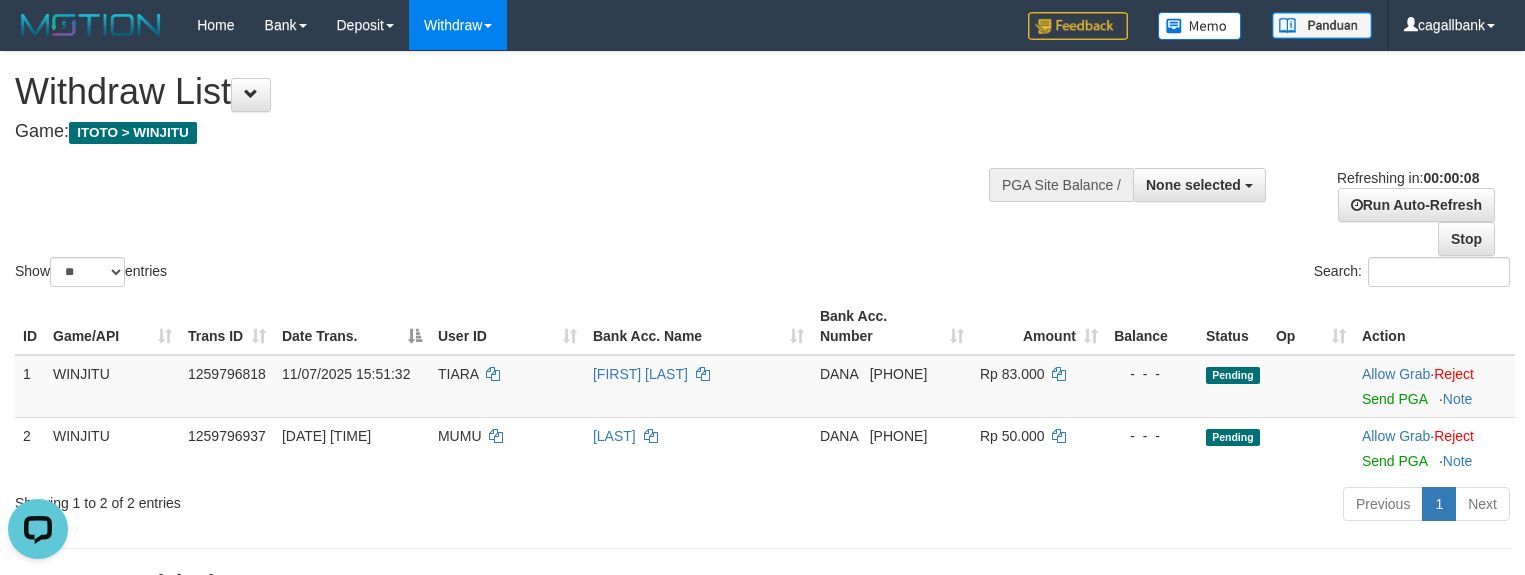 scroll, scrollTop: 0, scrollLeft: 0, axis: both 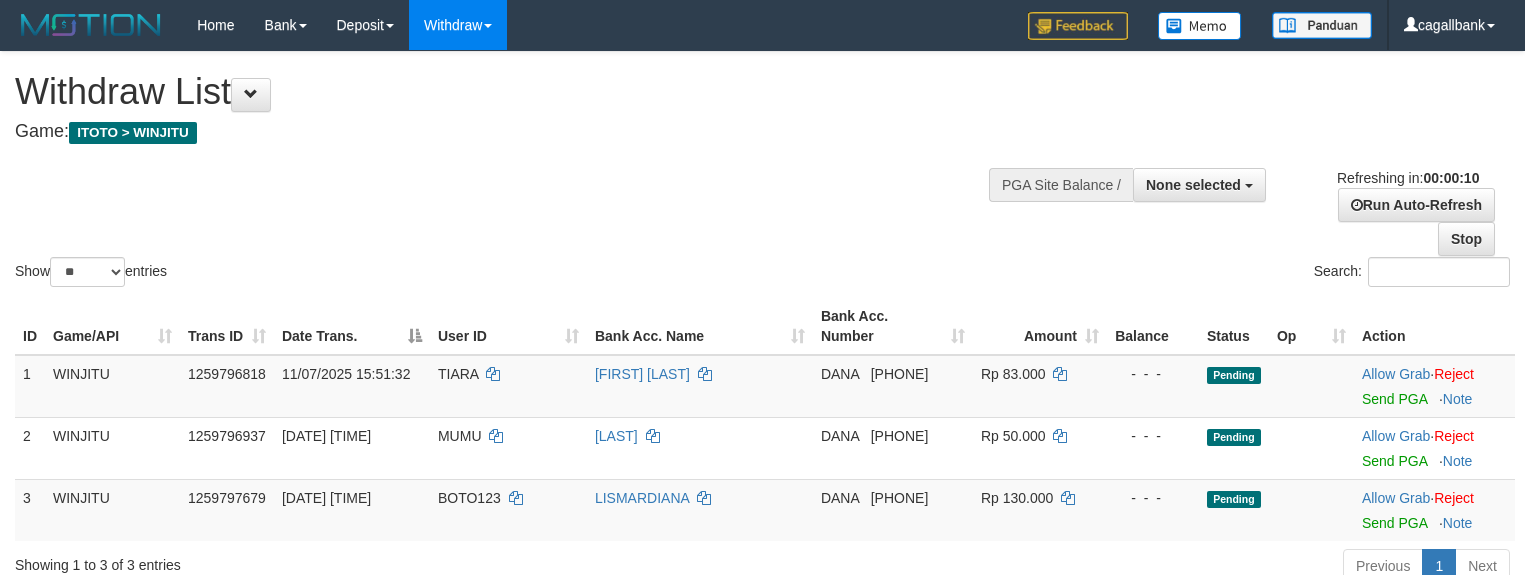 select 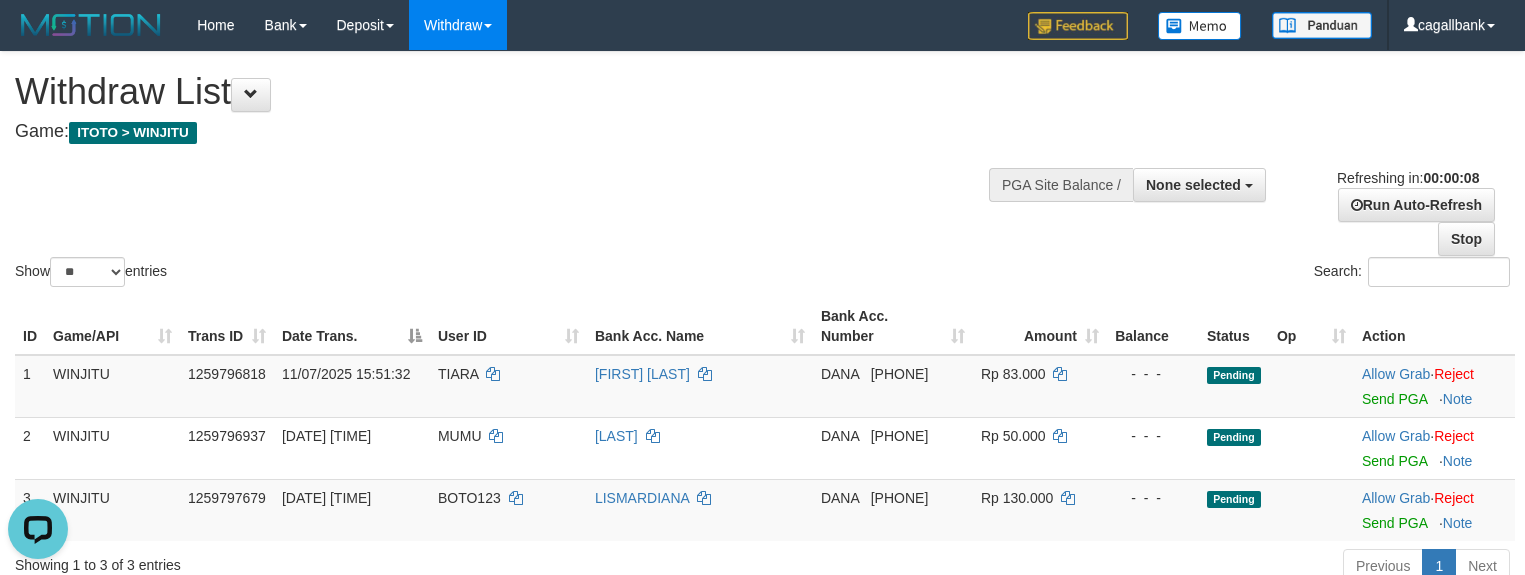 scroll, scrollTop: 0, scrollLeft: 0, axis: both 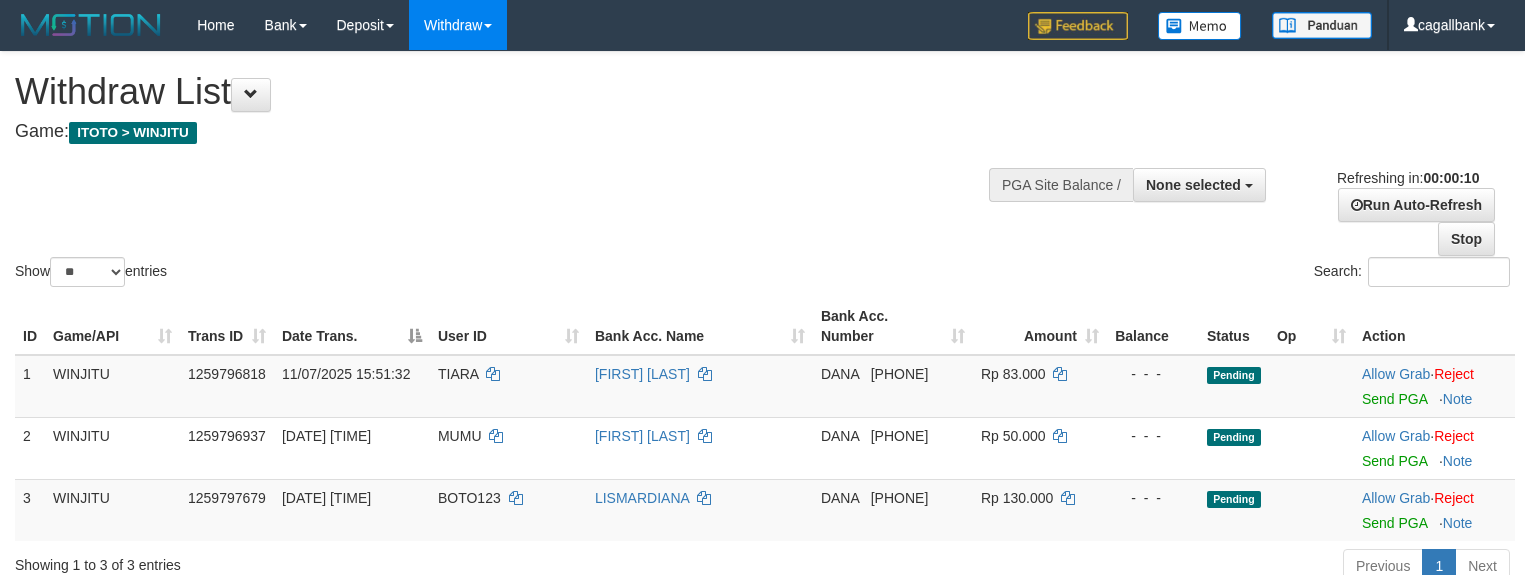 select 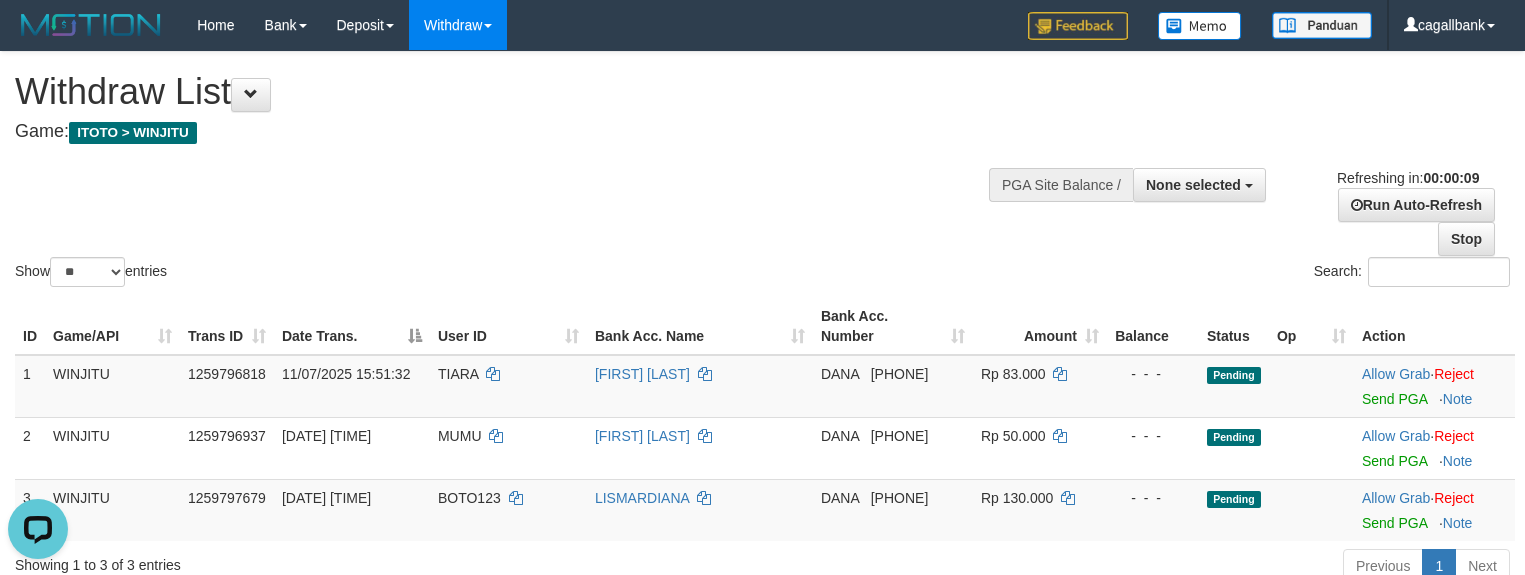scroll, scrollTop: 0, scrollLeft: 0, axis: both 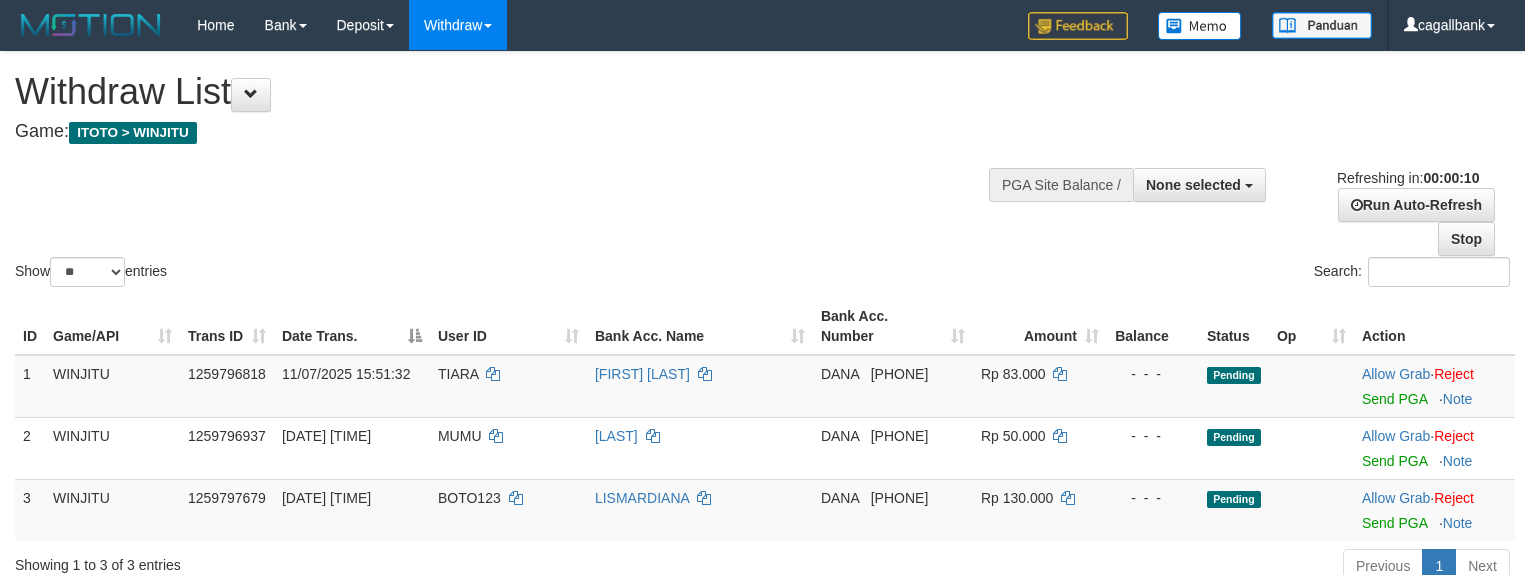 select 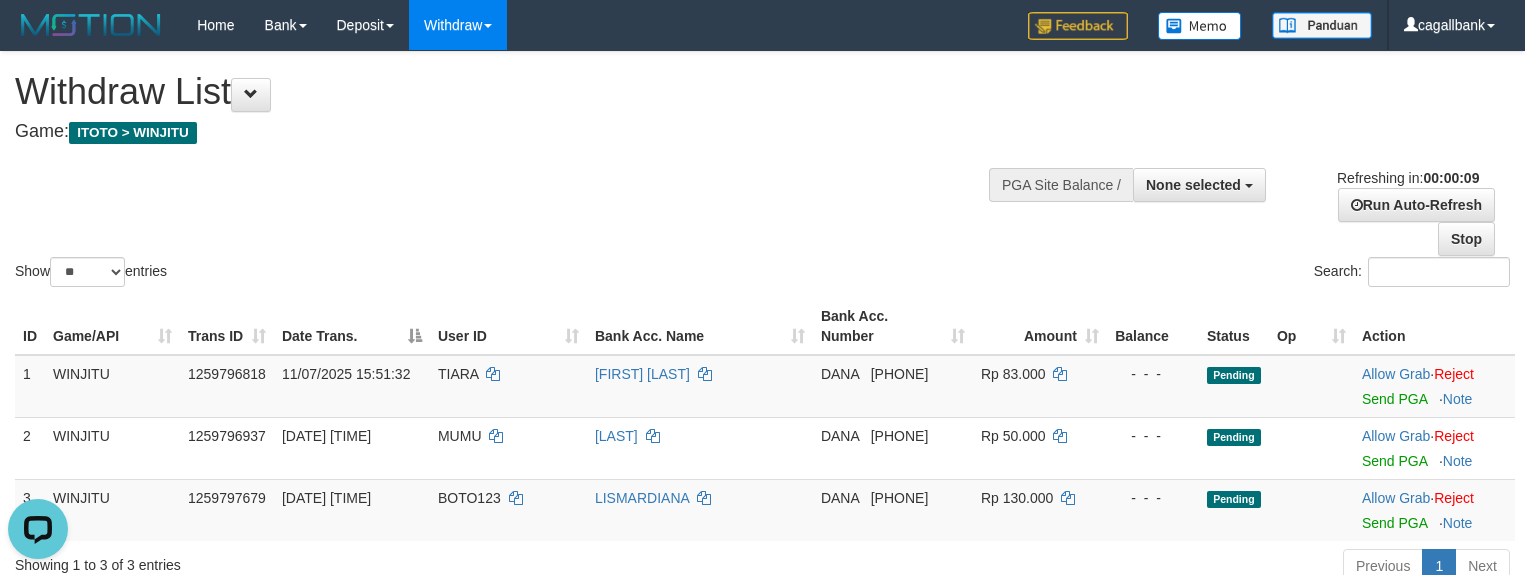 scroll, scrollTop: 0, scrollLeft: 0, axis: both 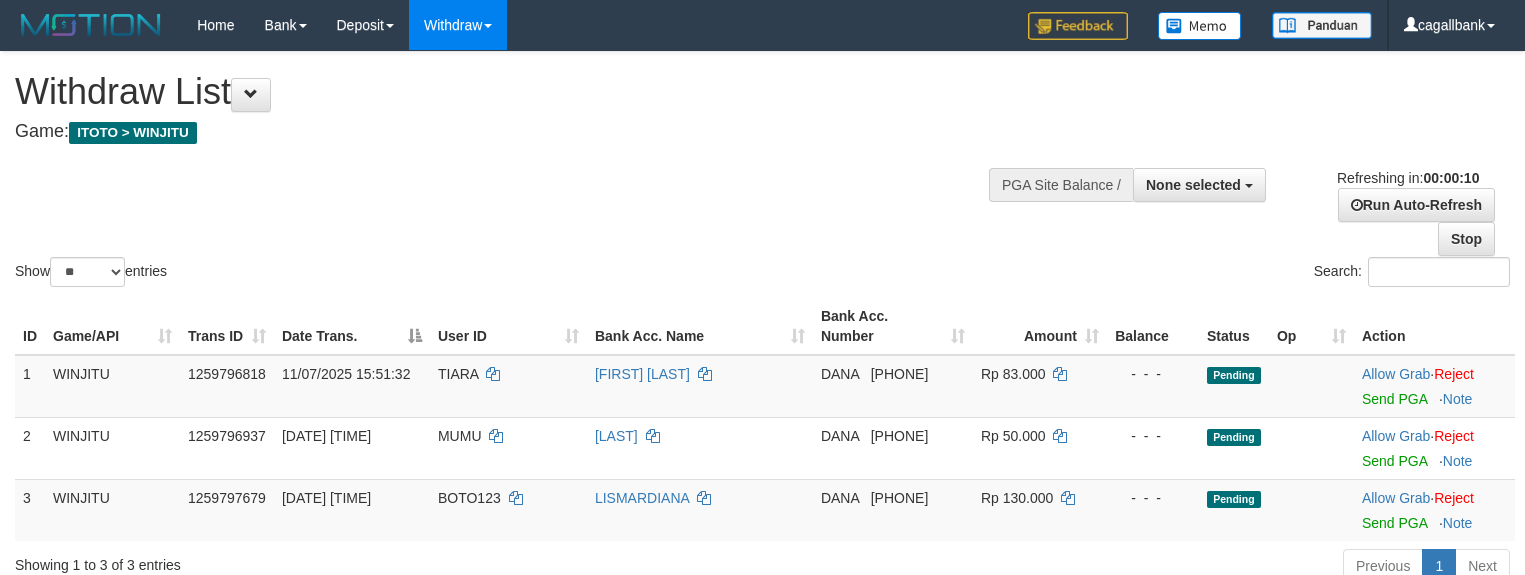 select 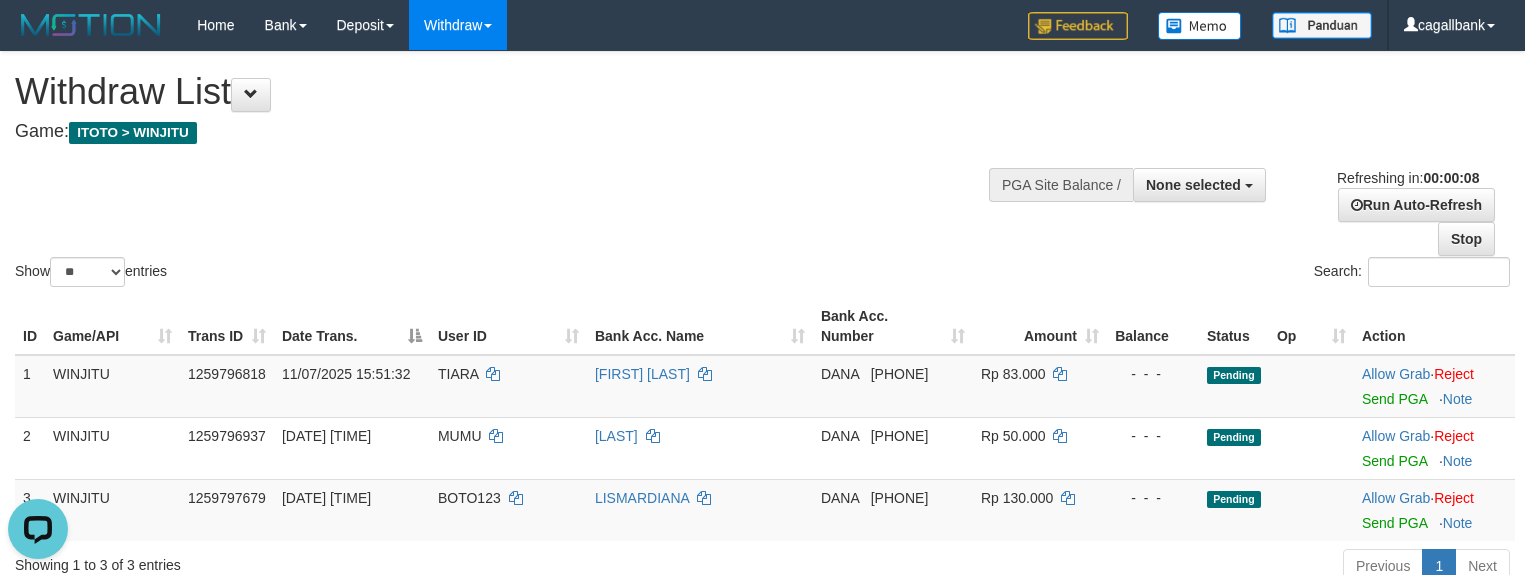 scroll, scrollTop: 0, scrollLeft: 0, axis: both 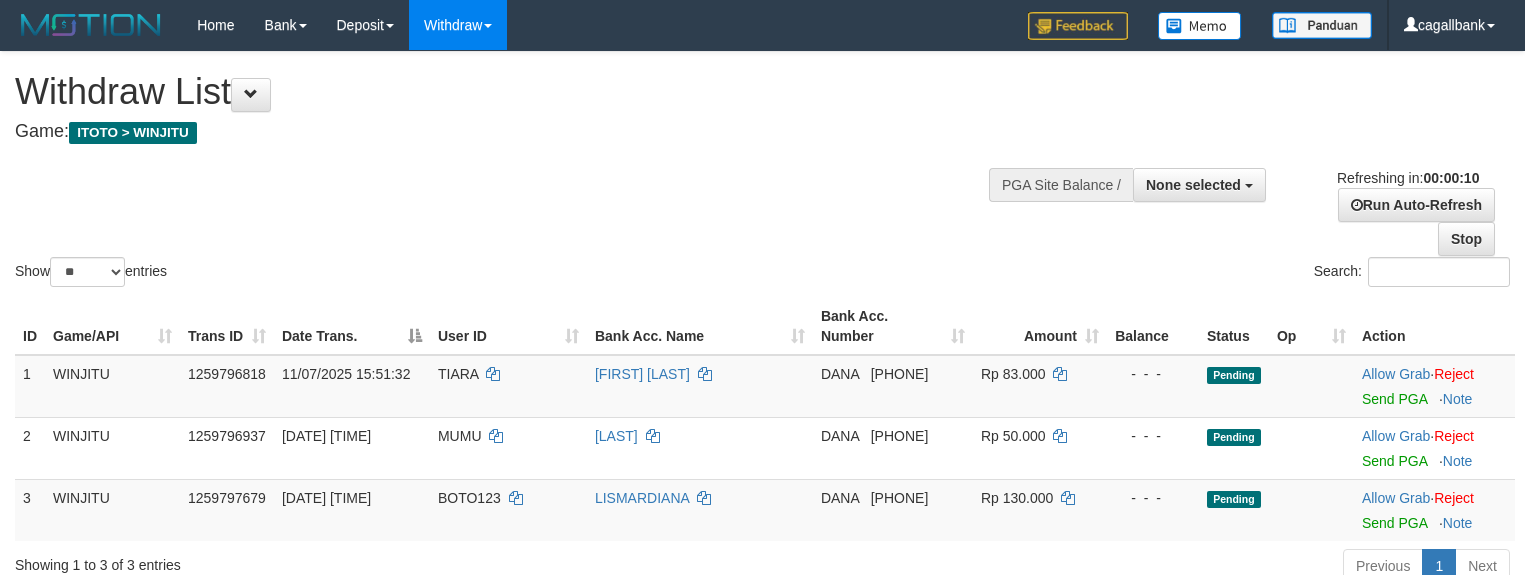 select 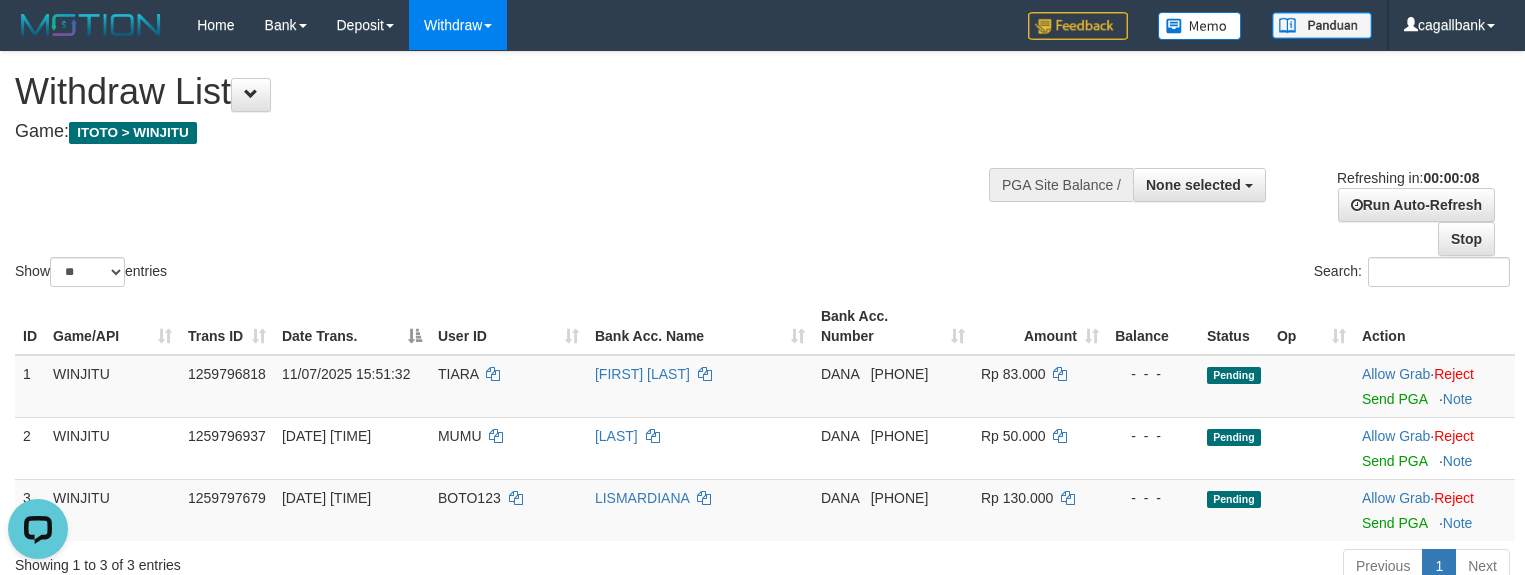 scroll, scrollTop: 0, scrollLeft: 0, axis: both 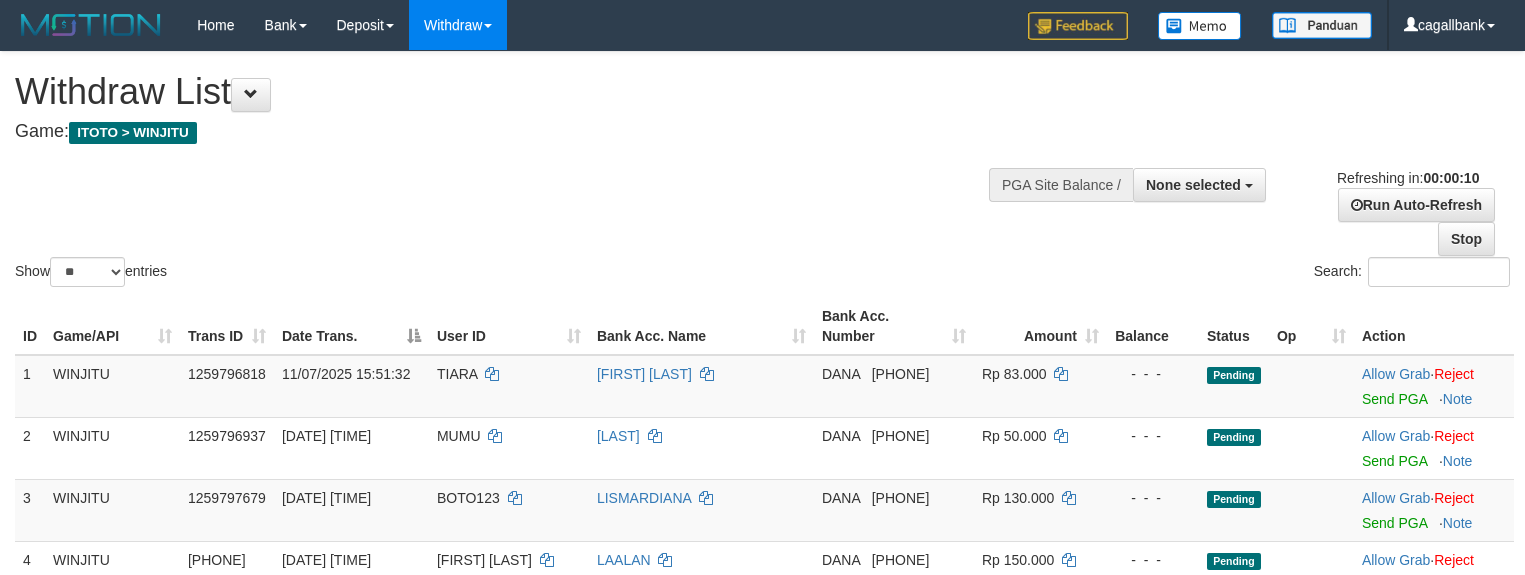 select 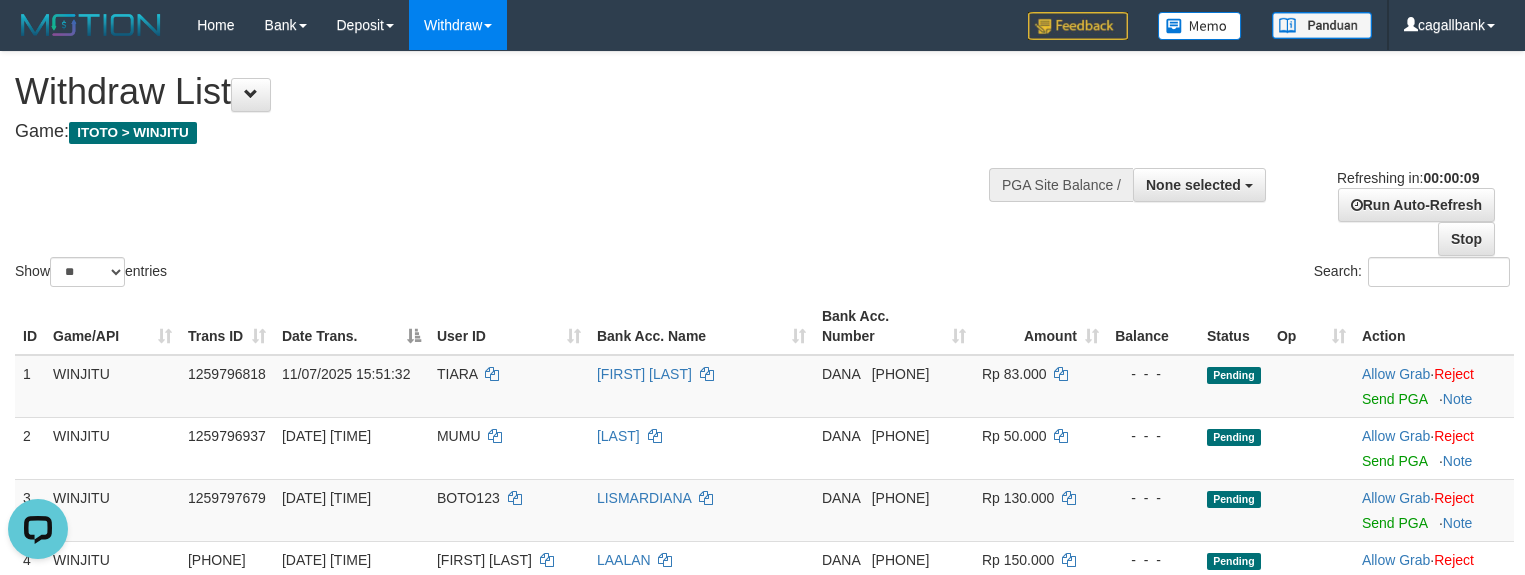 scroll, scrollTop: 0, scrollLeft: 0, axis: both 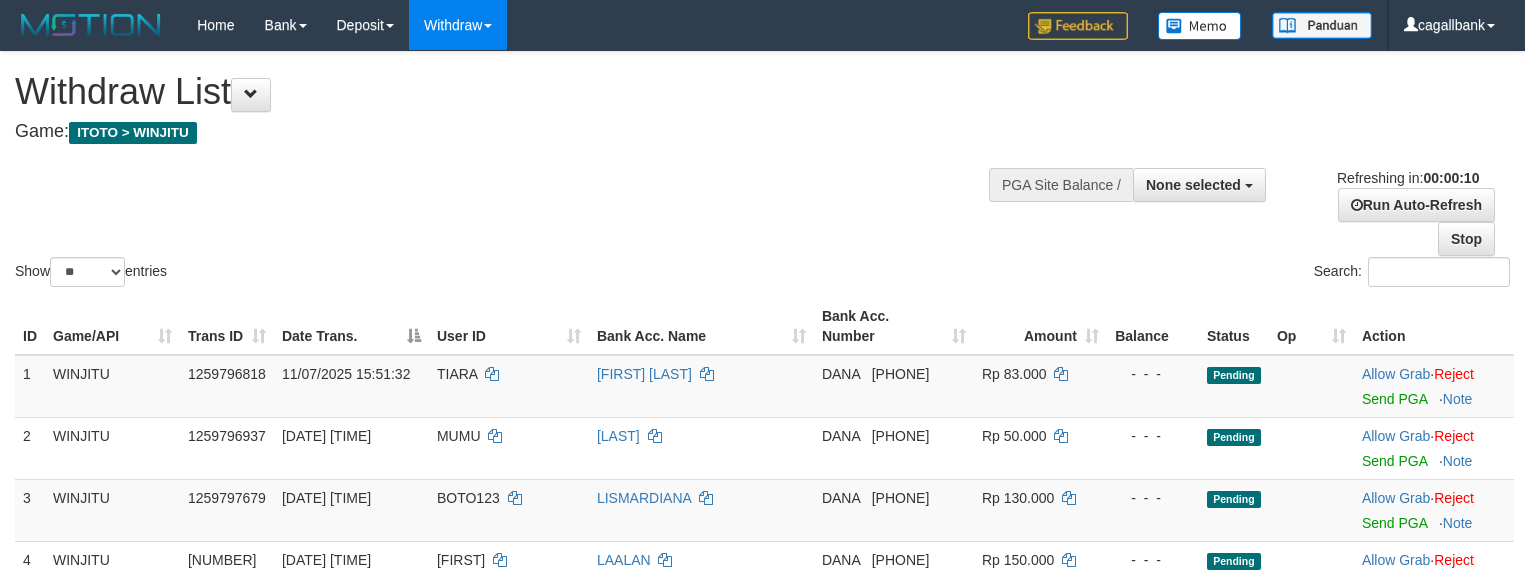 select 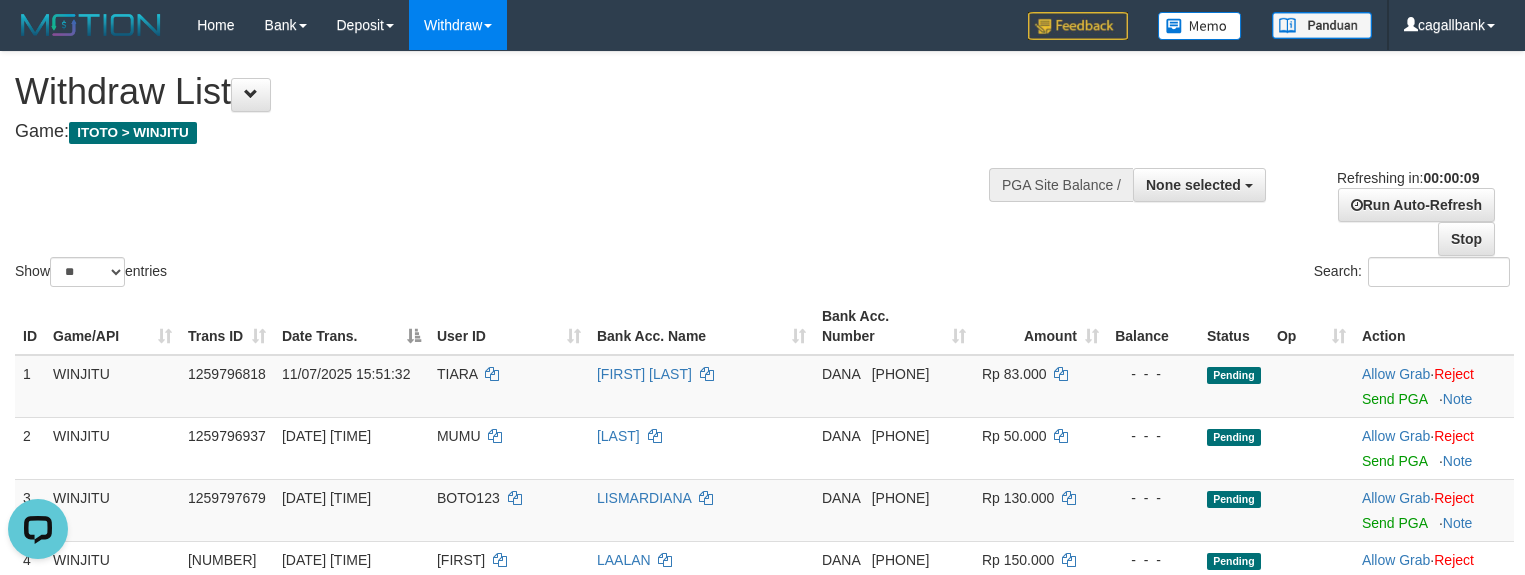 scroll, scrollTop: 0, scrollLeft: 0, axis: both 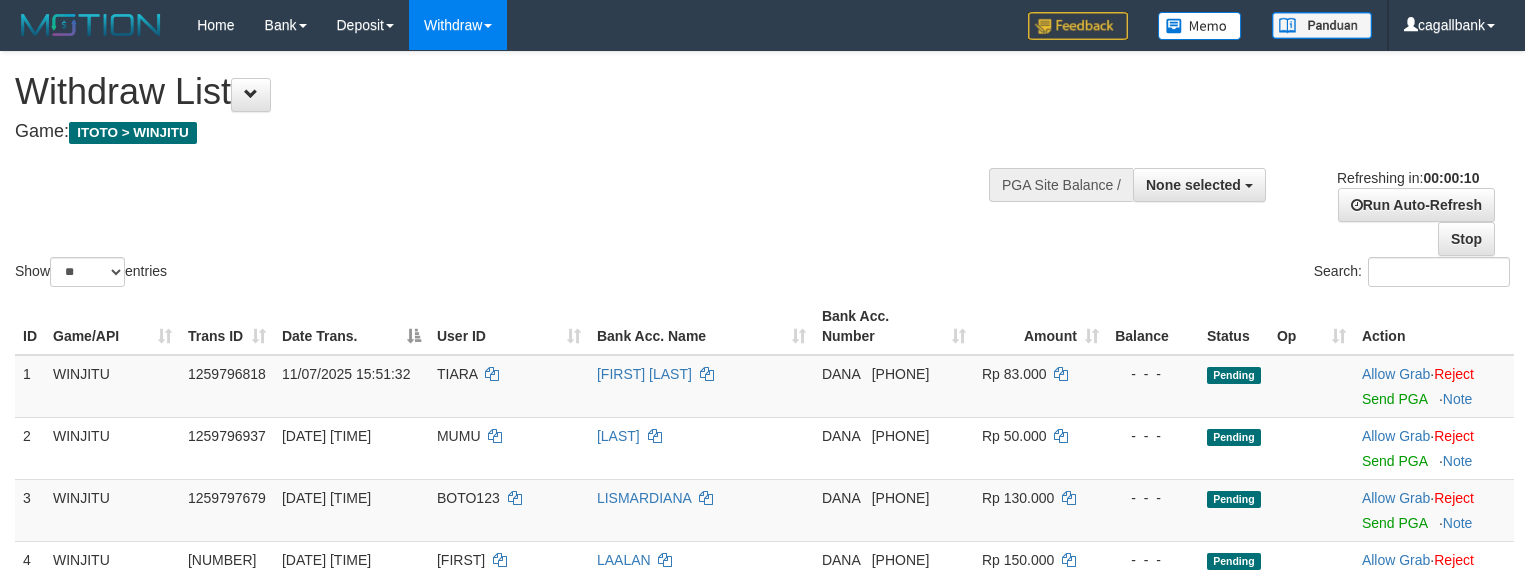 select 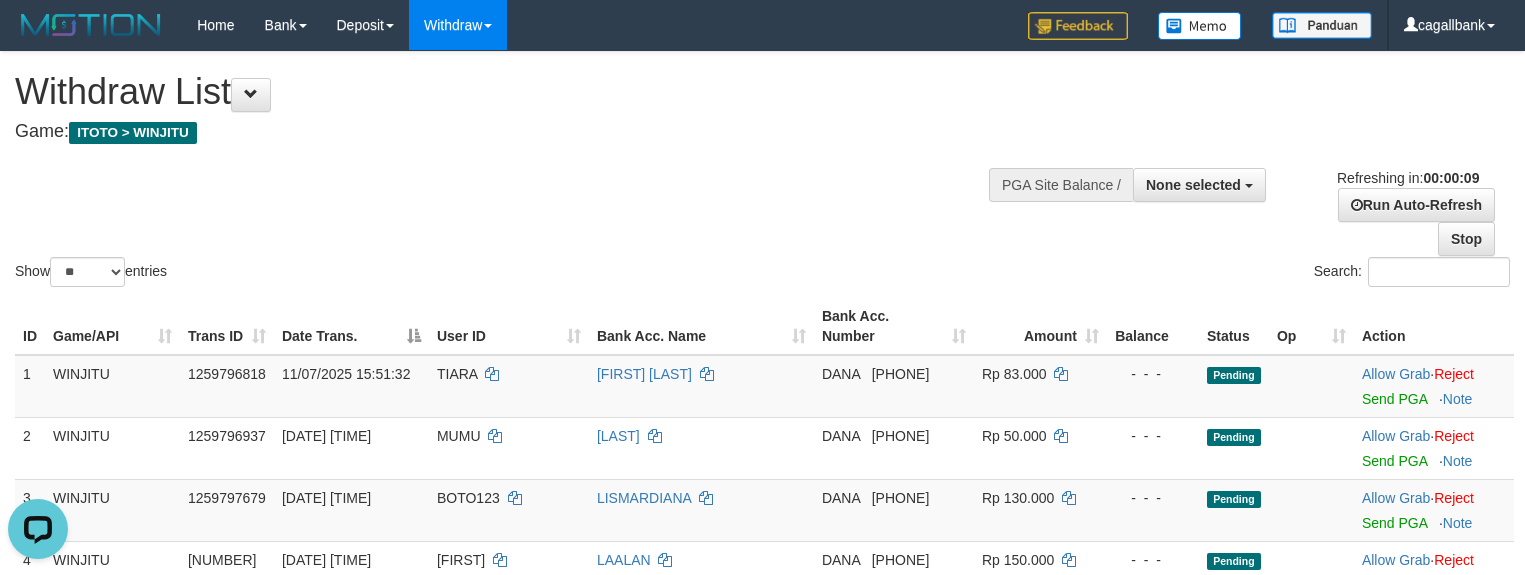 scroll, scrollTop: 0, scrollLeft: 0, axis: both 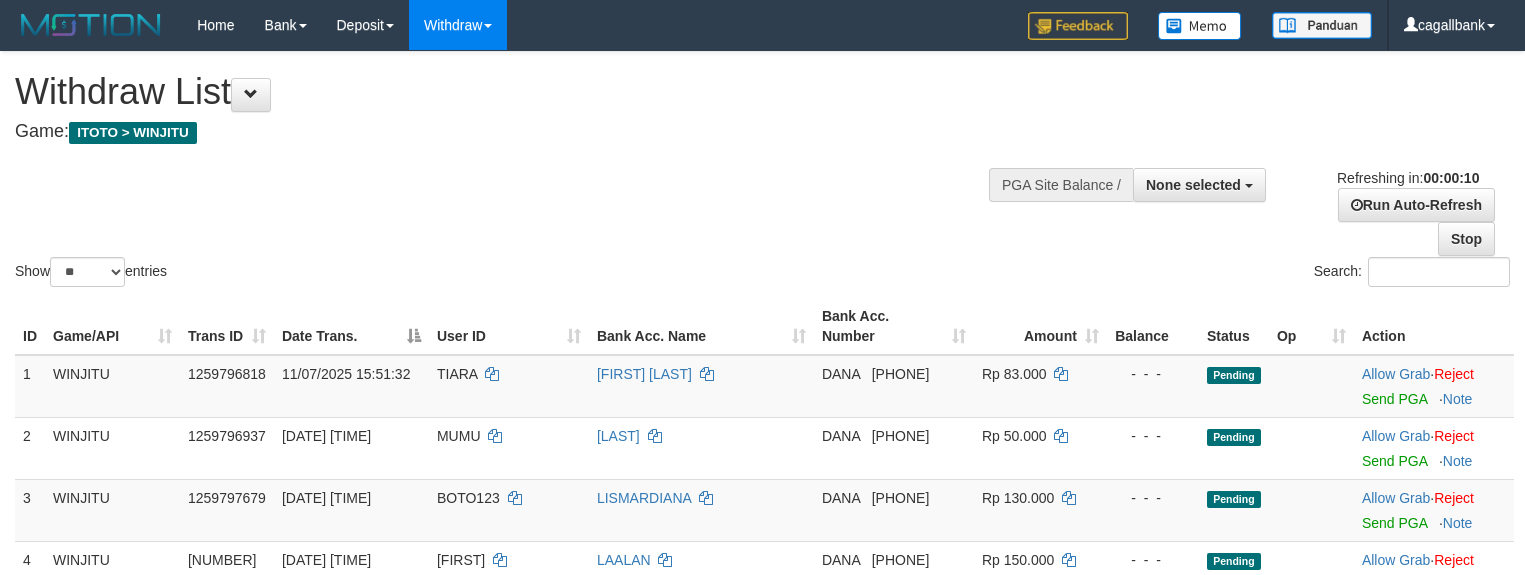 select 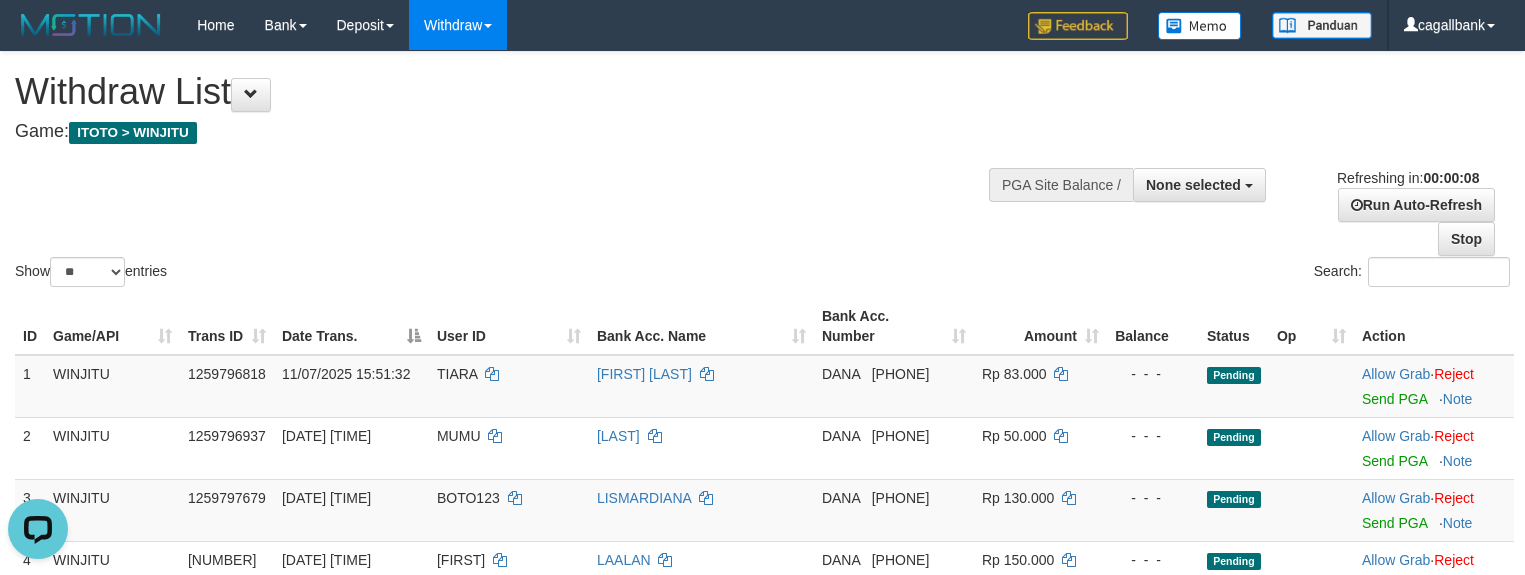 scroll, scrollTop: 0, scrollLeft: 0, axis: both 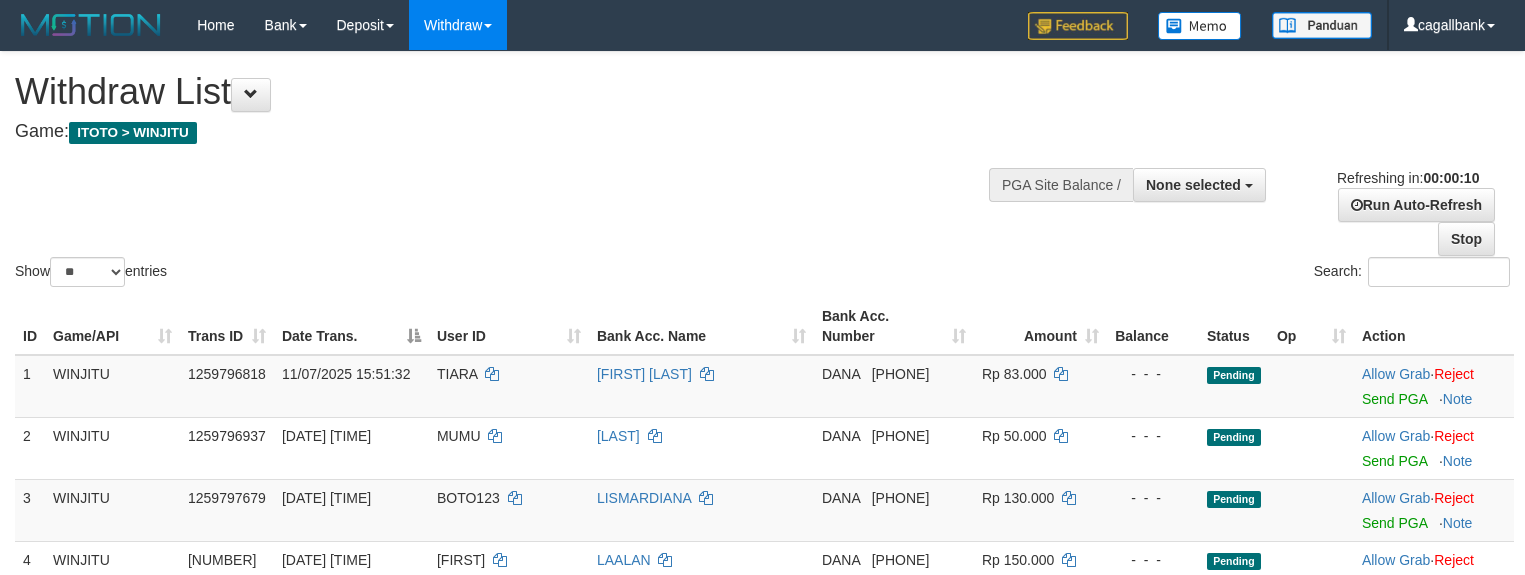 select 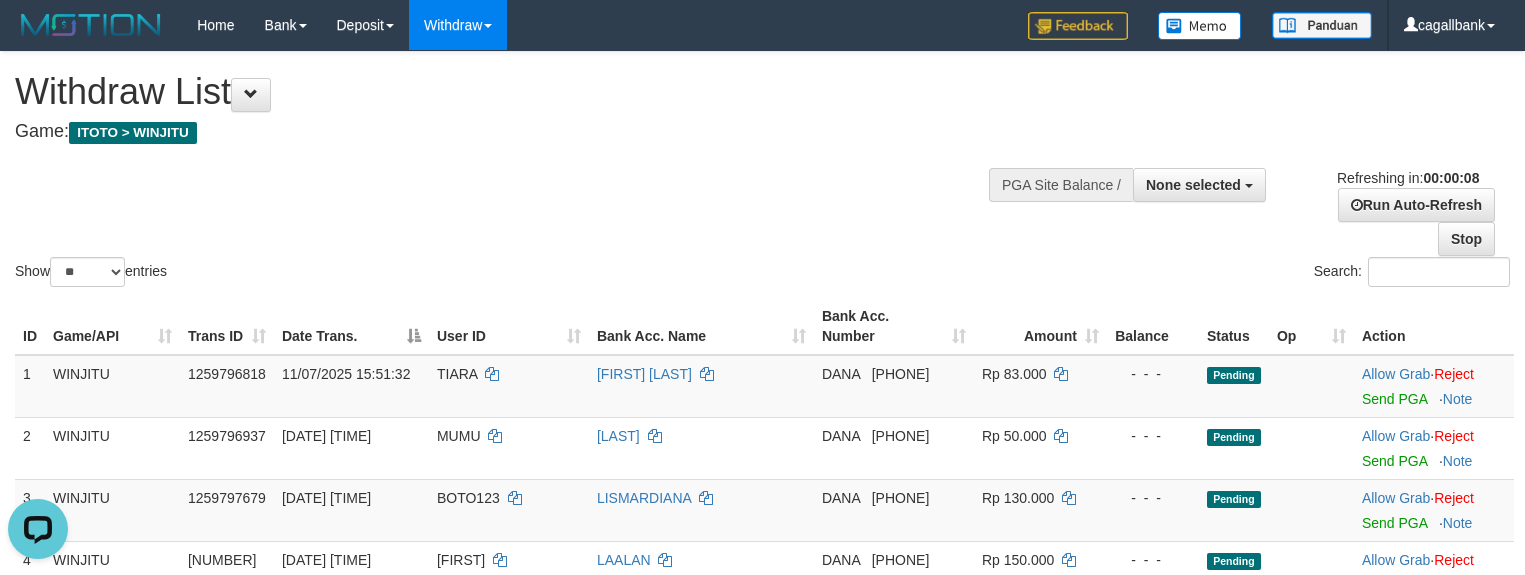 scroll, scrollTop: 0, scrollLeft: 0, axis: both 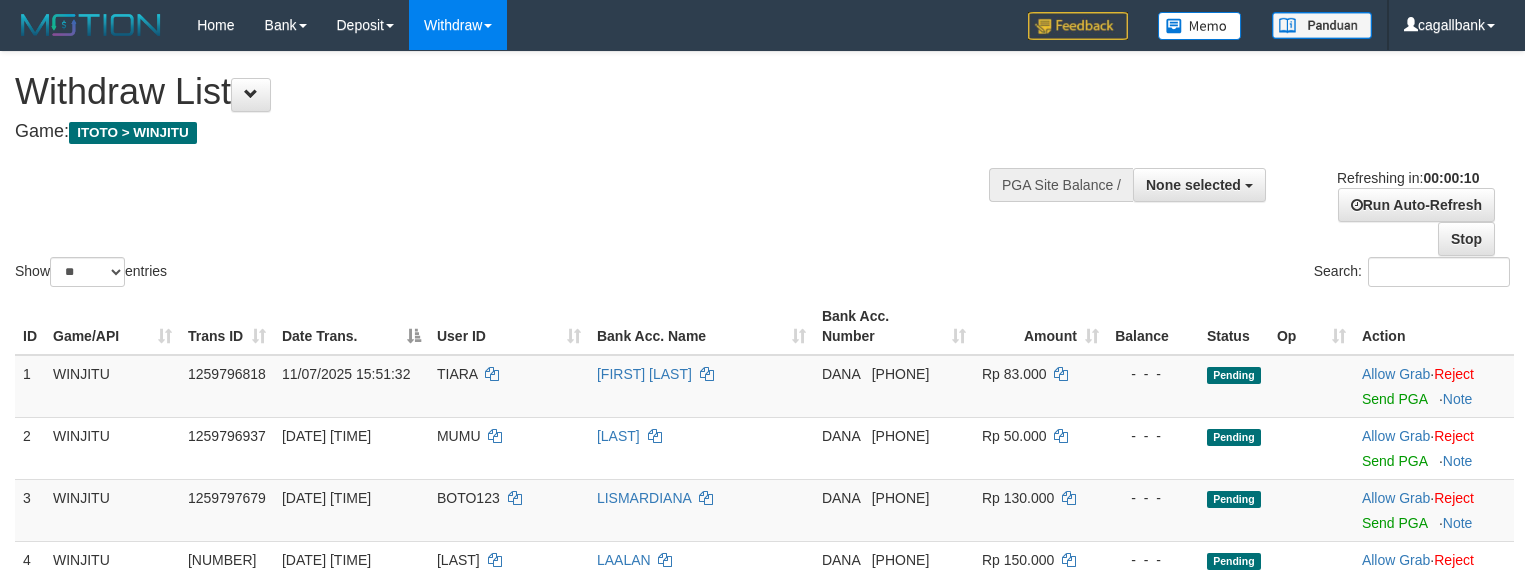 select 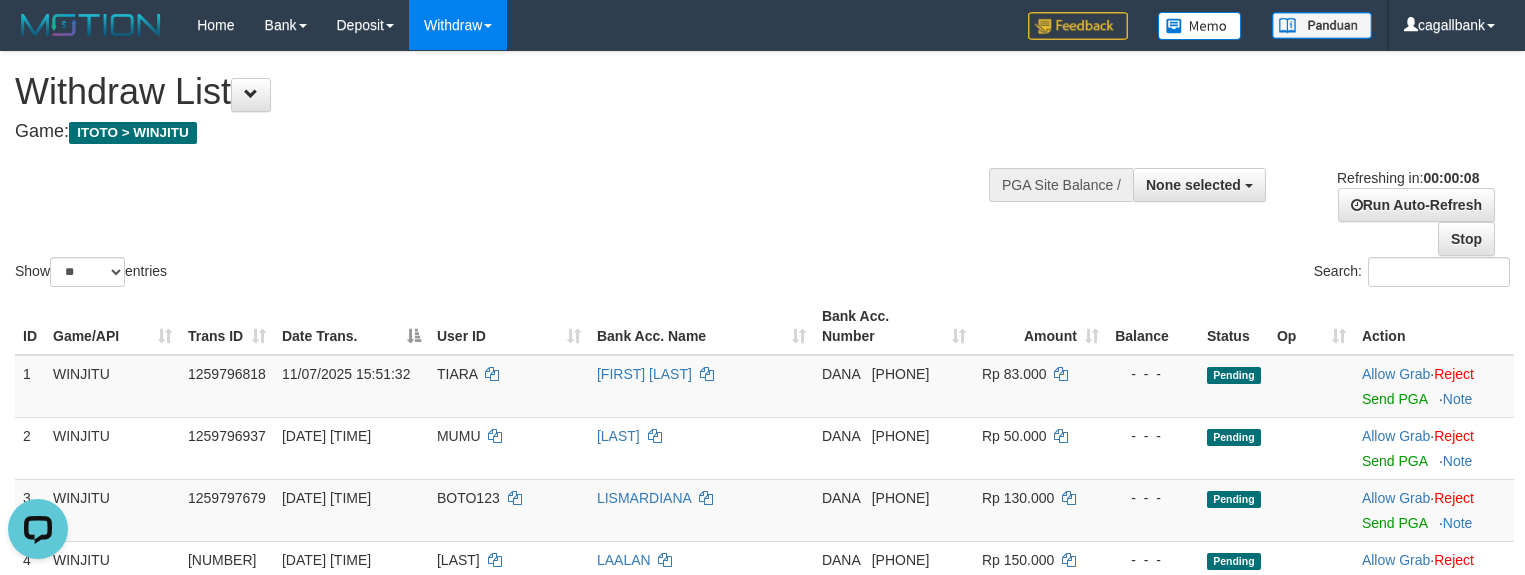 scroll, scrollTop: 0, scrollLeft: 0, axis: both 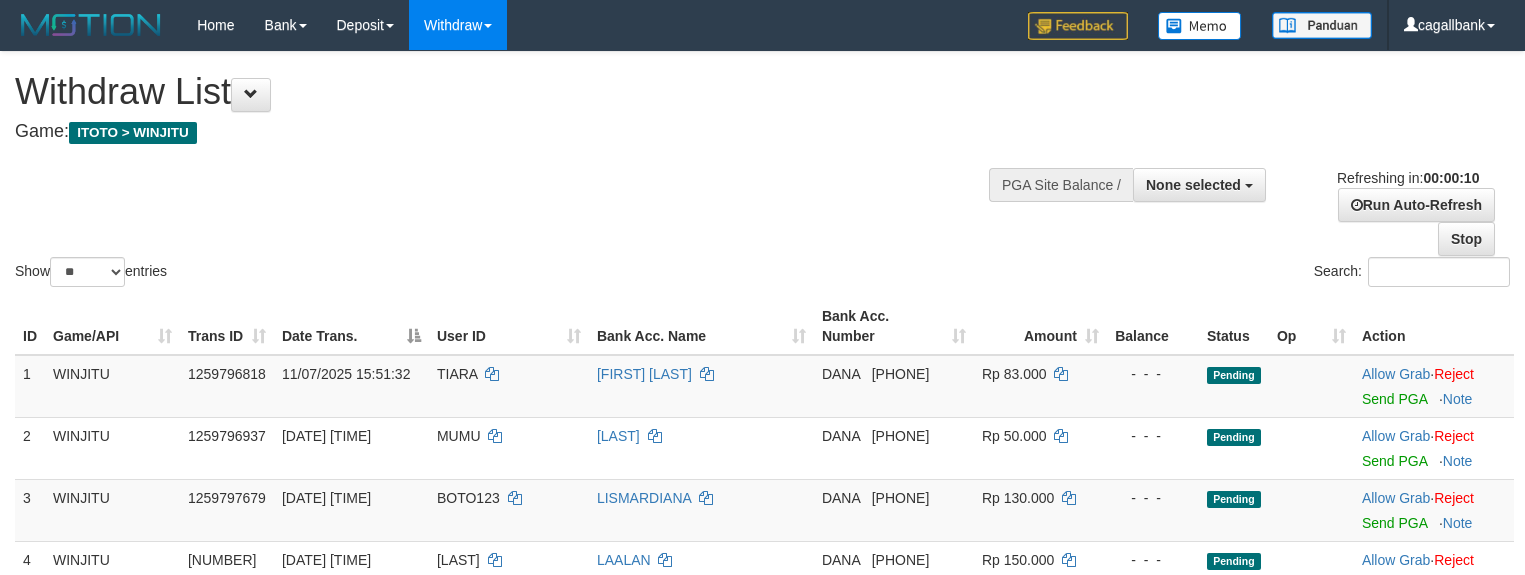 select 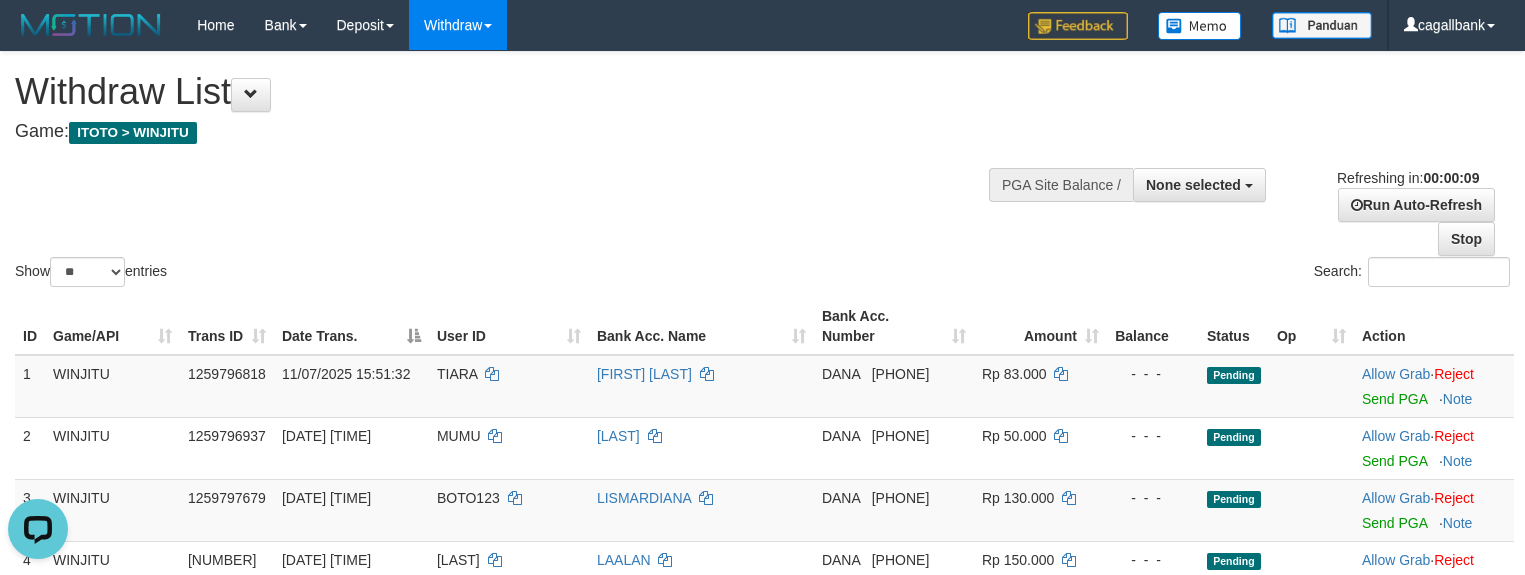 scroll, scrollTop: 0, scrollLeft: 0, axis: both 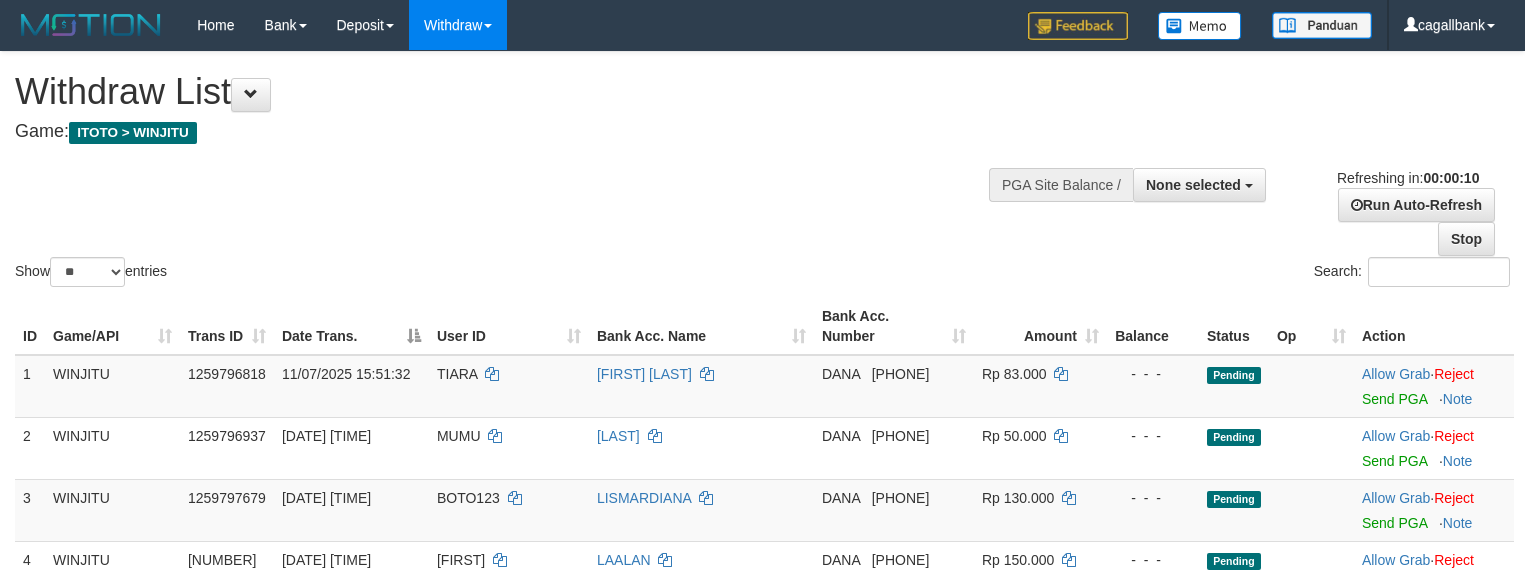 select 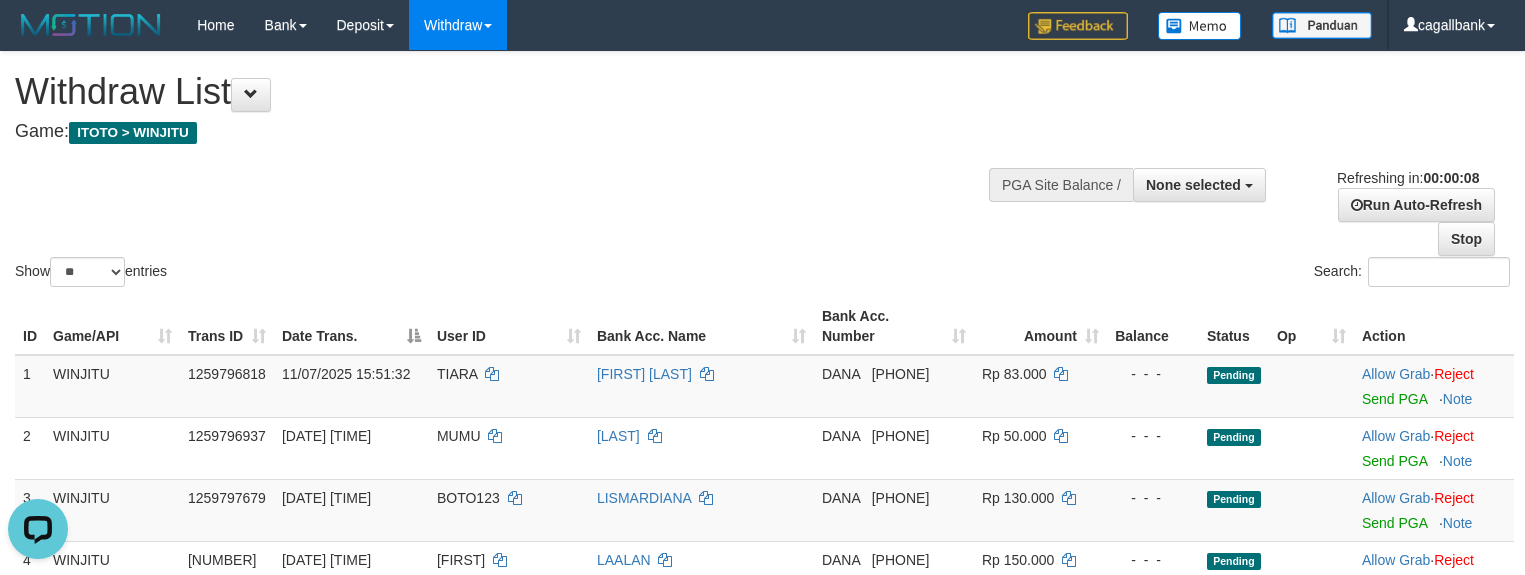scroll, scrollTop: 0, scrollLeft: 0, axis: both 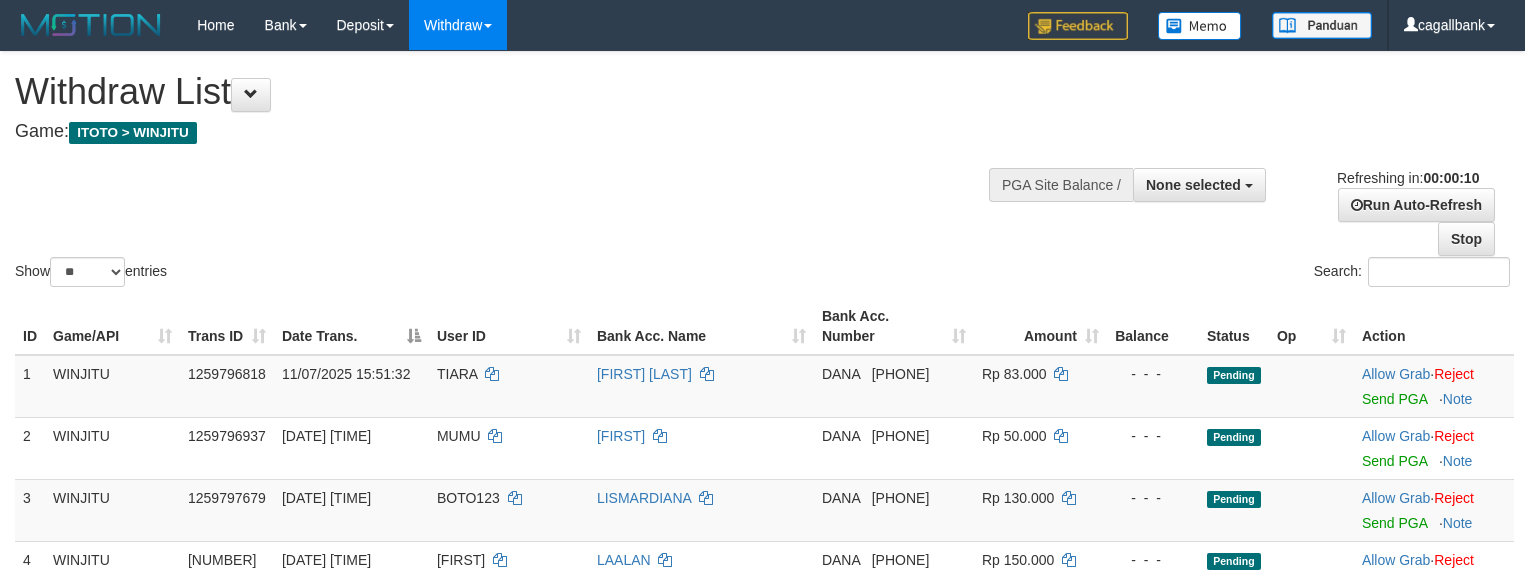 select 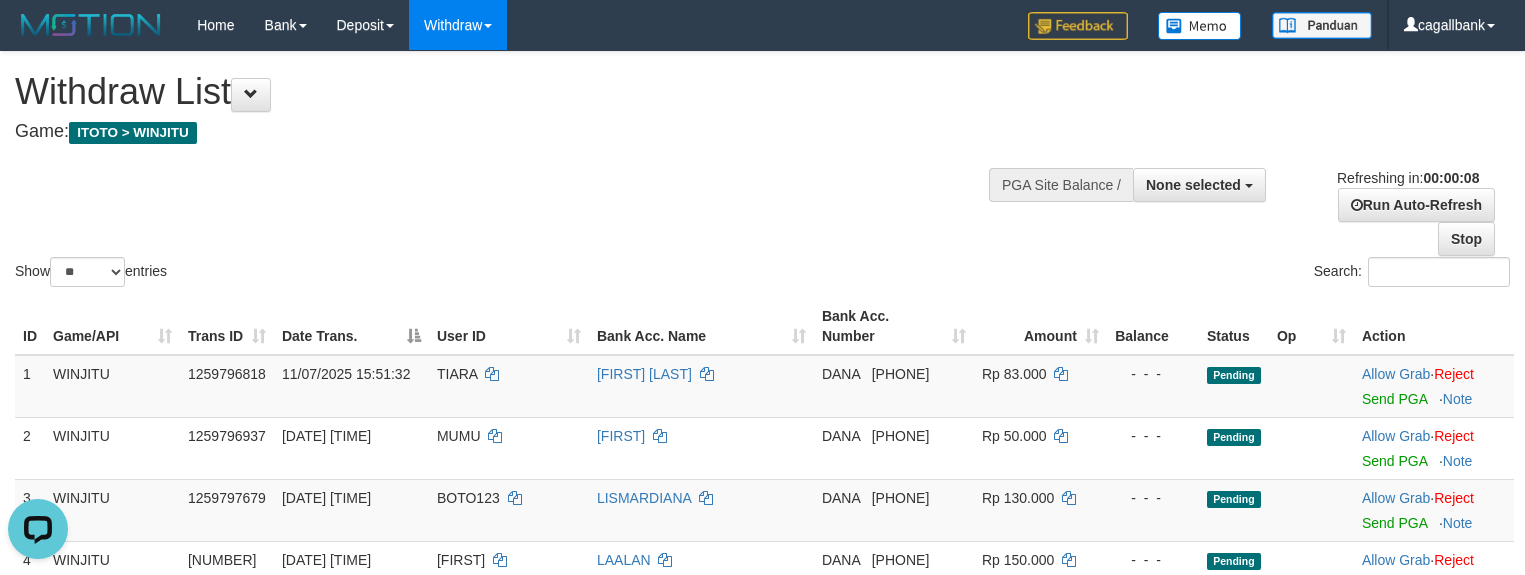 scroll, scrollTop: 0, scrollLeft: 0, axis: both 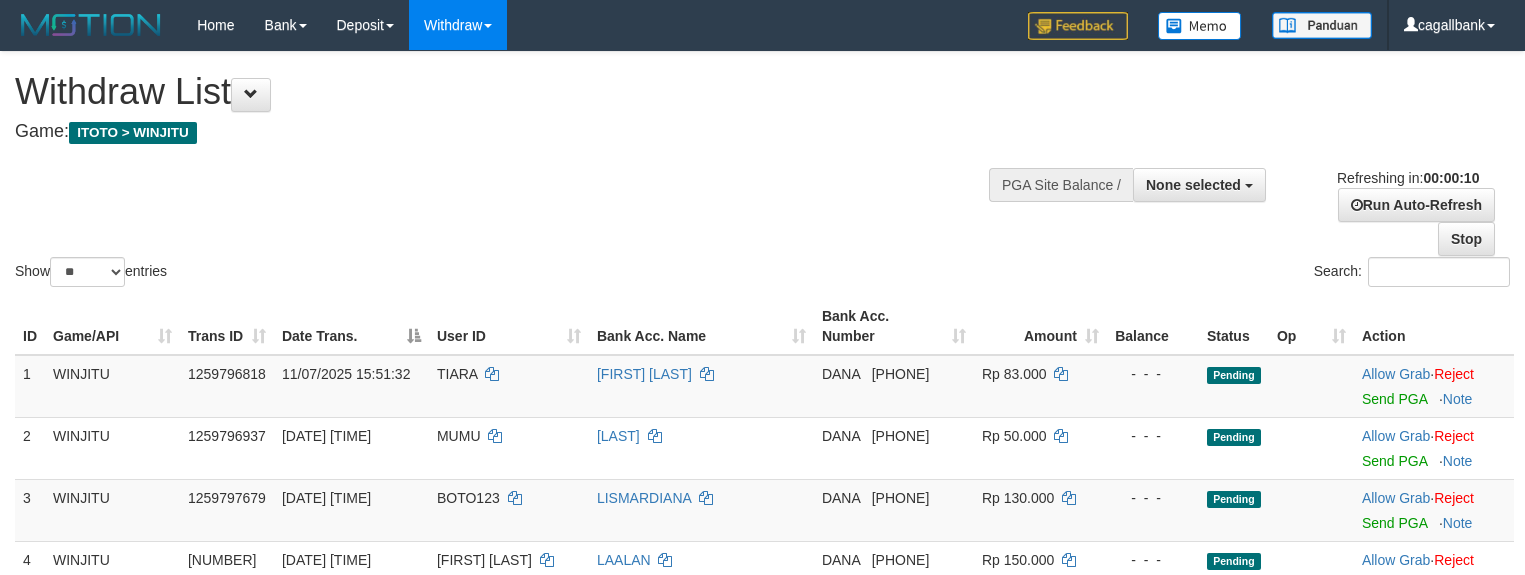 select 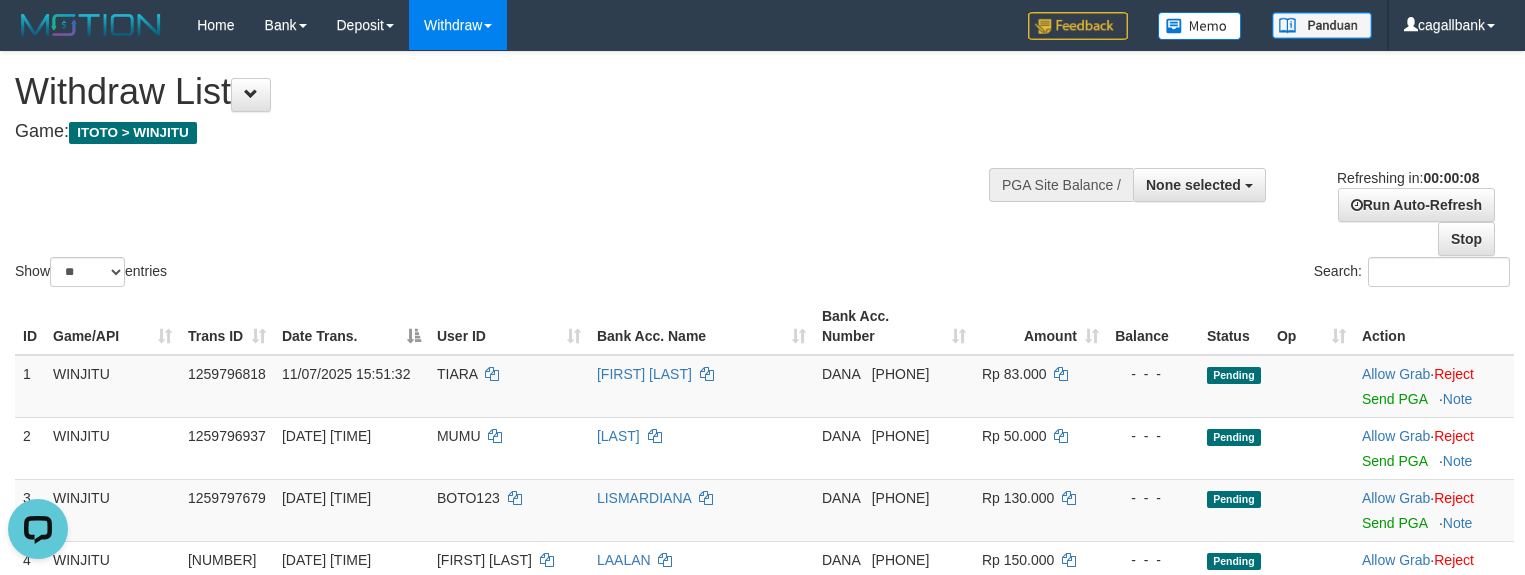 scroll, scrollTop: 0, scrollLeft: 0, axis: both 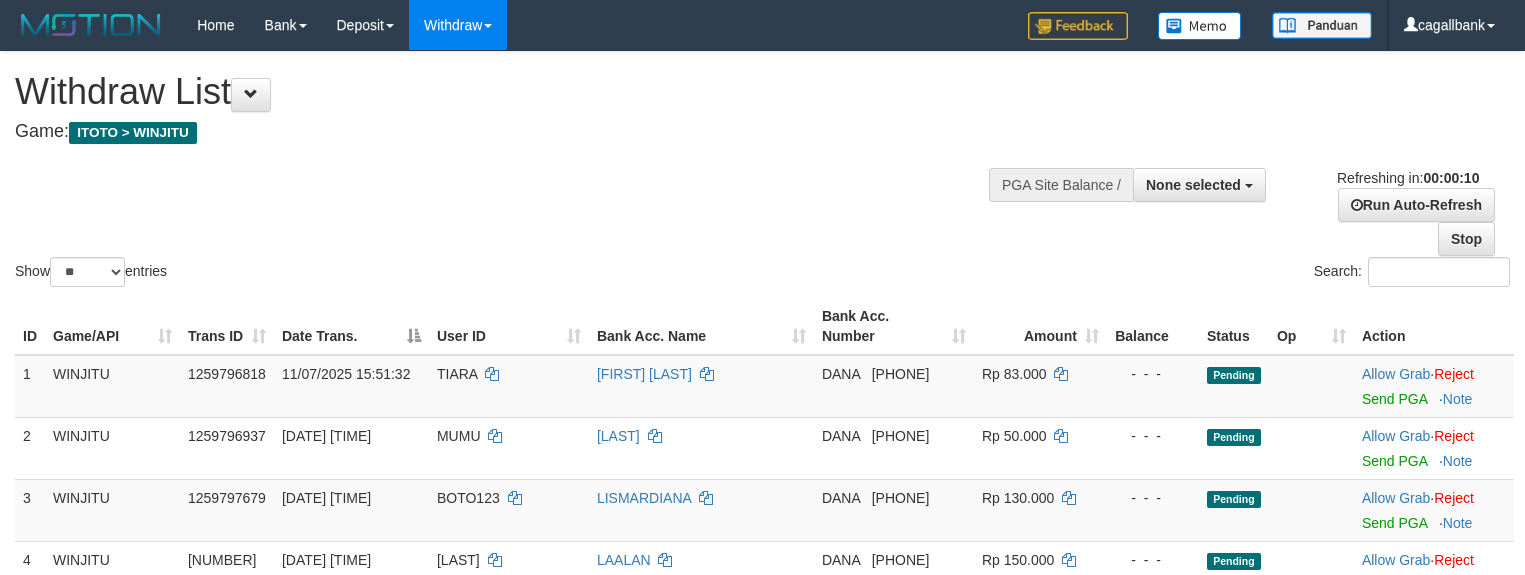 select 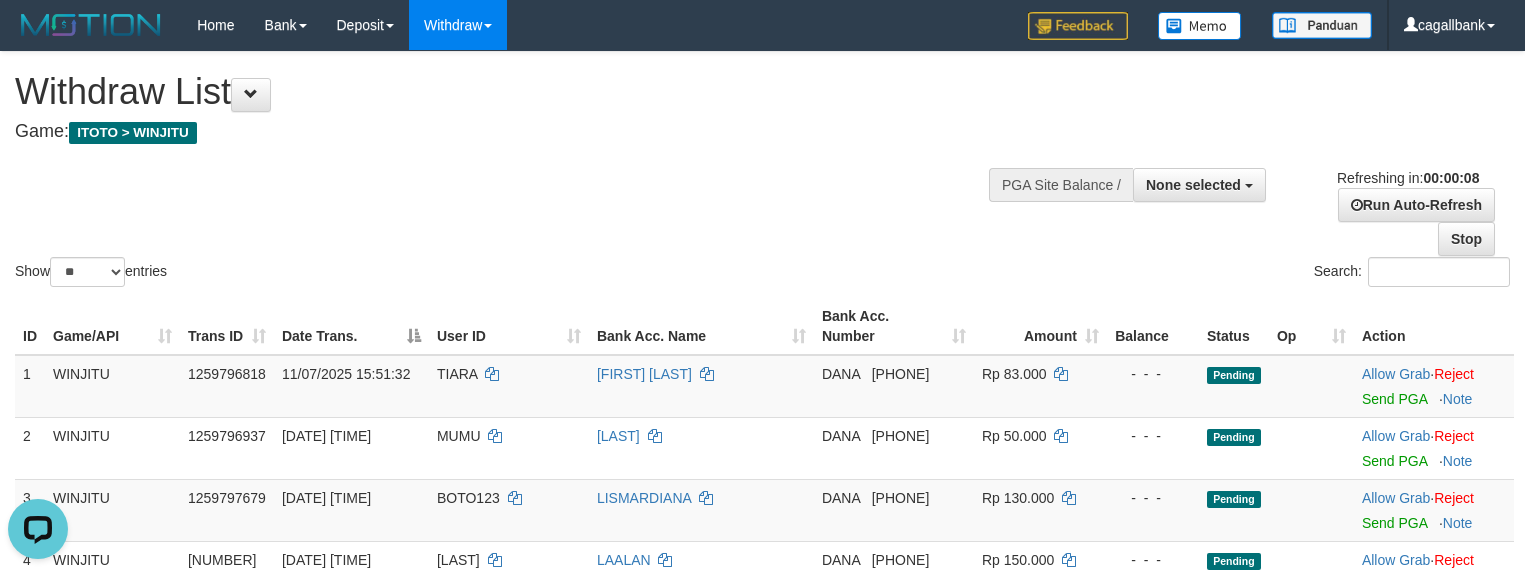scroll, scrollTop: 0, scrollLeft: 0, axis: both 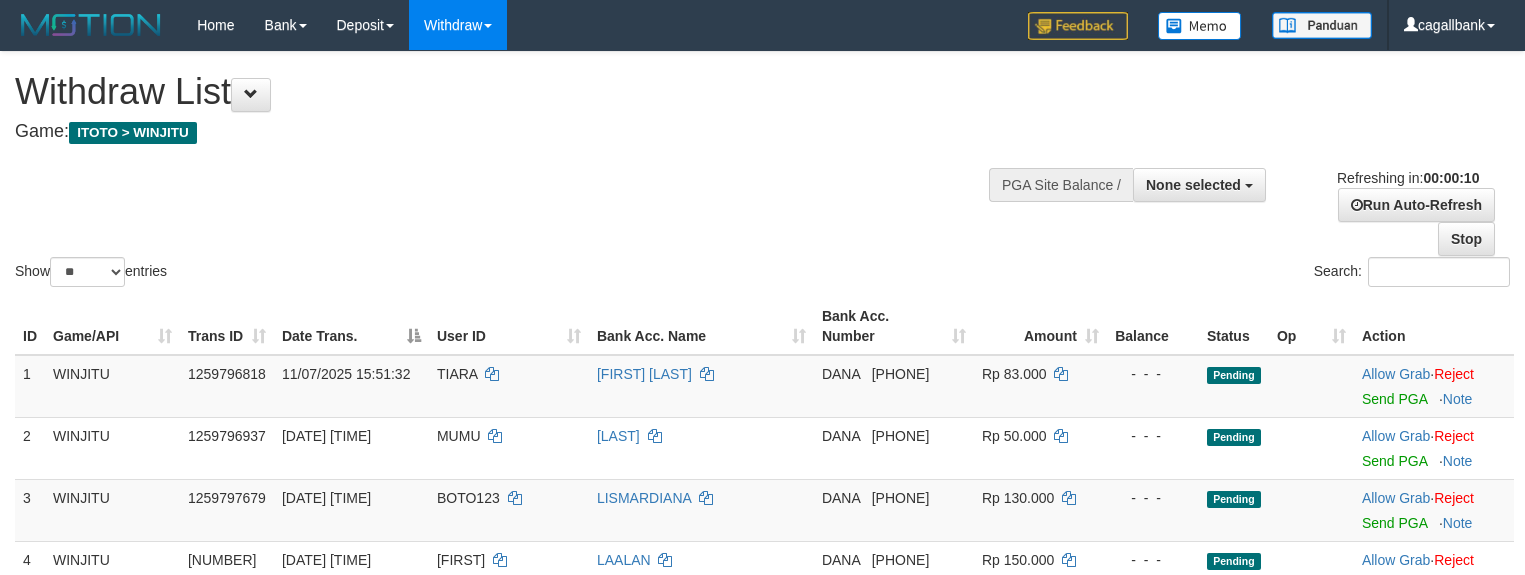 select 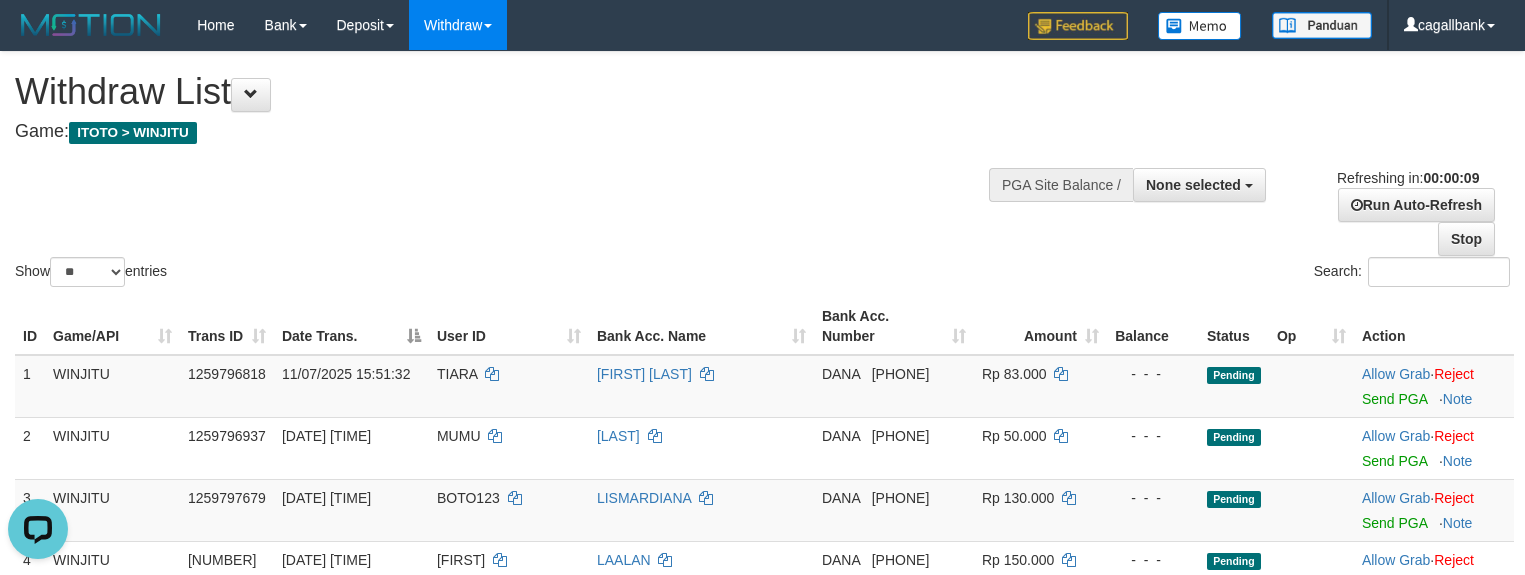 scroll, scrollTop: 0, scrollLeft: 0, axis: both 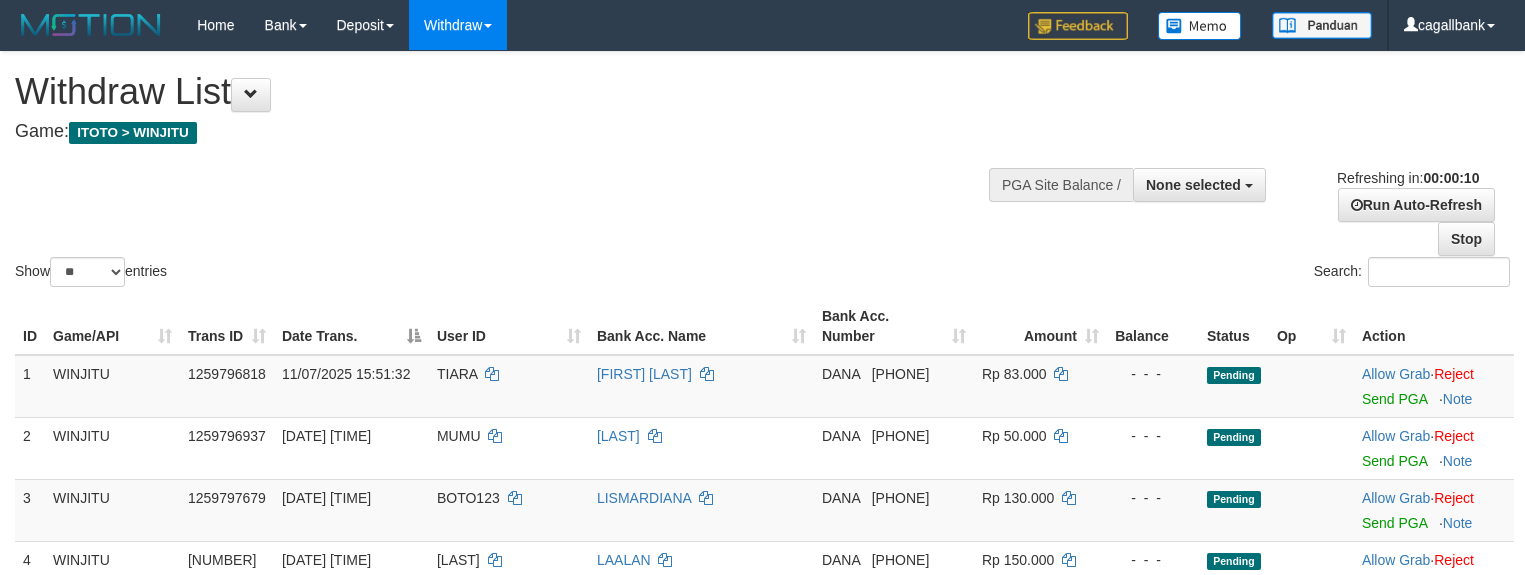 select 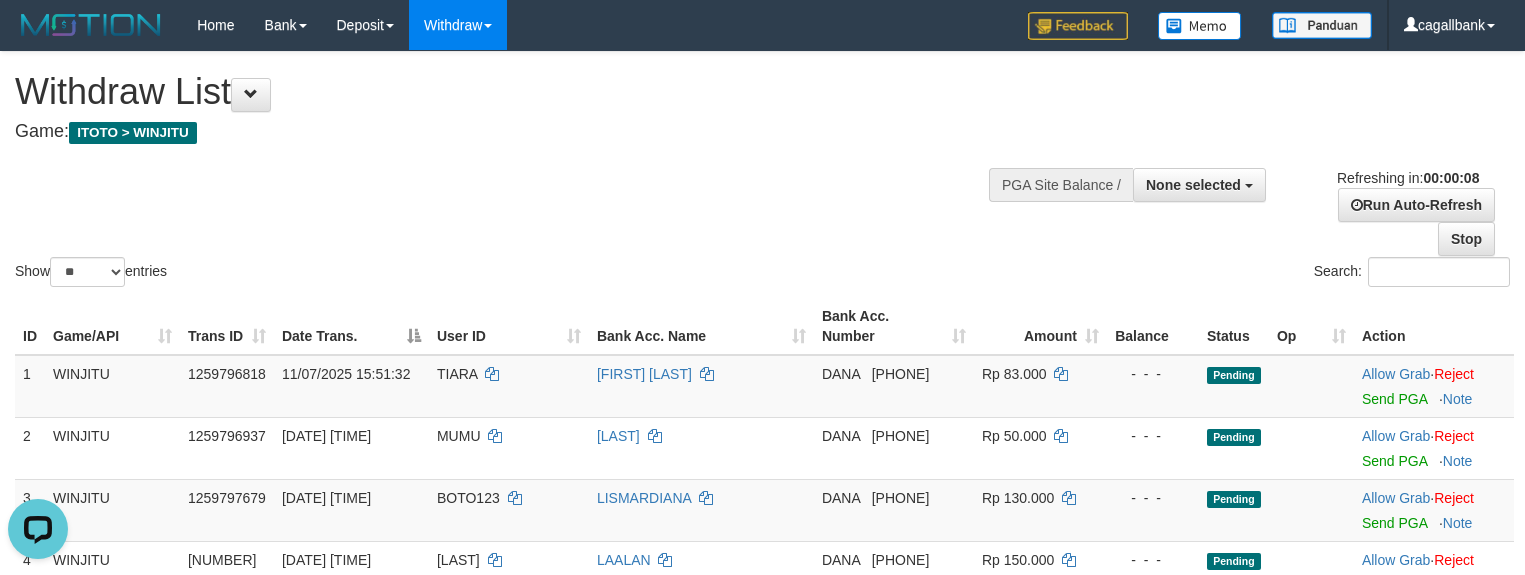 scroll, scrollTop: 0, scrollLeft: 0, axis: both 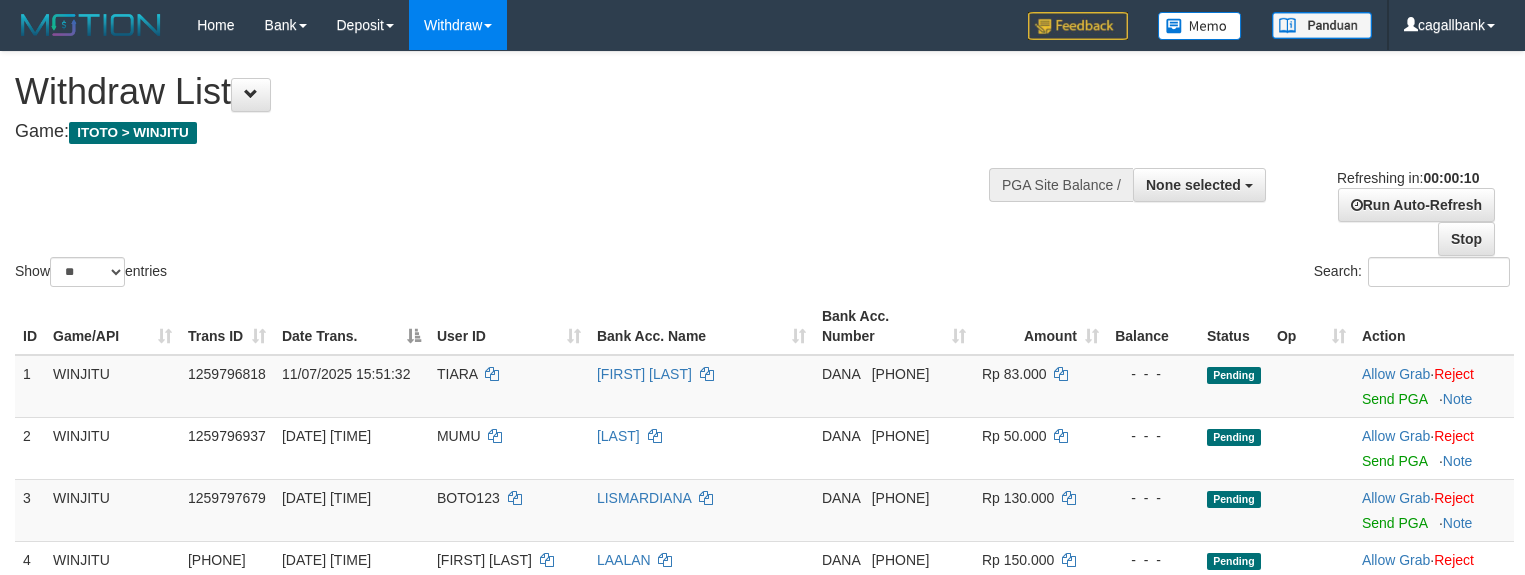 select 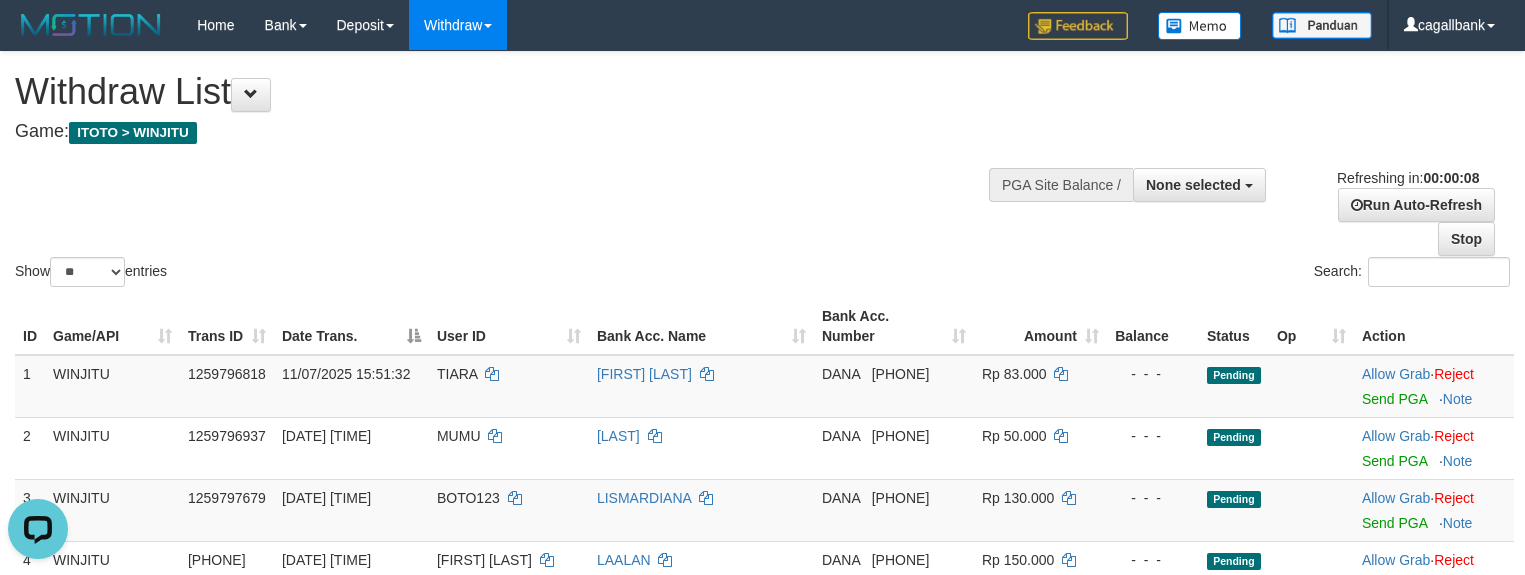 scroll, scrollTop: 0, scrollLeft: 0, axis: both 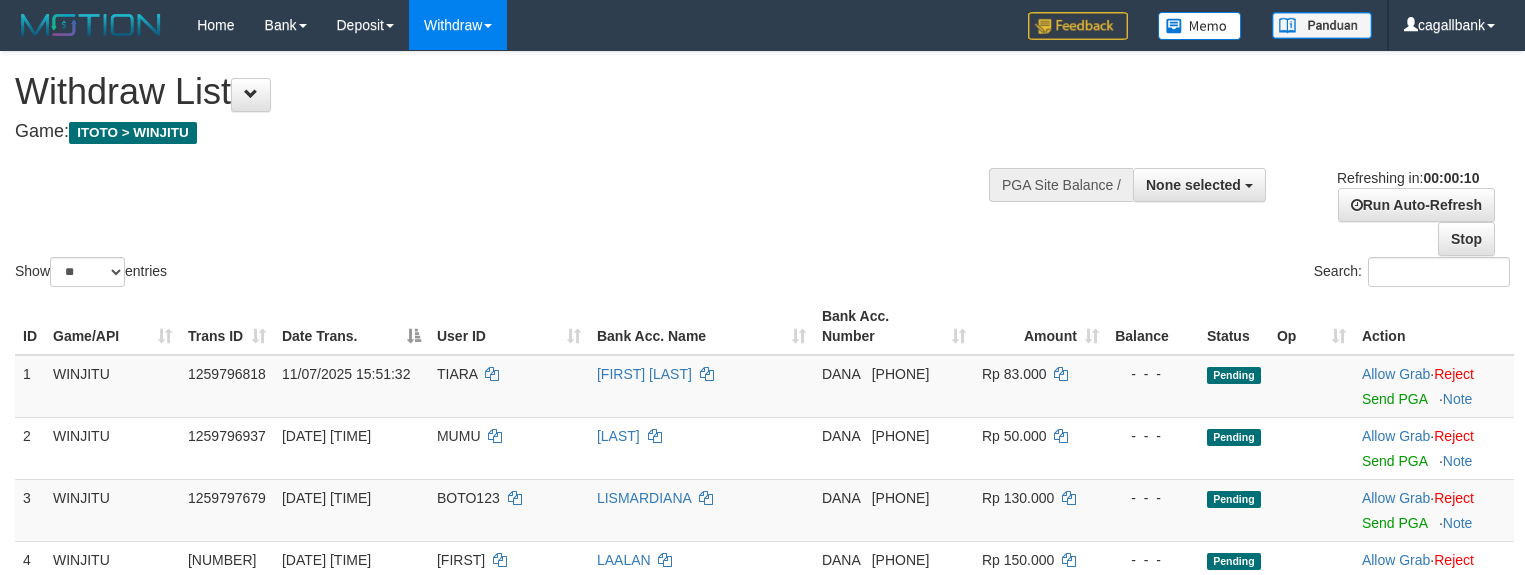 select 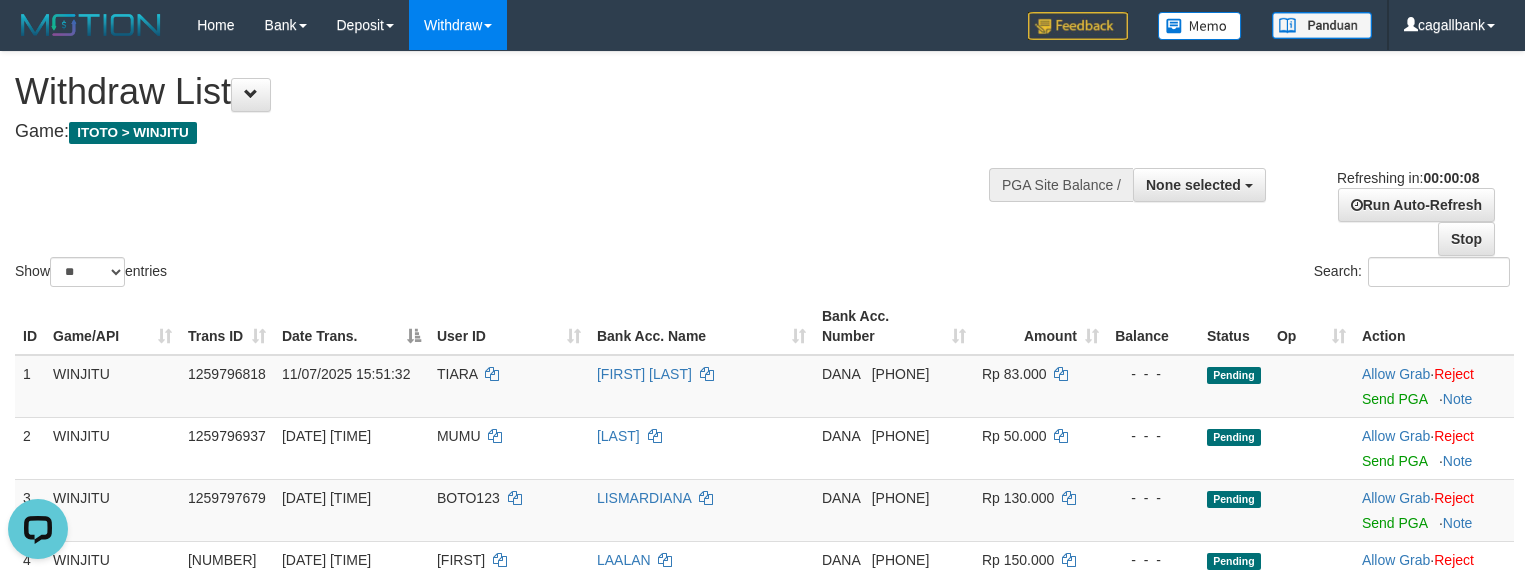 scroll, scrollTop: 0, scrollLeft: 0, axis: both 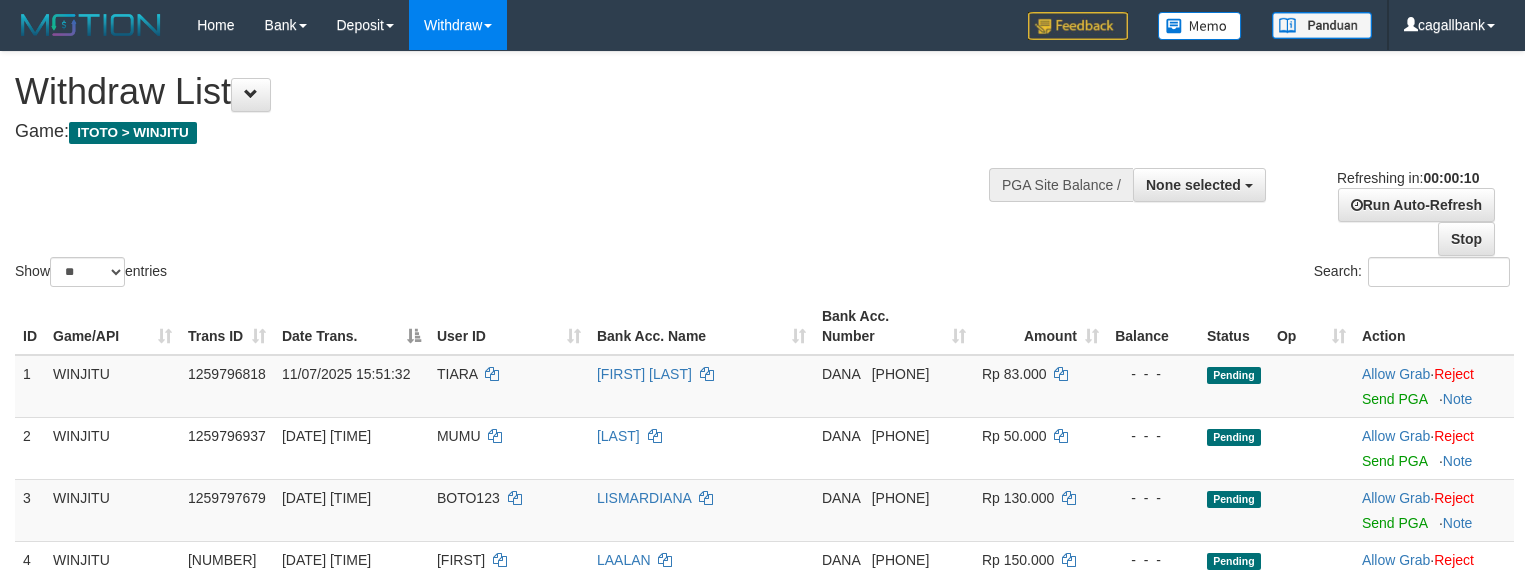 select 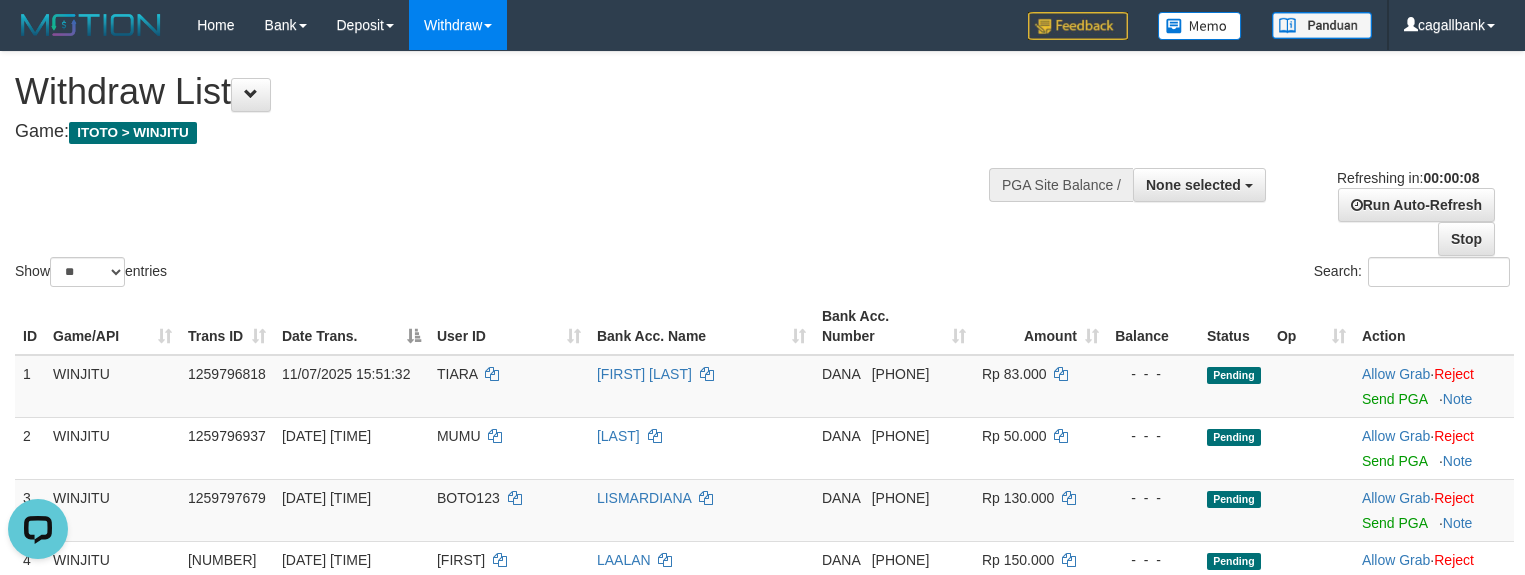 scroll, scrollTop: 0, scrollLeft: 0, axis: both 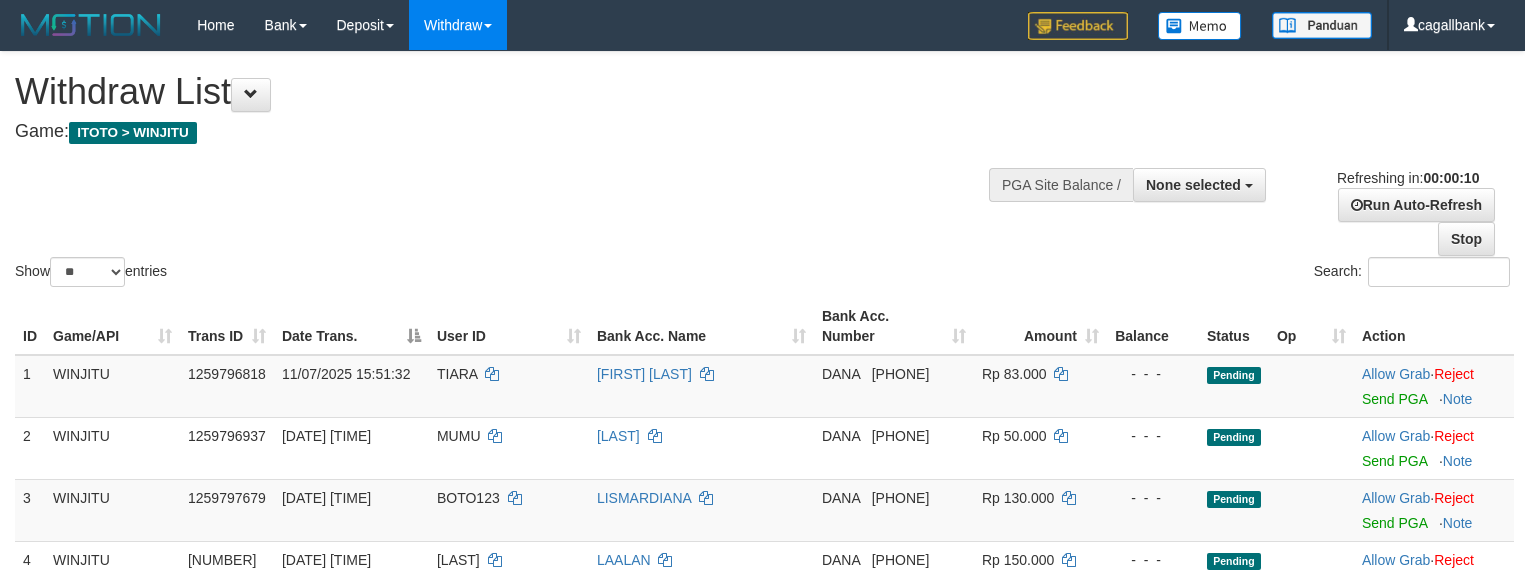 select 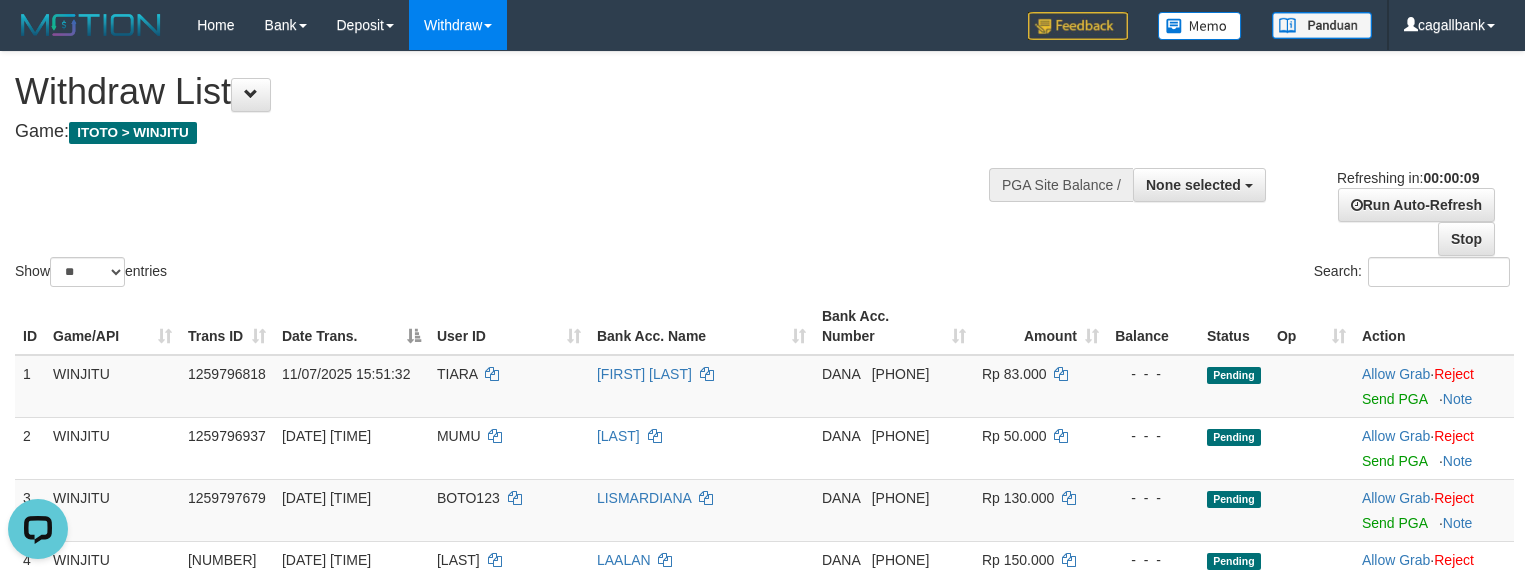 scroll, scrollTop: 0, scrollLeft: 0, axis: both 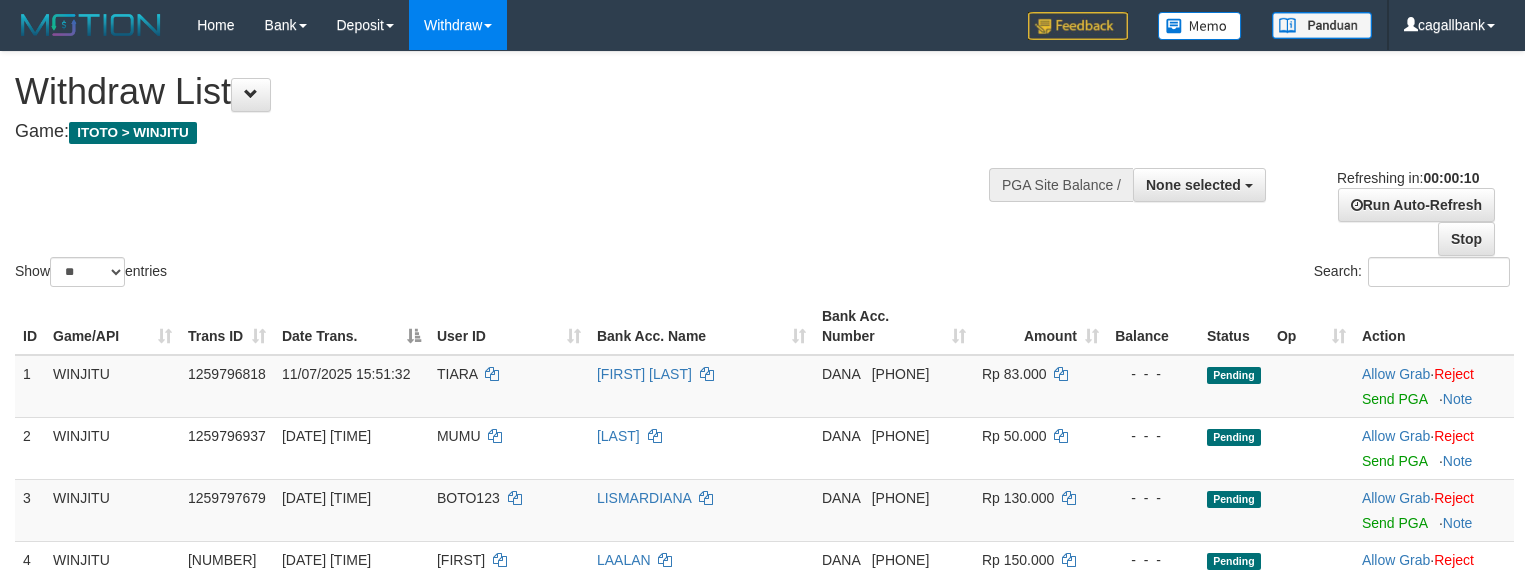 select 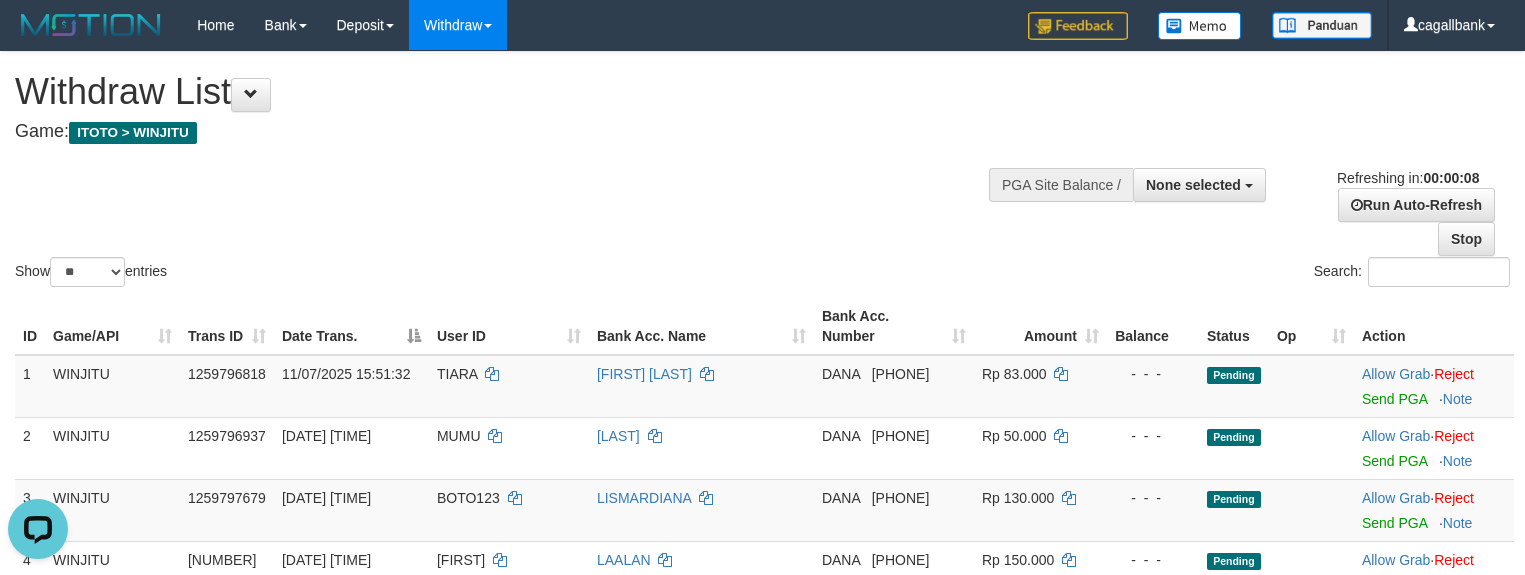scroll, scrollTop: 0, scrollLeft: 0, axis: both 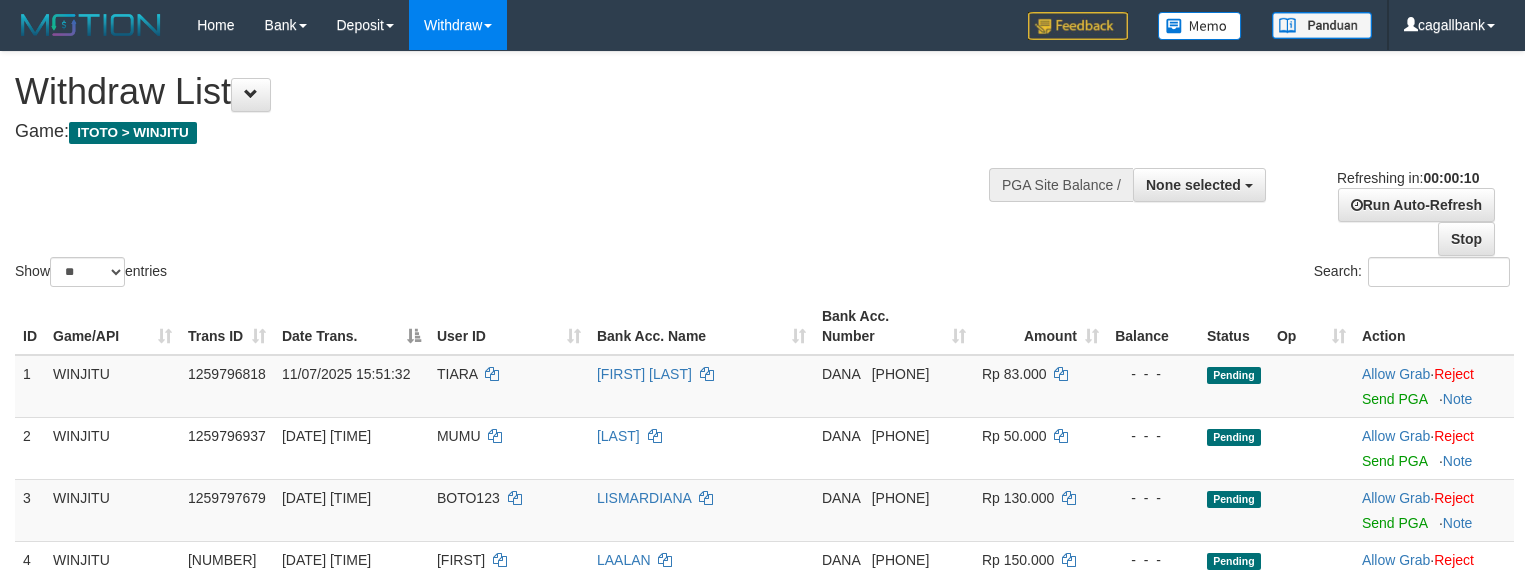 select 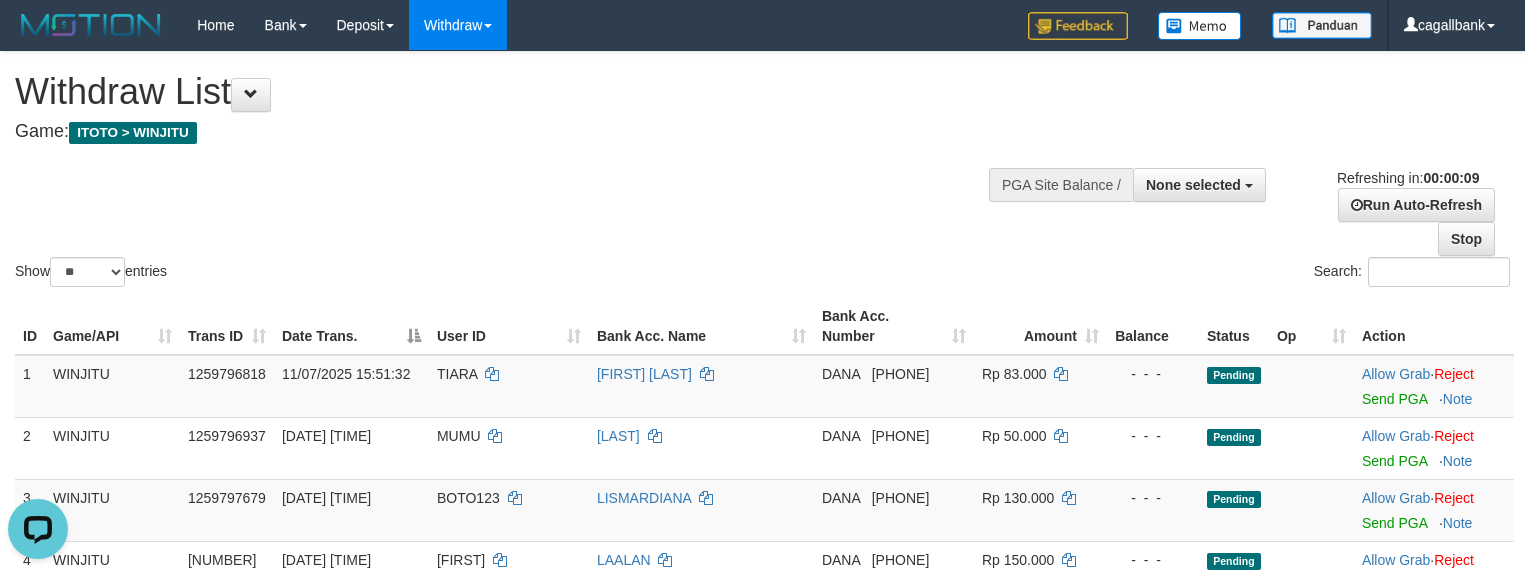 scroll, scrollTop: 0, scrollLeft: 0, axis: both 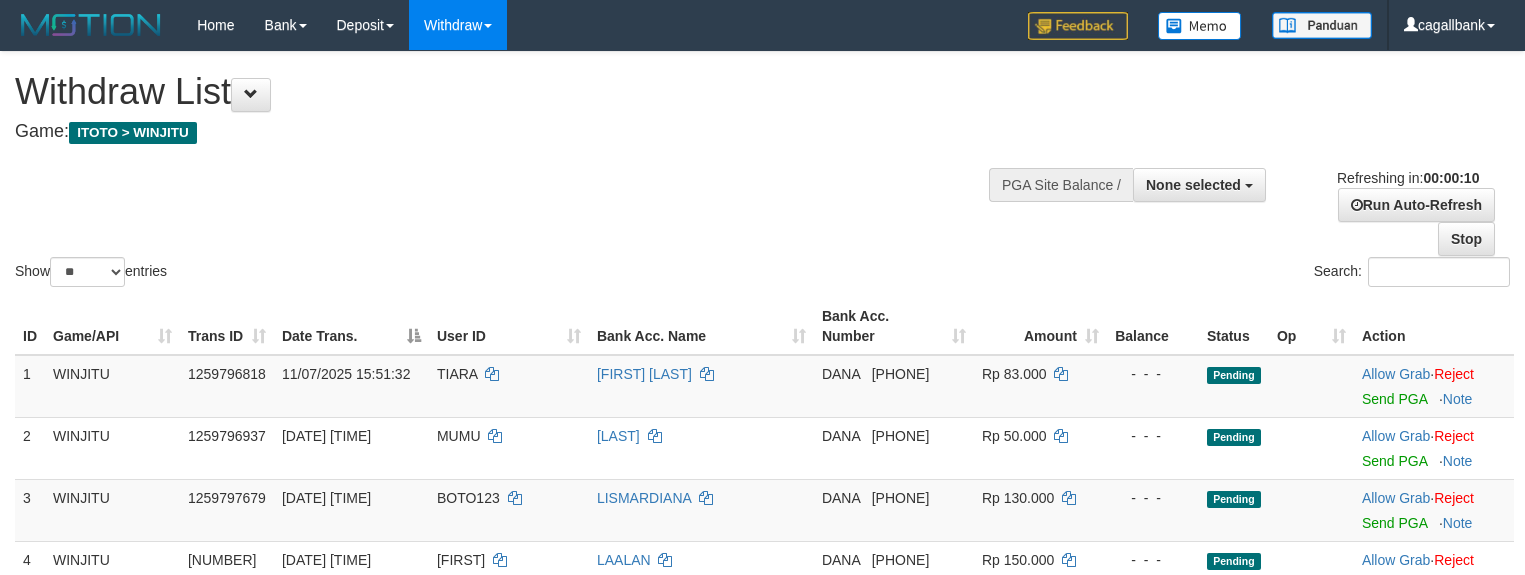 select 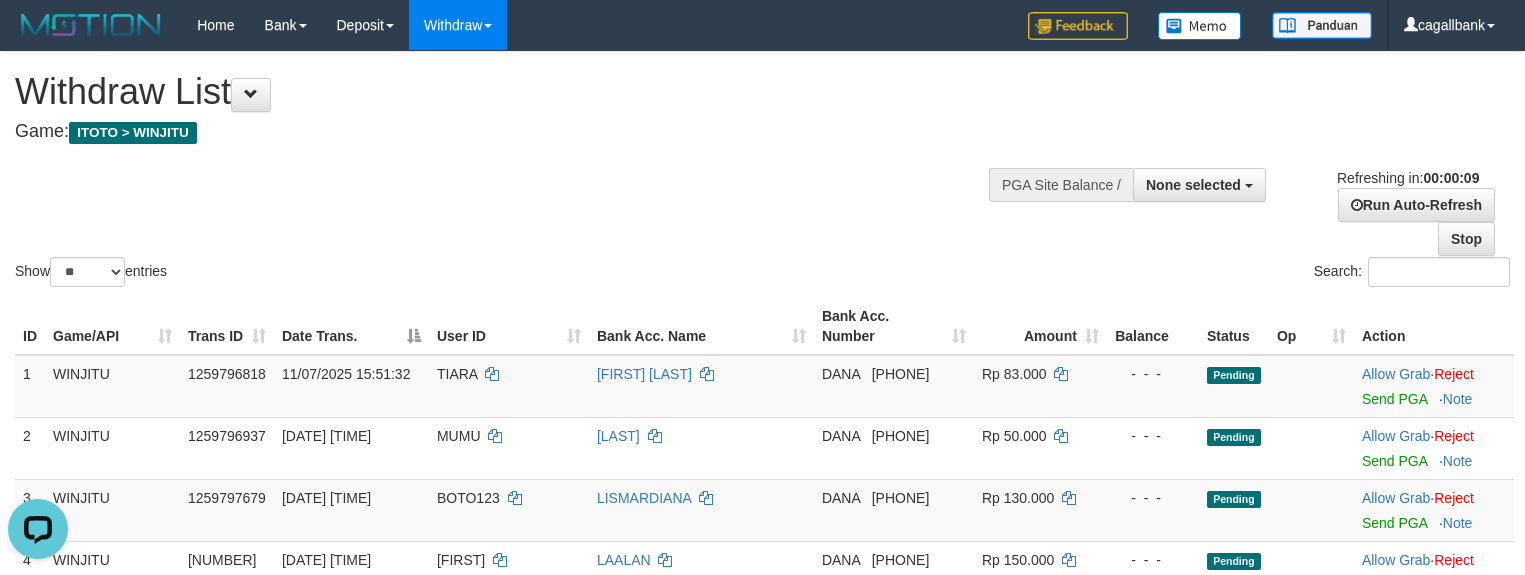 scroll, scrollTop: 0, scrollLeft: 0, axis: both 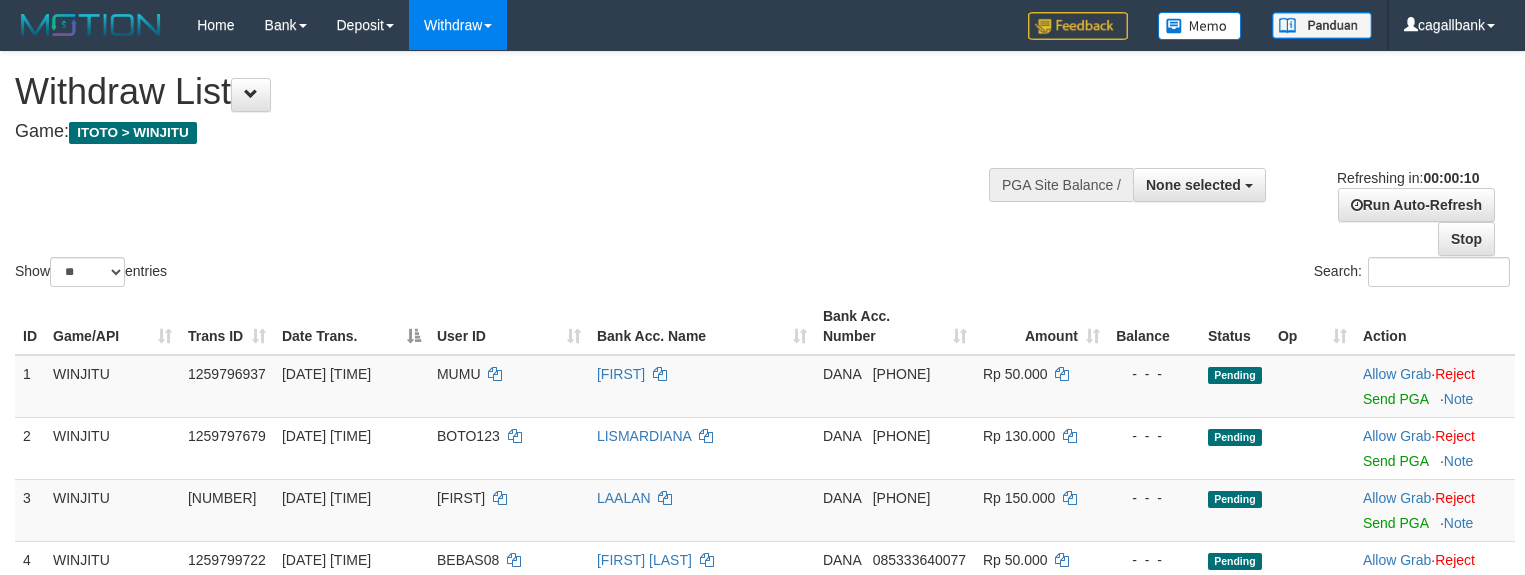 select 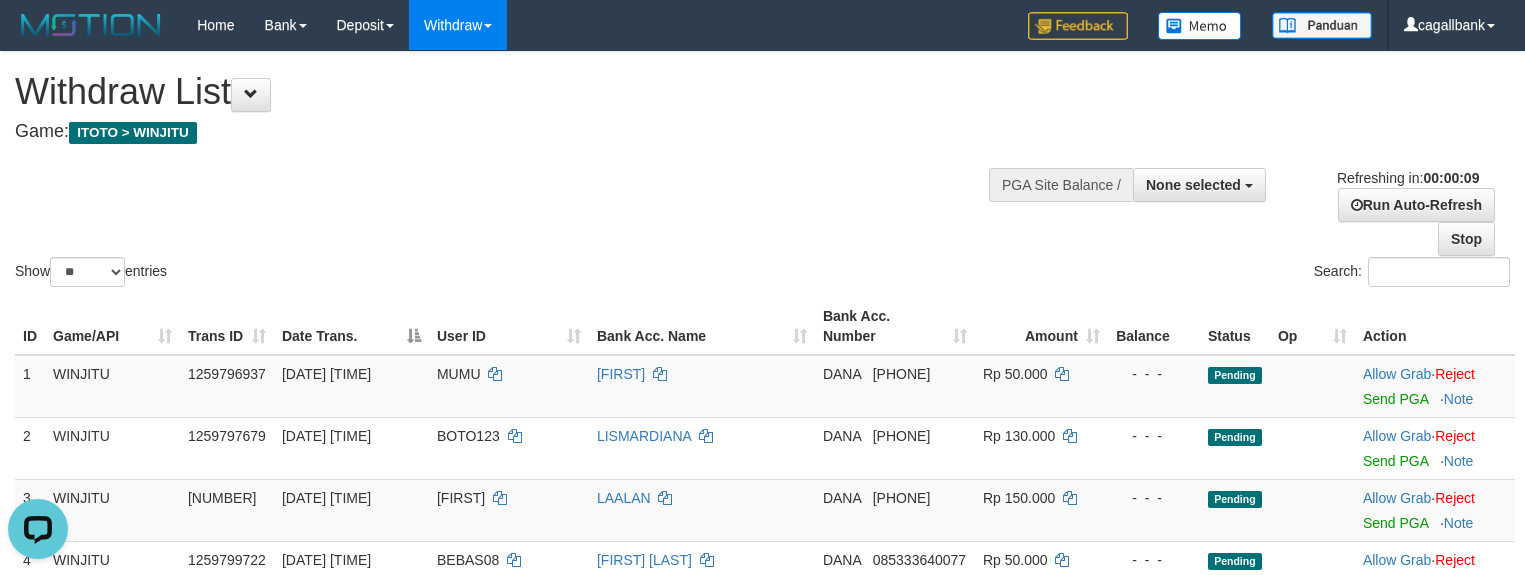 scroll, scrollTop: 0, scrollLeft: 0, axis: both 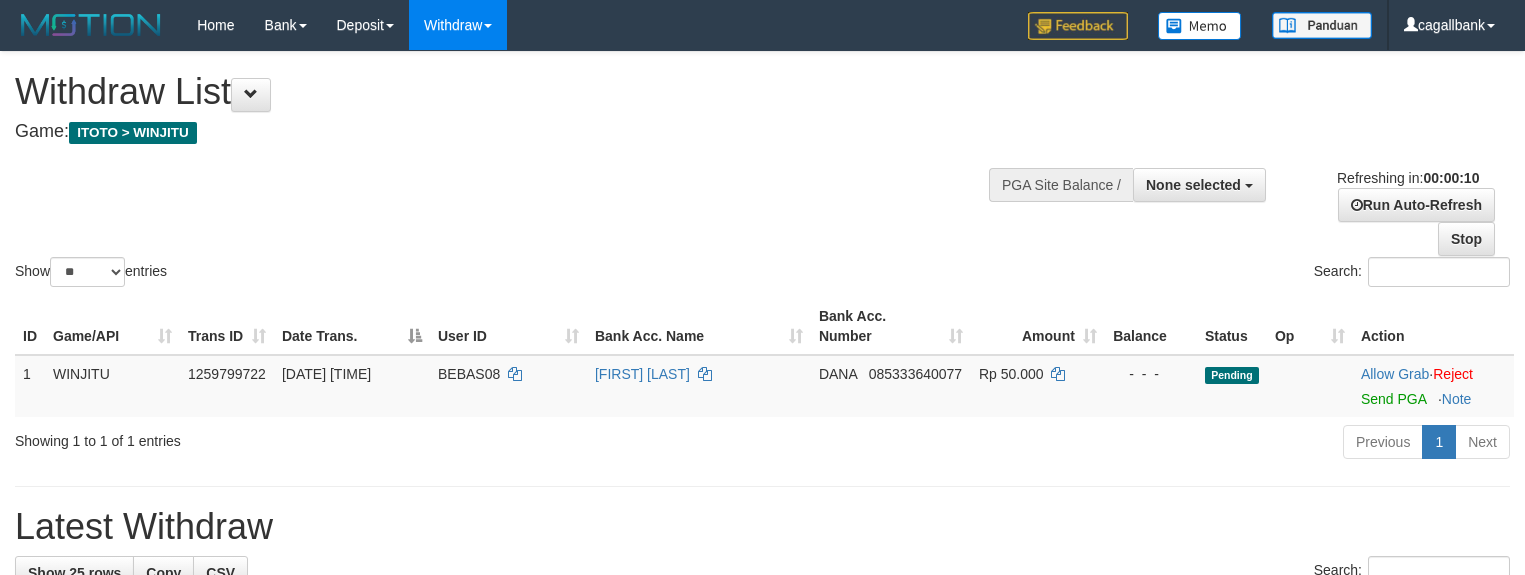 select 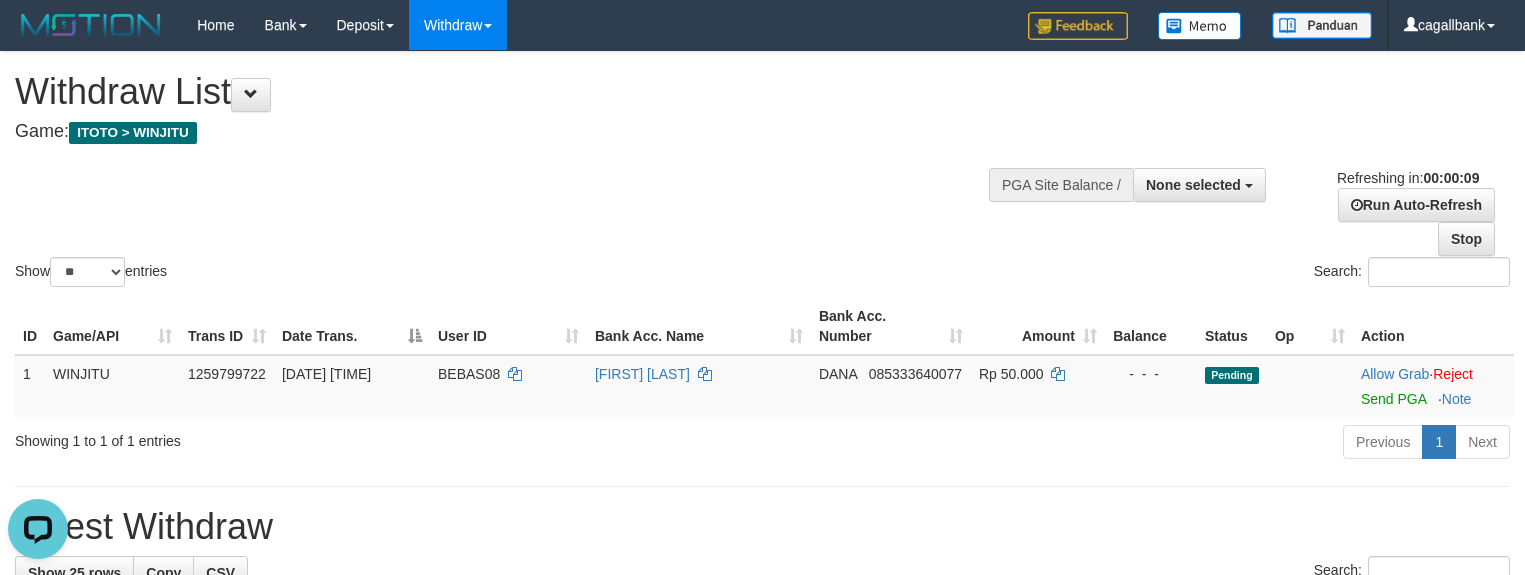 scroll, scrollTop: 0, scrollLeft: 0, axis: both 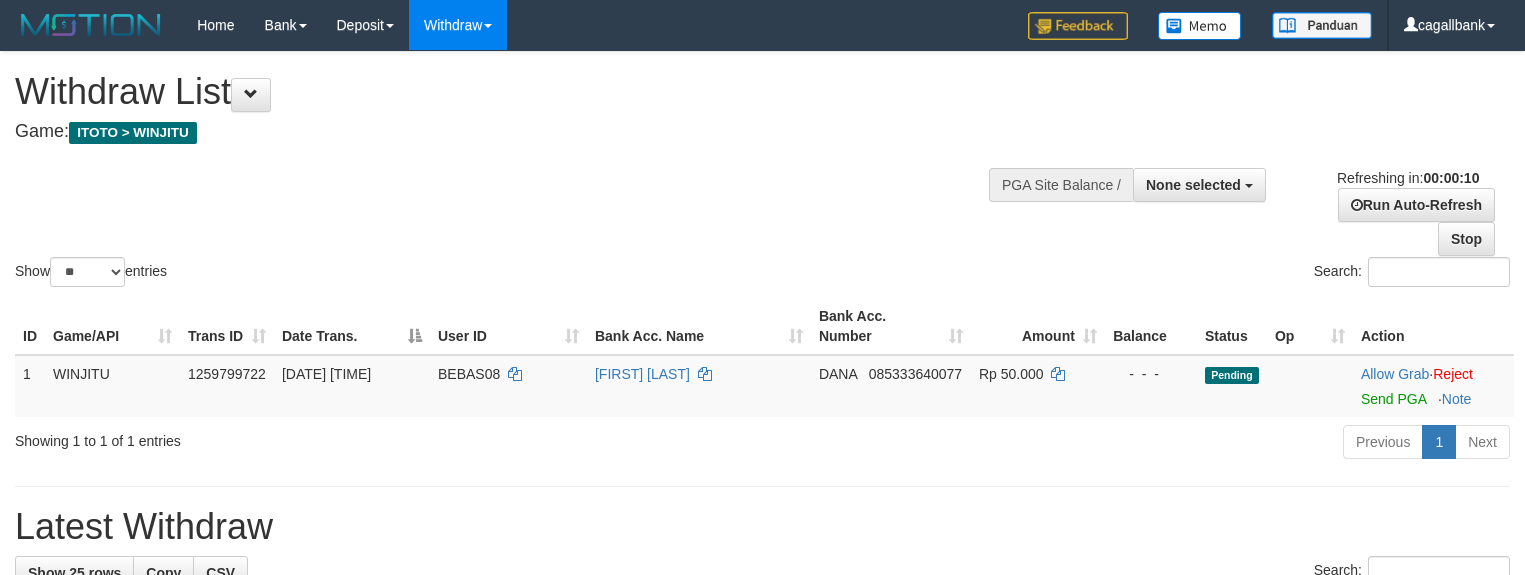 select 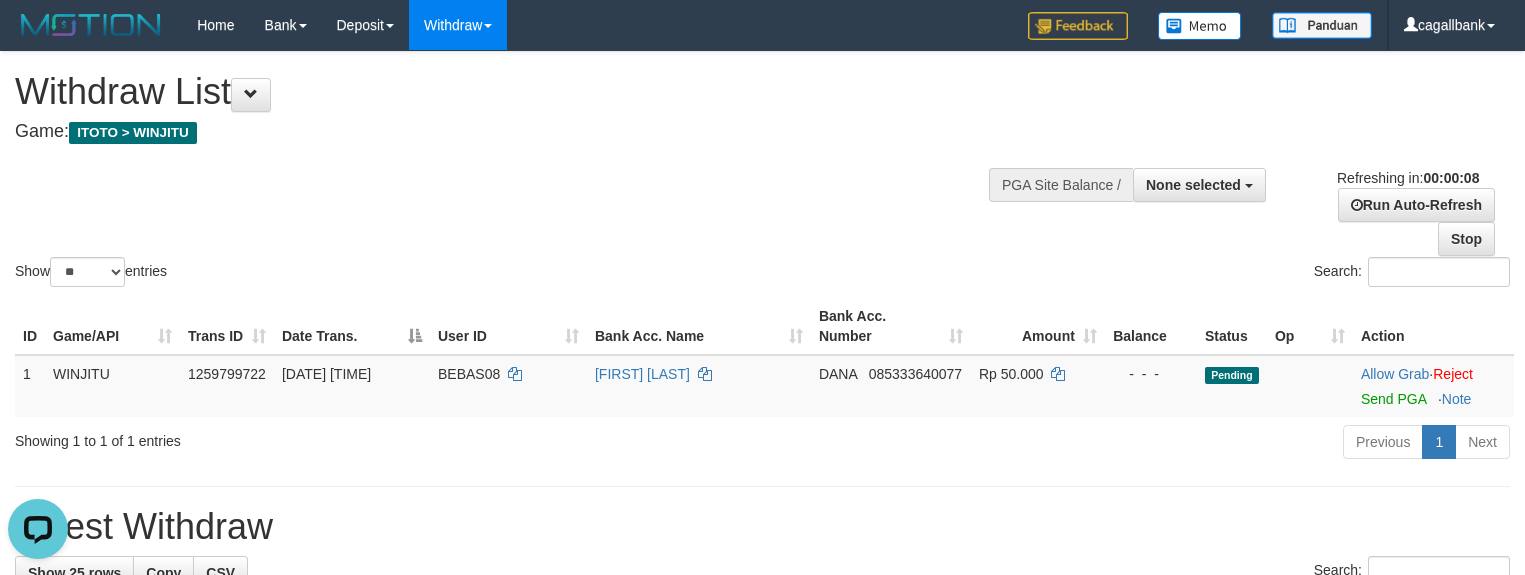 scroll, scrollTop: 0, scrollLeft: 0, axis: both 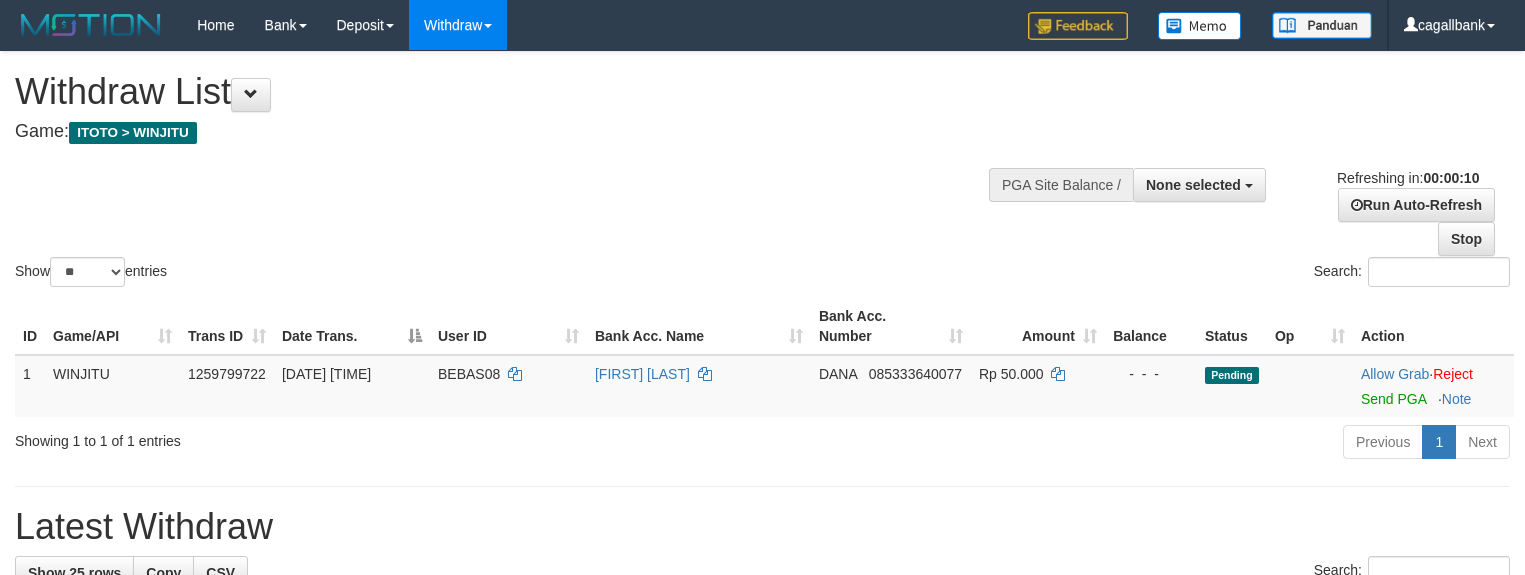 select 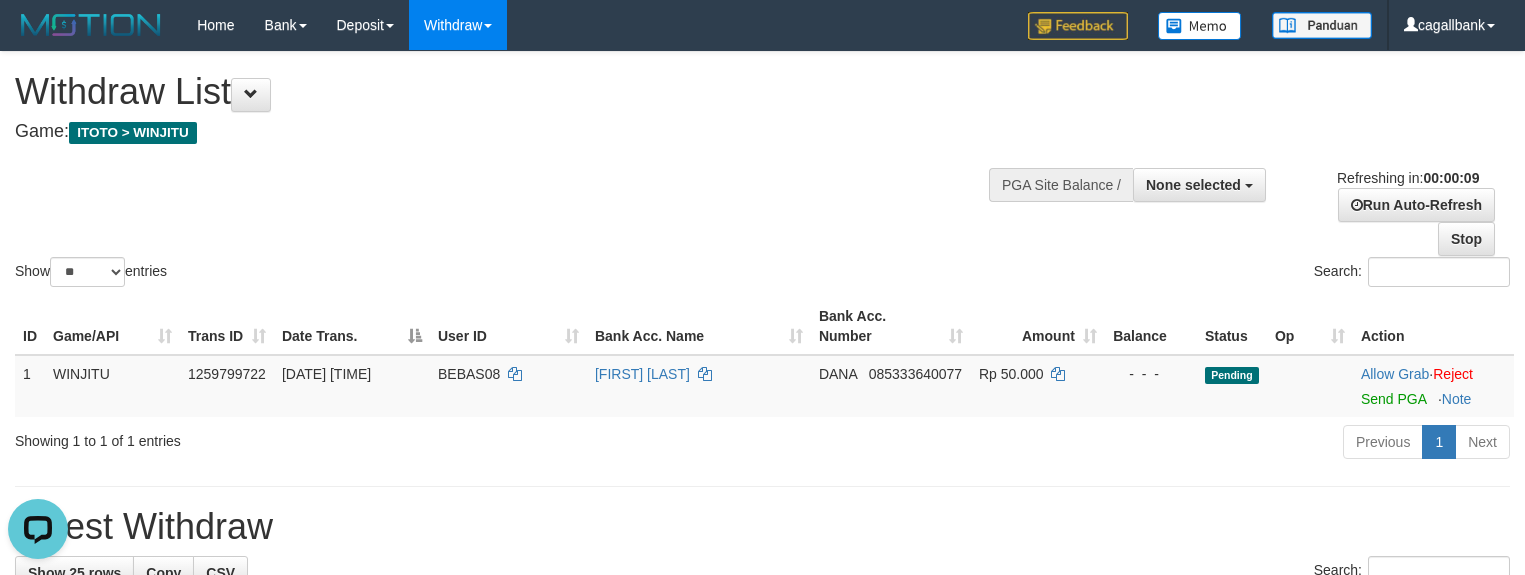 scroll, scrollTop: 0, scrollLeft: 0, axis: both 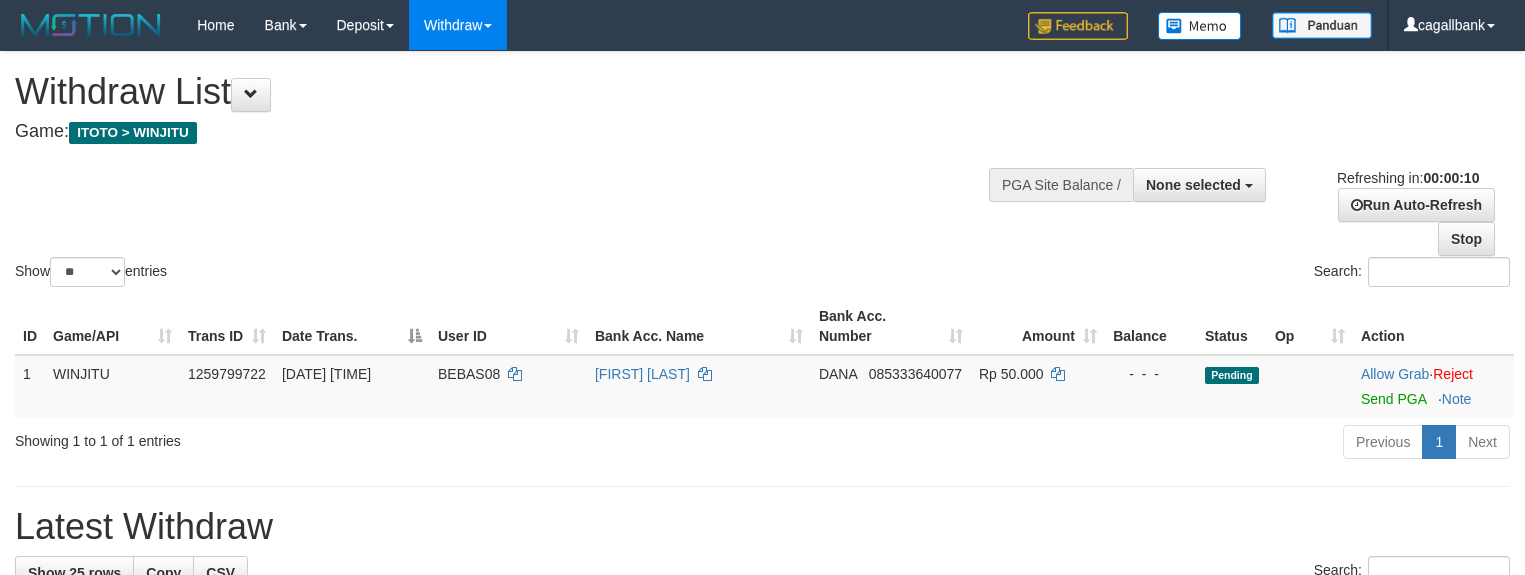 select 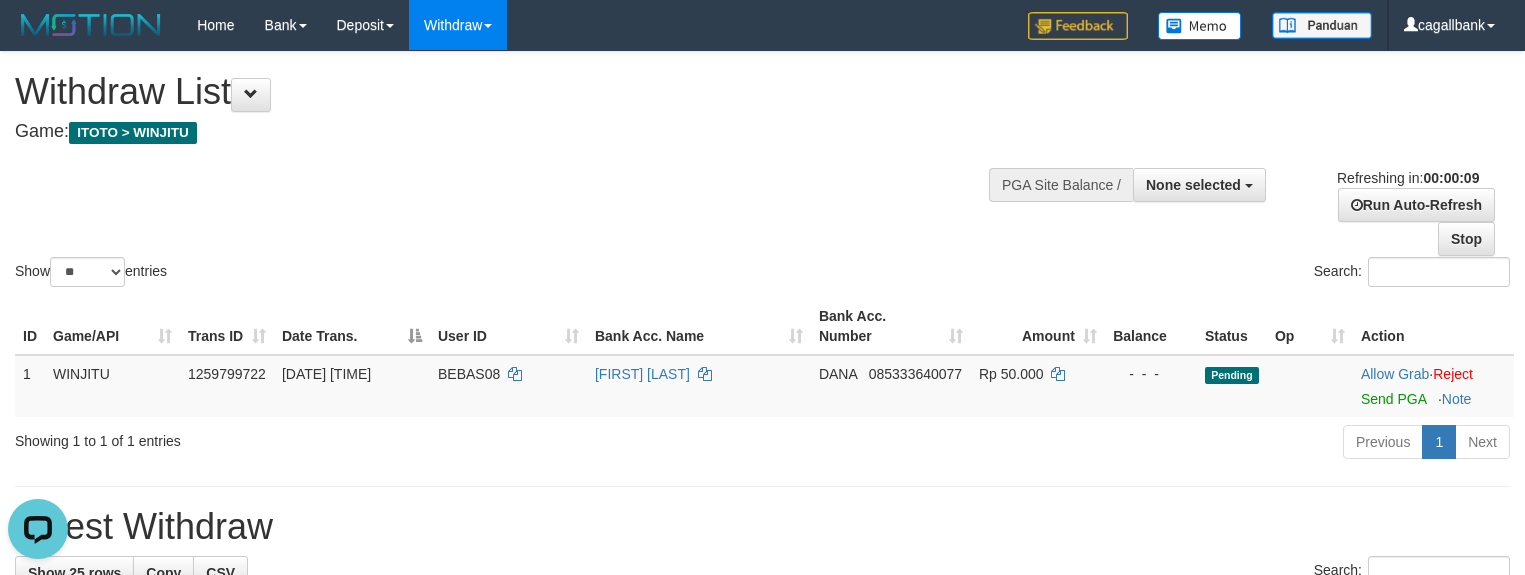 scroll, scrollTop: 0, scrollLeft: 0, axis: both 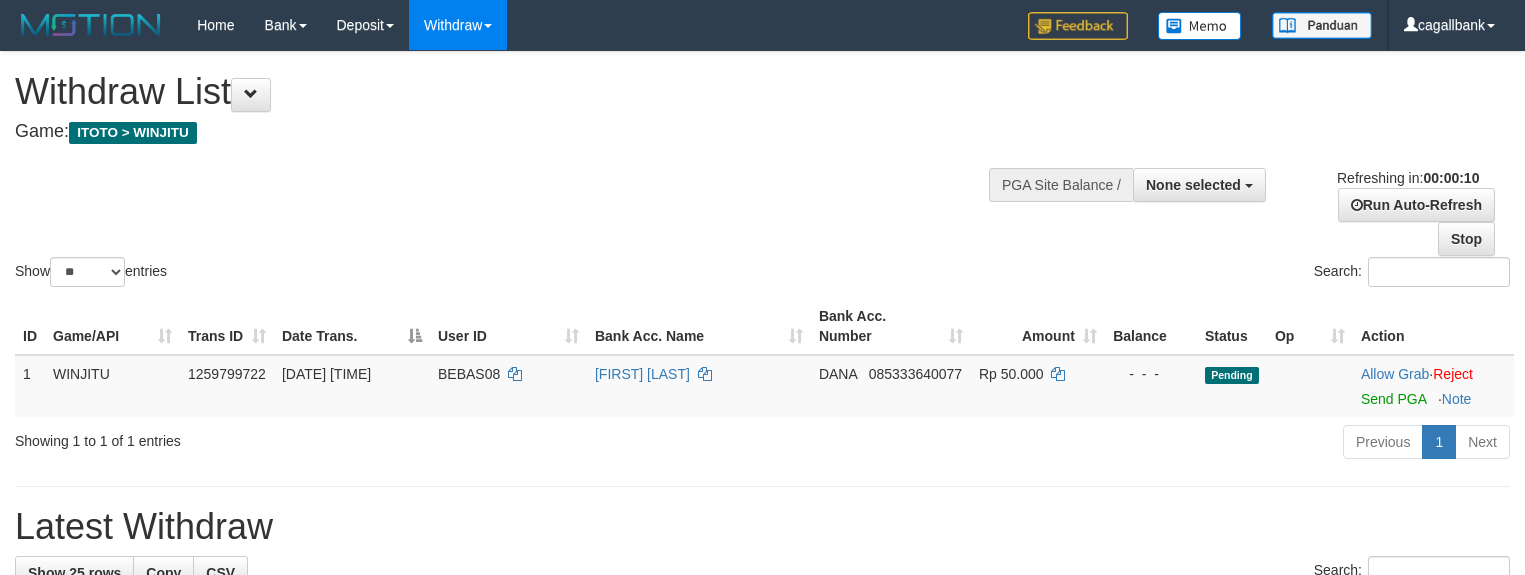 select 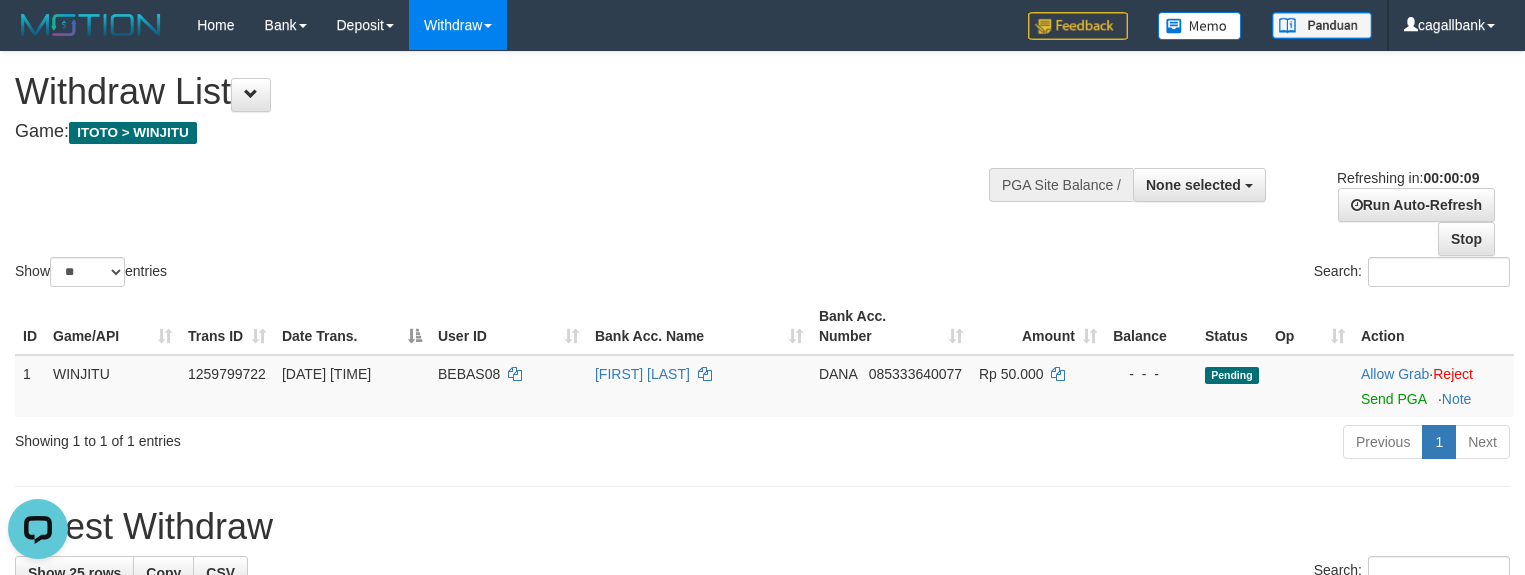 scroll, scrollTop: 0, scrollLeft: 0, axis: both 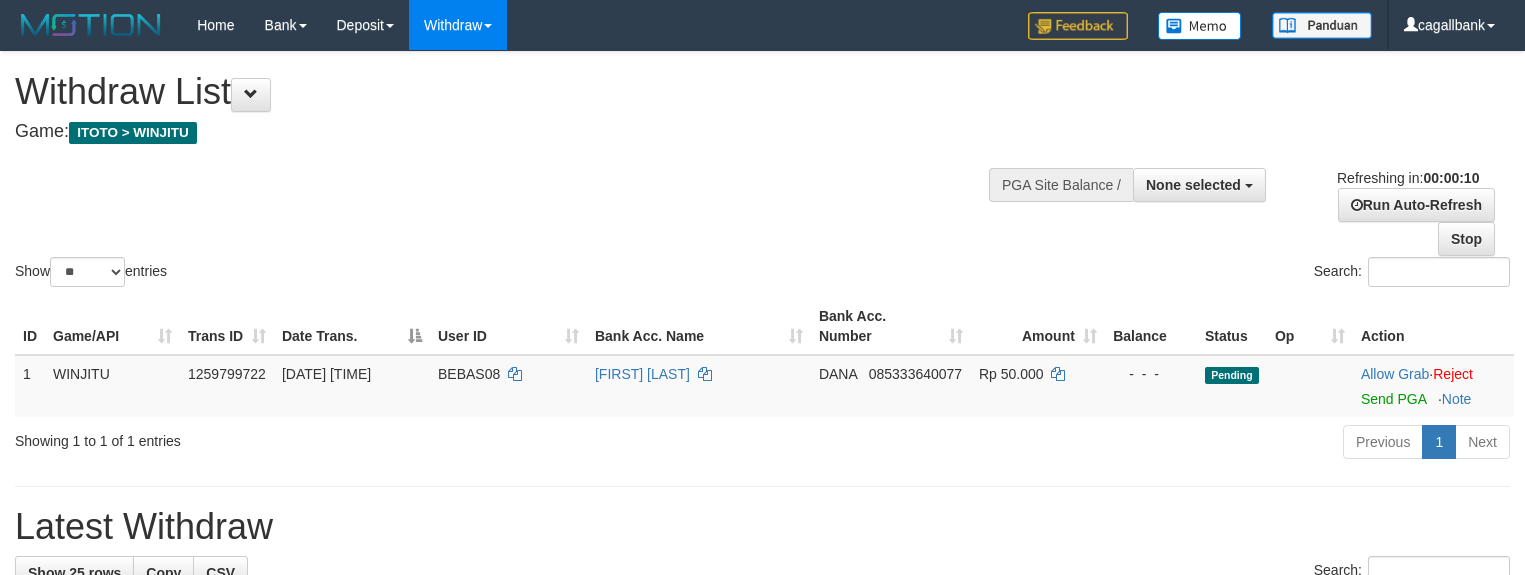 select 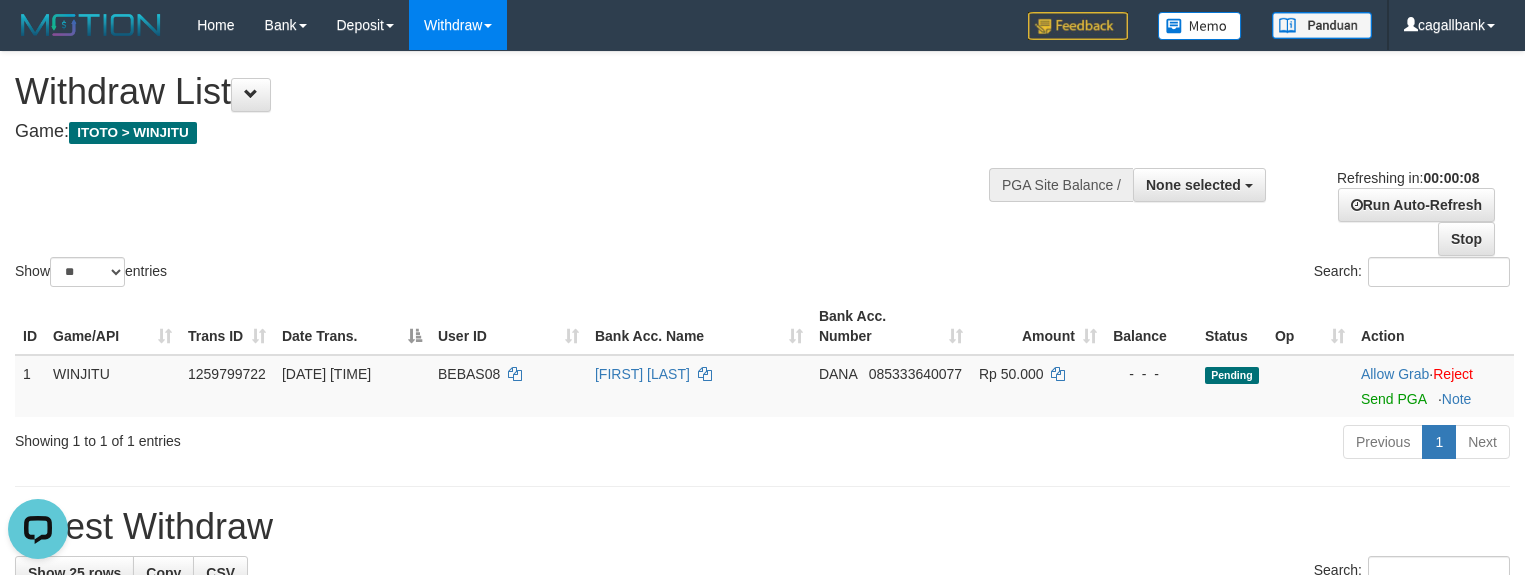 scroll, scrollTop: 0, scrollLeft: 0, axis: both 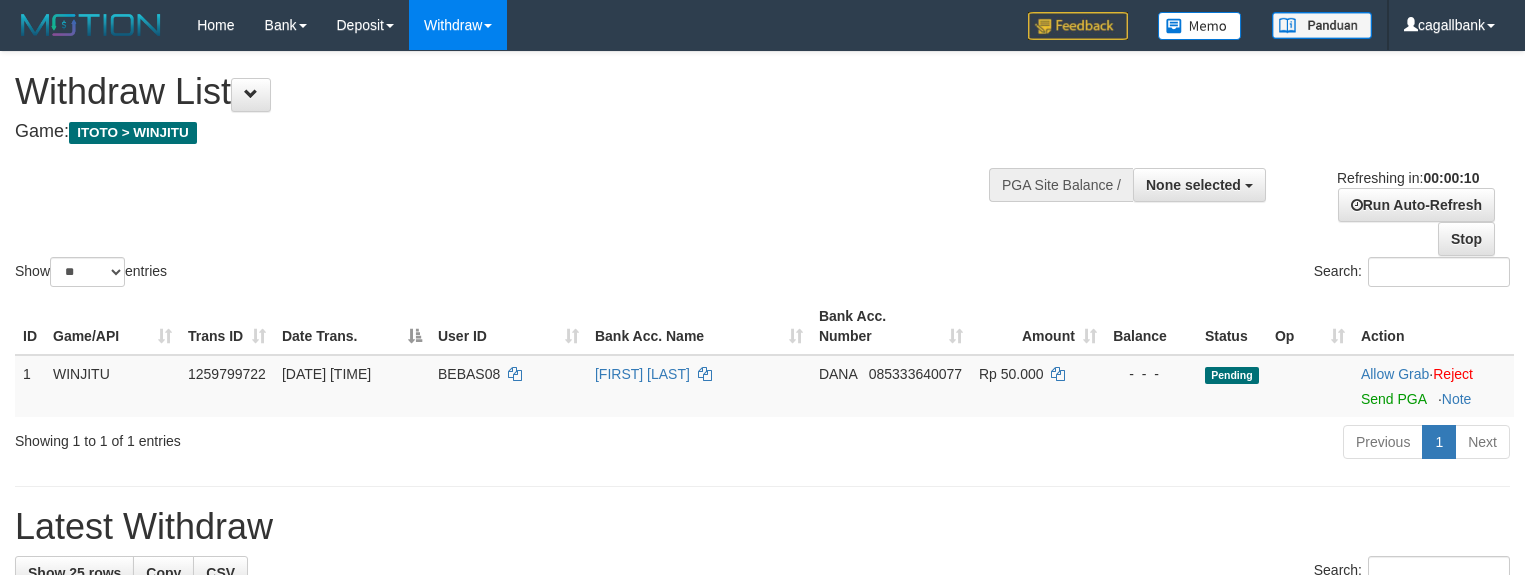 select 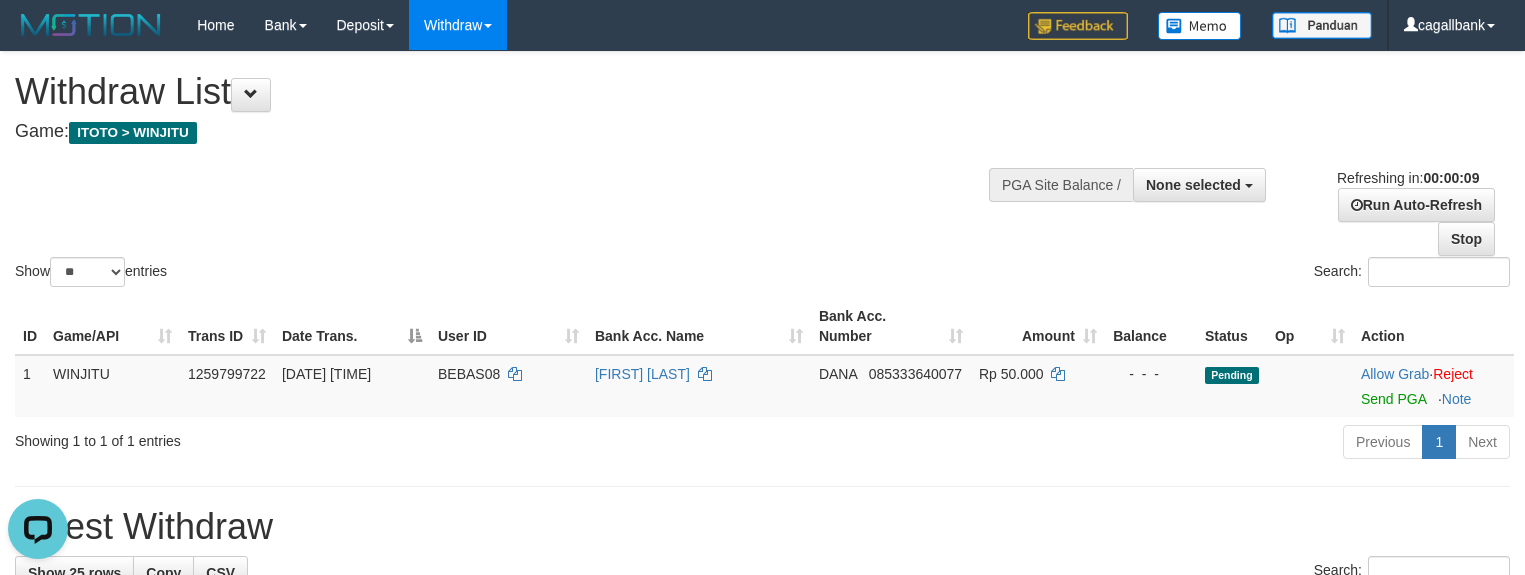 scroll, scrollTop: 0, scrollLeft: 0, axis: both 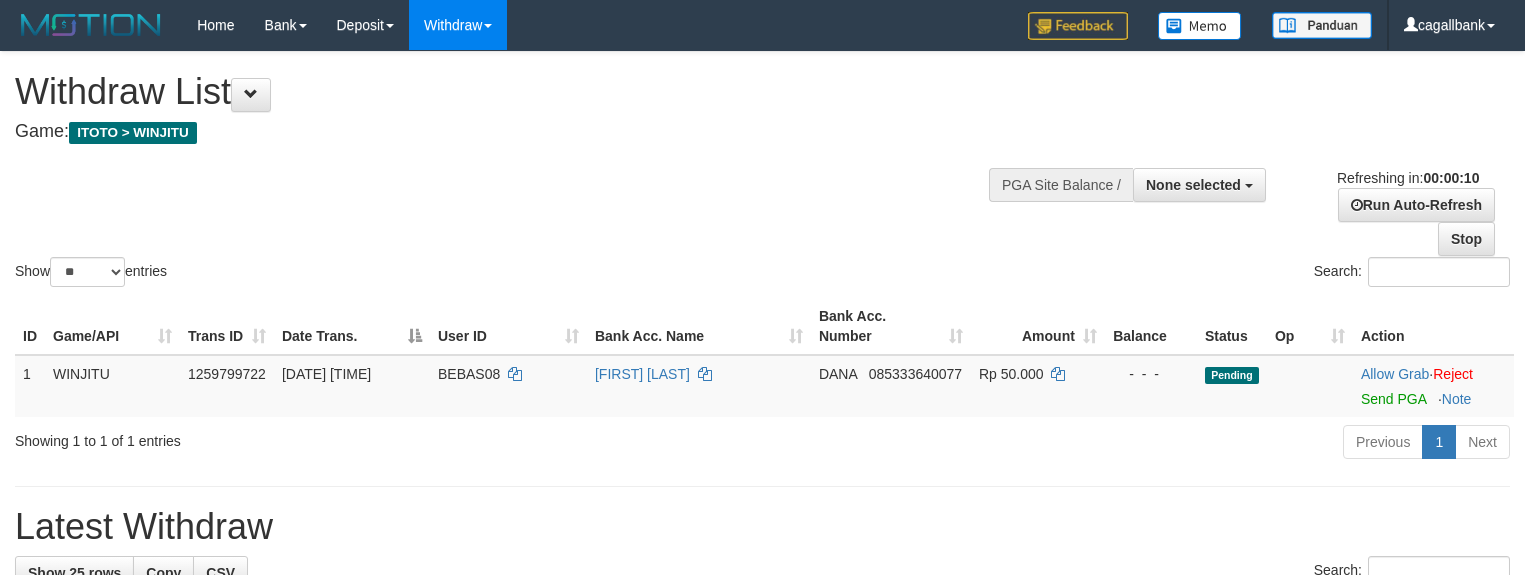 select 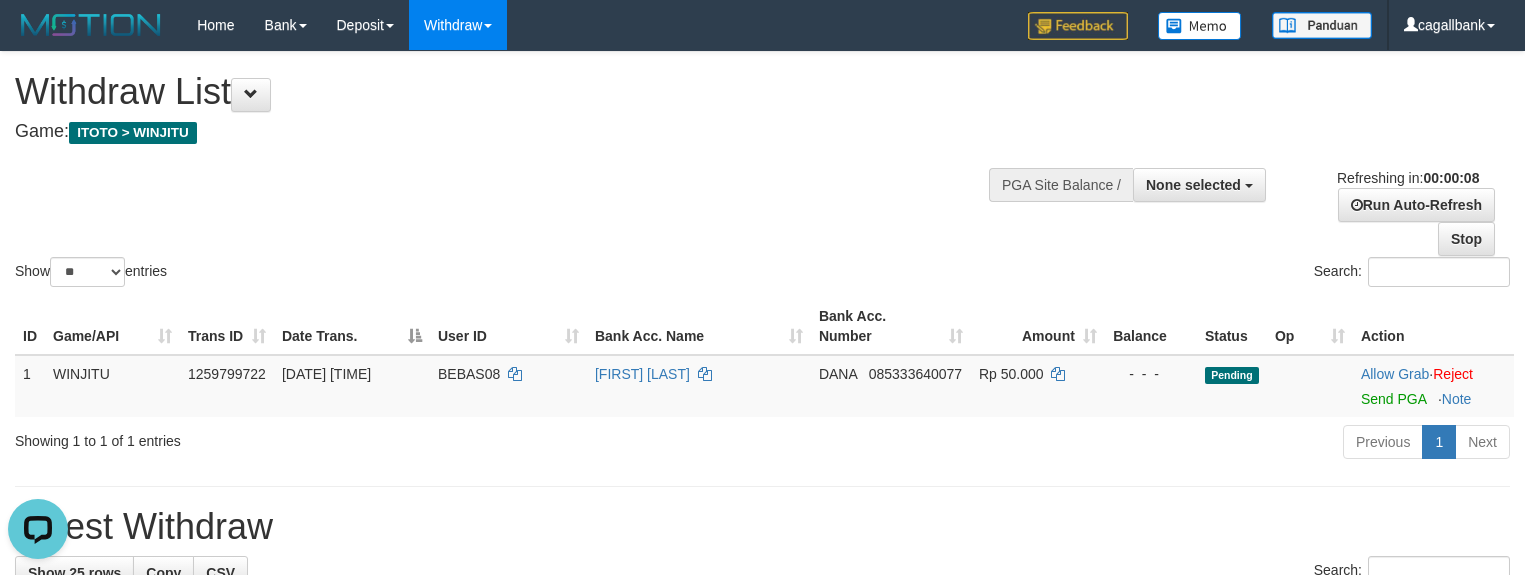 scroll, scrollTop: 0, scrollLeft: 0, axis: both 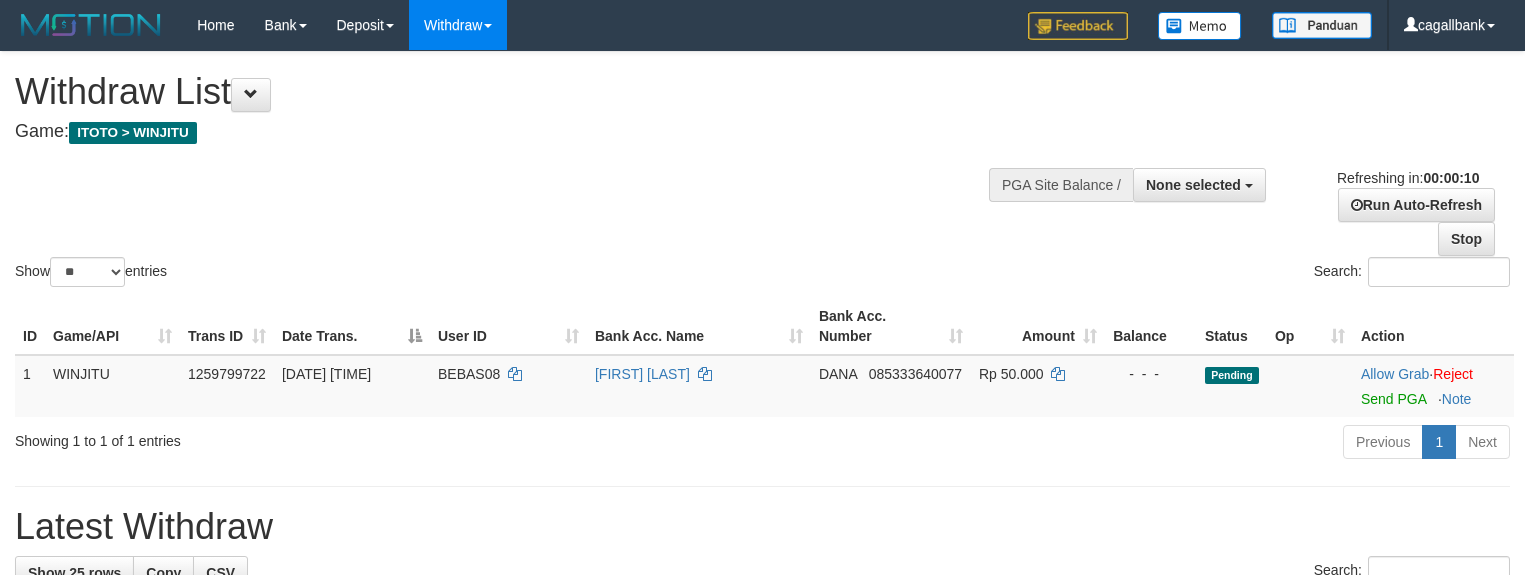 select 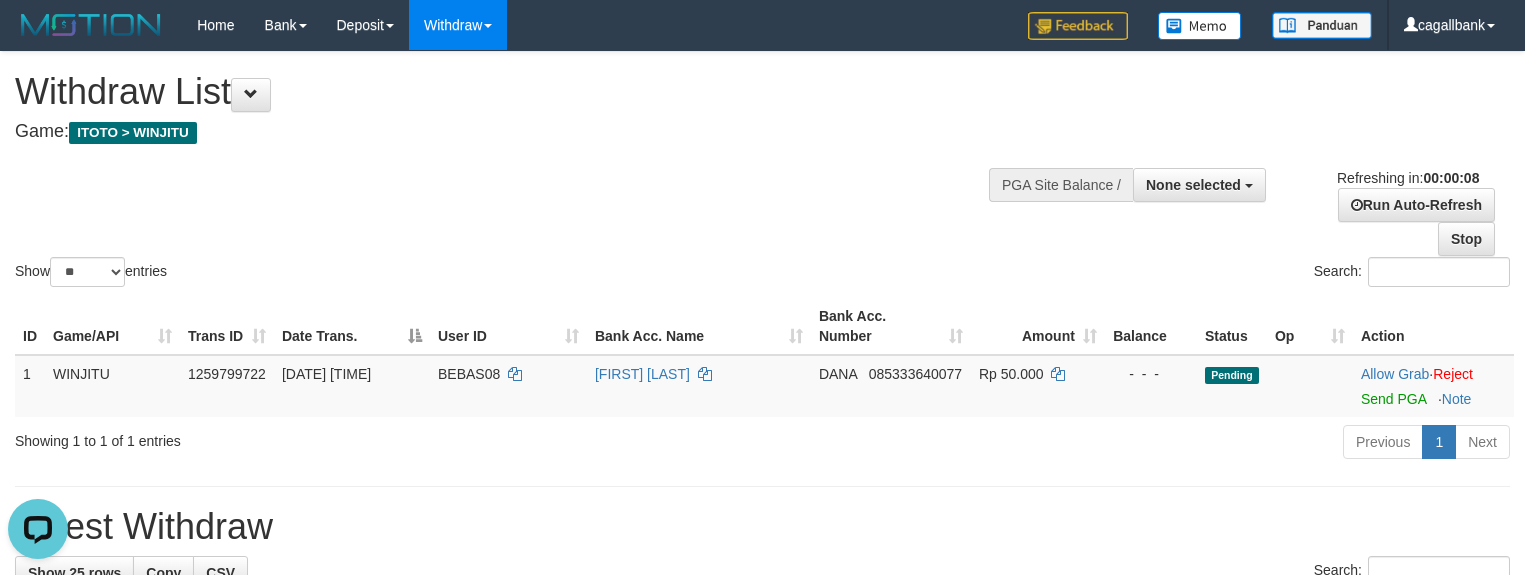 scroll, scrollTop: 0, scrollLeft: 0, axis: both 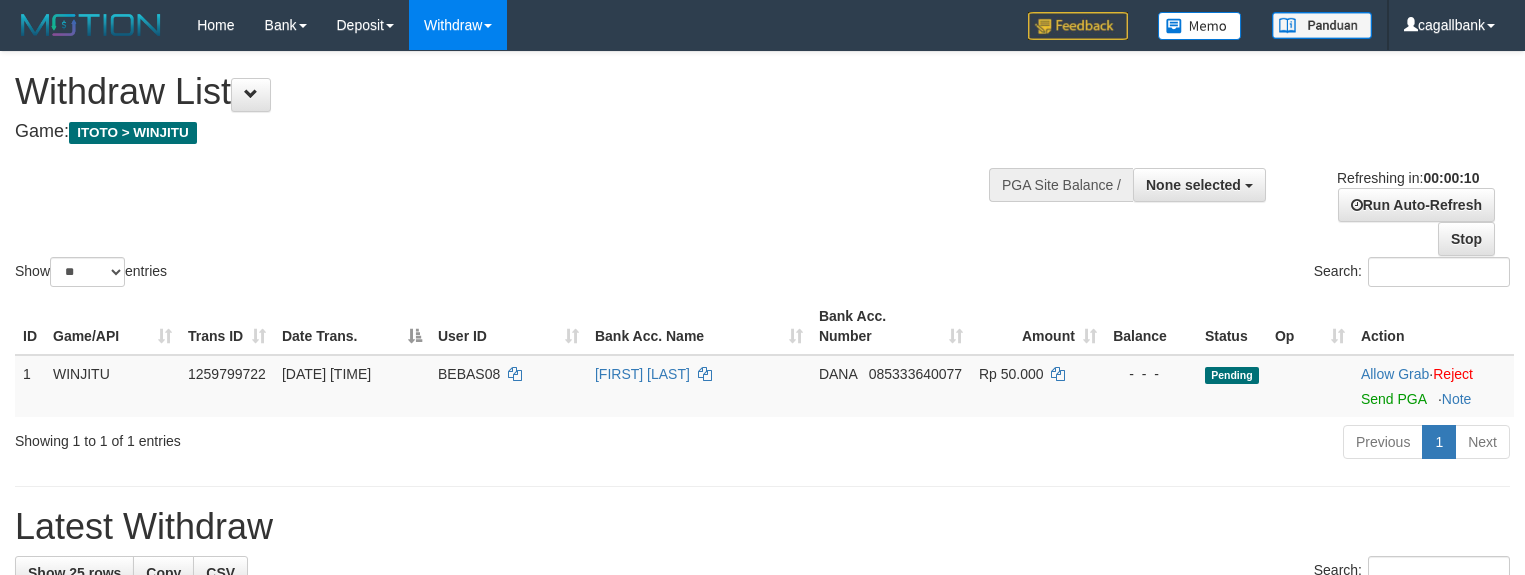 select 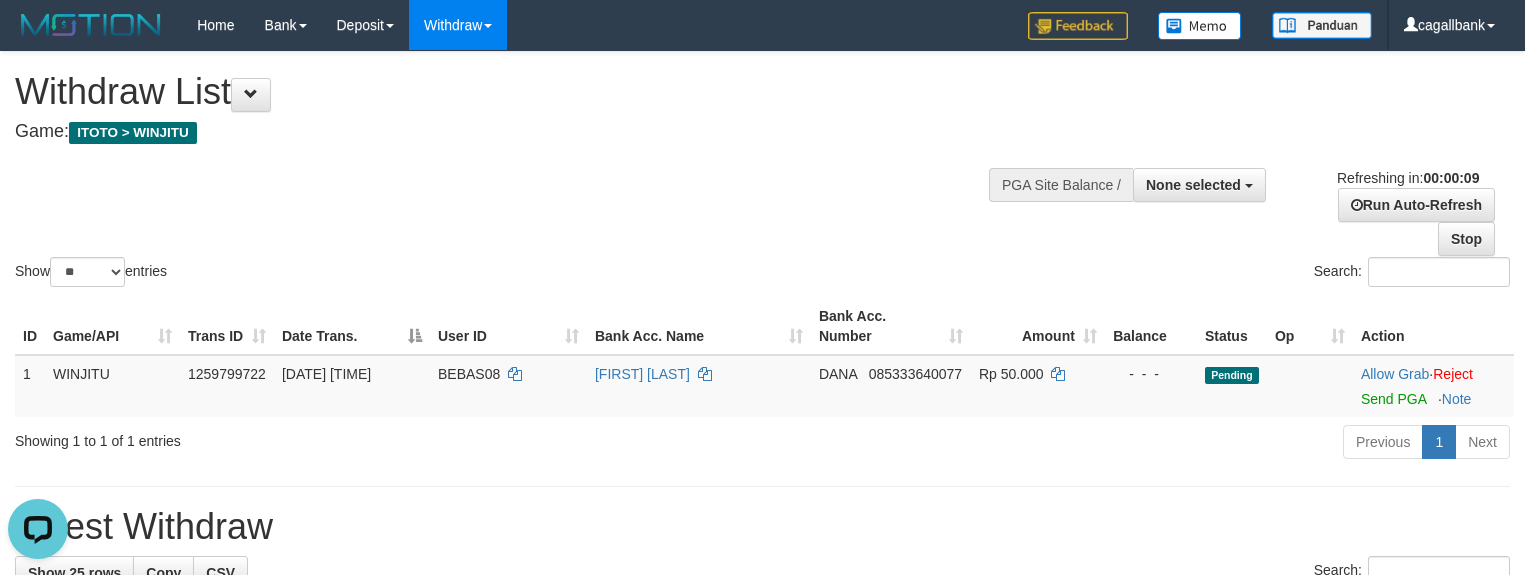 scroll, scrollTop: 0, scrollLeft: 0, axis: both 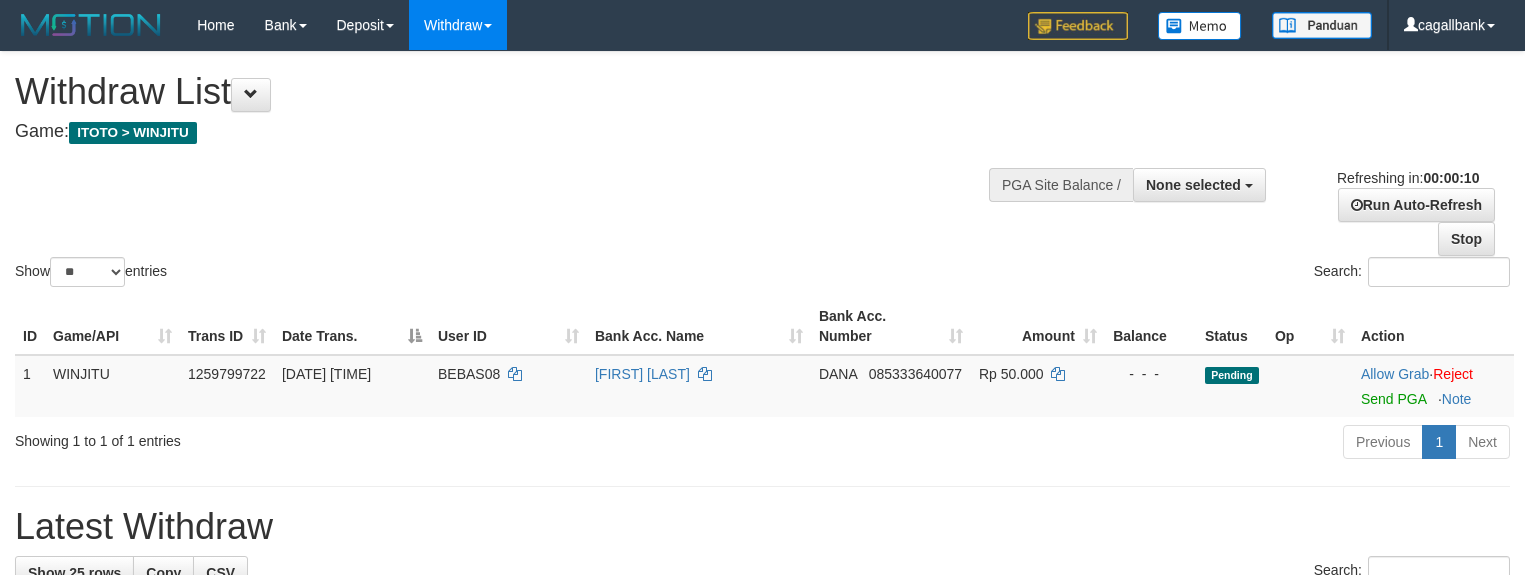 select 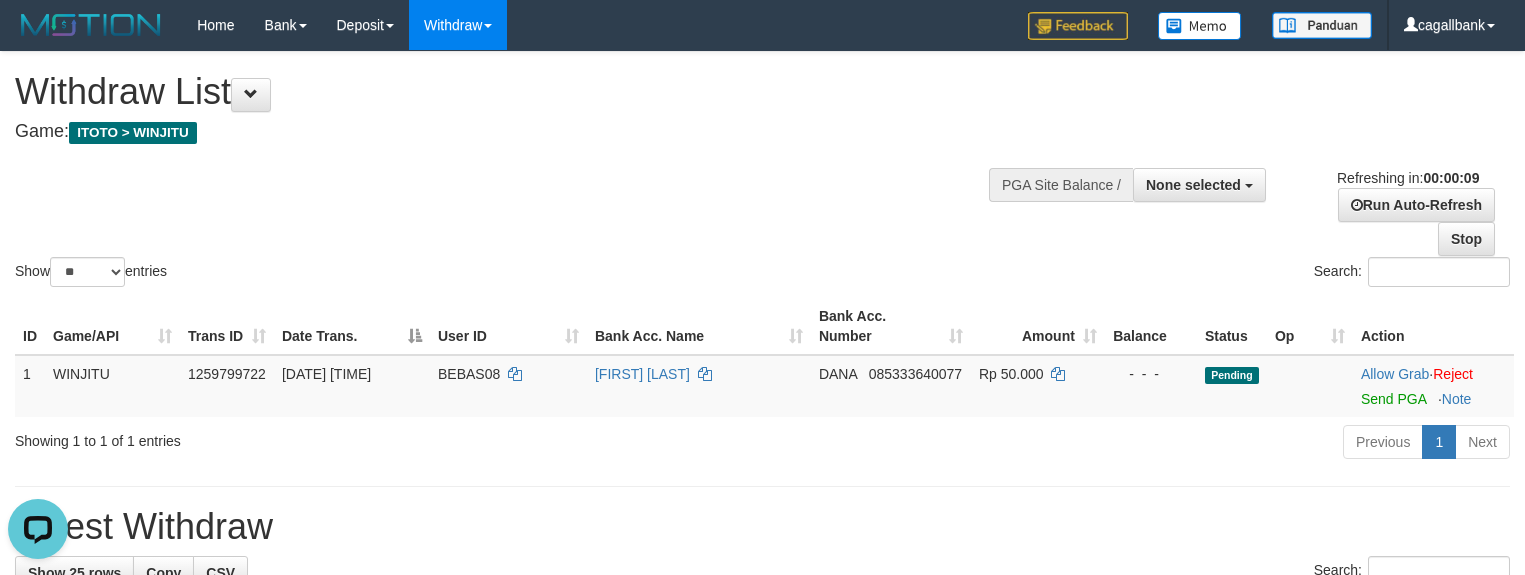 scroll, scrollTop: 0, scrollLeft: 0, axis: both 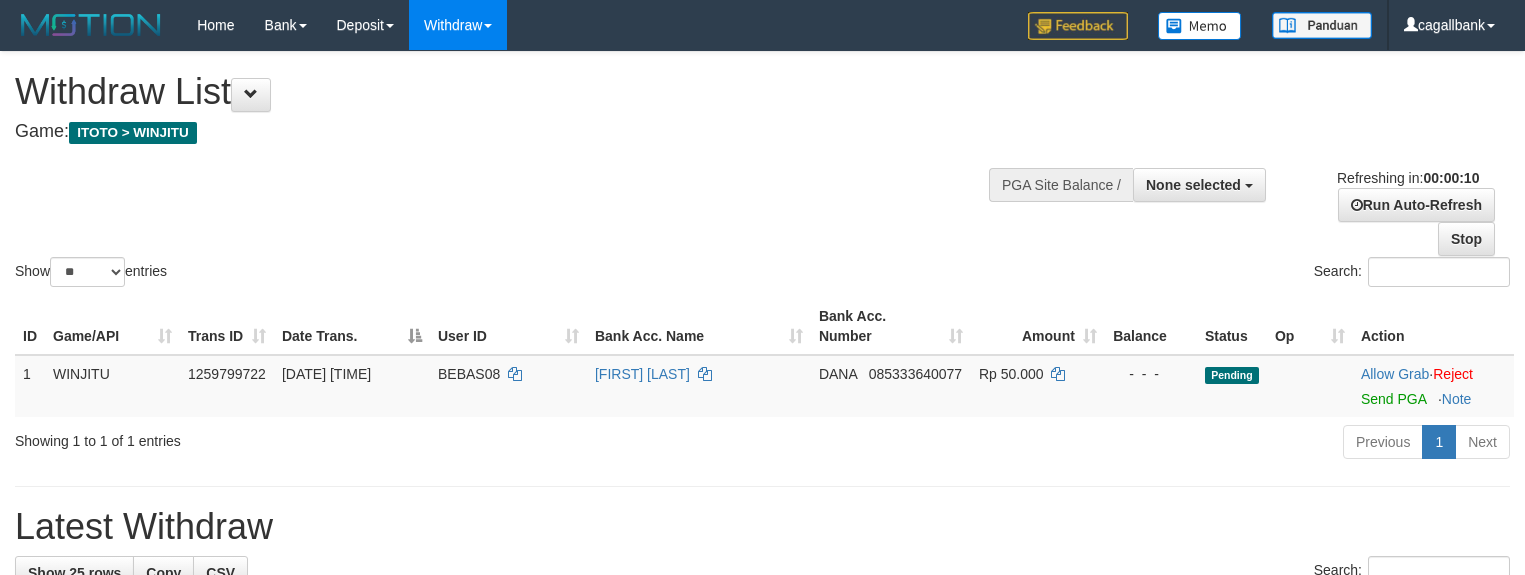 select 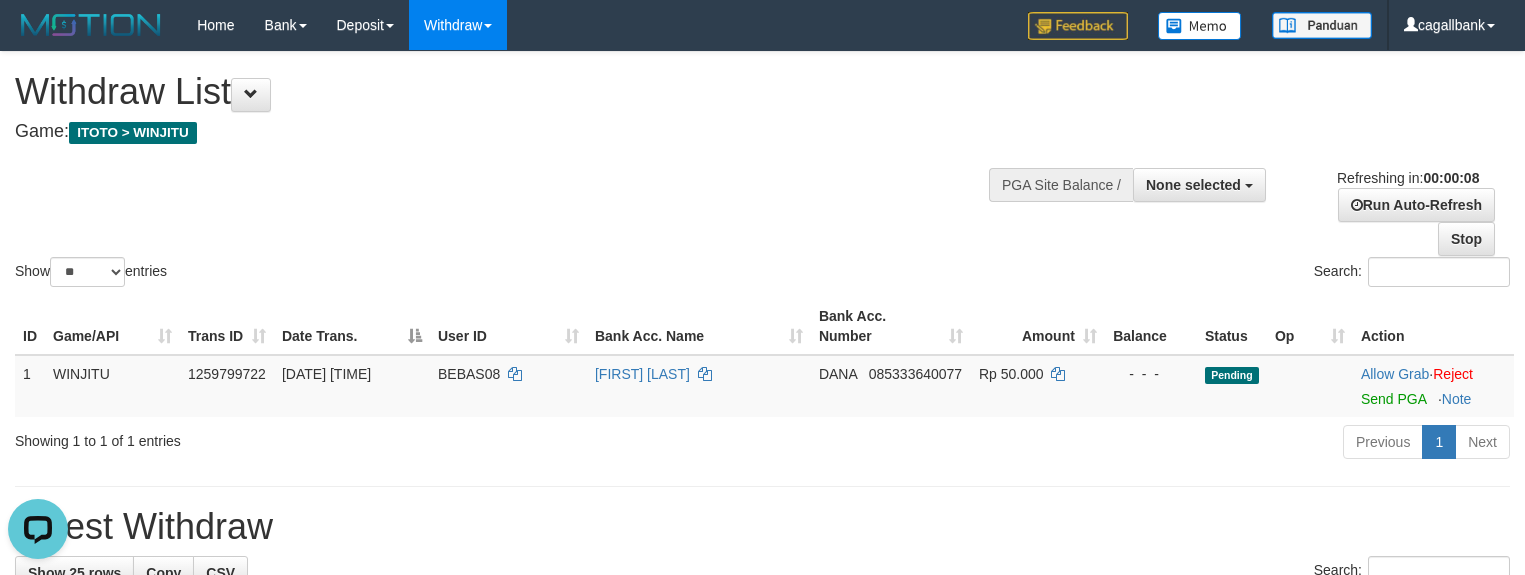 scroll, scrollTop: 0, scrollLeft: 0, axis: both 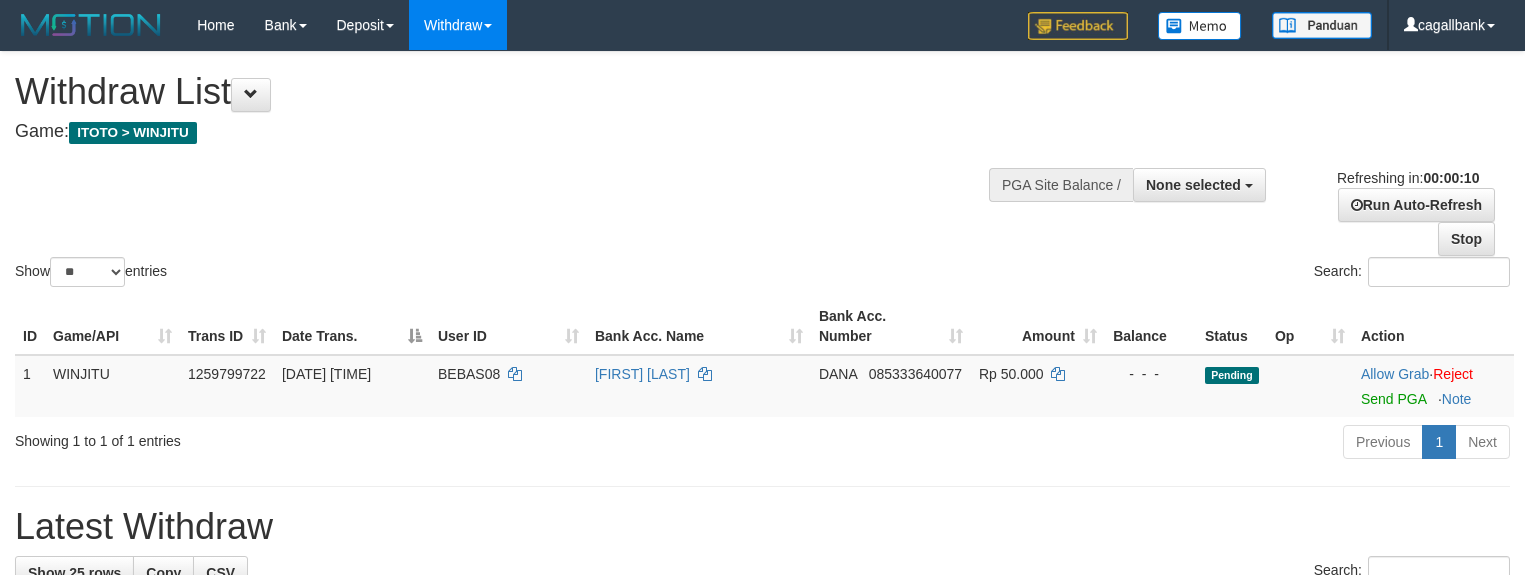 select 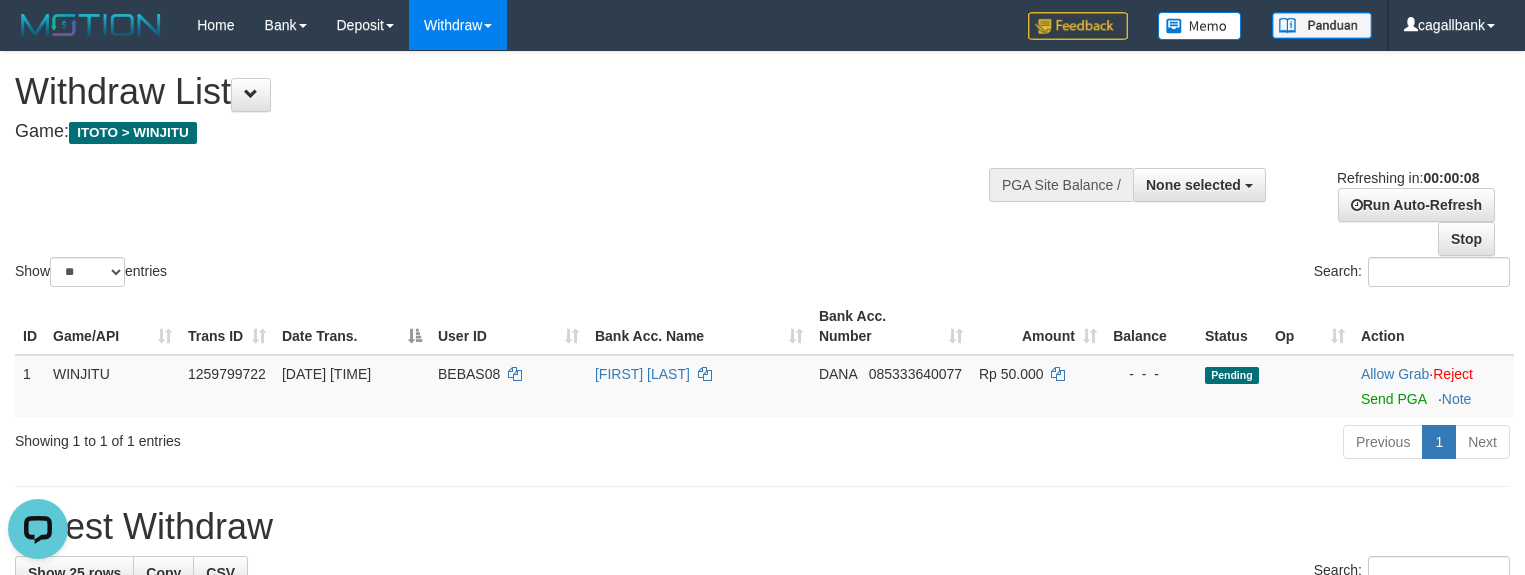 scroll, scrollTop: 0, scrollLeft: 0, axis: both 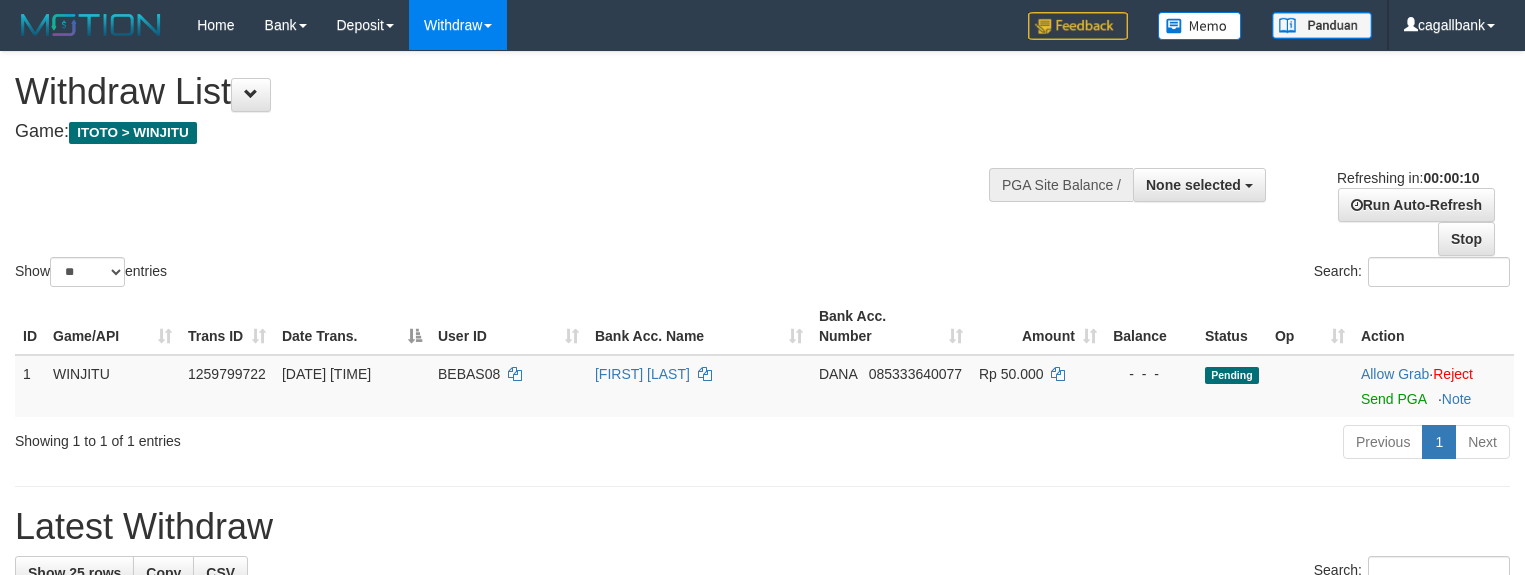 select 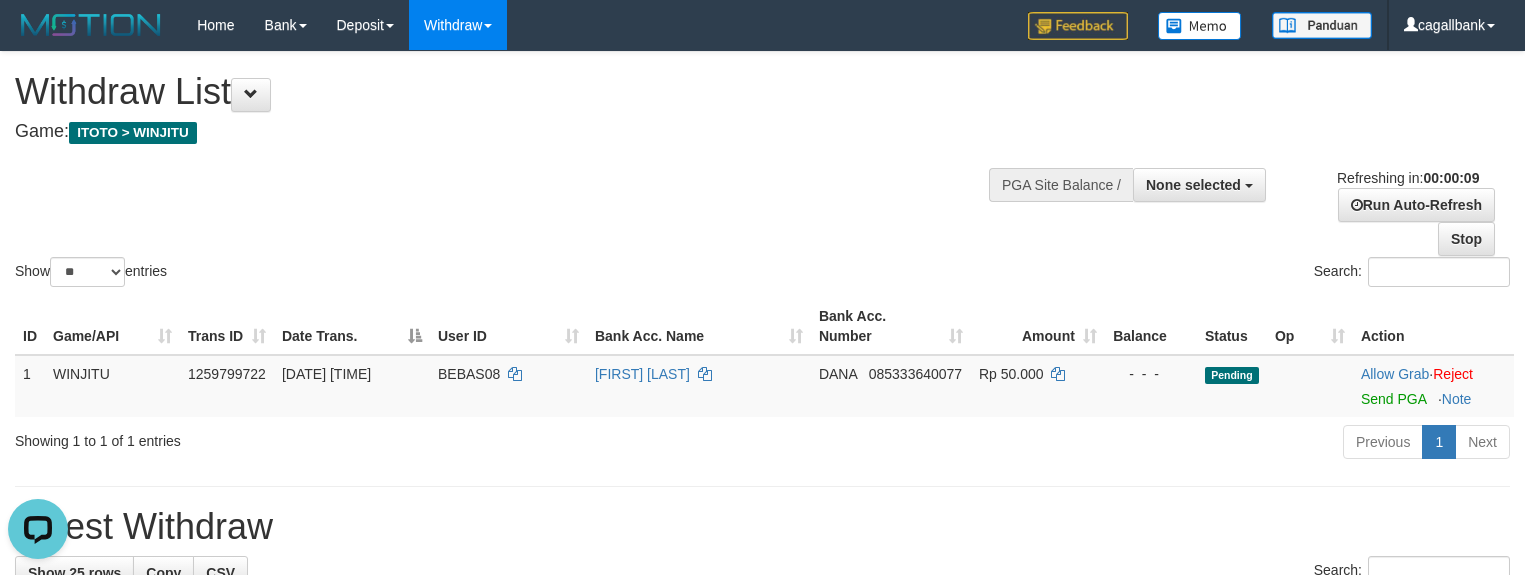 scroll, scrollTop: 0, scrollLeft: 0, axis: both 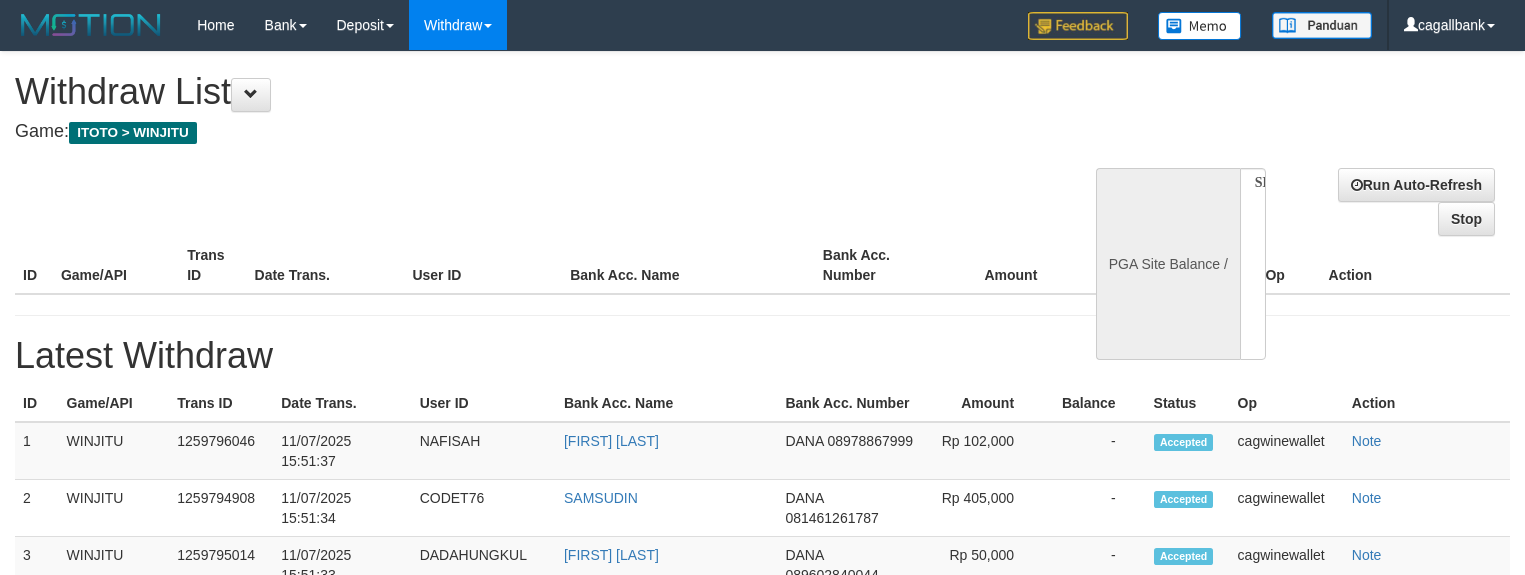 select 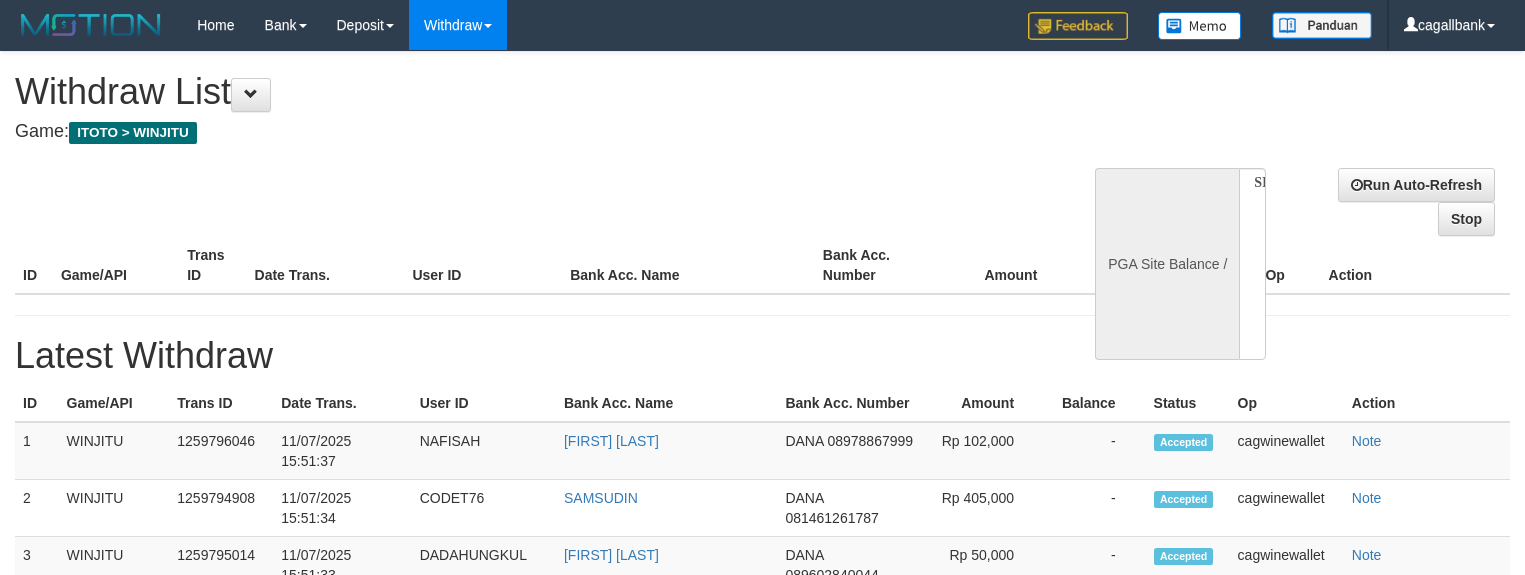 scroll, scrollTop: 0, scrollLeft: 0, axis: both 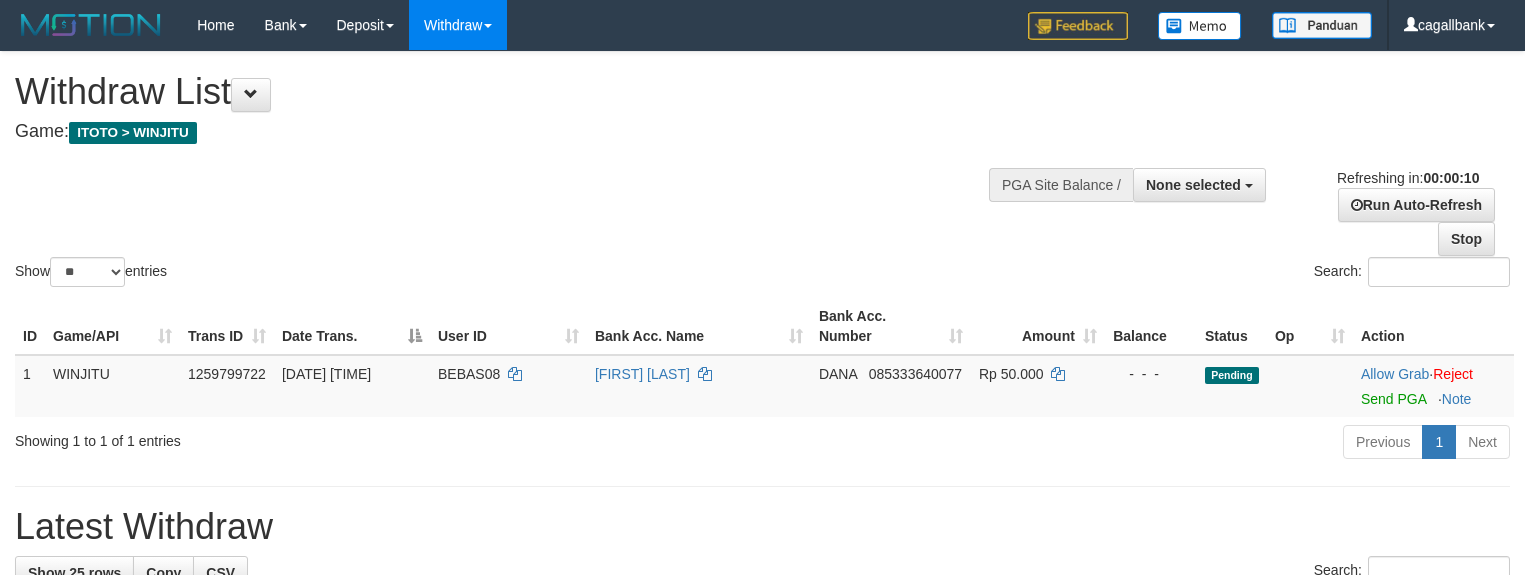 select 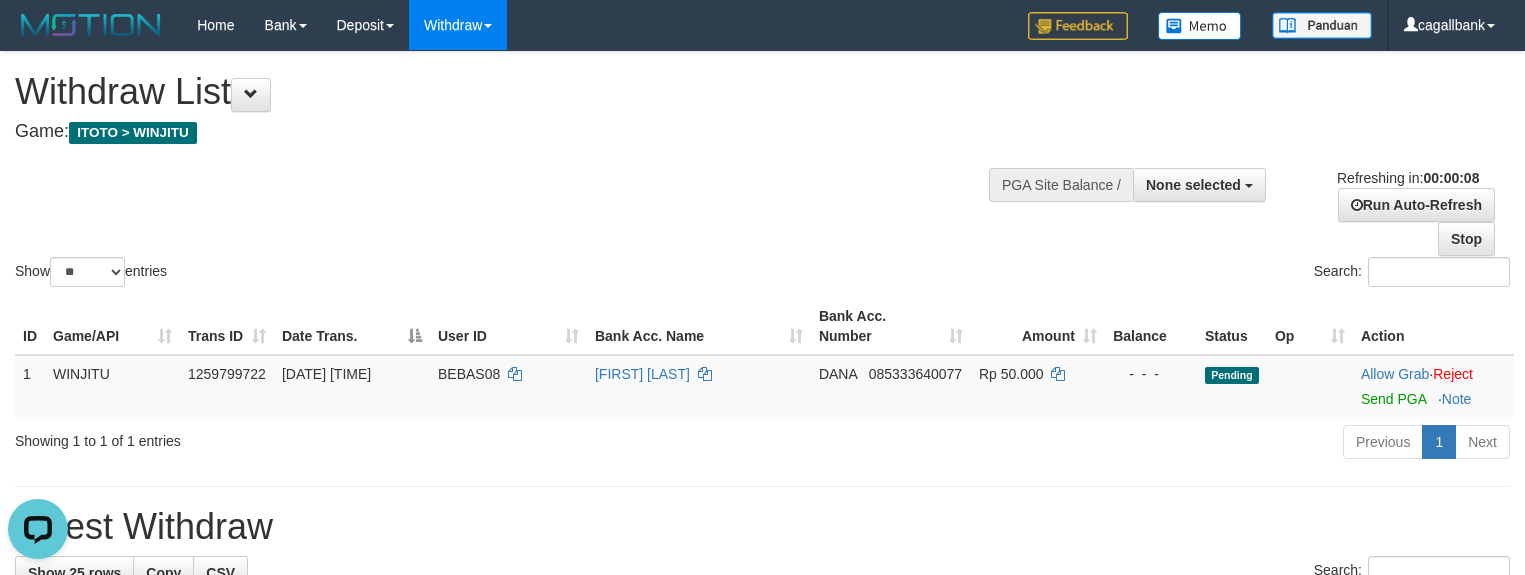 scroll, scrollTop: 0, scrollLeft: 0, axis: both 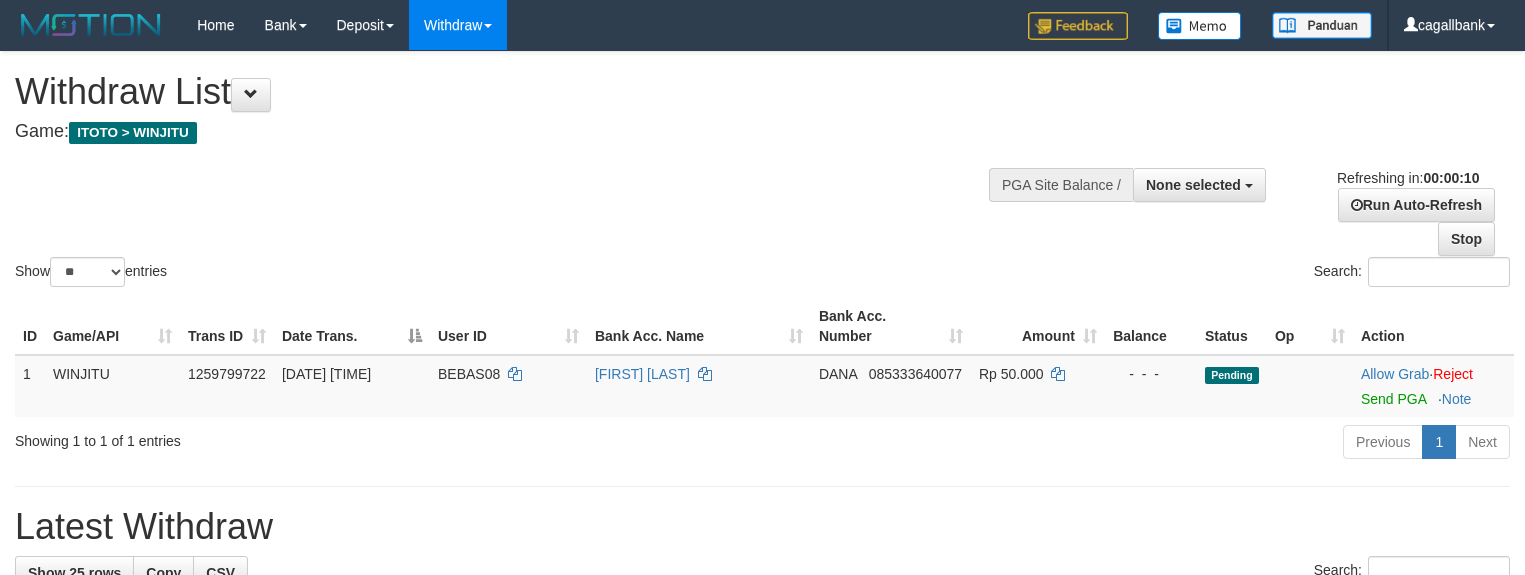 select 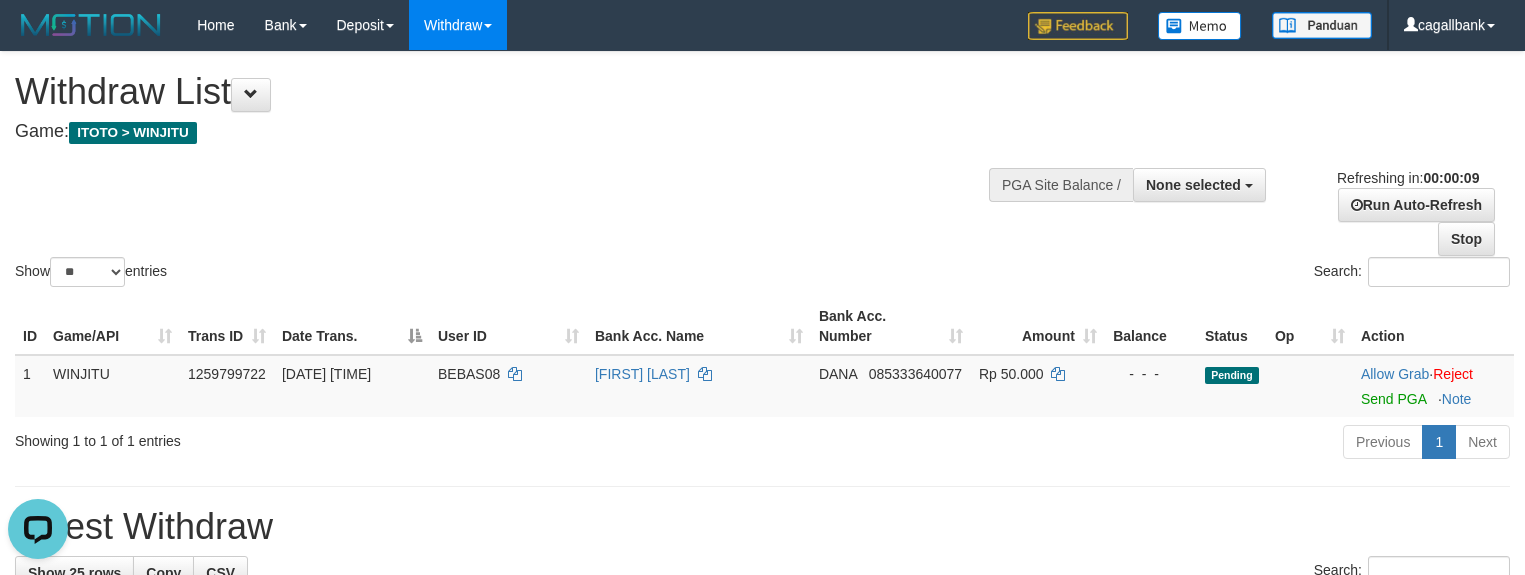 scroll, scrollTop: 0, scrollLeft: 0, axis: both 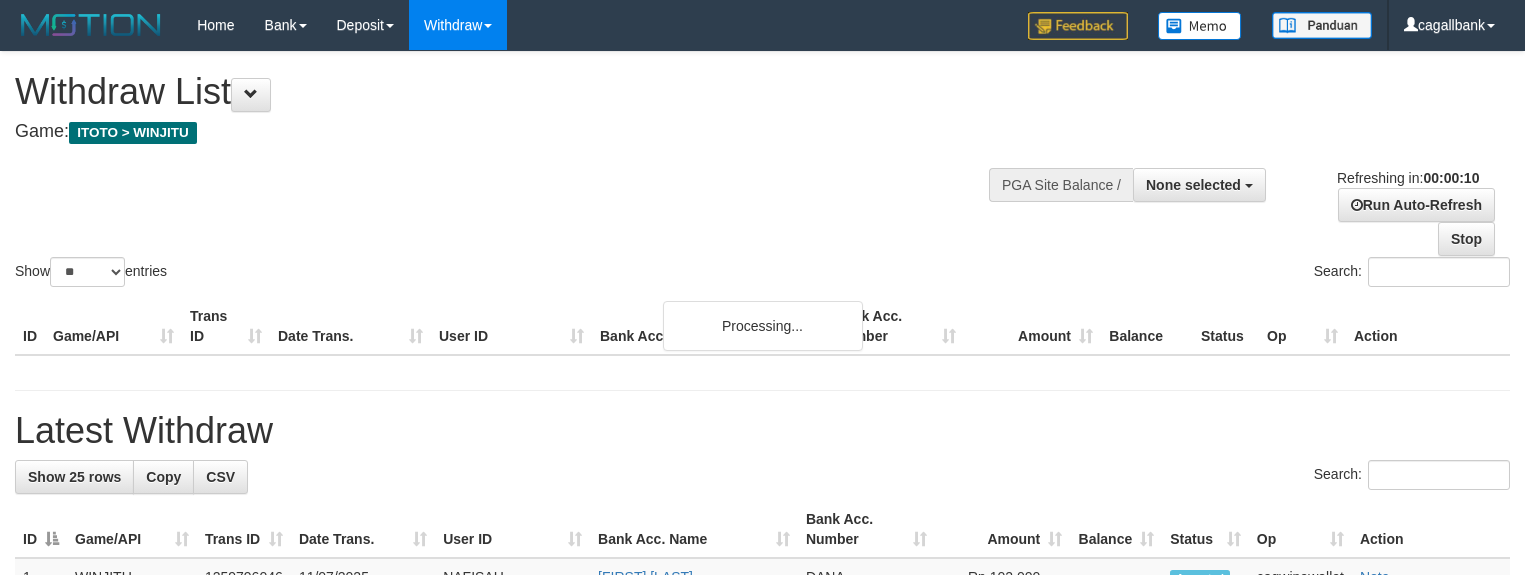 select 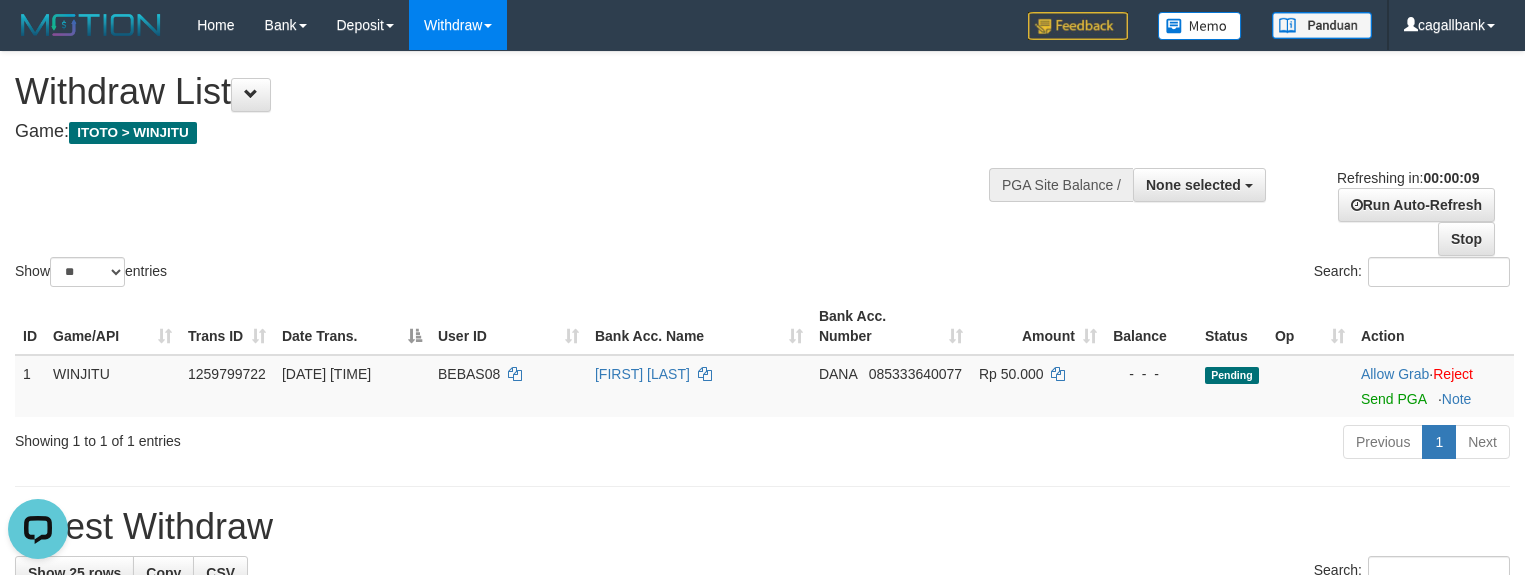 scroll, scrollTop: 0, scrollLeft: 0, axis: both 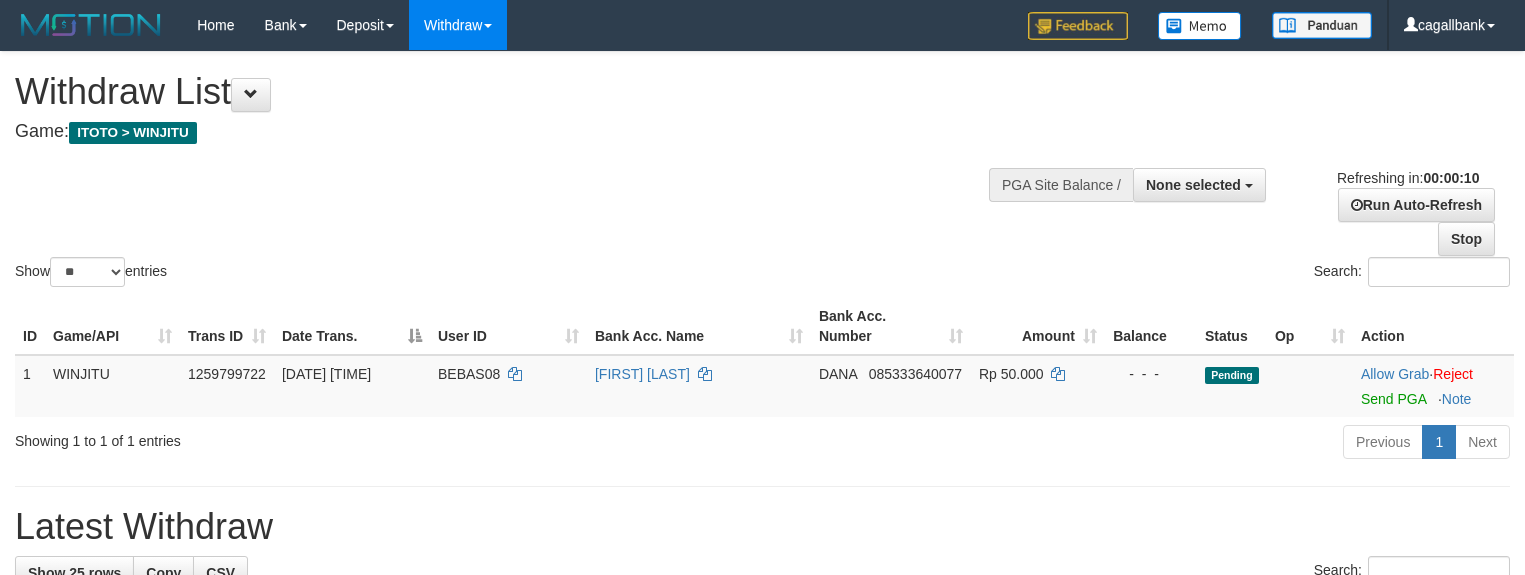 select 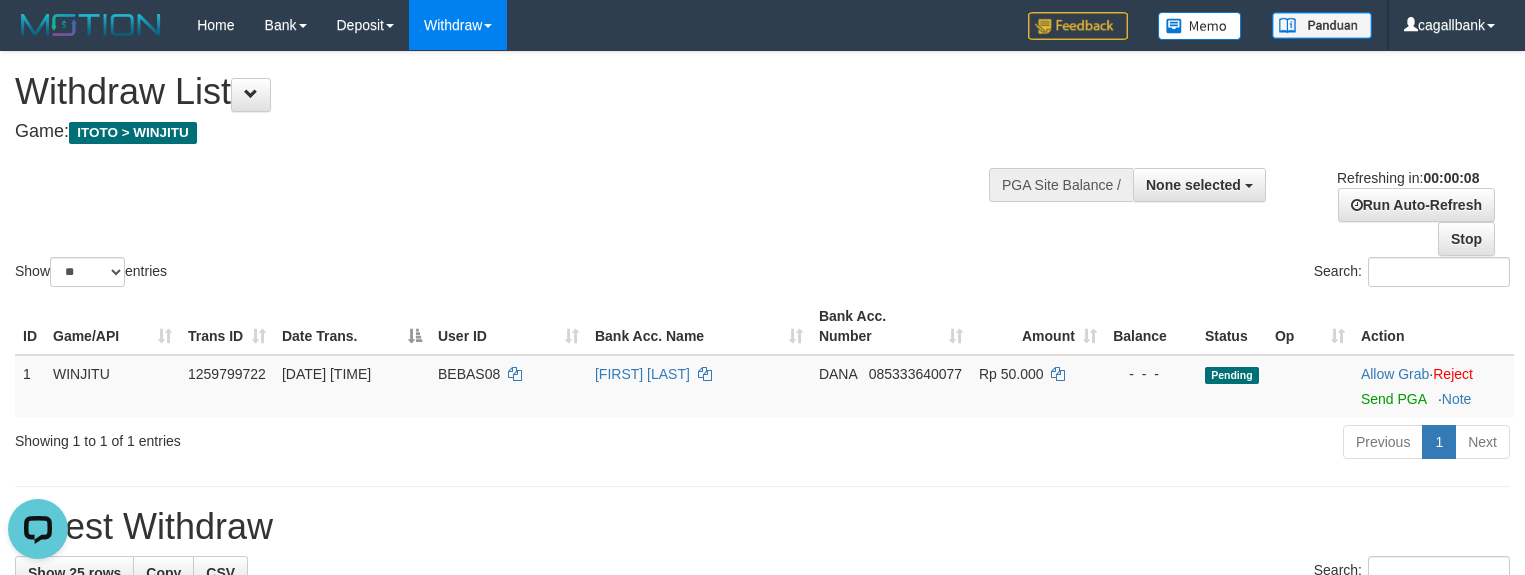 scroll, scrollTop: 0, scrollLeft: 0, axis: both 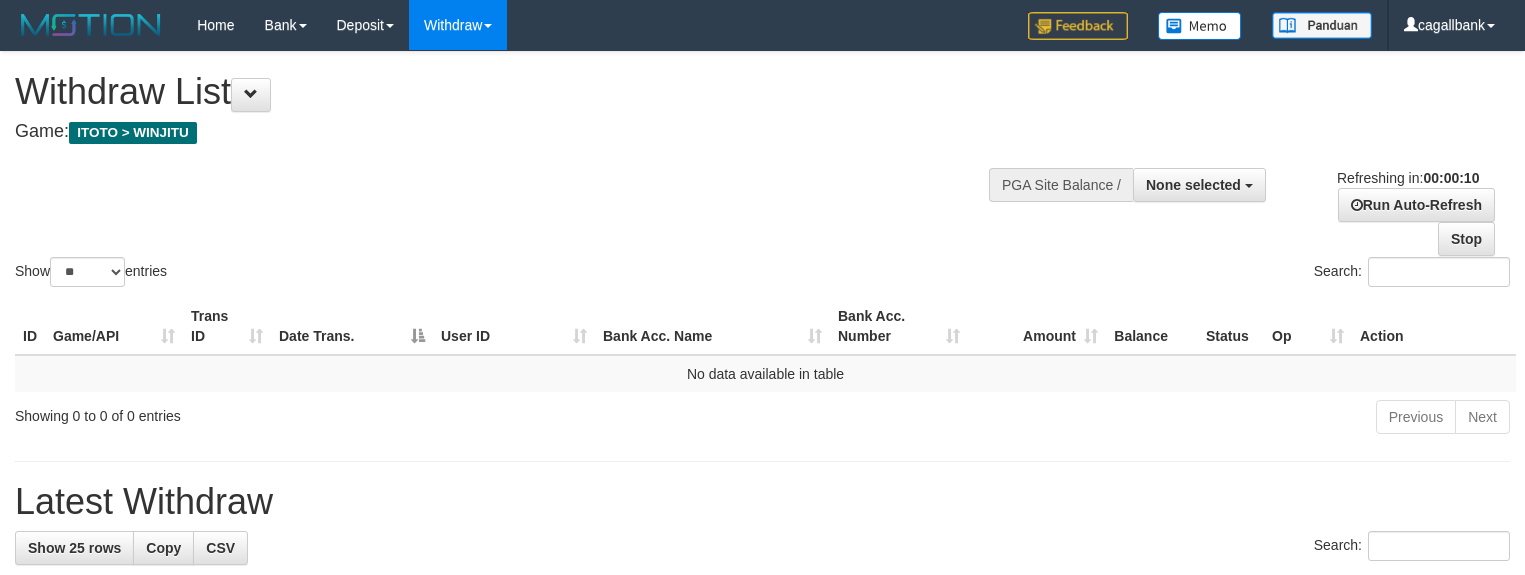 select 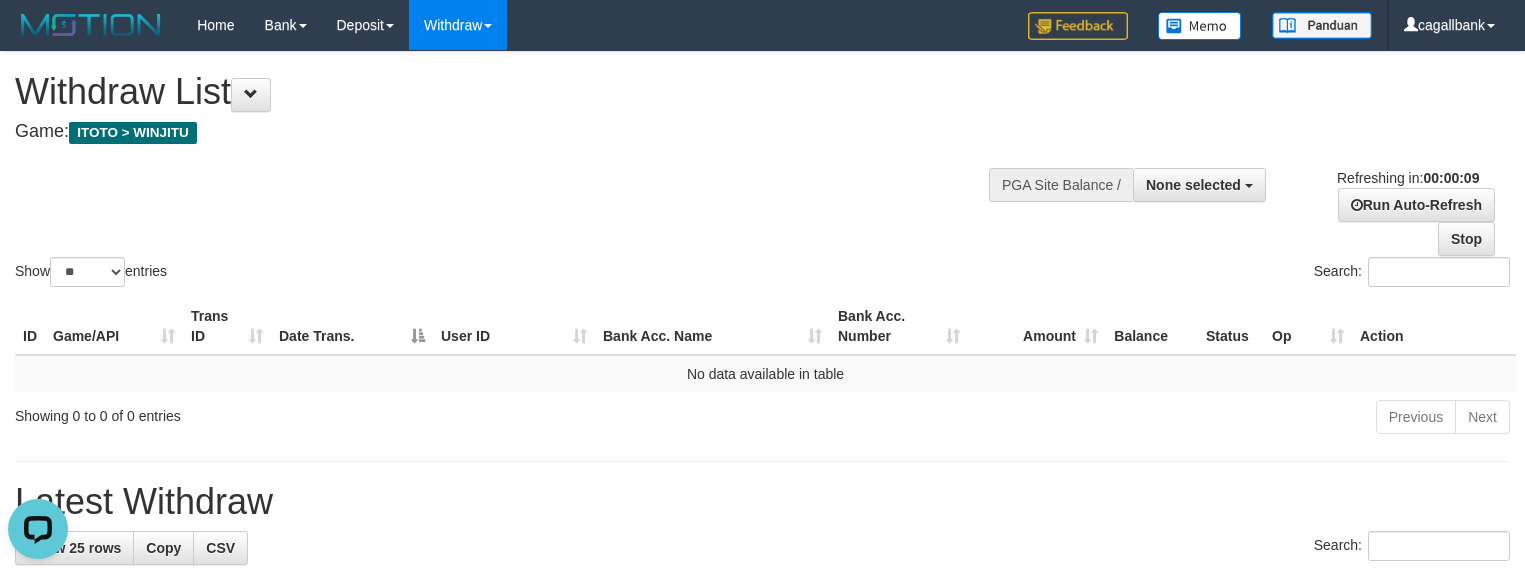 scroll, scrollTop: 0, scrollLeft: 0, axis: both 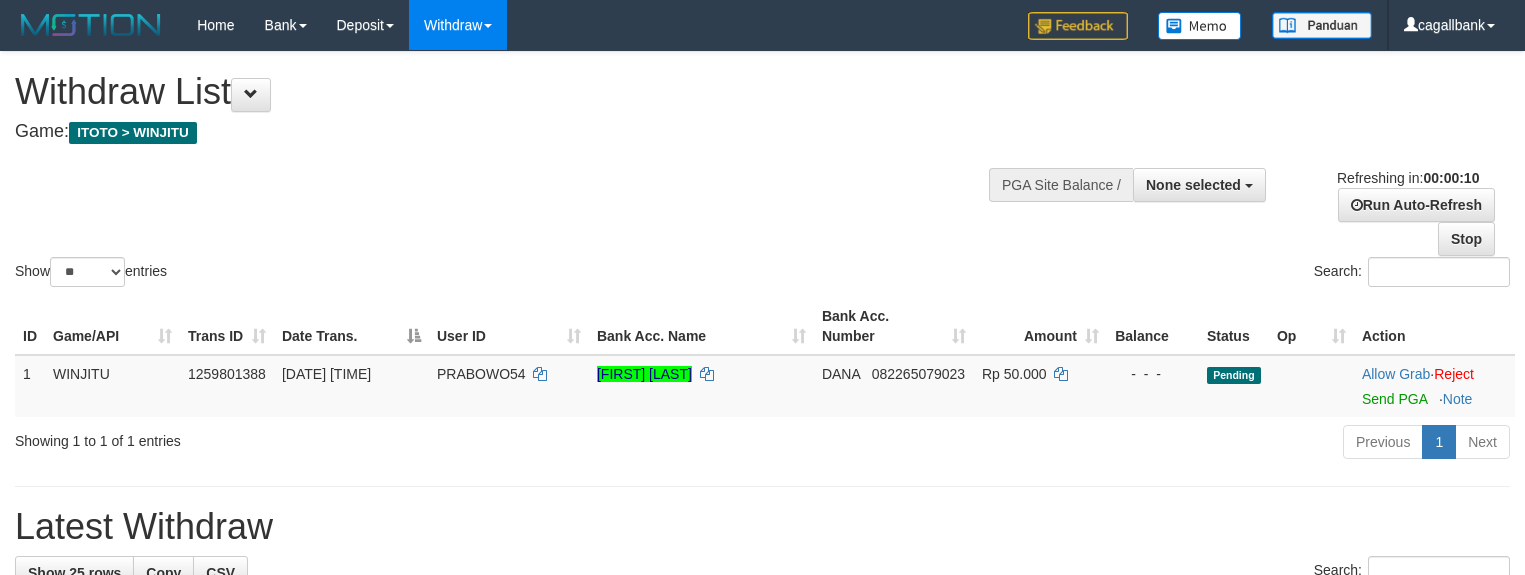 select 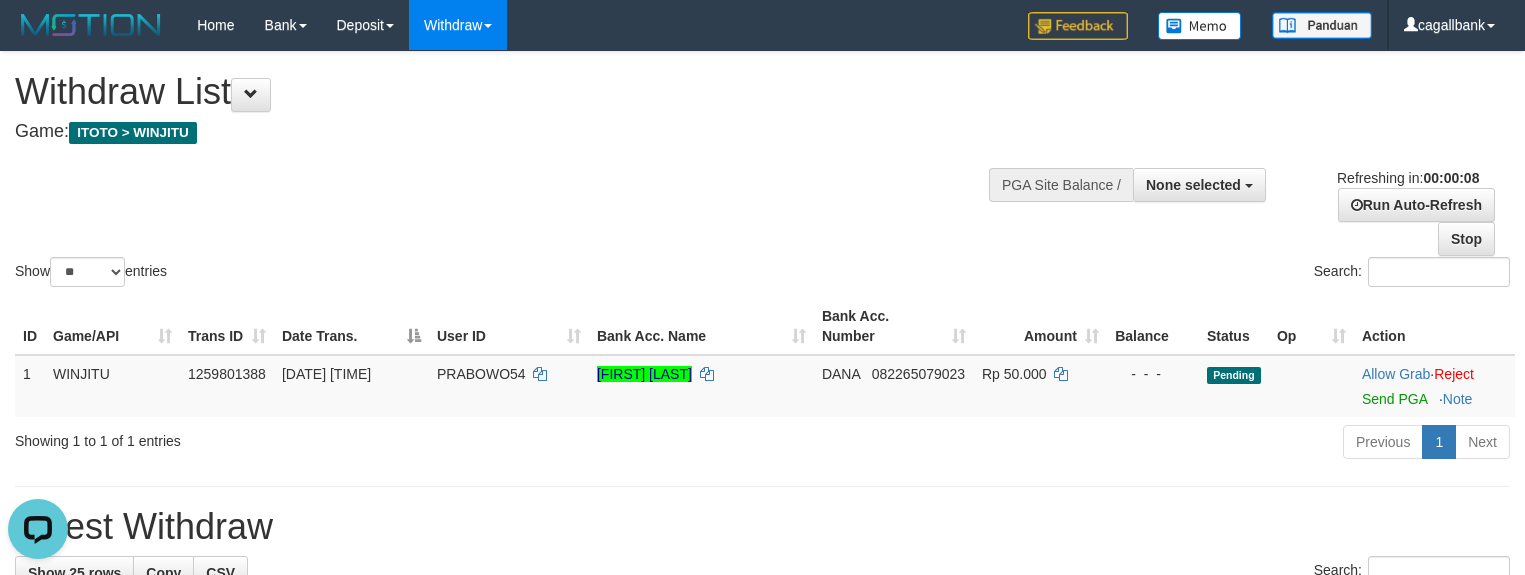scroll, scrollTop: 0, scrollLeft: 0, axis: both 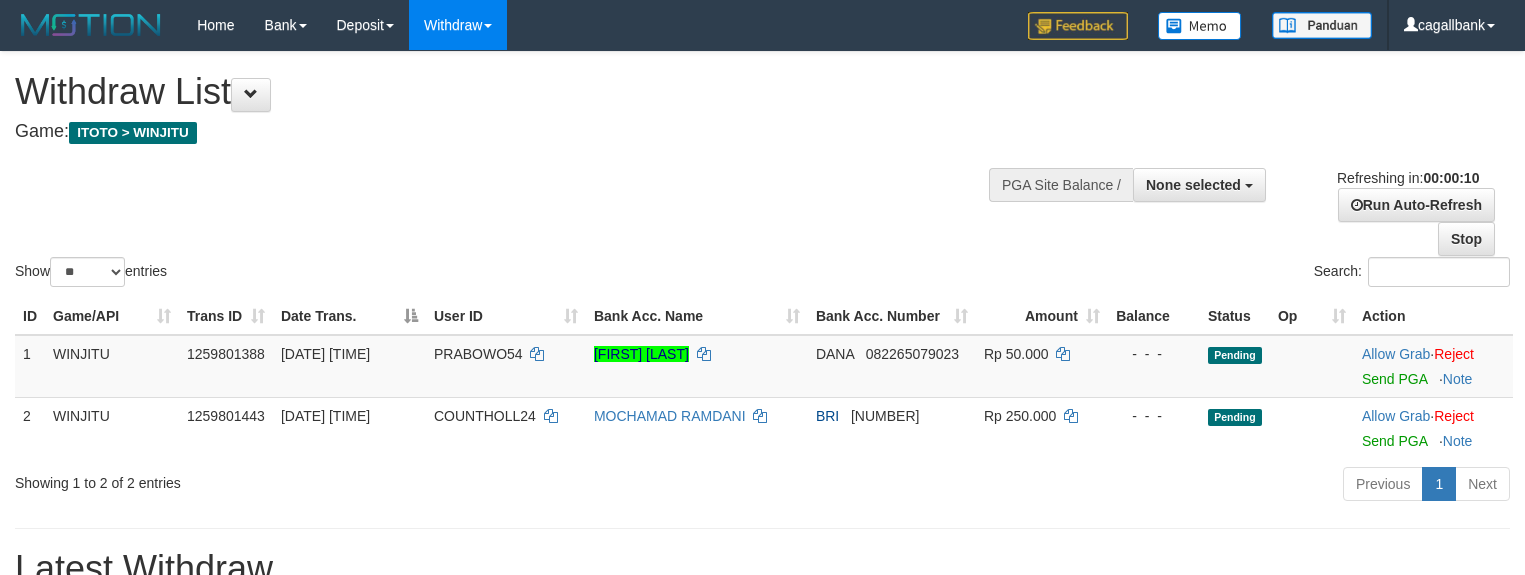 select 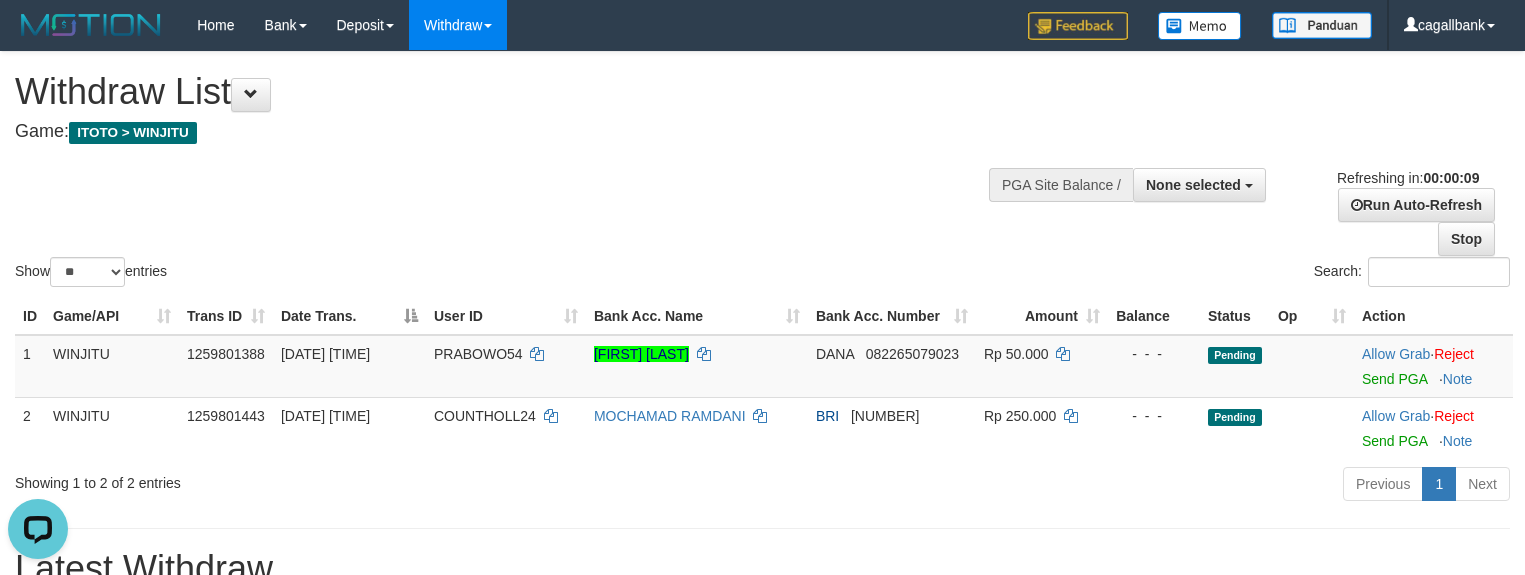 scroll, scrollTop: 0, scrollLeft: 0, axis: both 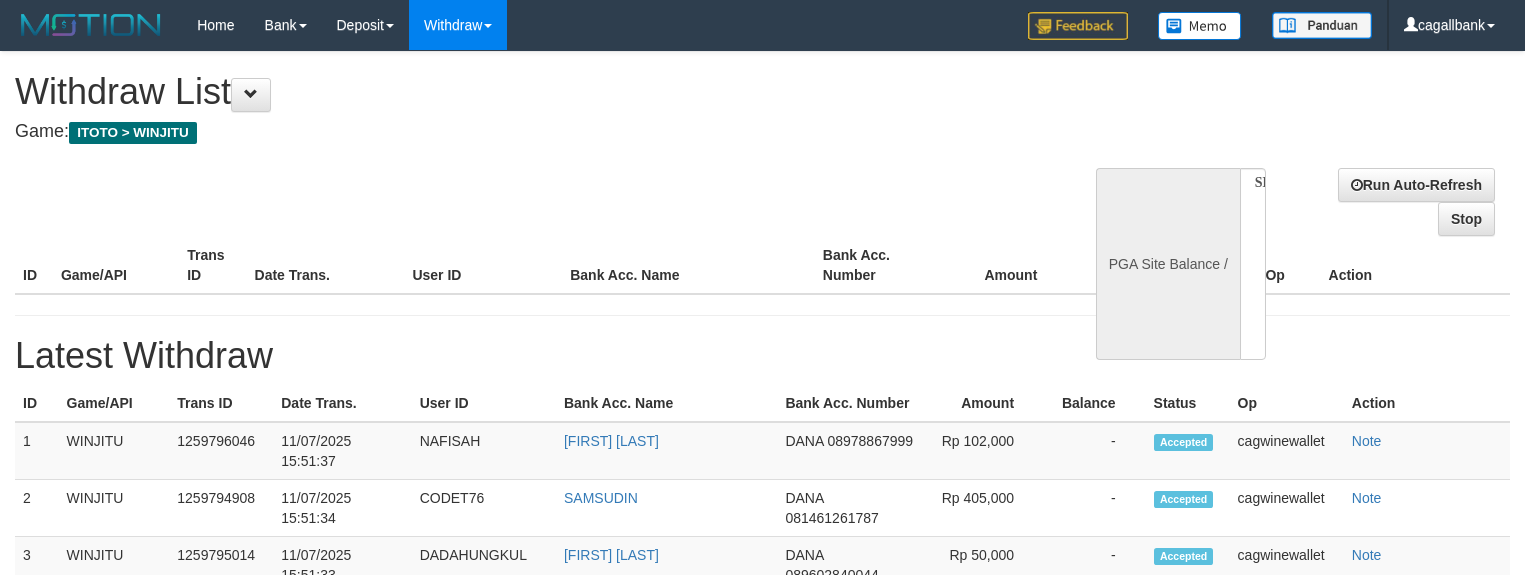 select 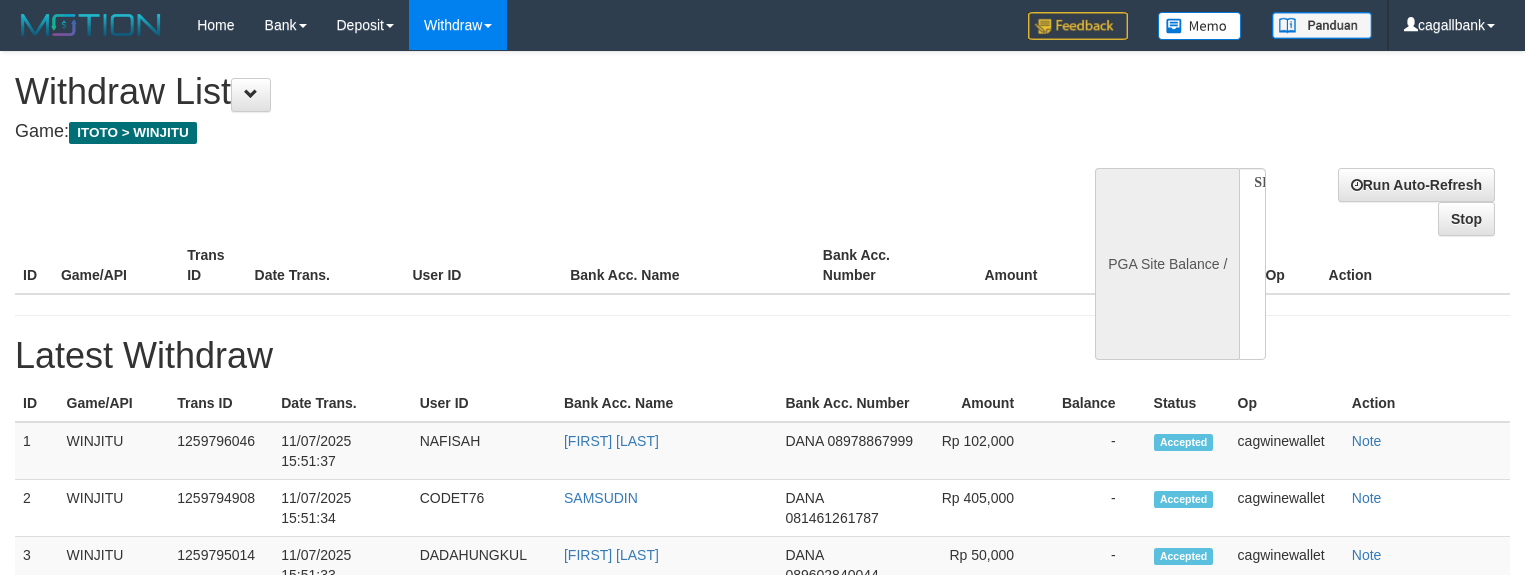 scroll, scrollTop: 0, scrollLeft: 0, axis: both 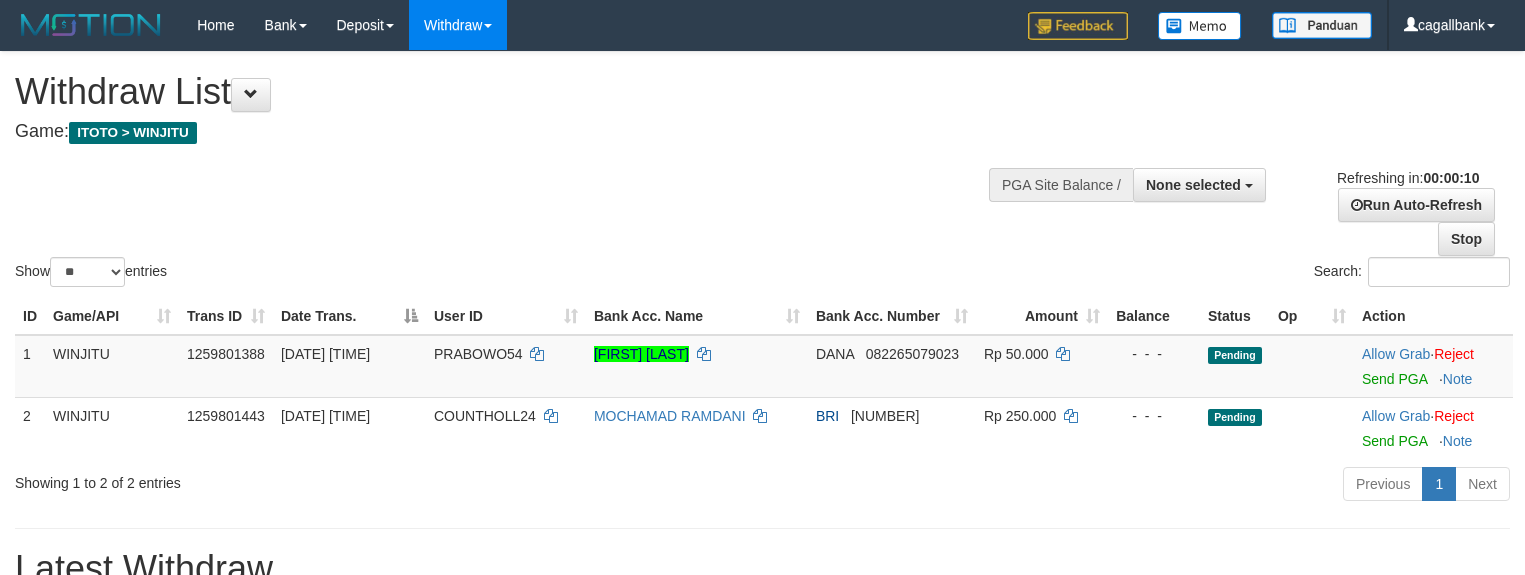 select 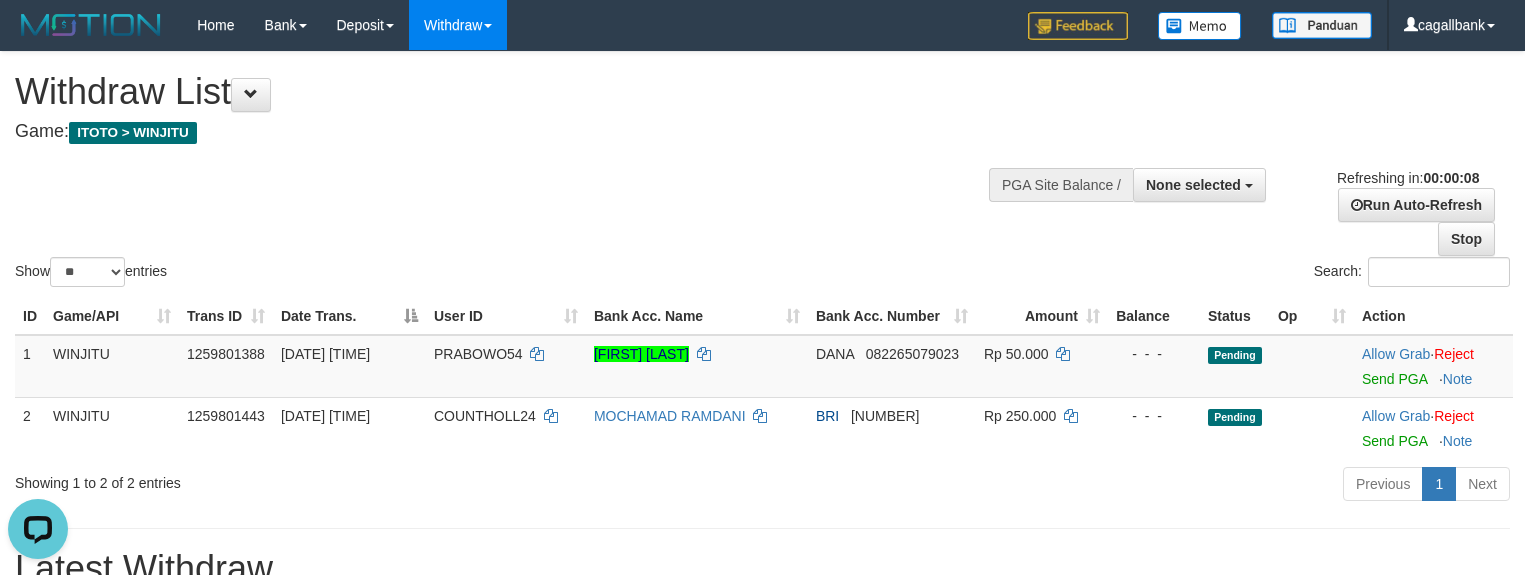 scroll, scrollTop: 0, scrollLeft: 0, axis: both 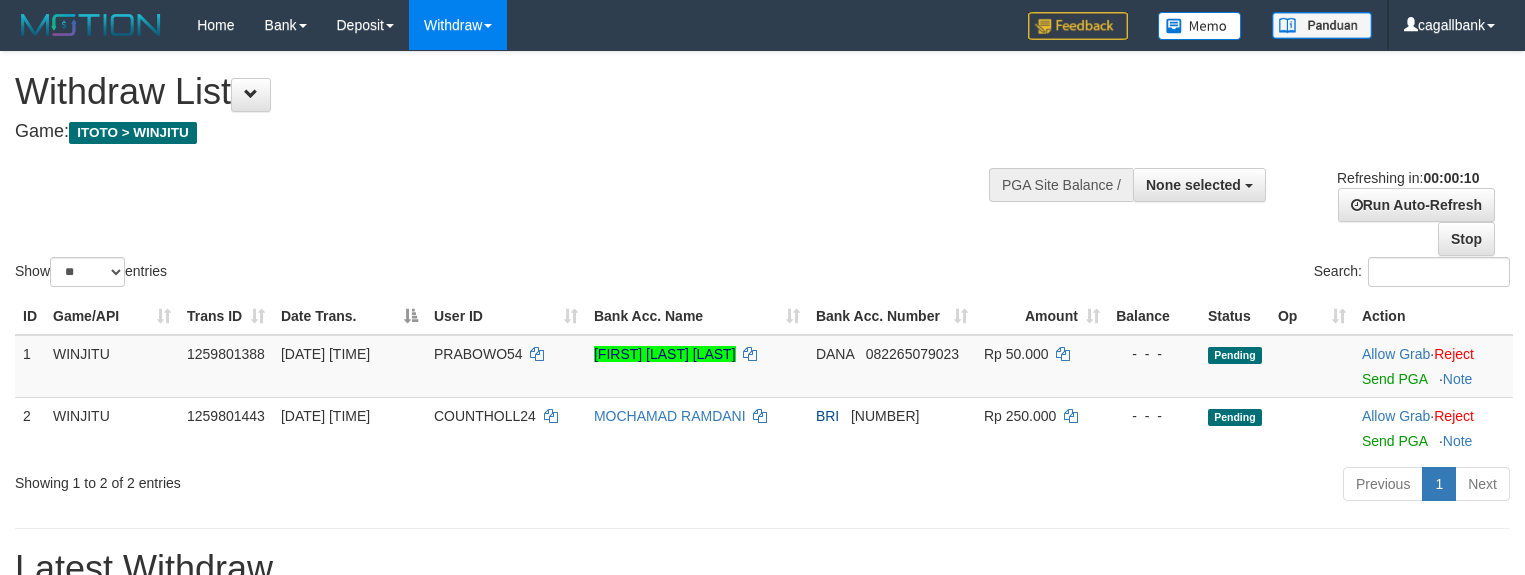 select 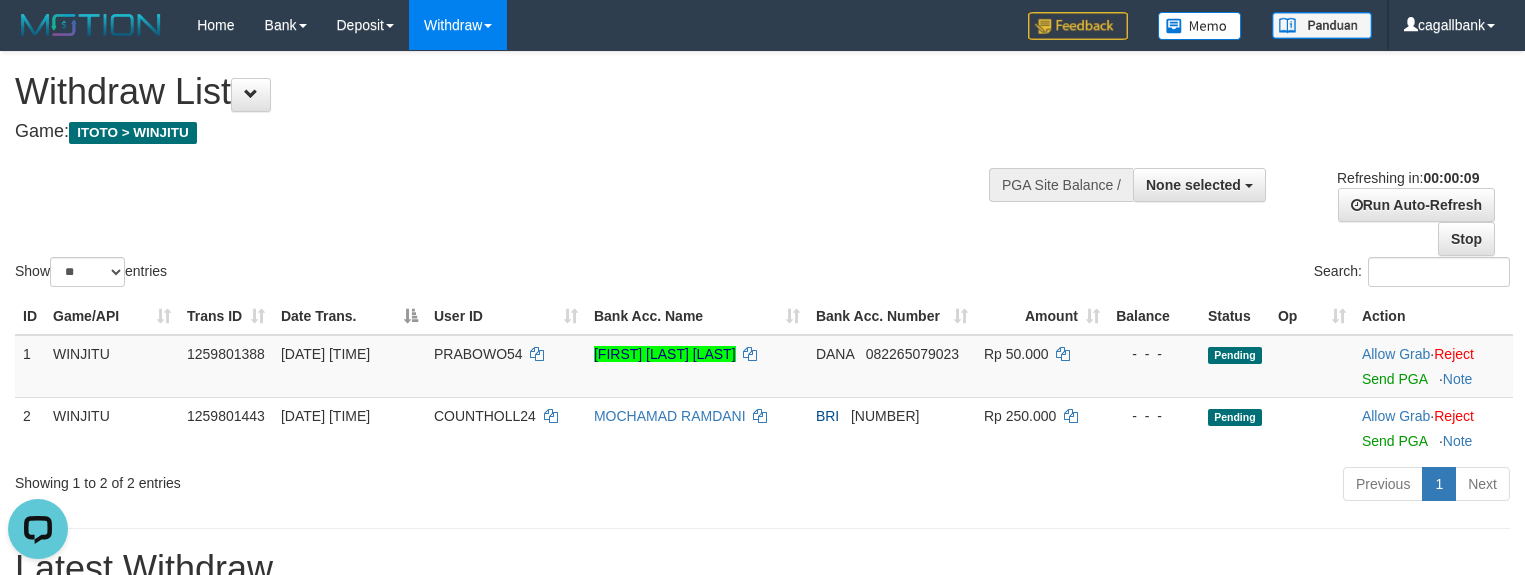 scroll, scrollTop: 0, scrollLeft: 0, axis: both 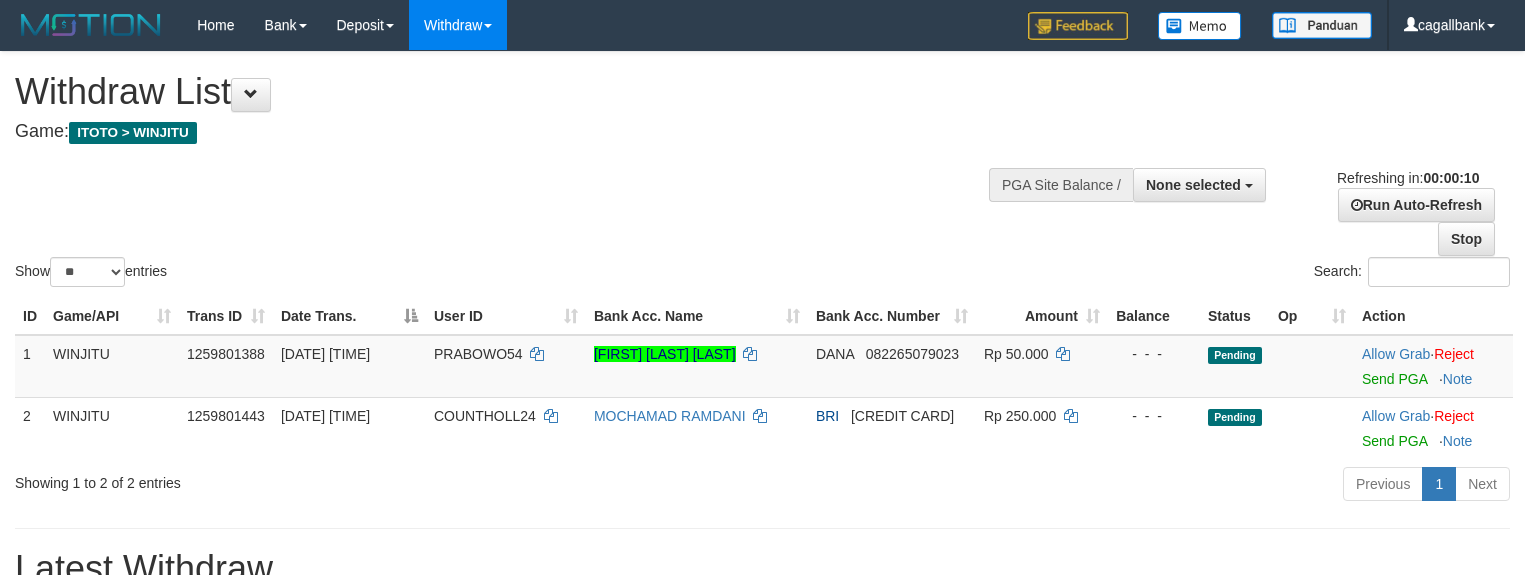 select 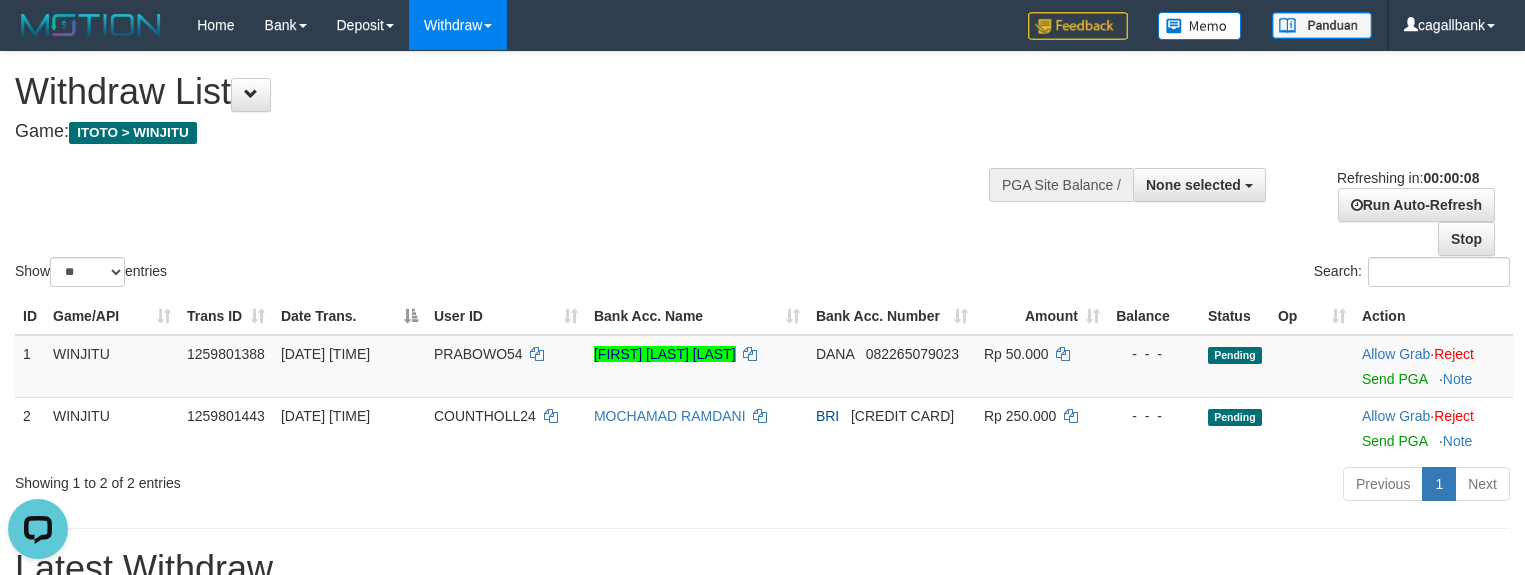 scroll, scrollTop: 0, scrollLeft: 0, axis: both 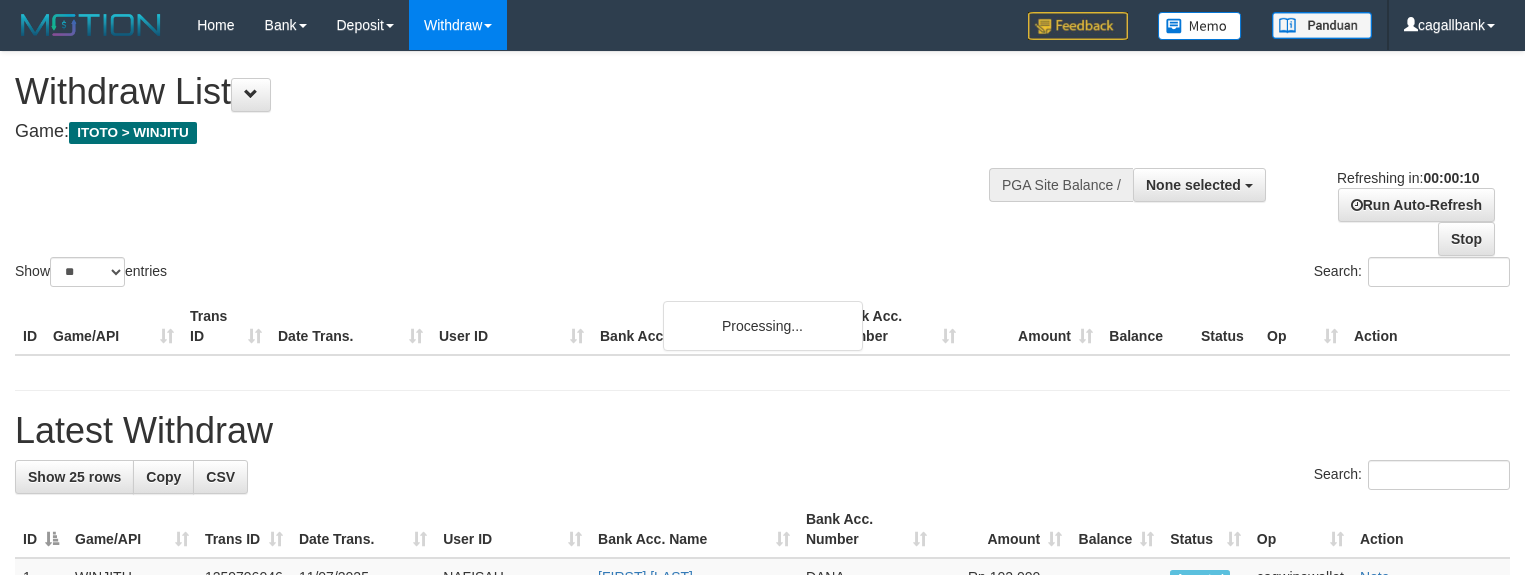 select 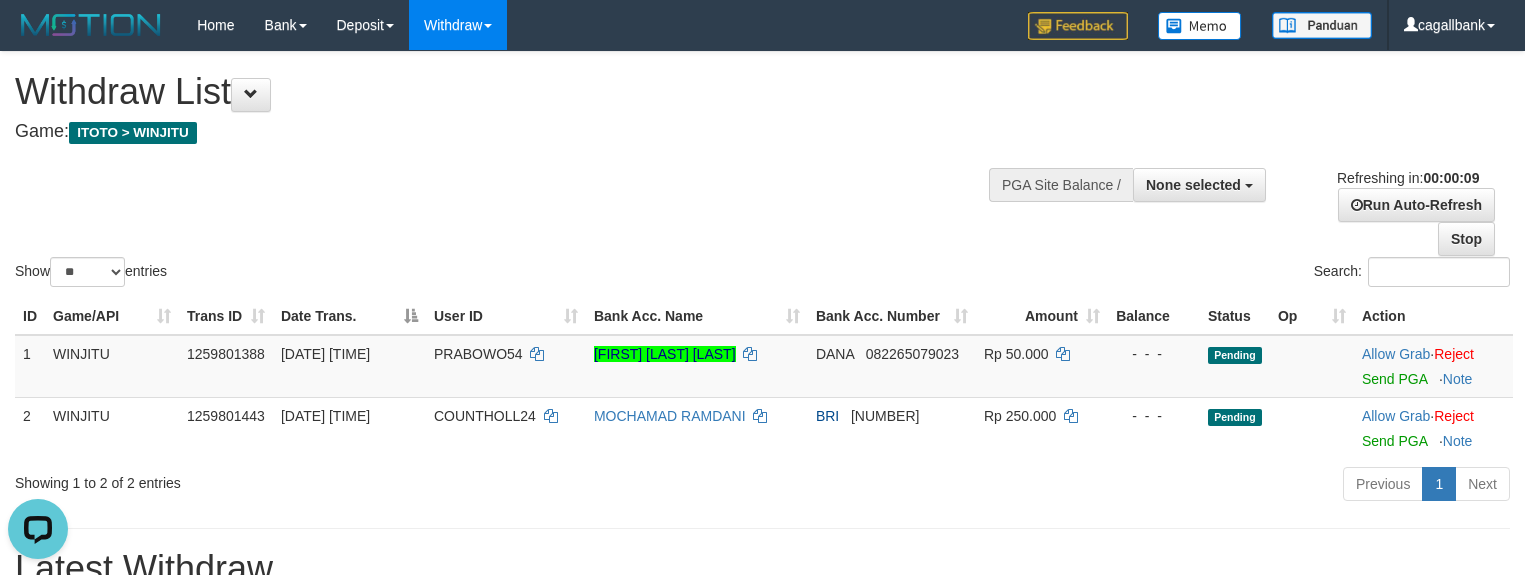 scroll, scrollTop: 0, scrollLeft: 0, axis: both 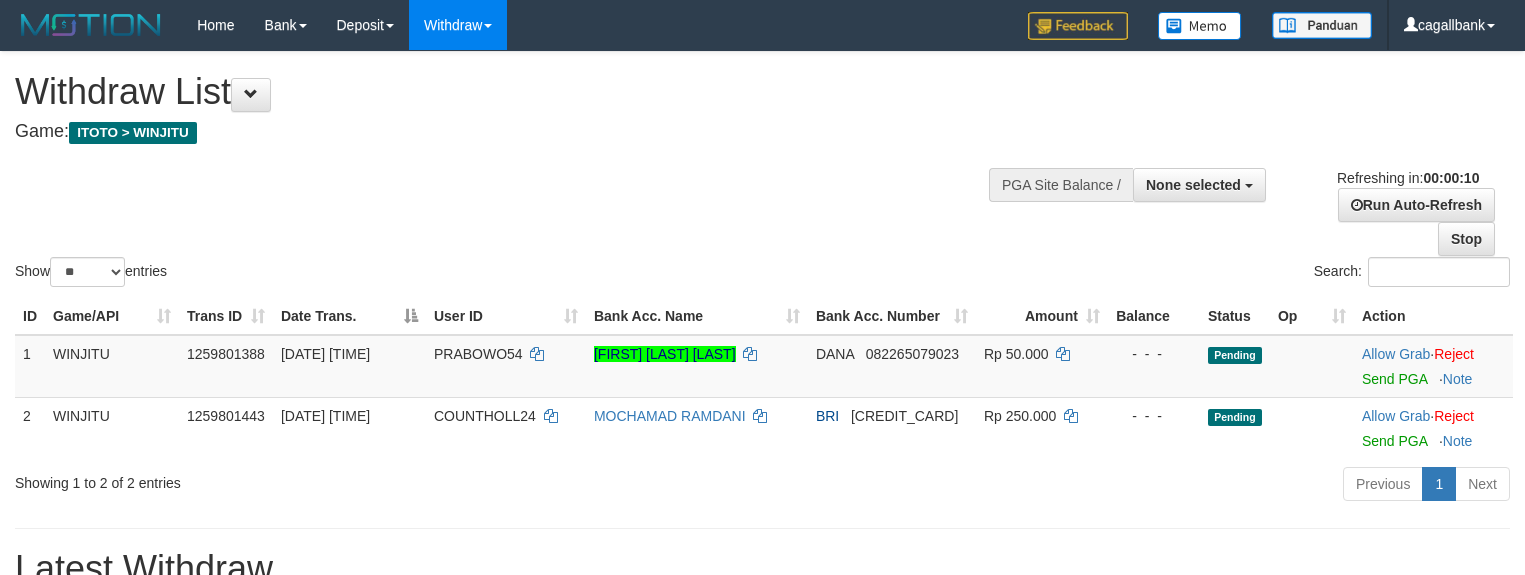 select 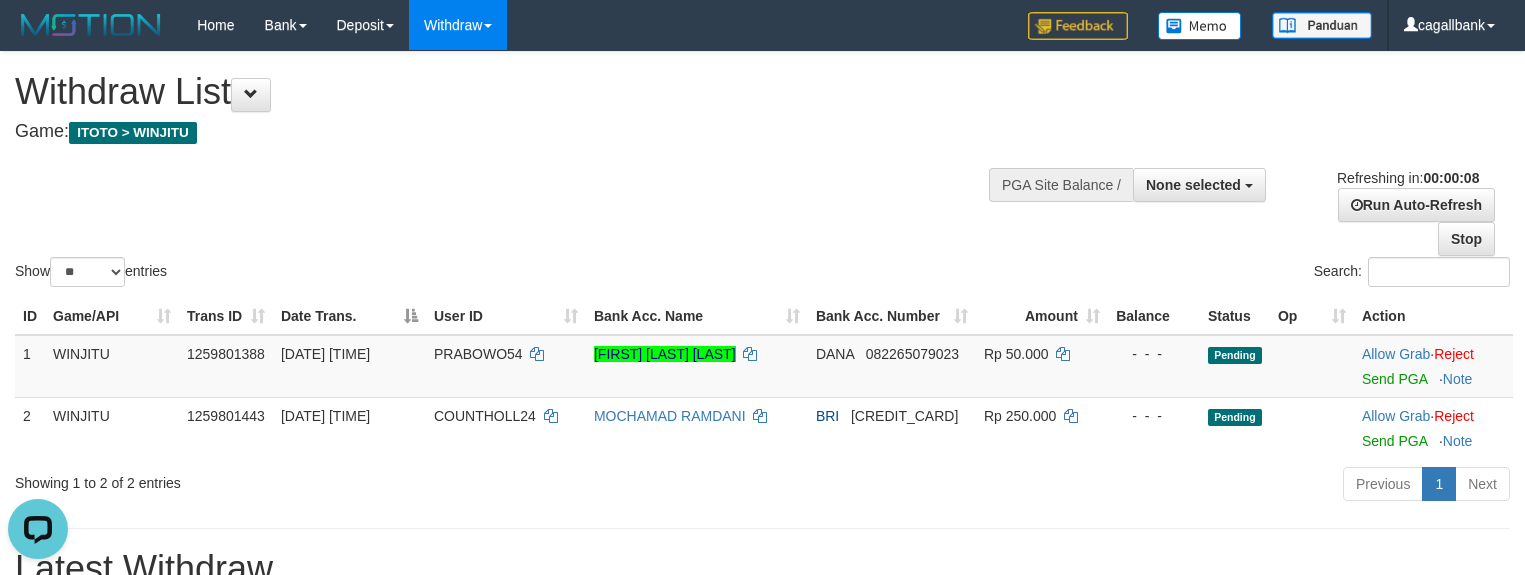 scroll, scrollTop: 0, scrollLeft: 0, axis: both 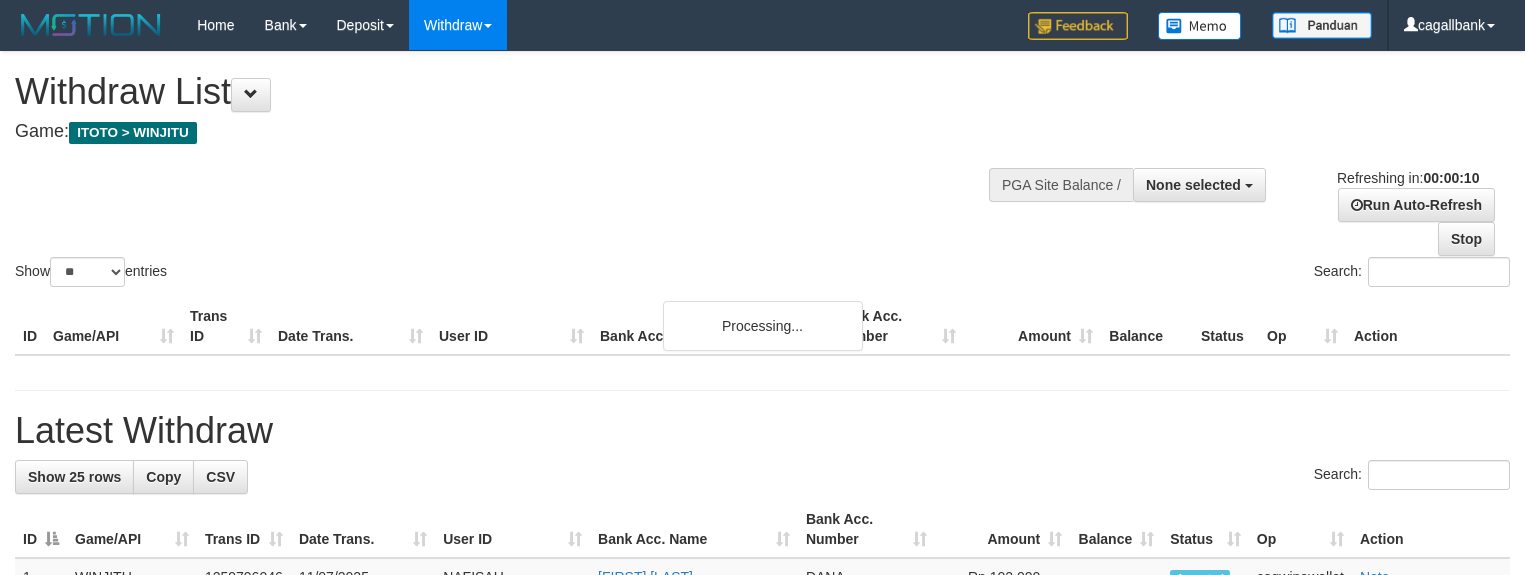 select 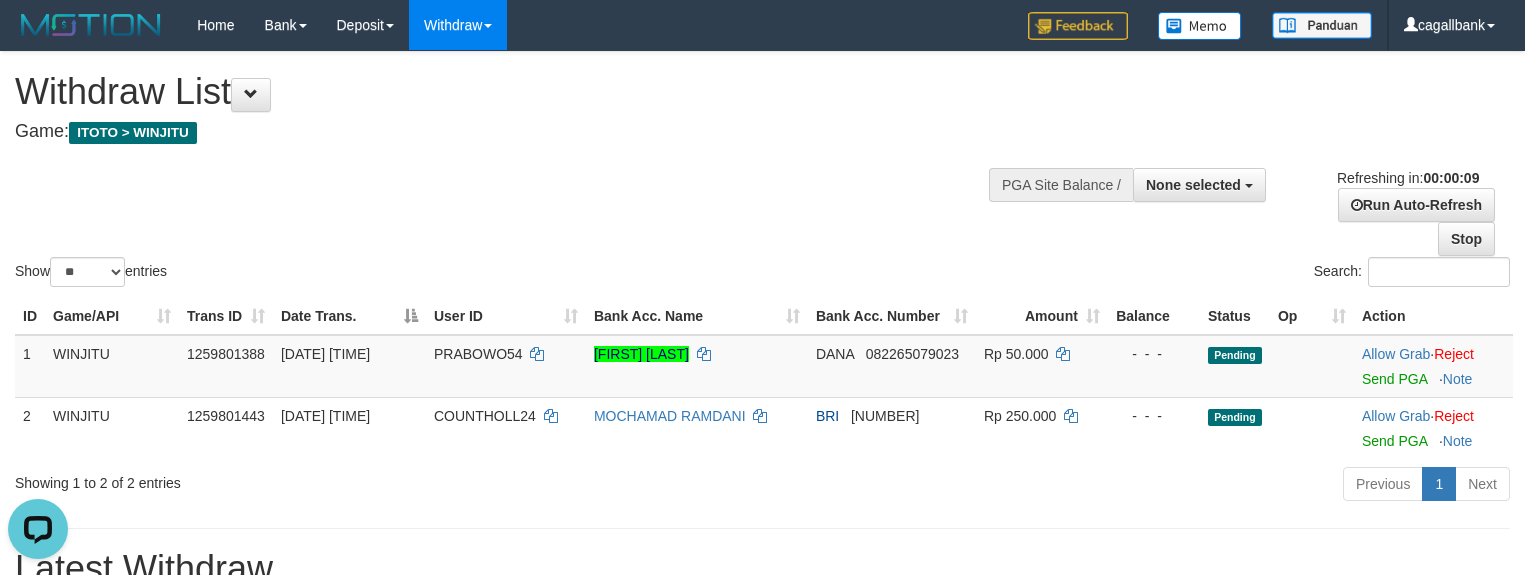 scroll, scrollTop: 0, scrollLeft: 0, axis: both 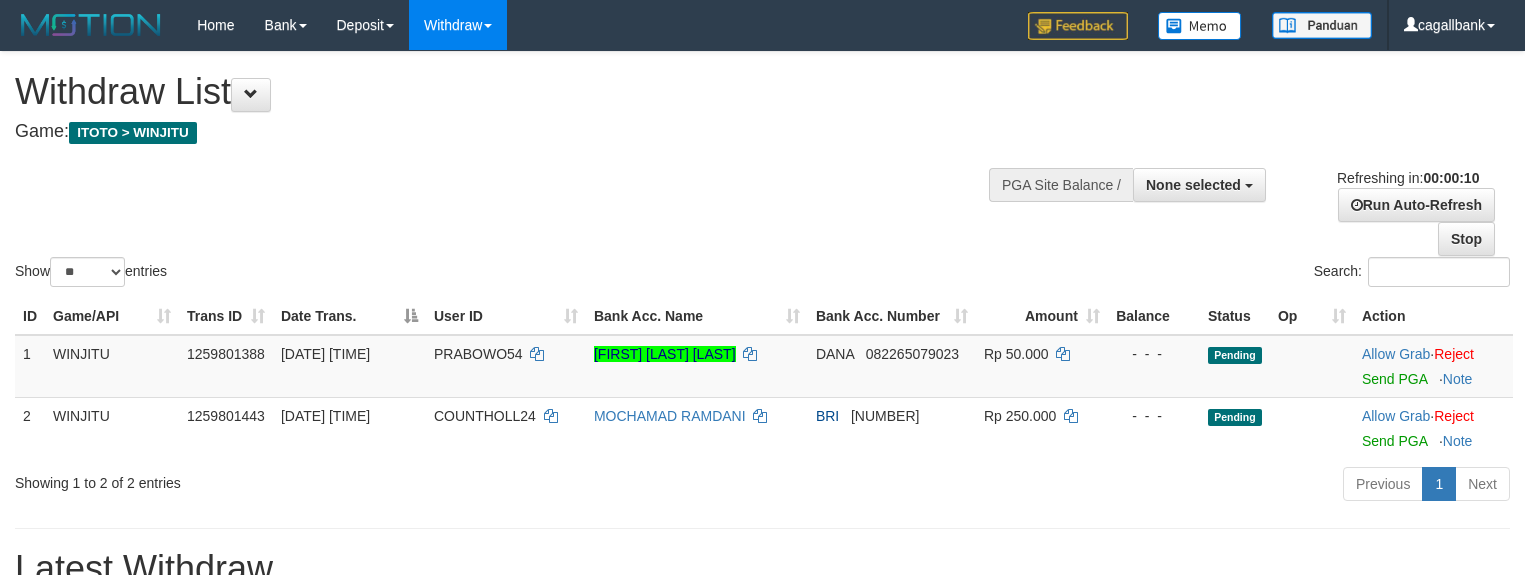select 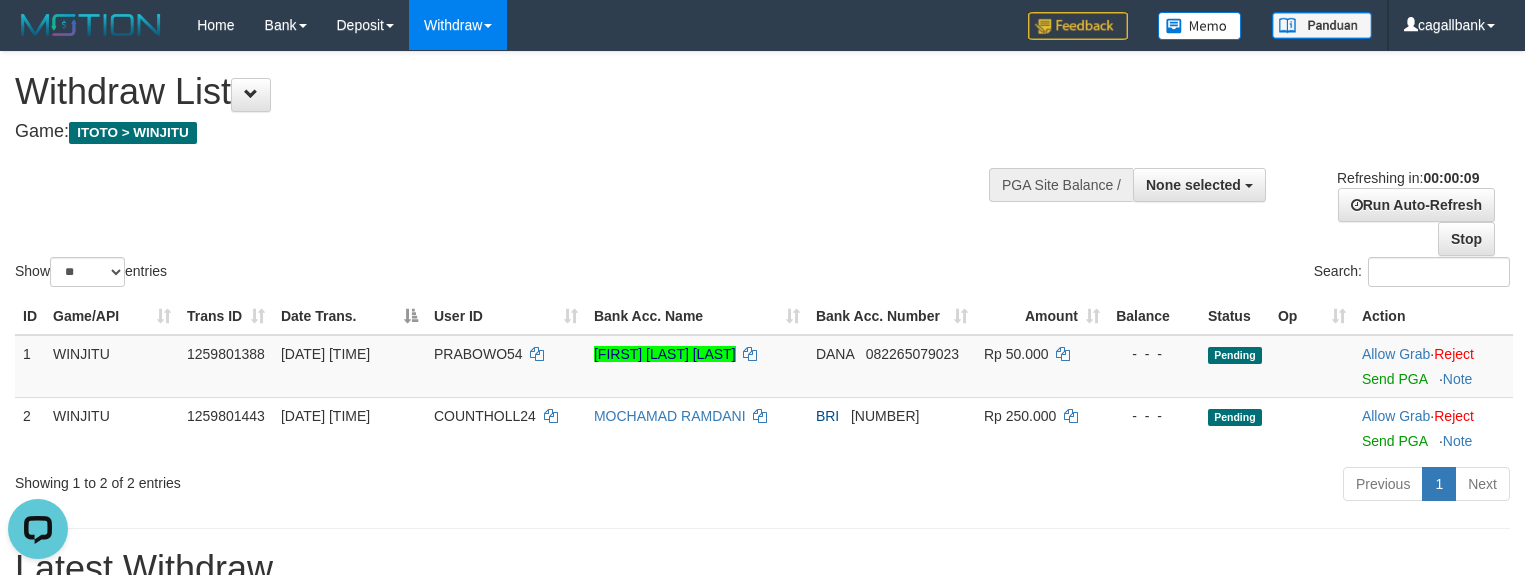 scroll, scrollTop: 0, scrollLeft: 0, axis: both 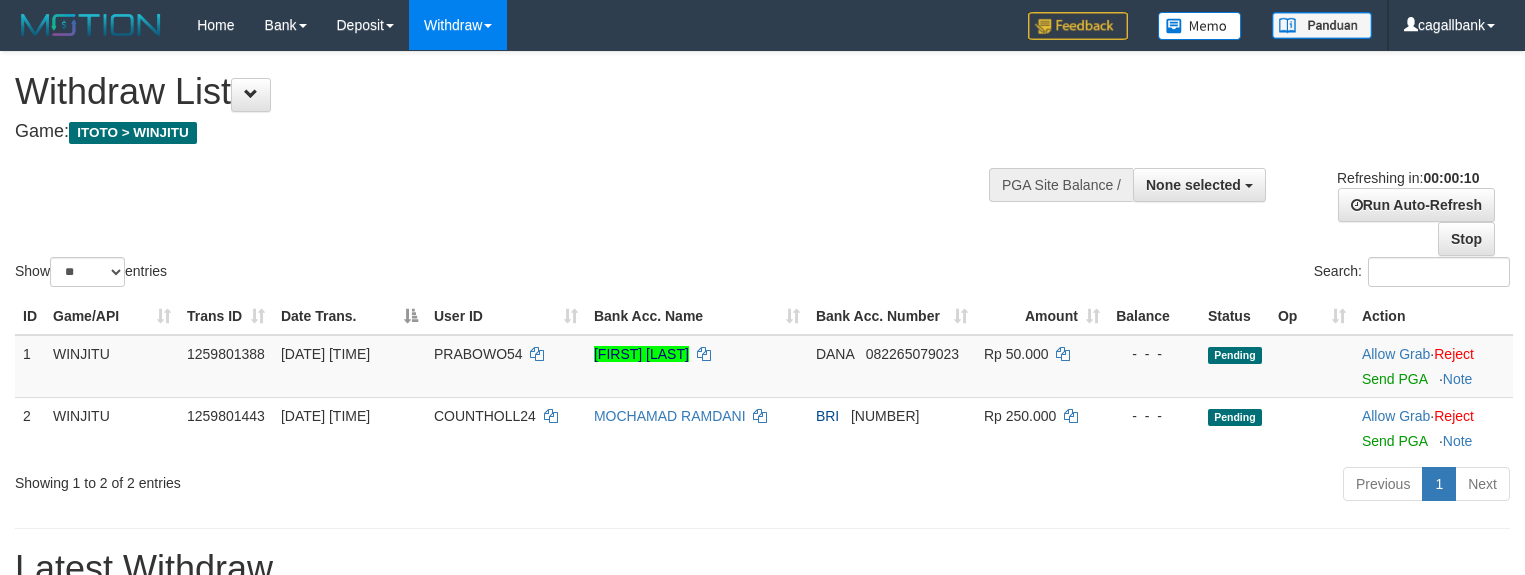 select 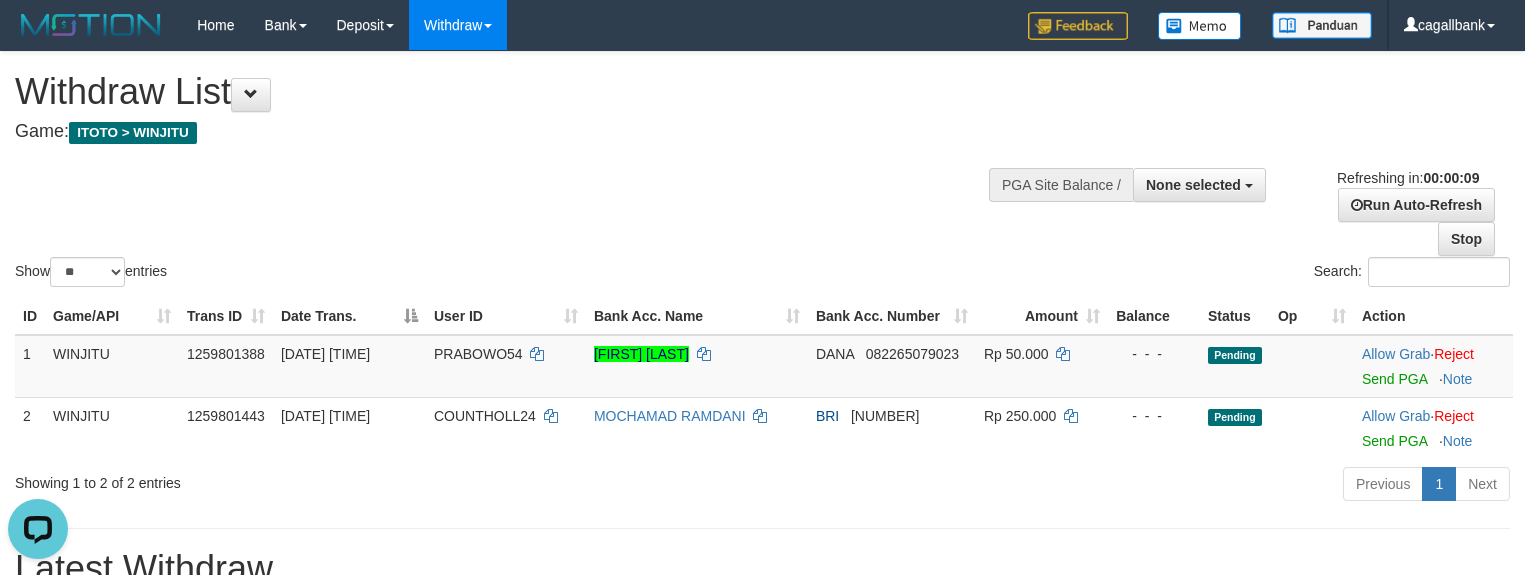 scroll, scrollTop: 0, scrollLeft: 0, axis: both 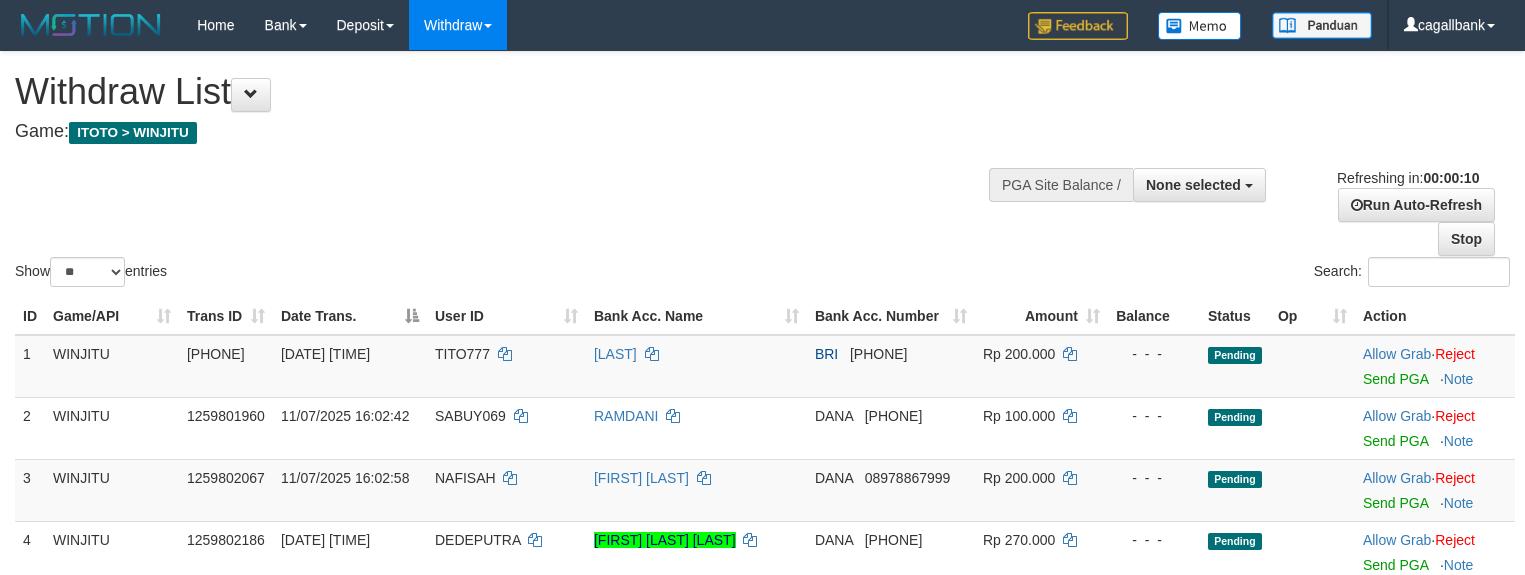 select 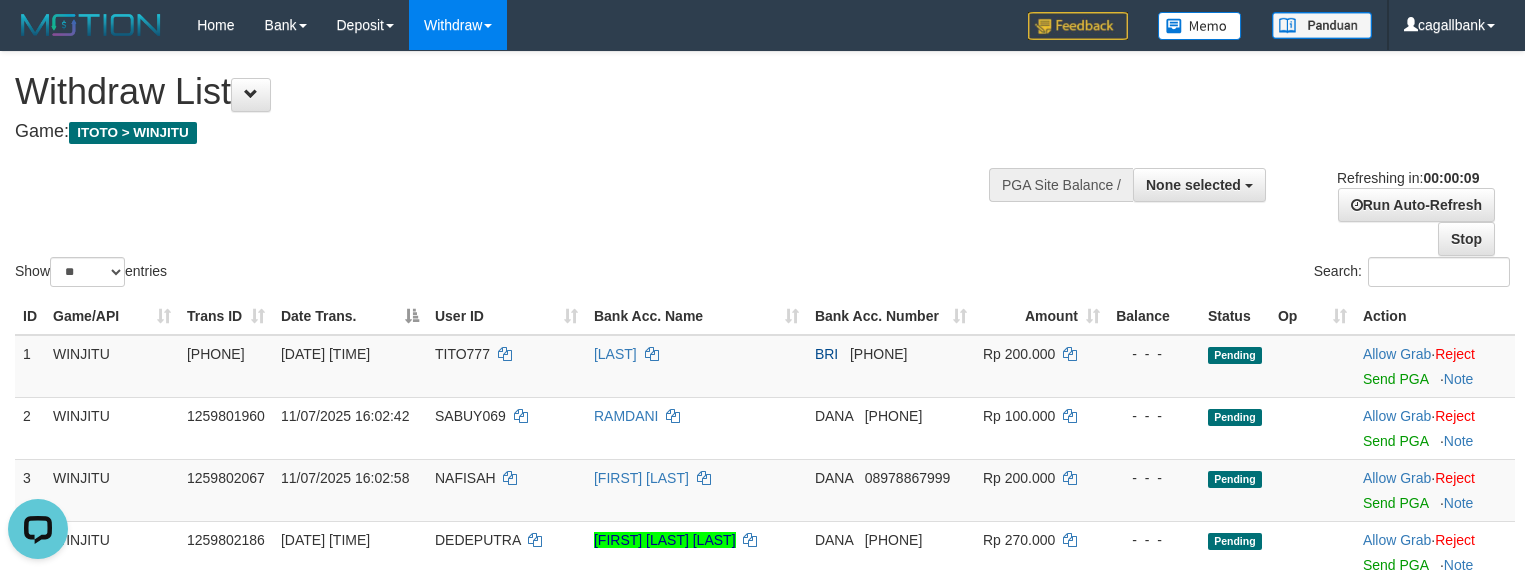 scroll, scrollTop: 0, scrollLeft: 0, axis: both 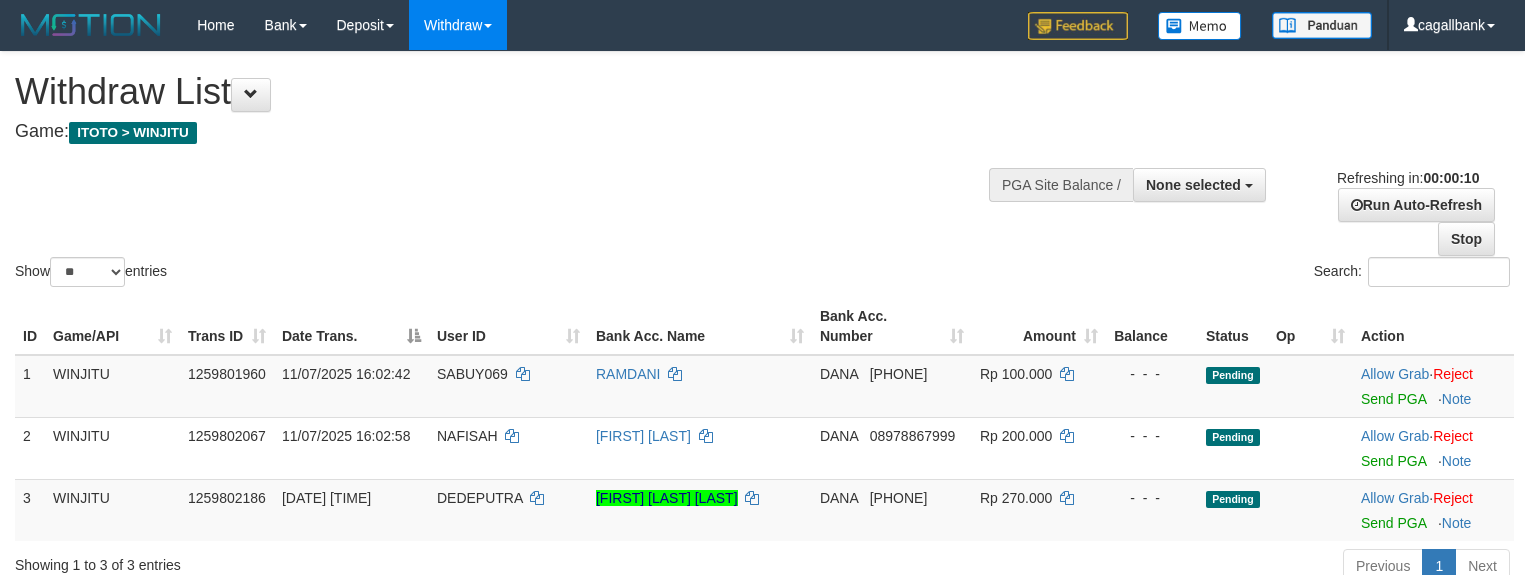 select 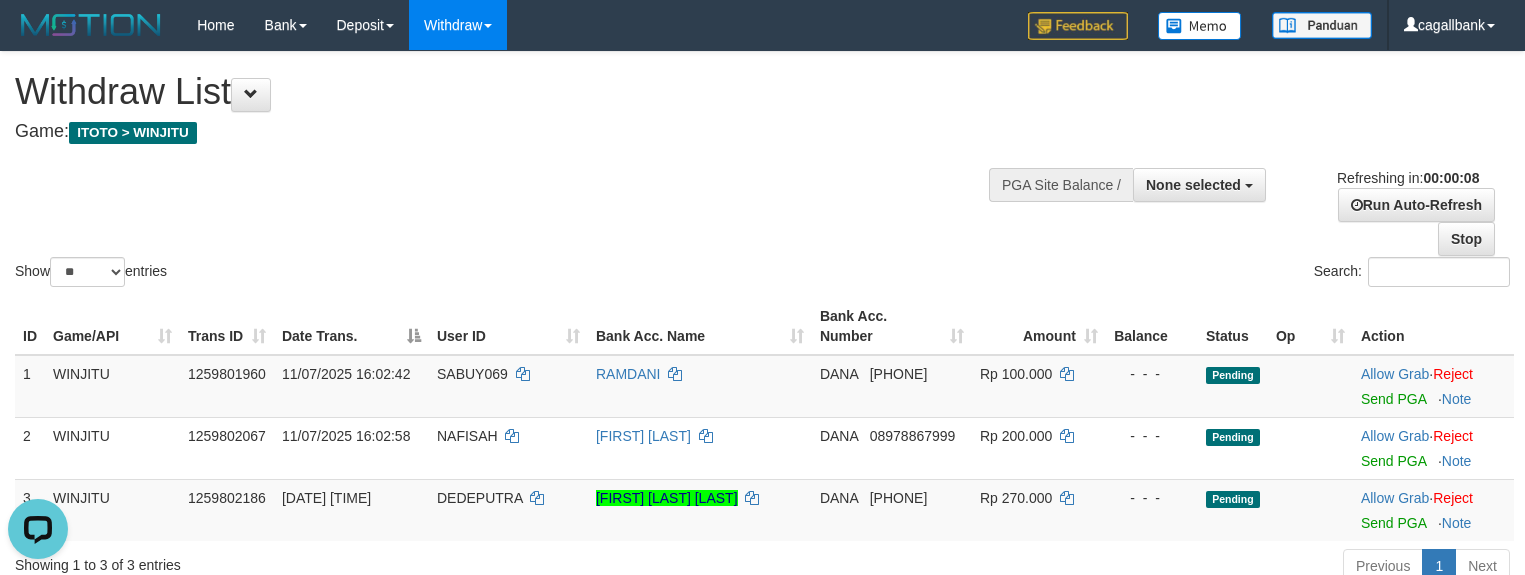 scroll, scrollTop: 0, scrollLeft: 0, axis: both 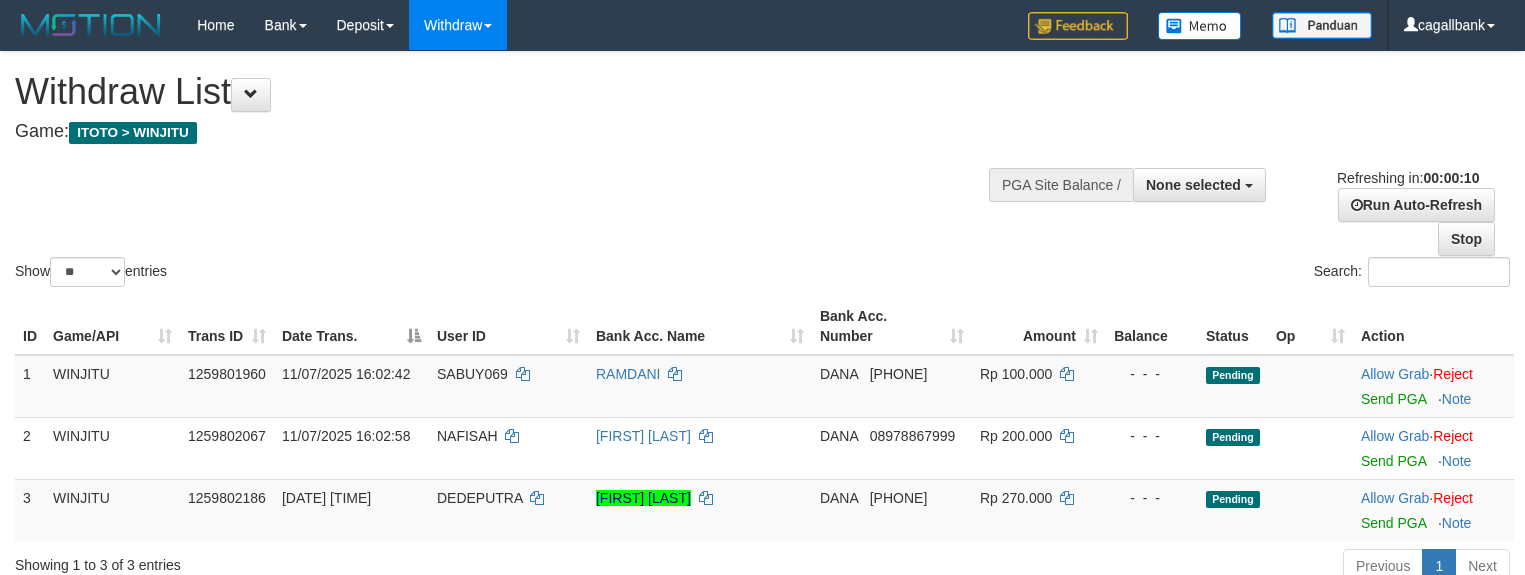 select 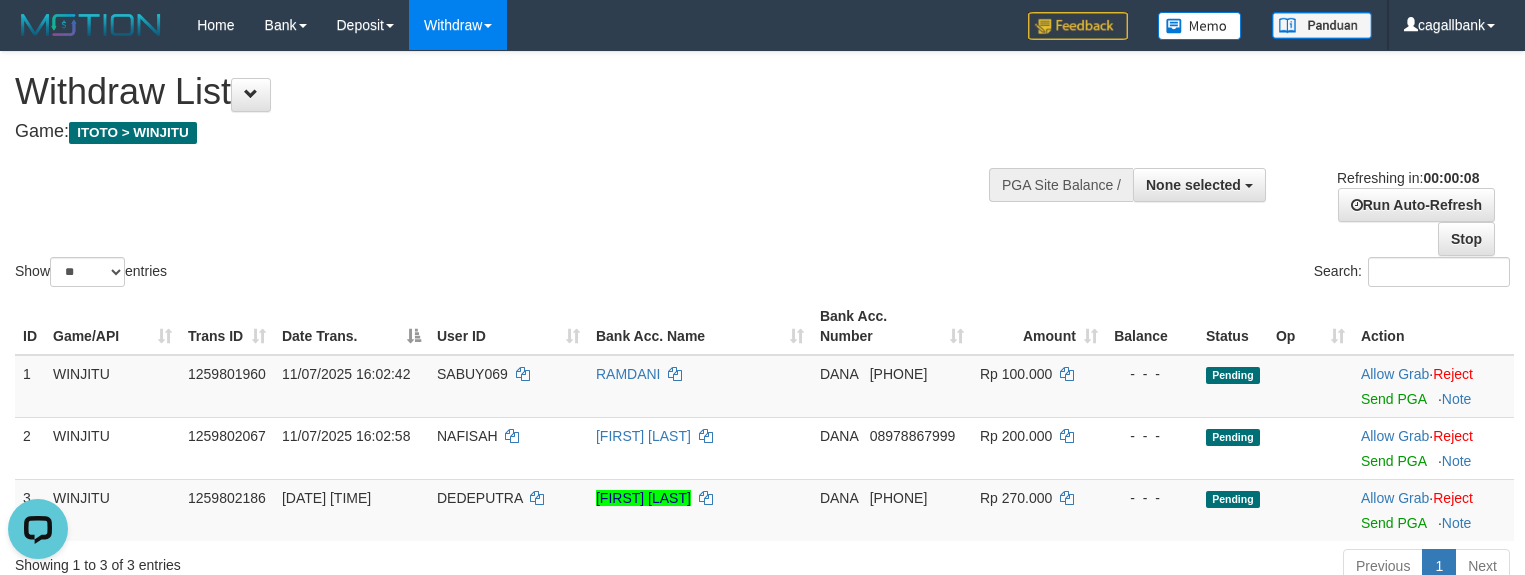 scroll, scrollTop: 0, scrollLeft: 0, axis: both 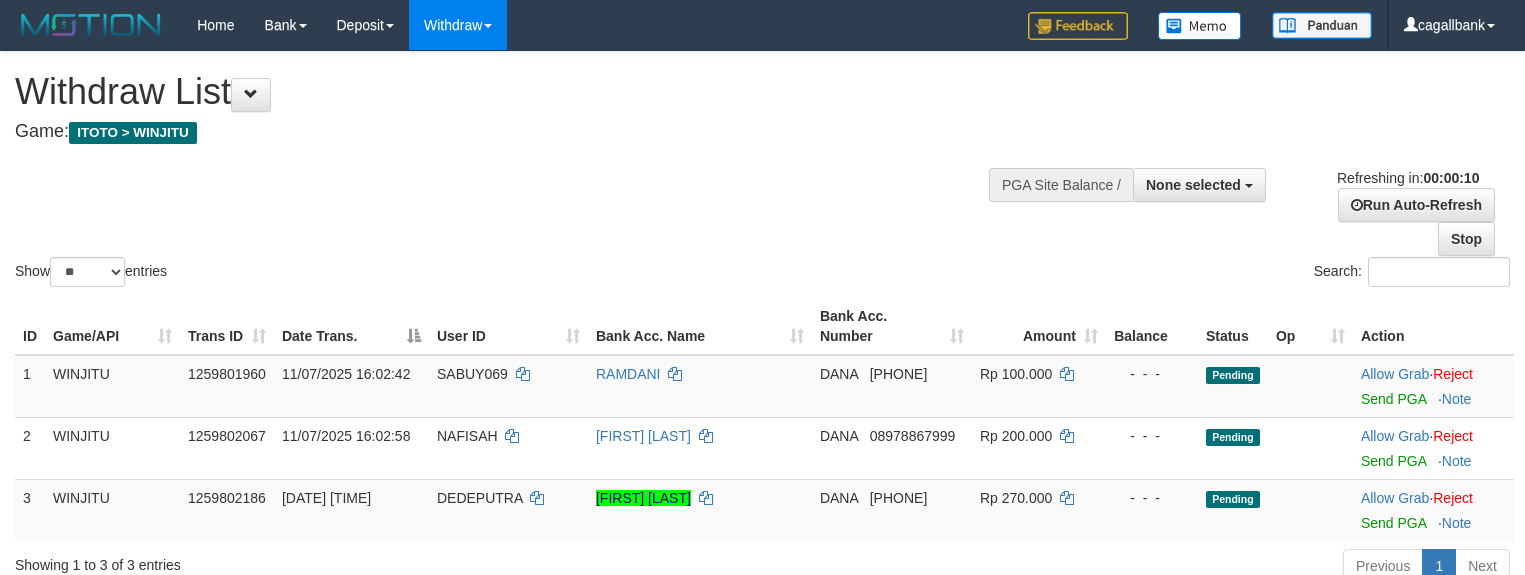 select 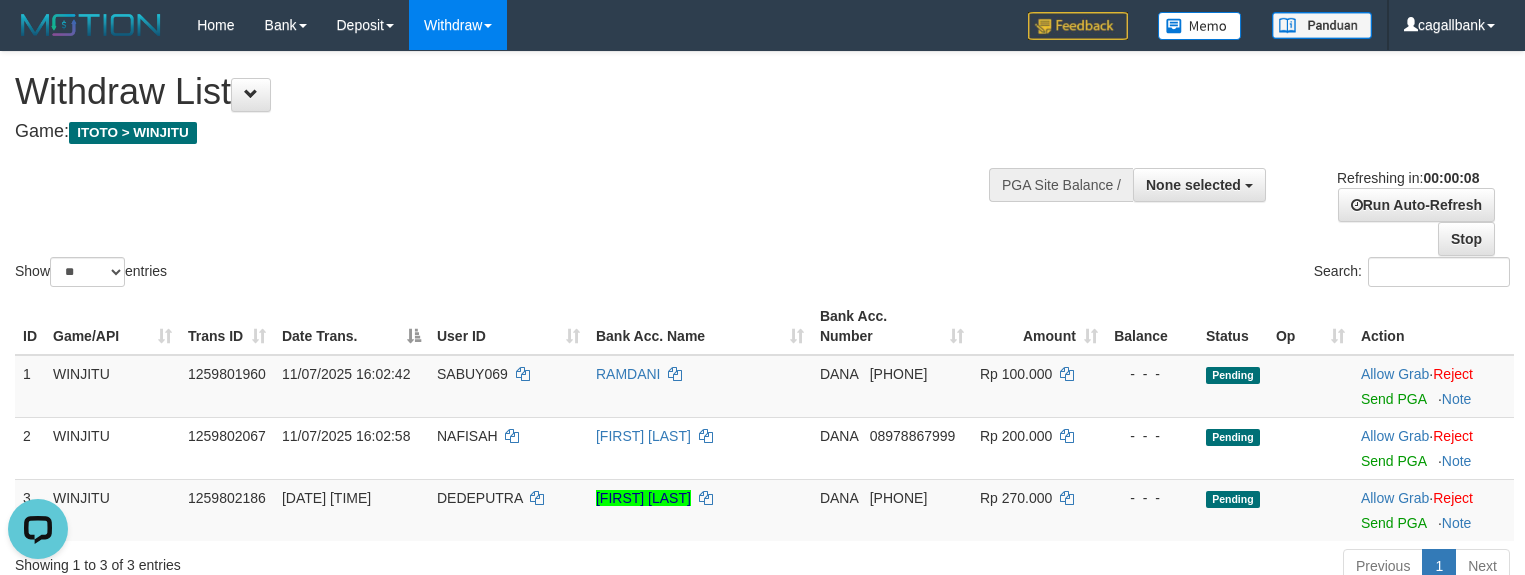 scroll, scrollTop: 0, scrollLeft: 0, axis: both 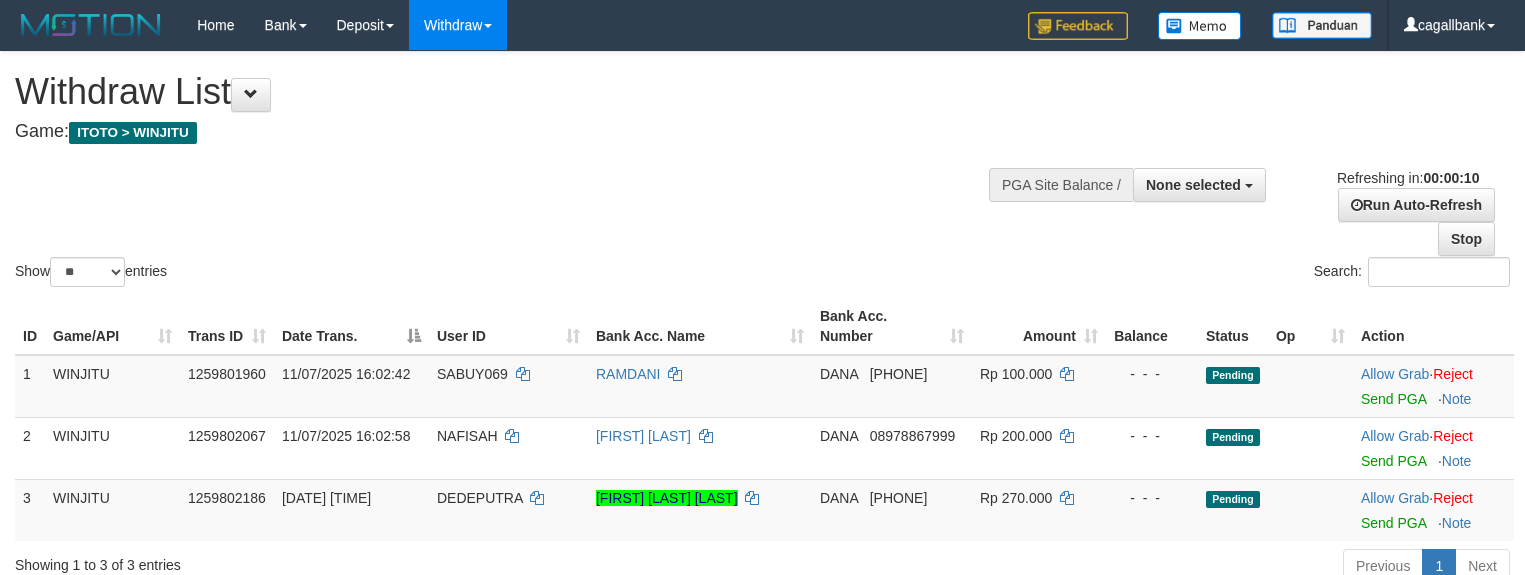 select 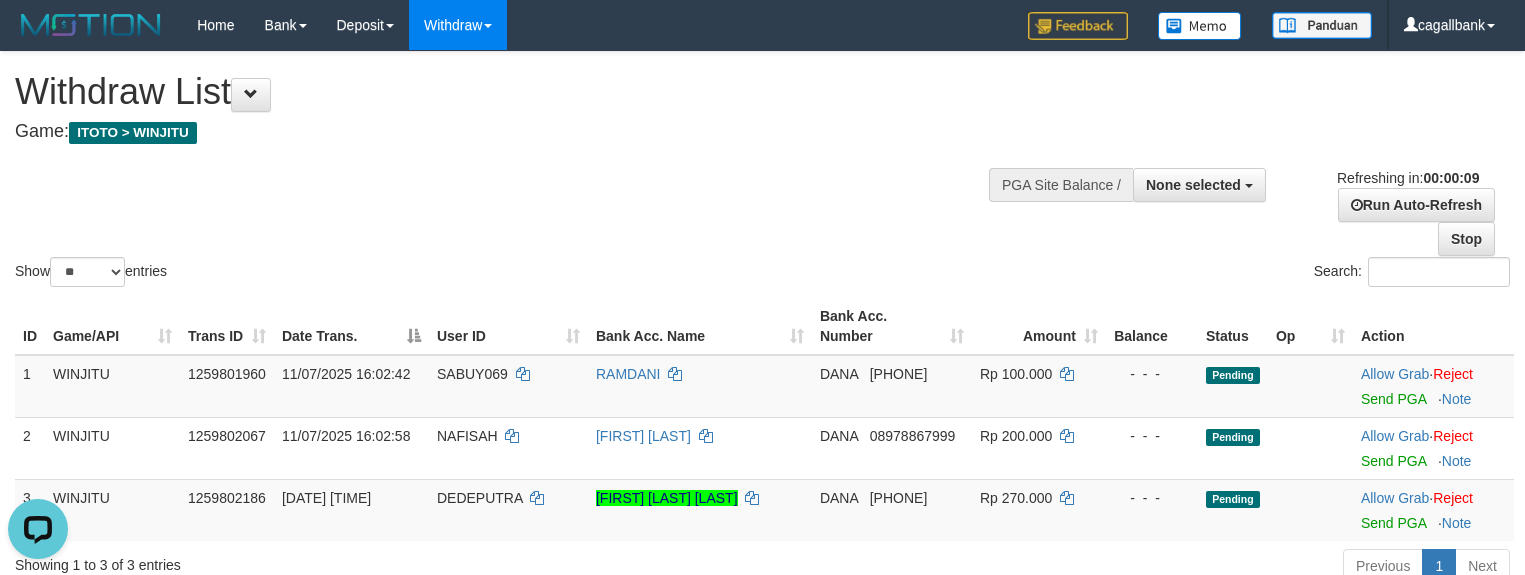 scroll, scrollTop: 0, scrollLeft: 0, axis: both 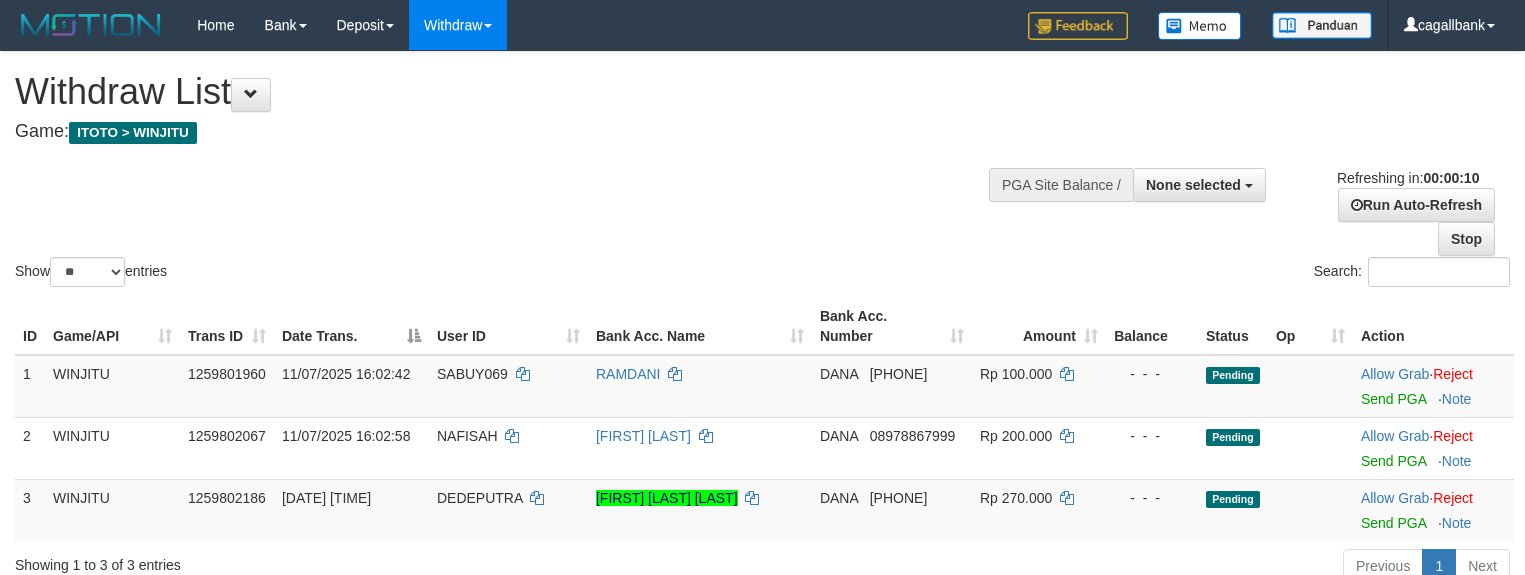 select 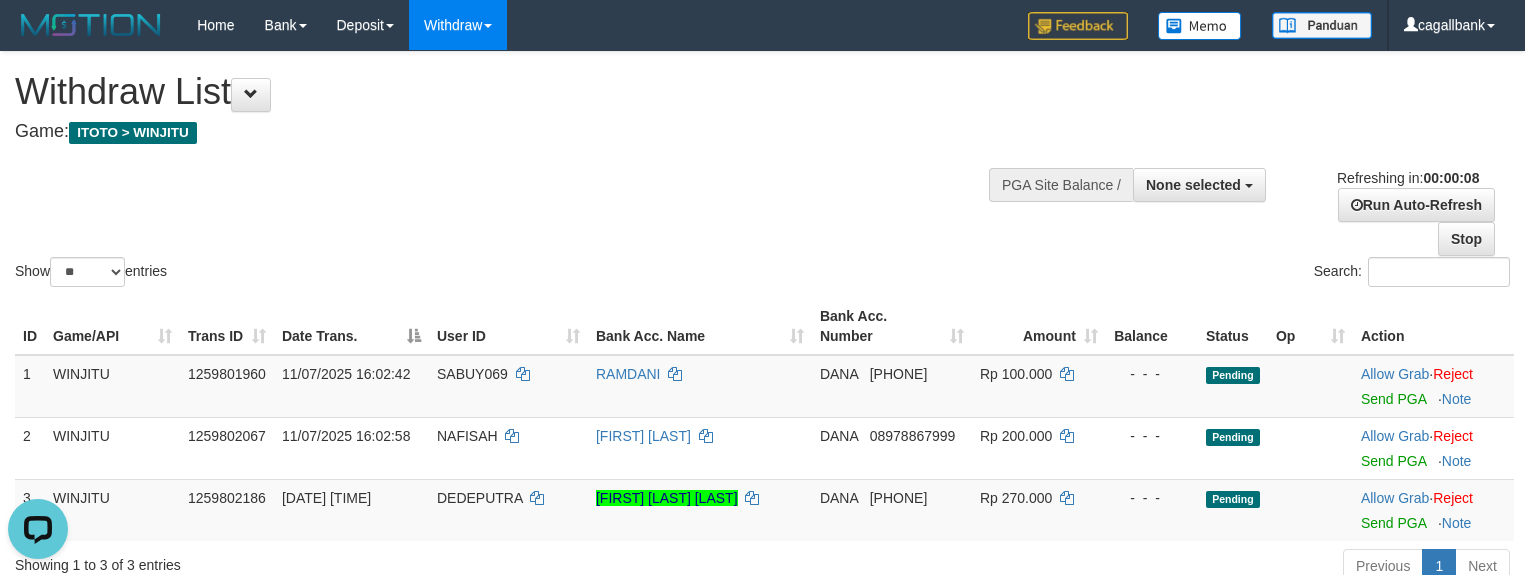 scroll, scrollTop: 0, scrollLeft: 0, axis: both 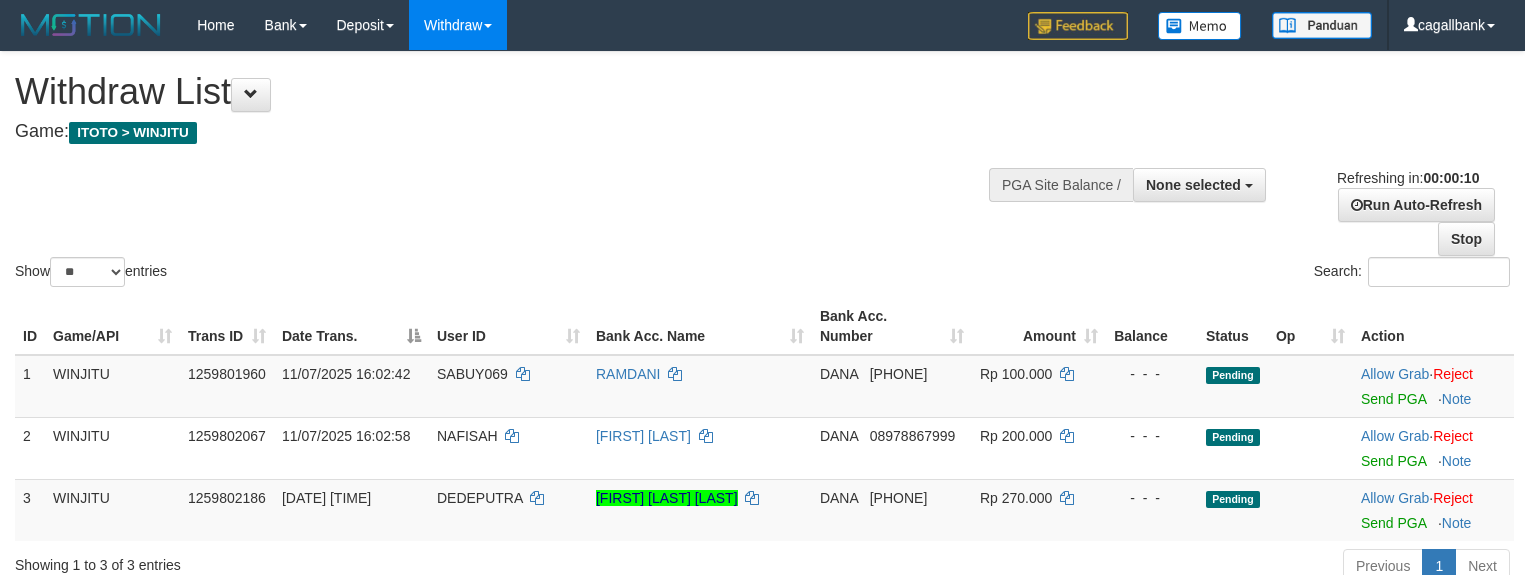 select 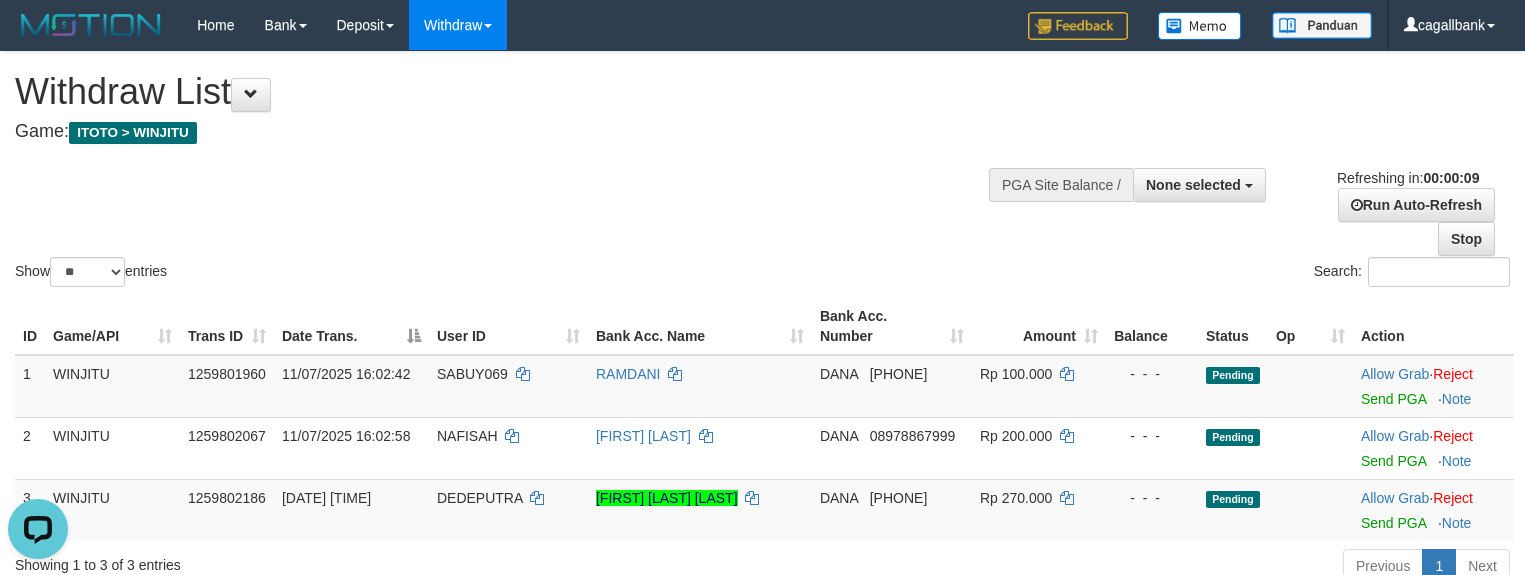 scroll, scrollTop: 0, scrollLeft: 0, axis: both 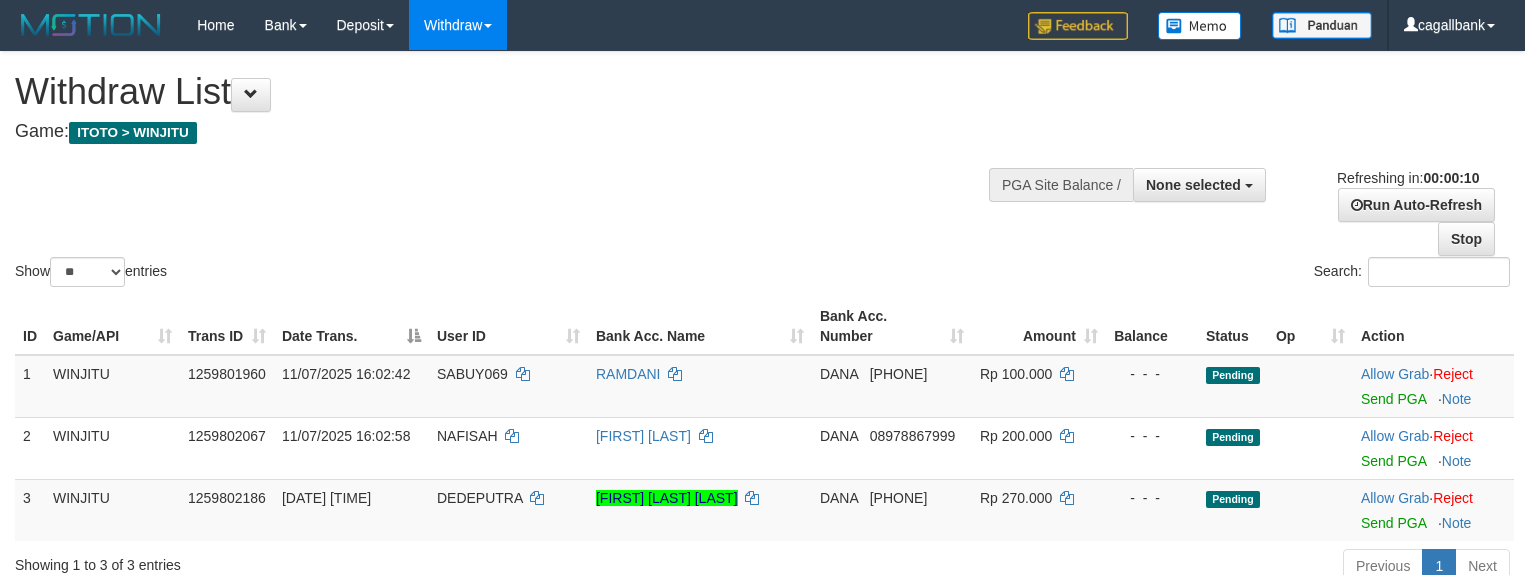 select 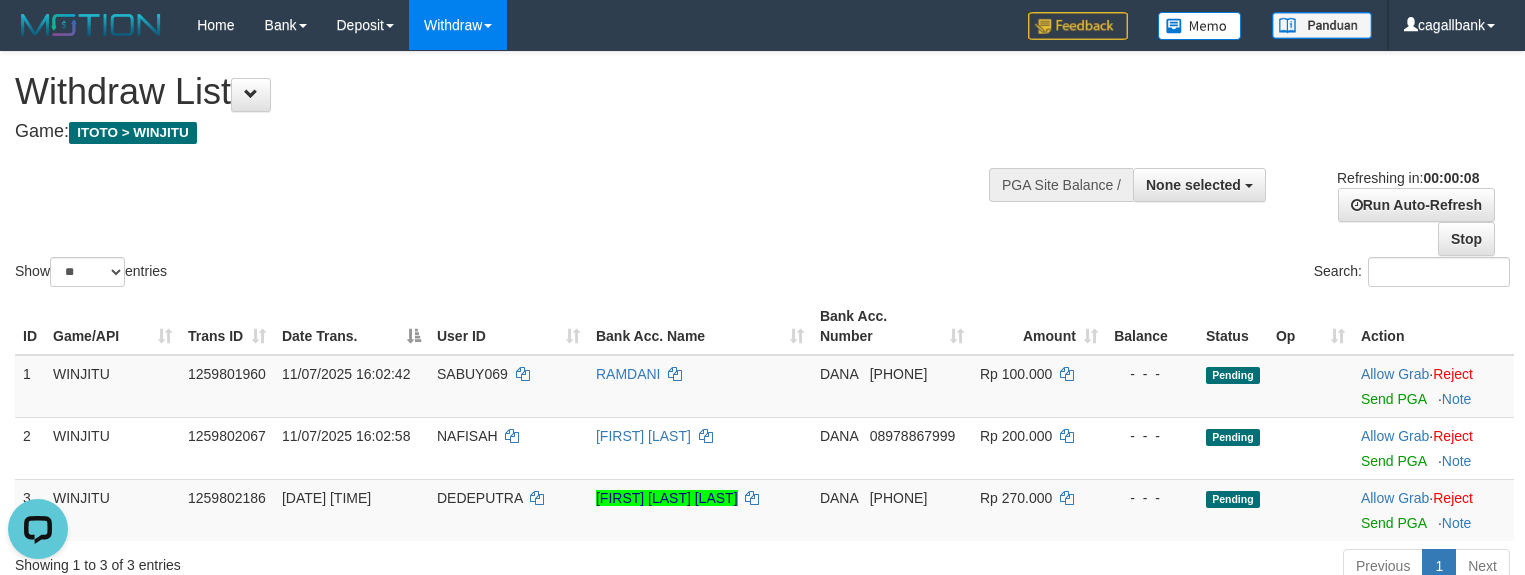 scroll, scrollTop: 0, scrollLeft: 0, axis: both 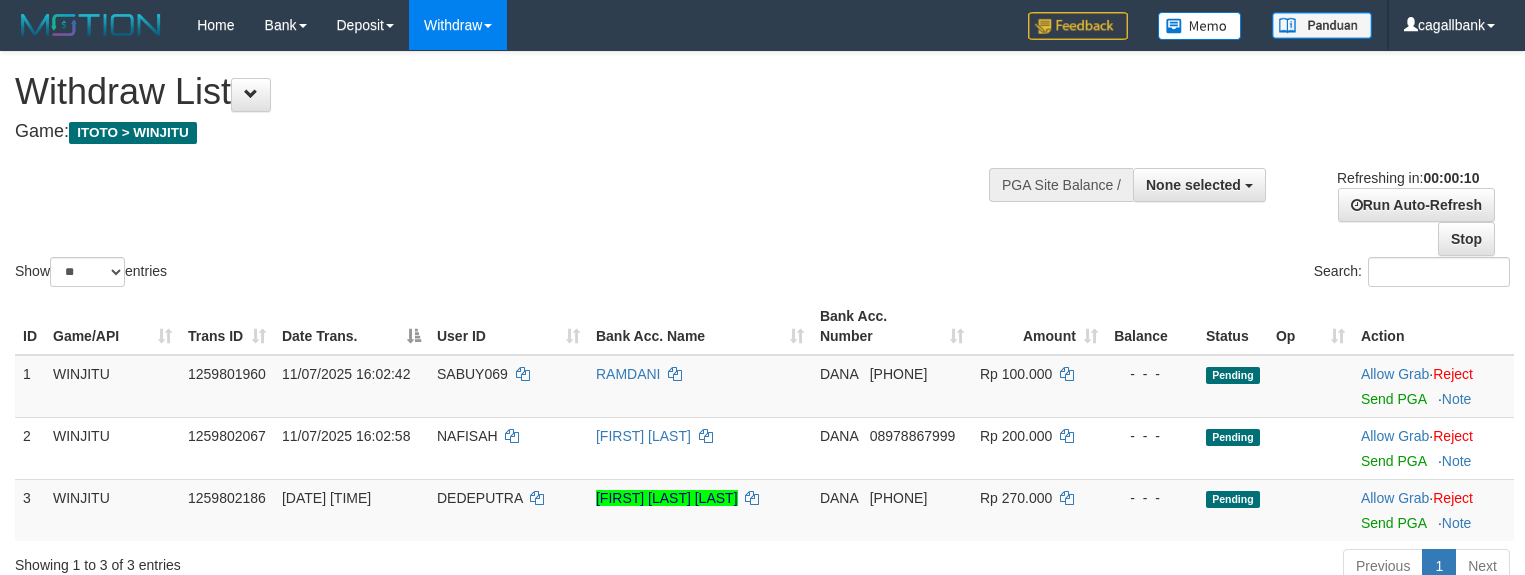 select 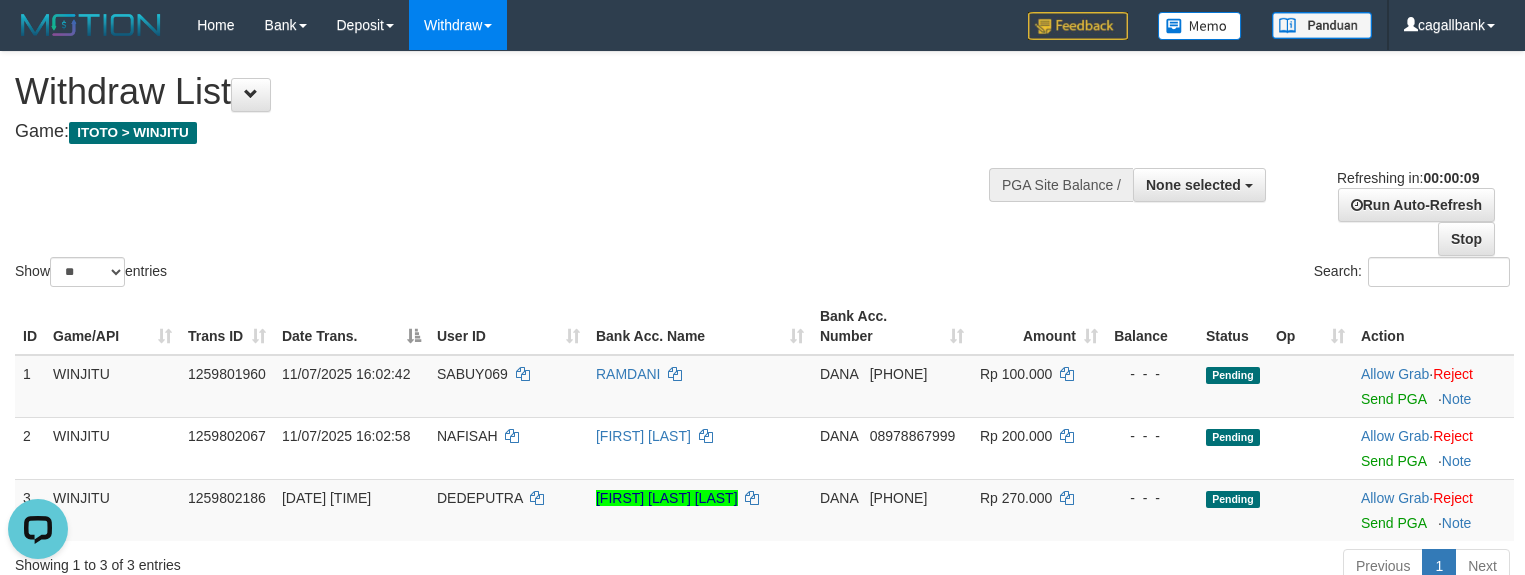 scroll, scrollTop: 0, scrollLeft: 0, axis: both 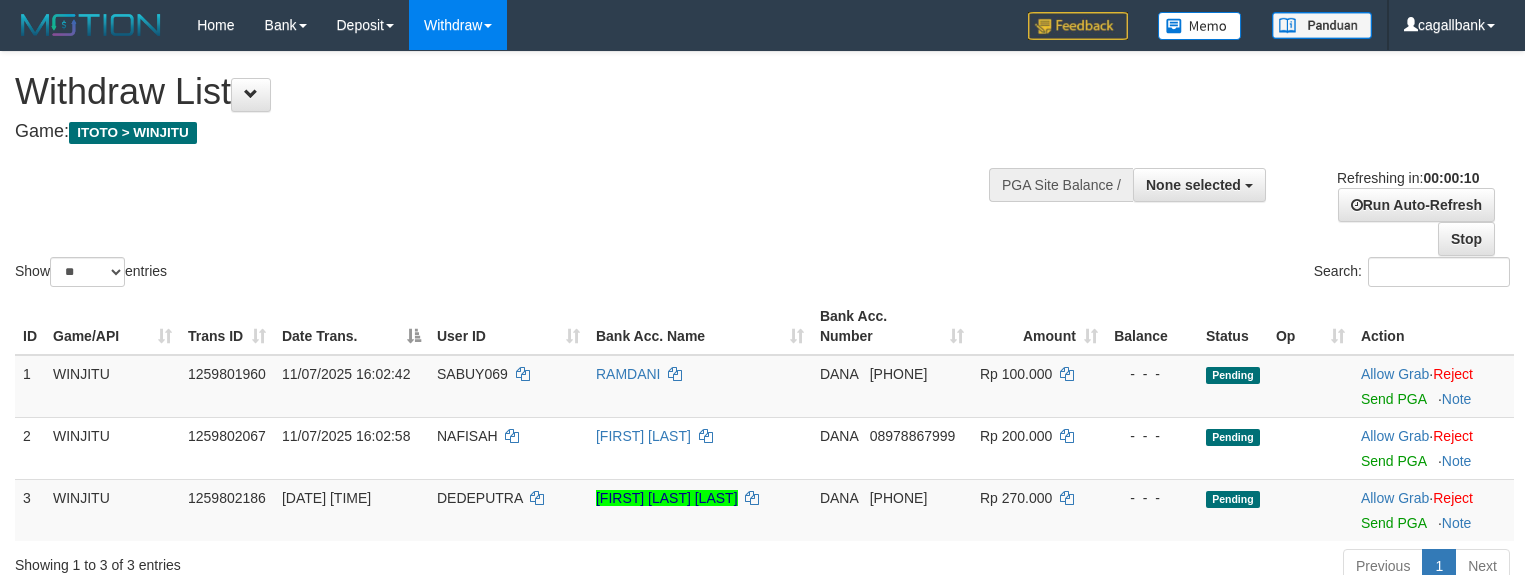 select 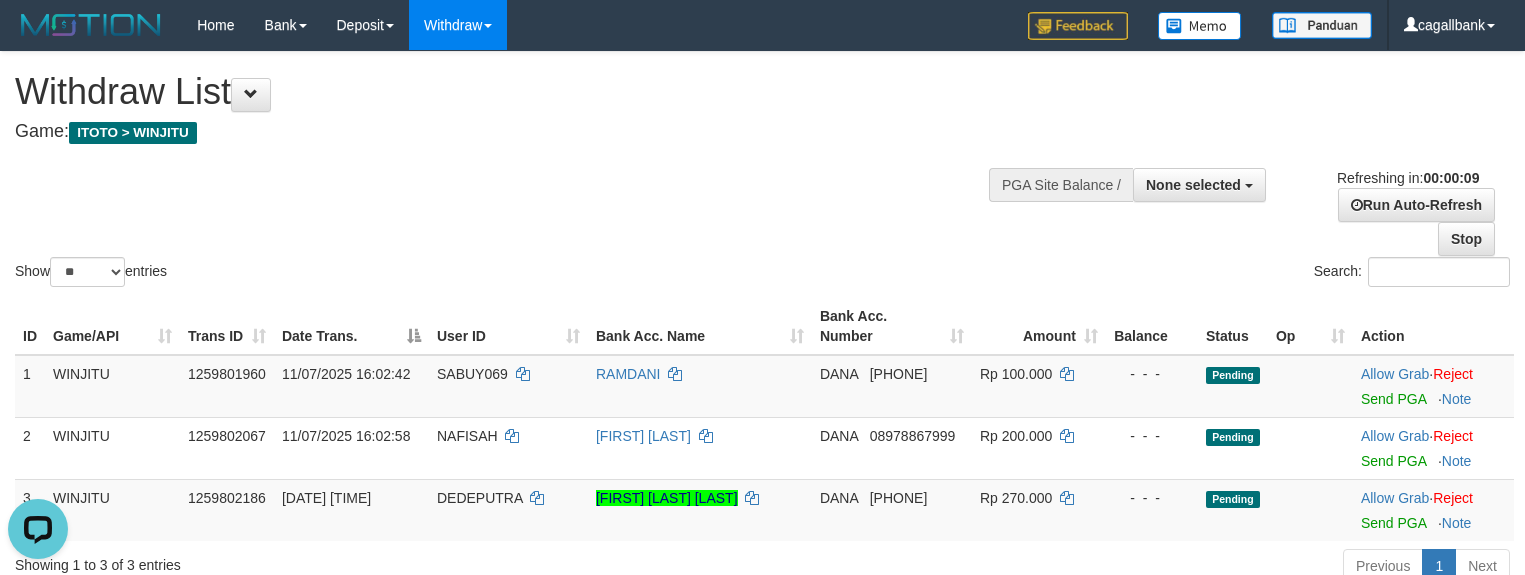 scroll, scrollTop: 0, scrollLeft: 0, axis: both 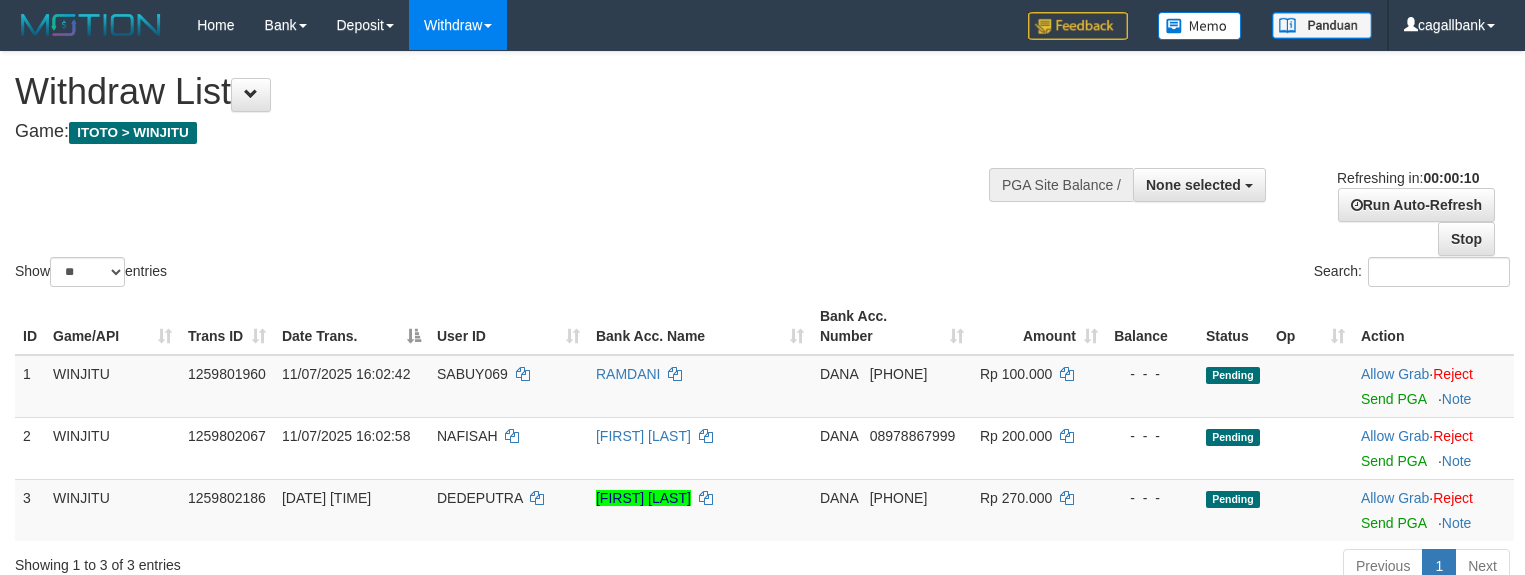 select 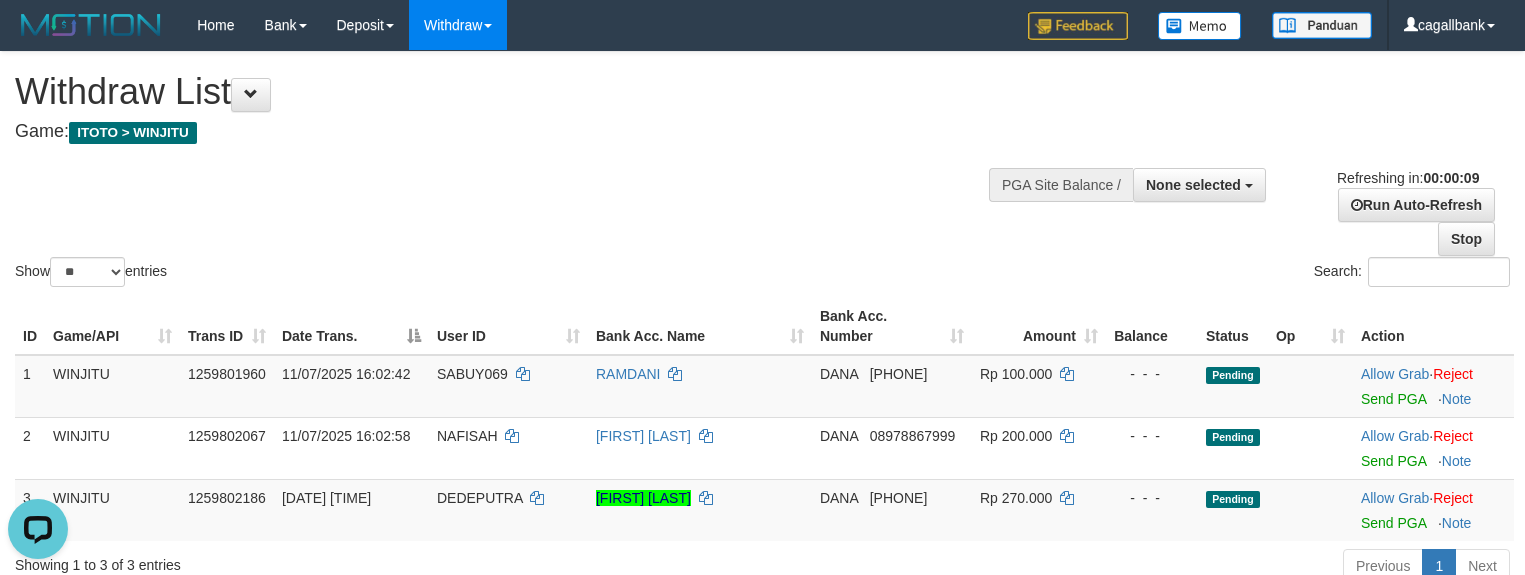 scroll, scrollTop: 0, scrollLeft: 0, axis: both 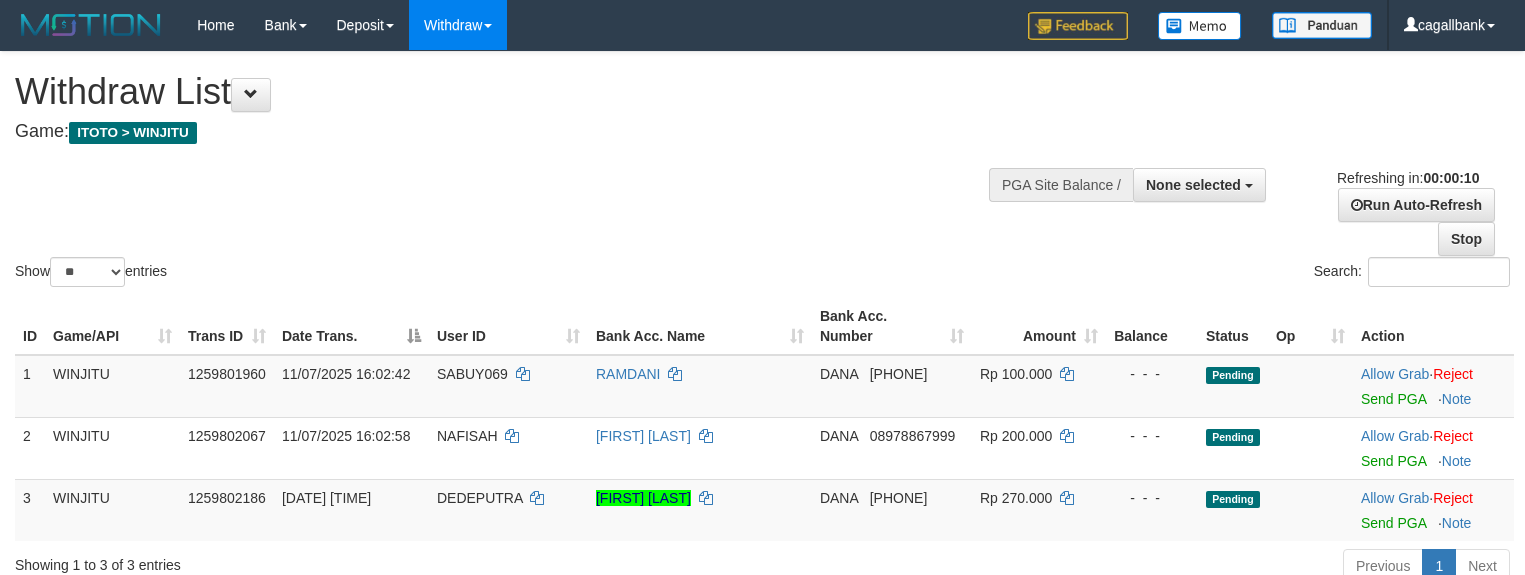select 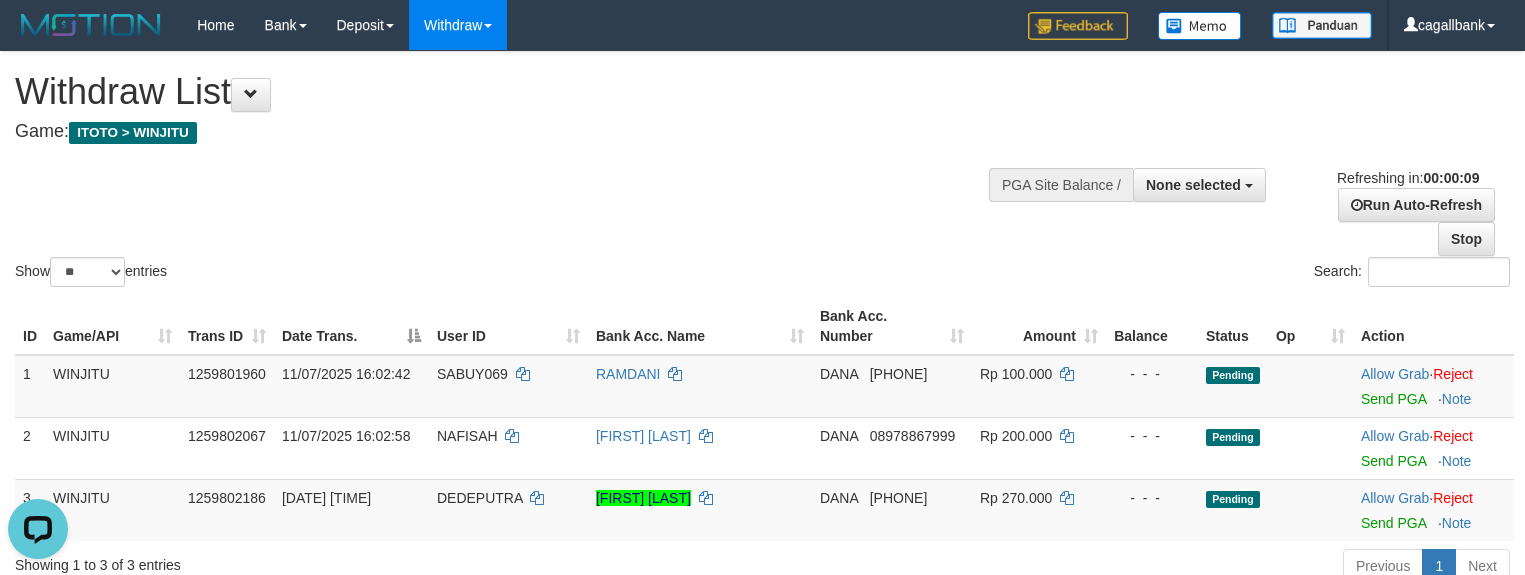 scroll, scrollTop: 0, scrollLeft: 0, axis: both 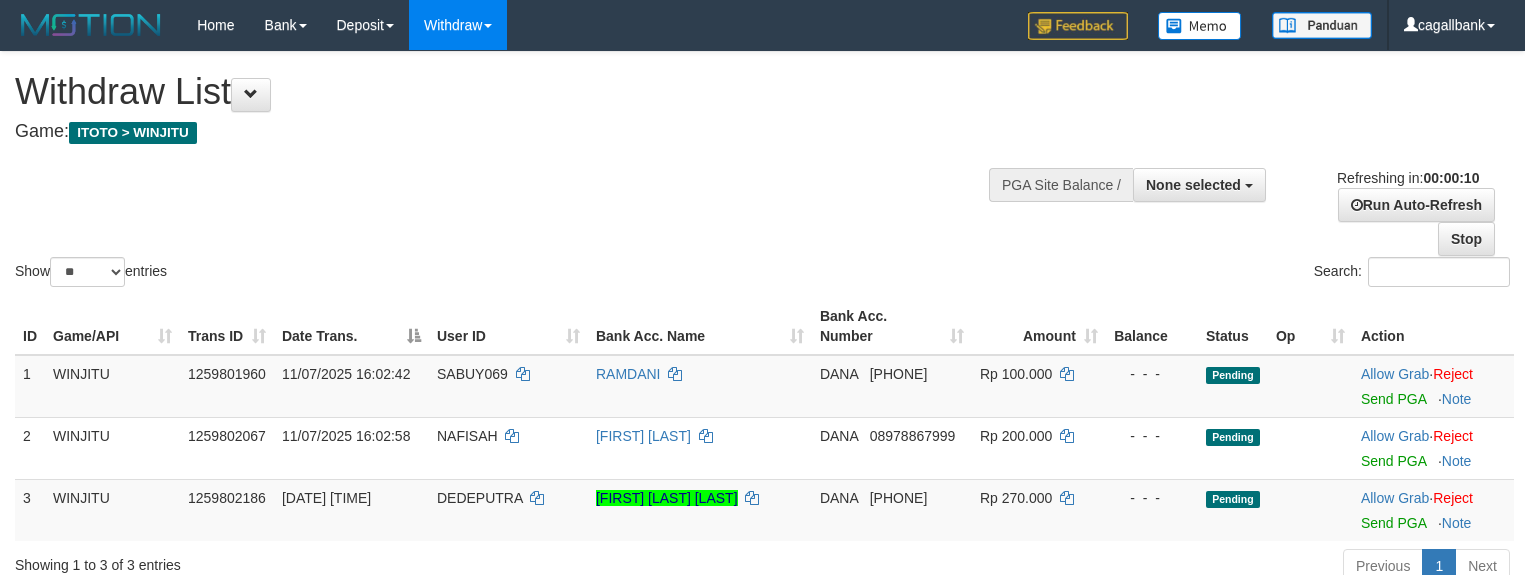select 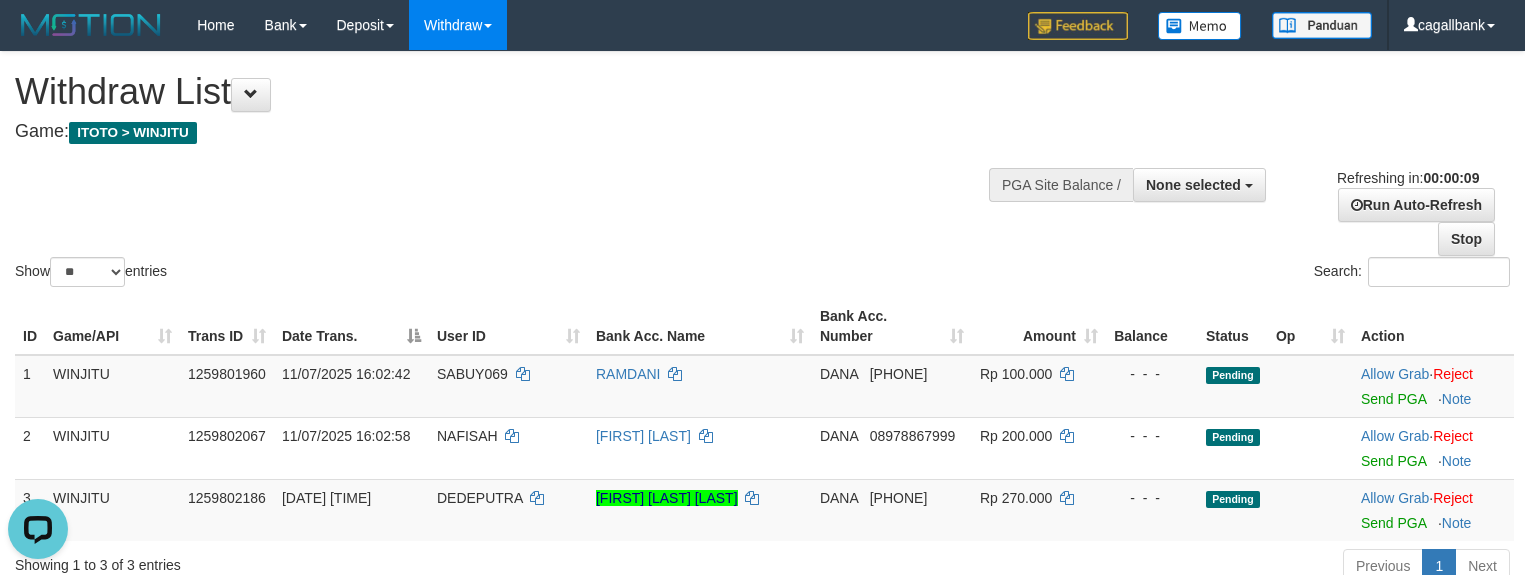 scroll, scrollTop: 0, scrollLeft: 0, axis: both 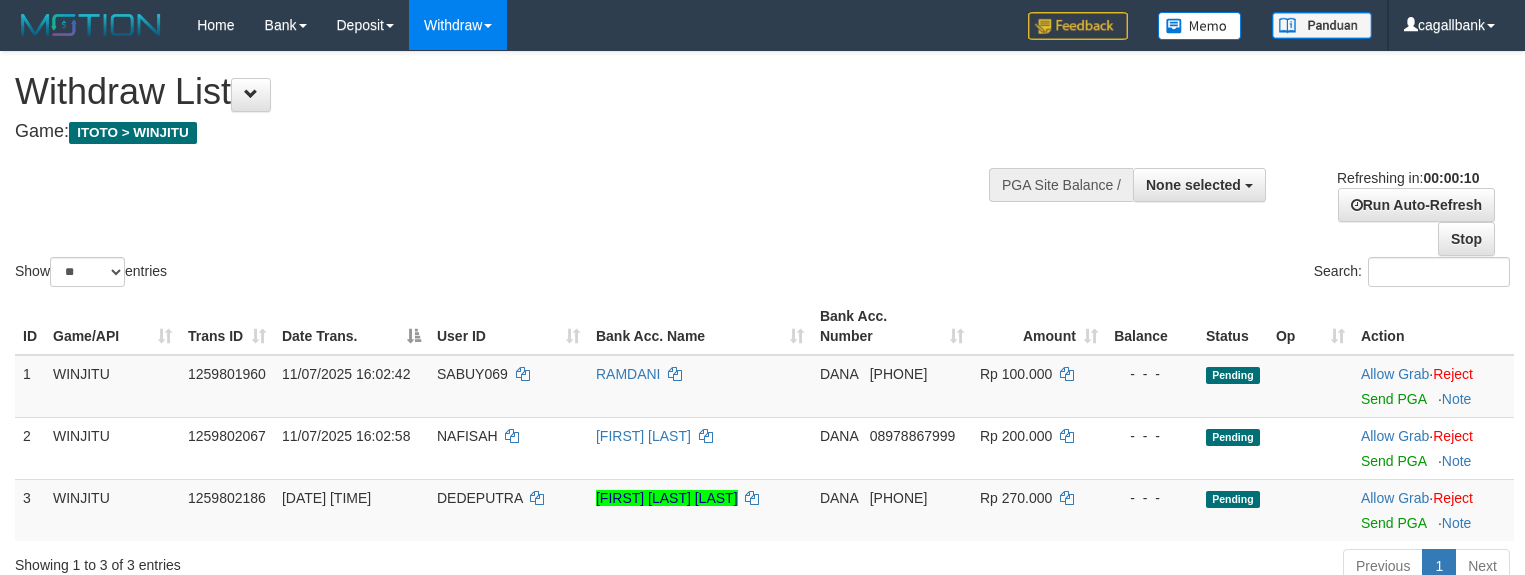 select 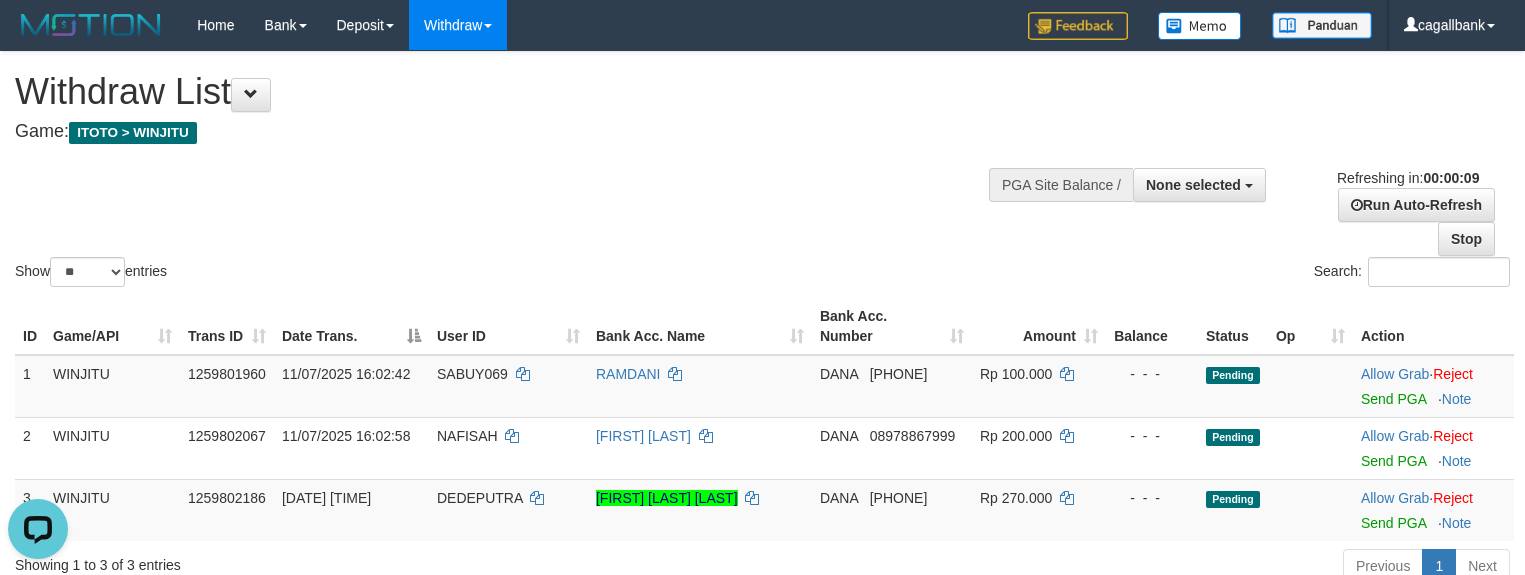scroll, scrollTop: 0, scrollLeft: 0, axis: both 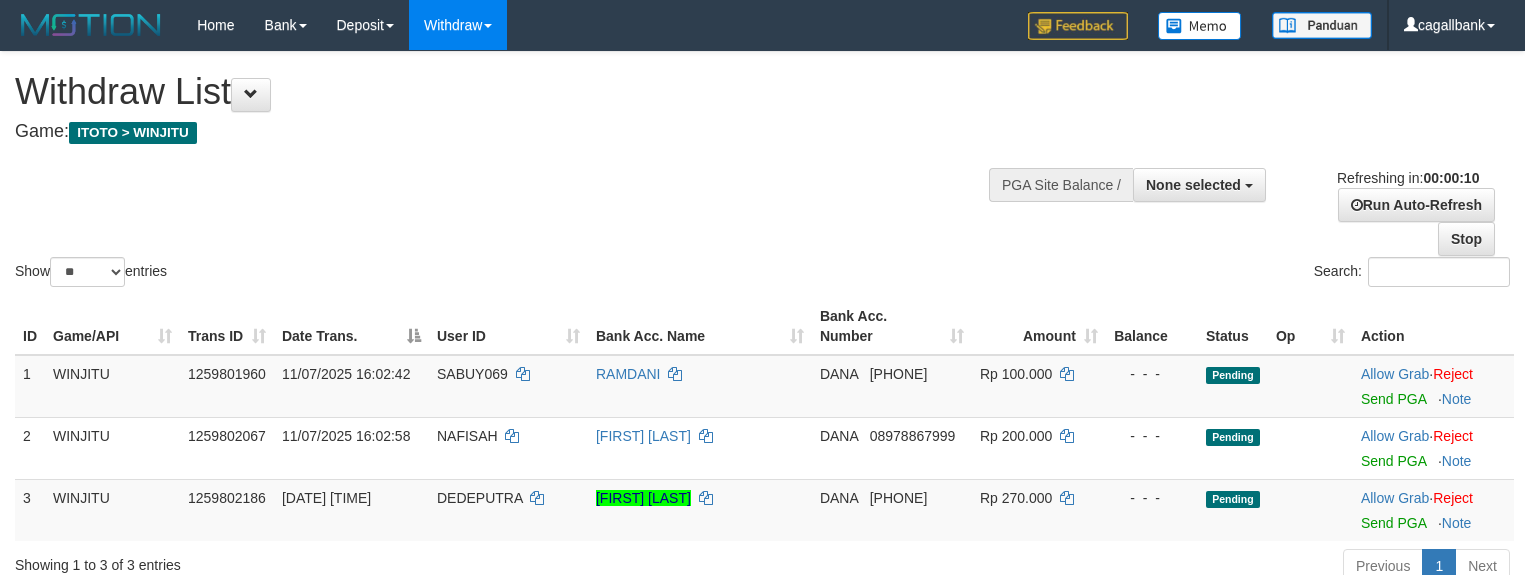 select 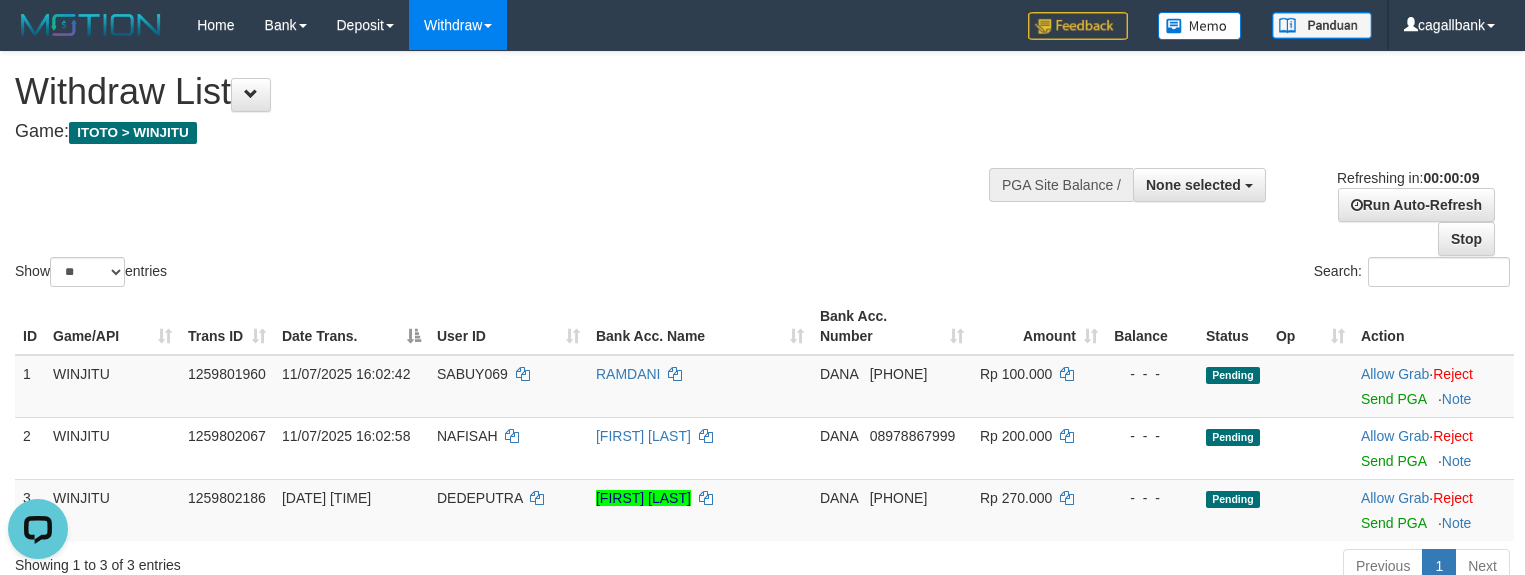 scroll, scrollTop: 0, scrollLeft: 0, axis: both 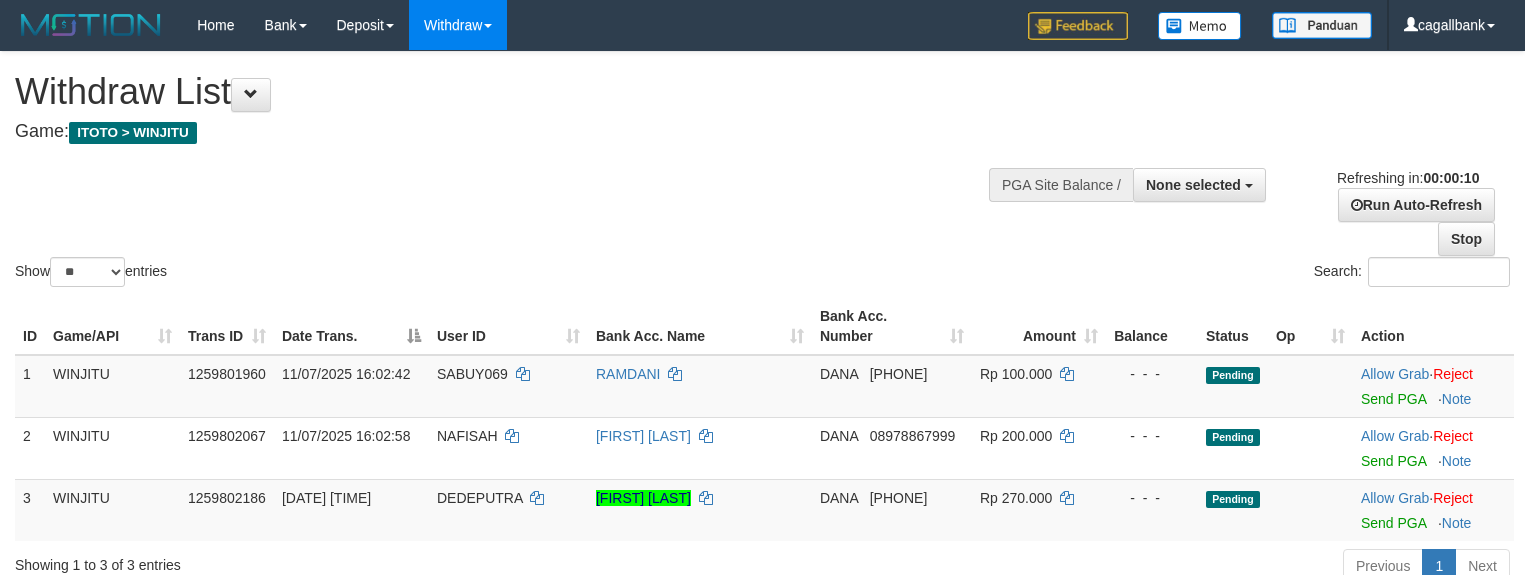 select 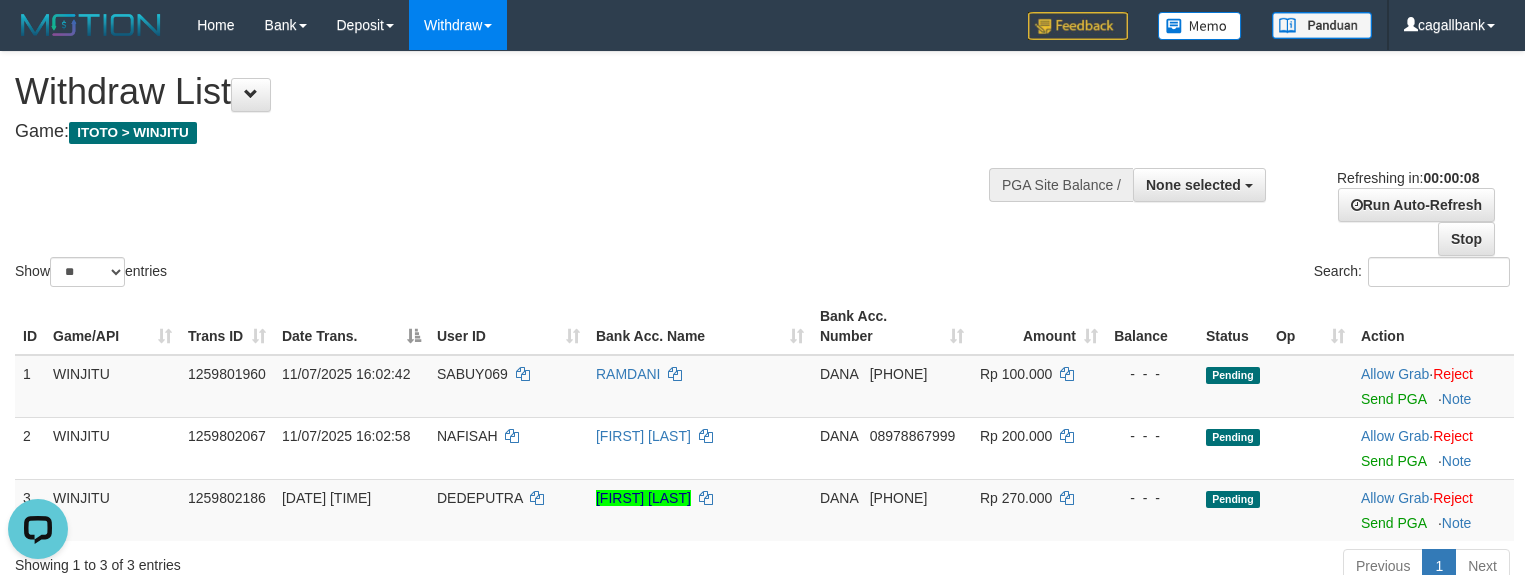 scroll, scrollTop: 0, scrollLeft: 0, axis: both 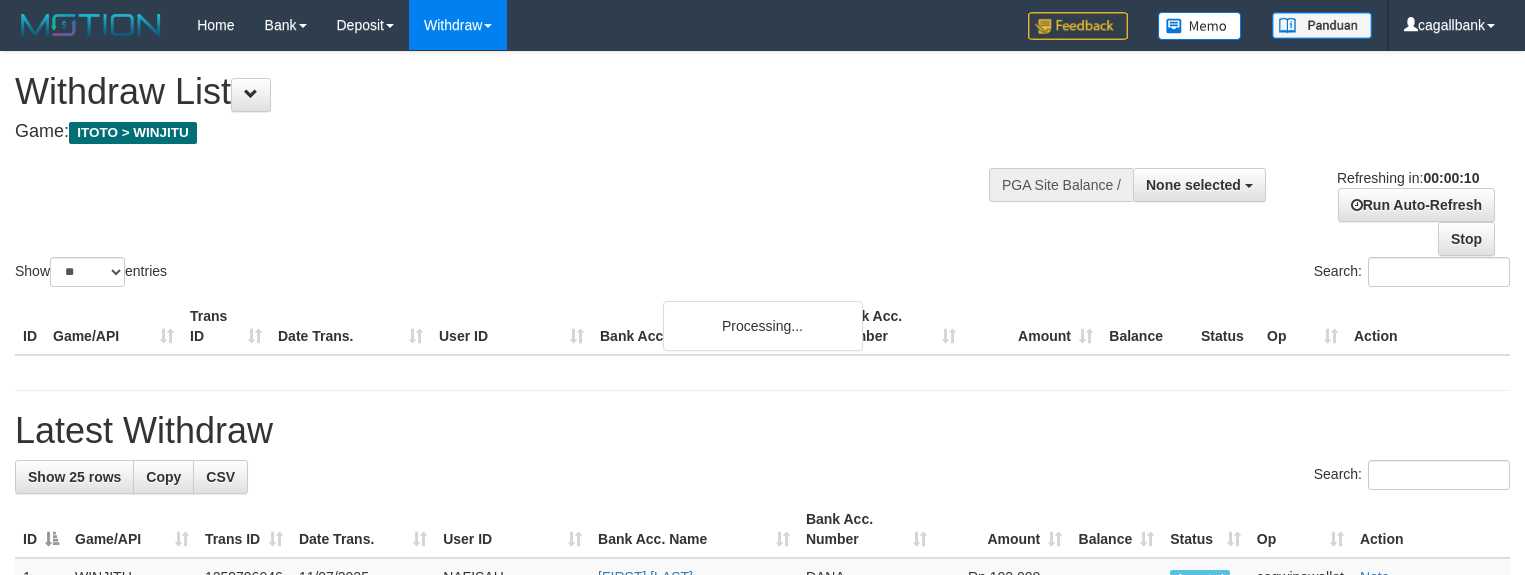 select 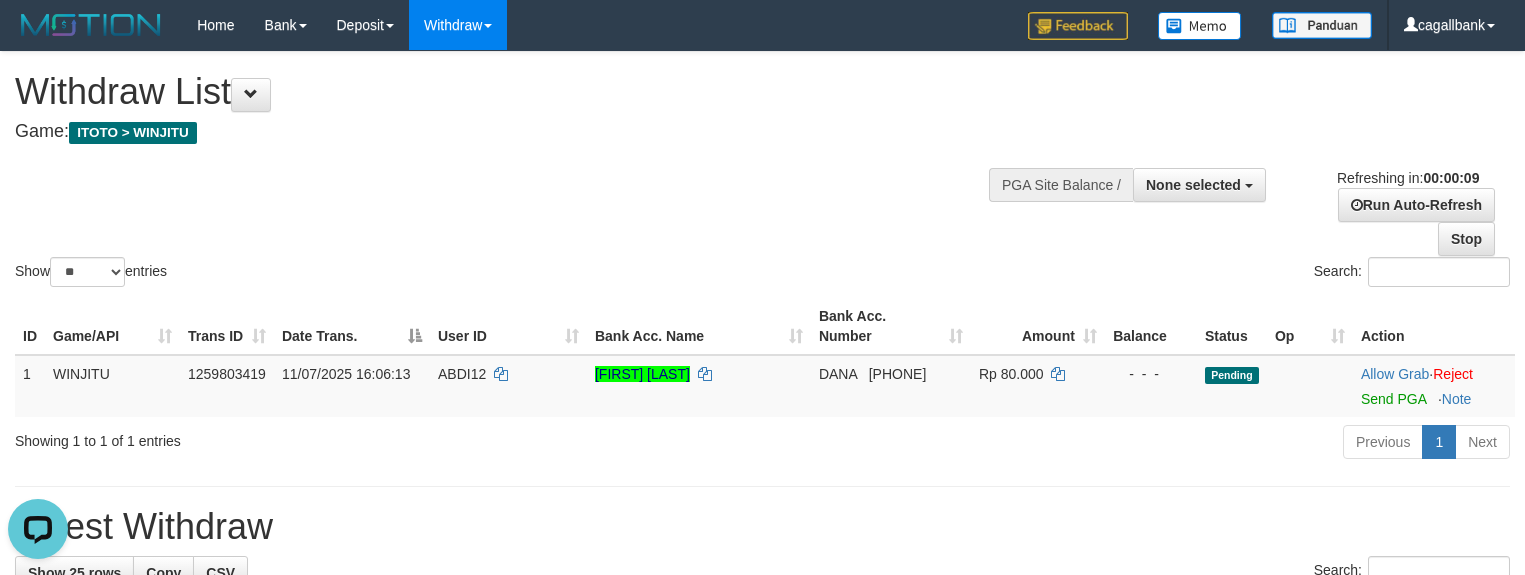 scroll, scrollTop: 0, scrollLeft: 0, axis: both 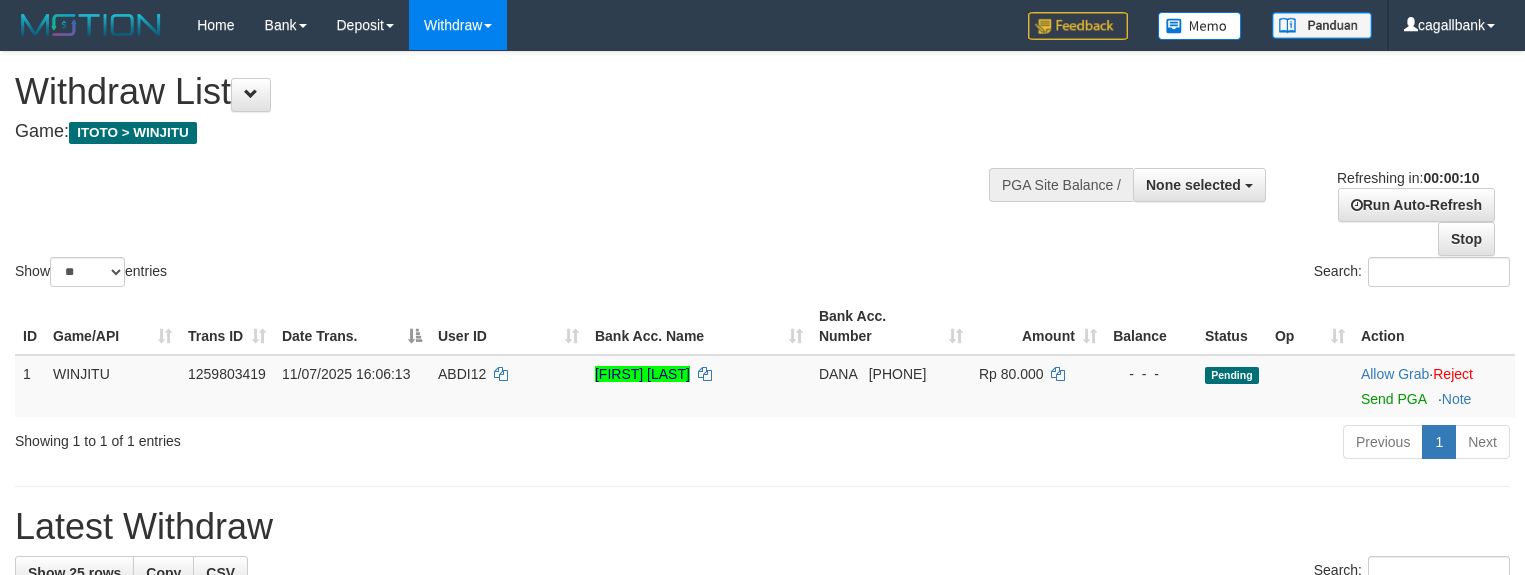 select 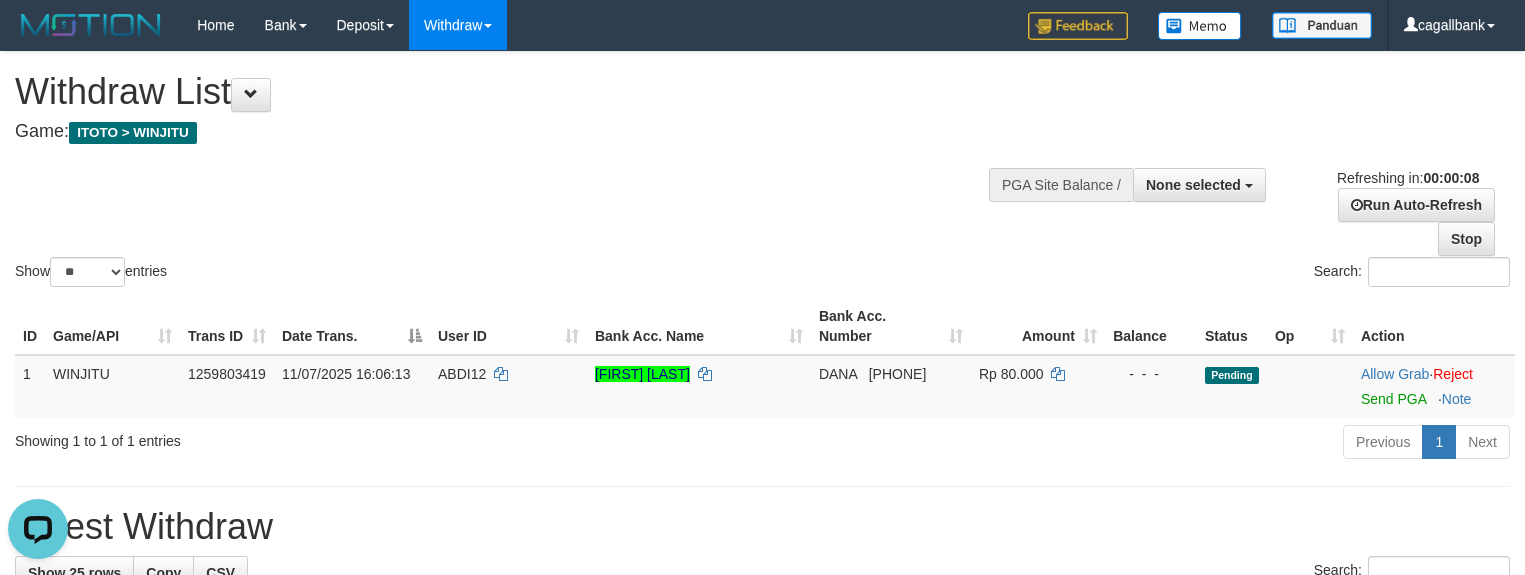 scroll, scrollTop: 0, scrollLeft: 0, axis: both 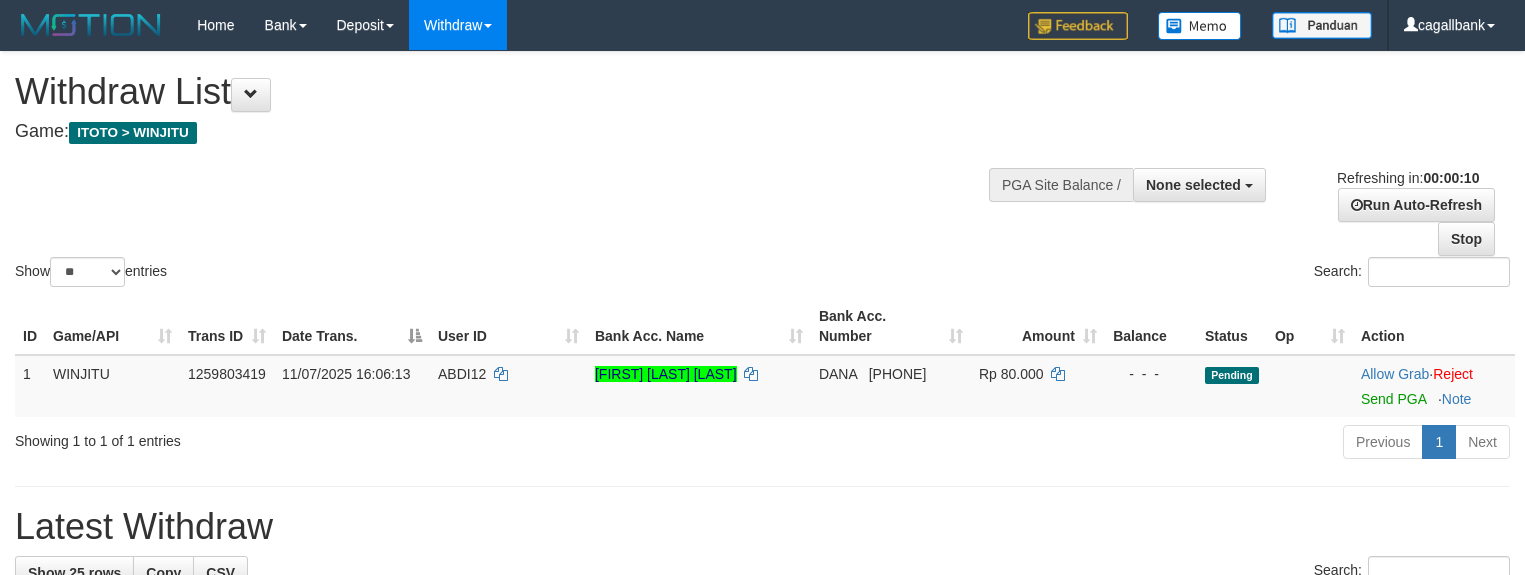 select 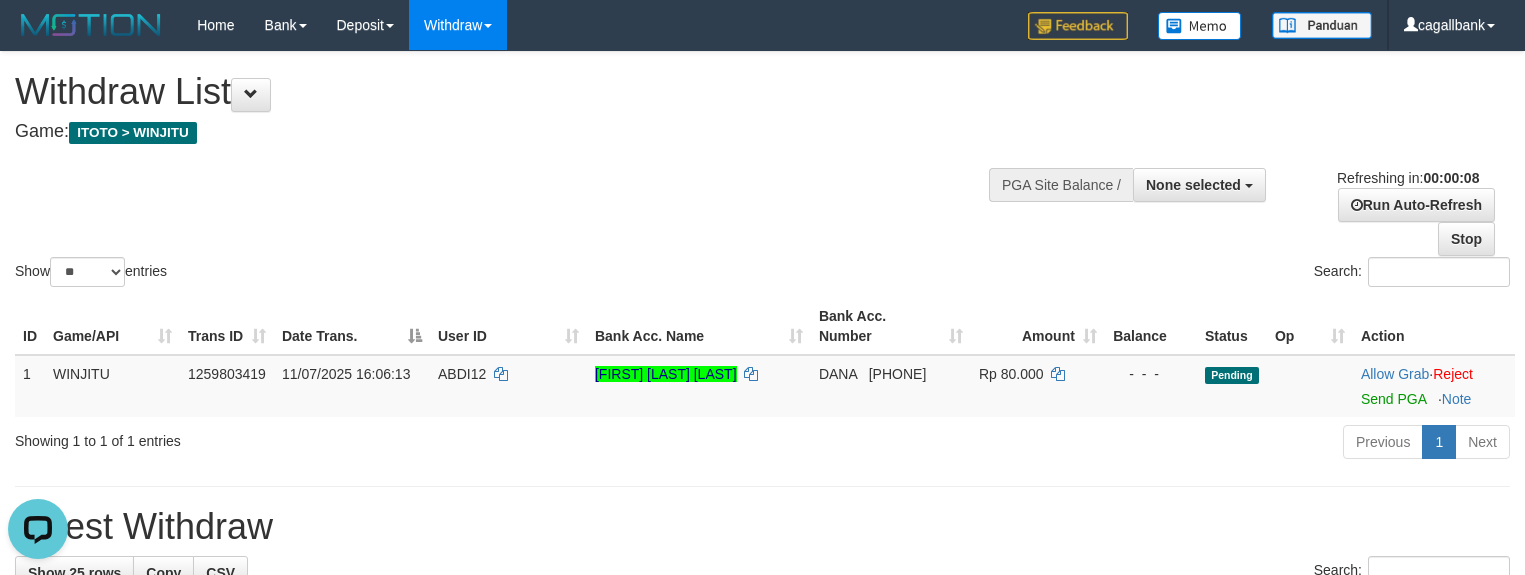 scroll, scrollTop: 0, scrollLeft: 0, axis: both 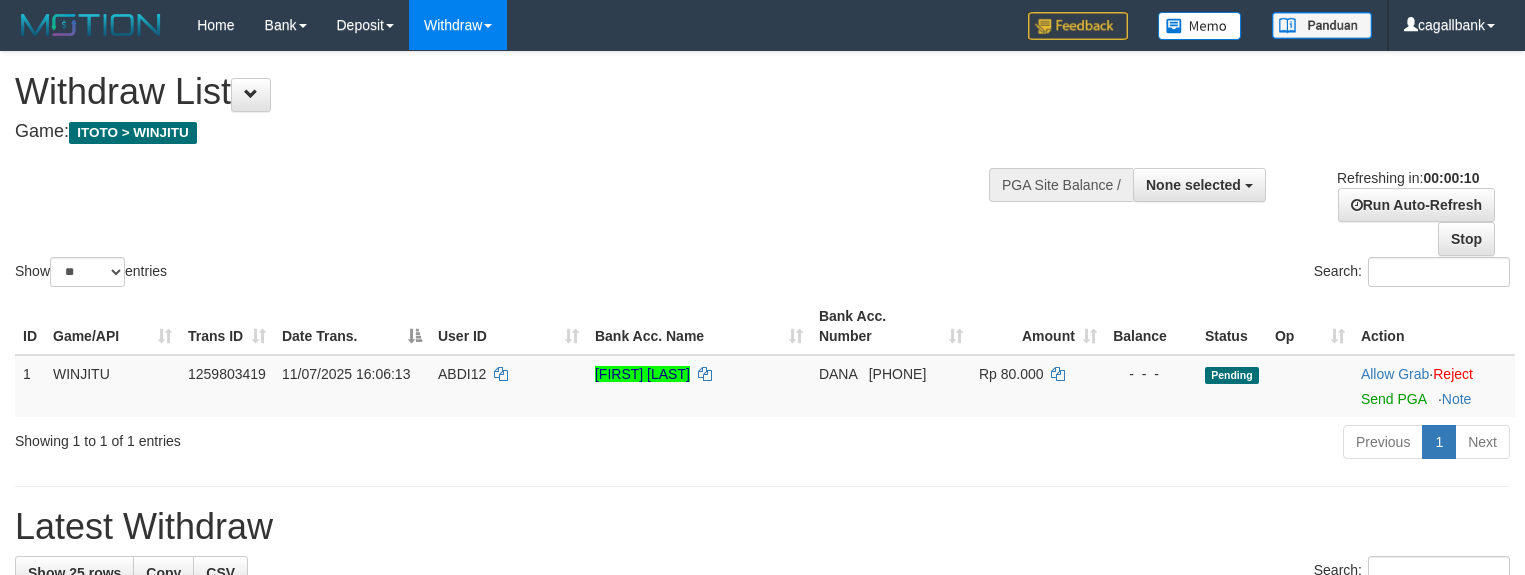 select 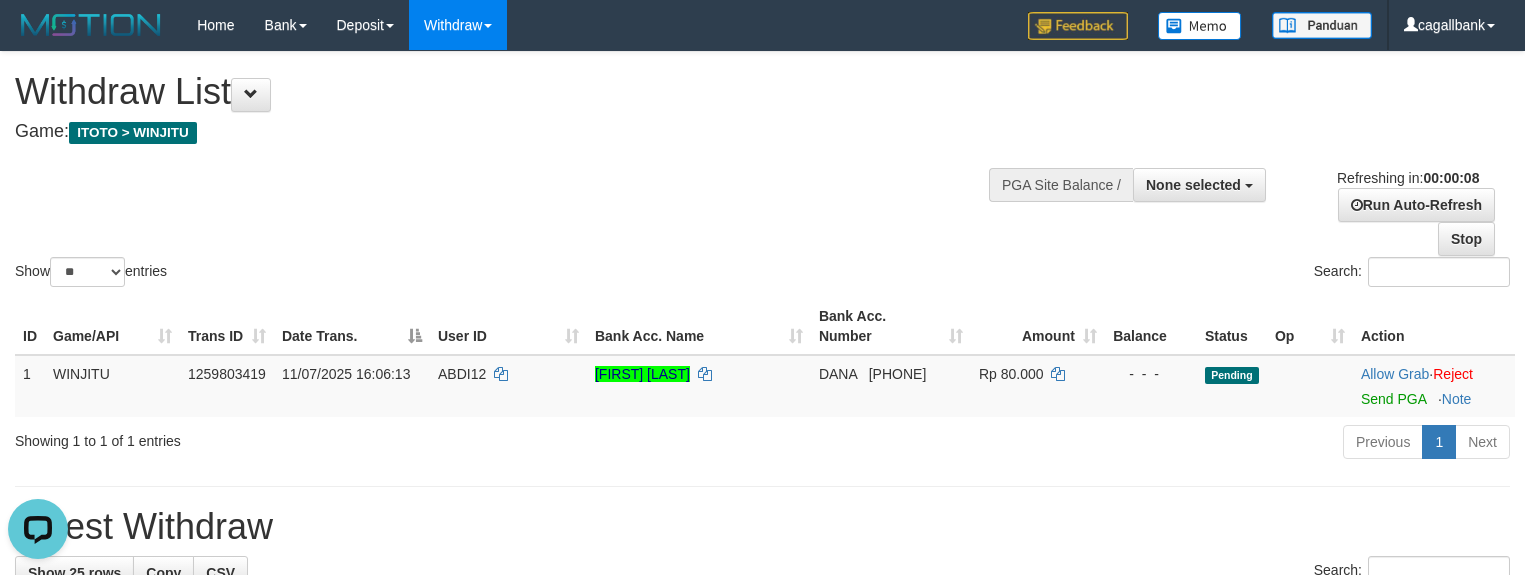 scroll, scrollTop: 0, scrollLeft: 0, axis: both 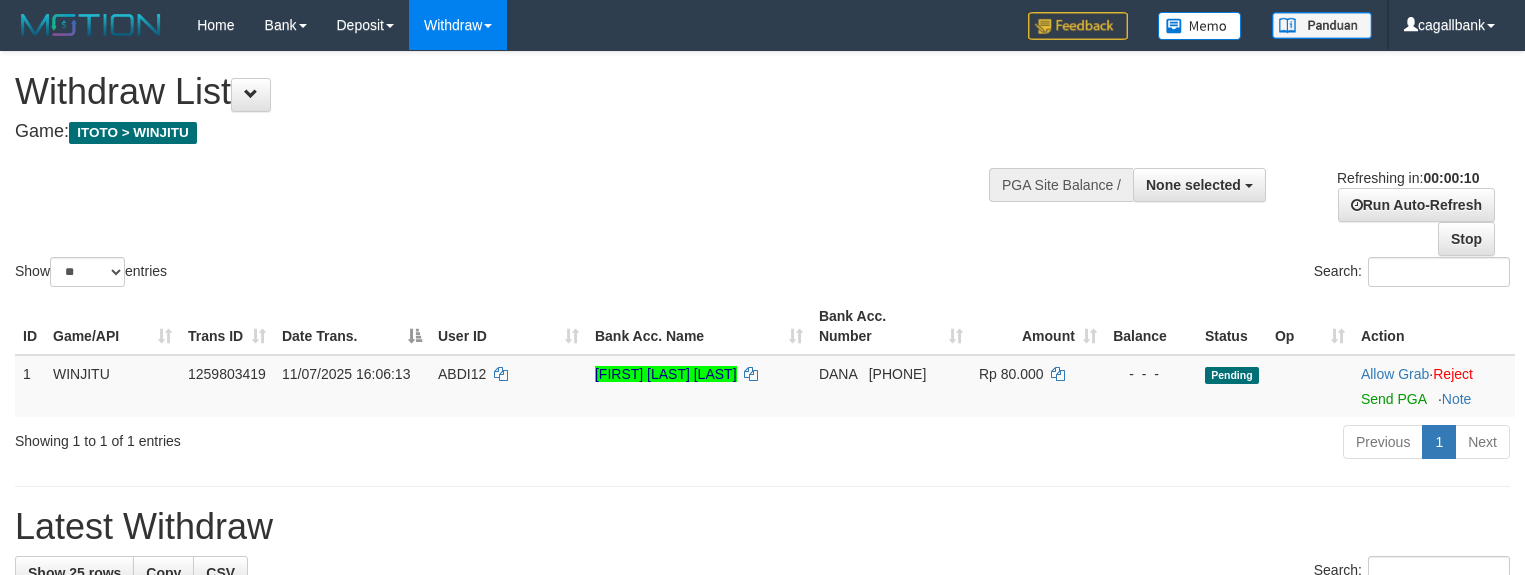 select 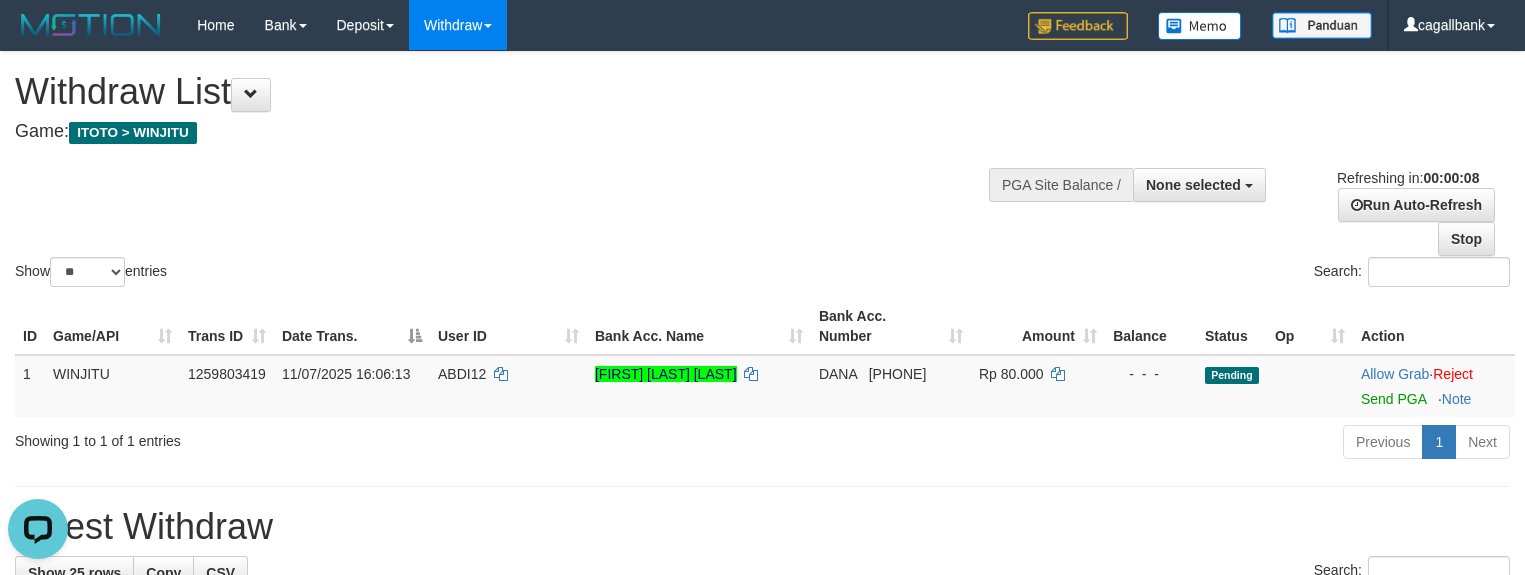 scroll, scrollTop: 0, scrollLeft: 0, axis: both 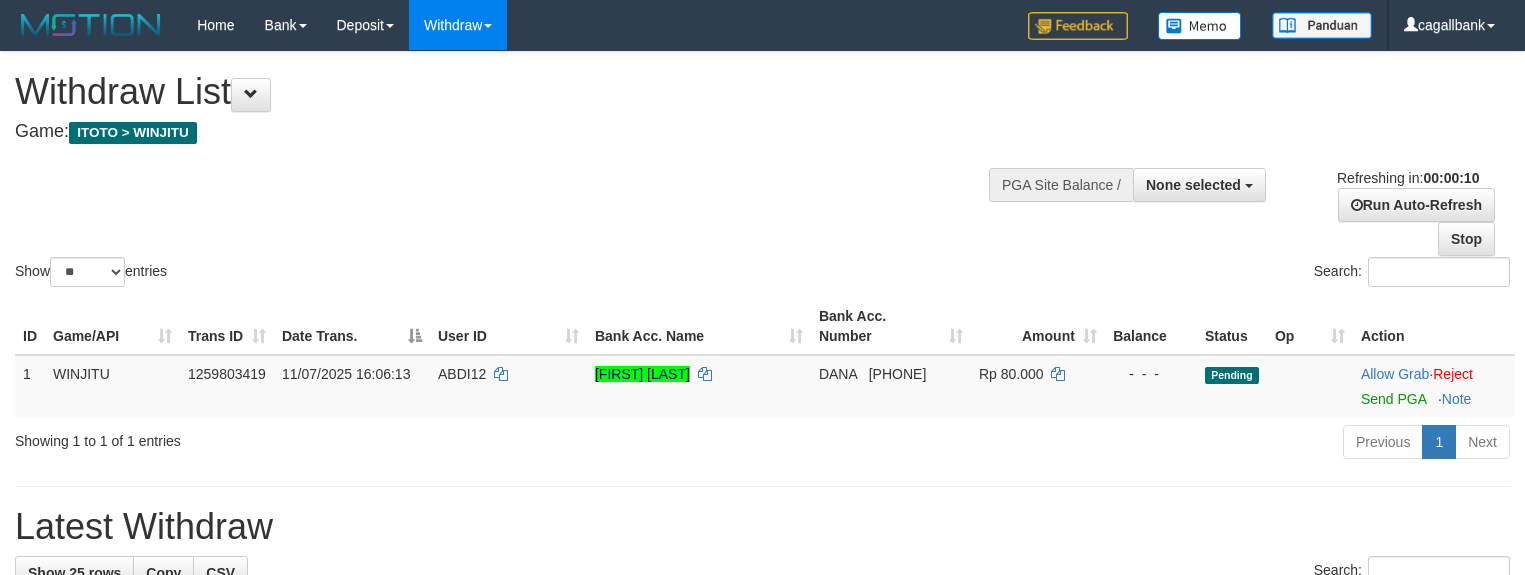 select 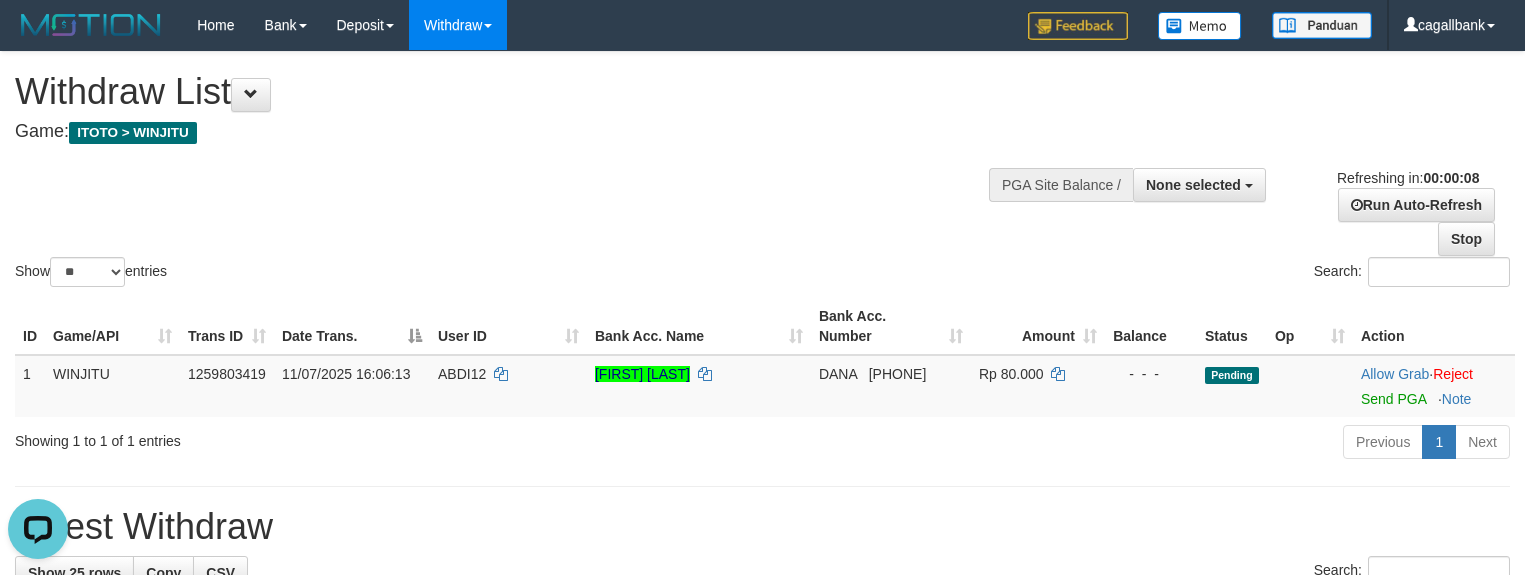 scroll, scrollTop: 0, scrollLeft: 0, axis: both 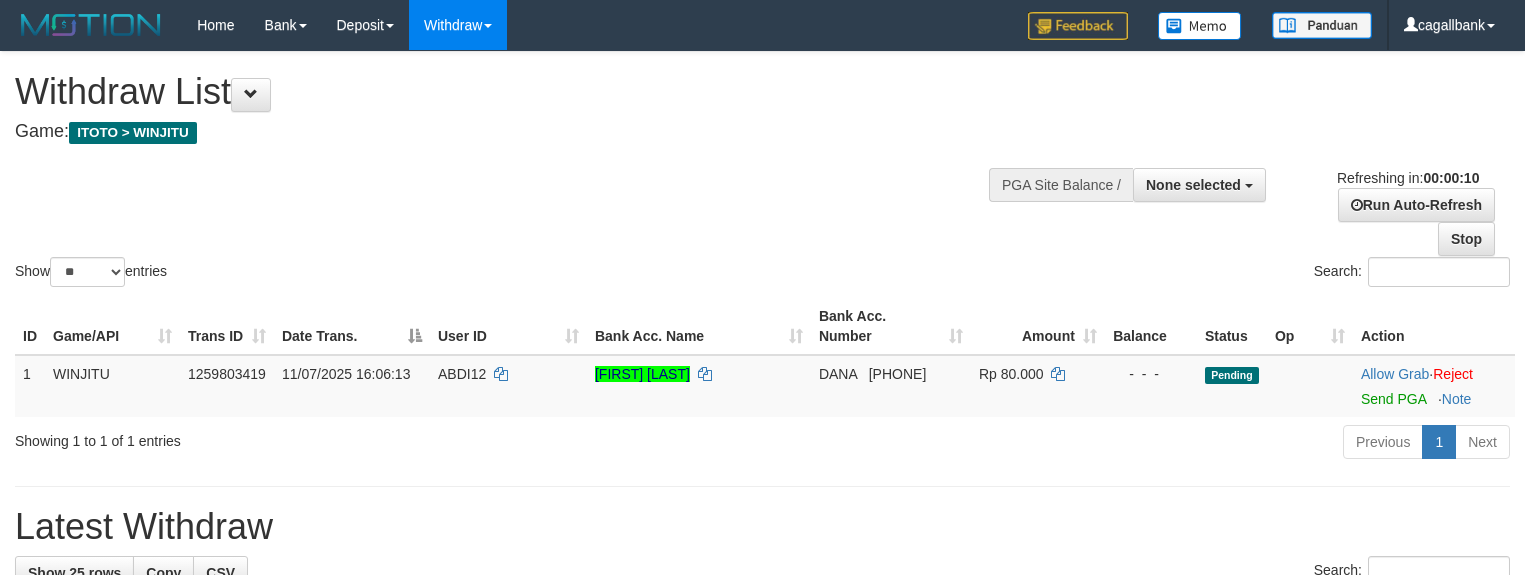 select 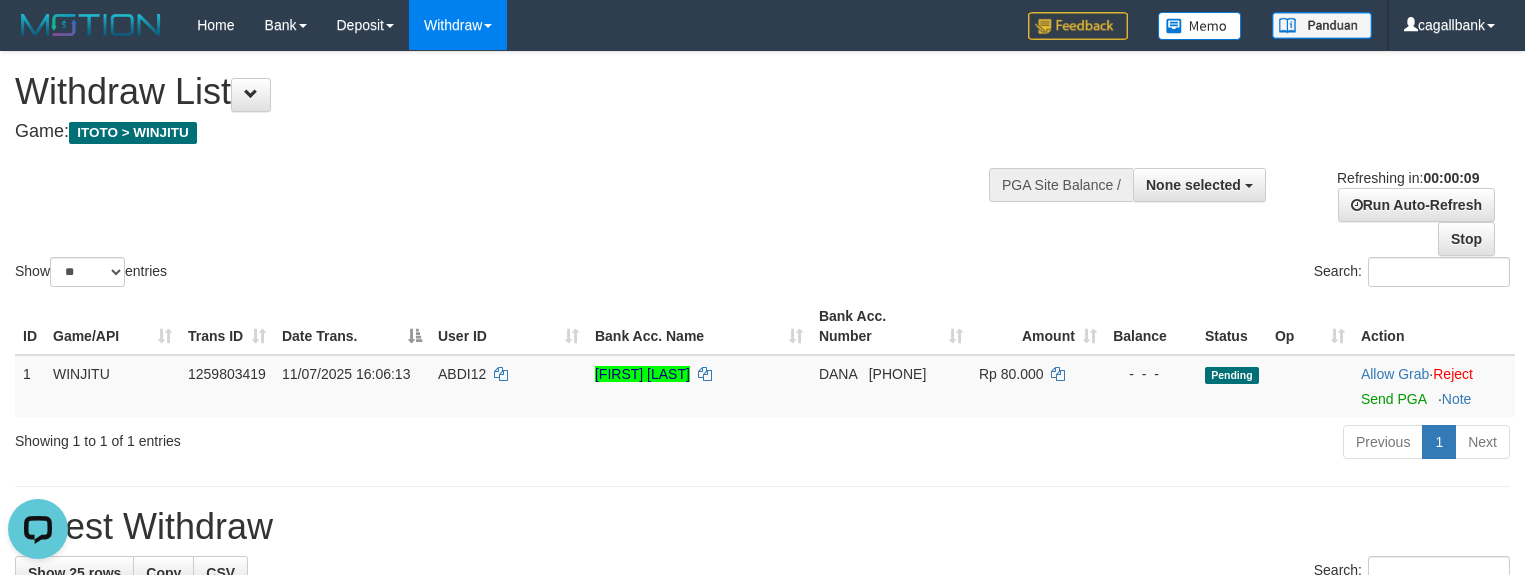 scroll, scrollTop: 0, scrollLeft: 0, axis: both 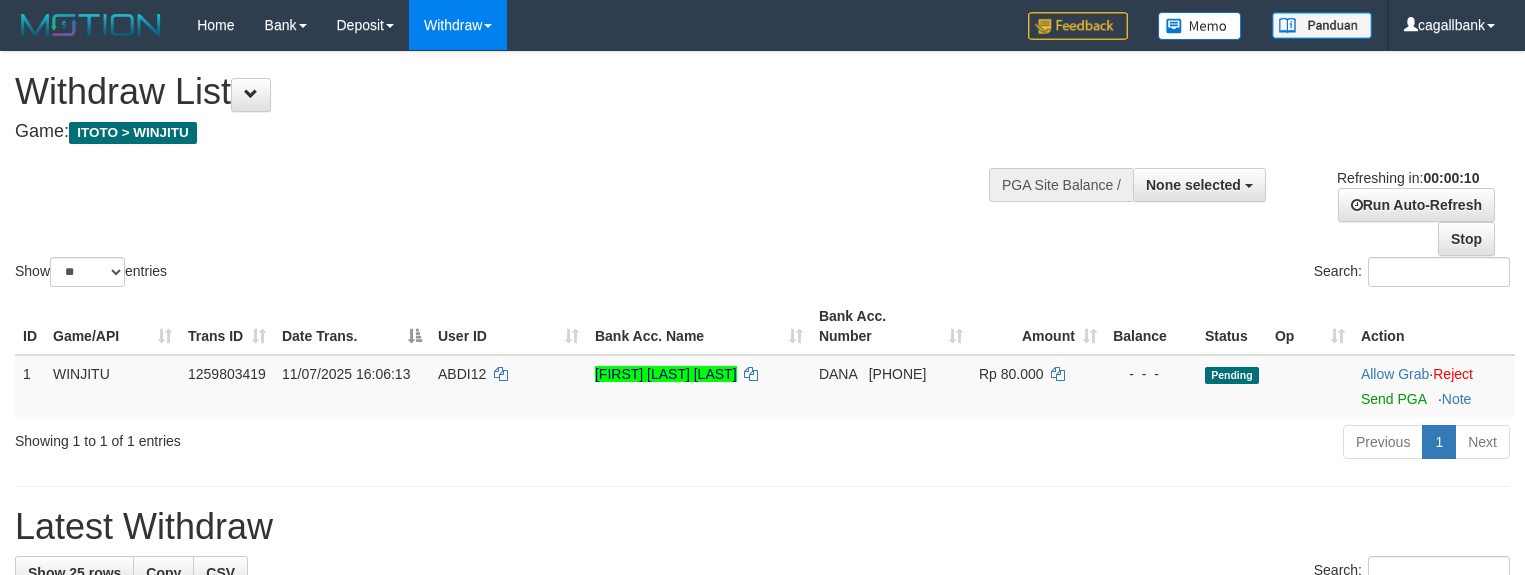 select 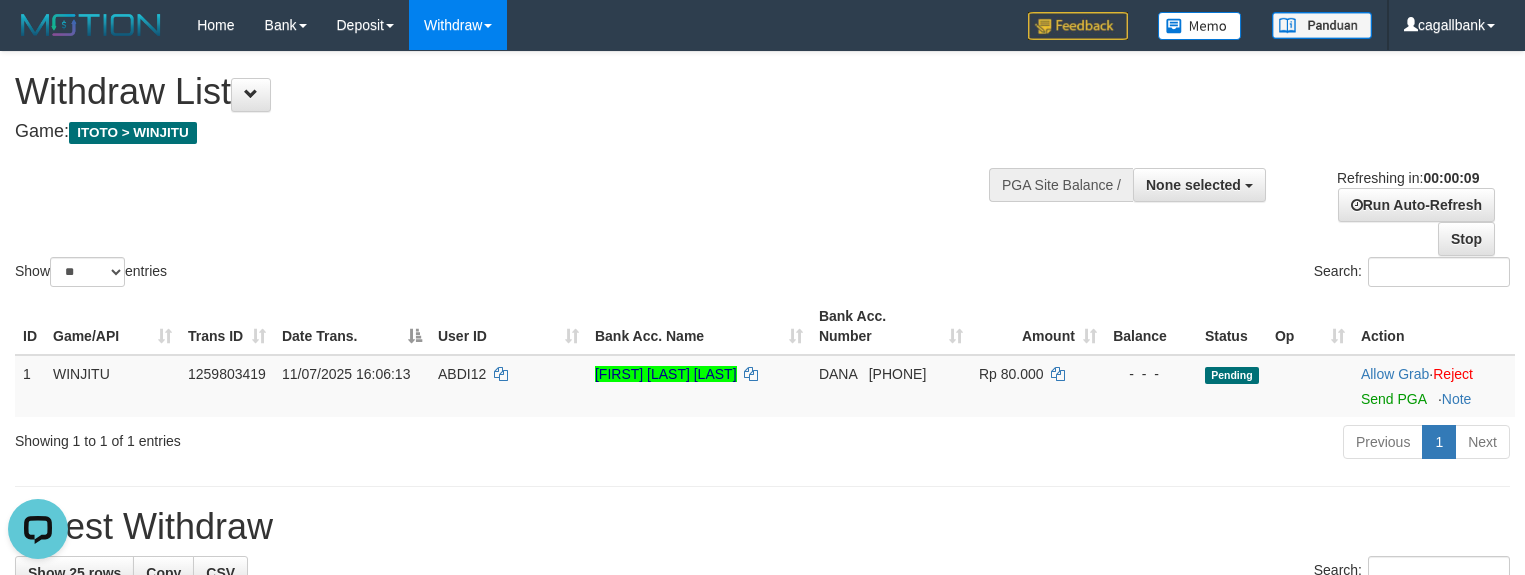 scroll, scrollTop: 0, scrollLeft: 0, axis: both 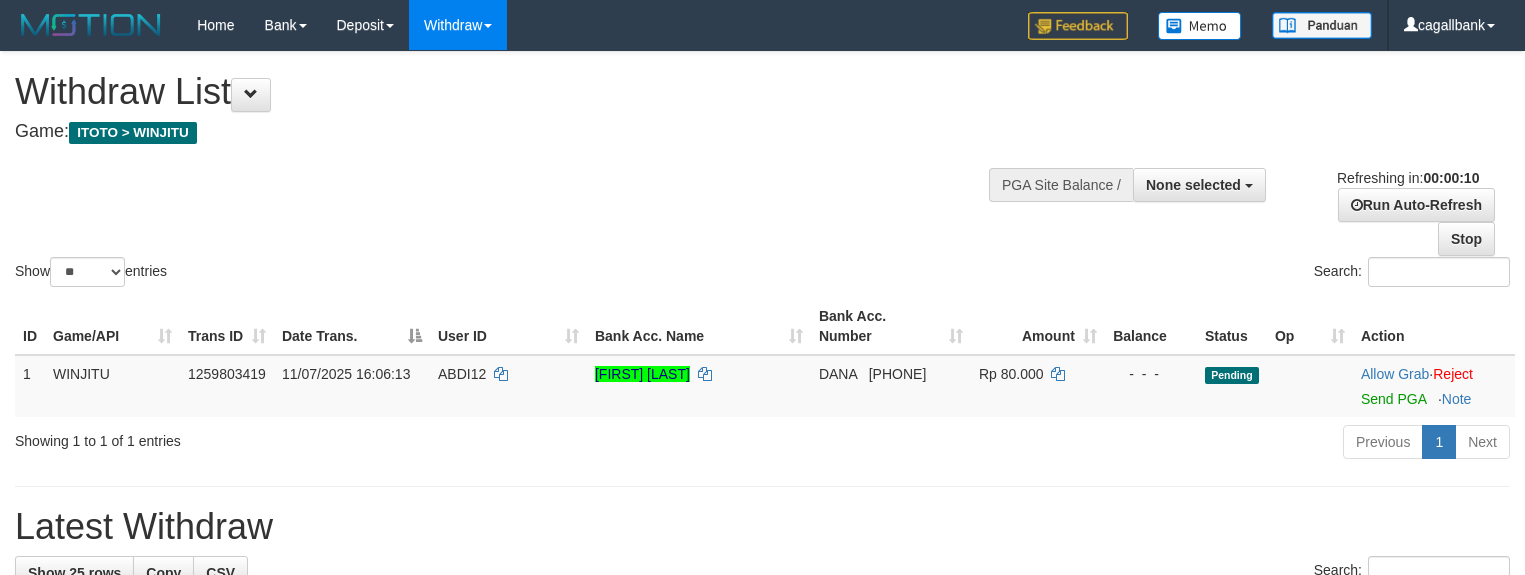 select 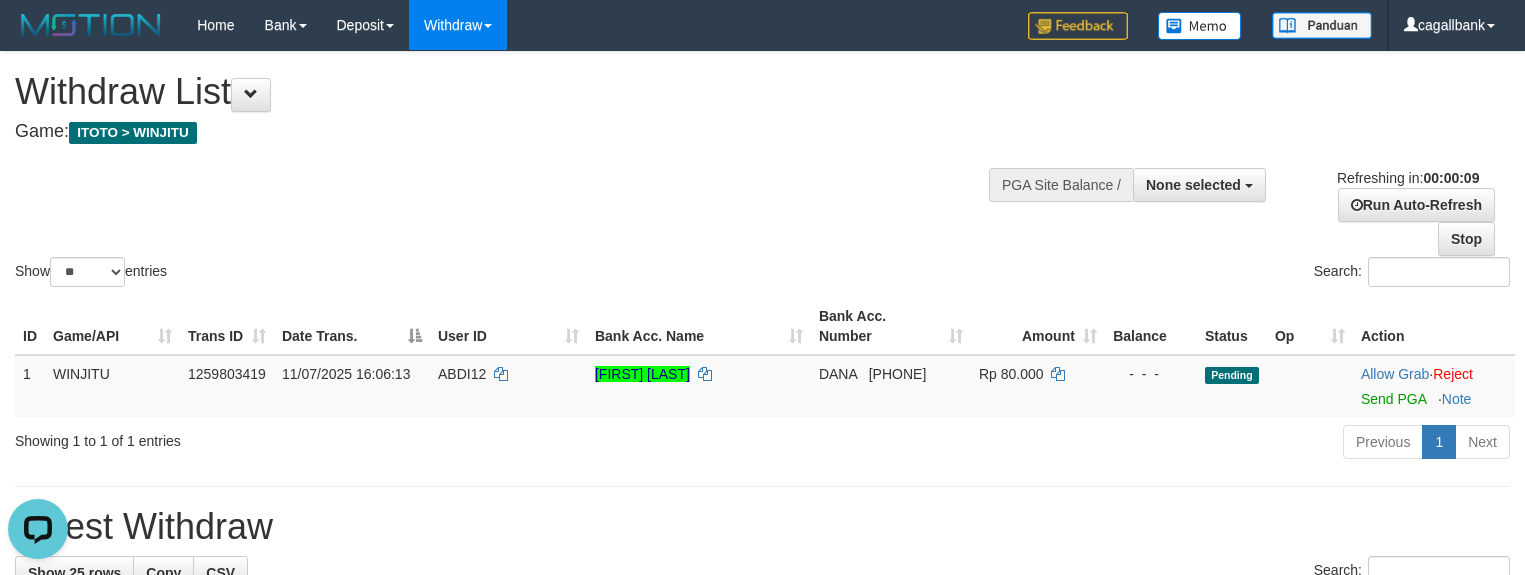 scroll, scrollTop: 0, scrollLeft: 0, axis: both 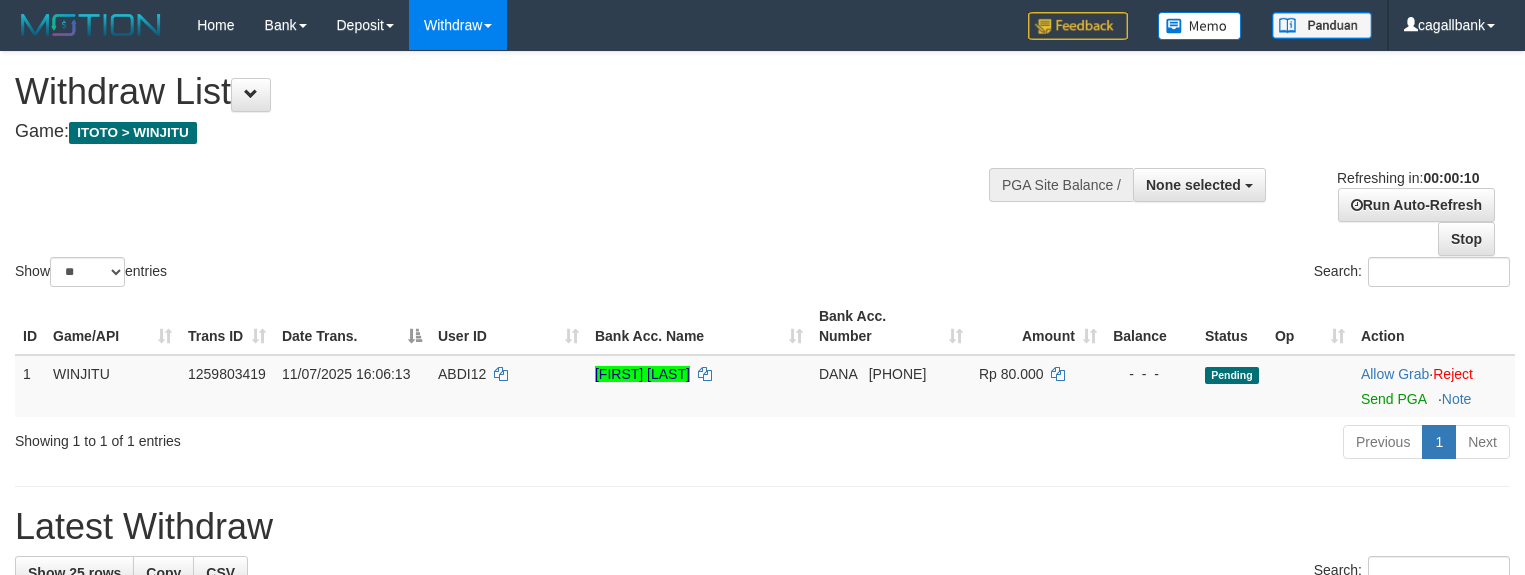 select 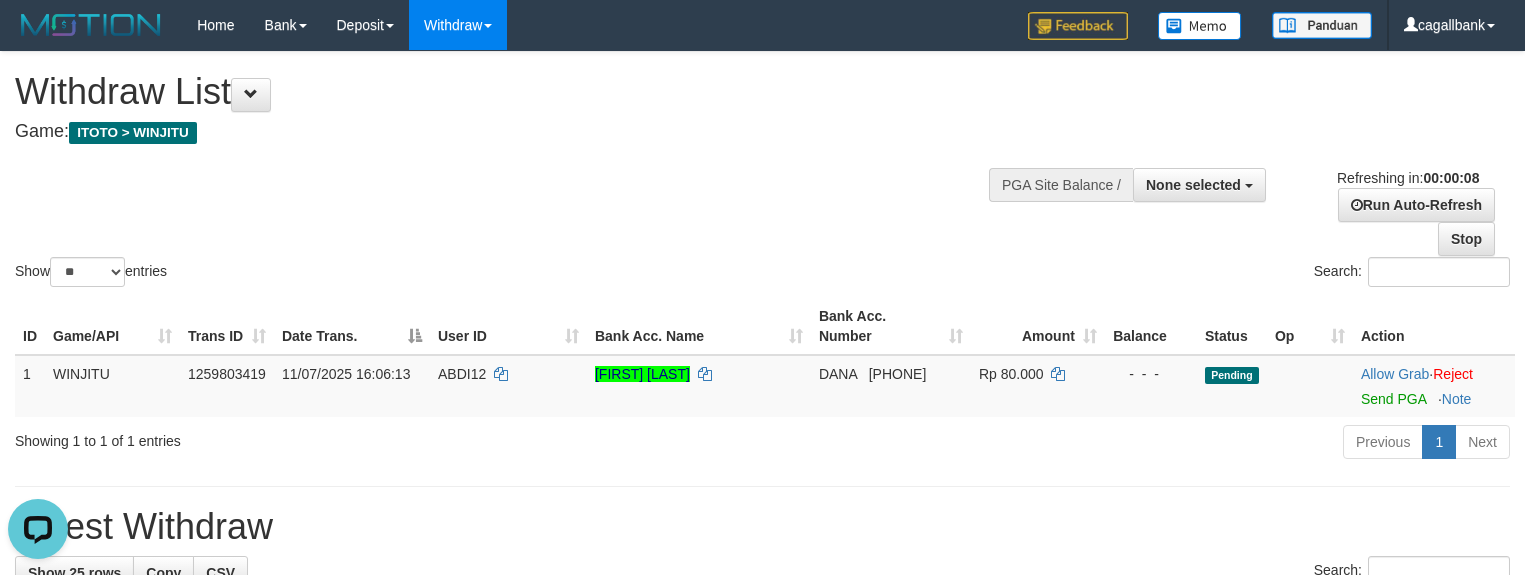scroll, scrollTop: 0, scrollLeft: 0, axis: both 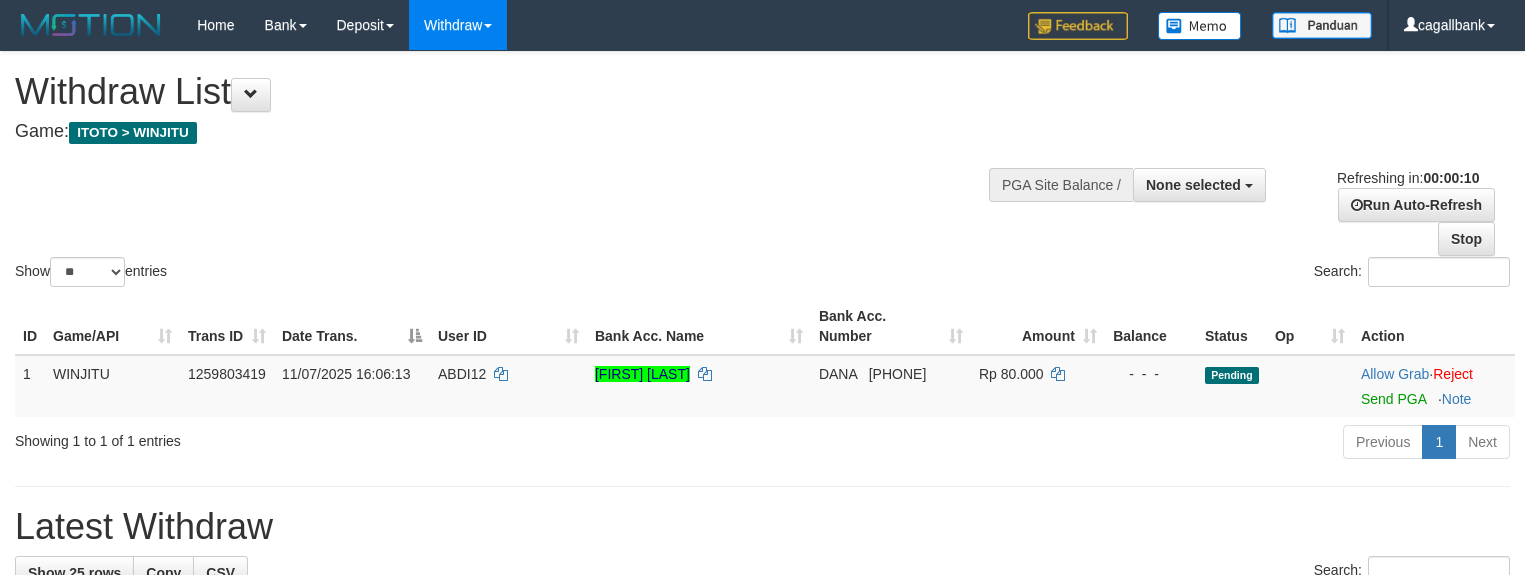 select 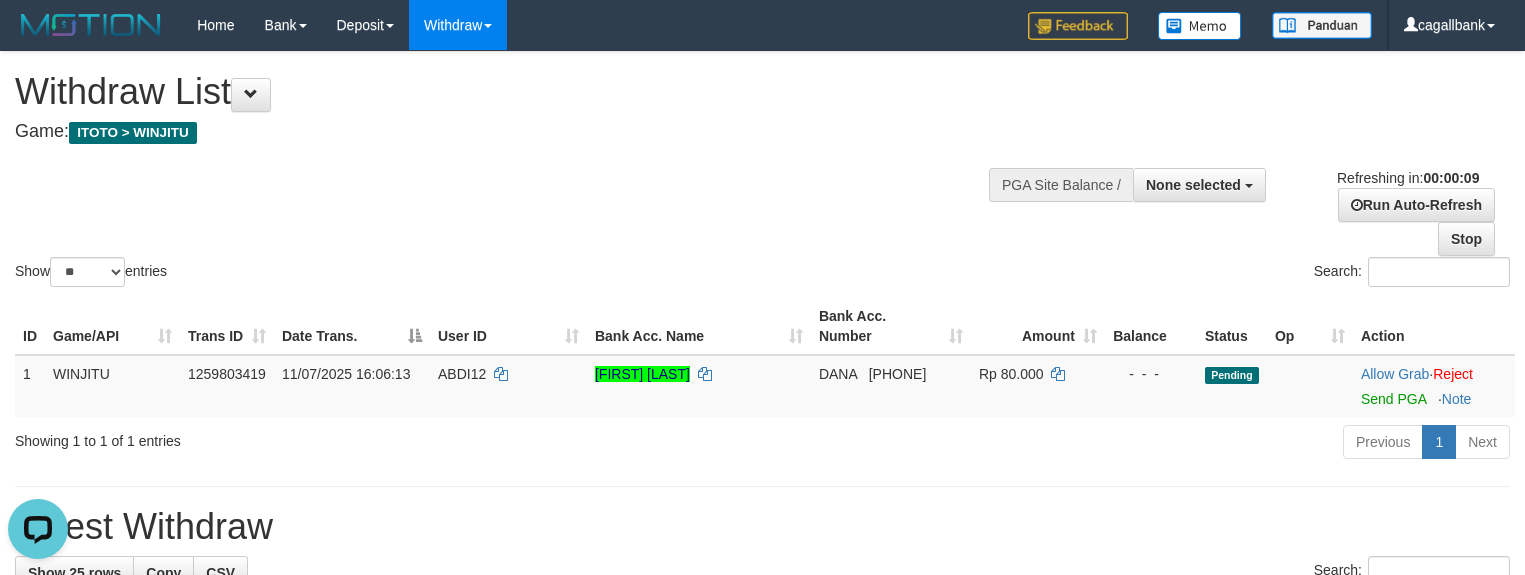 scroll, scrollTop: 0, scrollLeft: 0, axis: both 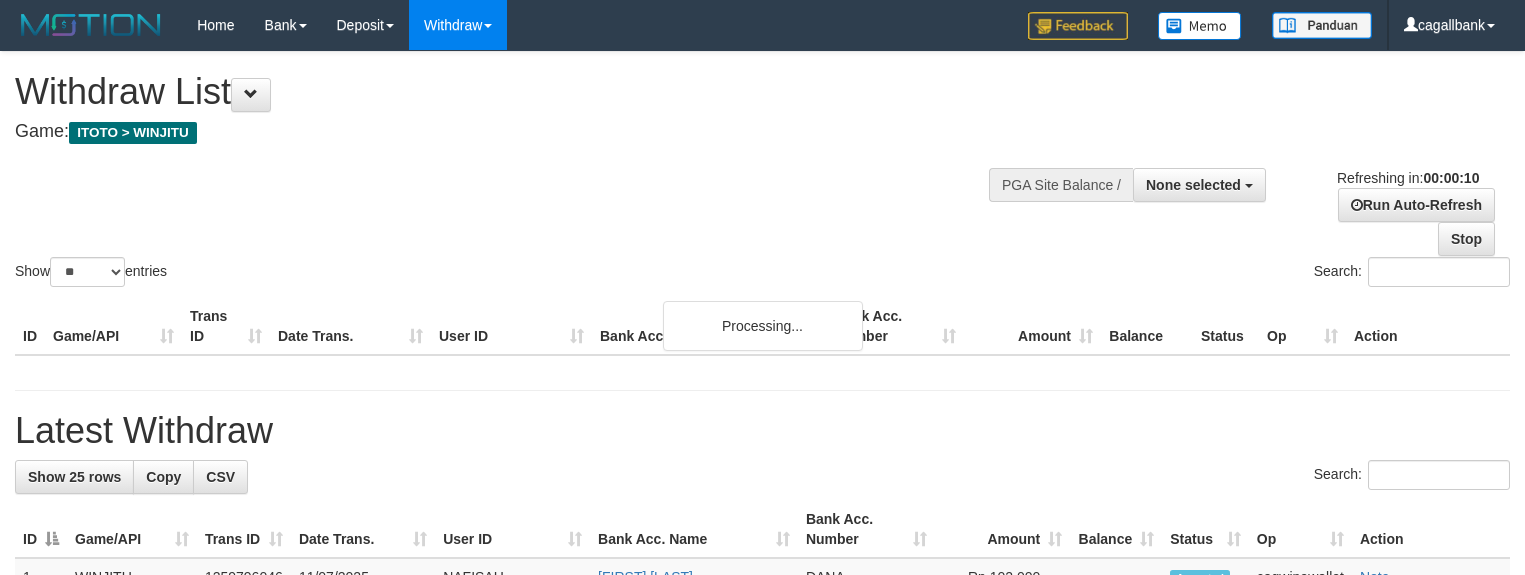 select 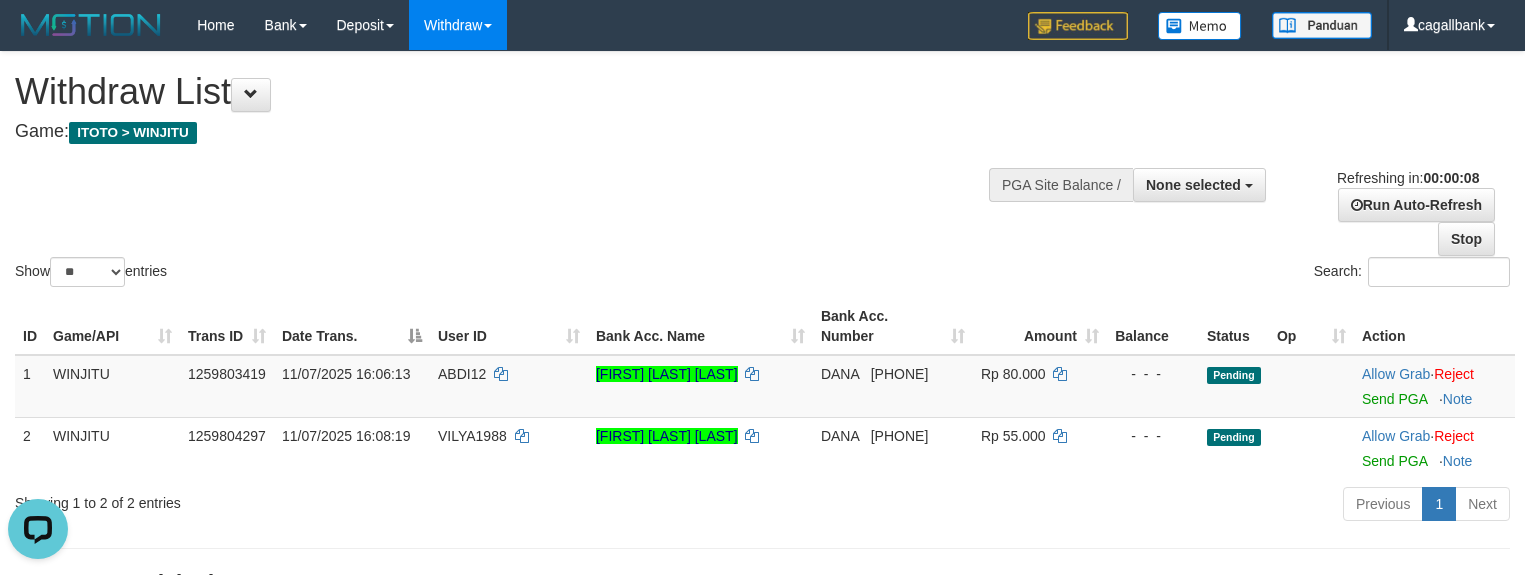 scroll, scrollTop: 0, scrollLeft: 0, axis: both 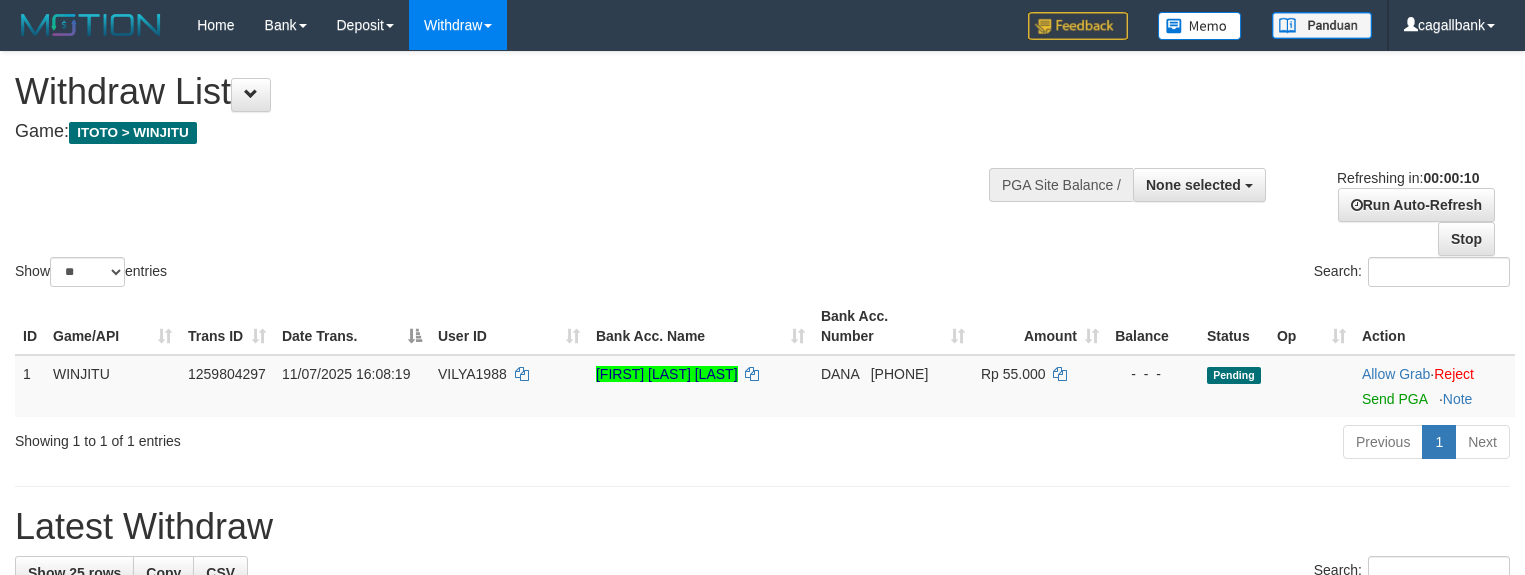 select 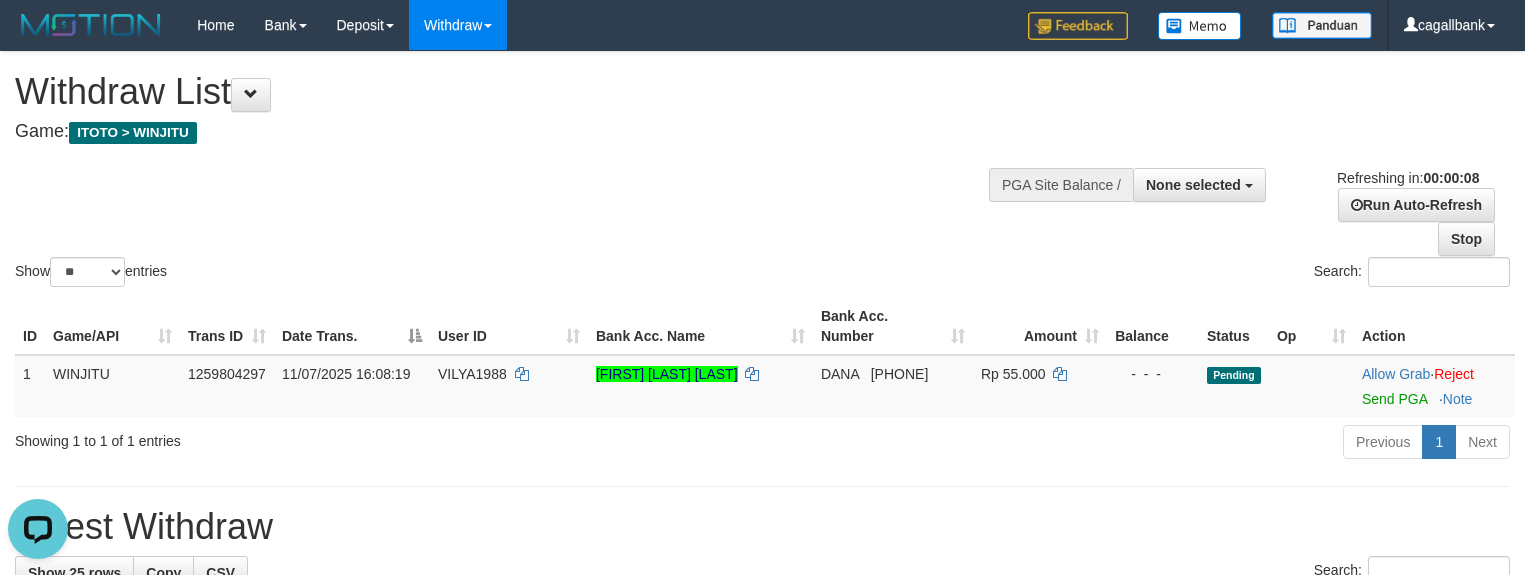 scroll, scrollTop: 0, scrollLeft: 0, axis: both 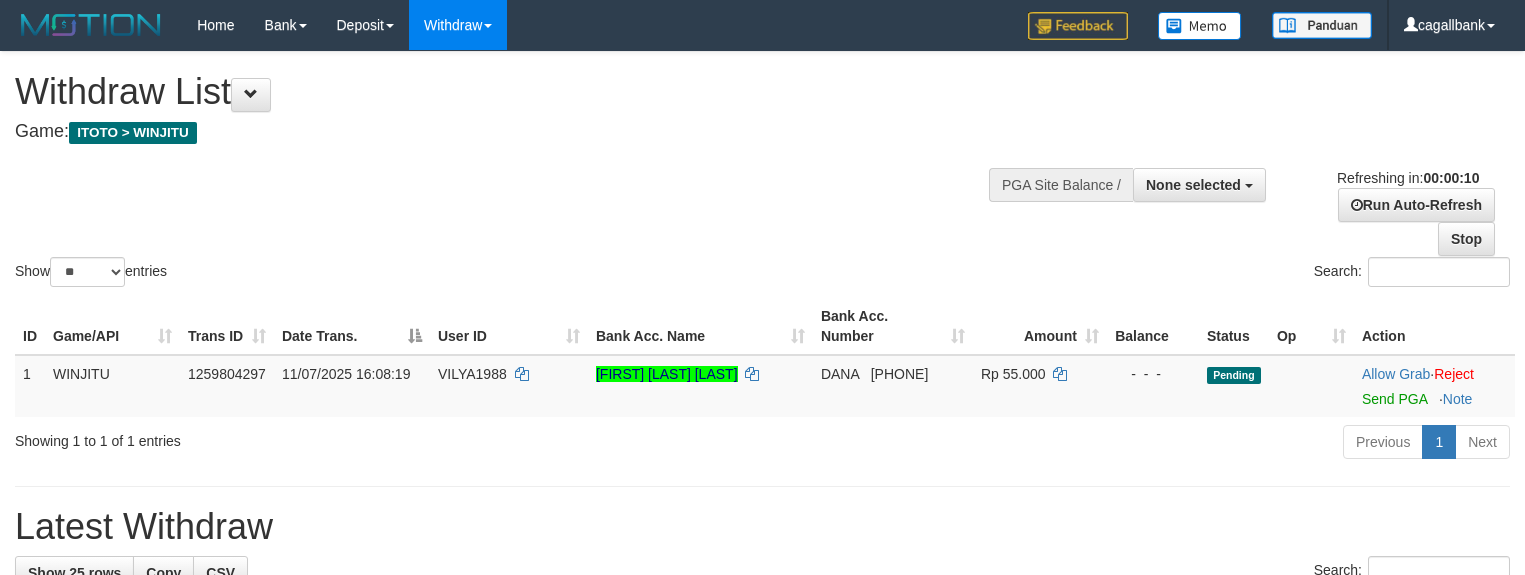 select 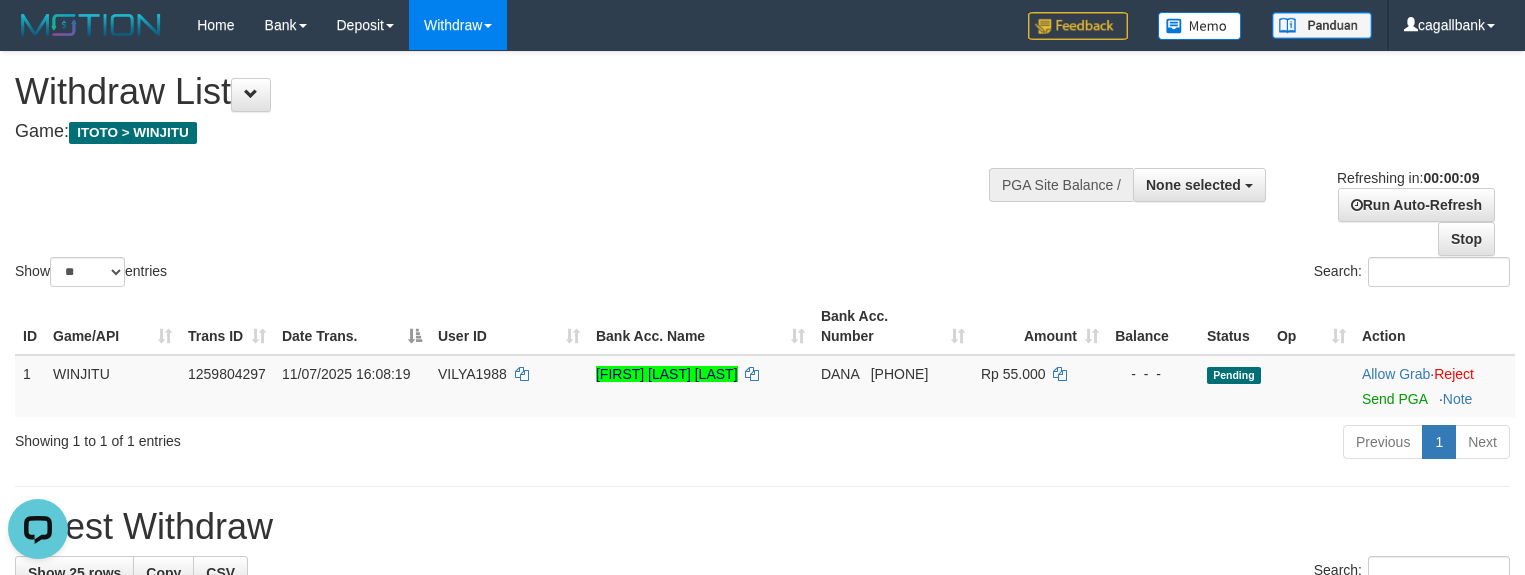 scroll, scrollTop: 0, scrollLeft: 0, axis: both 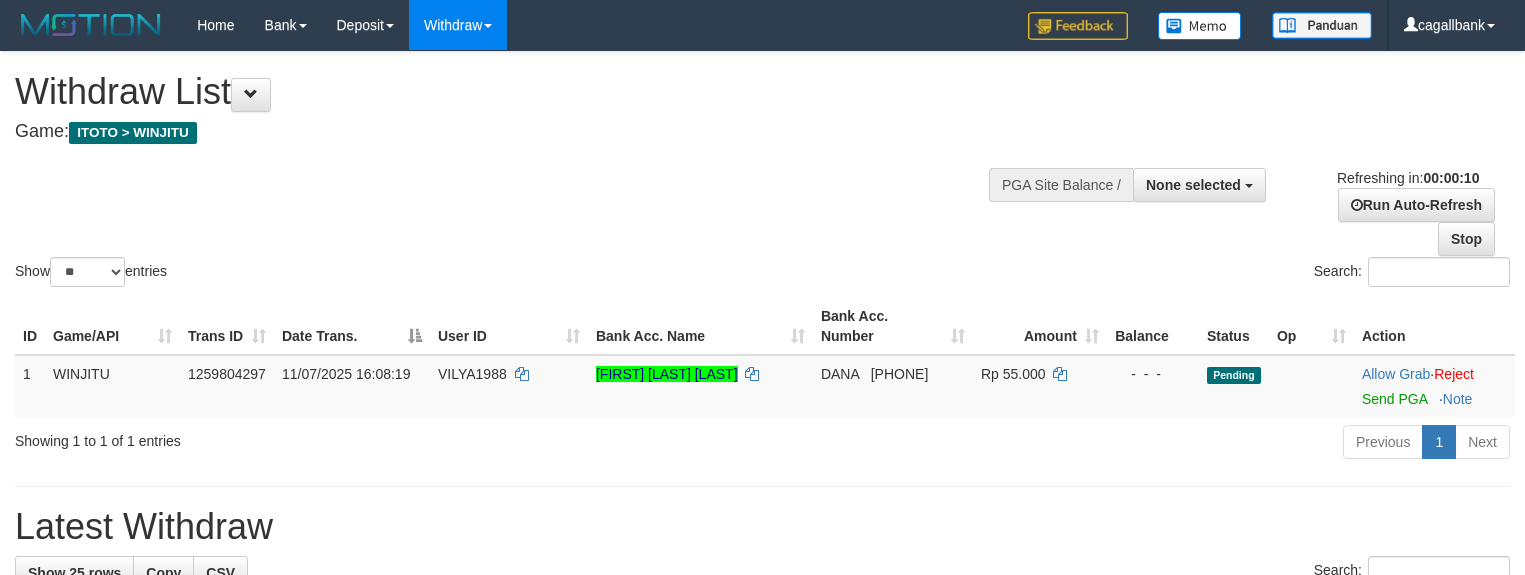 select 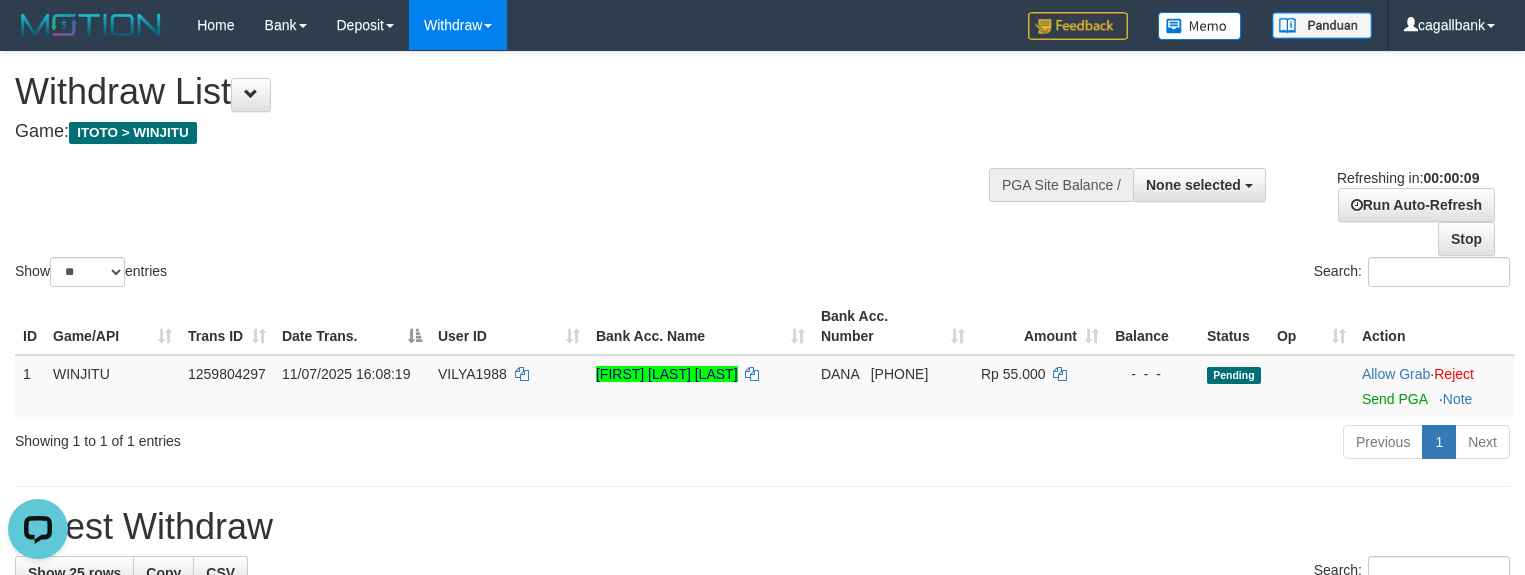 scroll, scrollTop: 0, scrollLeft: 0, axis: both 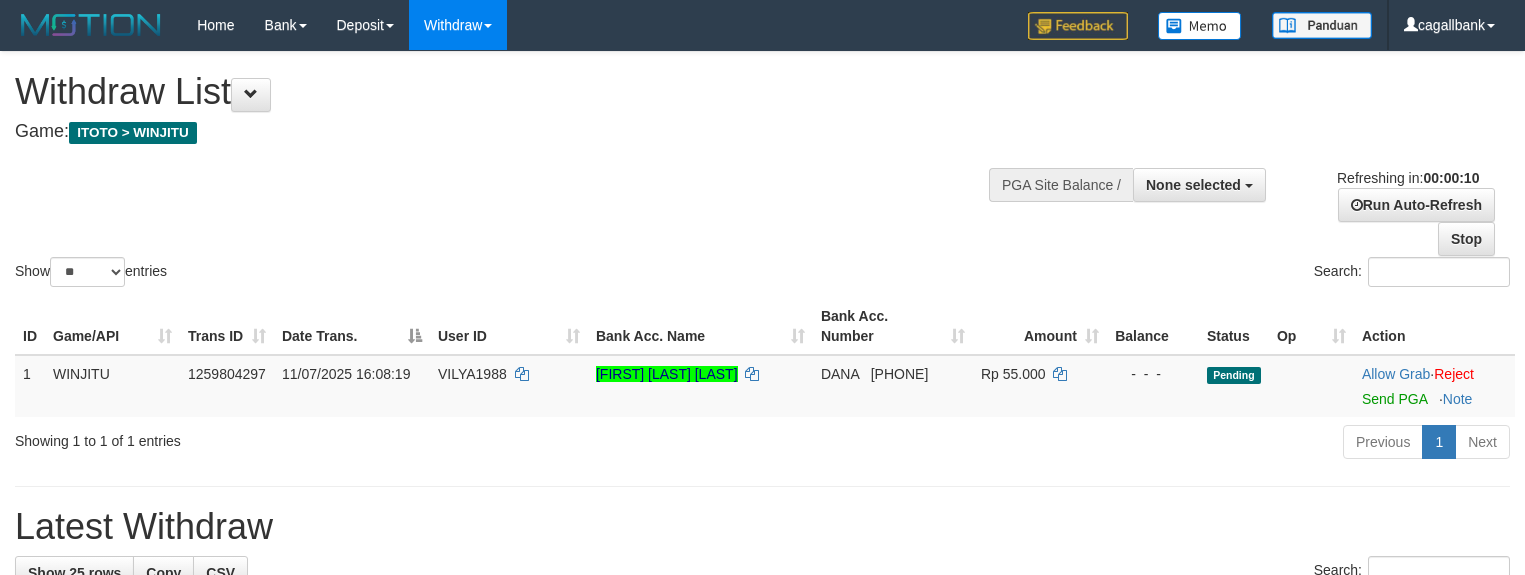 select 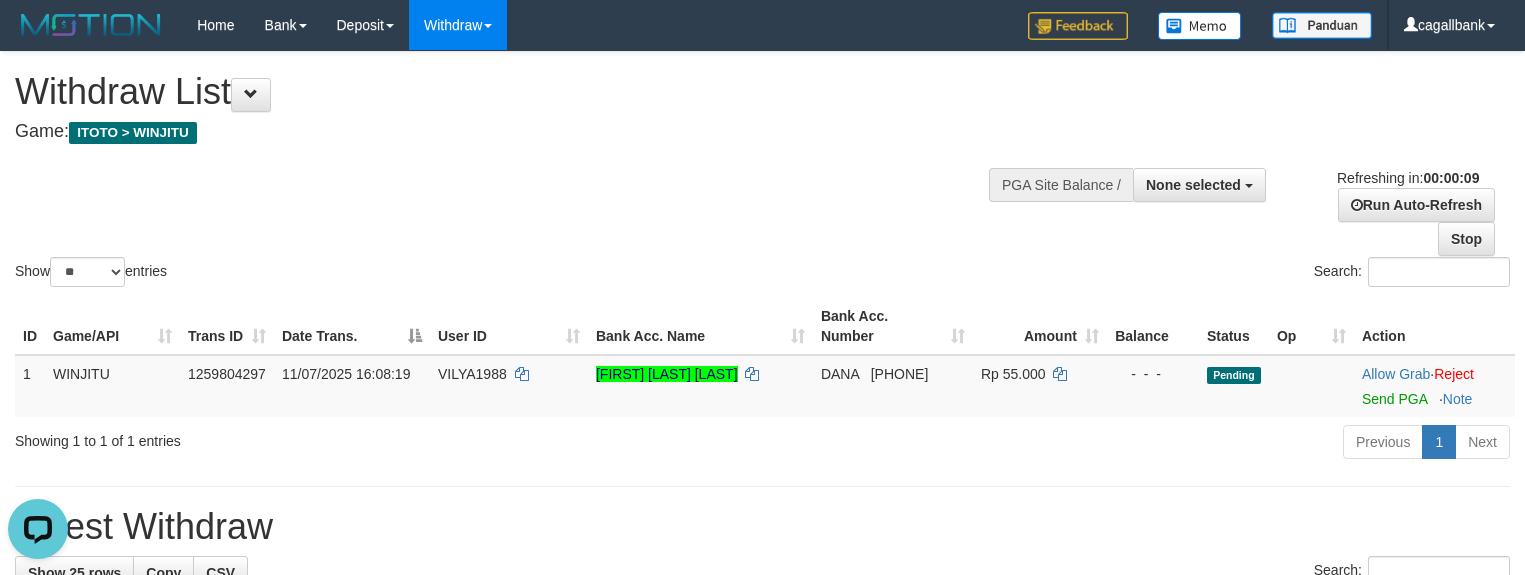 scroll, scrollTop: 0, scrollLeft: 0, axis: both 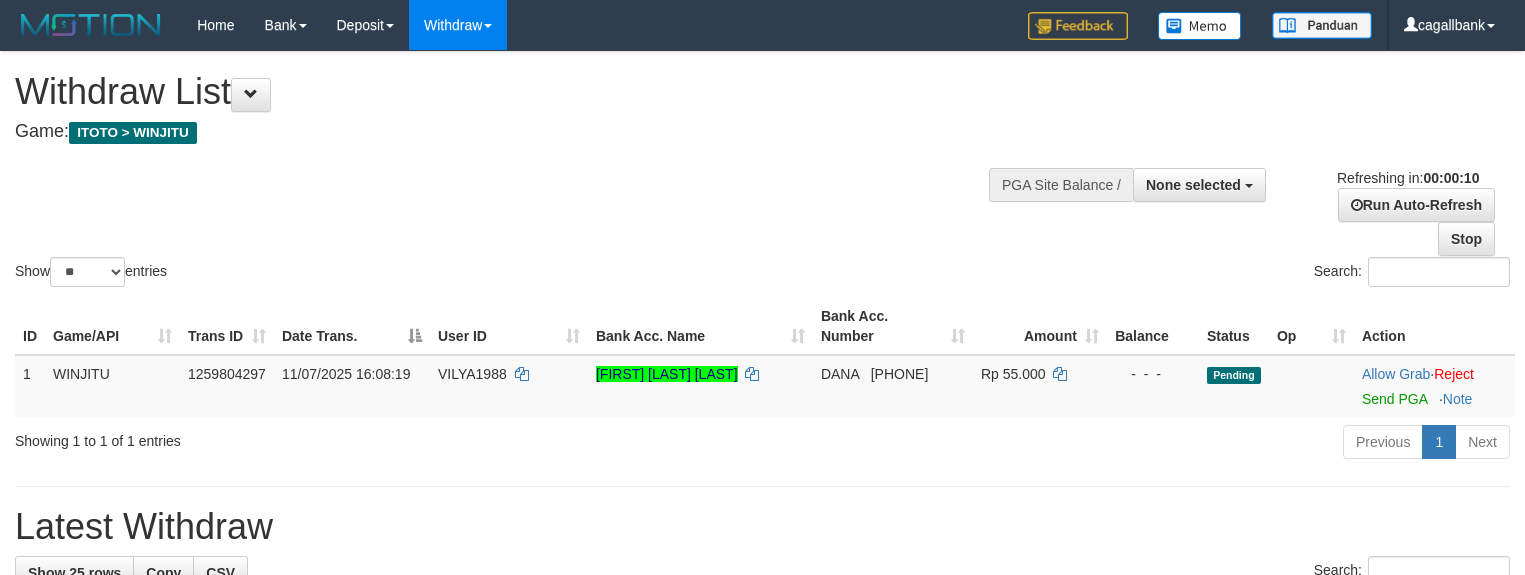 select 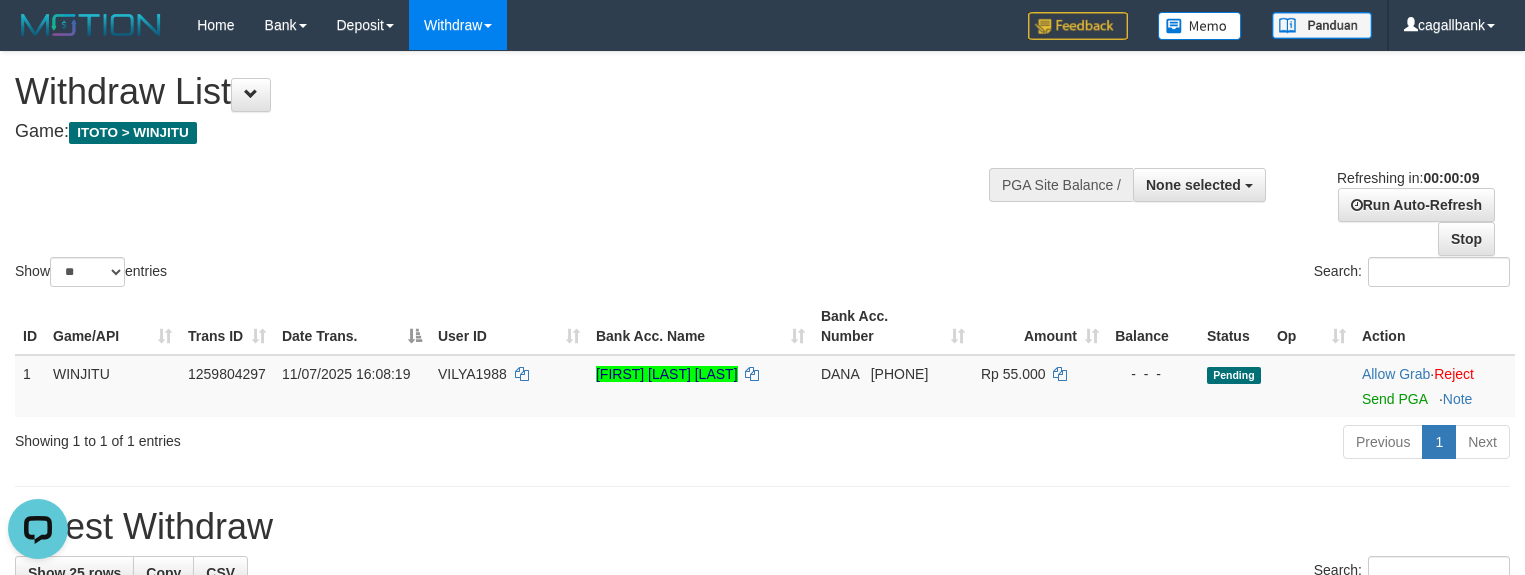 scroll, scrollTop: 0, scrollLeft: 0, axis: both 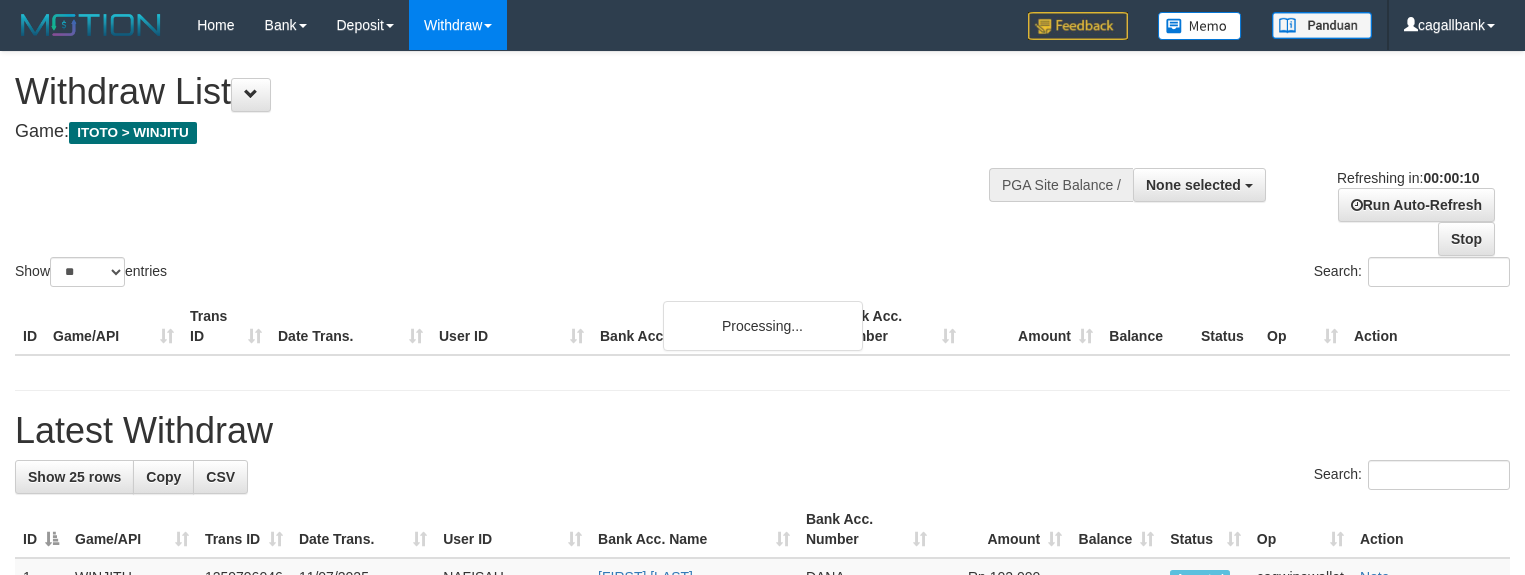 select 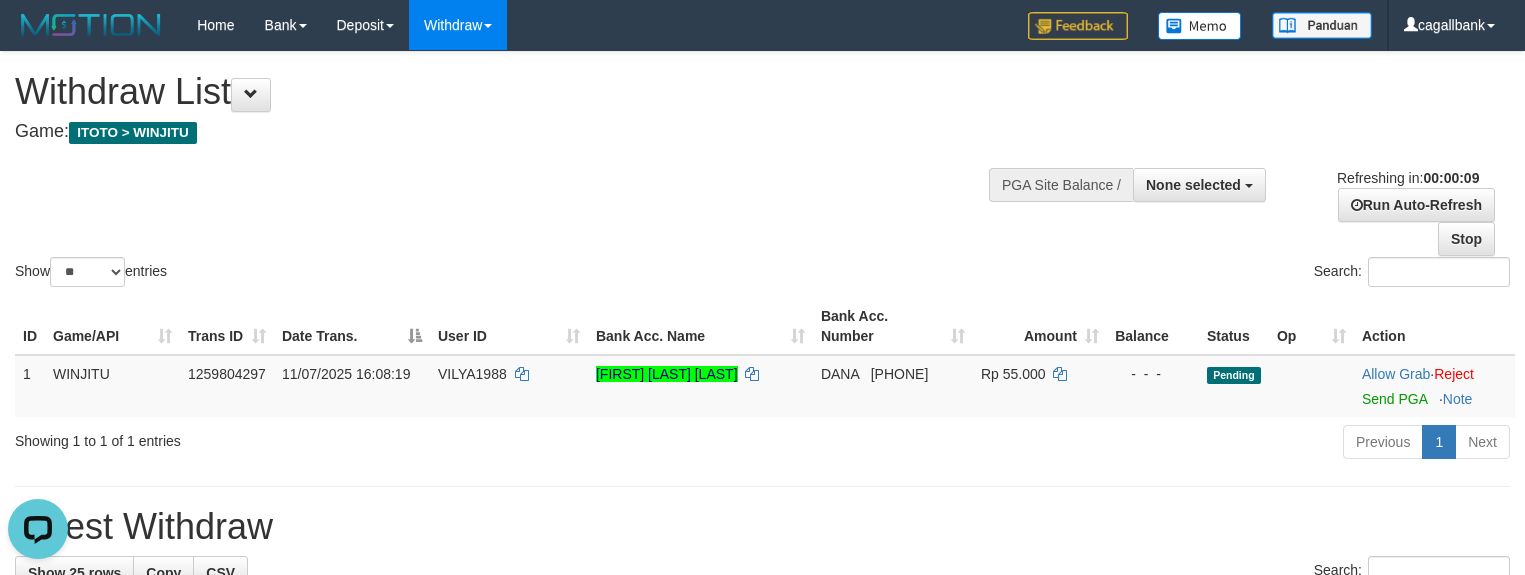 scroll, scrollTop: 0, scrollLeft: 0, axis: both 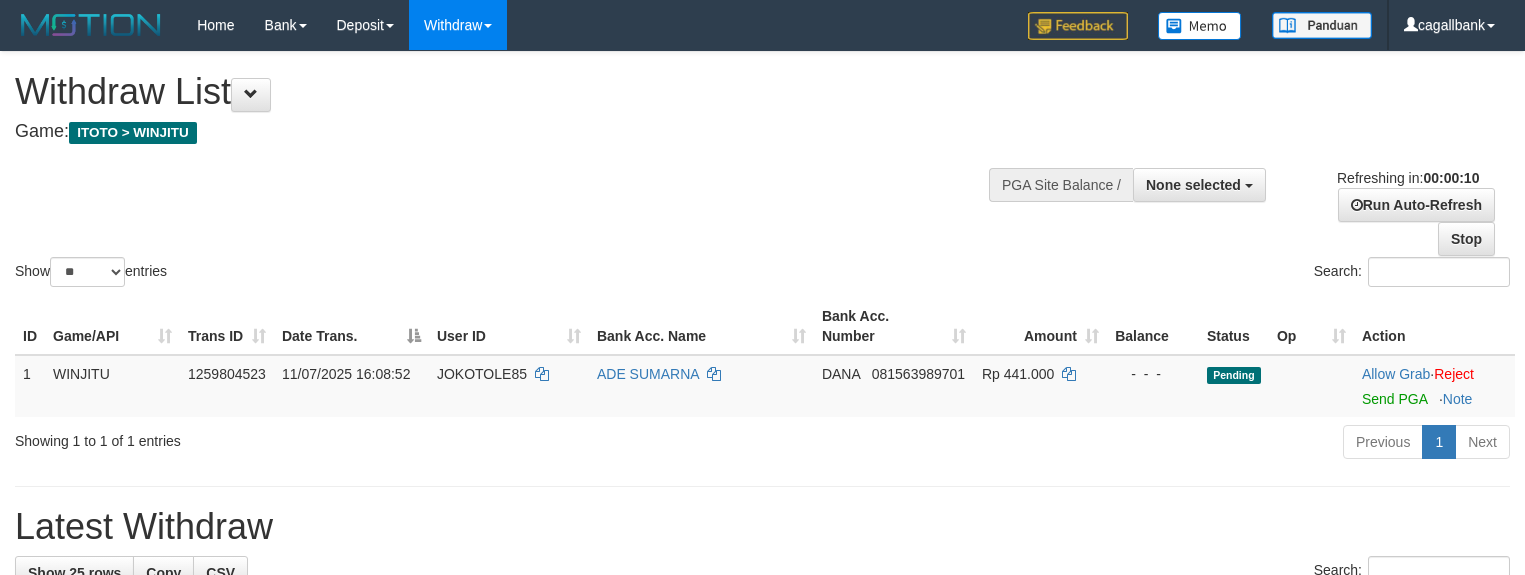 select 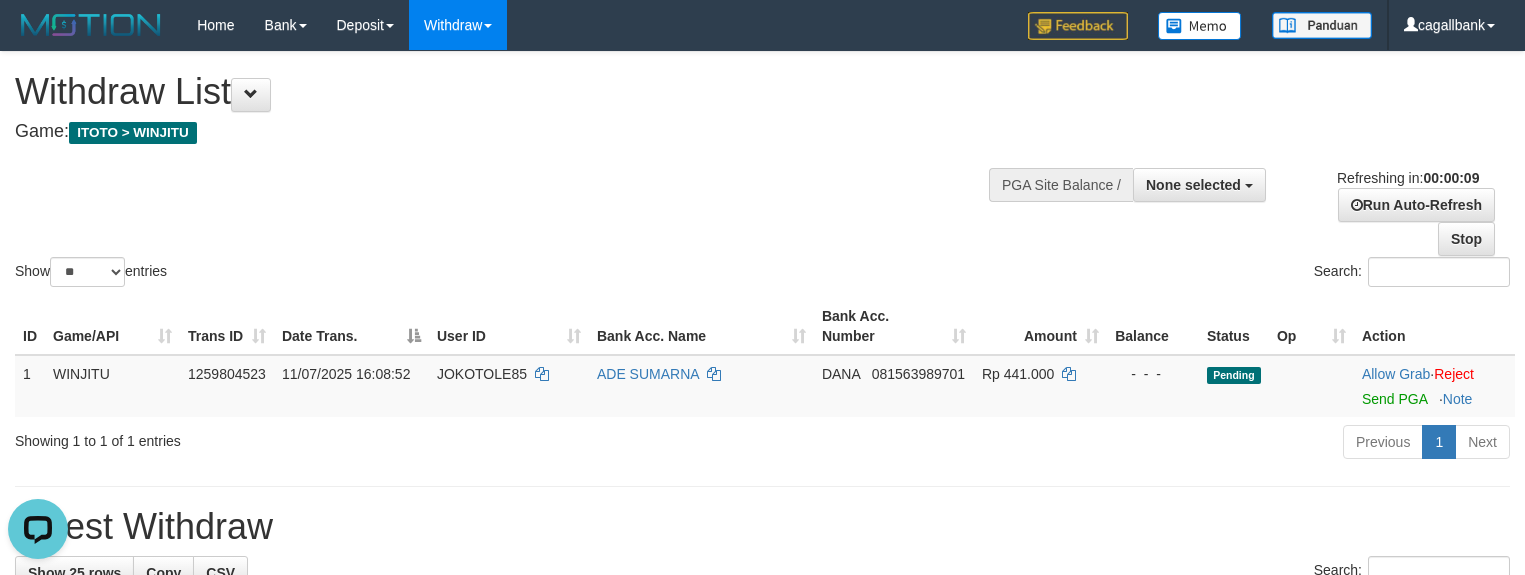 scroll, scrollTop: 0, scrollLeft: 0, axis: both 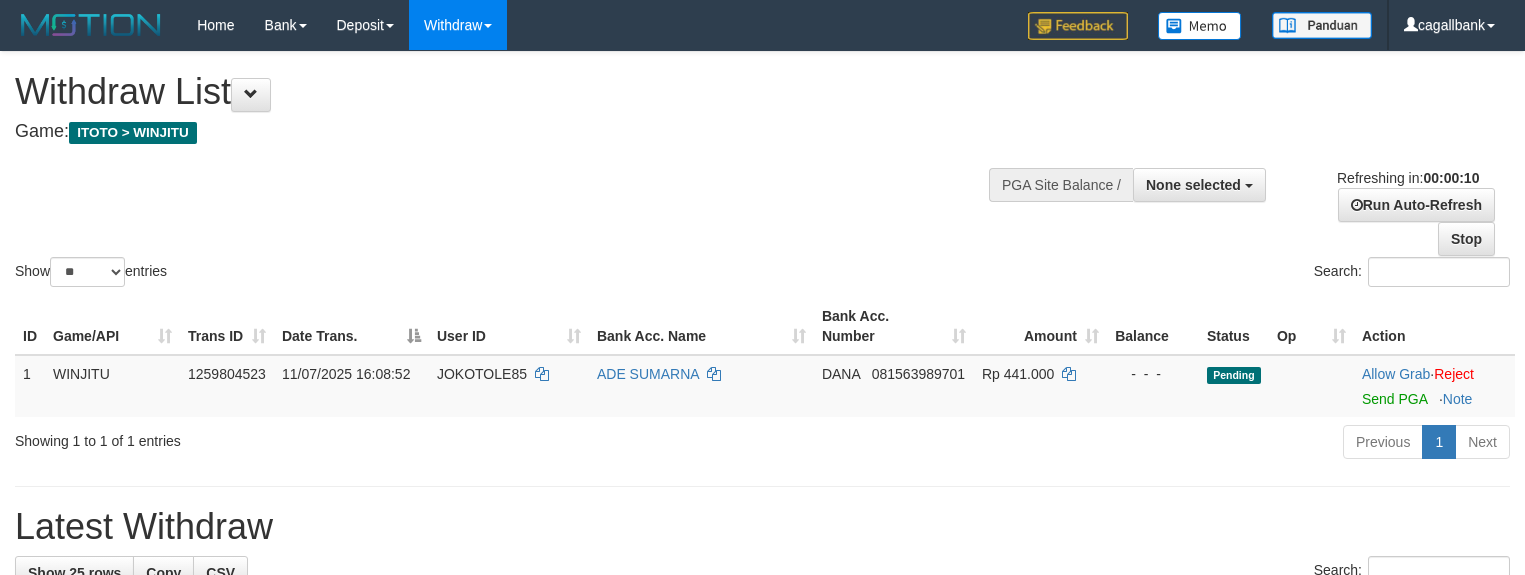 select 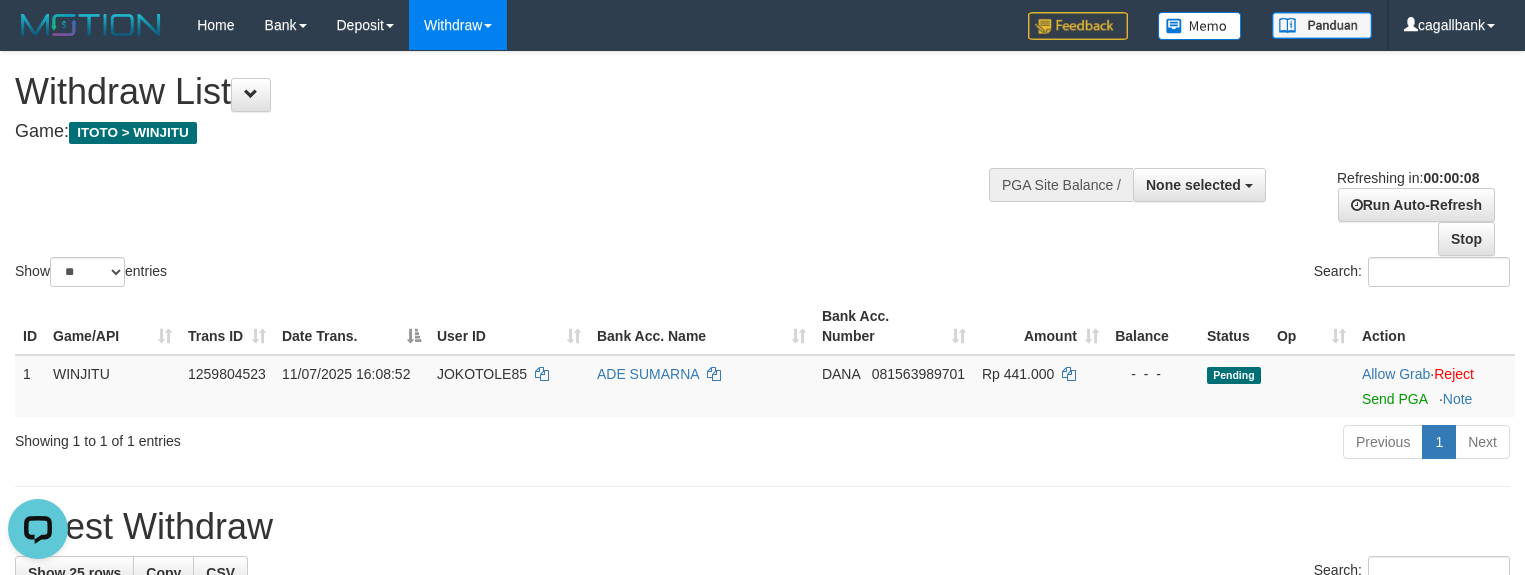 scroll, scrollTop: 0, scrollLeft: 0, axis: both 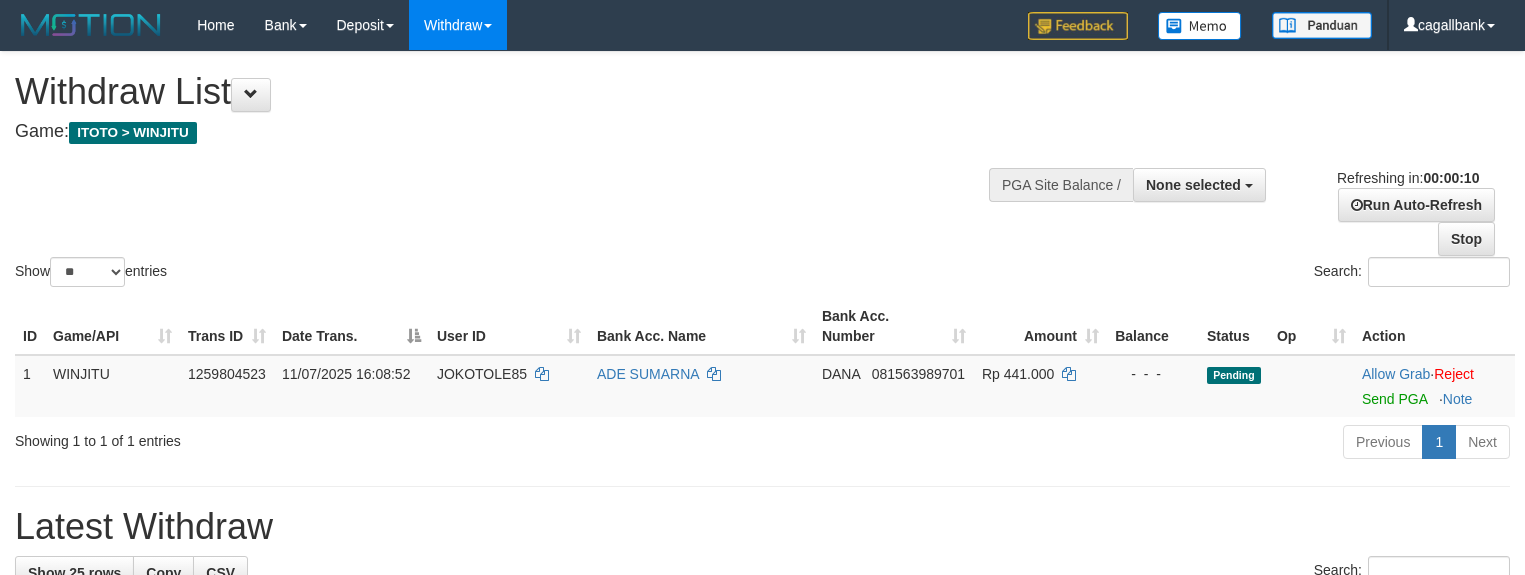 select 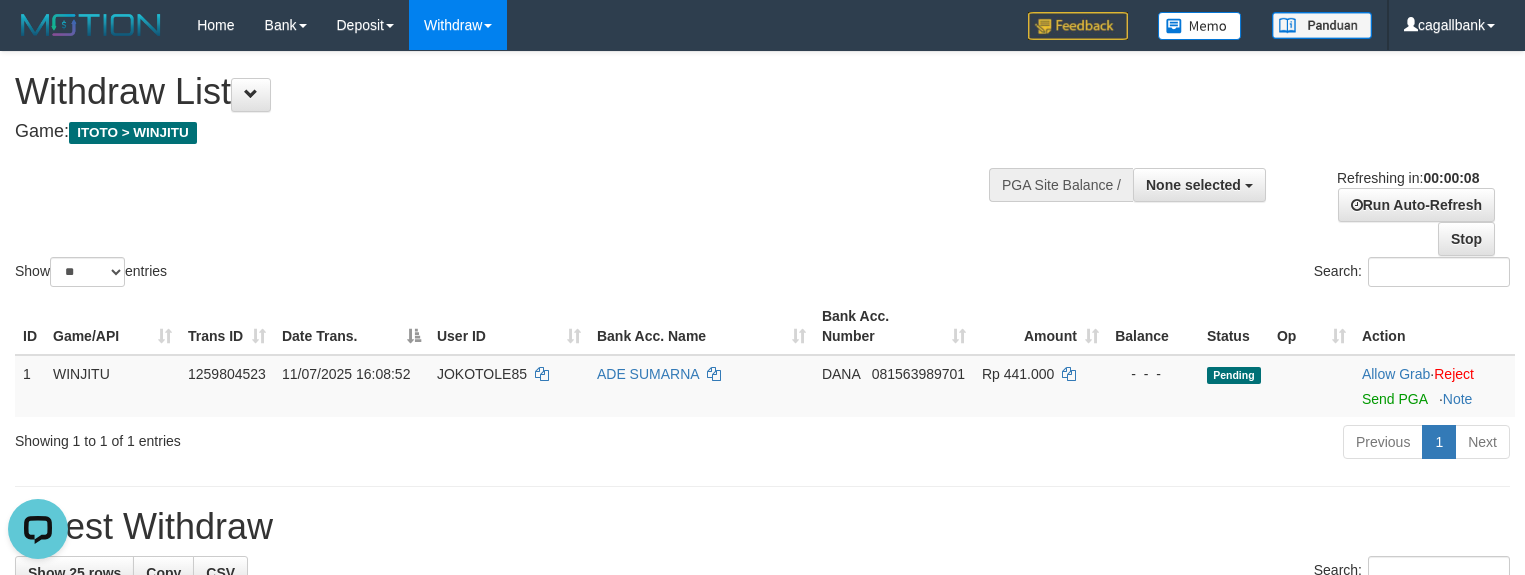 scroll, scrollTop: 0, scrollLeft: 0, axis: both 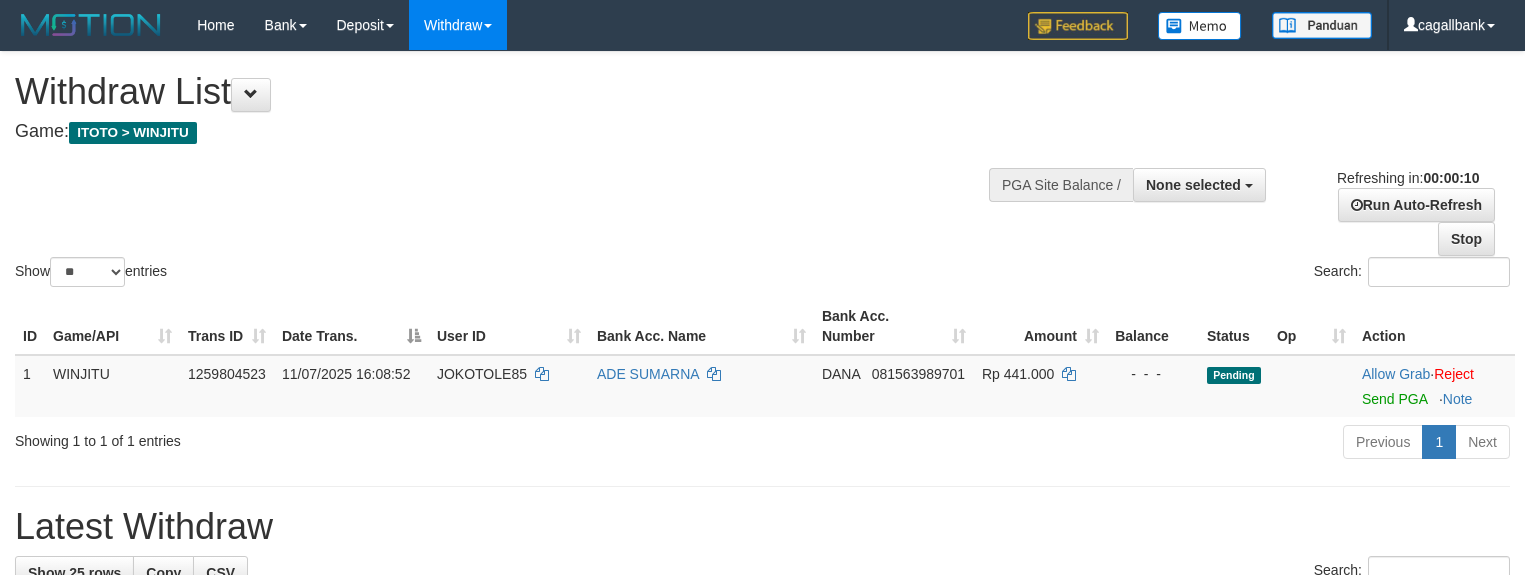 select 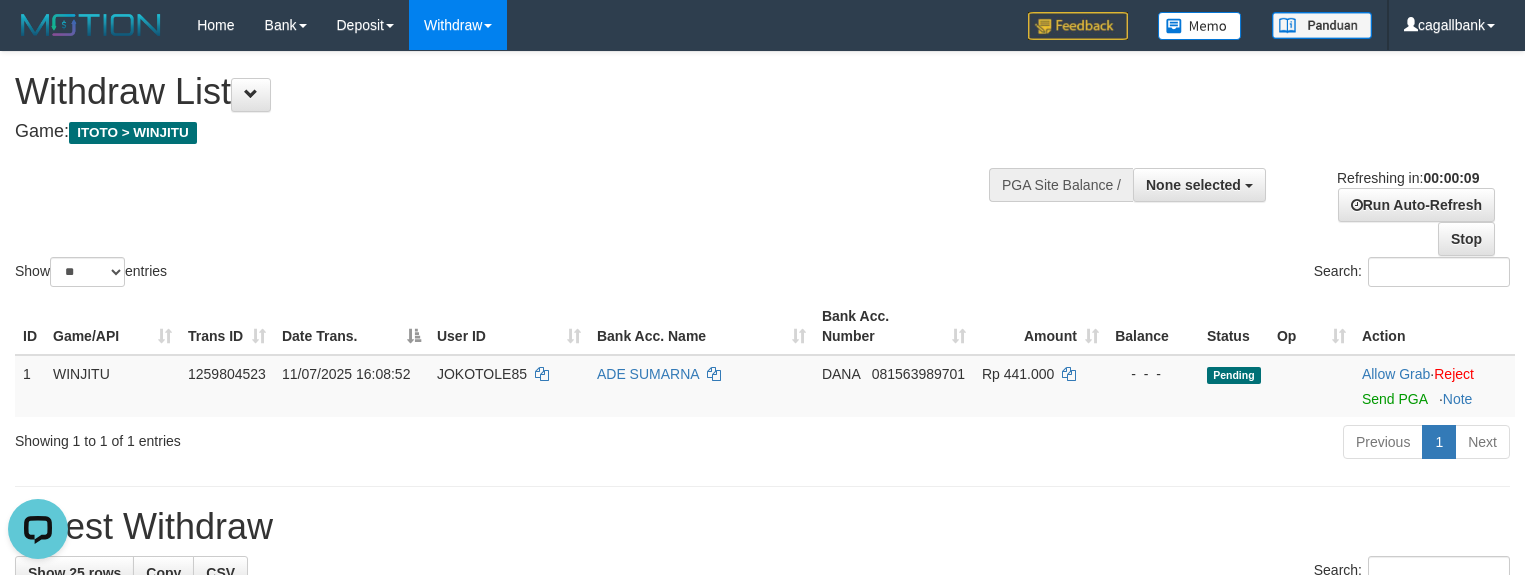 scroll, scrollTop: 0, scrollLeft: 0, axis: both 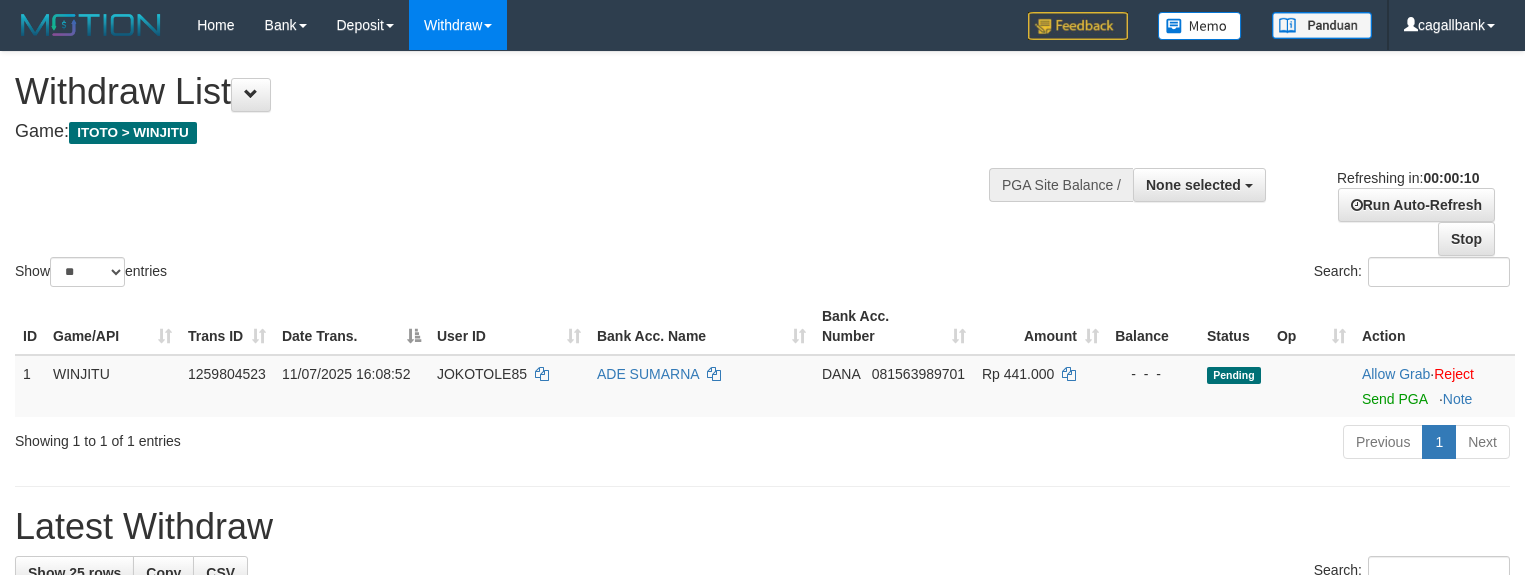 select 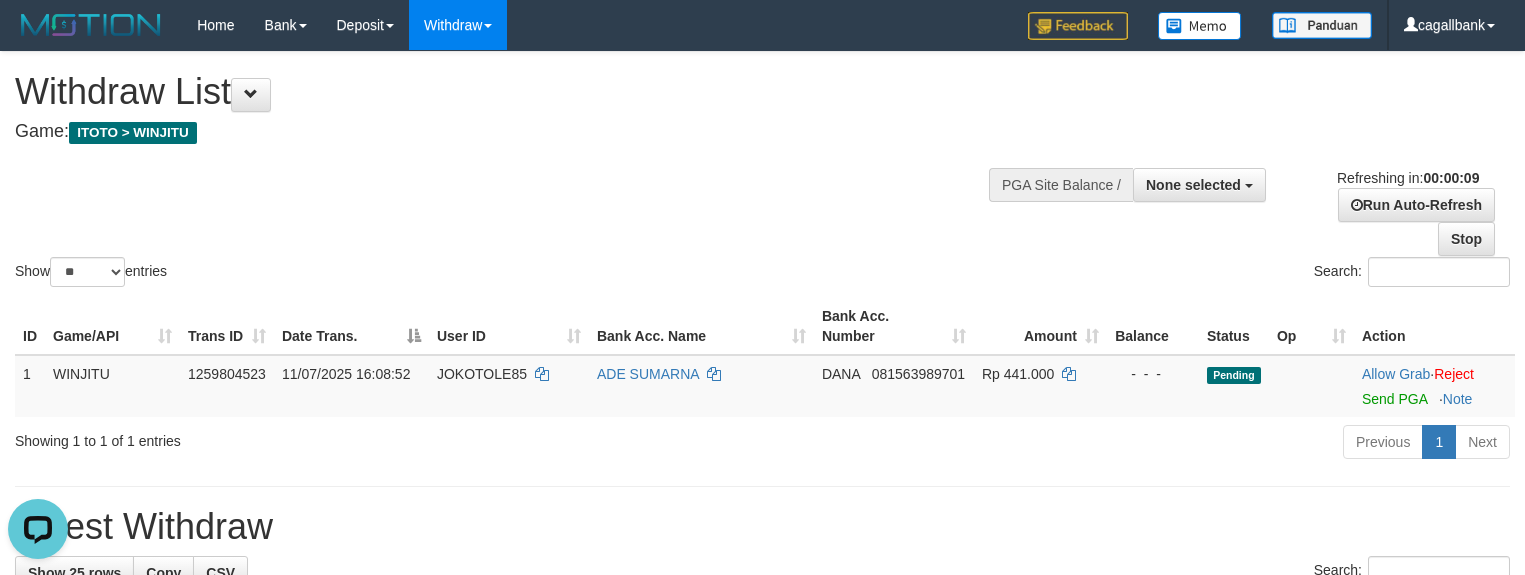 scroll, scrollTop: 0, scrollLeft: 0, axis: both 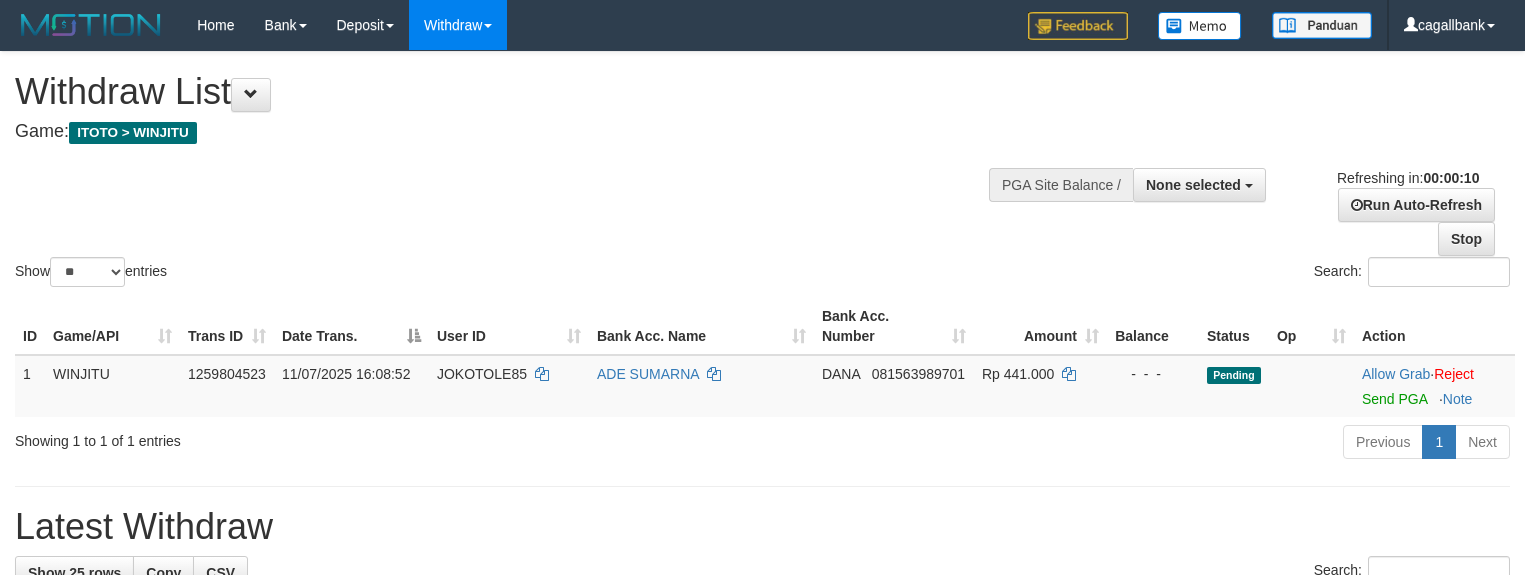 select 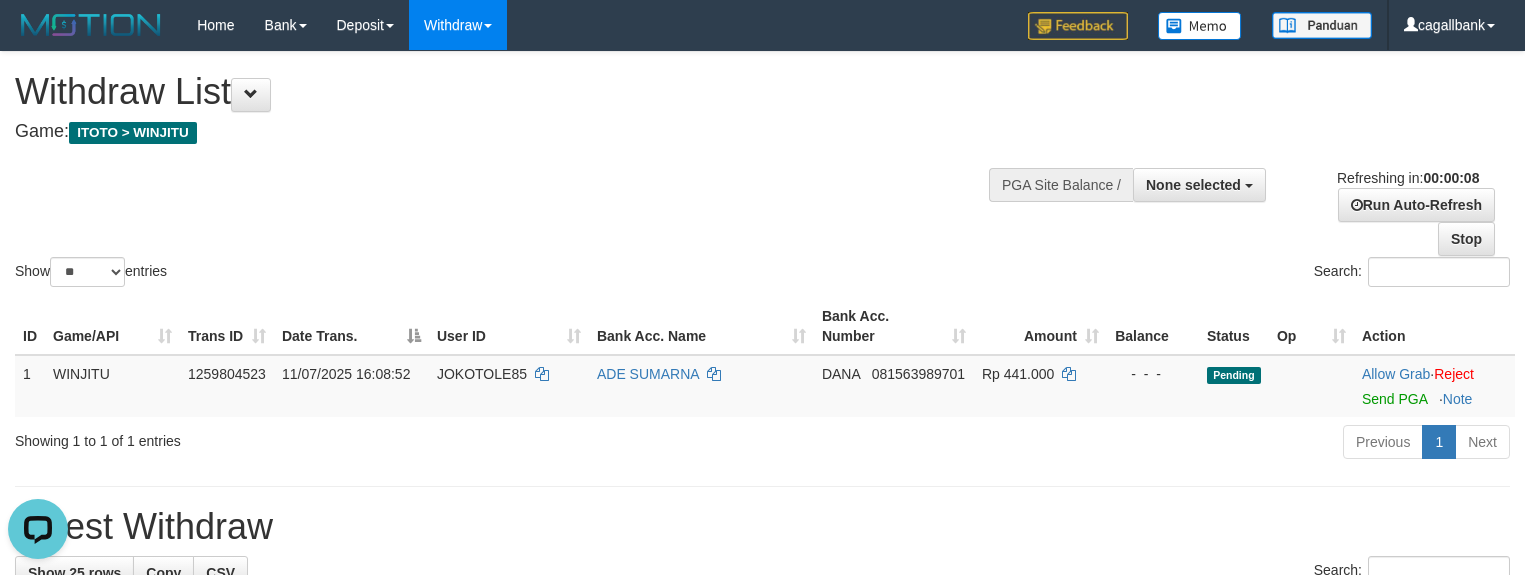 scroll, scrollTop: 0, scrollLeft: 0, axis: both 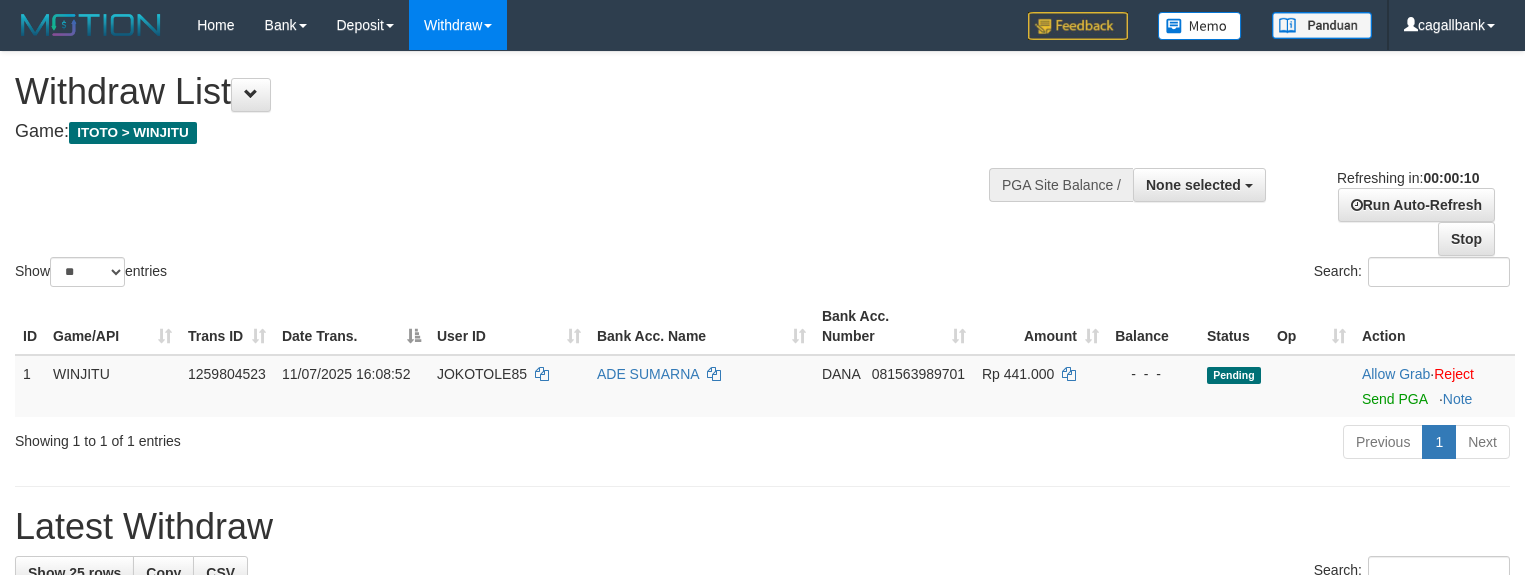 select 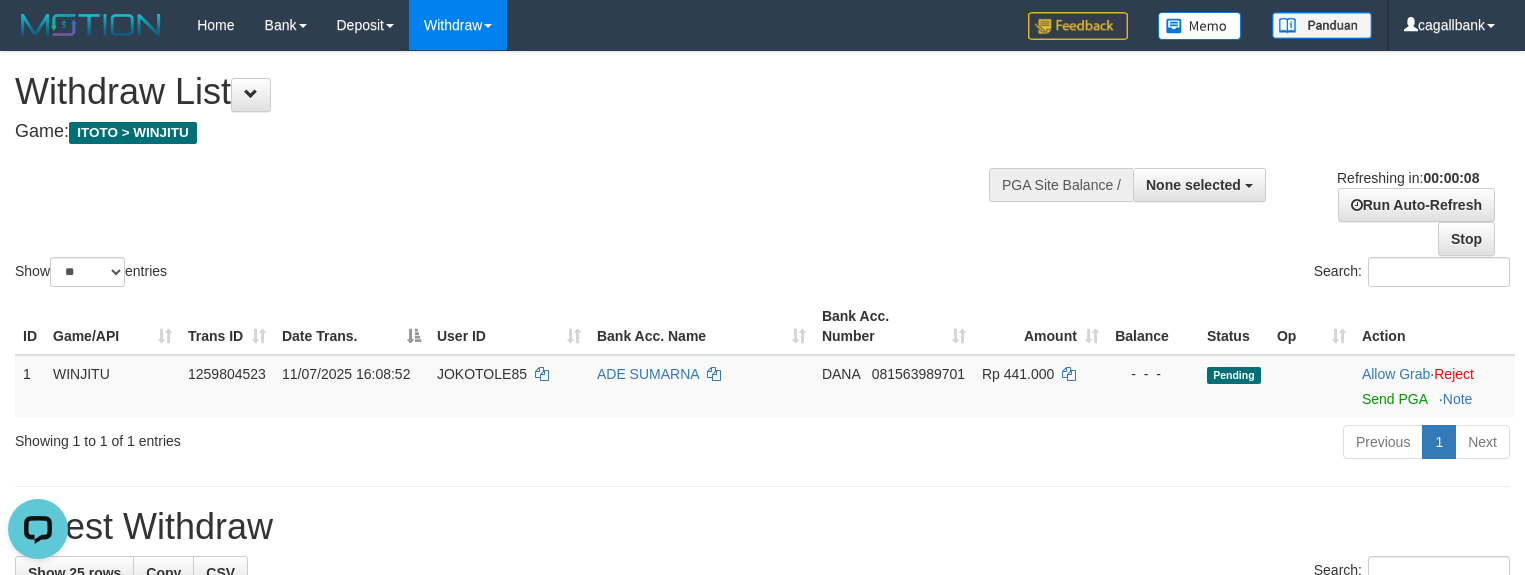 scroll, scrollTop: 0, scrollLeft: 0, axis: both 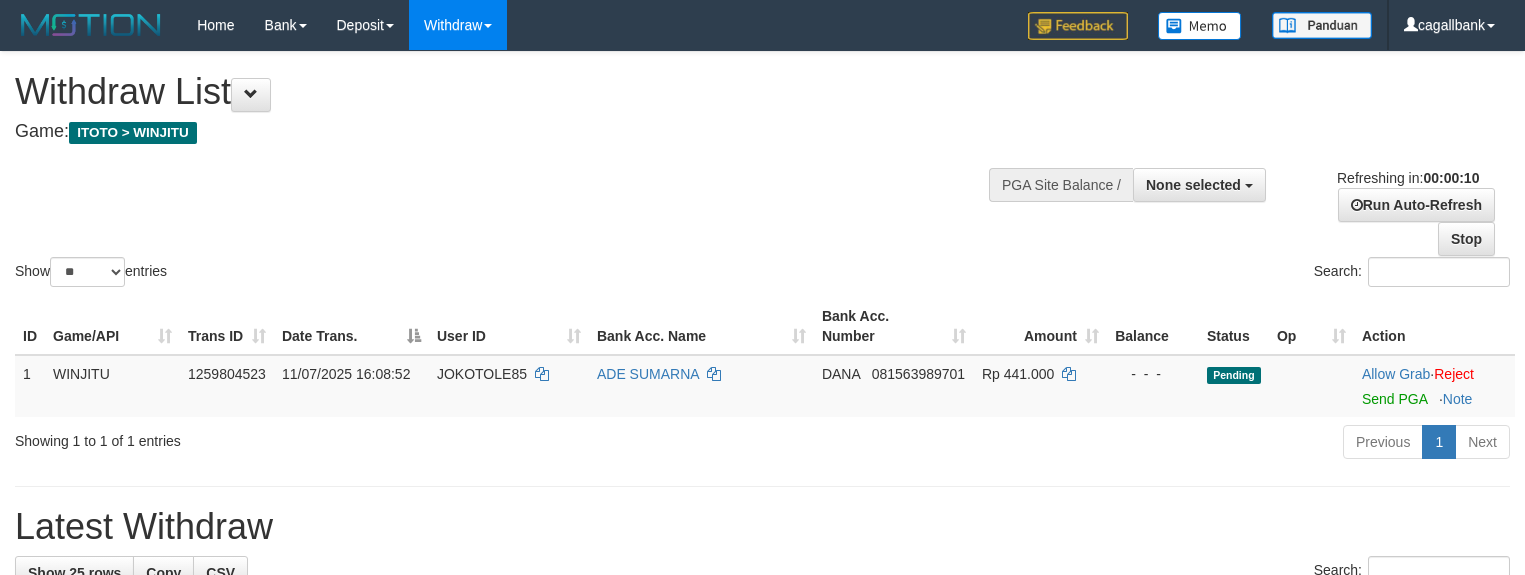 select 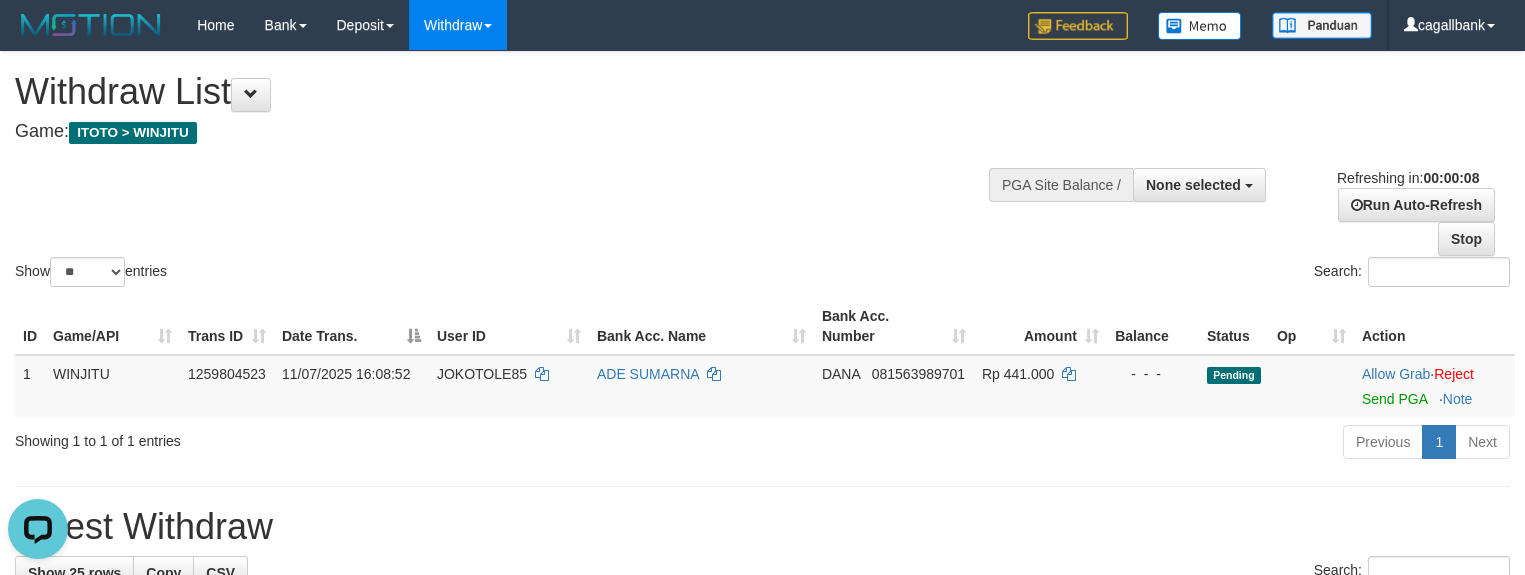 scroll, scrollTop: 0, scrollLeft: 0, axis: both 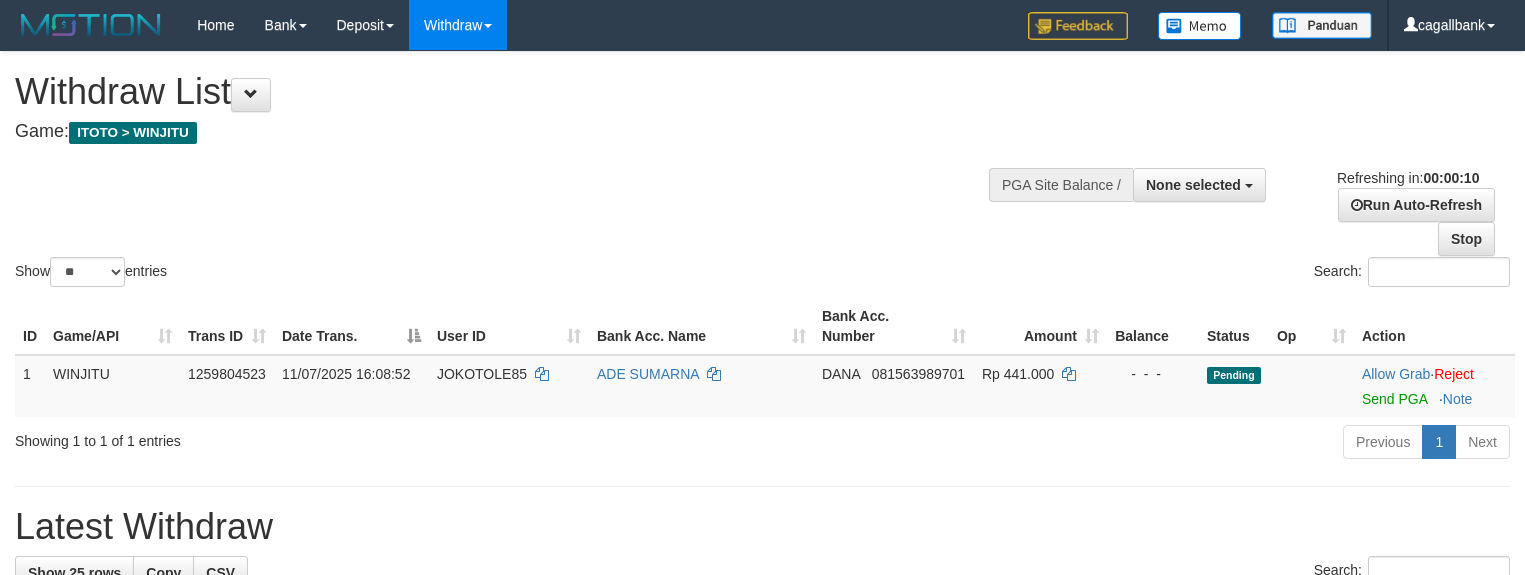 select 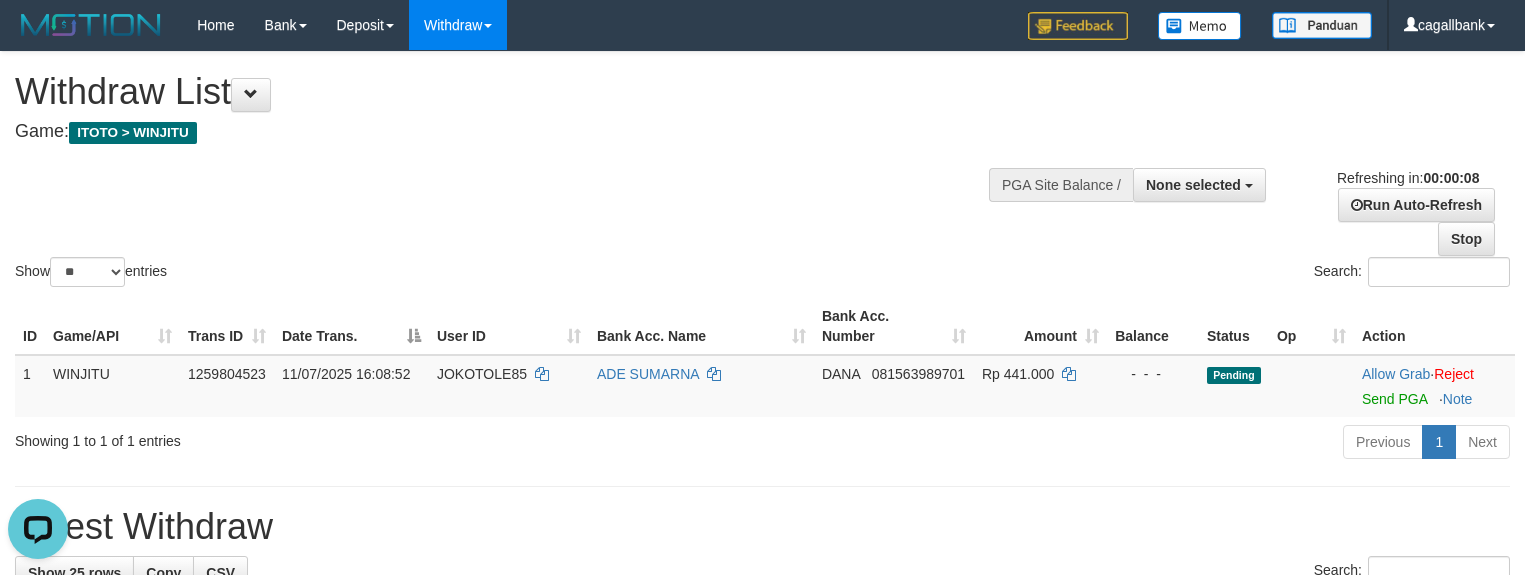 scroll, scrollTop: 0, scrollLeft: 0, axis: both 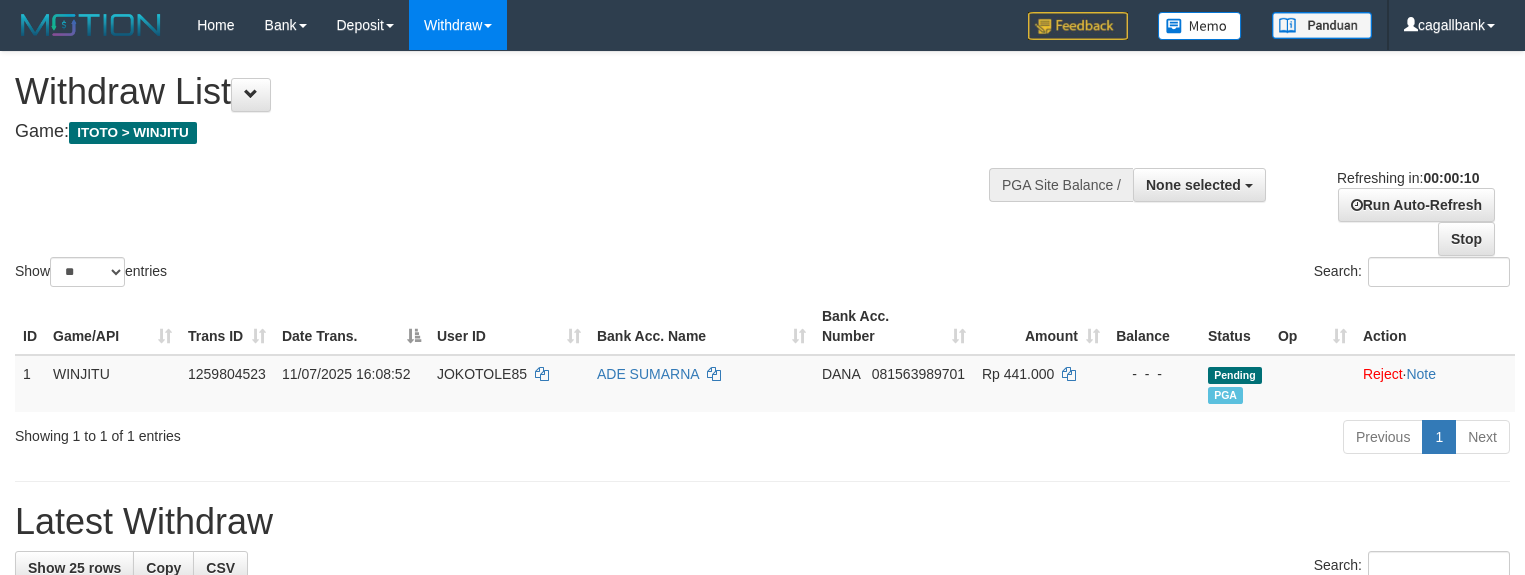 select 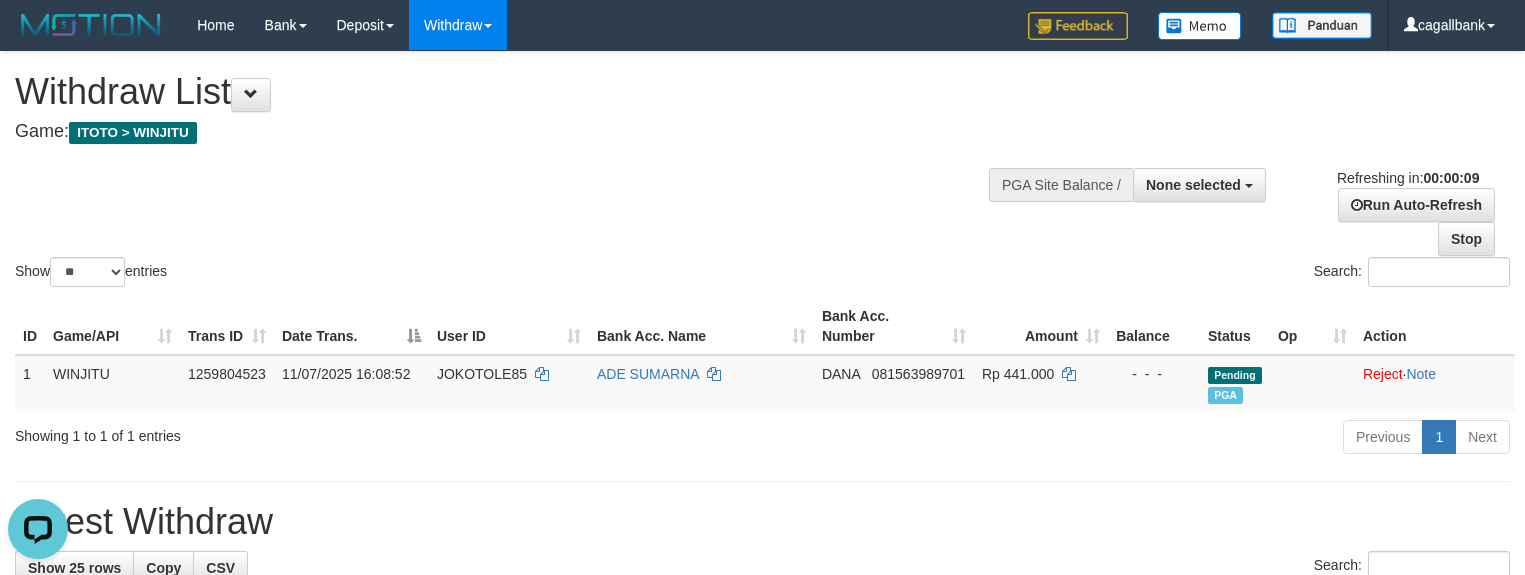 scroll, scrollTop: 0, scrollLeft: 0, axis: both 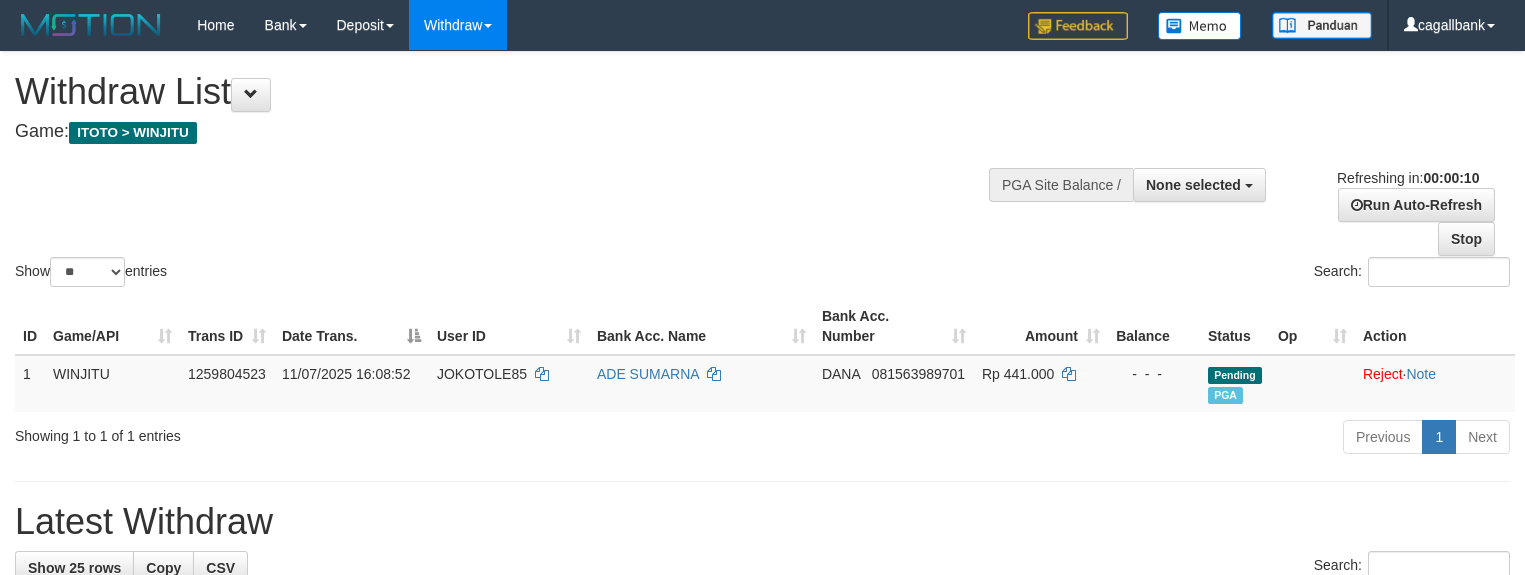 select 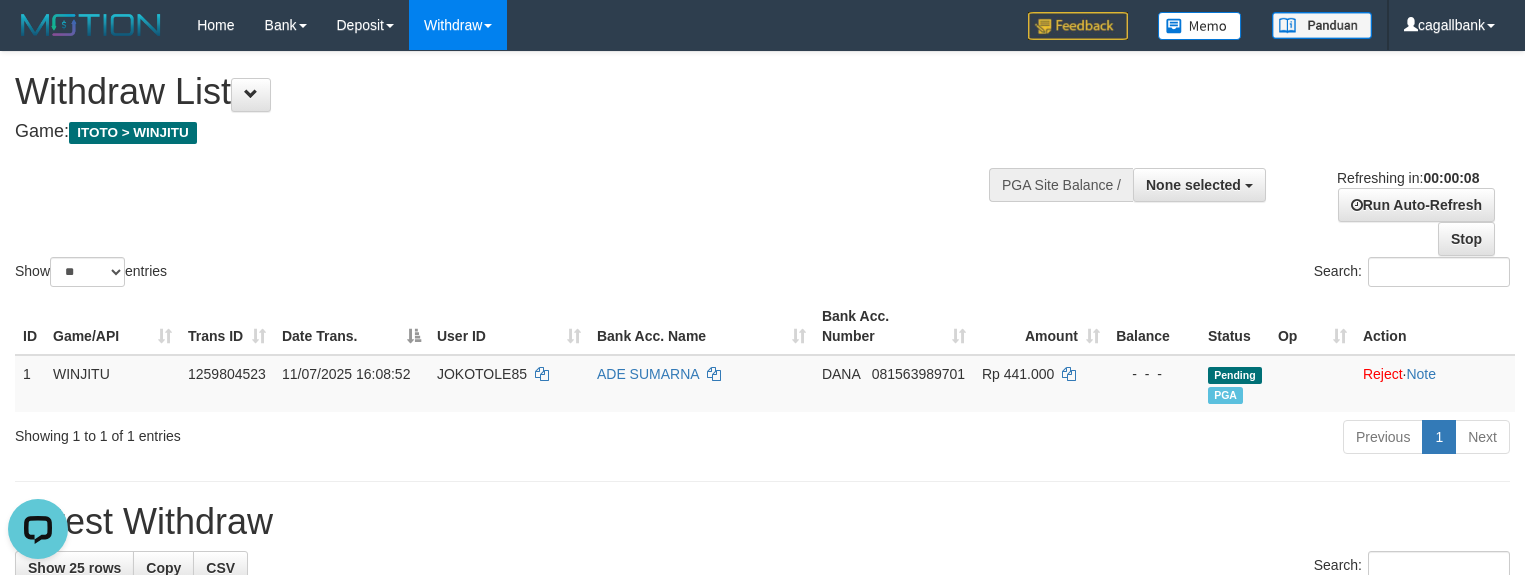 scroll, scrollTop: 0, scrollLeft: 0, axis: both 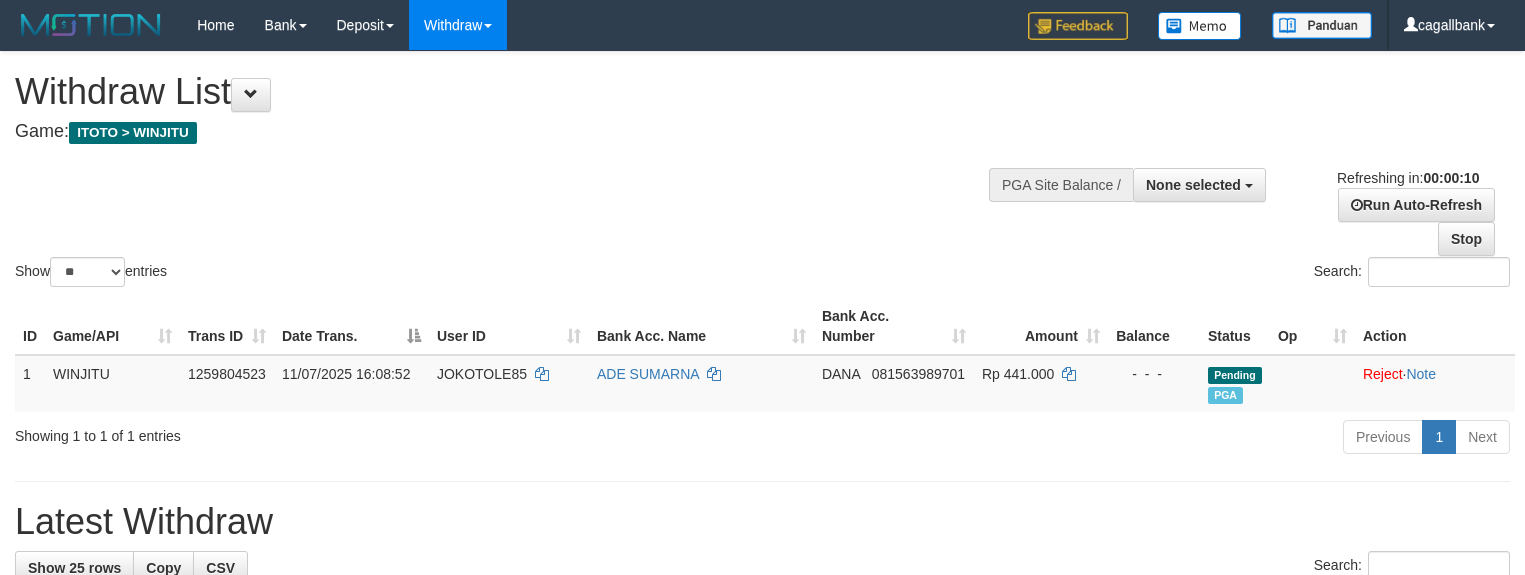 select 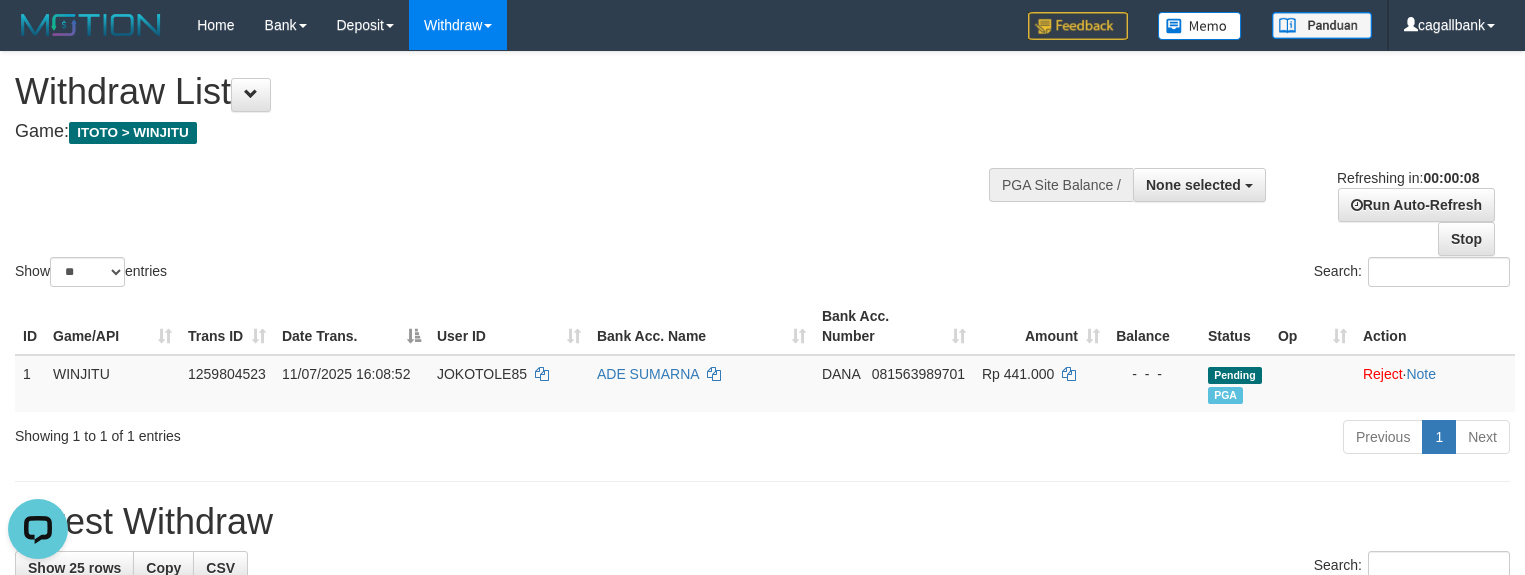 scroll, scrollTop: 0, scrollLeft: 0, axis: both 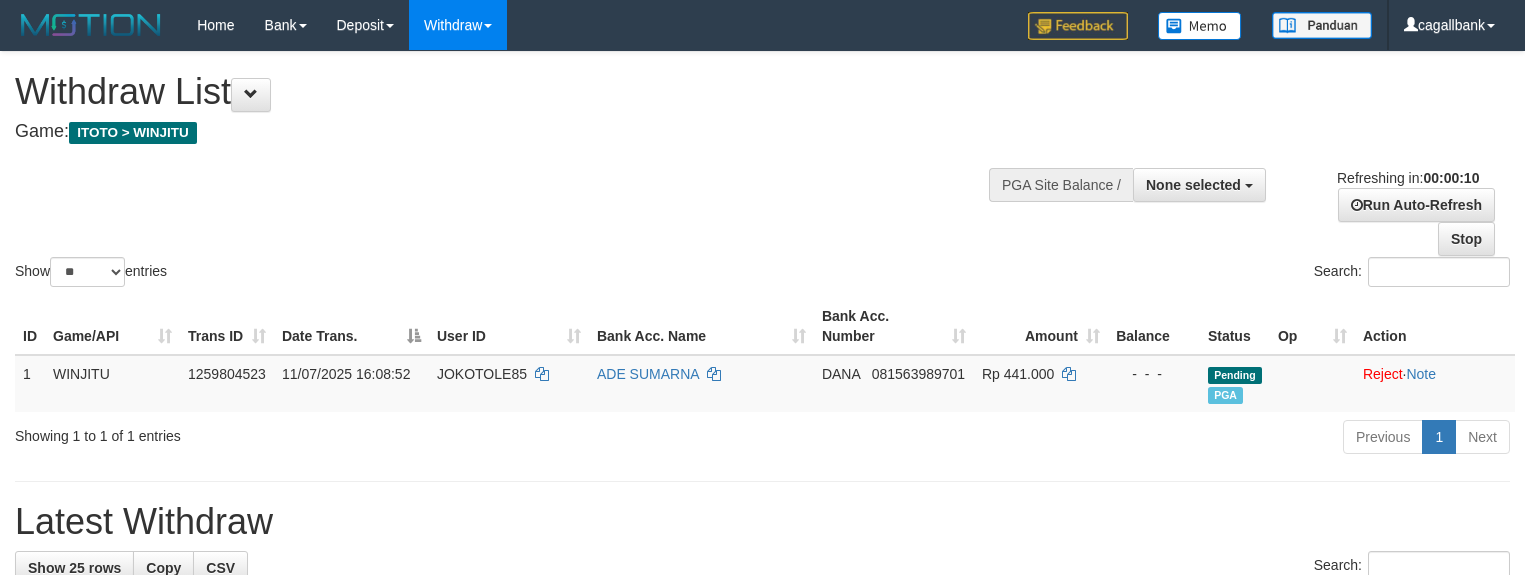select 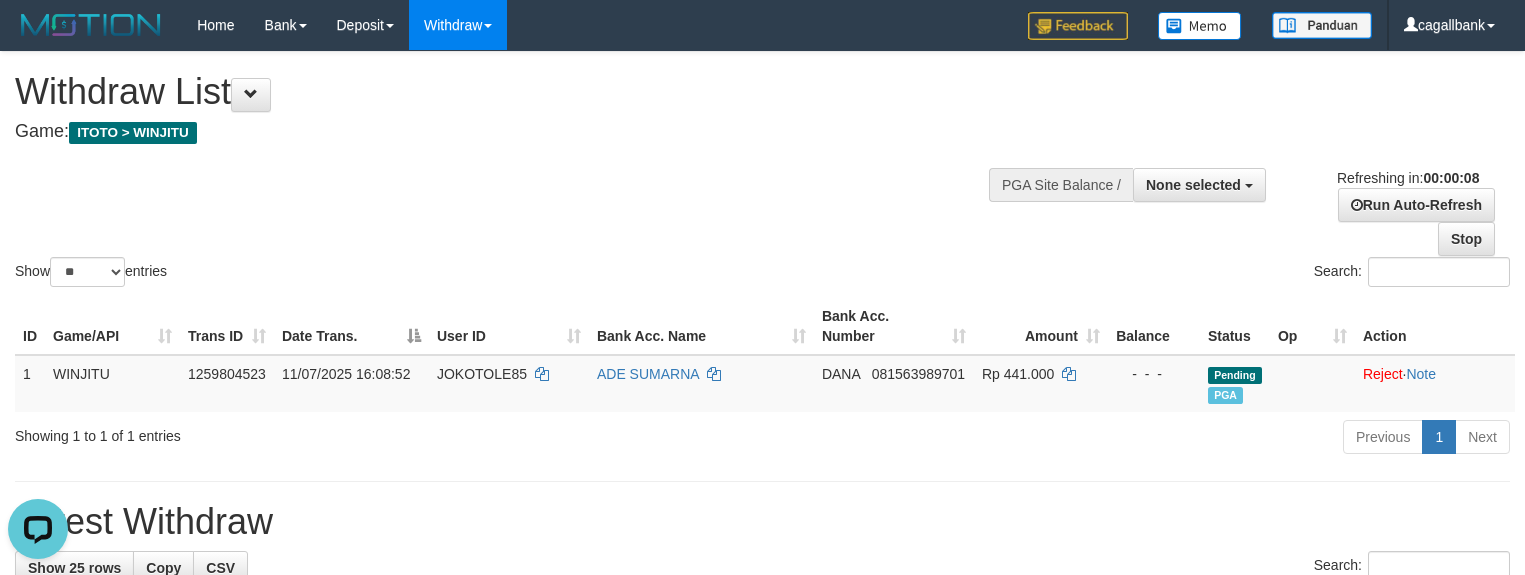 scroll, scrollTop: 0, scrollLeft: 0, axis: both 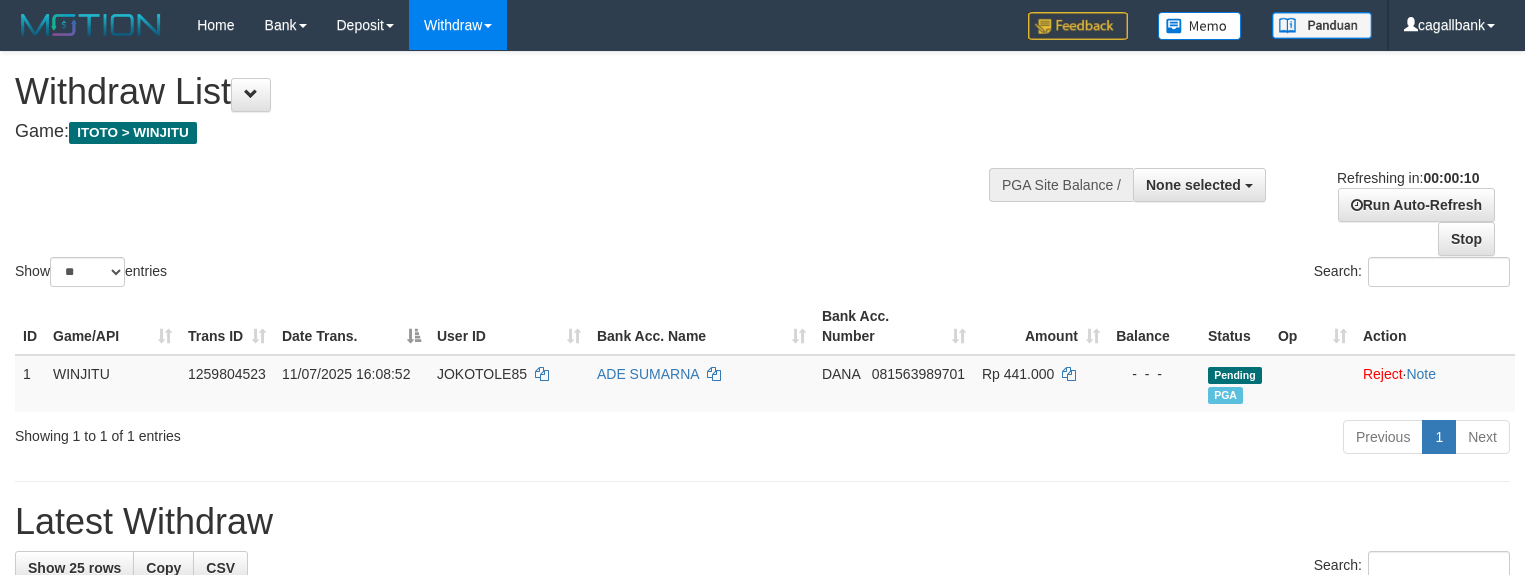 select 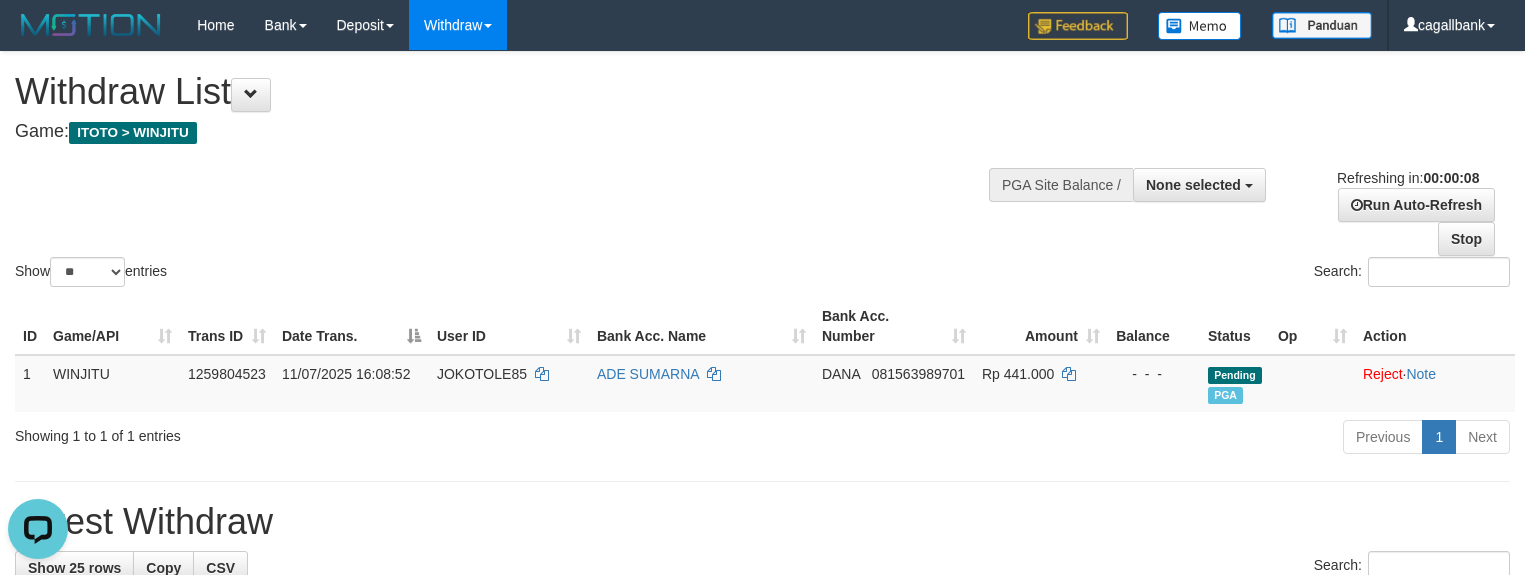 scroll, scrollTop: 0, scrollLeft: 0, axis: both 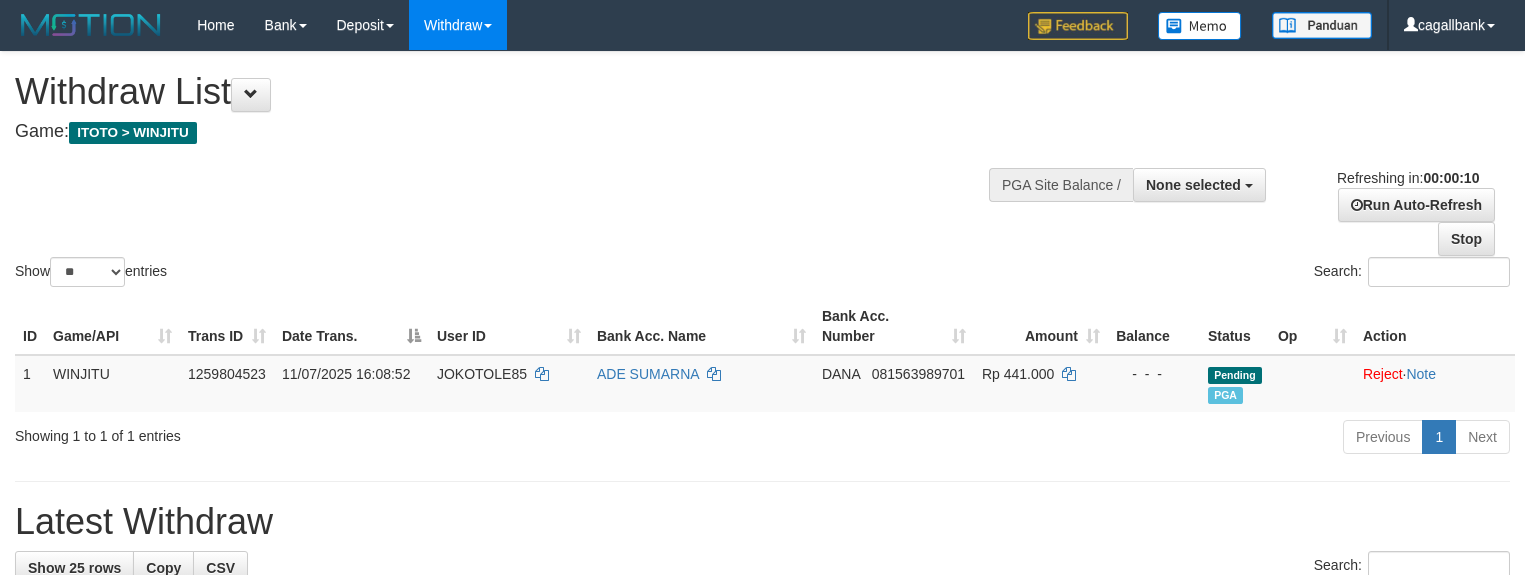 select 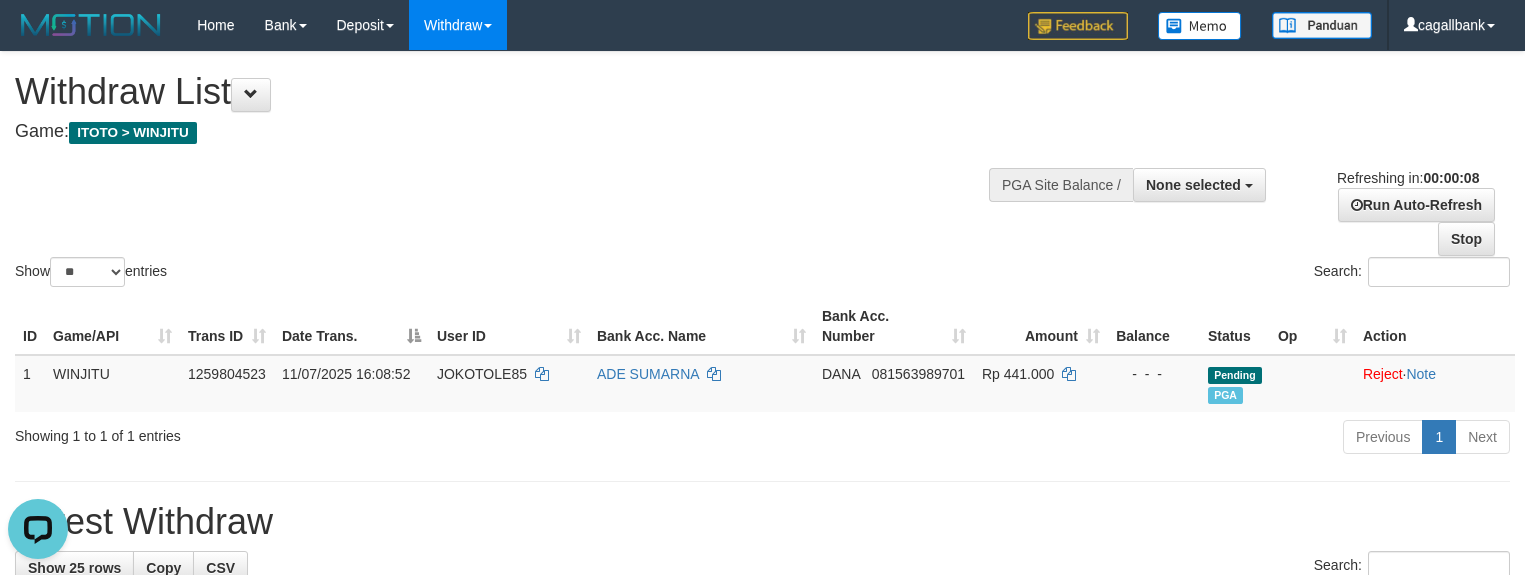 scroll, scrollTop: 0, scrollLeft: 0, axis: both 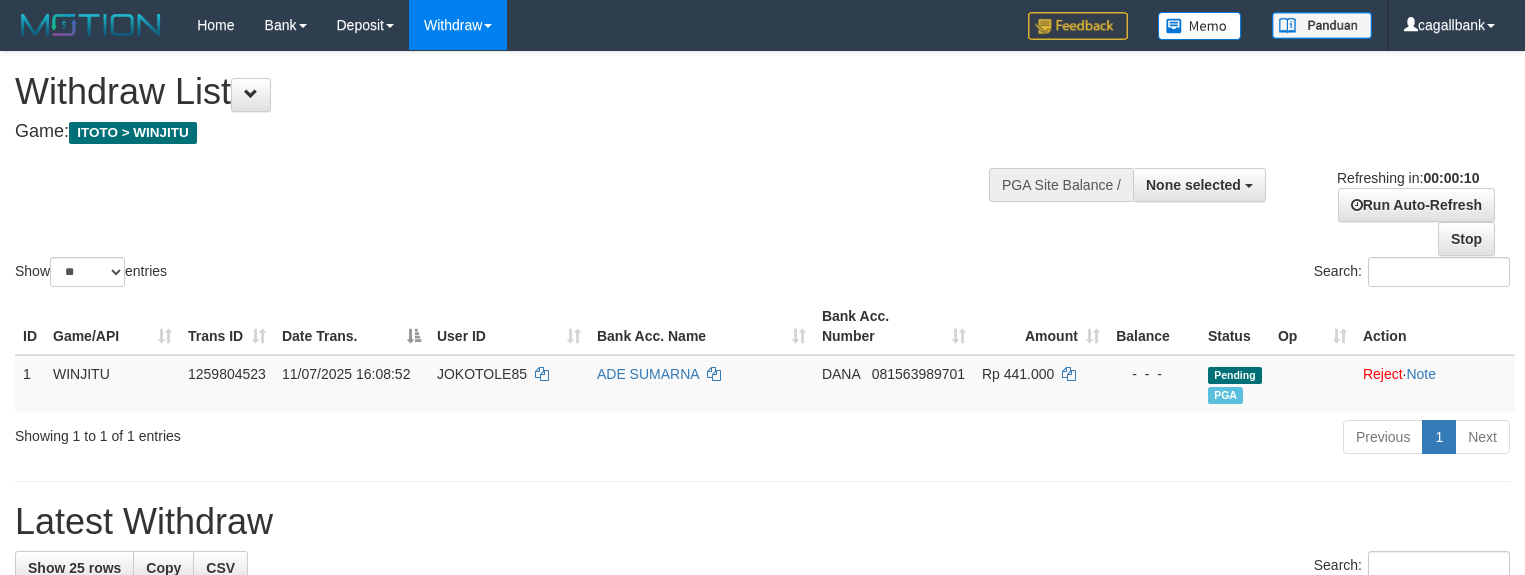 select 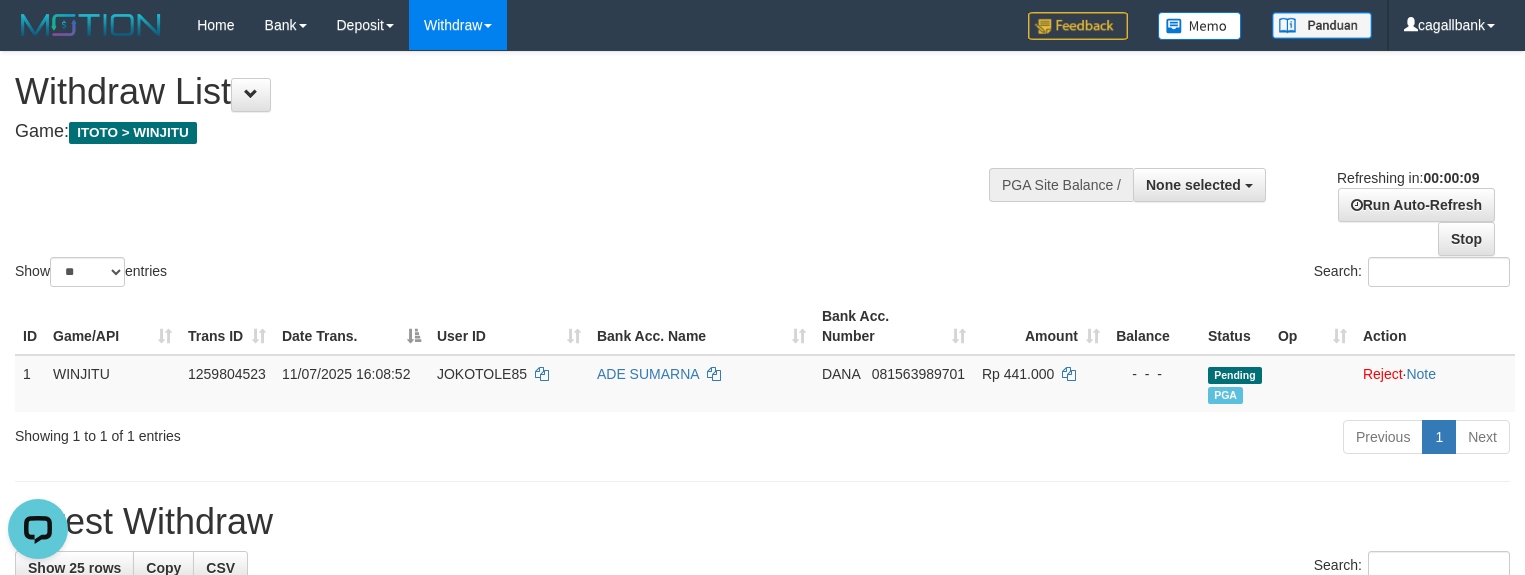 scroll, scrollTop: 0, scrollLeft: 0, axis: both 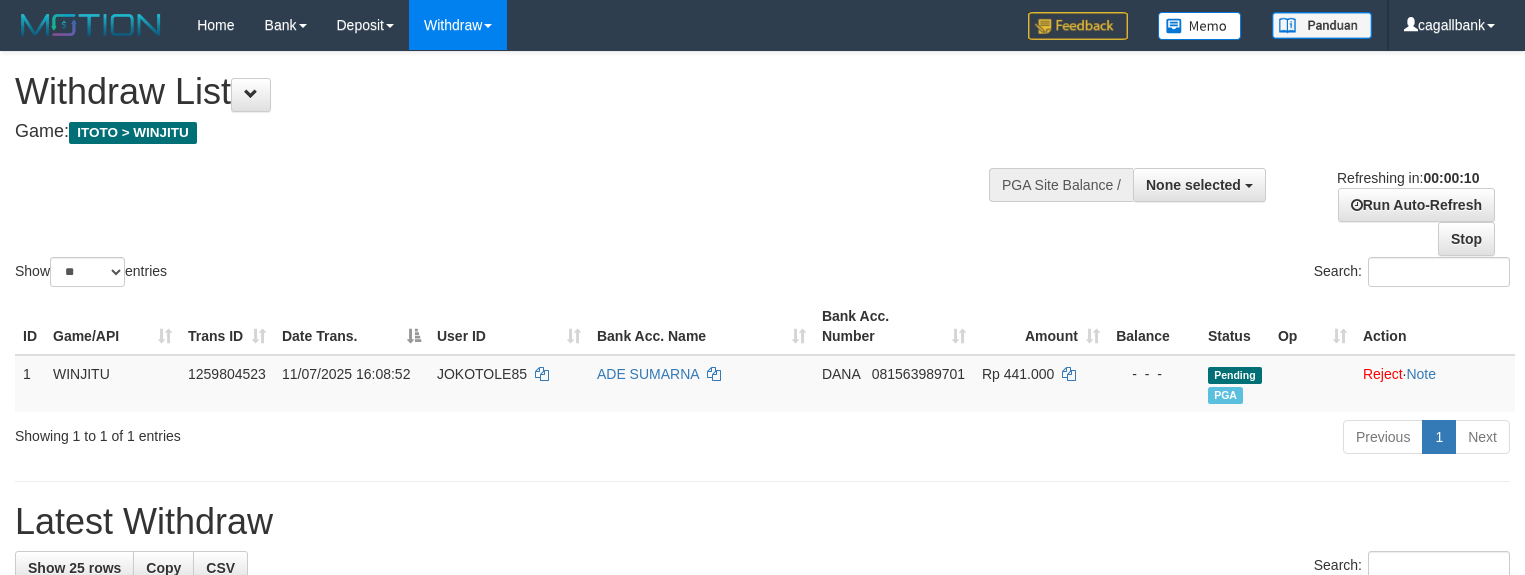 select 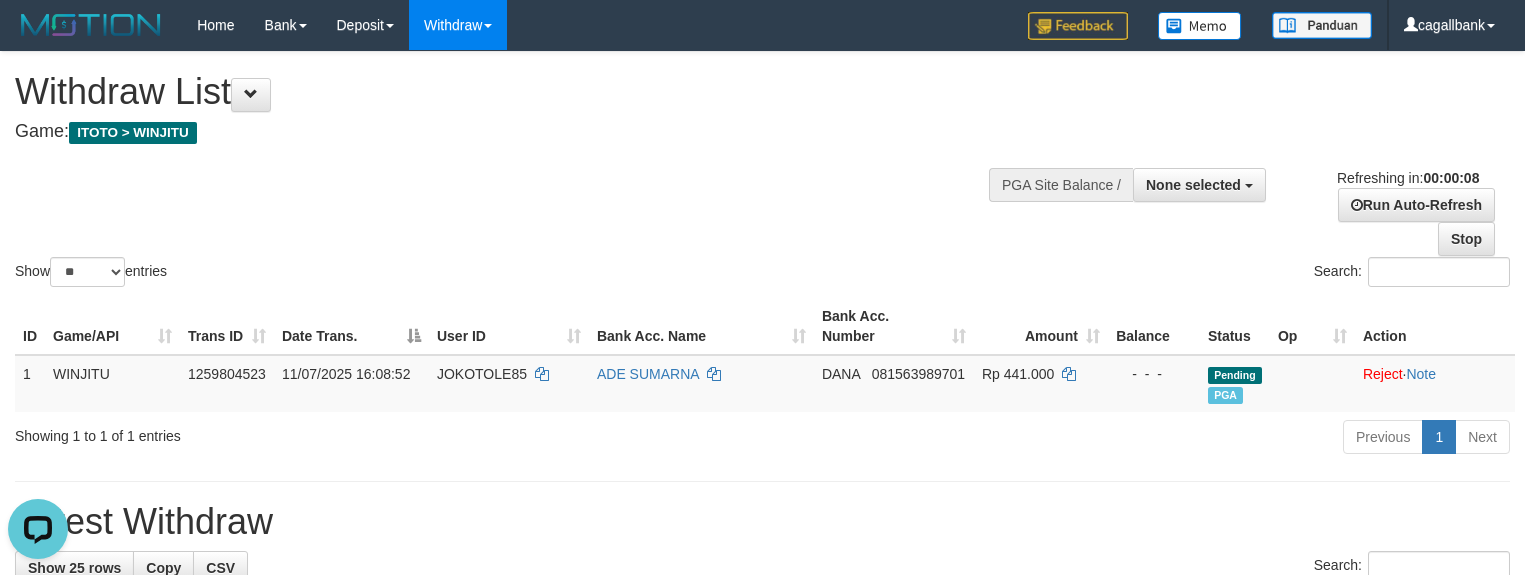 scroll, scrollTop: 0, scrollLeft: 0, axis: both 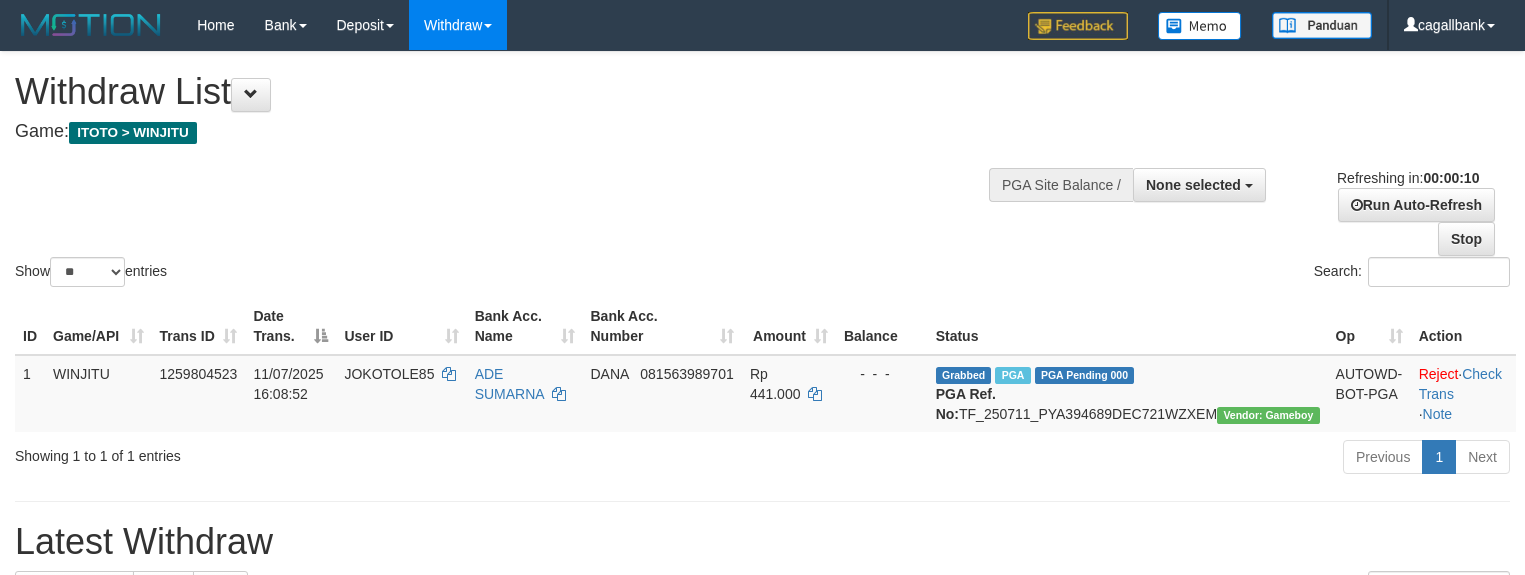 select 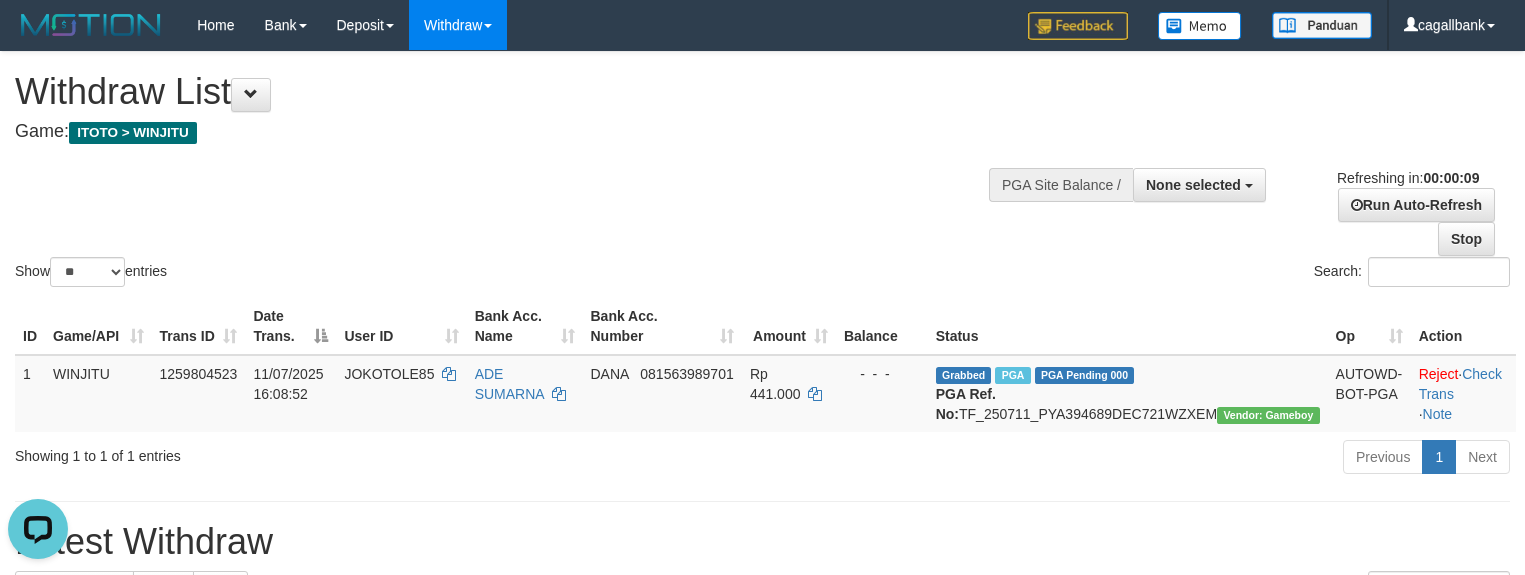 scroll, scrollTop: 0, scrollLeft: 0, axis: both 